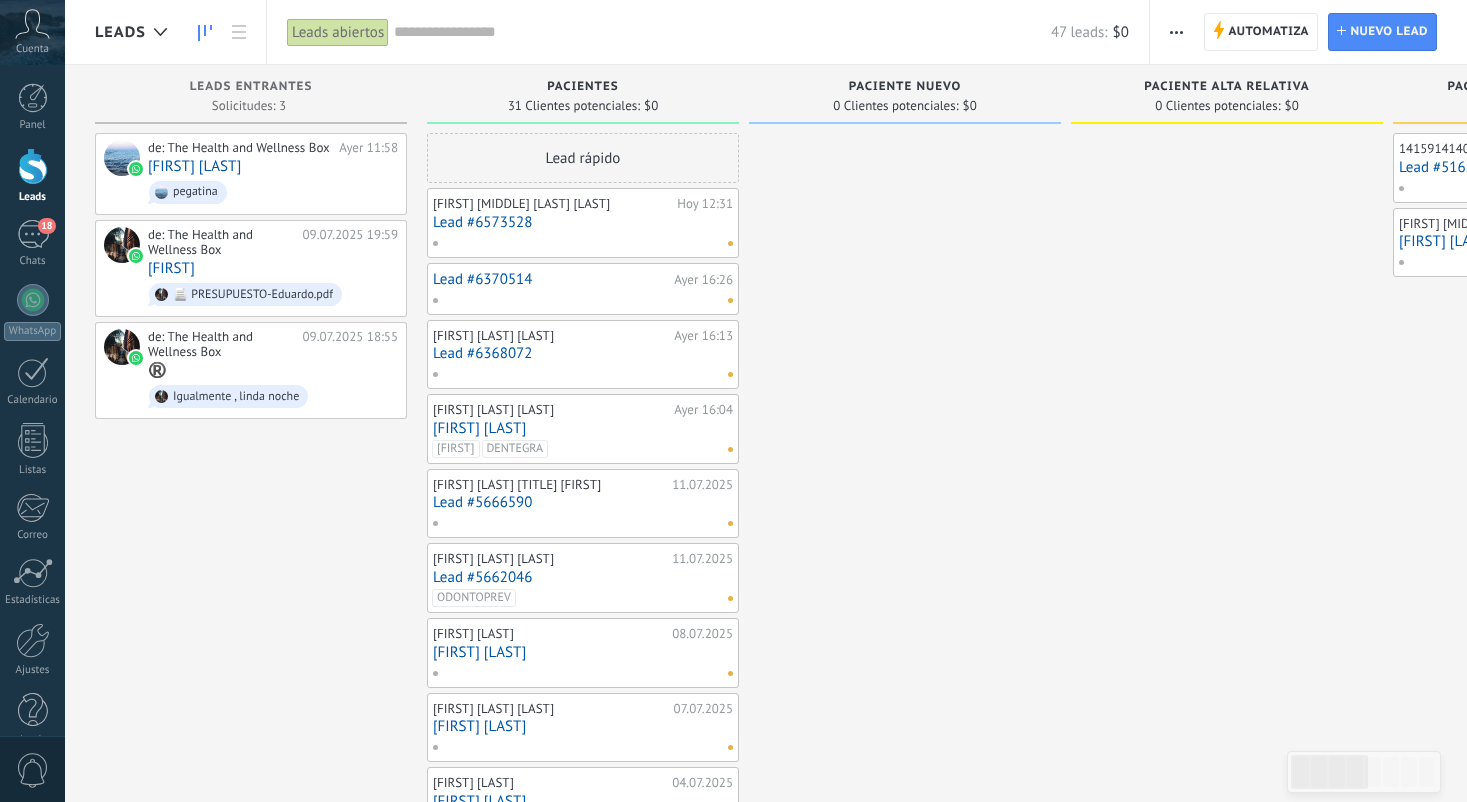 scroll, scrollTop: 0, scrollLeft: 0, axis: both 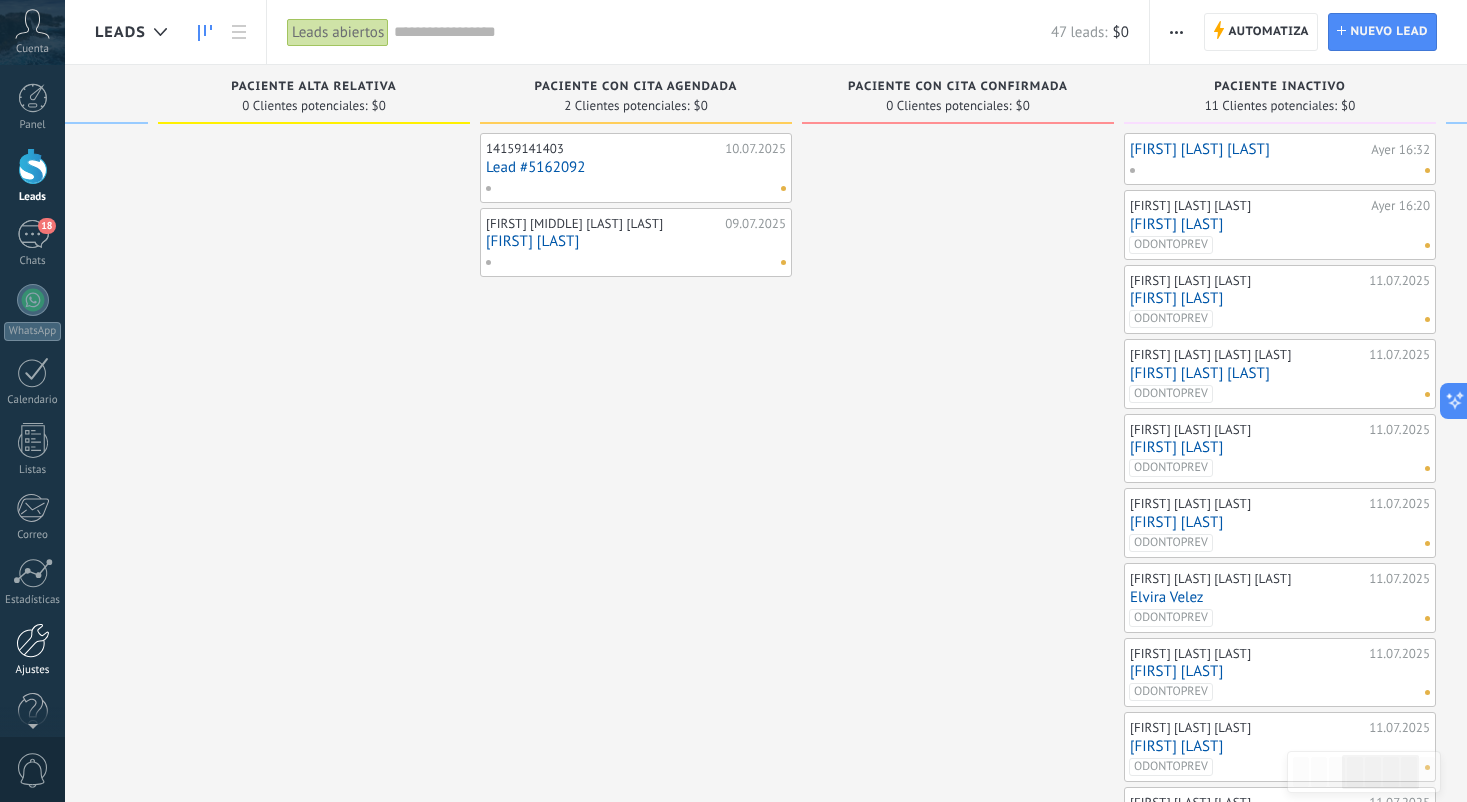 click at bounding box center [33, 640] 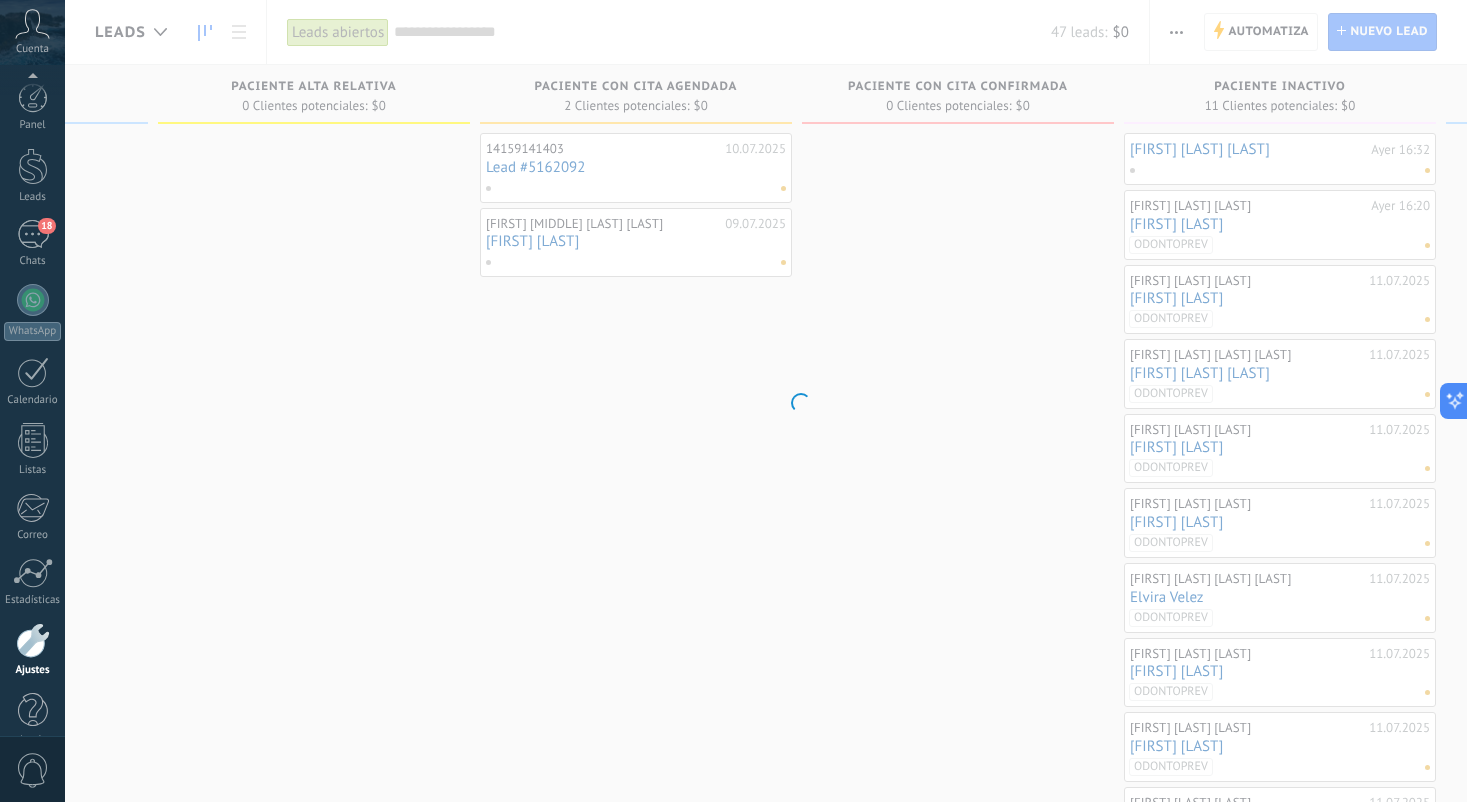scroll, scrollTop: 30, scrollLeft: 0, axis: vertical 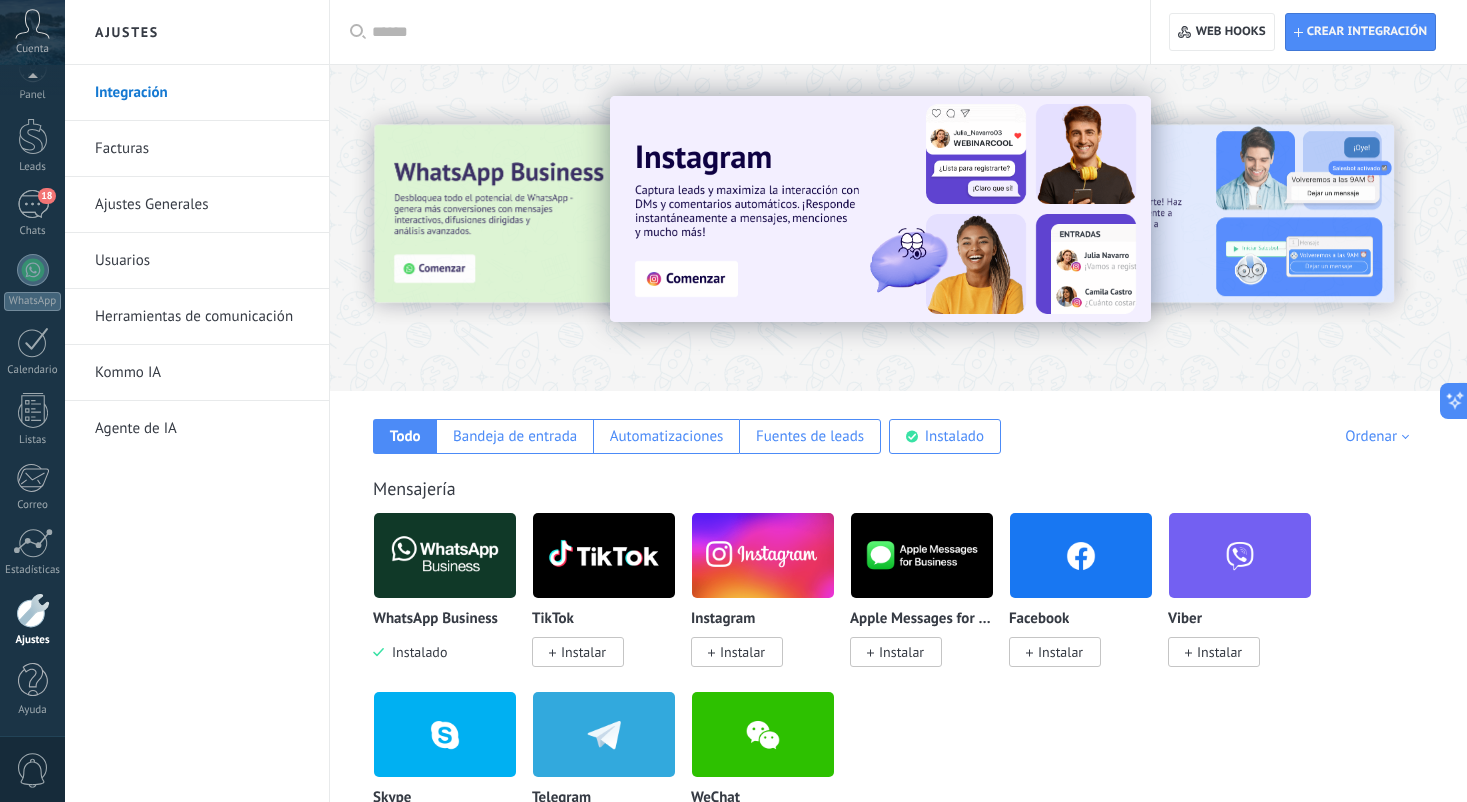 click on "Herramientas de comunicación" at bounding box center (202, 317) 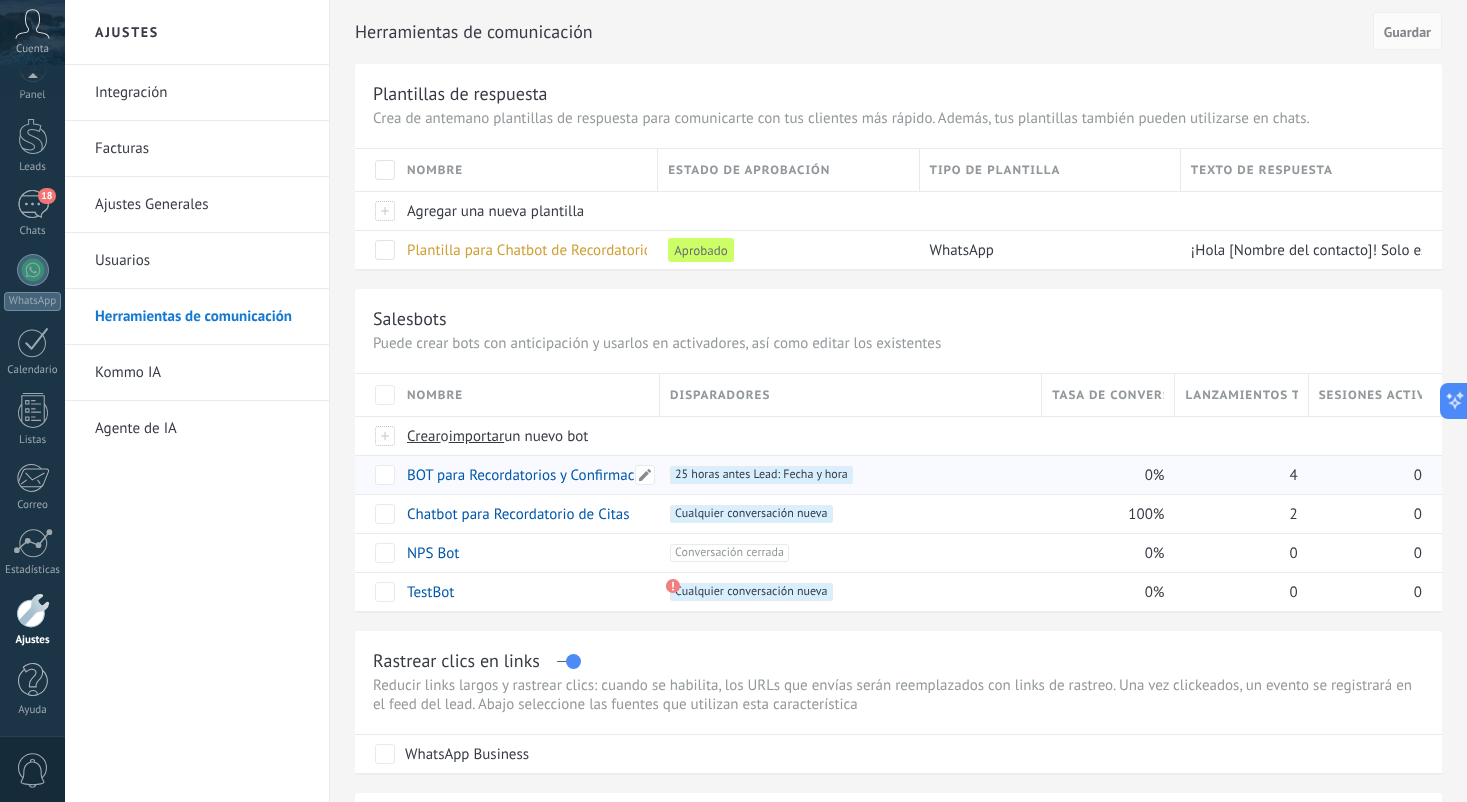 click on "BOT para Recordatorios y Confirmaciones" at bounding box center (538, 475) 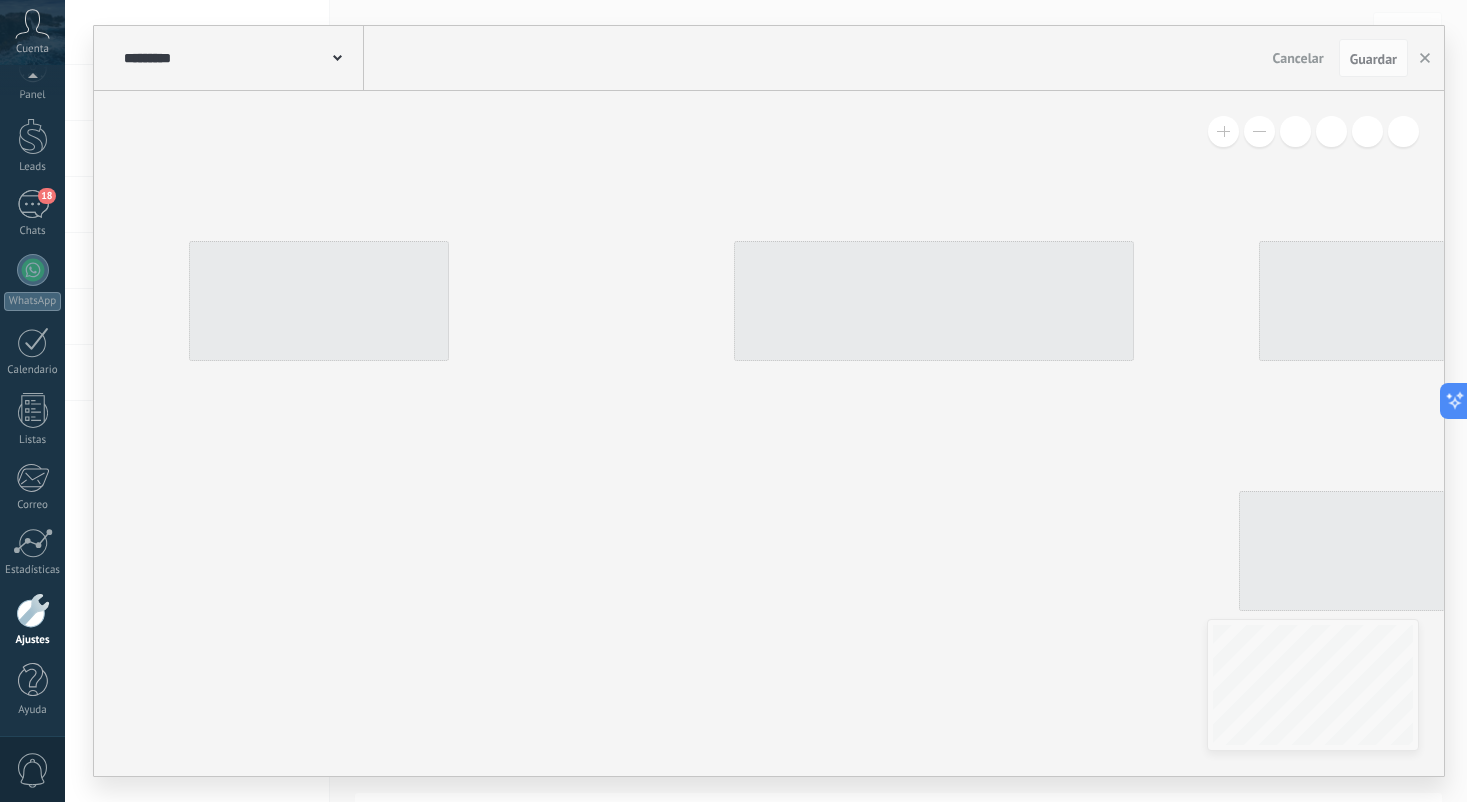 type on "**********" 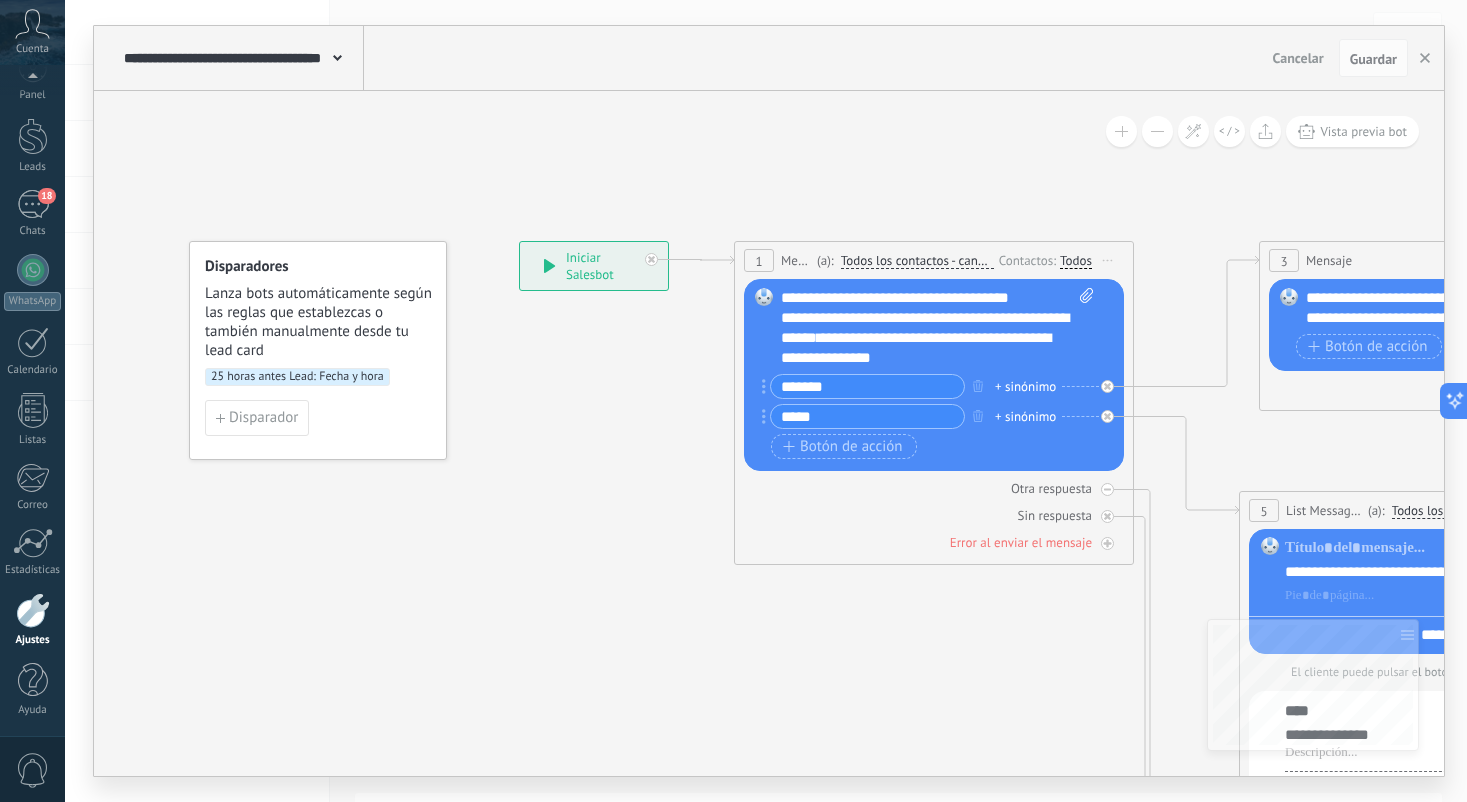 click on "25 horas antes Lead: Fecha y hora" at bounding box center [297, 377] 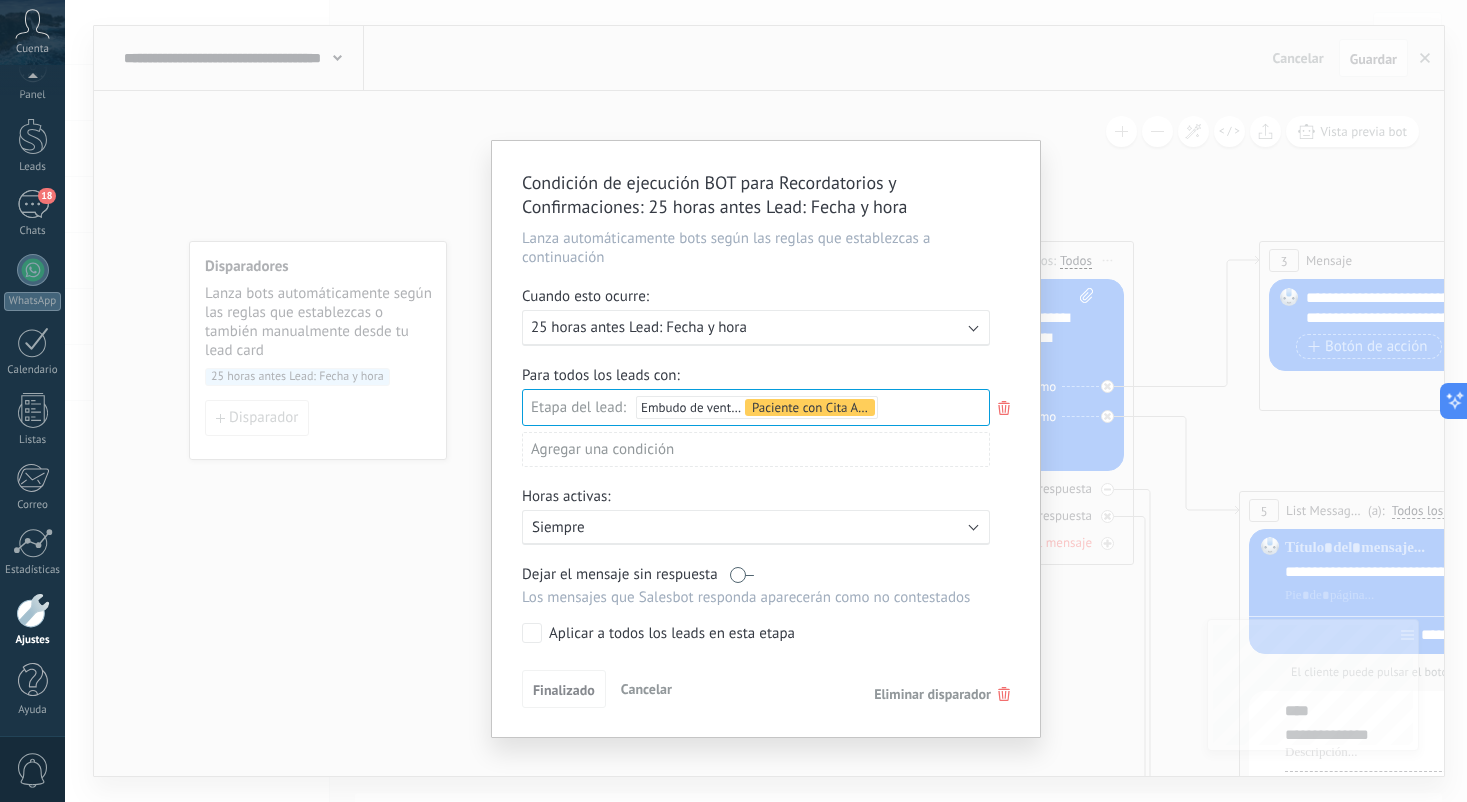 click on "Ejecutar:   25 horas antes Lead: Fecha y hora" at bounding box center [756, 328] 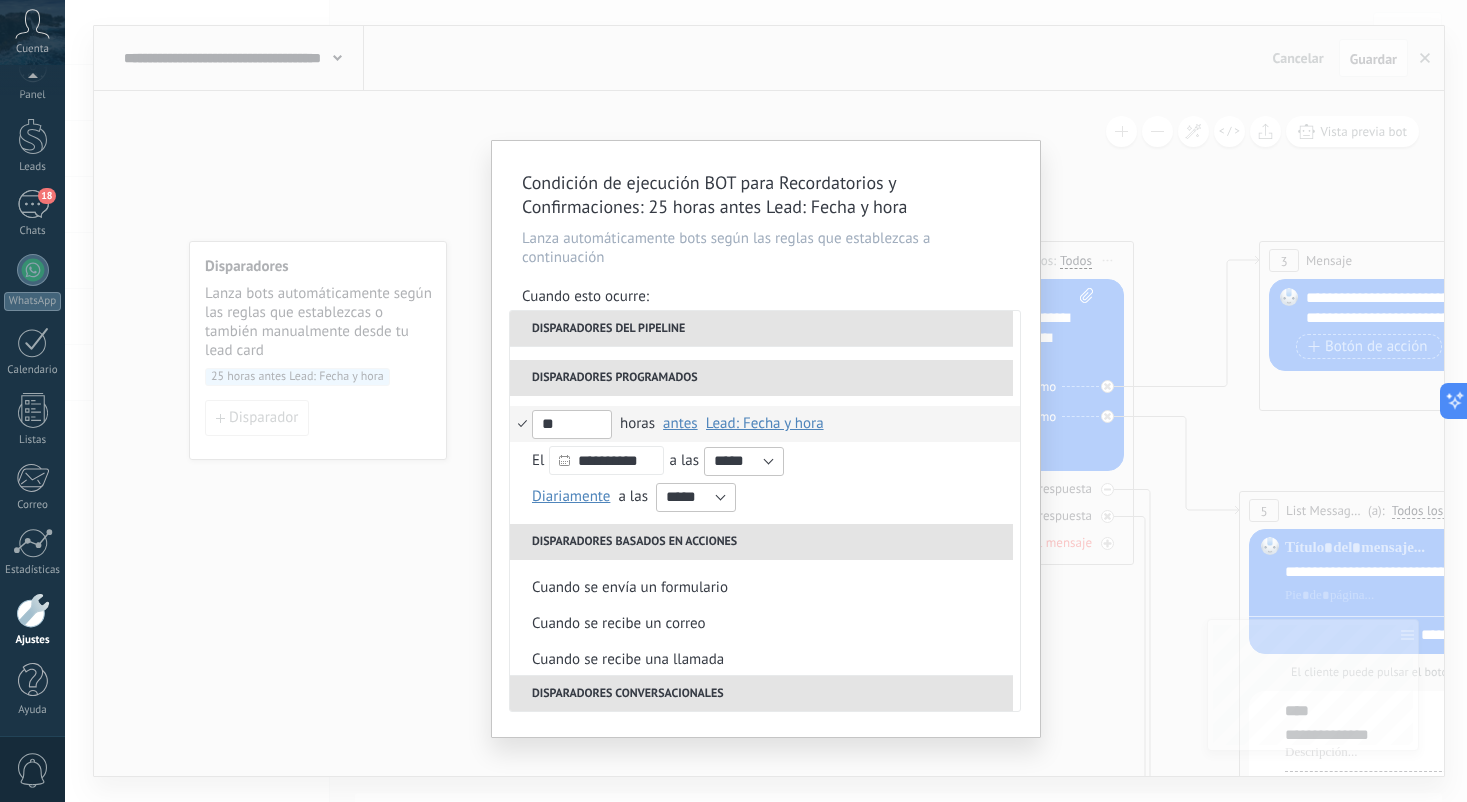 scroll, scrollTop: 225, scrollLeft: 0, axis: vertical 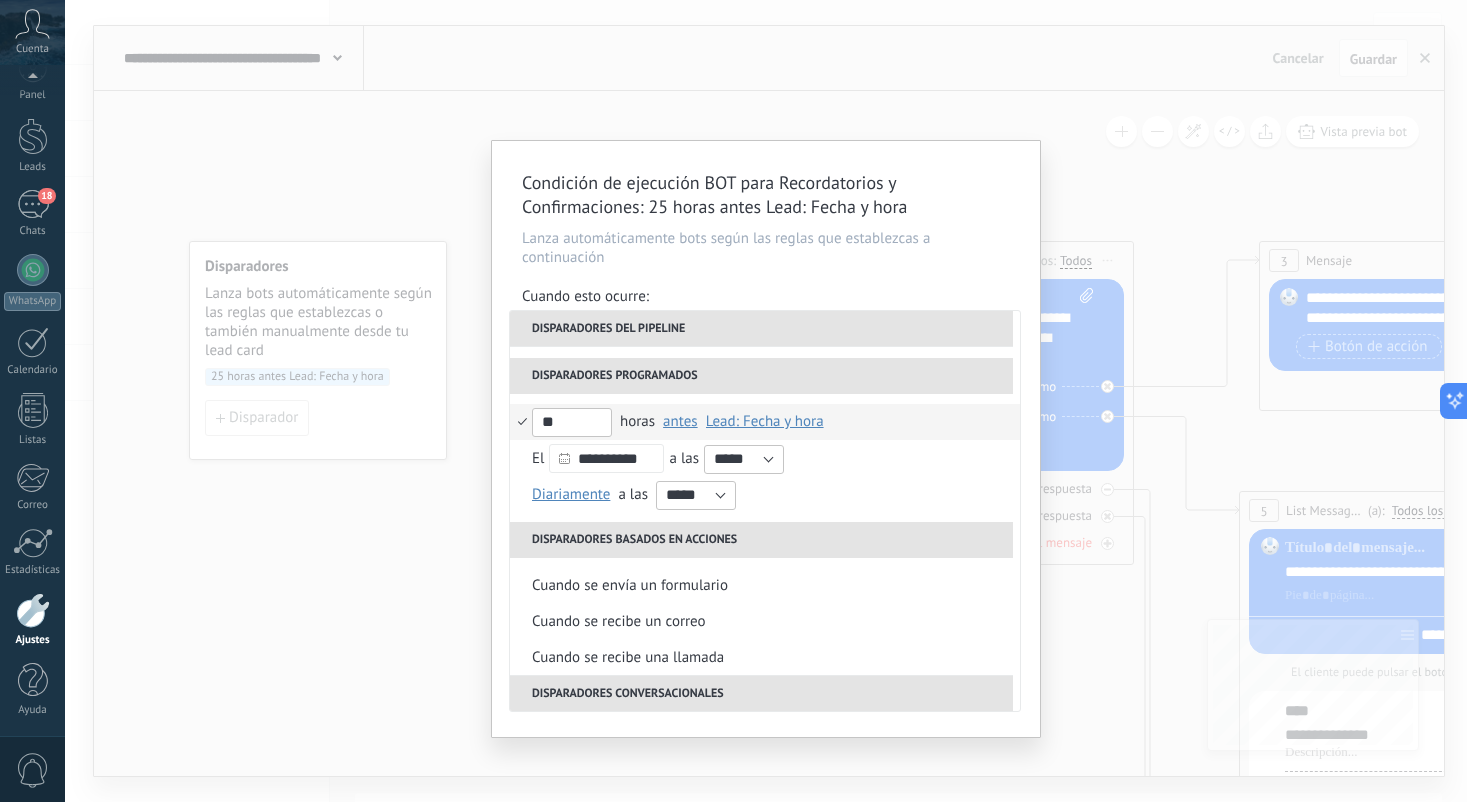 click on "Lead: Fecha y hora" at bounding box center [765, 421] 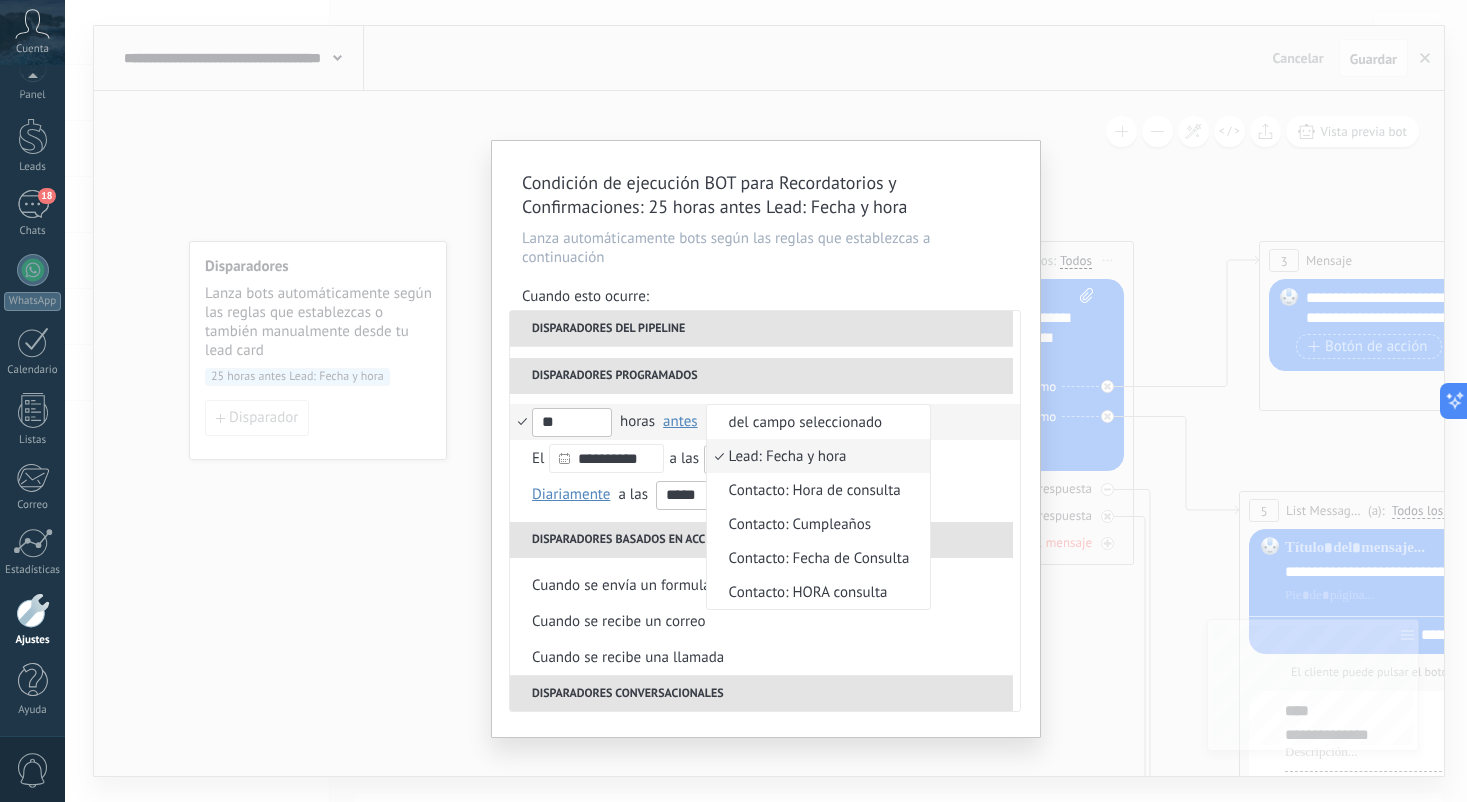 click on "Lead: Fecha y hora" at bounding box center (808, 456) 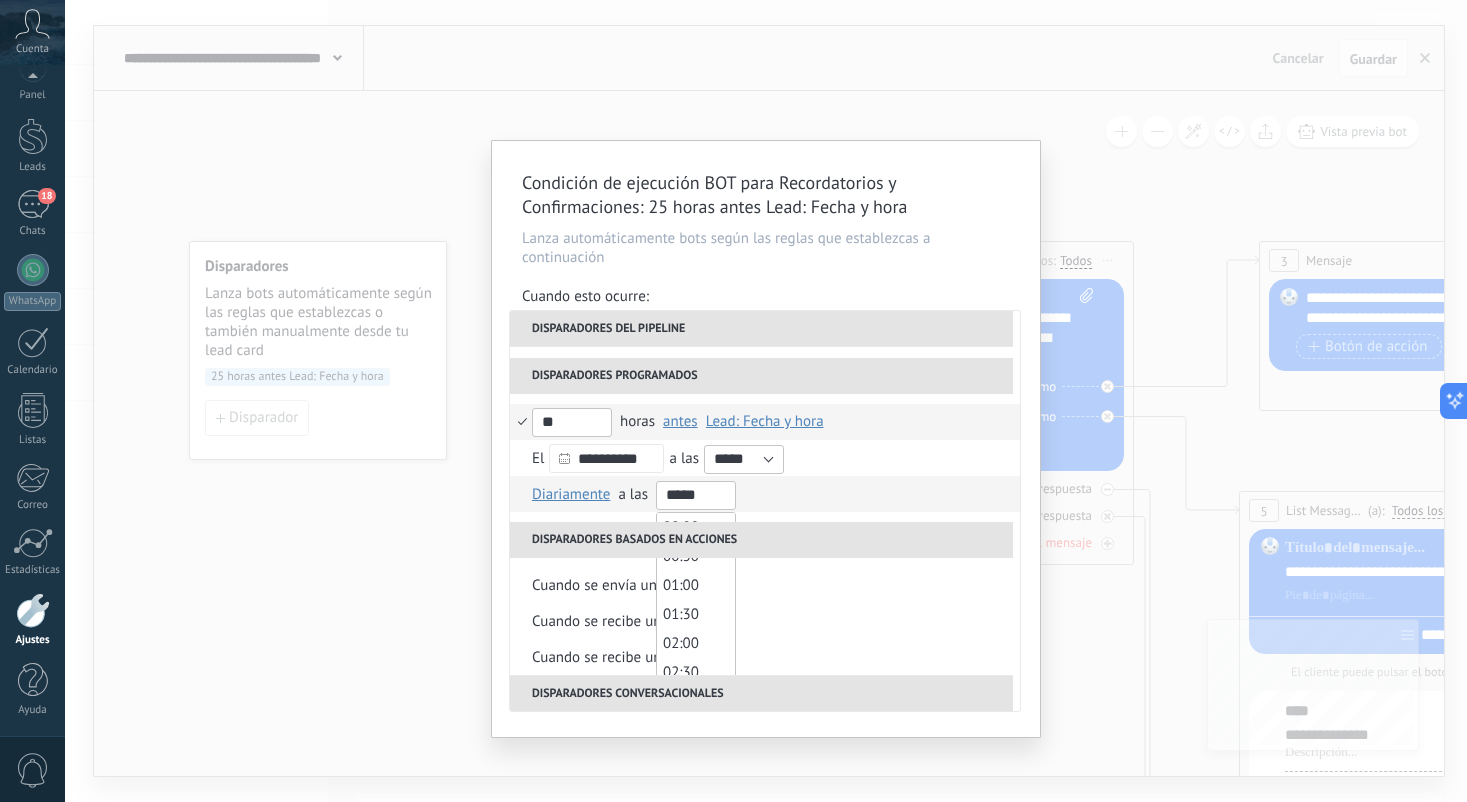 click on "*****" at bounding box center [696, 495] 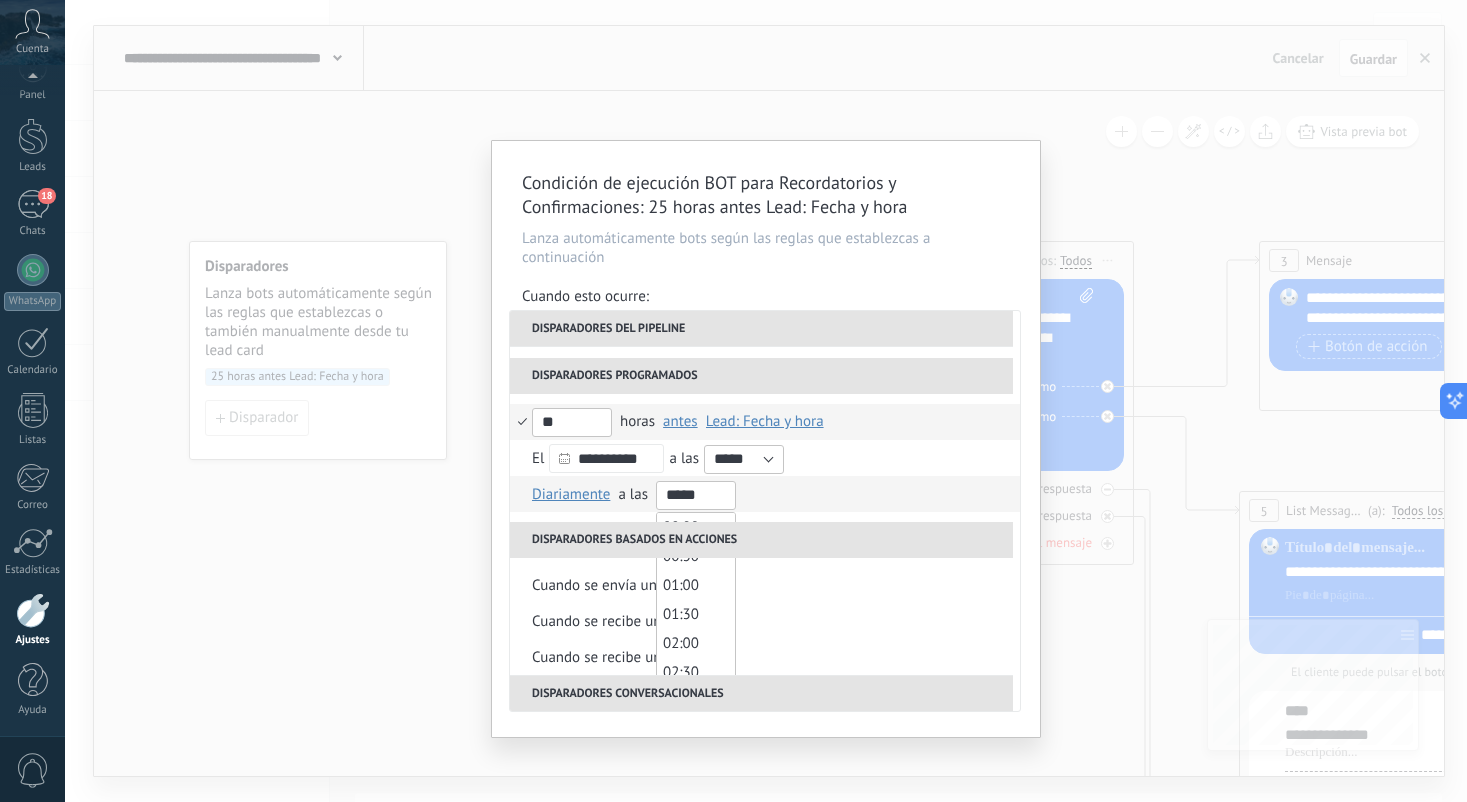 click on "*****" at bounding box center (696, 495) 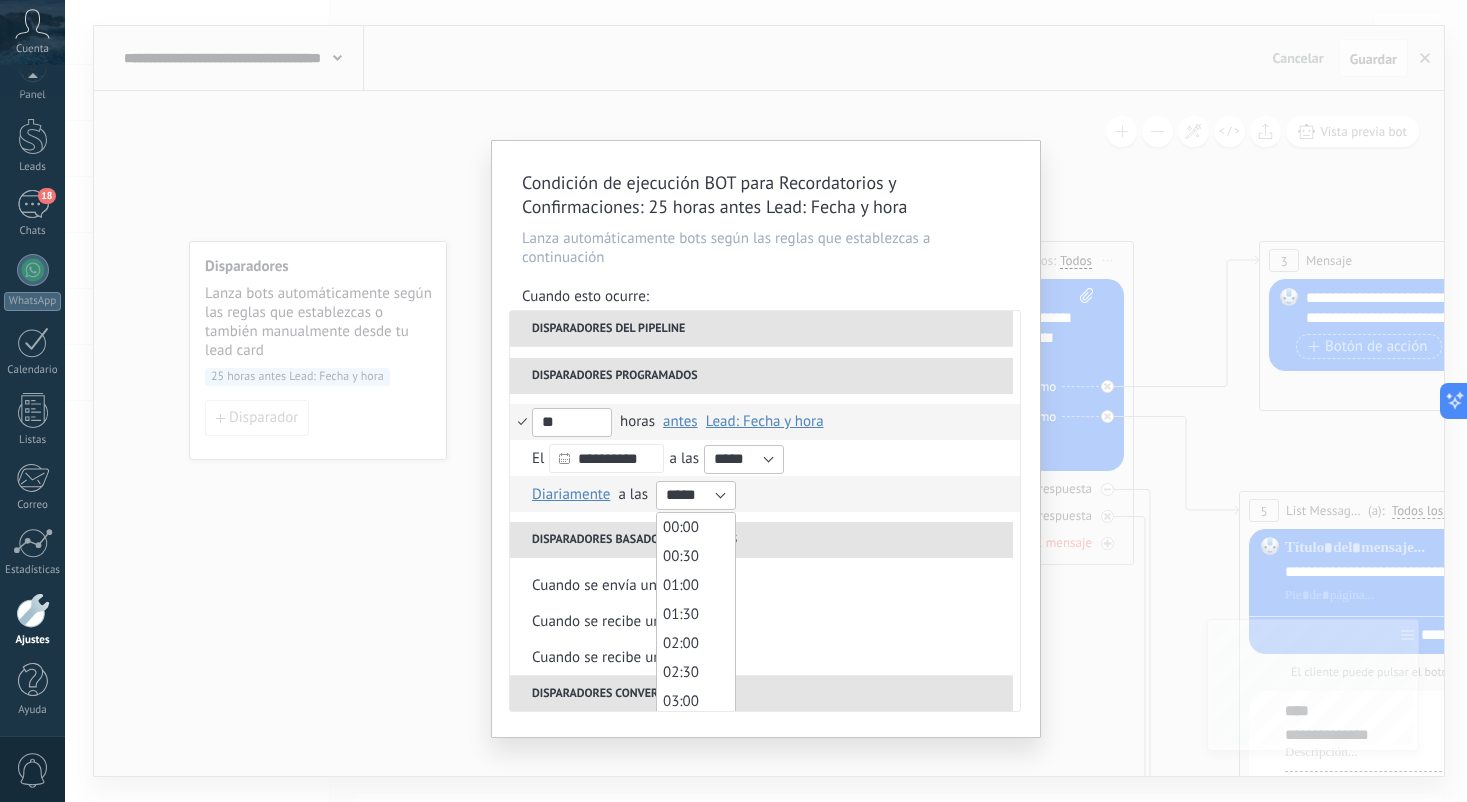 click on "Diariamente" at bounding box center [571, 494] 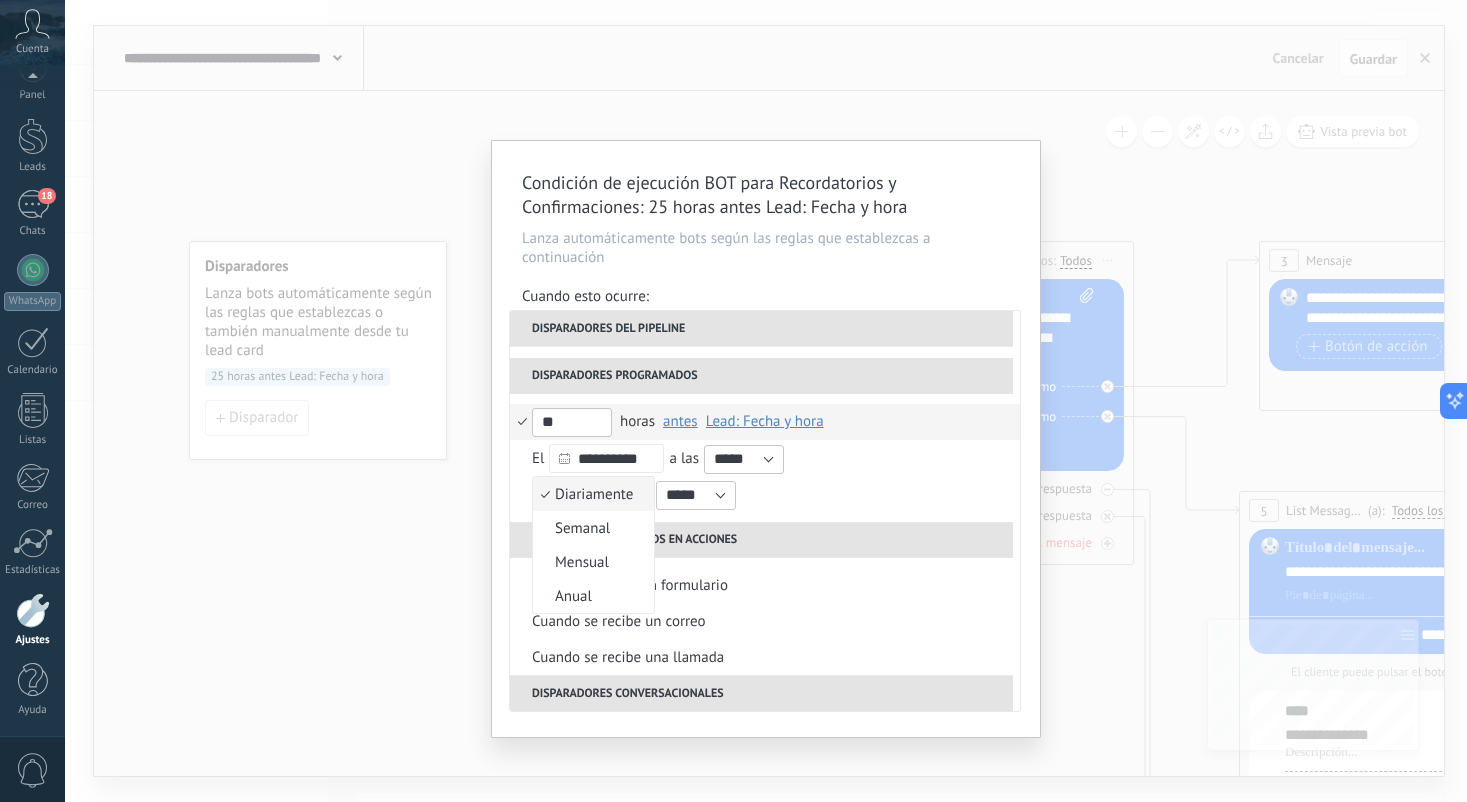 click on "Diariamente" at bounding box center (583, 494) 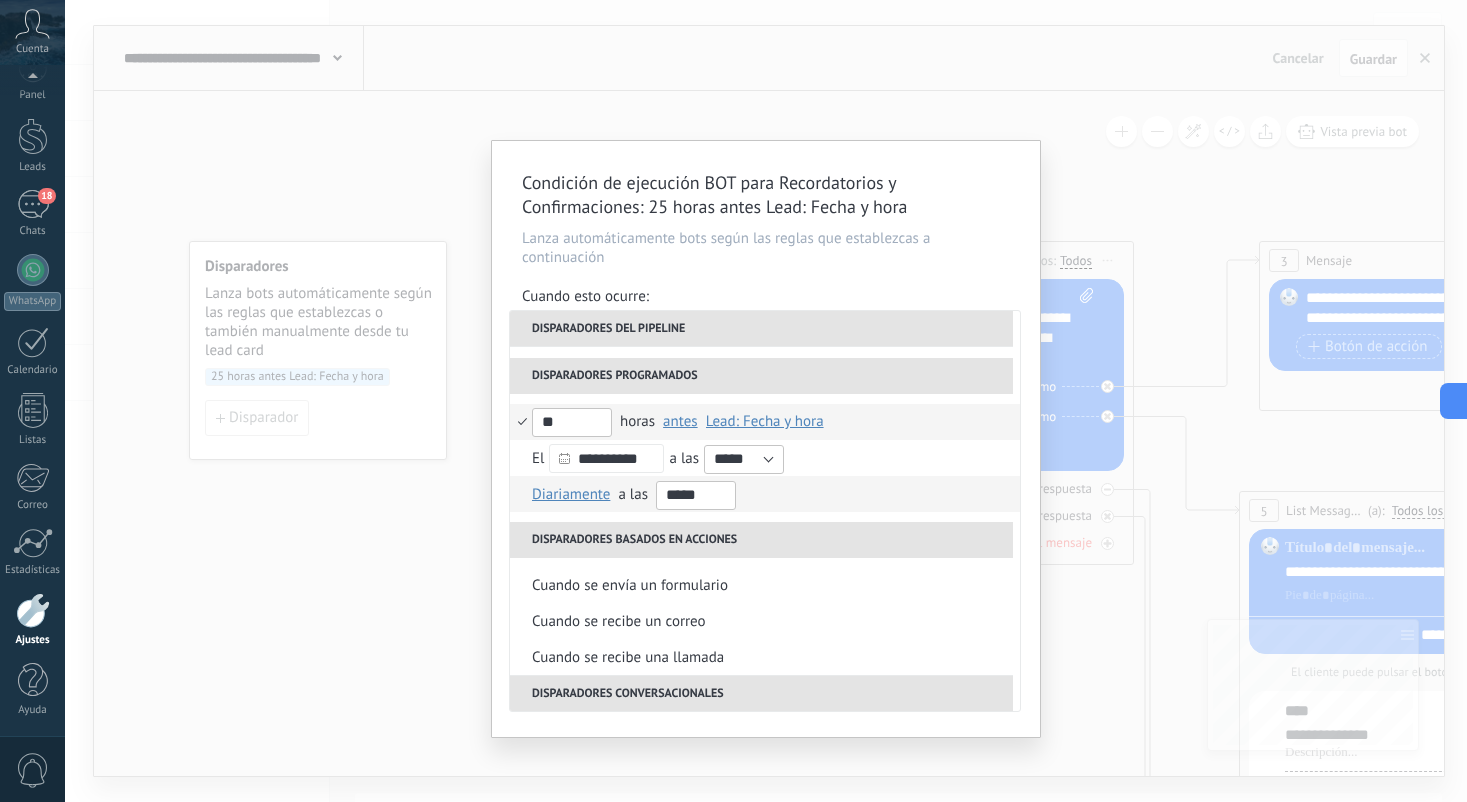 click on "*****" at bounding box center [696, 495] 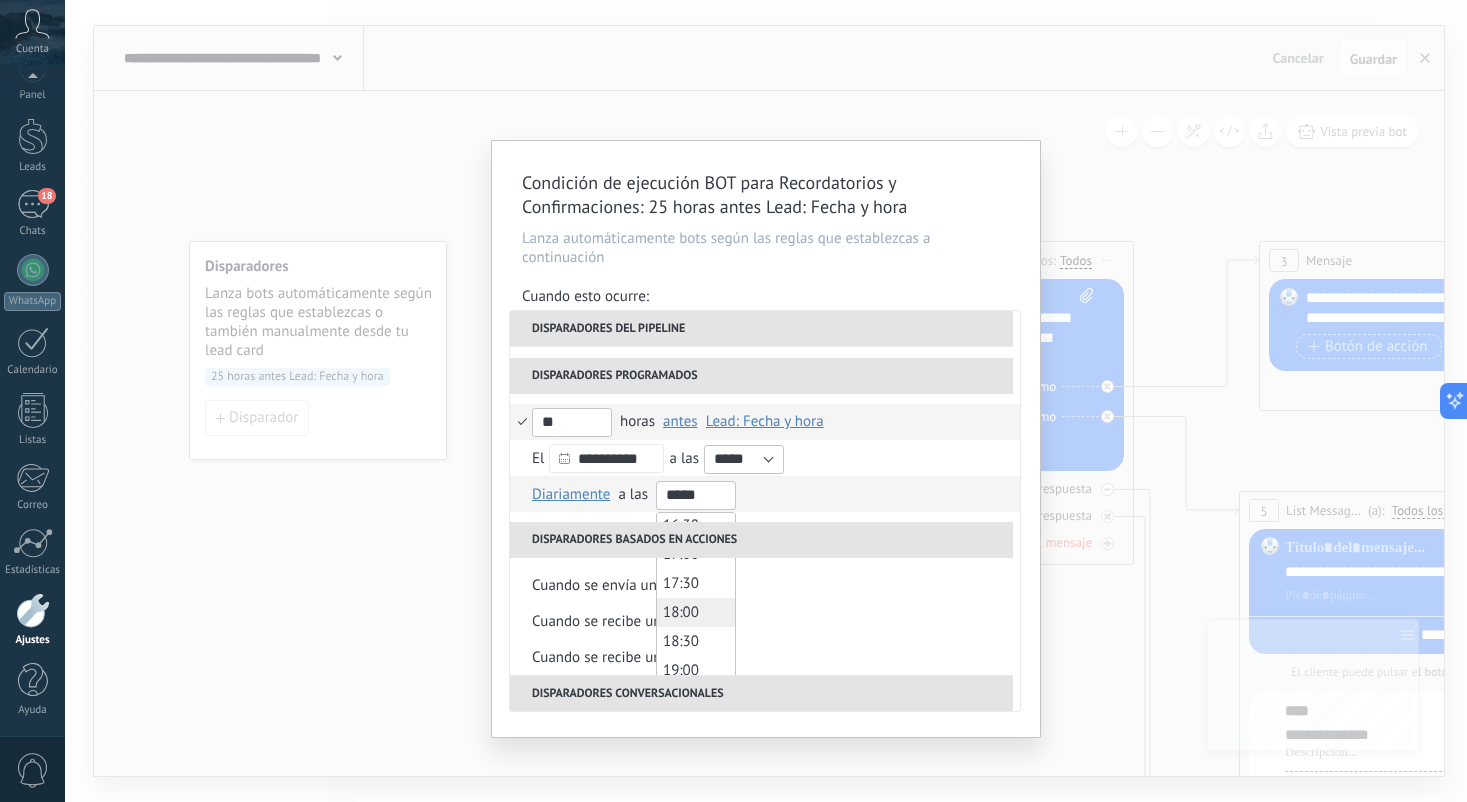 scroll, scrollTop: 963, scrollLeft: 0, axis: vertical 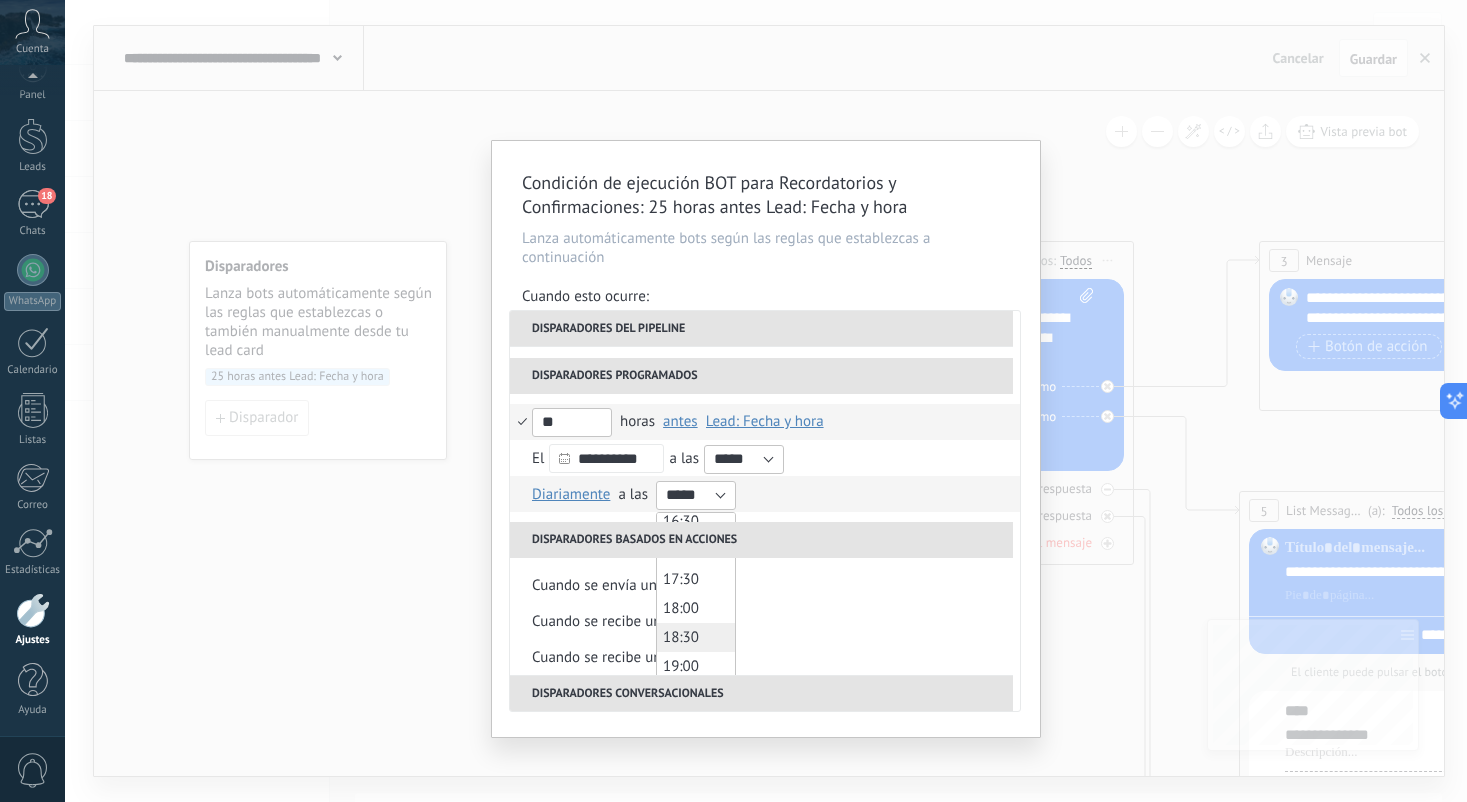 click on "18:30" at bounding box center [681, 637] 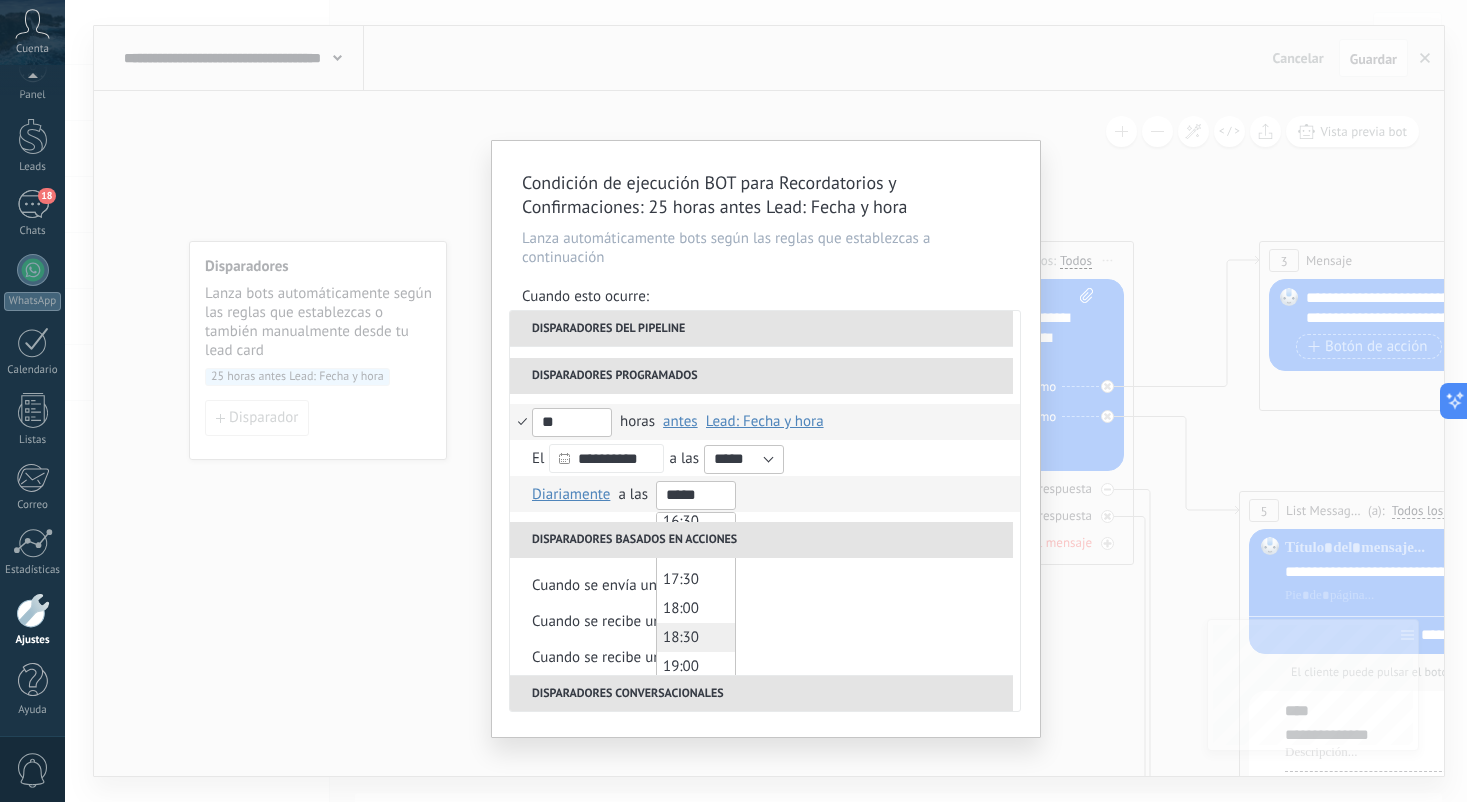 type on "*****" 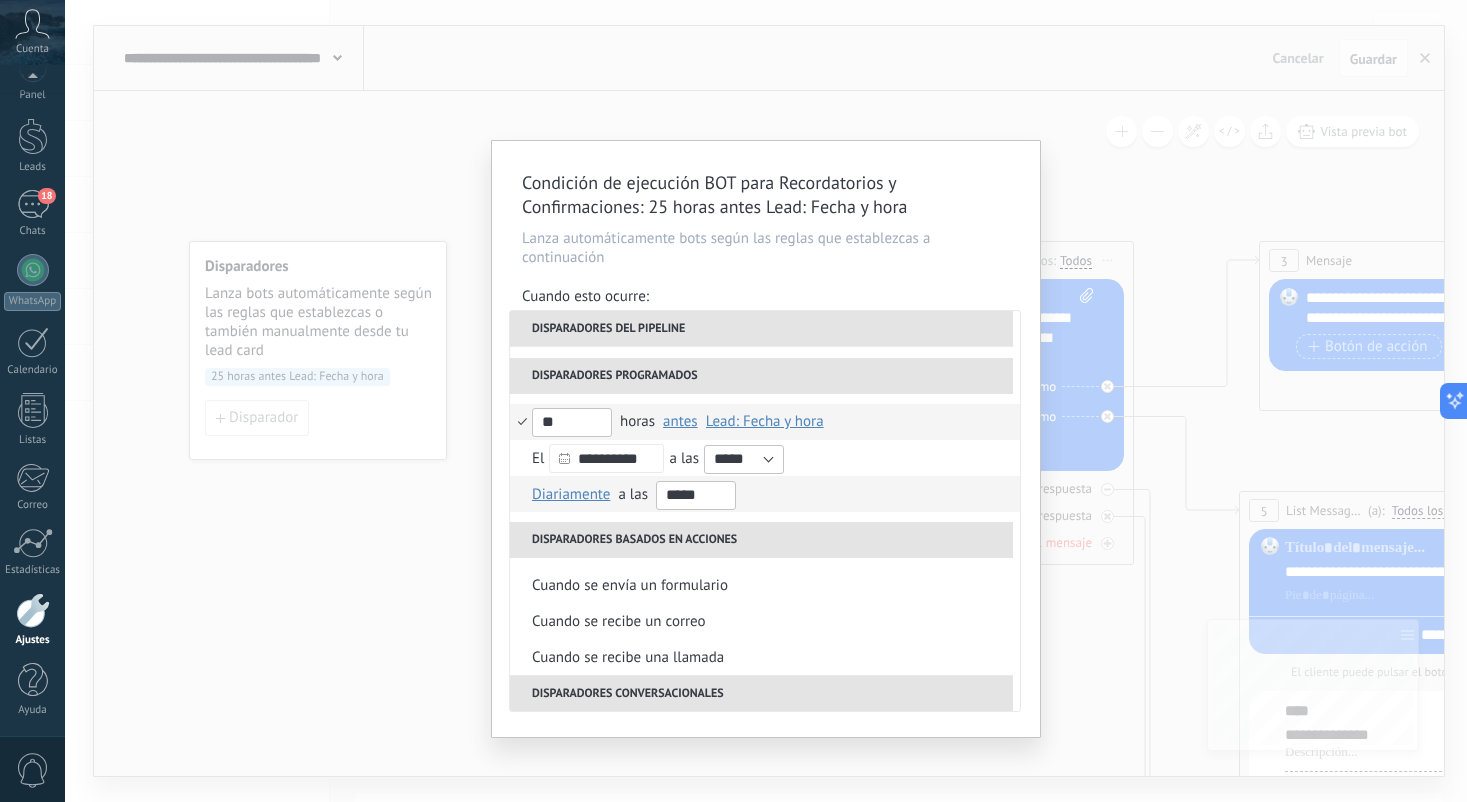 scroll, scrollTop: 0, scrollLeft: 0, axis: both 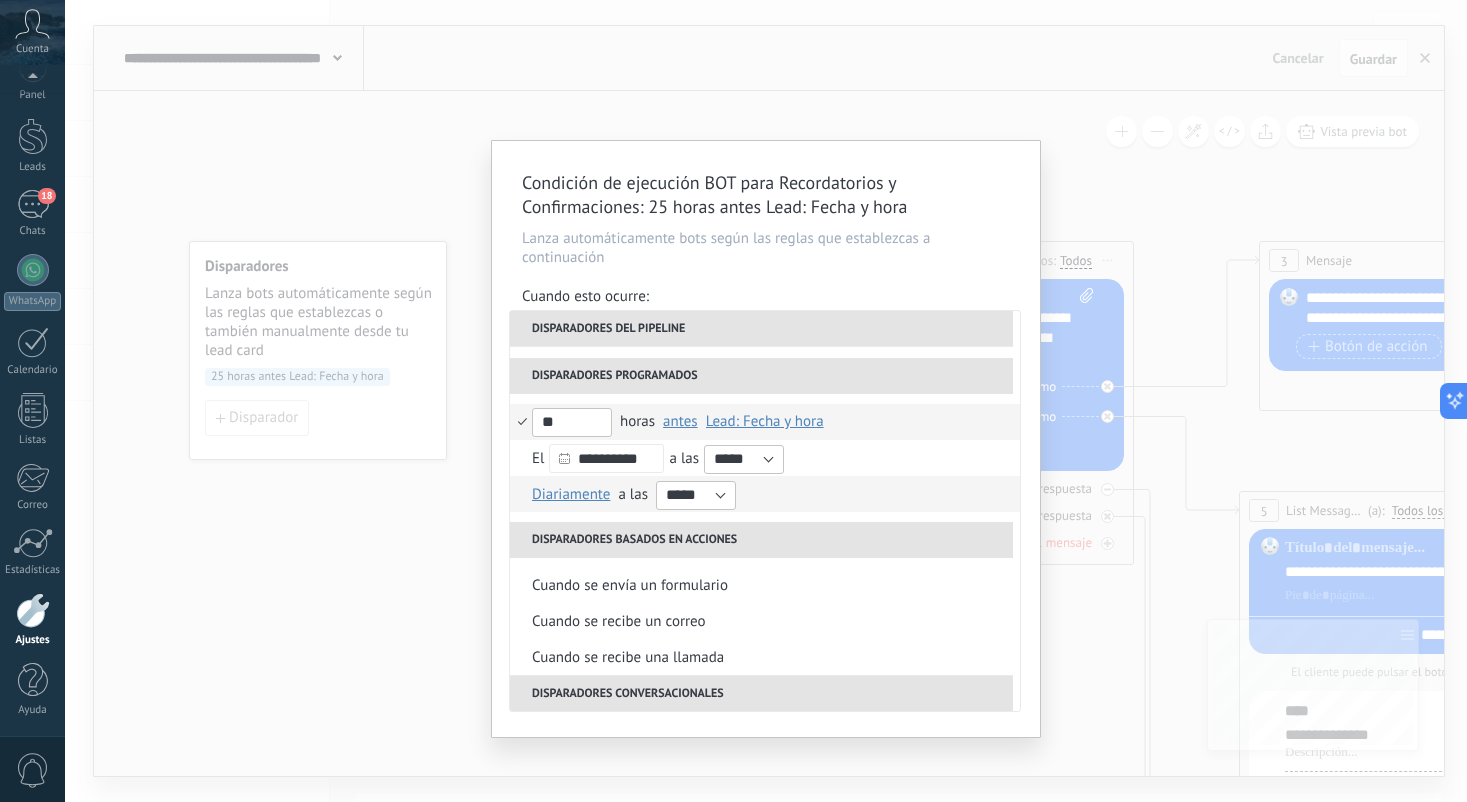 click on "Diariamente Diariamente Semanal Mensual Anual en enero en febrero en marzo en abril en mayo en junio en julio en agosto en septiembre en octubre en noviembre en diciembre en enero último día de un mes 1er día 2 º día 3 ° día 4 ° día 5 ° día 6to día 7mo día 8 ° día Noveno día 10mo día Día 11 12 ° día Día 13 14 ° día Día 15 Día 16 17 ° día Día 18 Día 19 20 ° día 21 ° día 22 días Día 23 Día 24 25 ° día 26 ° día Día 27 28 ° día Día 29 30 ° día Día 31 último día de un mes el lunes el martes el miércoles el jueves el viernes en sábado el domingo el lunes a las 00:00 00:30 01:00 01:30 02:00 02:30 03:00 03:30 04:00 04:30 05:00 05:30 06:00 06:30 07:00 07:30 08:00 08:30 09:00 09:30 10:00 10:30 11:00 11:30 12:00 12:30 13:00 13:30 14:00 14:30 15:00 15:30 16:00 16:30 17:00 17:30 18:00 18:30 19:00 19:30 20:00 20:30 21:00 21:30 22:00 22:30 23:00 23:30 *****" at bounding box center [765, 494] 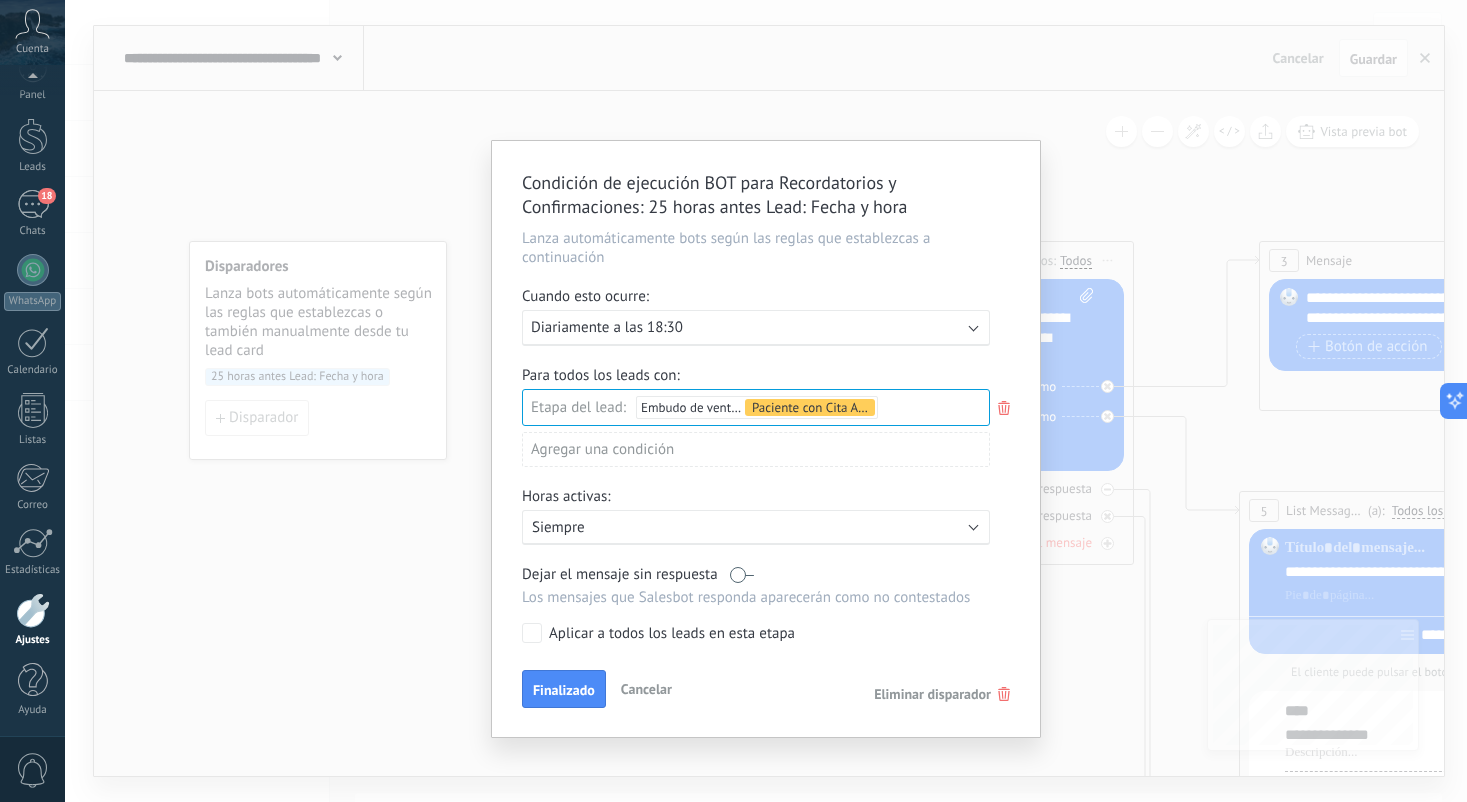 click on "Ejecutar: Diariamente a las [TIME]" at bounding box center (756, 328) 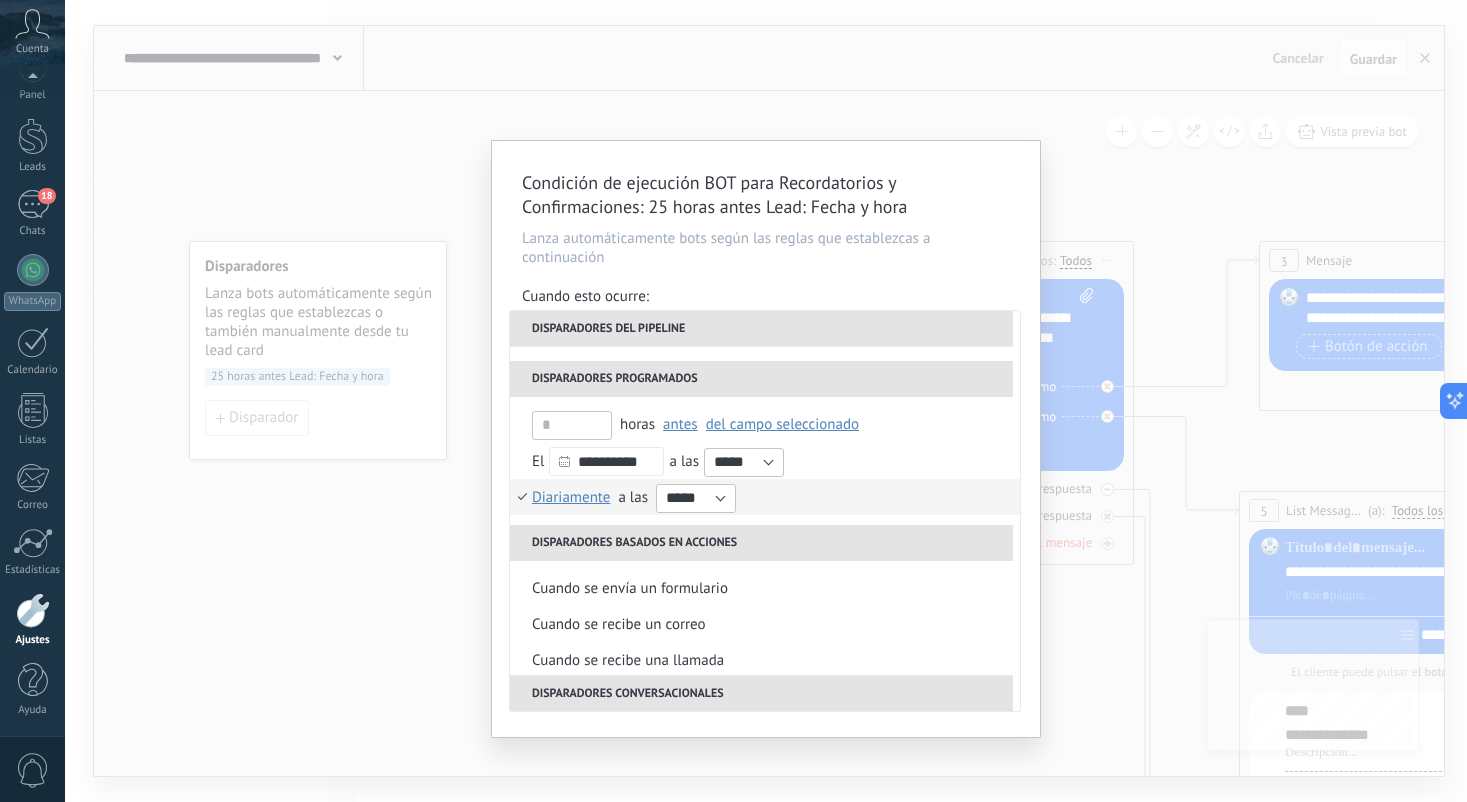 scroll, scrollTop: 228, scrollLeft: 0, axis: vertical 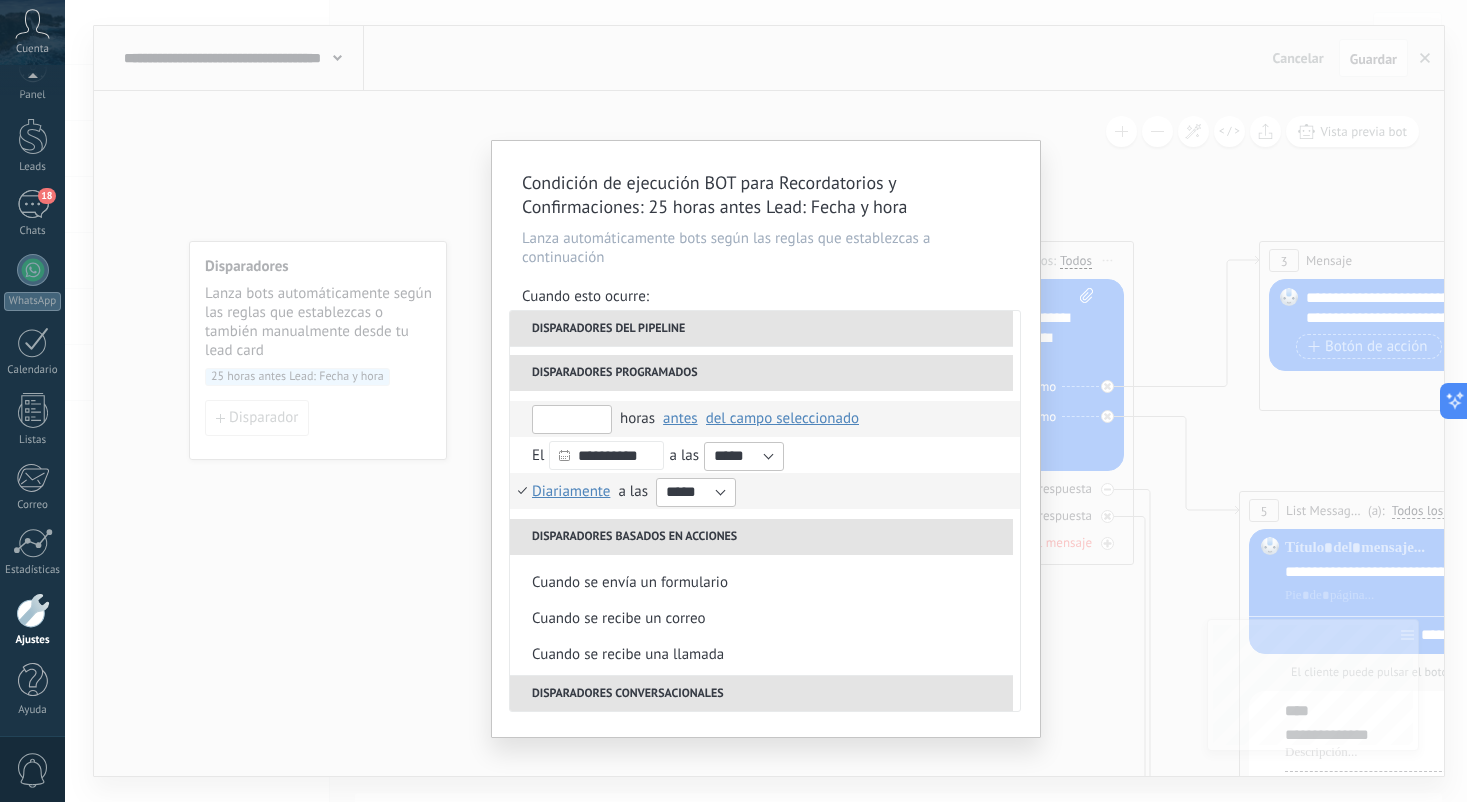 click at bounding box center (572, 419) 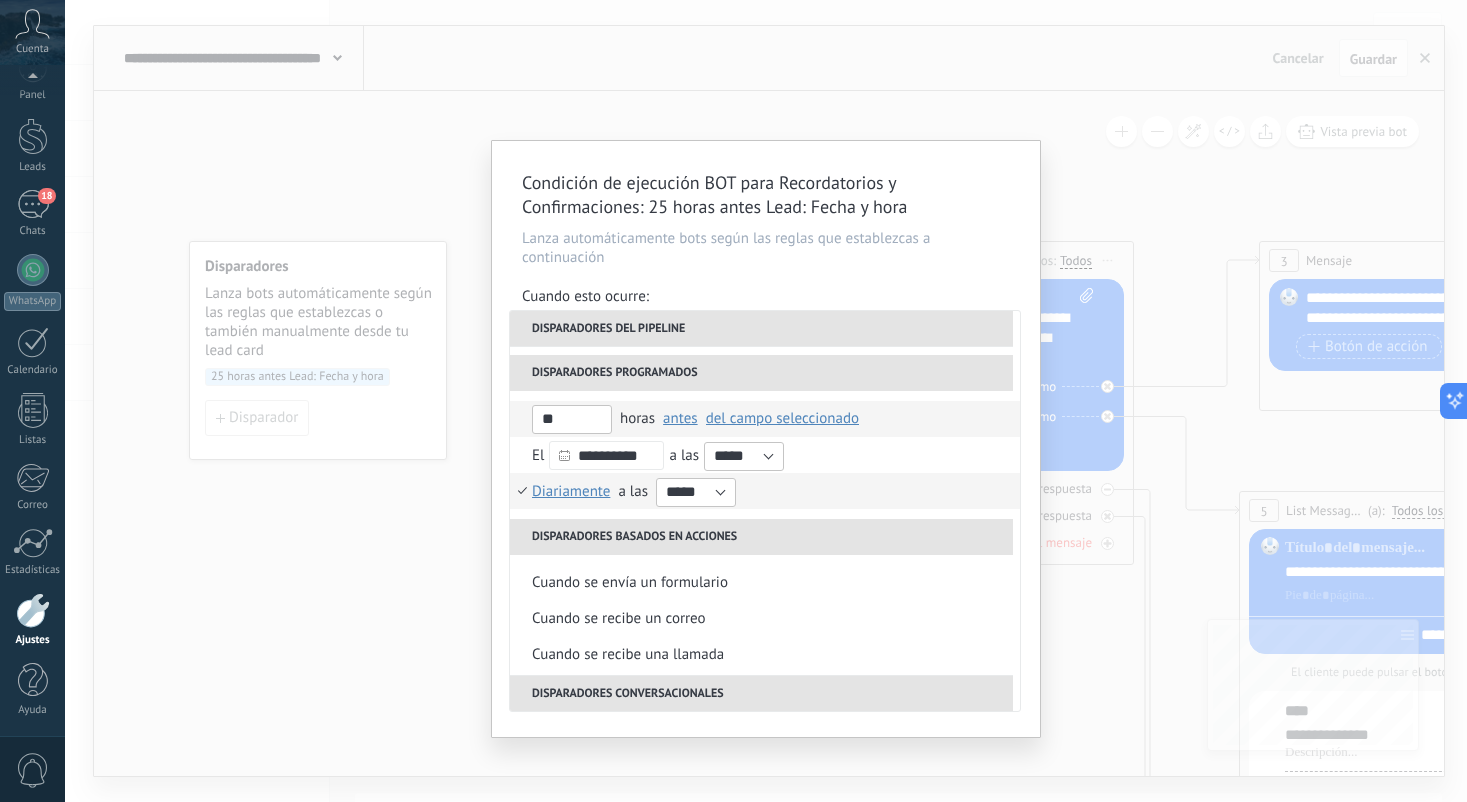 type on "**" 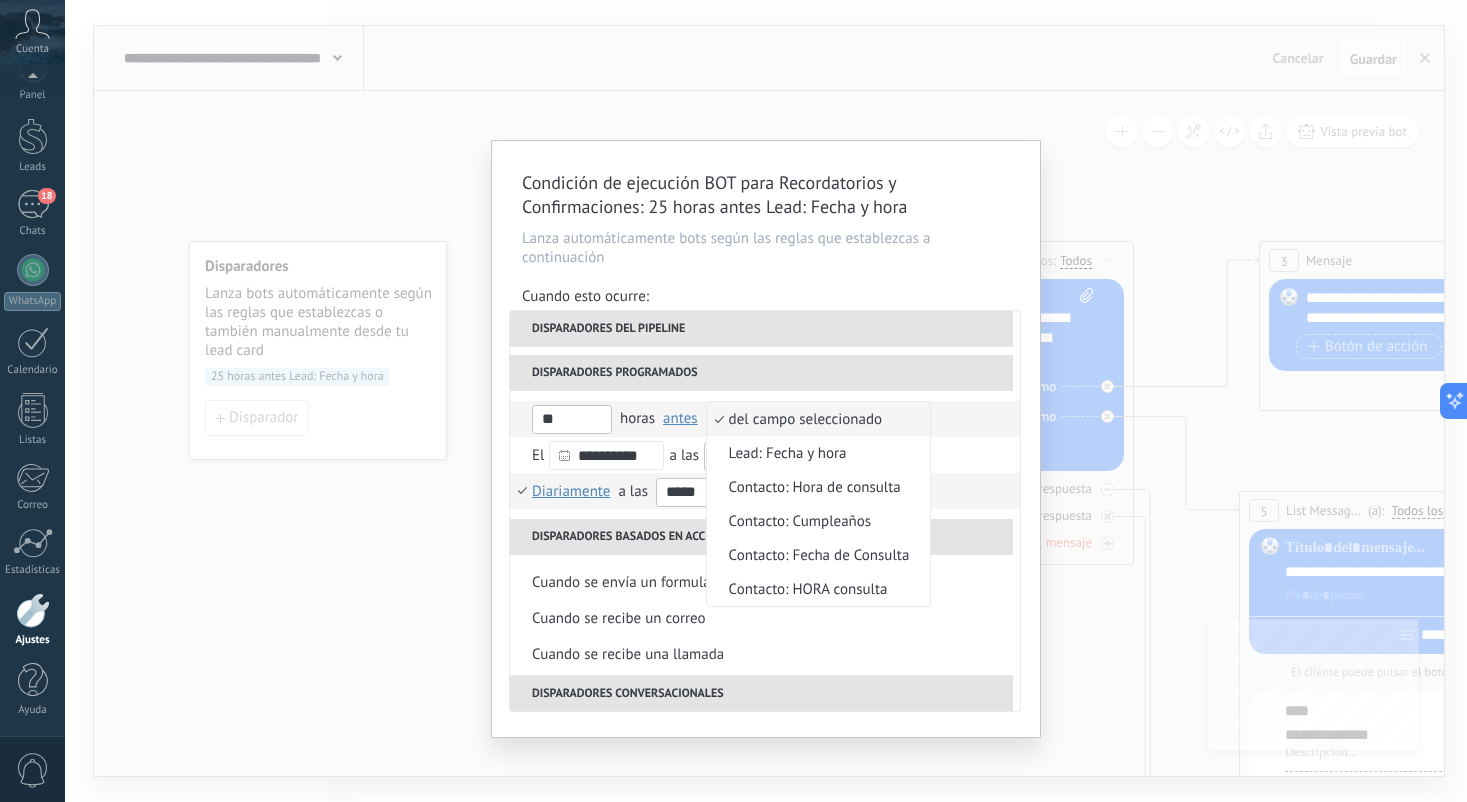 scroll, scrollTop: 0, scrollLeft: 0, axis: both 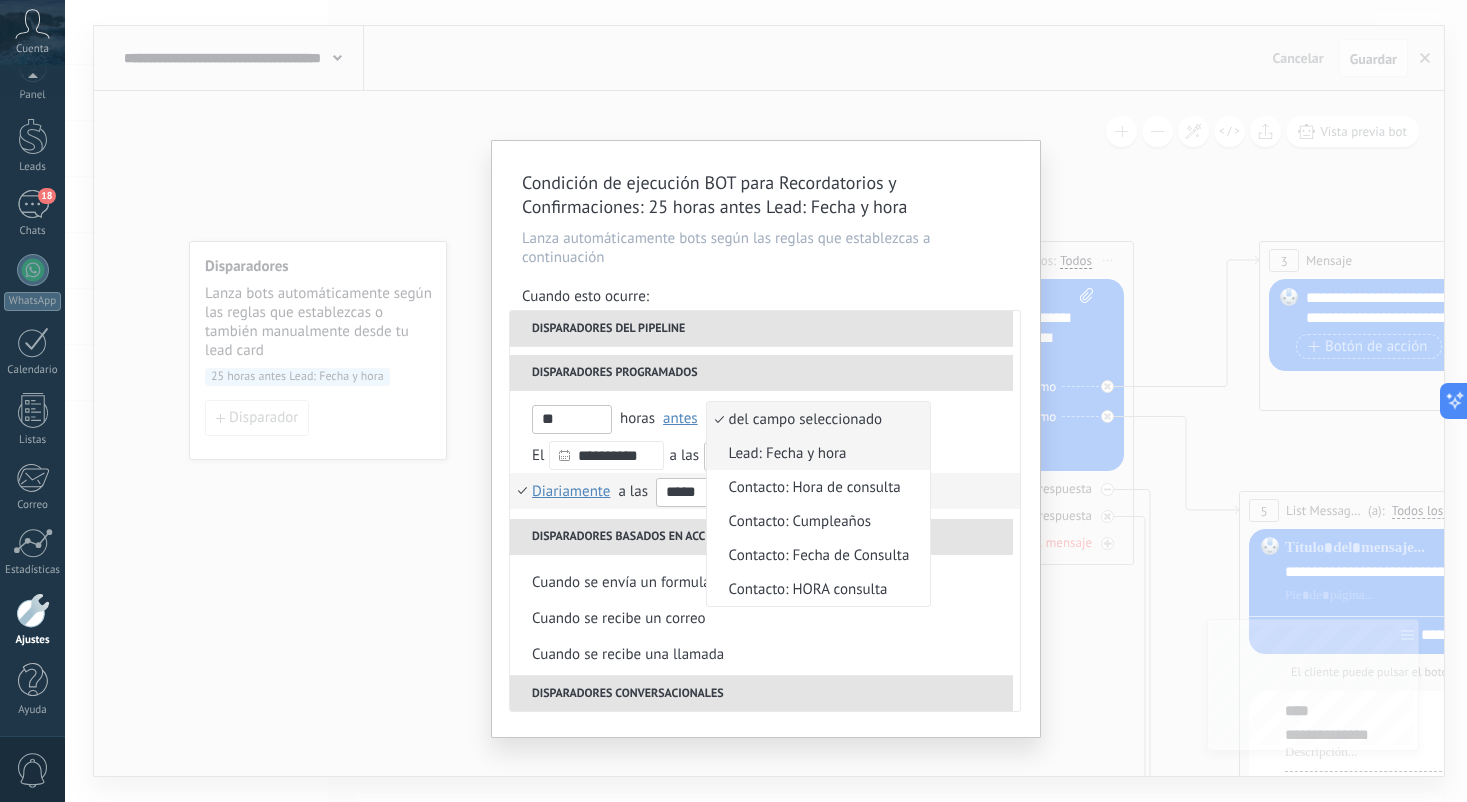 click on "Lead: Fecha y hora" at bounding box center (808, 453) 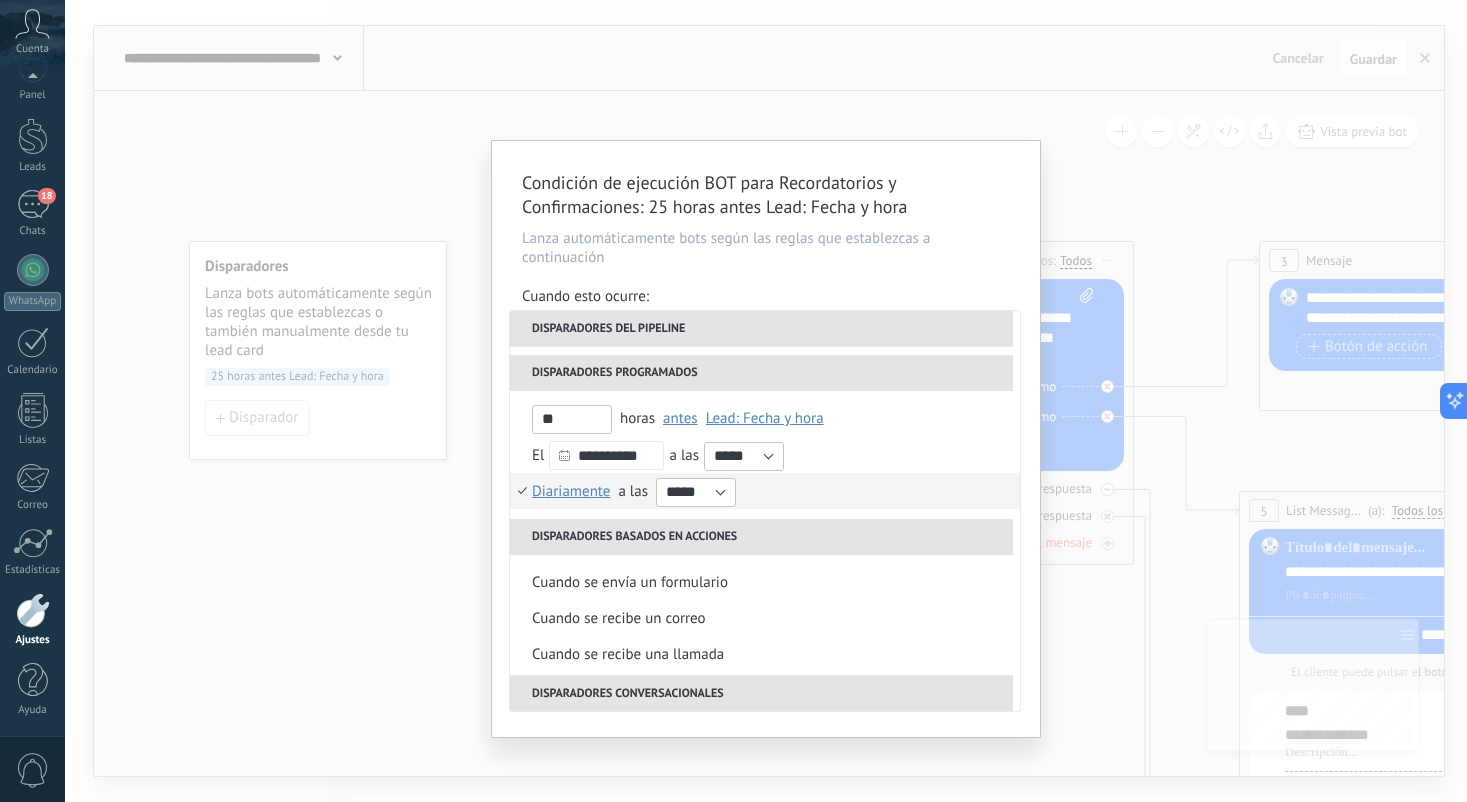 click on "Condición de ejecución BOT para Recordatorios y Confirmaciones :  25 horas antes Lead: Fecha y hora Lanza automáticamente bots según las reglas que establezcas a continuación Cuando esto ocurre: Ejecutar:  Diariamente a las 18:30  Disparadores del pipeline Cuando se crea en una etapa del embudo ahora después de 5 minutos después de 10 minutos un día Seleccionar un intervalo ahora Cuando se mueve lead a una etapa del embudo ahora después de 5 minutos después de 10 minutos un día Seleccionar un intervalo ahora Cuando se mueve lead o se crea en una etapa del embudo ahora después de 5 minutos después de 10 minutos un día Seleccionar un intervalo ahora Cuando se cambia el usuario responsable en lead Cuando un usuario  añade elimina añade  etiquetas en  lead contacto compañía lead : #añadir etiquetas Cuando un campo en  Productos contacto compañía lead Productos  es actualizado:  SKU Grupo Precio Descripción External ID Unit Oferta especial 1 Precio al por mayor Puntos por compra Imagen SKU )" at bounding box center [766, 439] 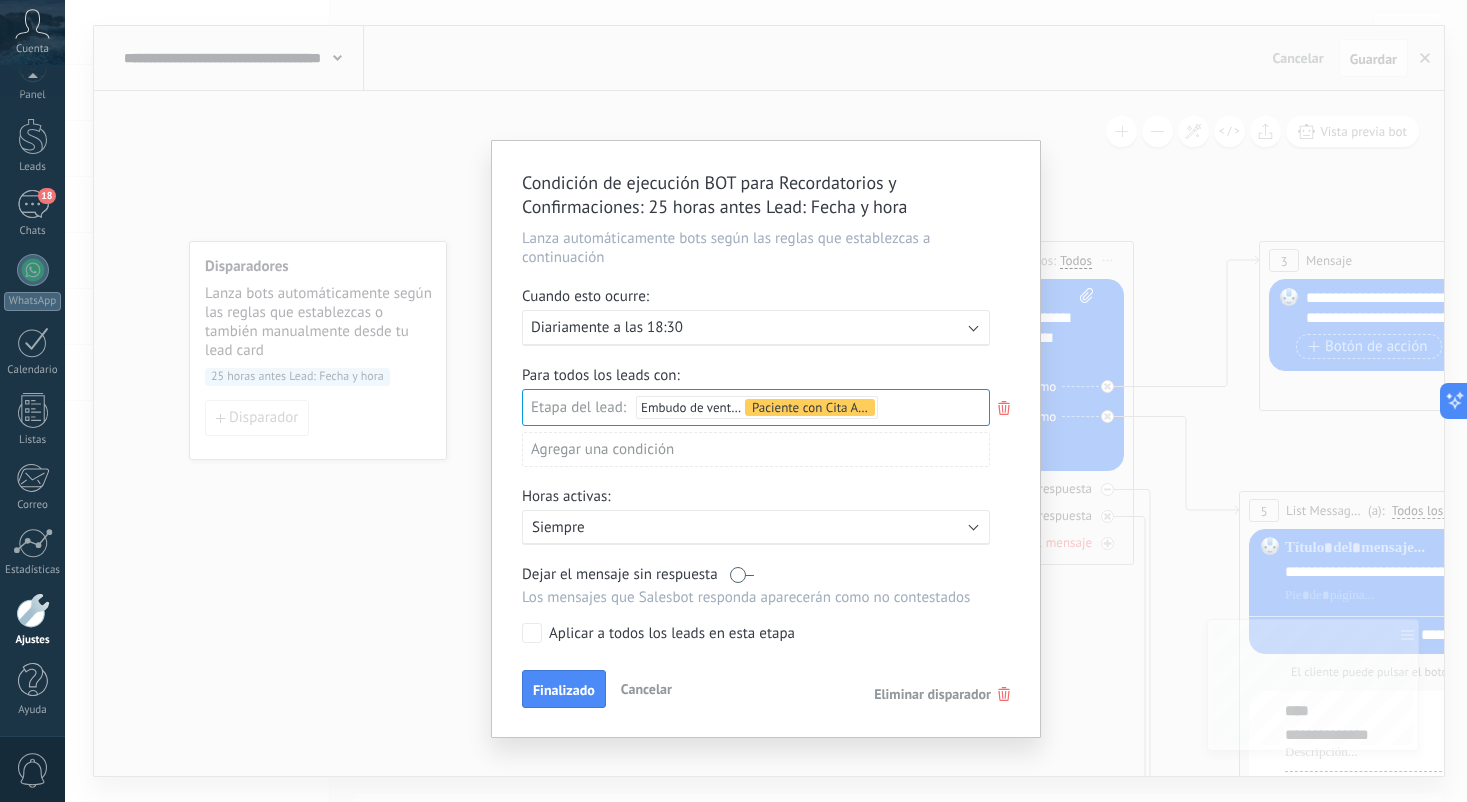 click on "Ejecutar: Diariamente a las [TIME]" at bounding box center [756, 328] 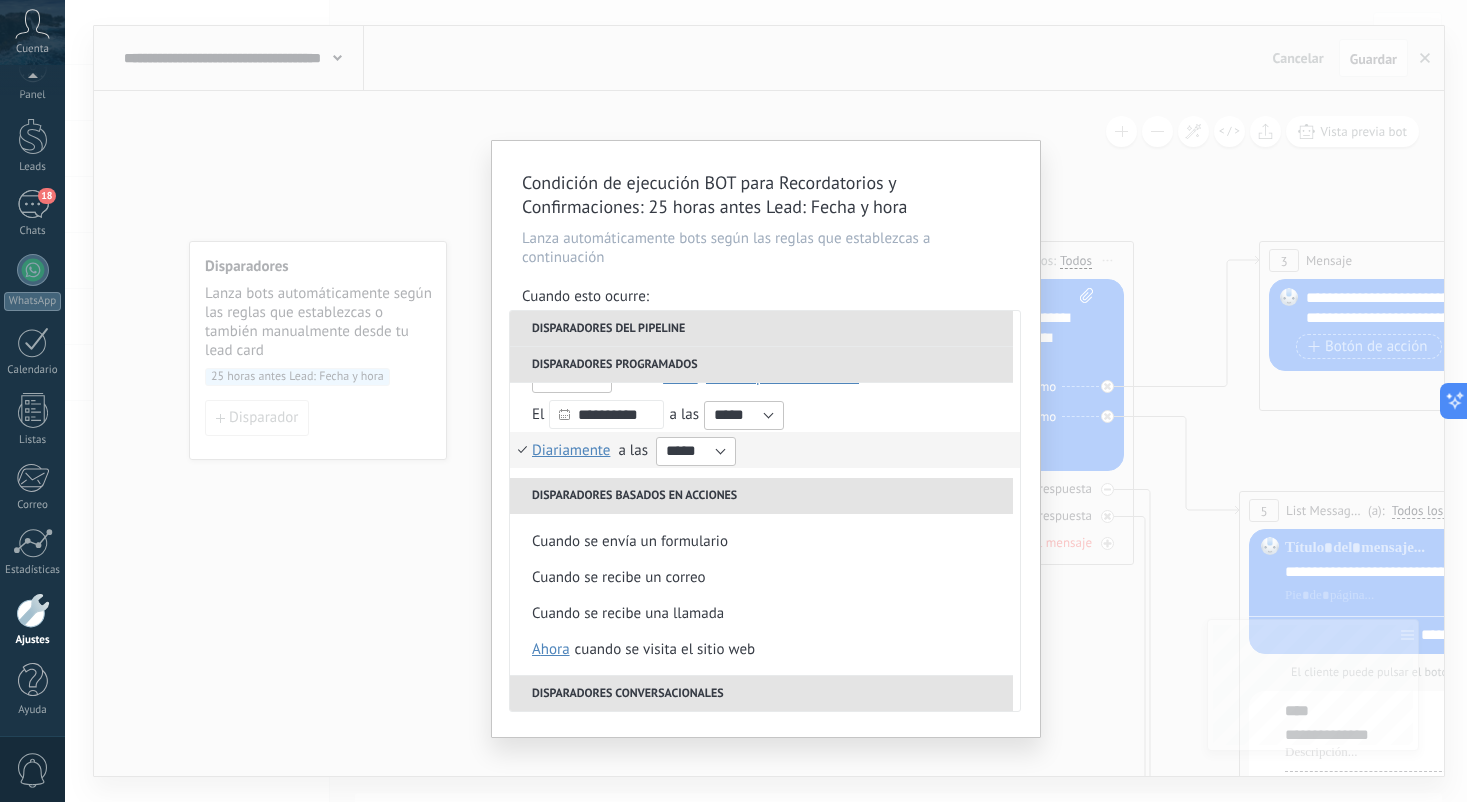 scroll, scrollTop: 267, scrollLeft: 0, axis: vertical 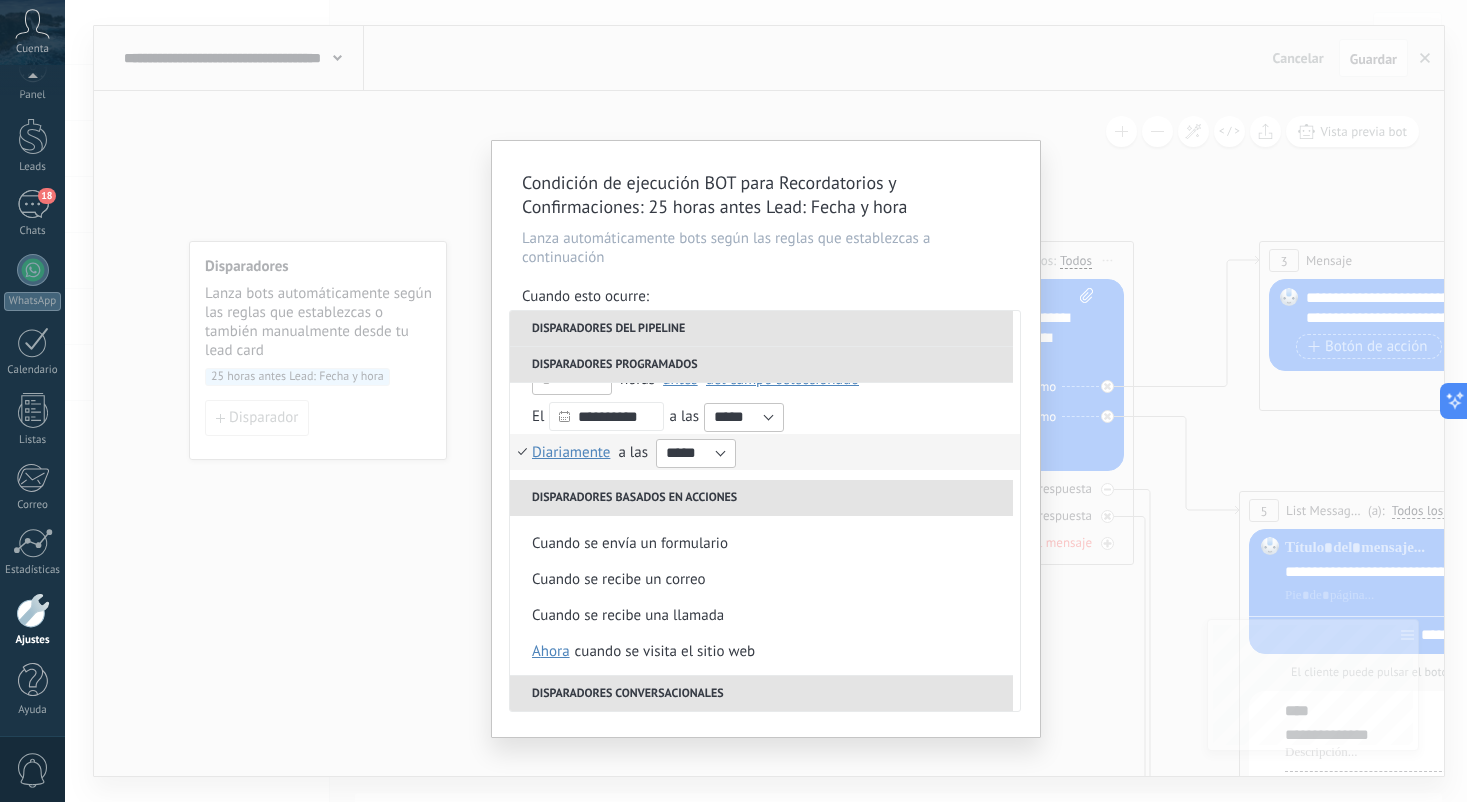 click on "Diariamente Semanal Mensual Anual Diariamente en enero en febrero en marzo en abril en mayo en junio en julio en agosto en septiembre en octubre en noviembre en diciembre en enero último día de un mes 1er día 2 º día 3 ° día 4 ° día 5 ° día 6to día 7mo día 8 ° día Noveno día 10mo día Día 11 12 ° día Día 13 14 ° día Día 15 Día 16 17 ° día Día 18 Día 19 20 ° día 21 ° día 22 días Día 23 Día 24 25 ° día 26 ° día Día 27 28 ° día Día 29 30 ° día Día 31 último día de un mes el lunes el martes el miércoles el jueves el viernes en sábado el domingo el lunes a las 00:00 00:30 01:00 01:30 02:00 02:30 03:00 03:30 04:00 04:30 05:00 05:30 06:00 06:30 07:00 07:30 08:00 08:30 09:00 09:30 10:00 10:30 11:00 11:30 12:00 12:30 13:00 13:30 14:00 14:30 15:00 15:30 16:00 16:30 17:00 17:30 18:00 18:30 19:00 19:30 20:00 20:30 21:00 21:30 22:00 22:30 23:00 23:30 *****" at bounding box center [765, 452] 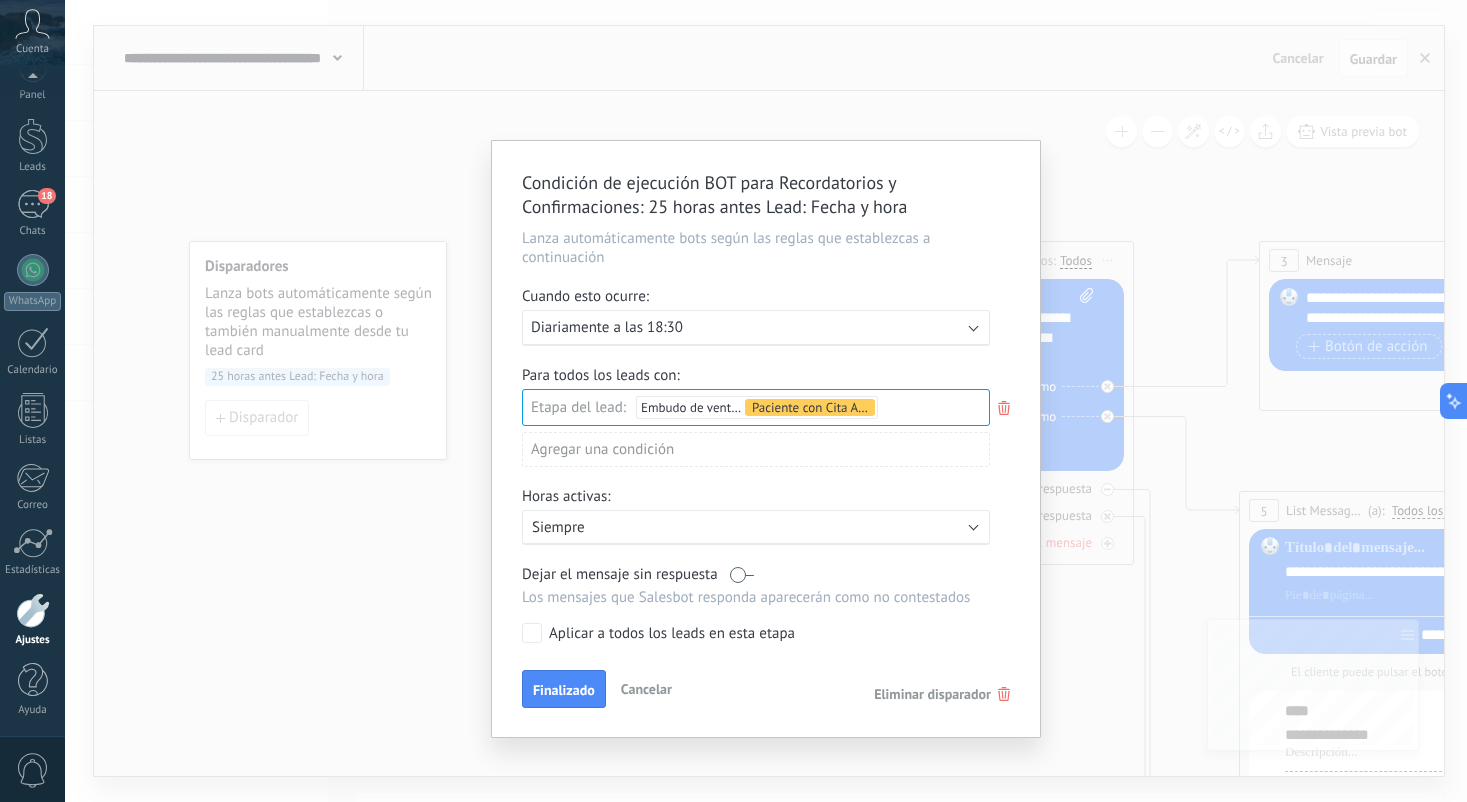 click on "Ejecutar: Diariamente a las [TIME]" at bounding box center (748, 327) 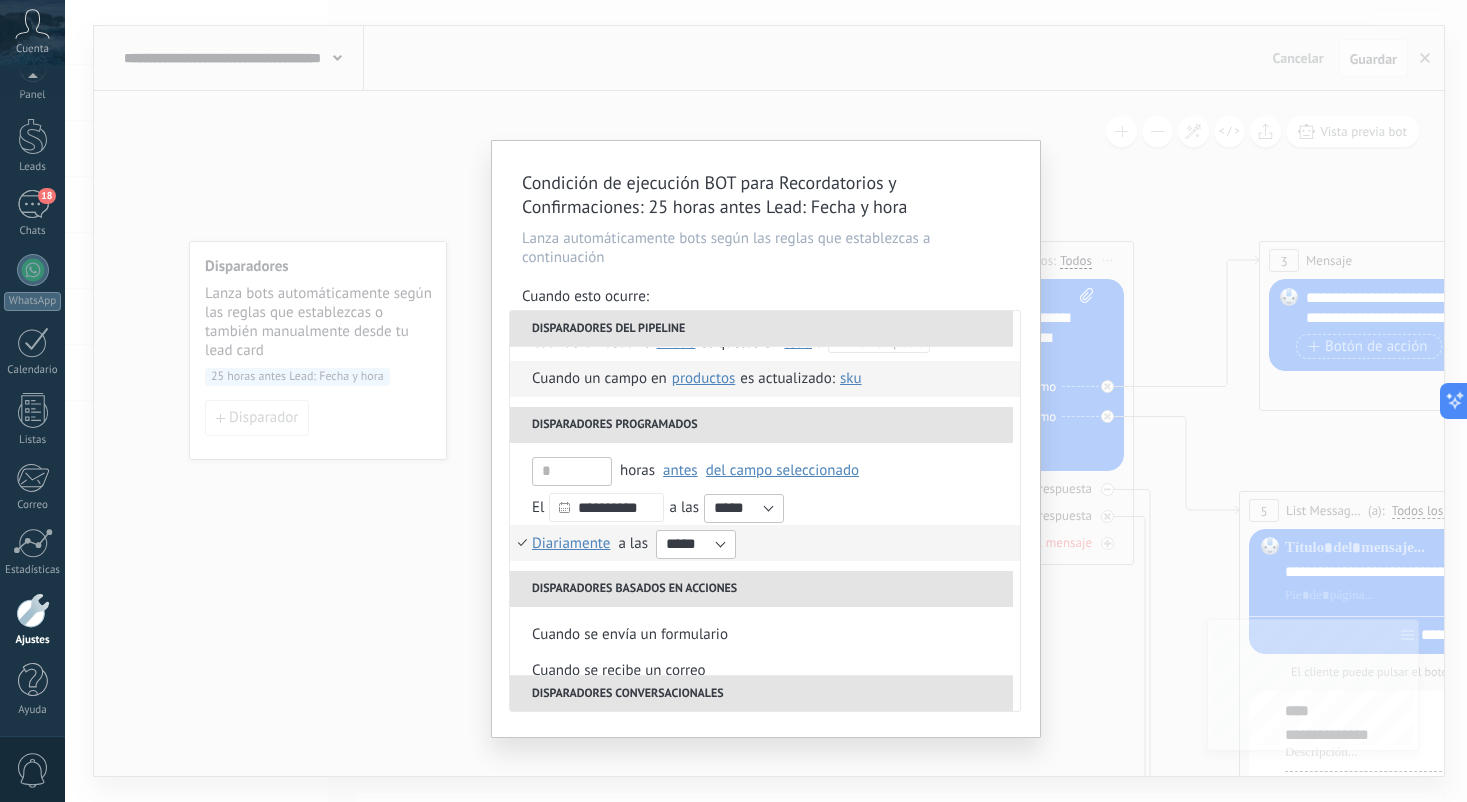scroll, scrollTop: 166, scrollLeft: 0, axis: vertical 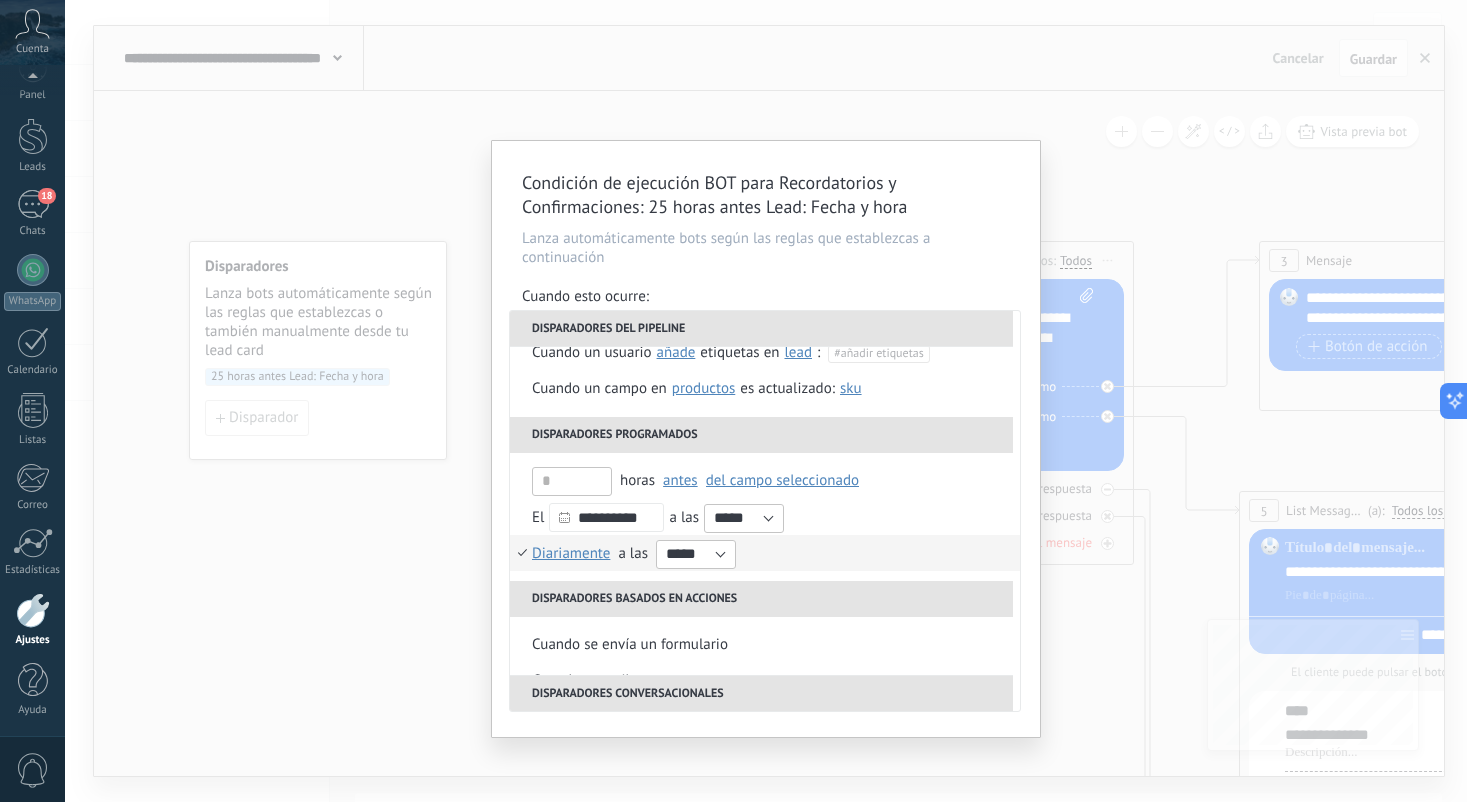 click on "Diariamente" at bounding box center [571, 553] 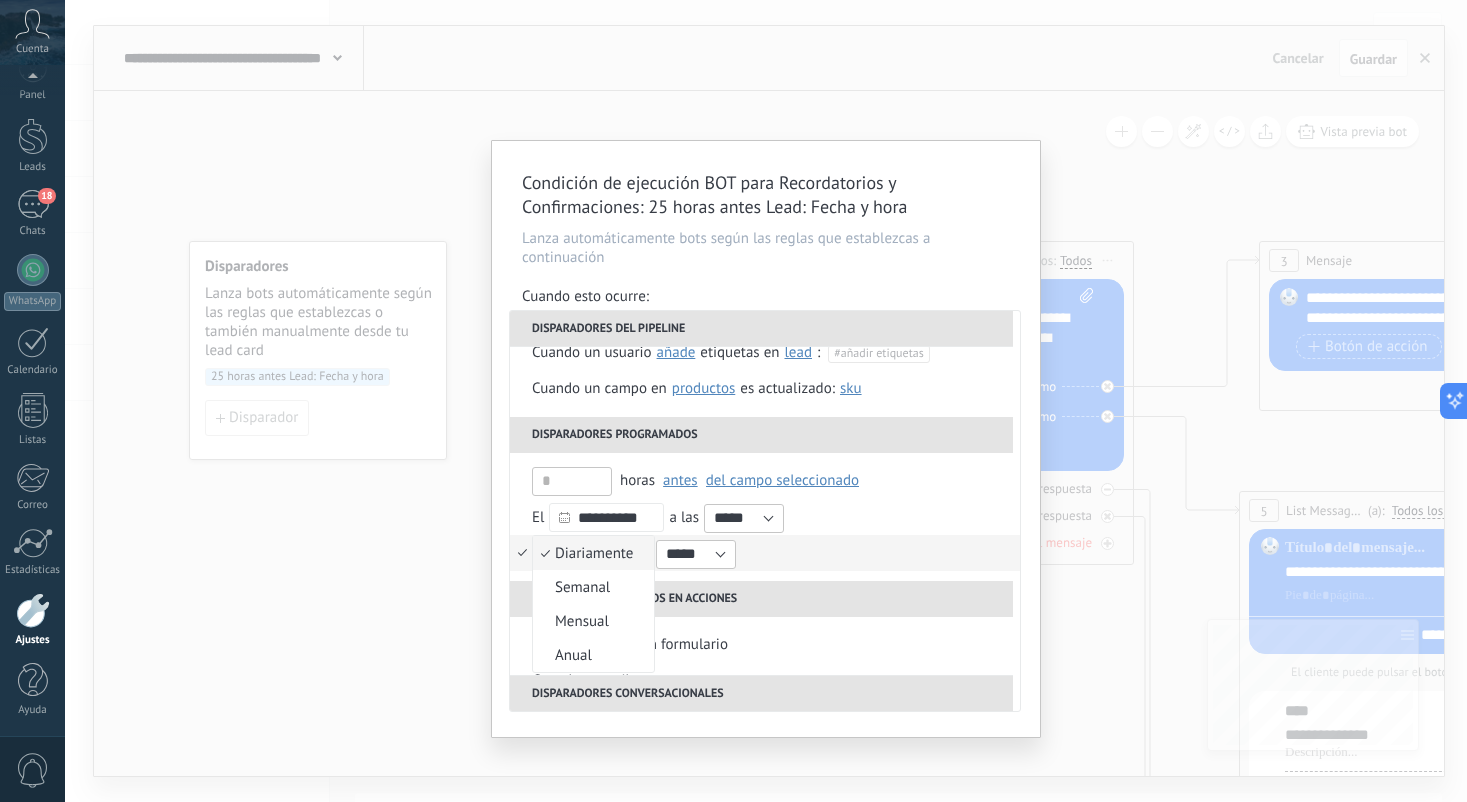 click on "Diariamente" at bounding box center (583, 553) 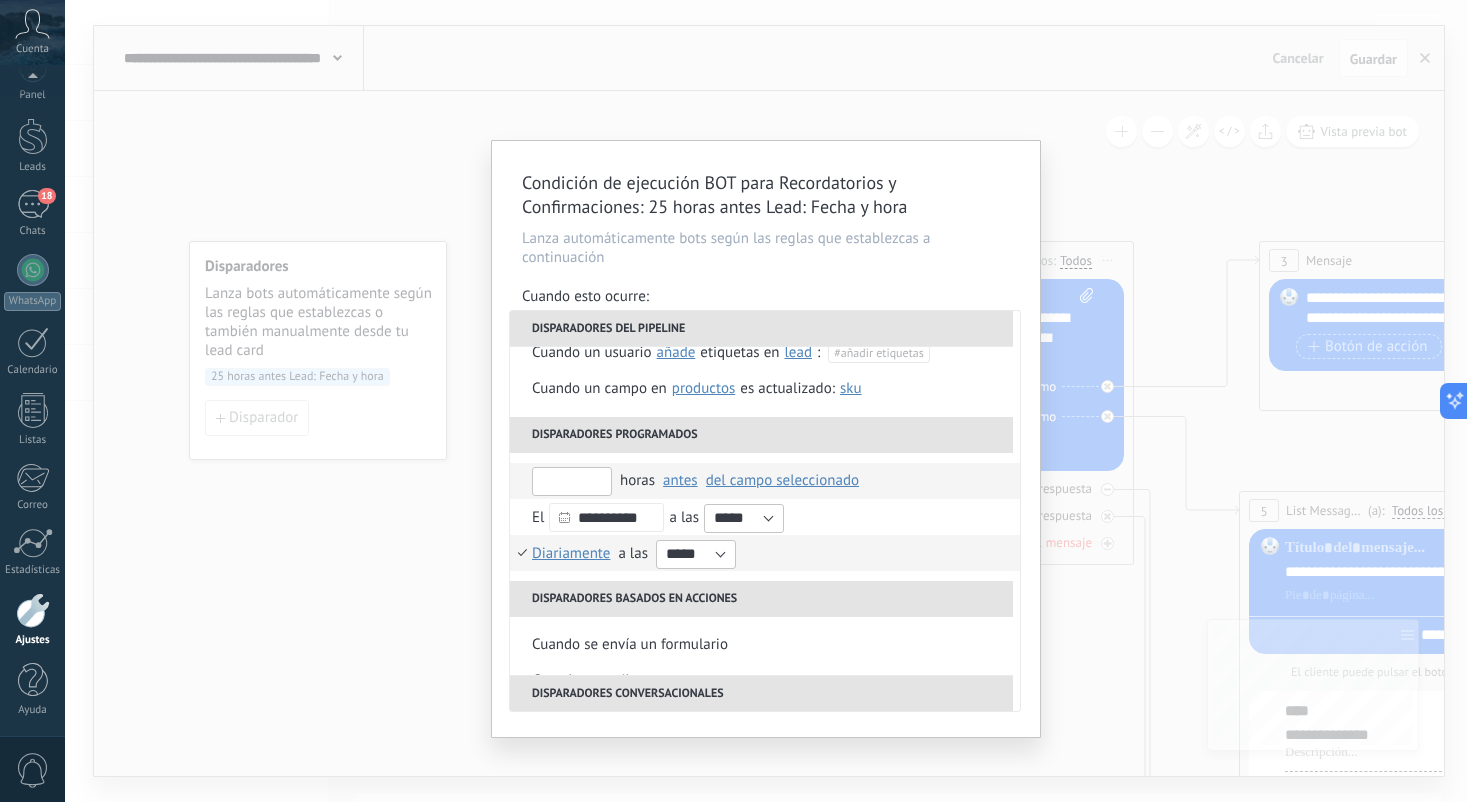 click at bounding box center [572, 481] 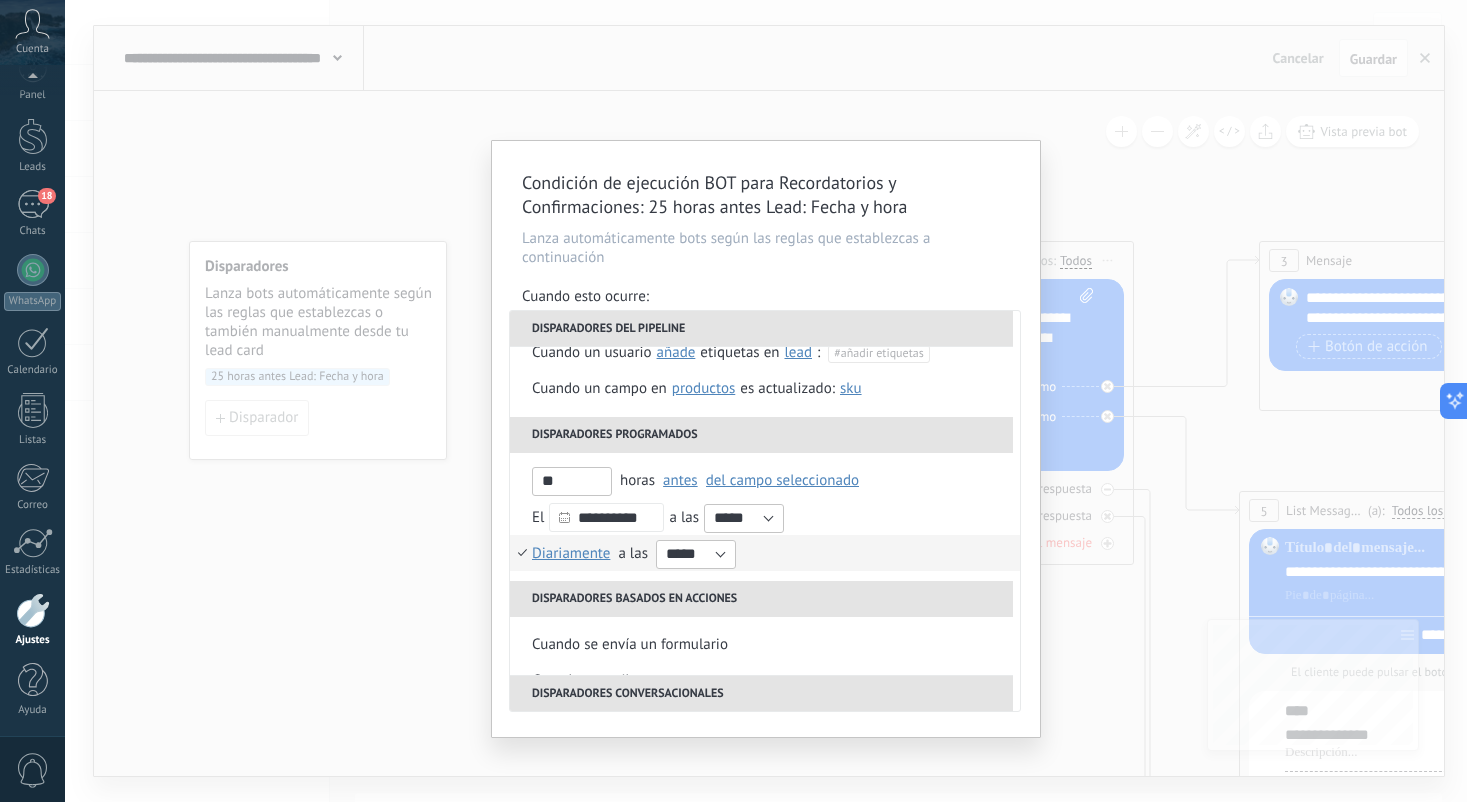 type on "**" 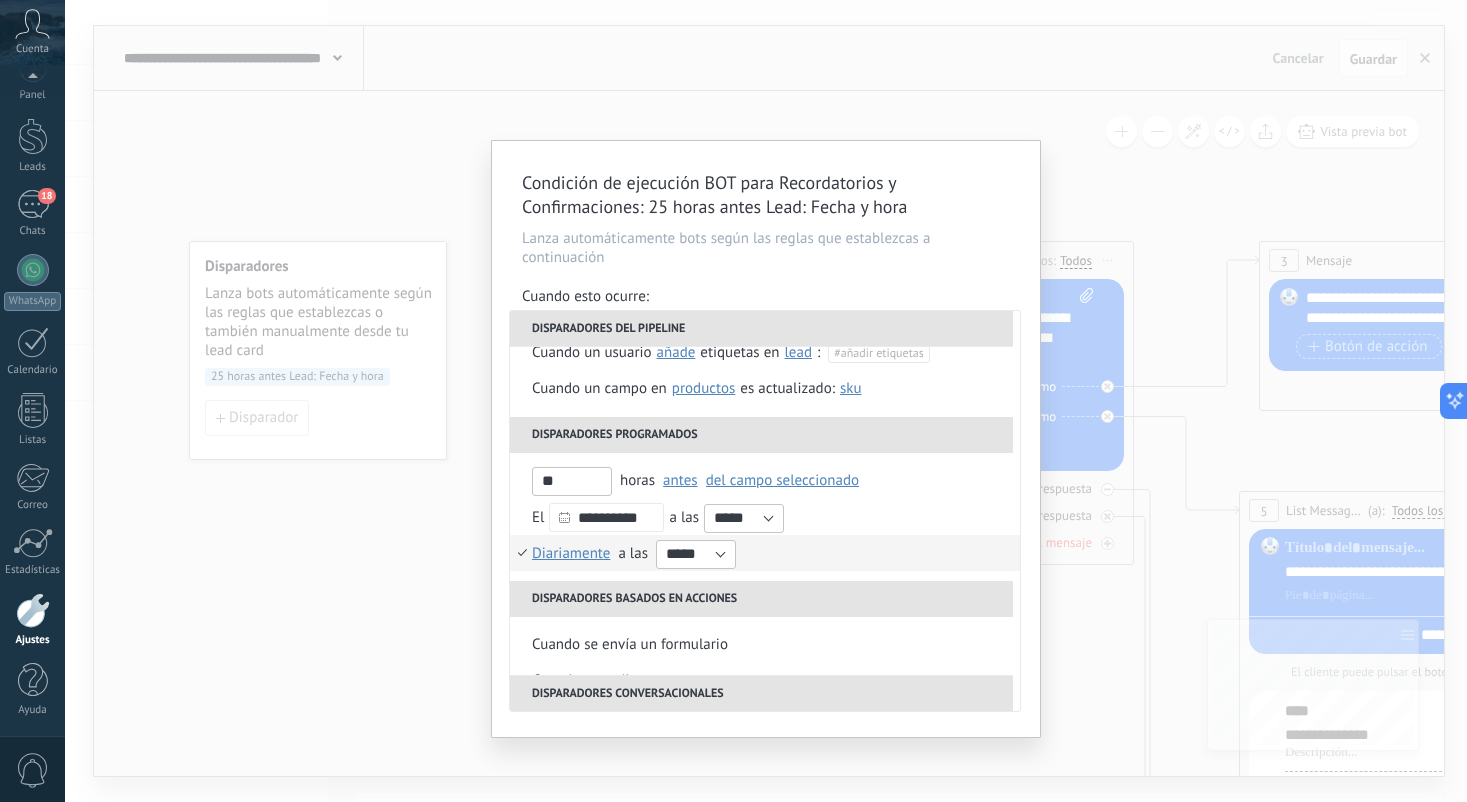 click on "Disparadores programados" at bounding box center [761, 435] 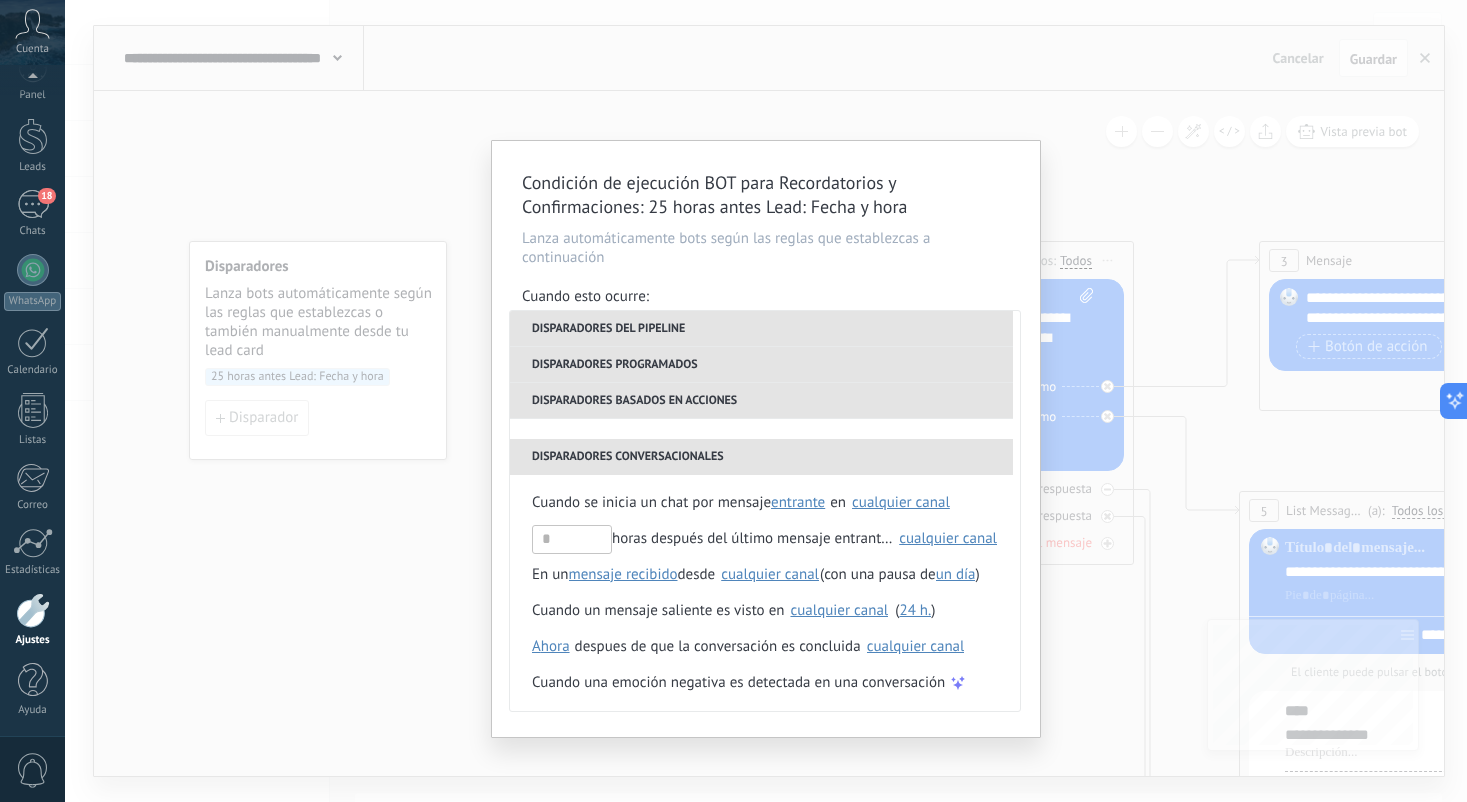 scroll, scrollTop: 508, scrollLeft: 0, axis: vertical 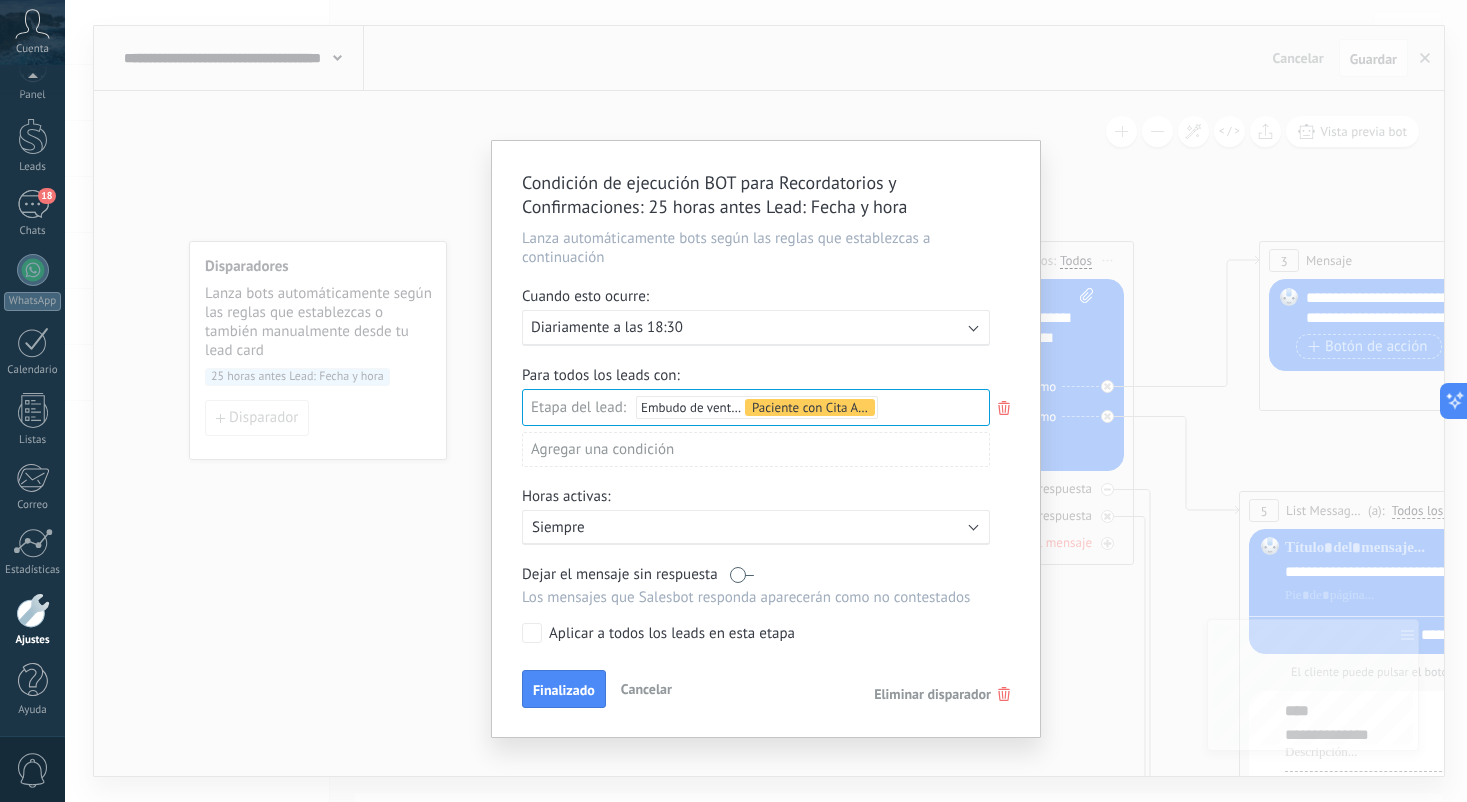 click on "Cancelar" at bounding box center [646, 689] 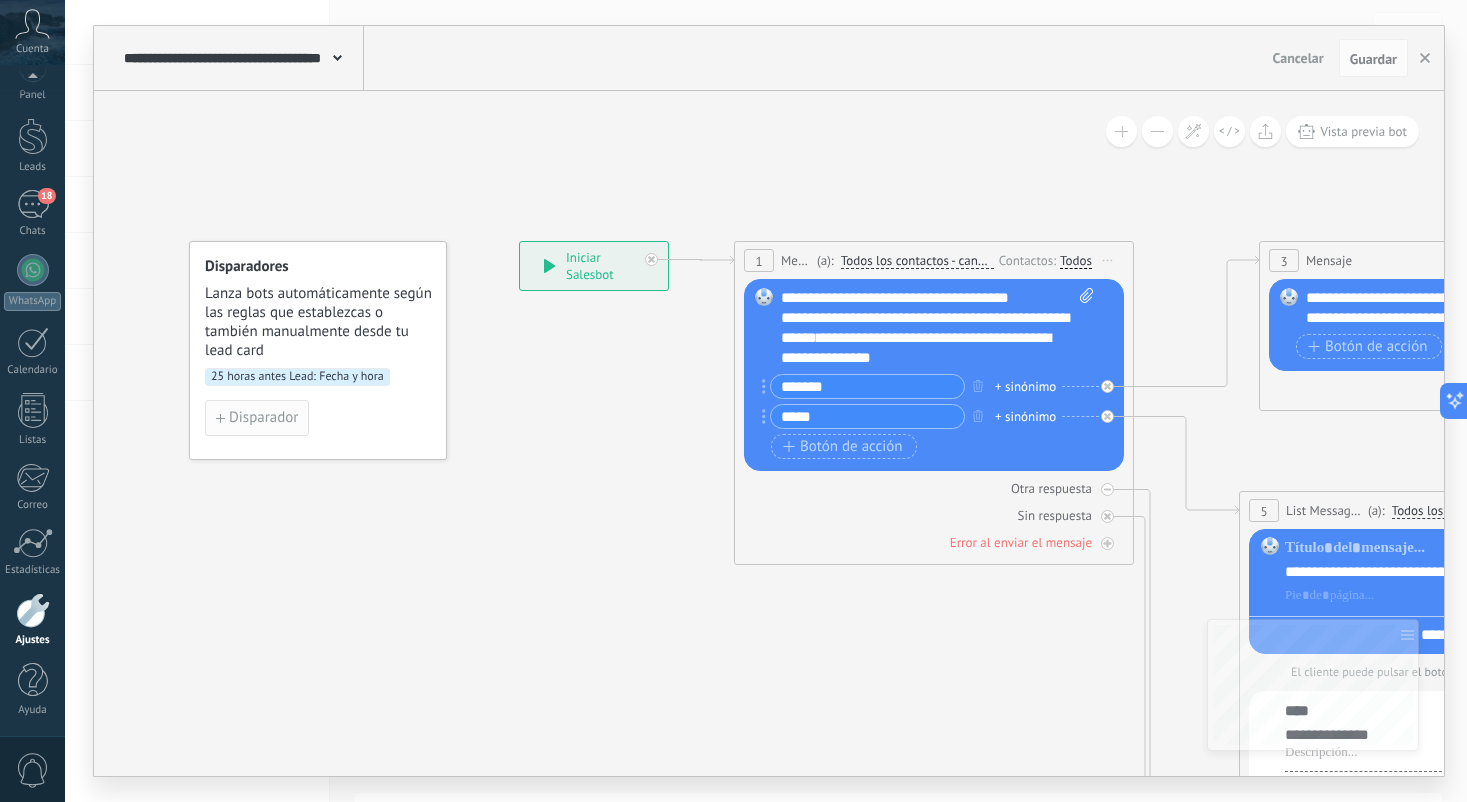 click on "Disparador" at bounding box center [257, 418] 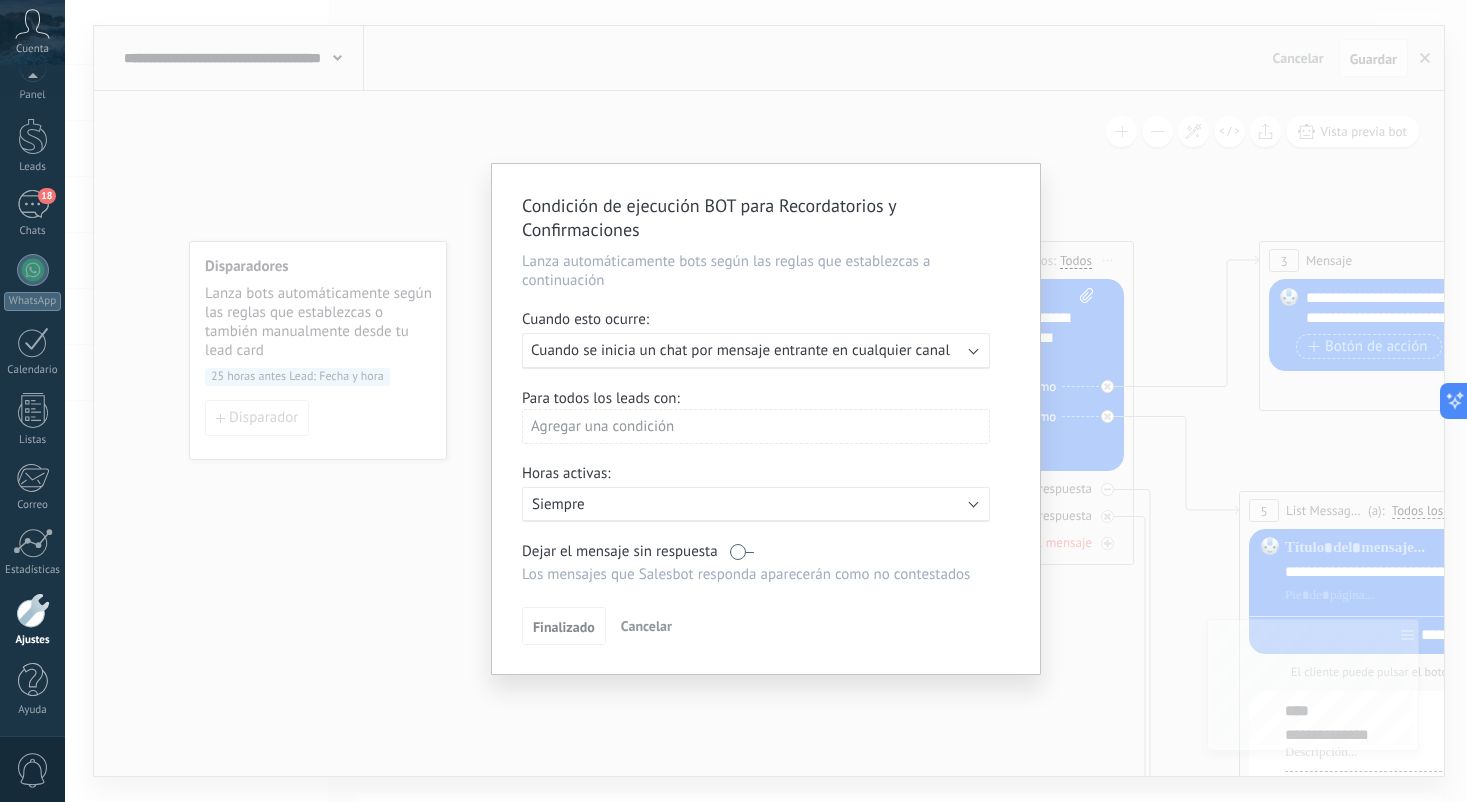 click on "Condición de ejecución BOT para Recordatorios y Confirmaciones Lanza automáticamente bots según las reglas que establezcas a continuación Cuando esto ocurre: Ejecutar:  Cuando se inicia un chat por mensaje entrante en cualquier canal Para todos los leads con: Agregar una condición Horas activas: Activo:  Siempre Dejar el mensaje sin respuesta Los mensajes que Salesbot responda aparecerán como no contestados Aplicar a todos los leads en esta etapa Finalizado Cancelar" at bounding box center (766, 401) 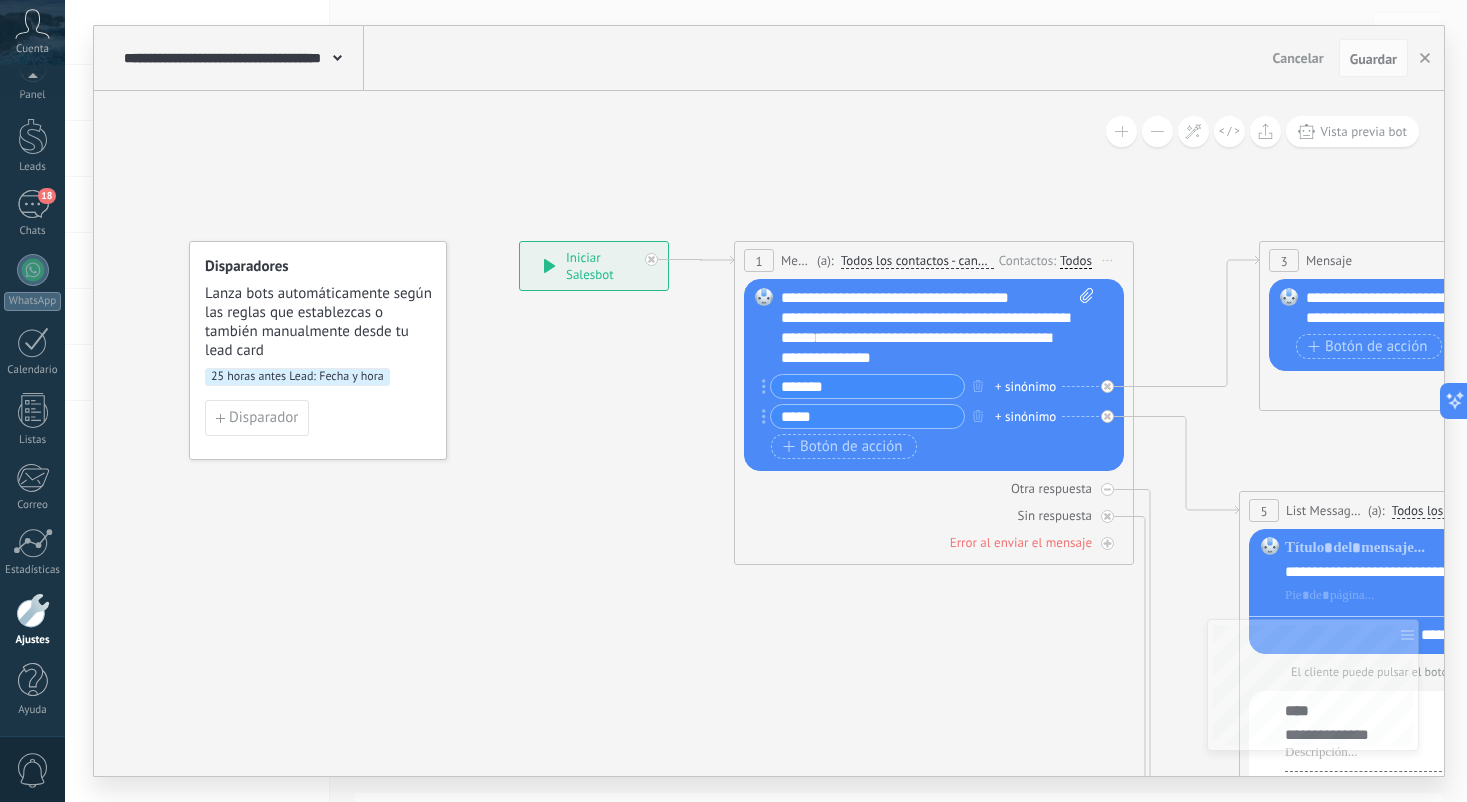 click on "25 horas antes Lead: Fecha y hora" at bounding box center [297, 377] 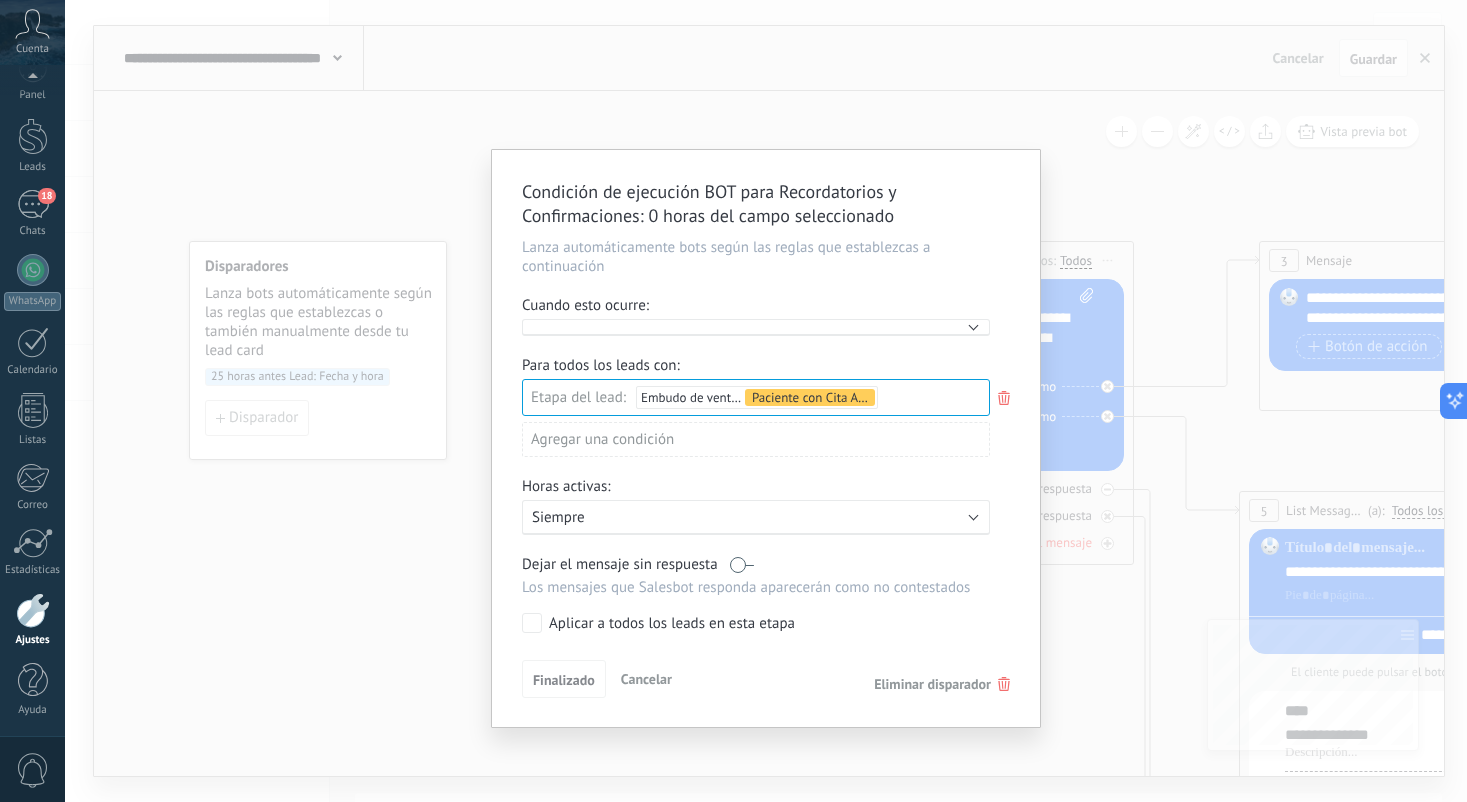 click on "Ejecutar:" at bounding box center [756, 327] 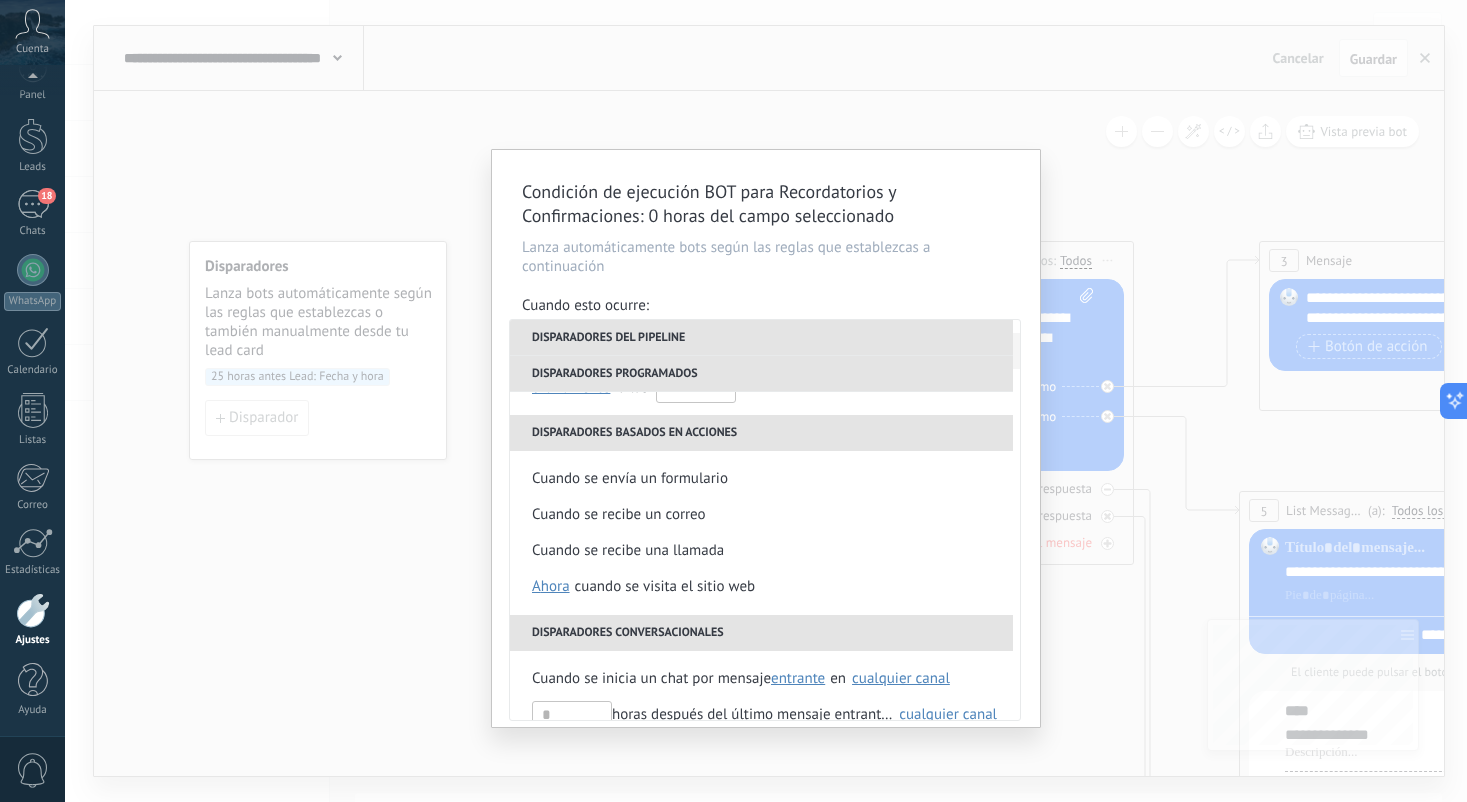 scroll, scrollTop: 356, scrollLeft: 0, axis: vertical 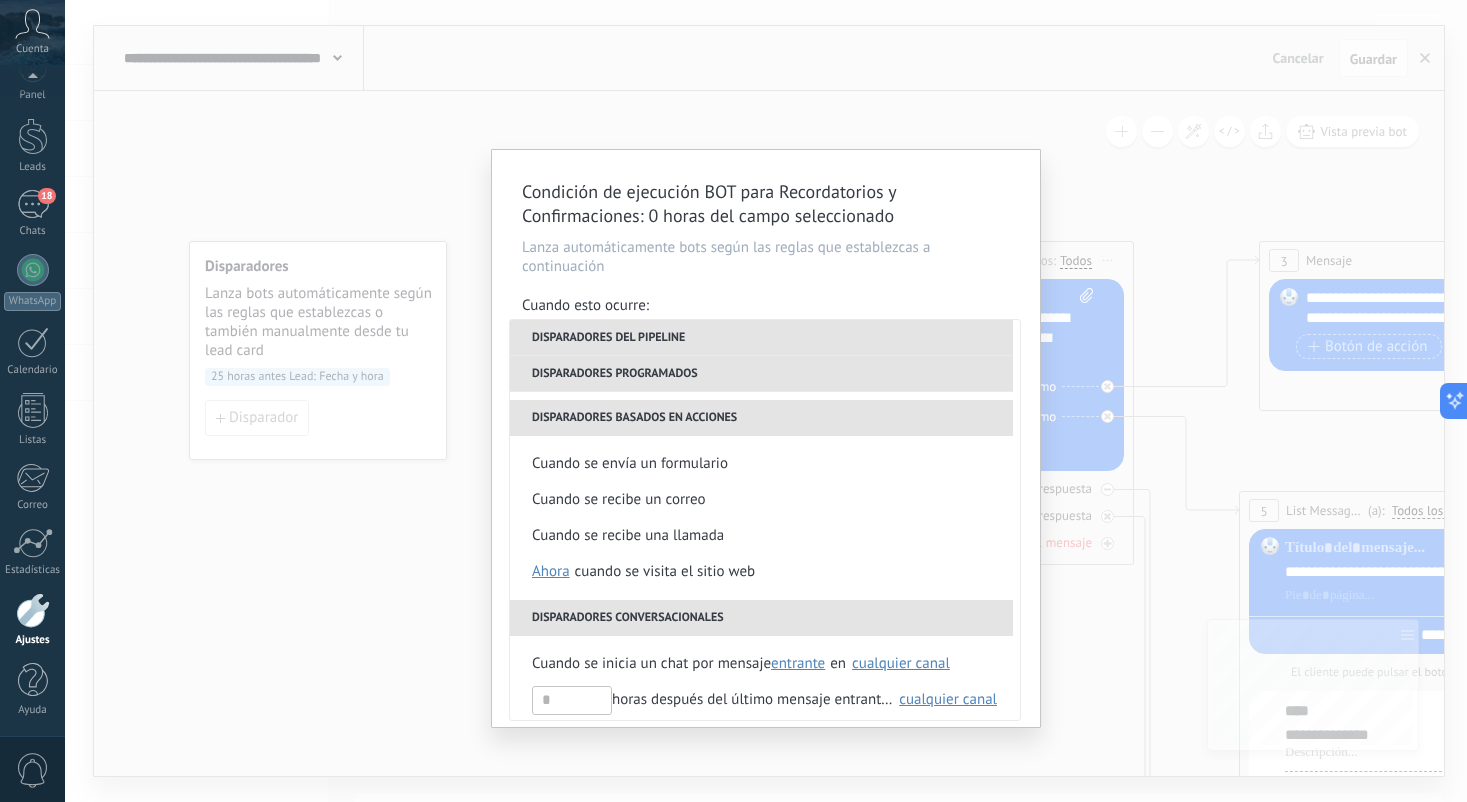 click on "Condición de ejecución BOT para Recordatorios y Confirmaciones :  0 horas  del campo seleccionado Lanza automáticamente bots según las reglas que establezcas a continuación Cuando esto ocurre: Ejecutar:  Disparadores del pipeline Cuando se crea en una etapa del embudo ahora después de 5 minutos después de 10 minutos un día Seleccionar un intervalo ahora Cuando se mueve lead a una etapa del embudo ahora después de 5 minutos después de 10 minutos un día Seleccionar un intervalo ahora Cuando se mueve lead o se crea en una etapa del embudo ahora después de 5 minutos después de 10 minutos un día Seleccionar un intervalo ahora Cuando se cambia el usuario responsable en lead Cuando un usuario  añade elimina añade  etiquetas en  lead contacto compañía lead : #añadir etiquetas Cuando un campo en  Productos contacto compañía lead Productos  es actualizado:  SKU Grupo Precio Descripción External ID Unit Oferta especial 1 Precio al por mayor Puntos por compra Imagen SKU horas El )" at bounding box center [766, 401] 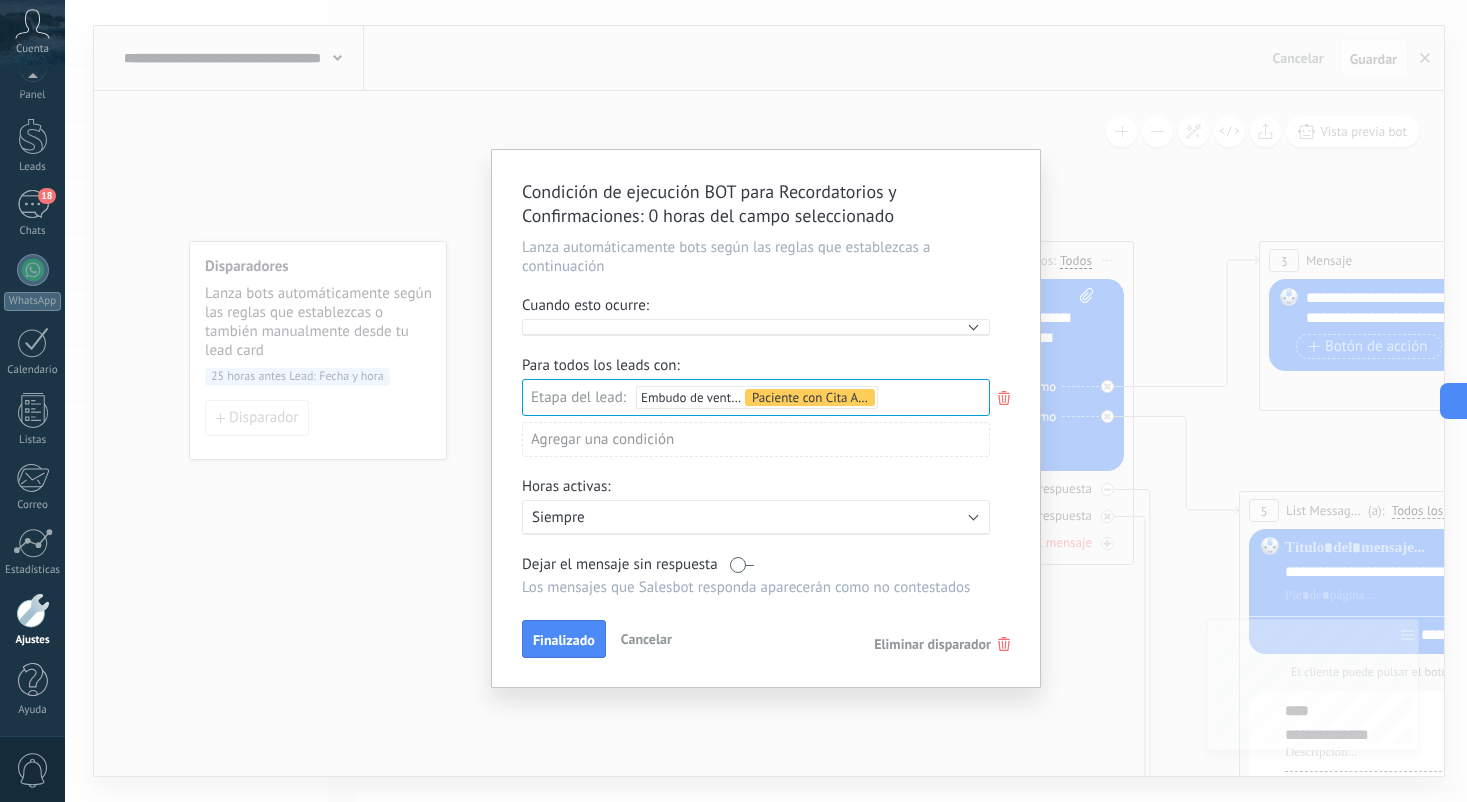 click on "Condición de ejecución BOT para Recordatorios y Confirmaciones :  0 horas  del campo seleccionado Lanza automáticamente bots según las reglas que establezcas a continuación Cuando esto ocurre: Ejecutar:    Para todos los leads con: Etapa del lead: Embudo de ventas Paciente con Cita Agendada Leads Entrantes Pacientes Paciente Nuevo Paciente Alta Relativa Paciente con Cita Agendada Paciente con Cita Confirmada Paciente Inactivo Paciente esperando nueva cita Cita completada – ganado Cita cancelada – perdido Agregar una condición Horas activas: Activo:  Siempre Dejar el mensaje sin respuesta Los mensajes que Salesbot responda aparecerán como no contestados Aplicar a todos los leads en esta etapa Finalizado Cancelar Eliminar disparador" at bounding box center (766, 401) 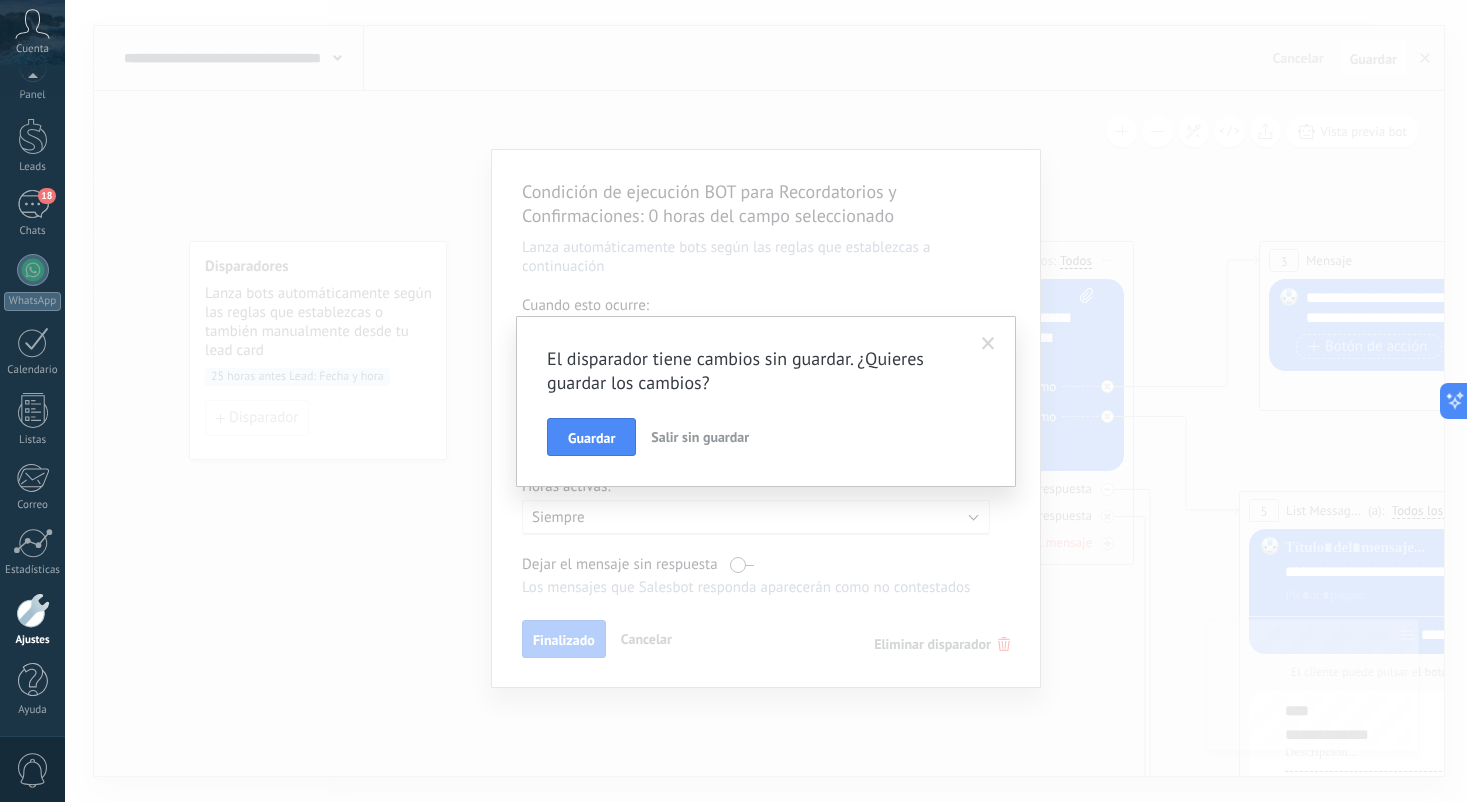 click on "Salir sin guardar" at bounding box center [700, 437] 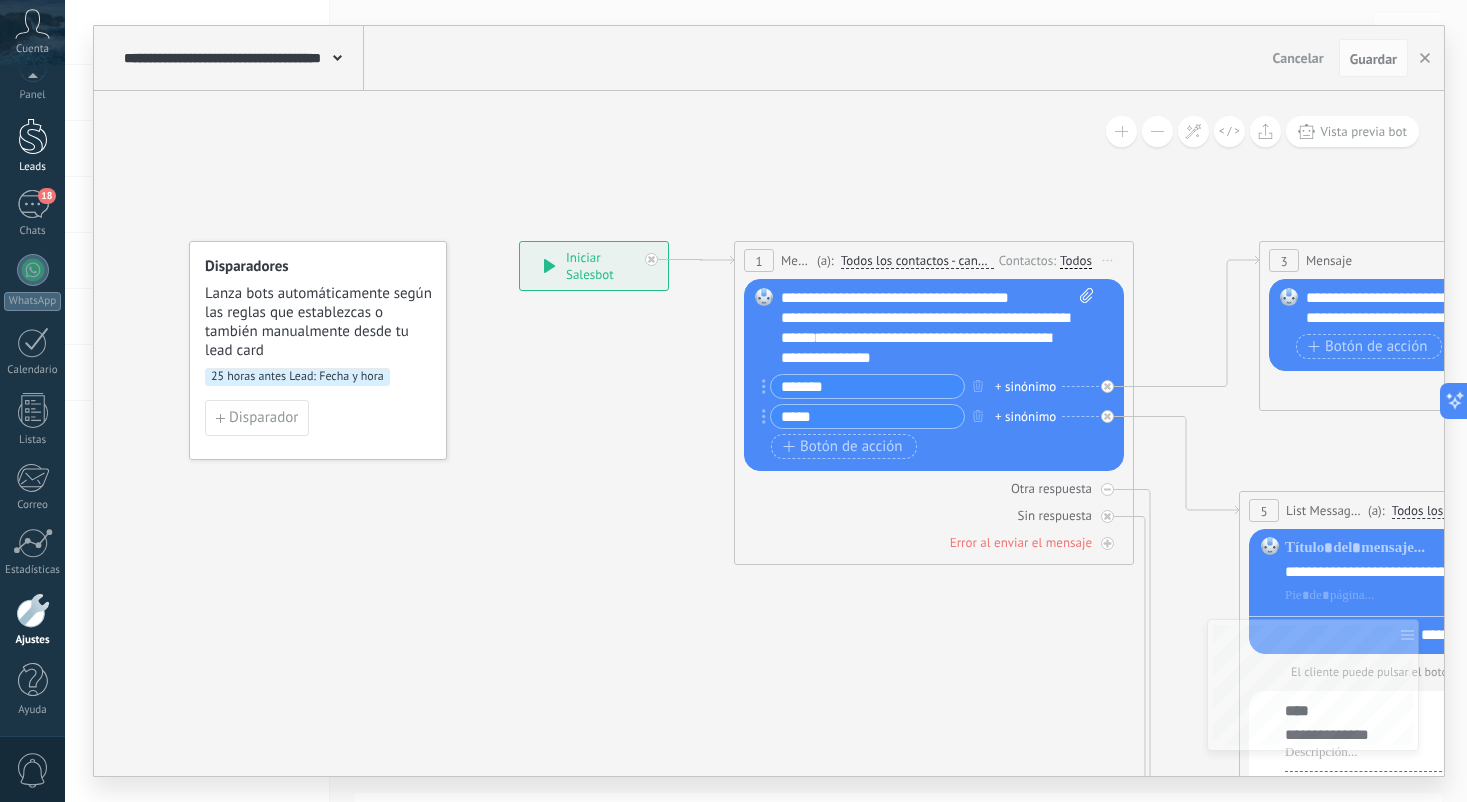 click on "Leads" at bounding box center [32, 146] 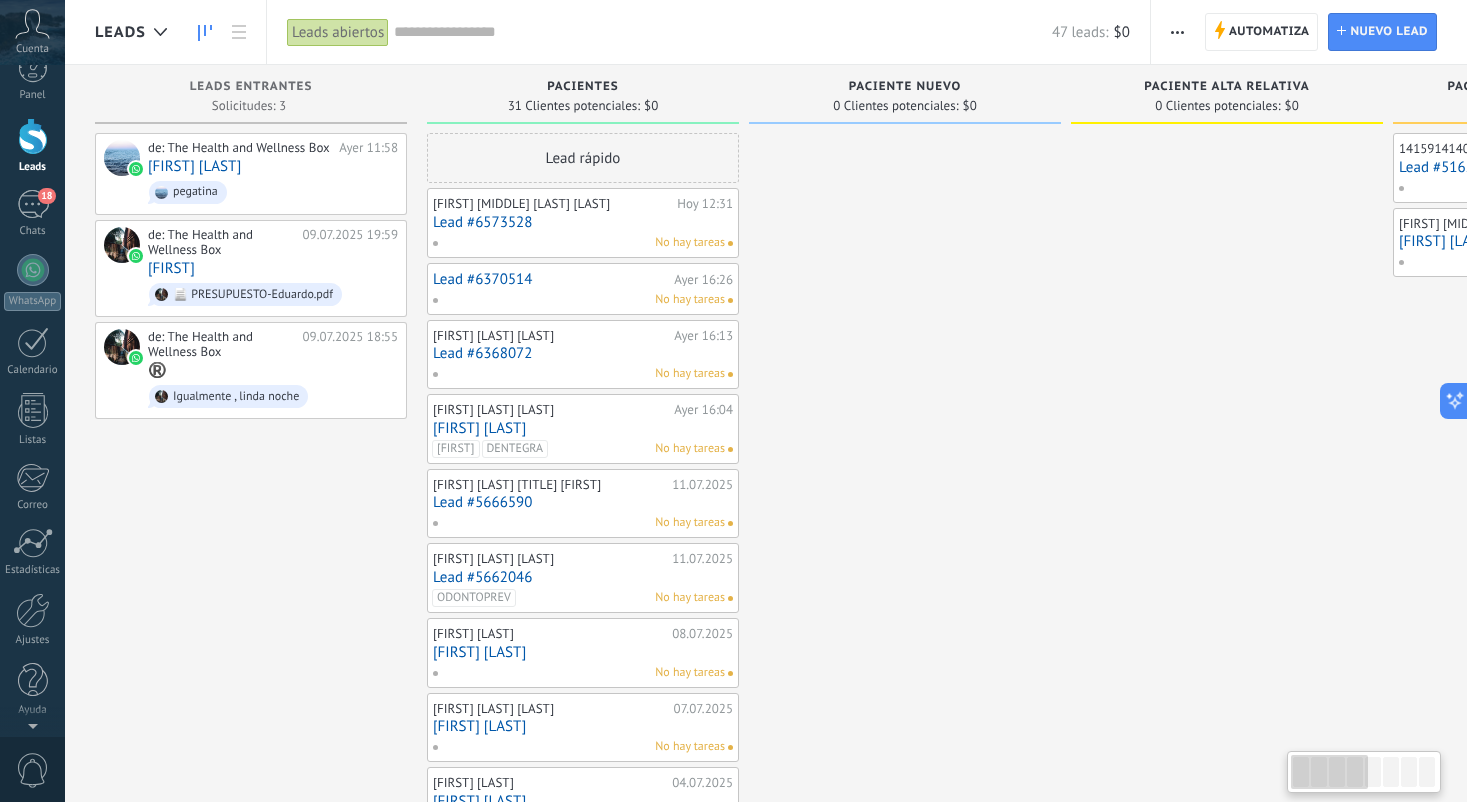 scroll, scrollTop: 0, scrollLeft: 0, axis: both 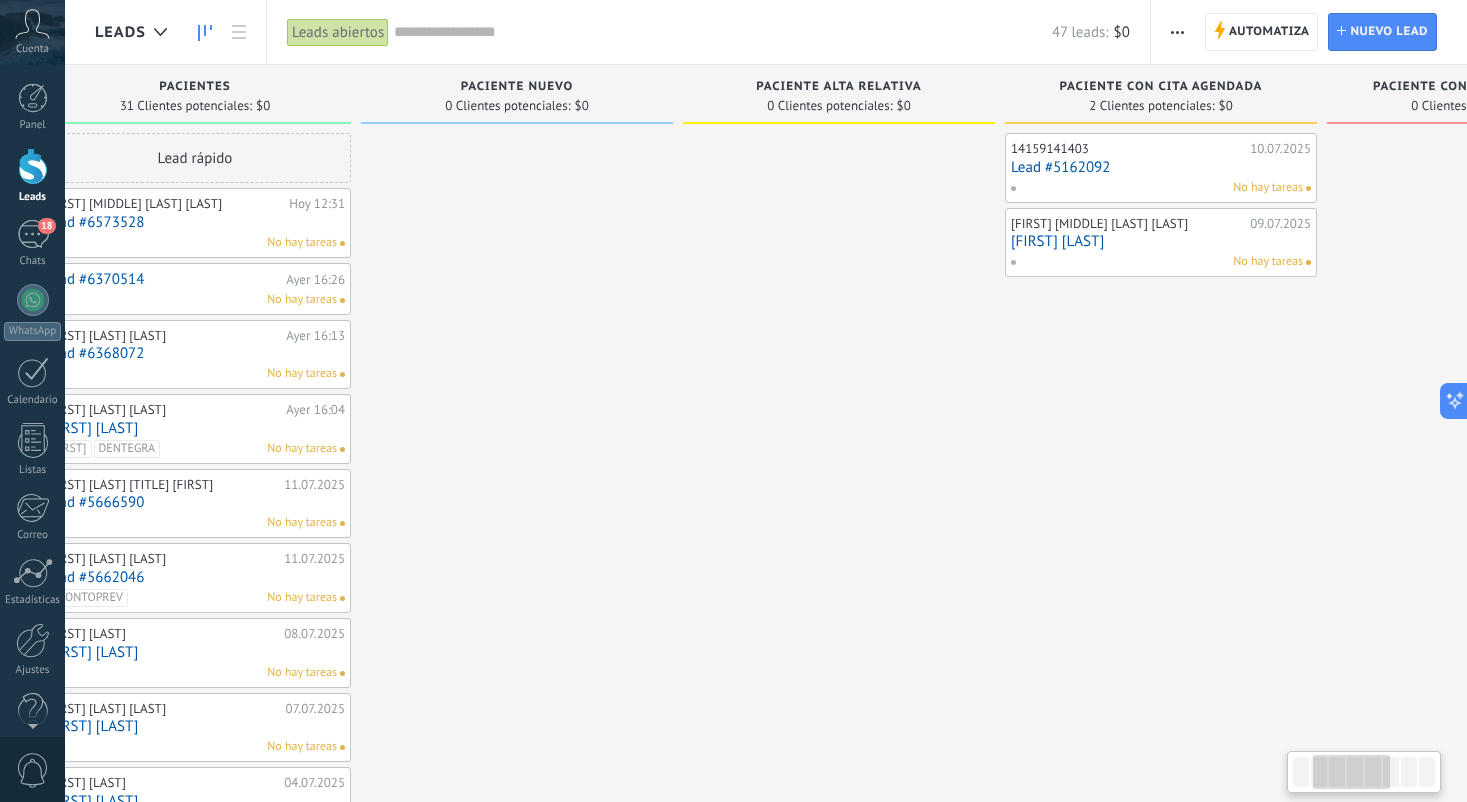 click on "[NUMBER] [DATE] Lead #5162092 No hay tareas [FIRST] [LAST] [TIME] [FIRST] [LAST] No hay tareas" at bounding box center (1161, 895) 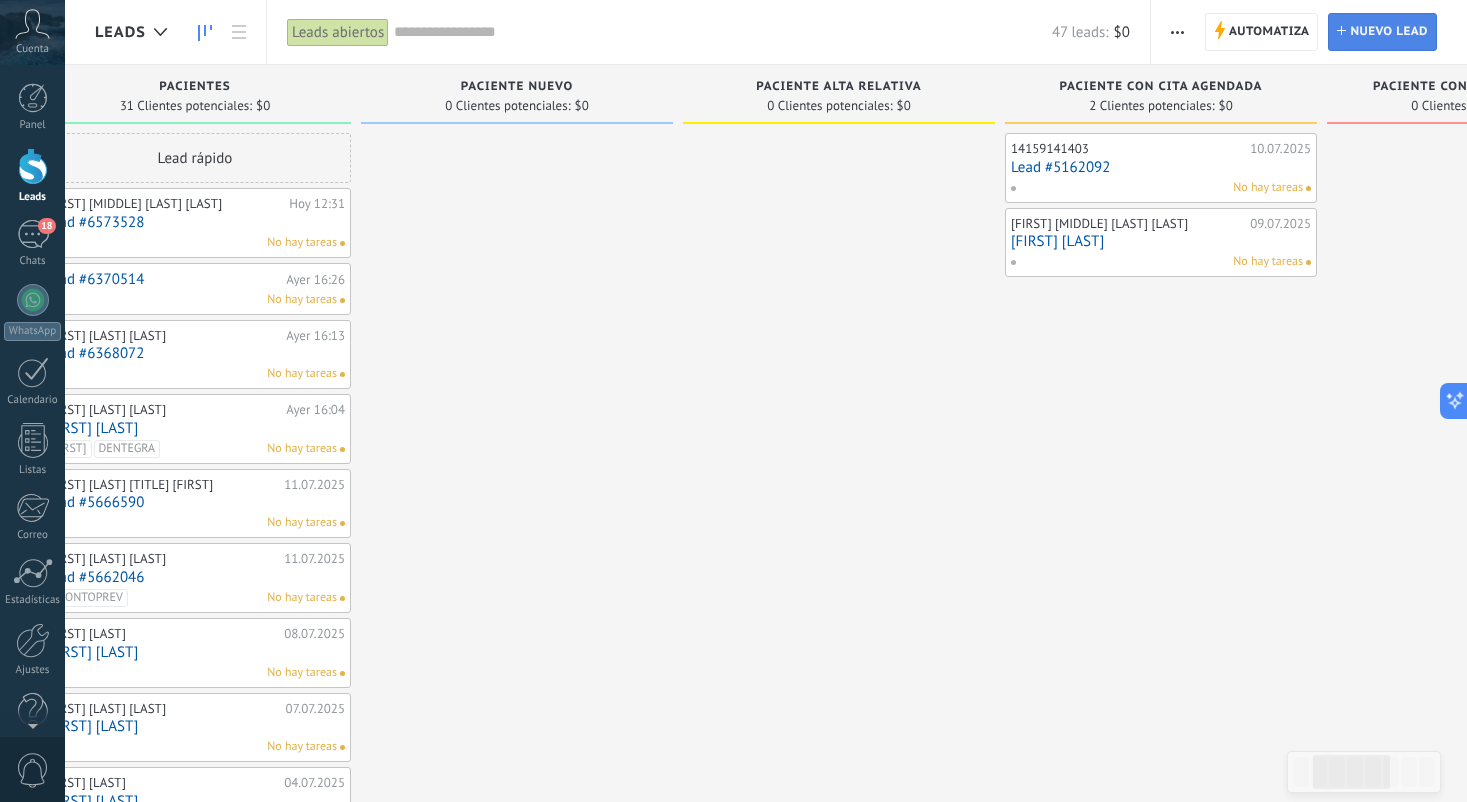 click on "Nuevo lead" at bounding box center (1389, 32) 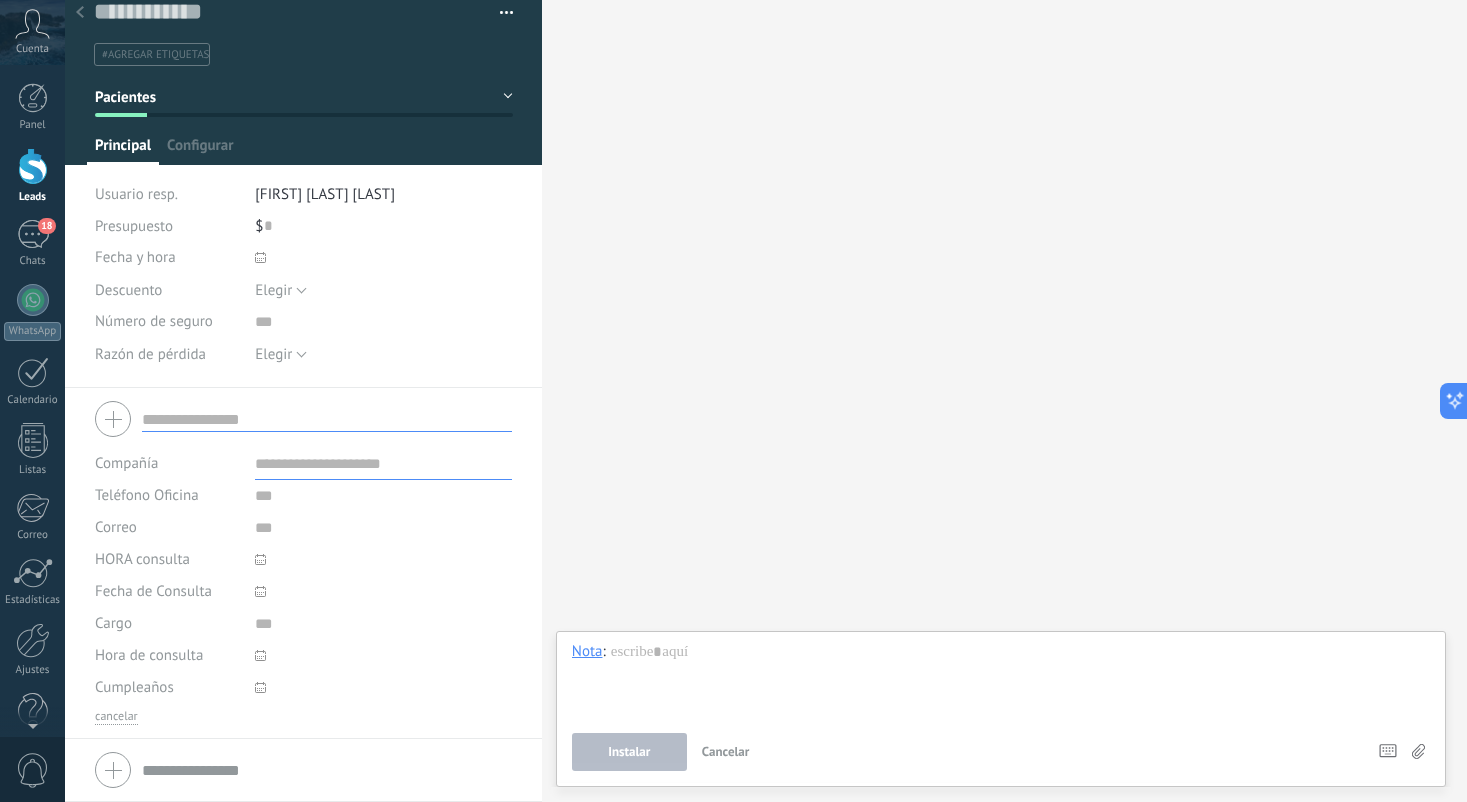 scroll, scrollTop: 32, scrollLeft: 0, axis: vertical 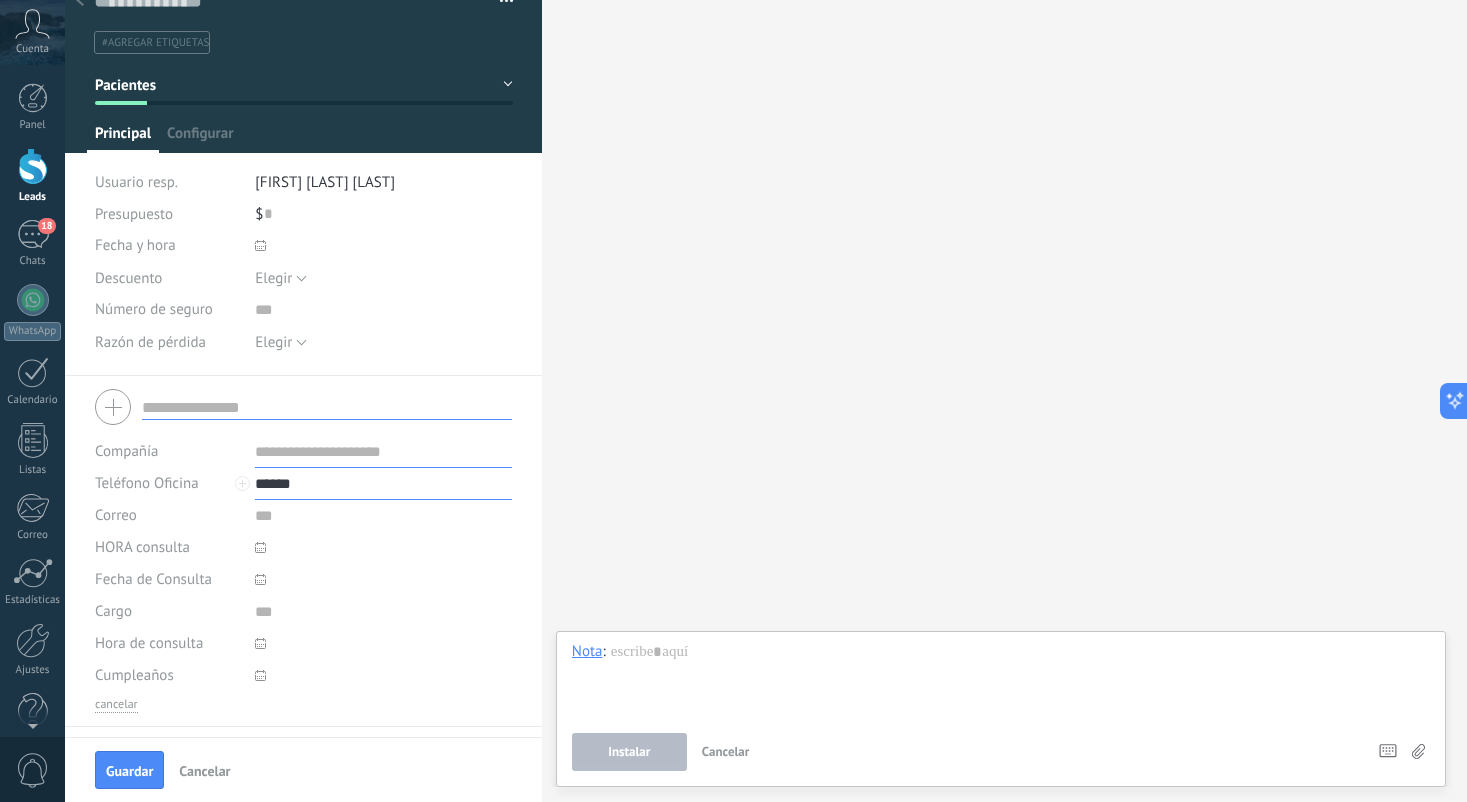 type on "*******" 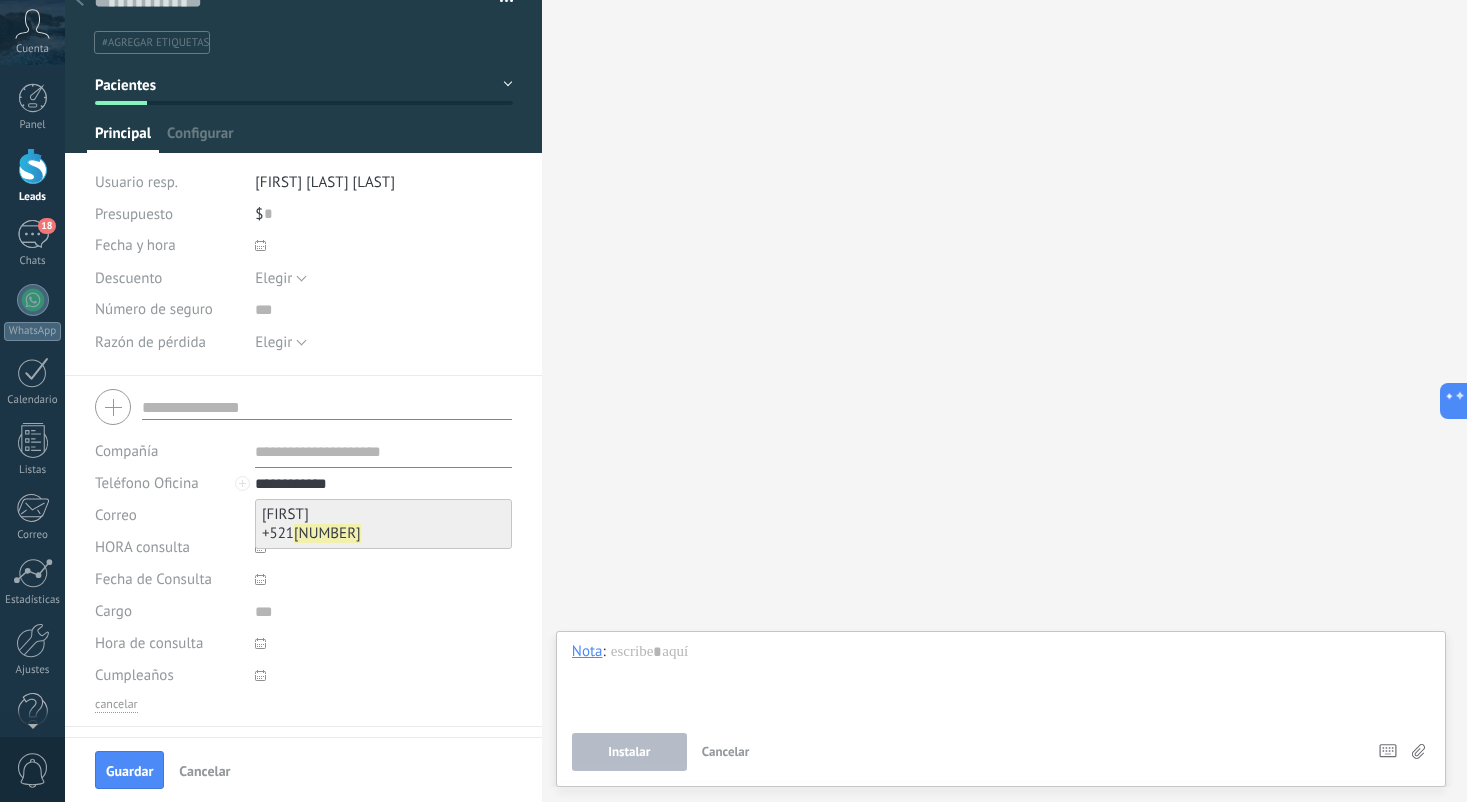 type on "**********" 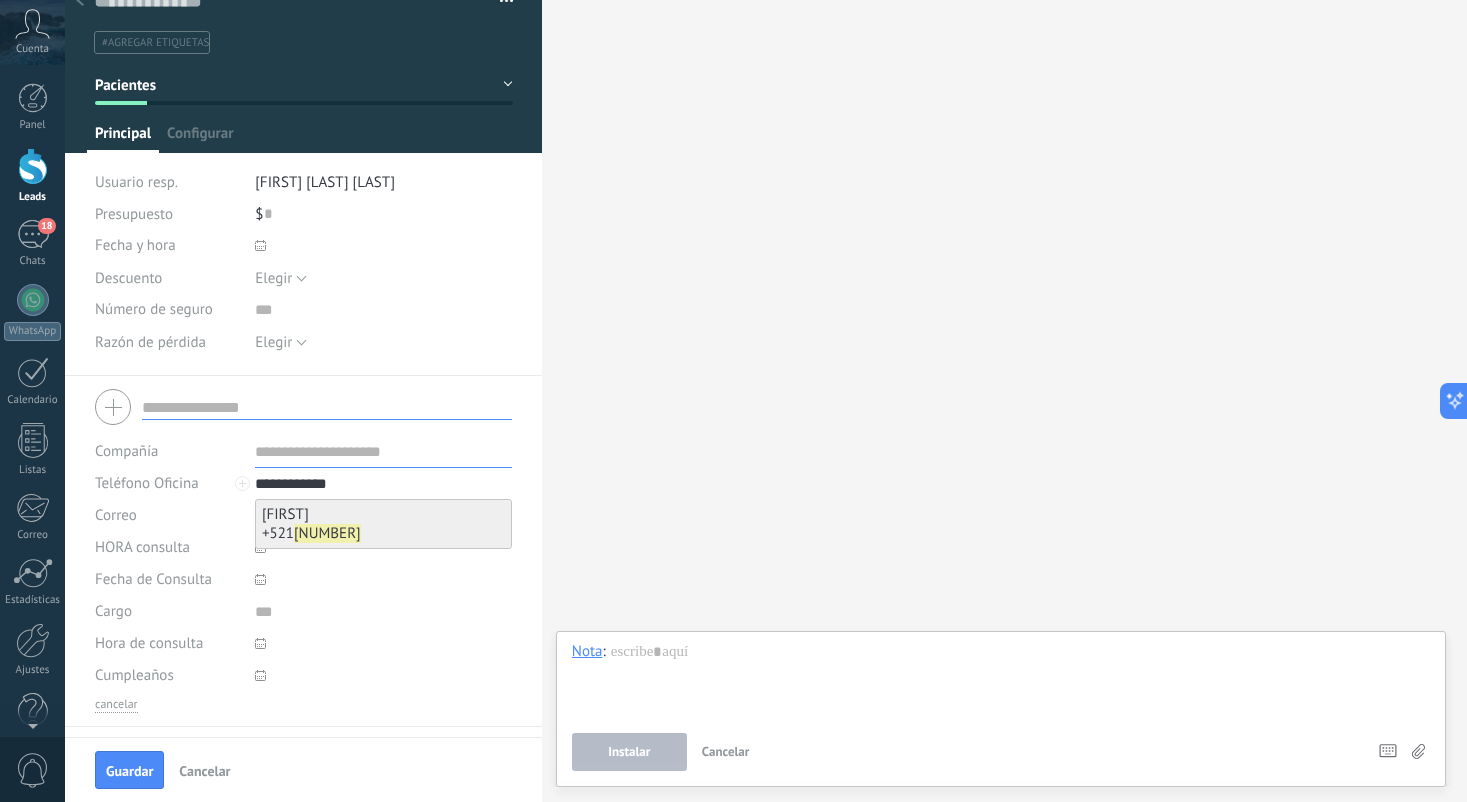 click on "[FIRST] [PHONE]" at bounding box center [383, 524] 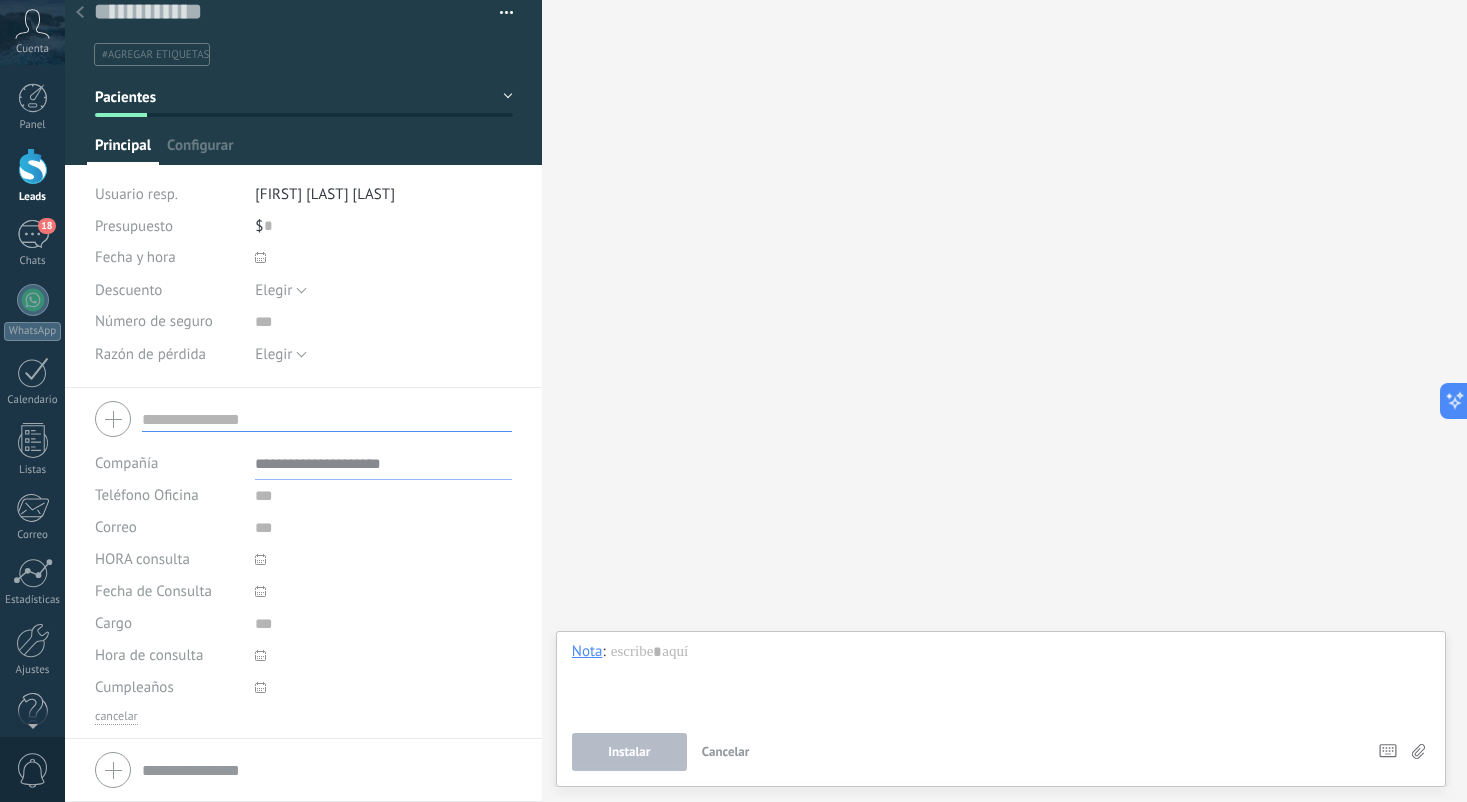 scroll, scrollTop: 0, scrollLeft: 0, axis: both 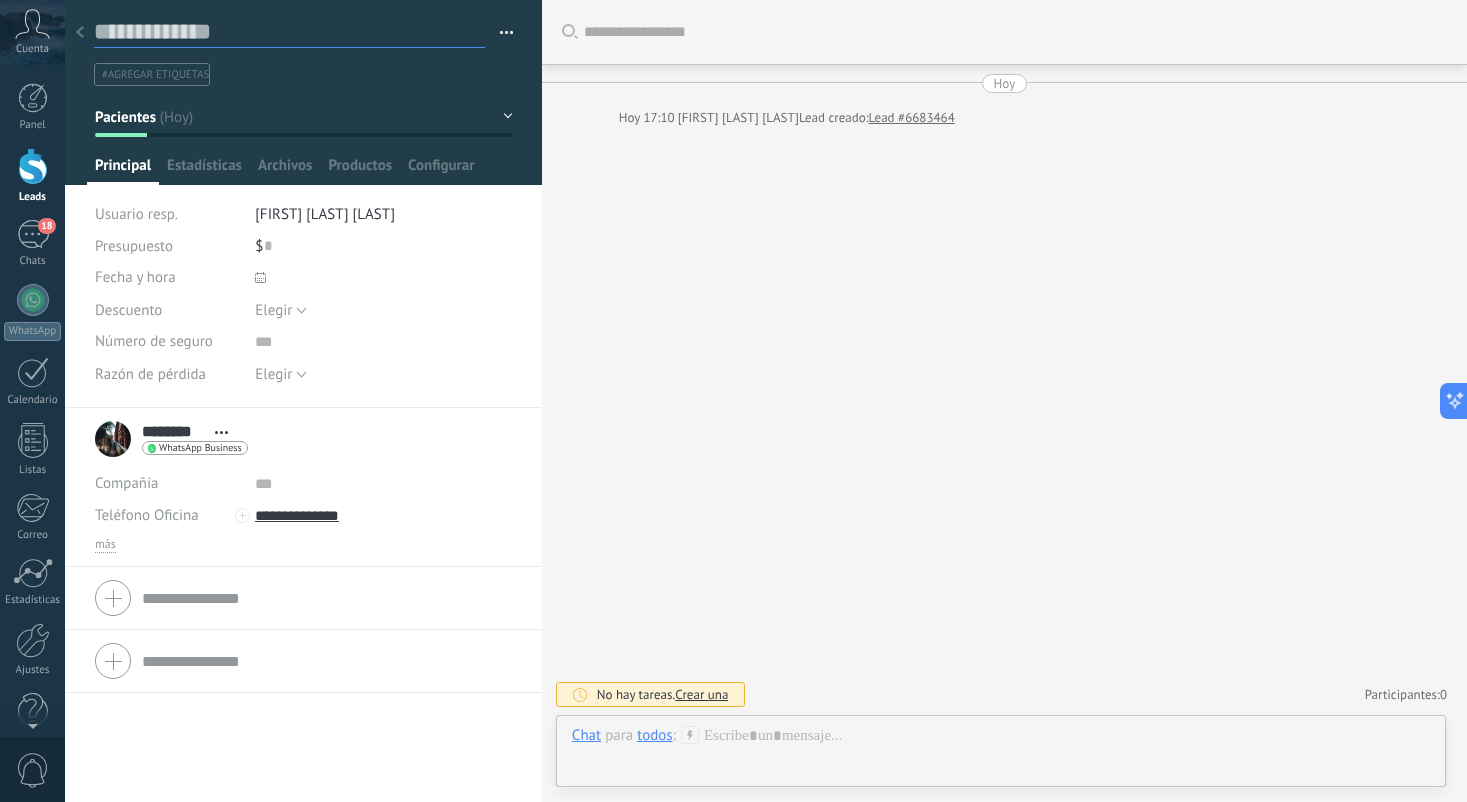 click at bounding box center (289, 32) 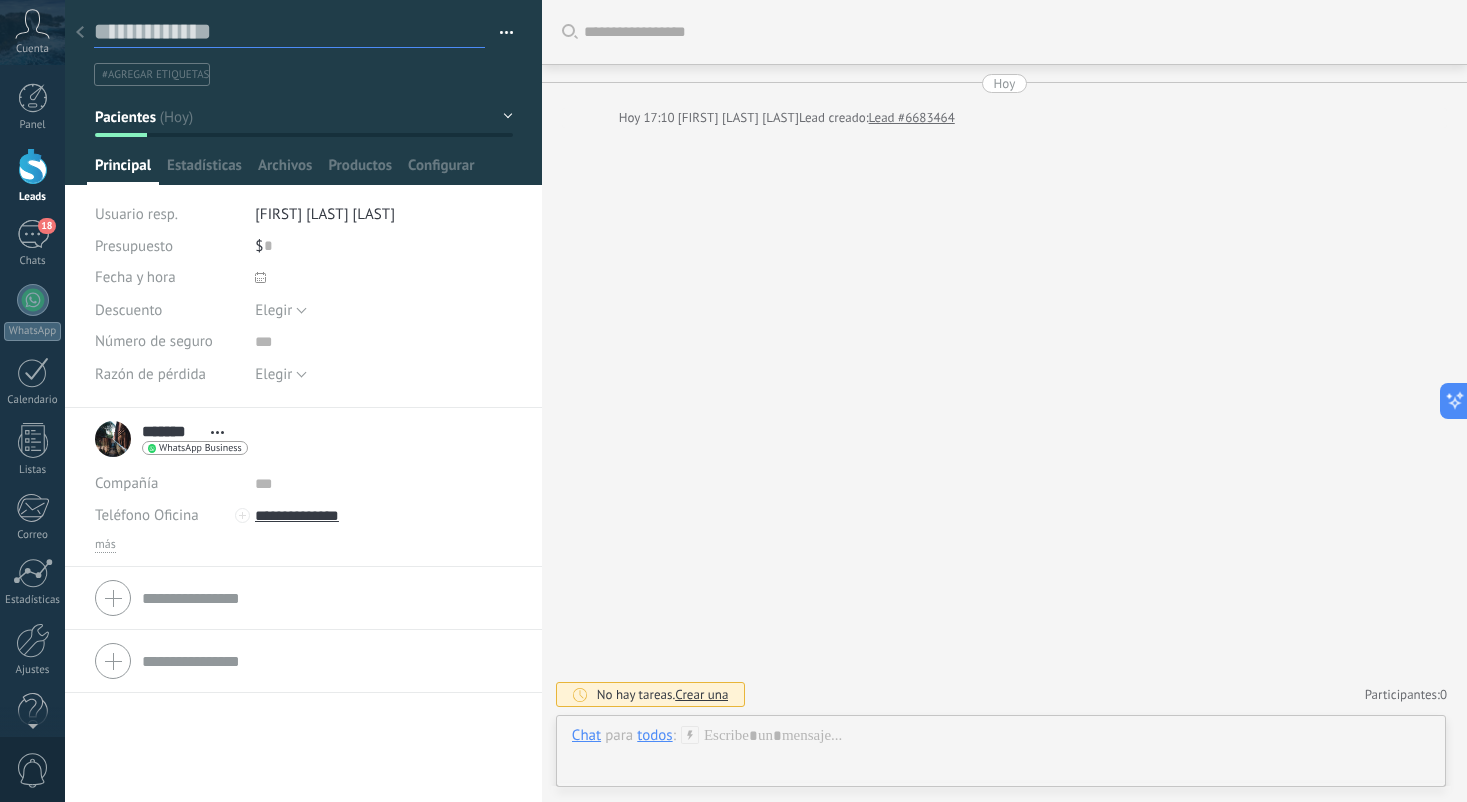 type on "*" 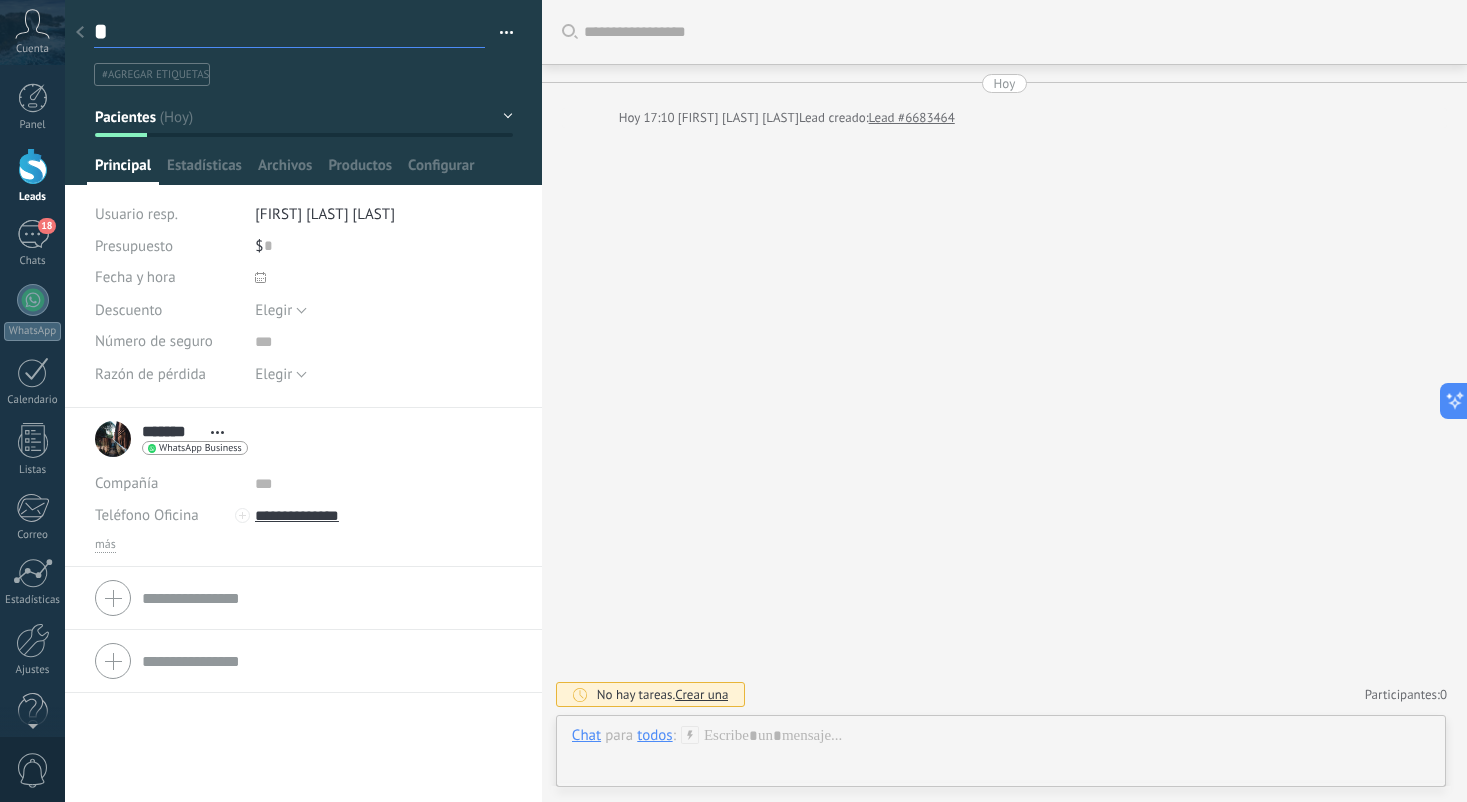 type on "**" 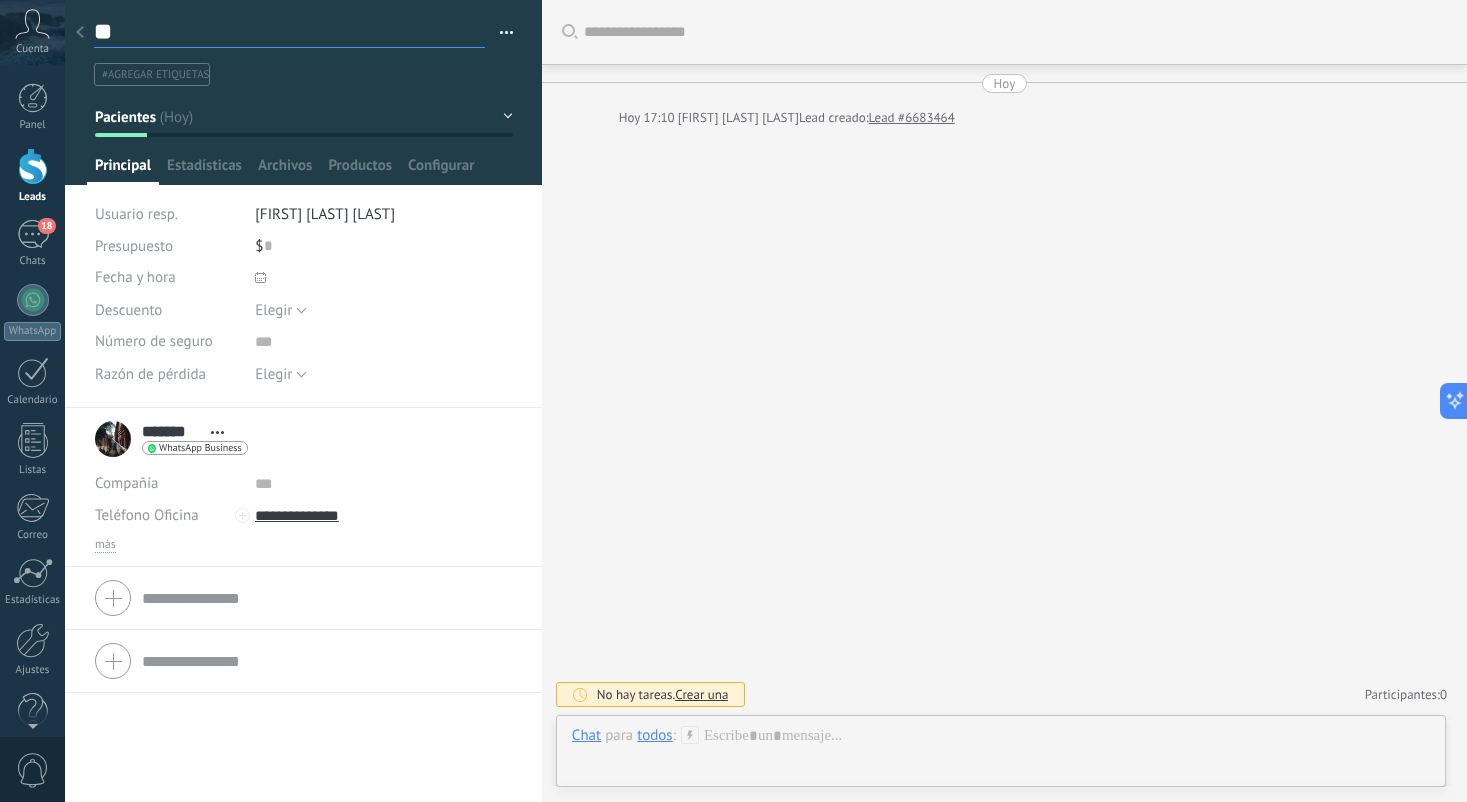 type on "***" 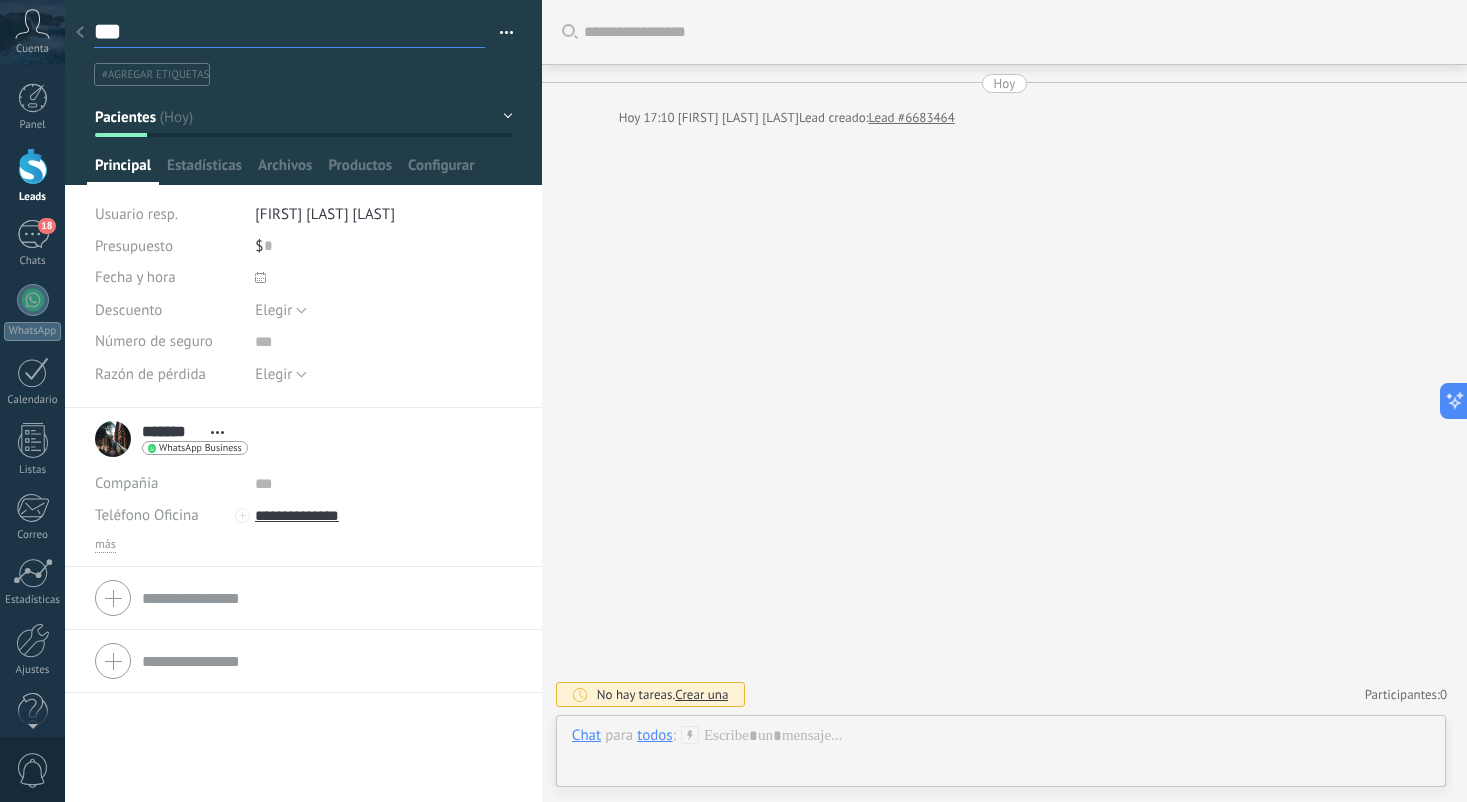 type on "****" 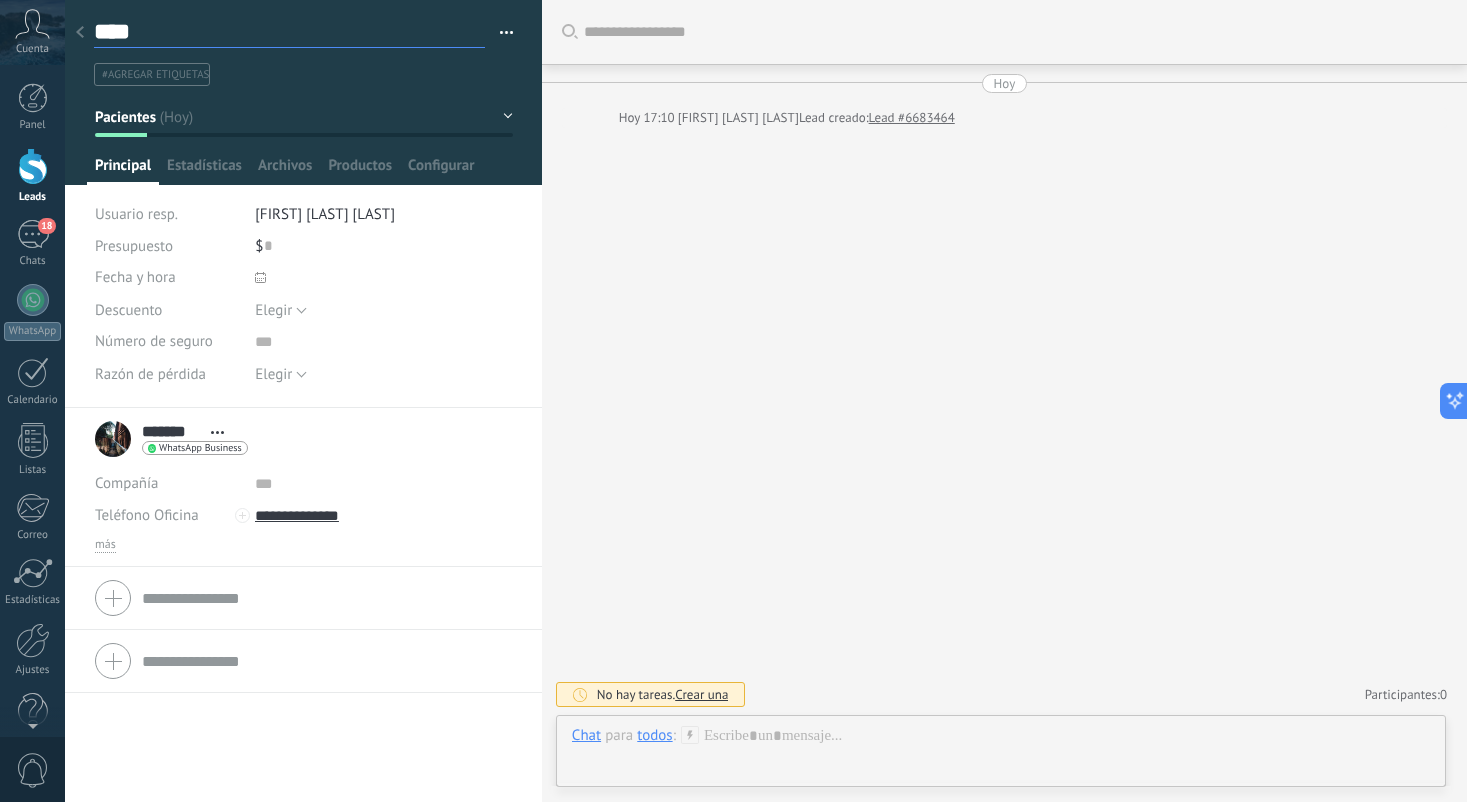 type on "*****" 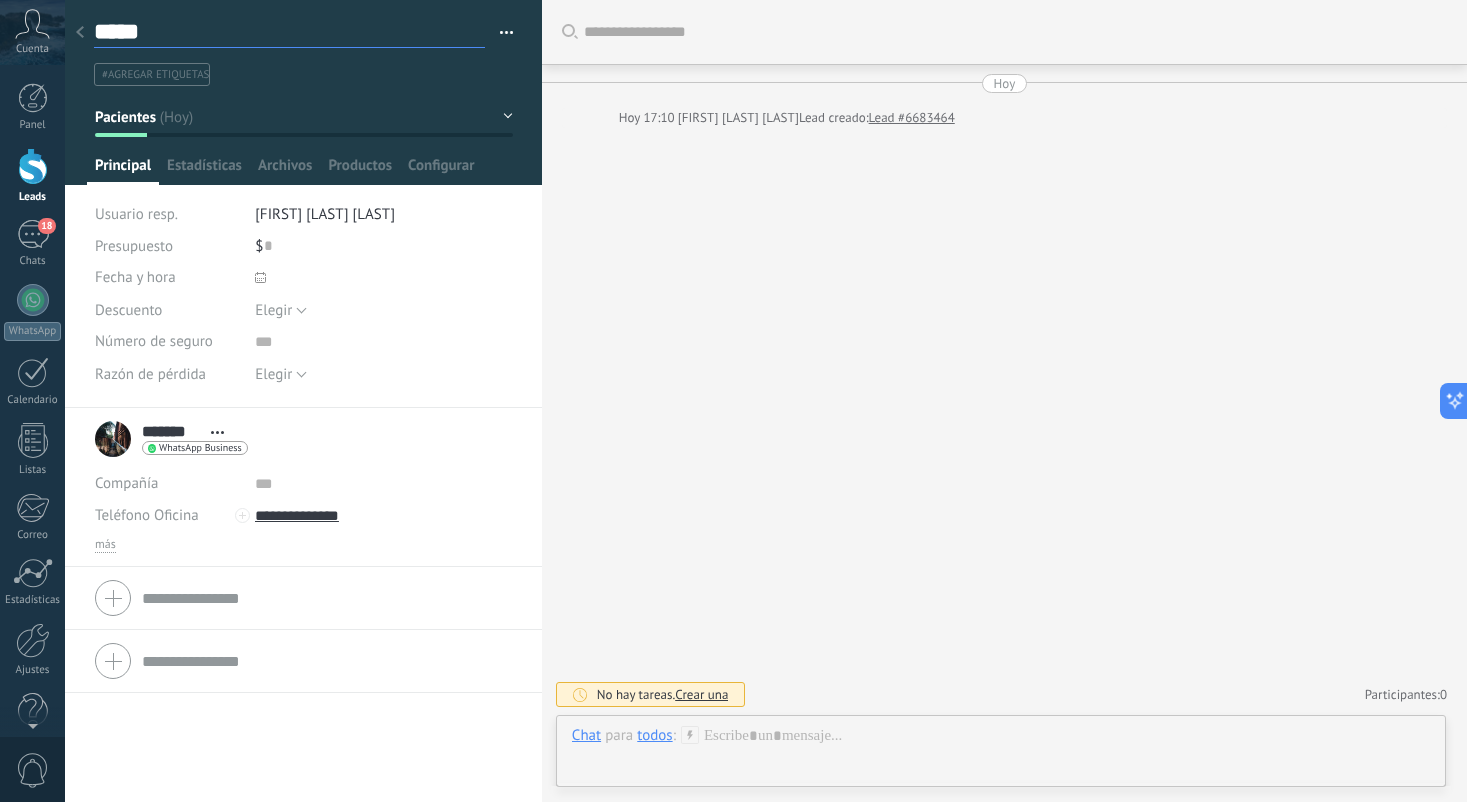 type on "******" 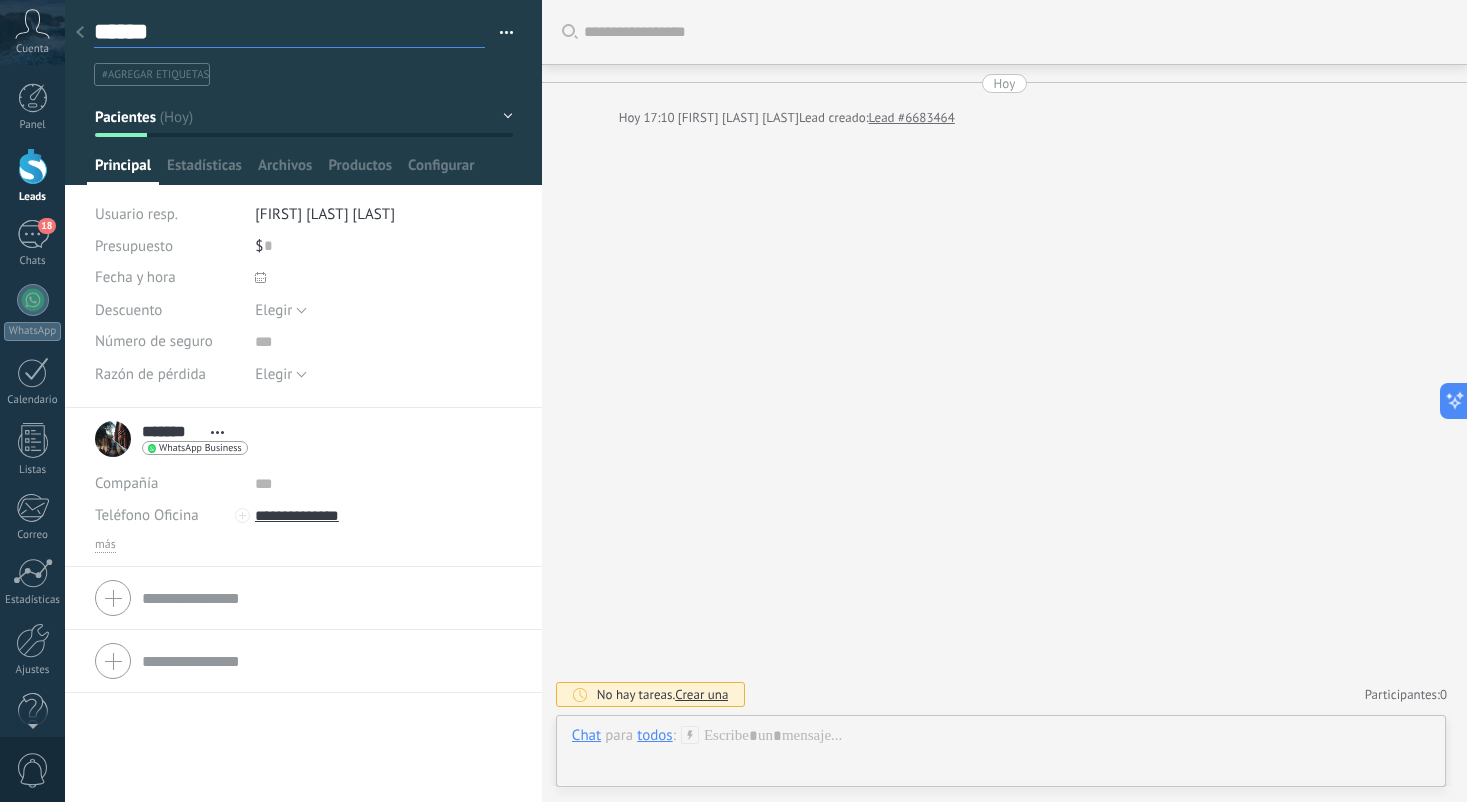 type on "*******" 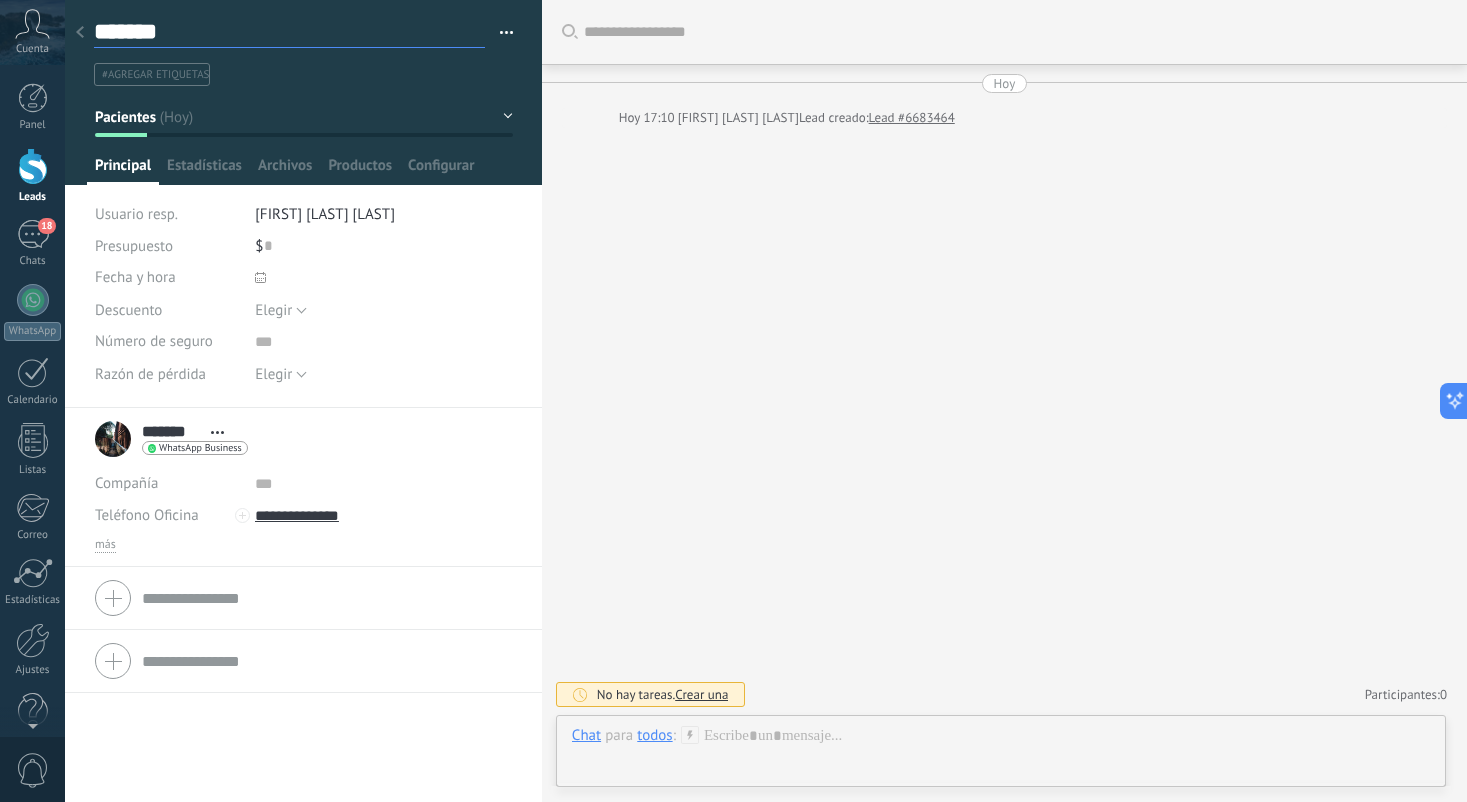 type on "*******" 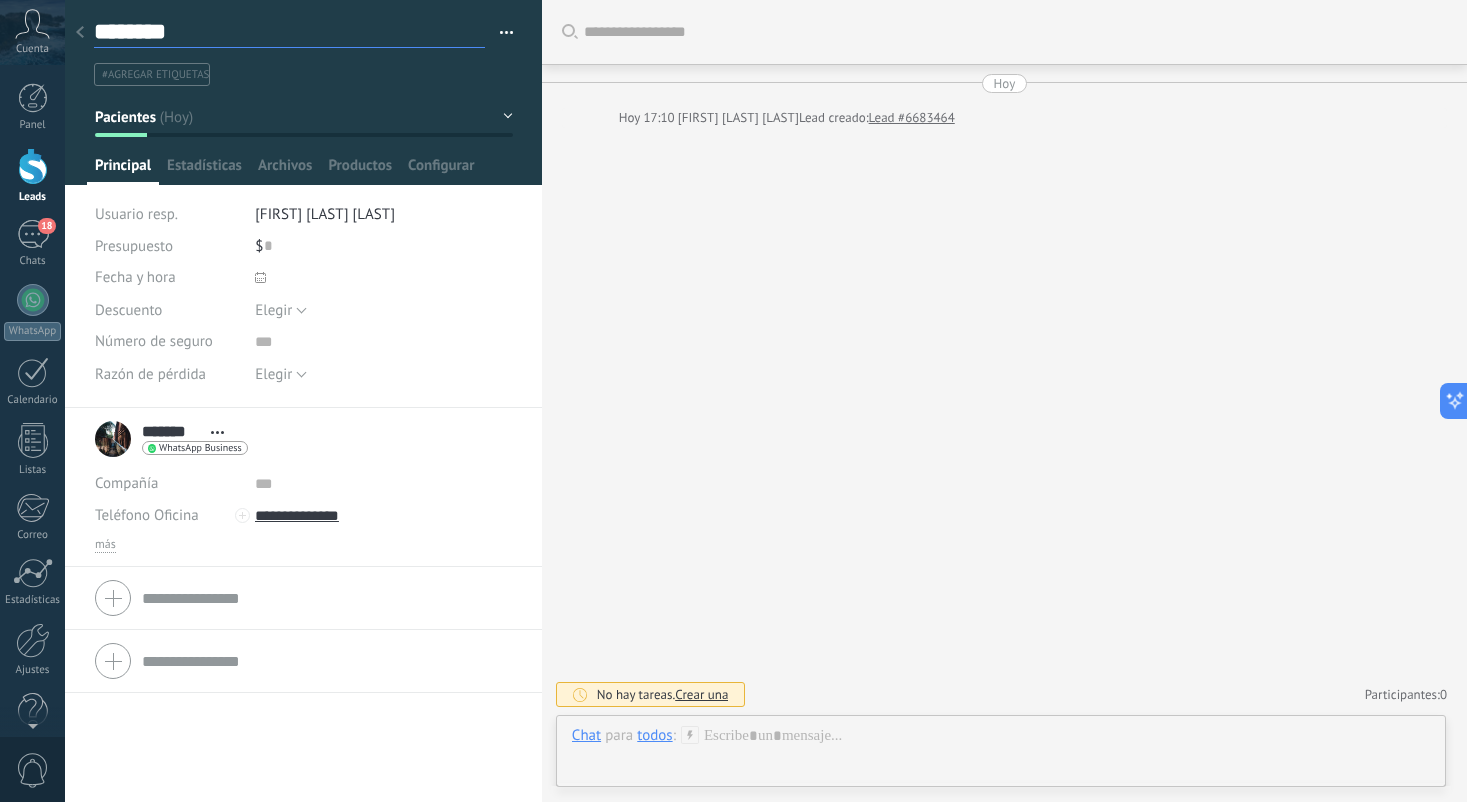type on "*********" 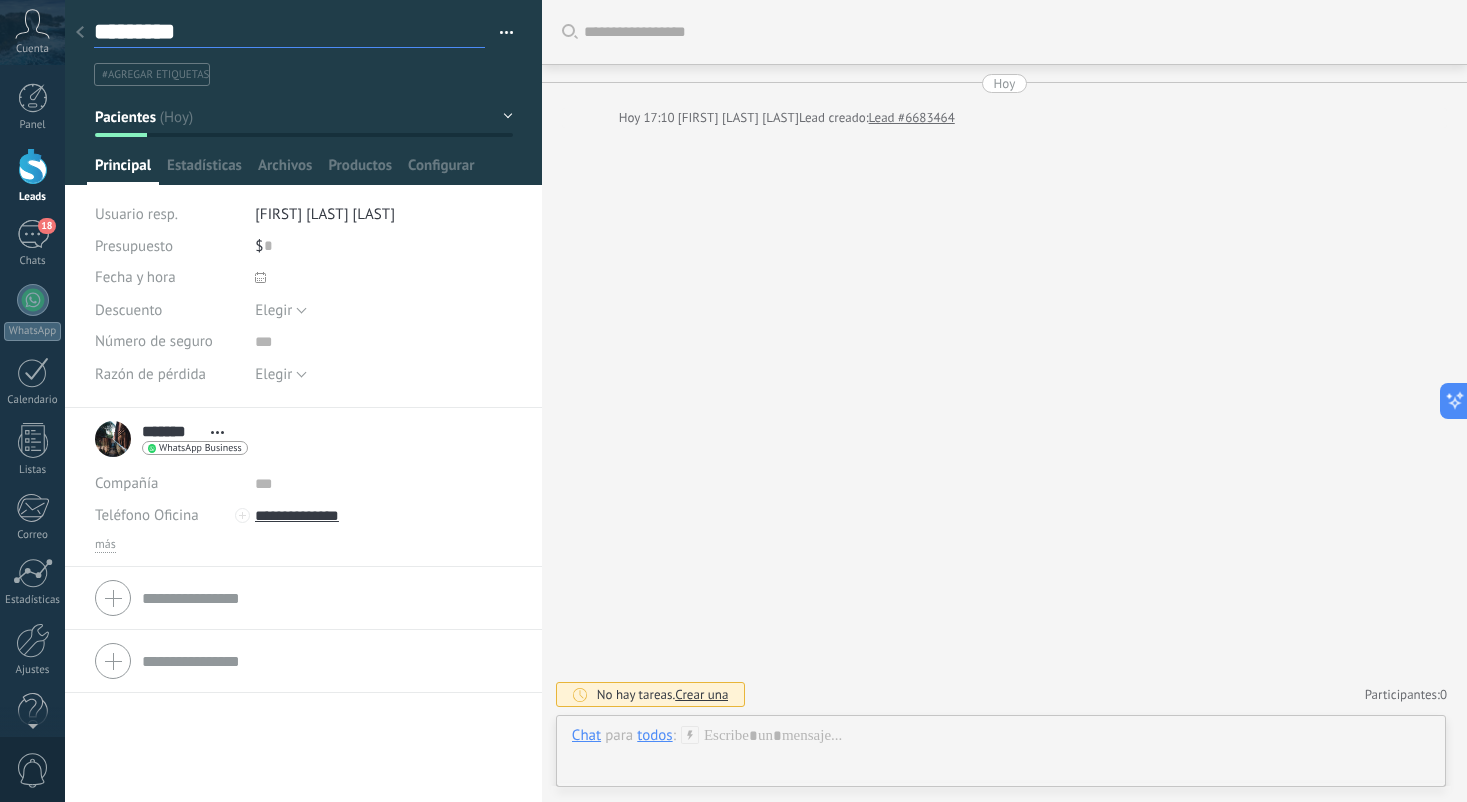 type on "**********" 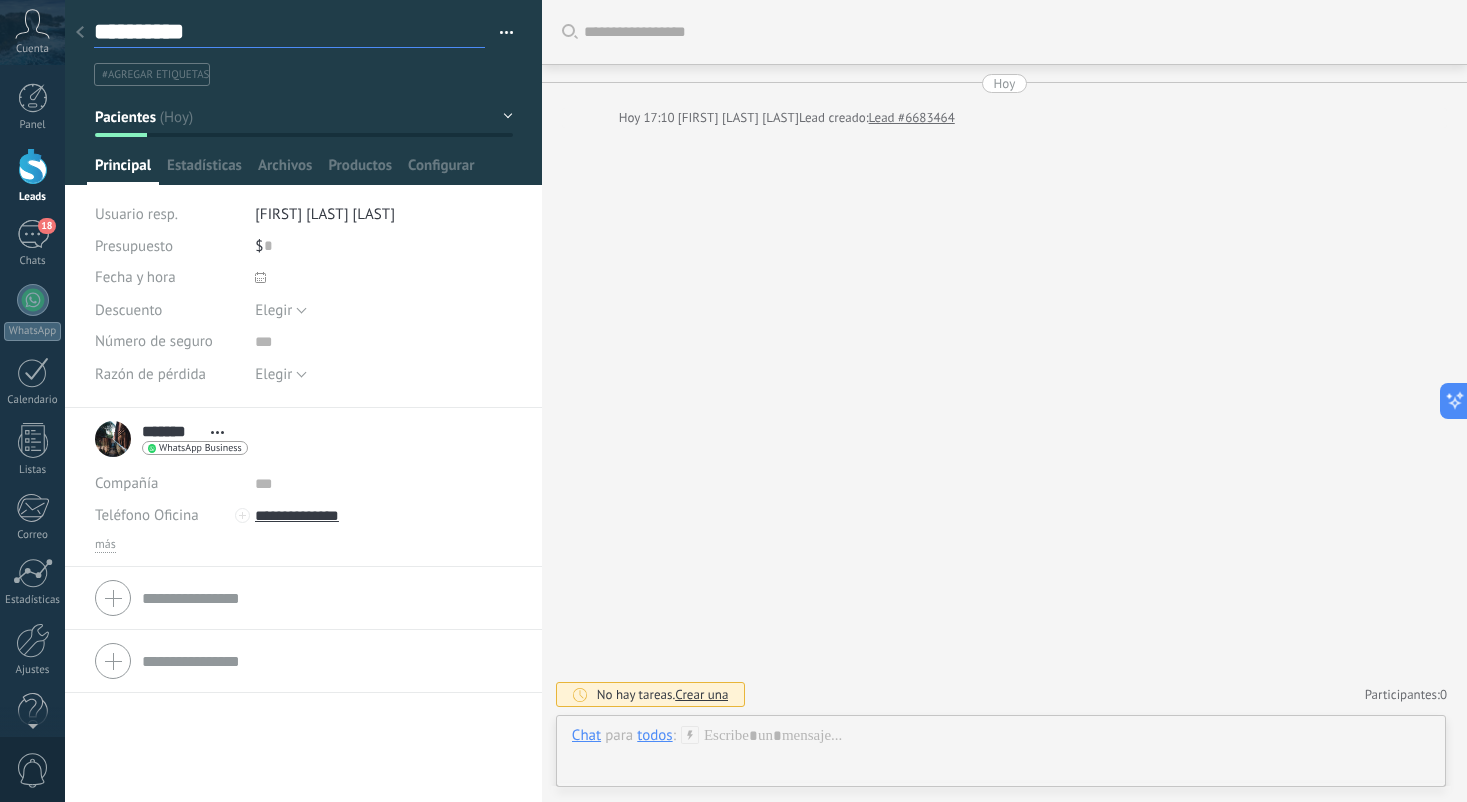 type on "**********" 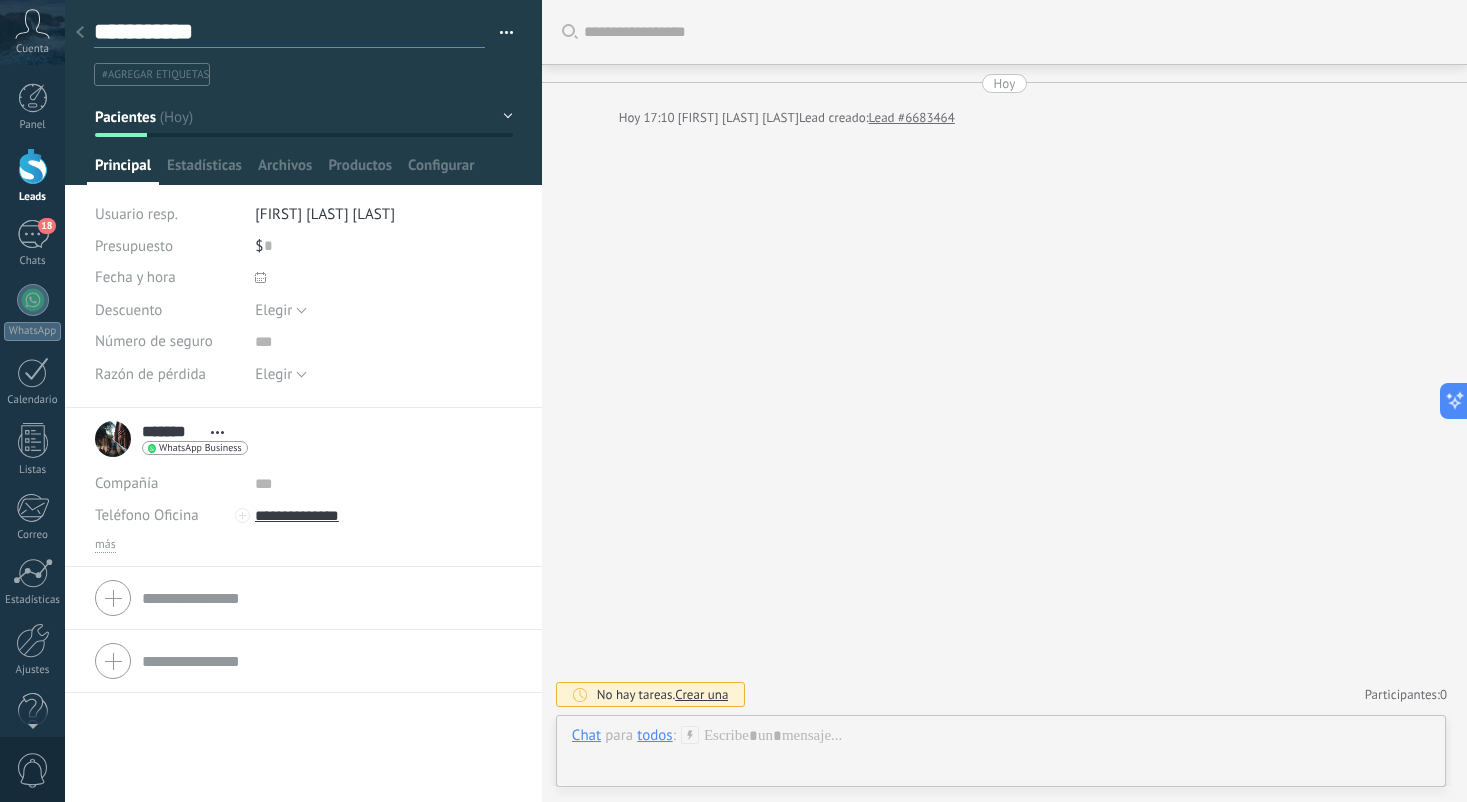 type on "**********" 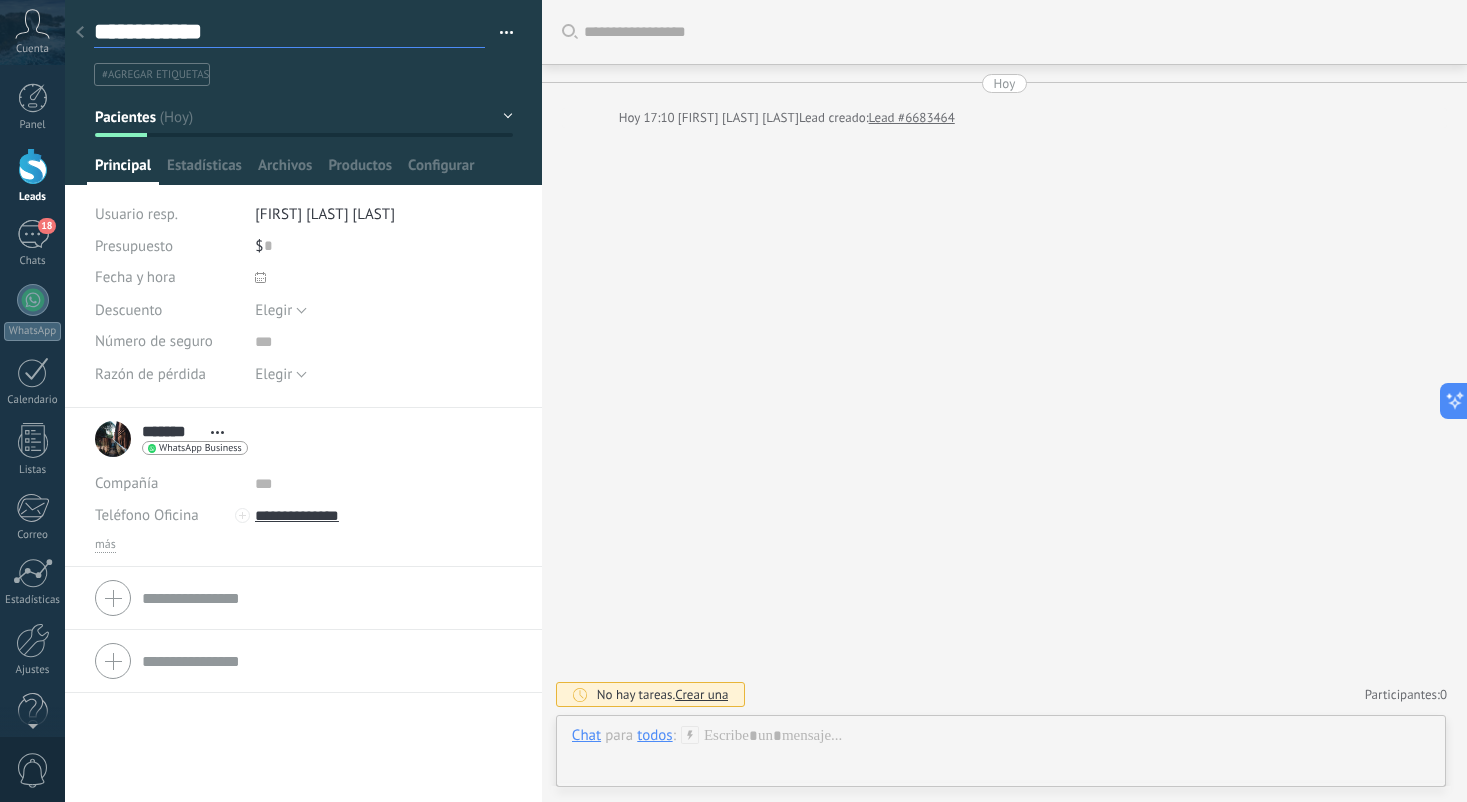 type on "**********" 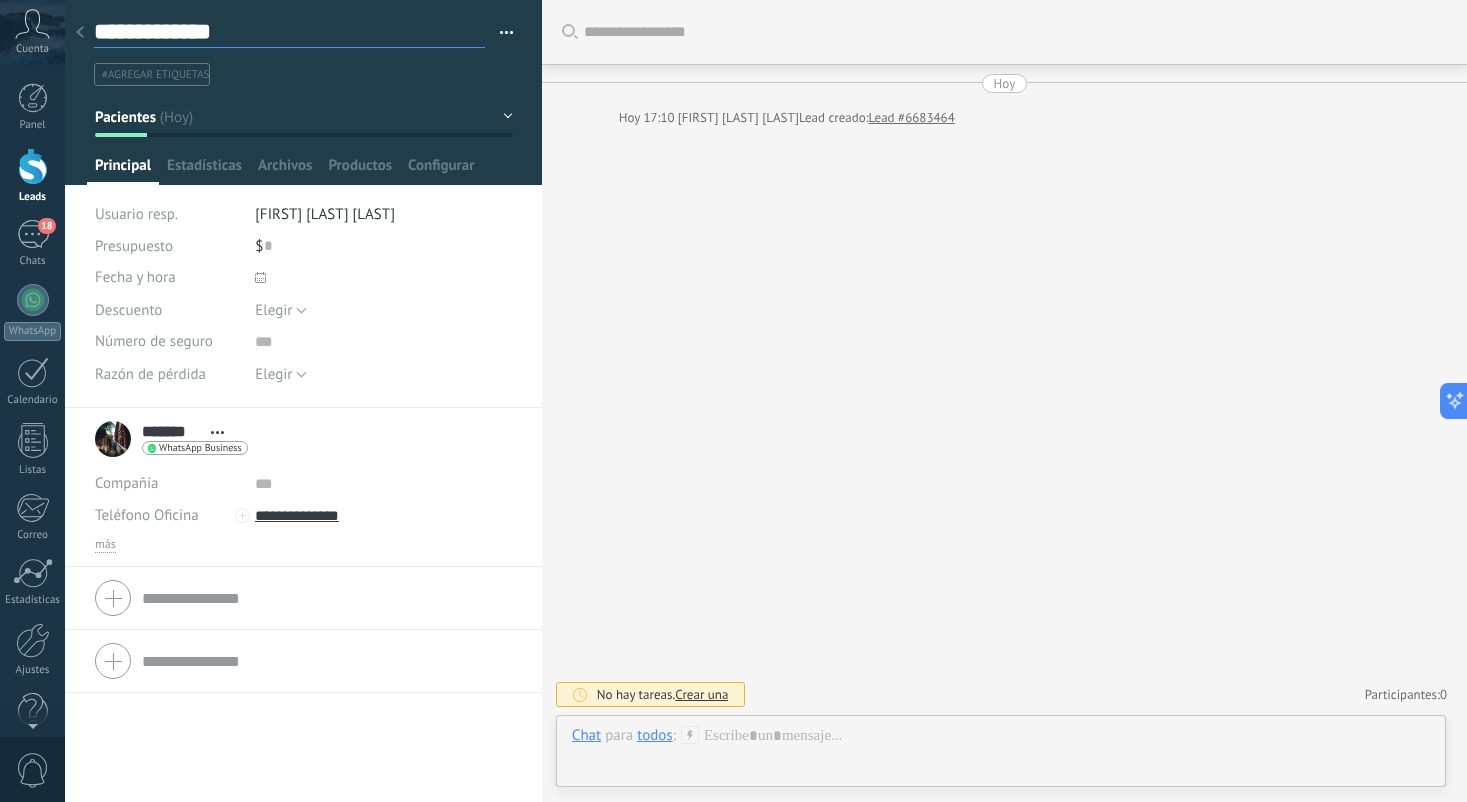 type on "**********" 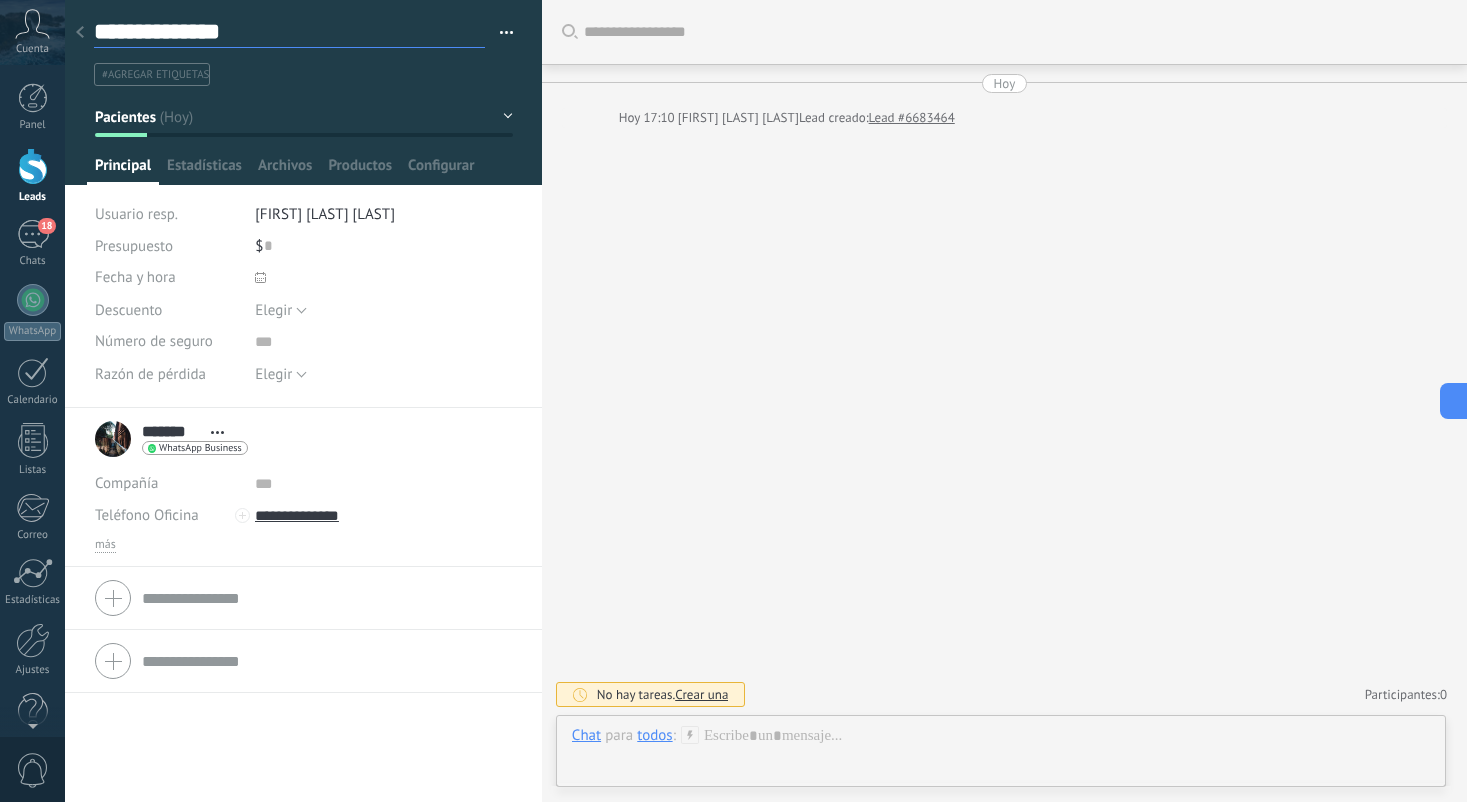 type on "**********" 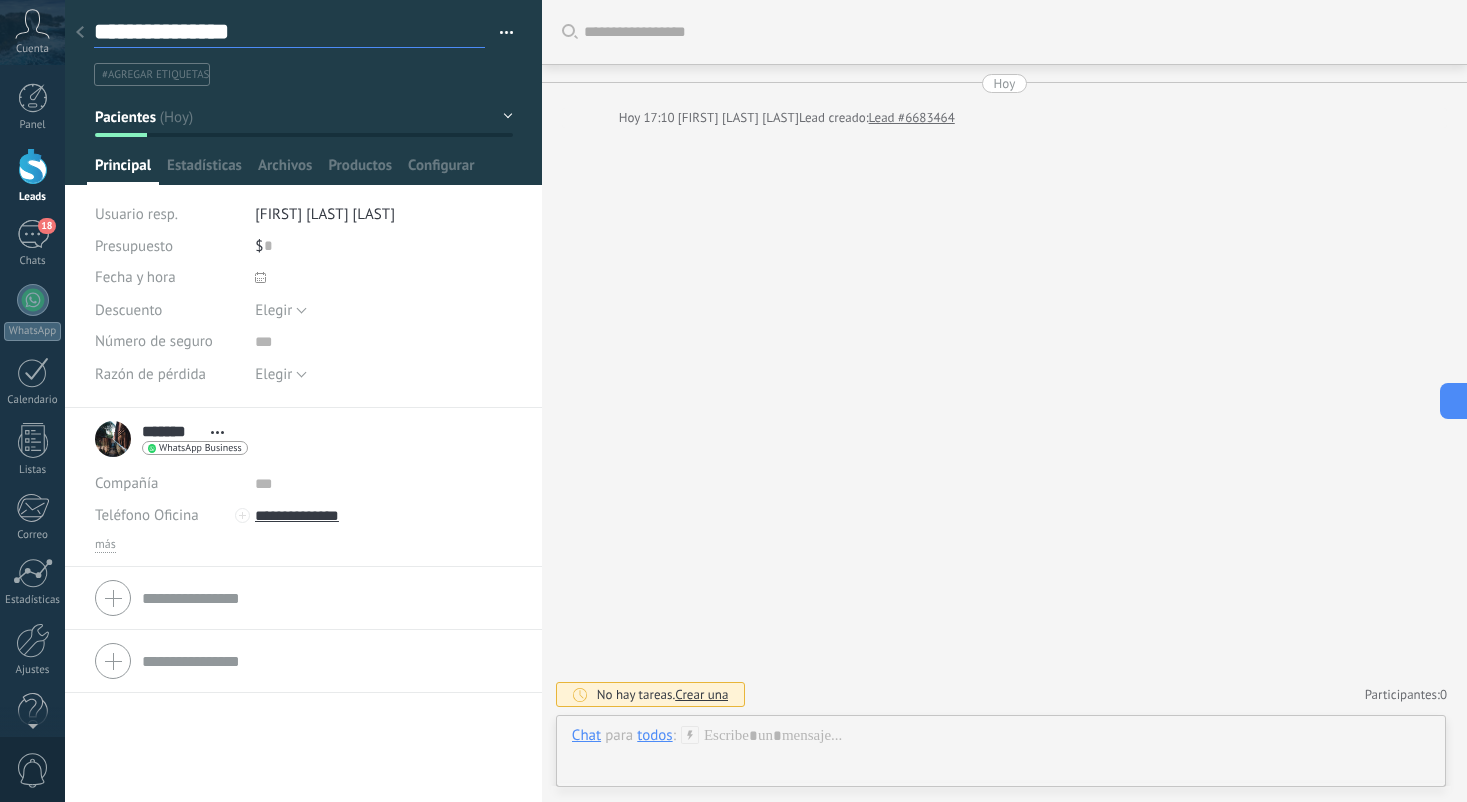 scroll, scrollTop: 30, scrollLeft: 0, axis: vertical 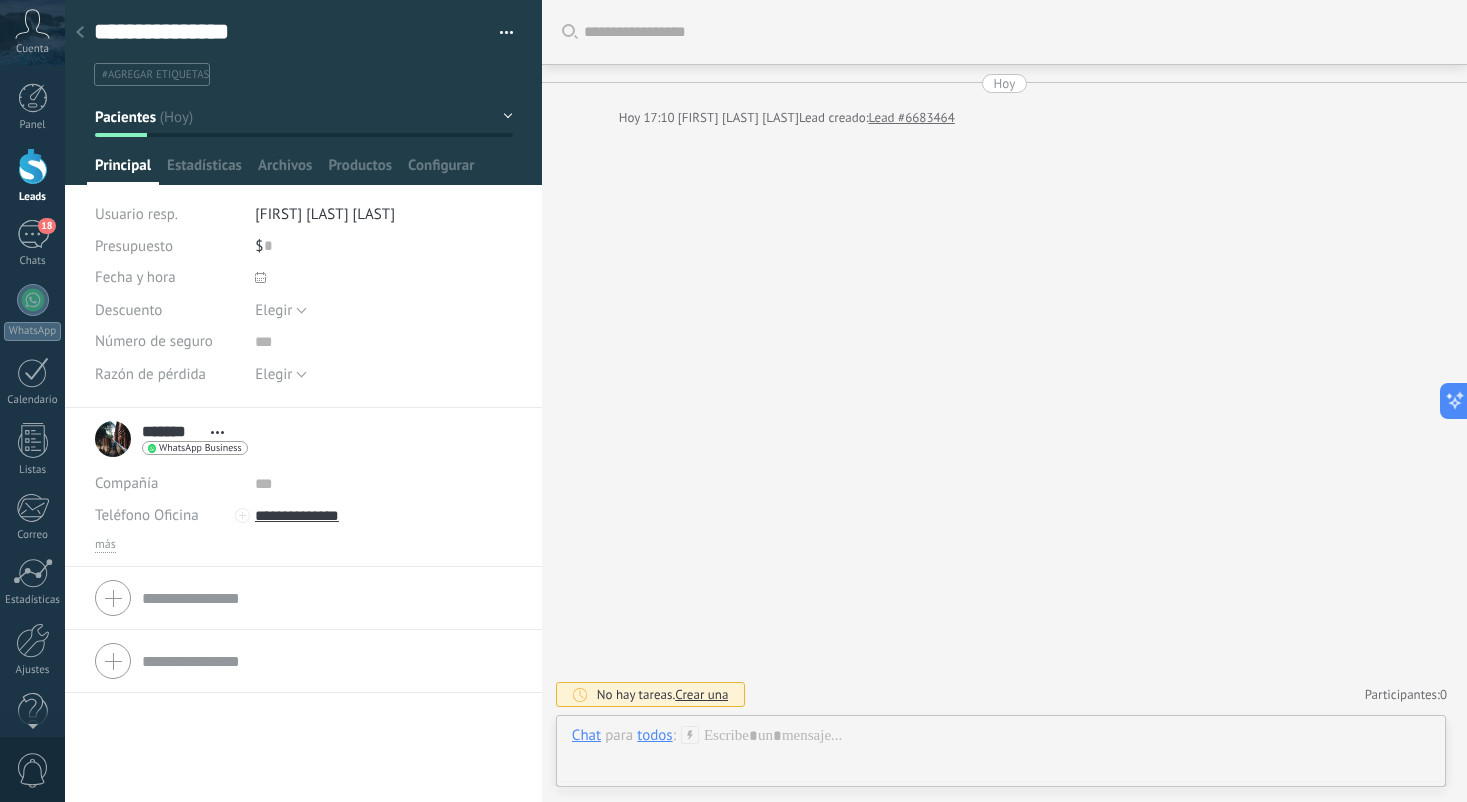 click at bounding box center (80, 33) 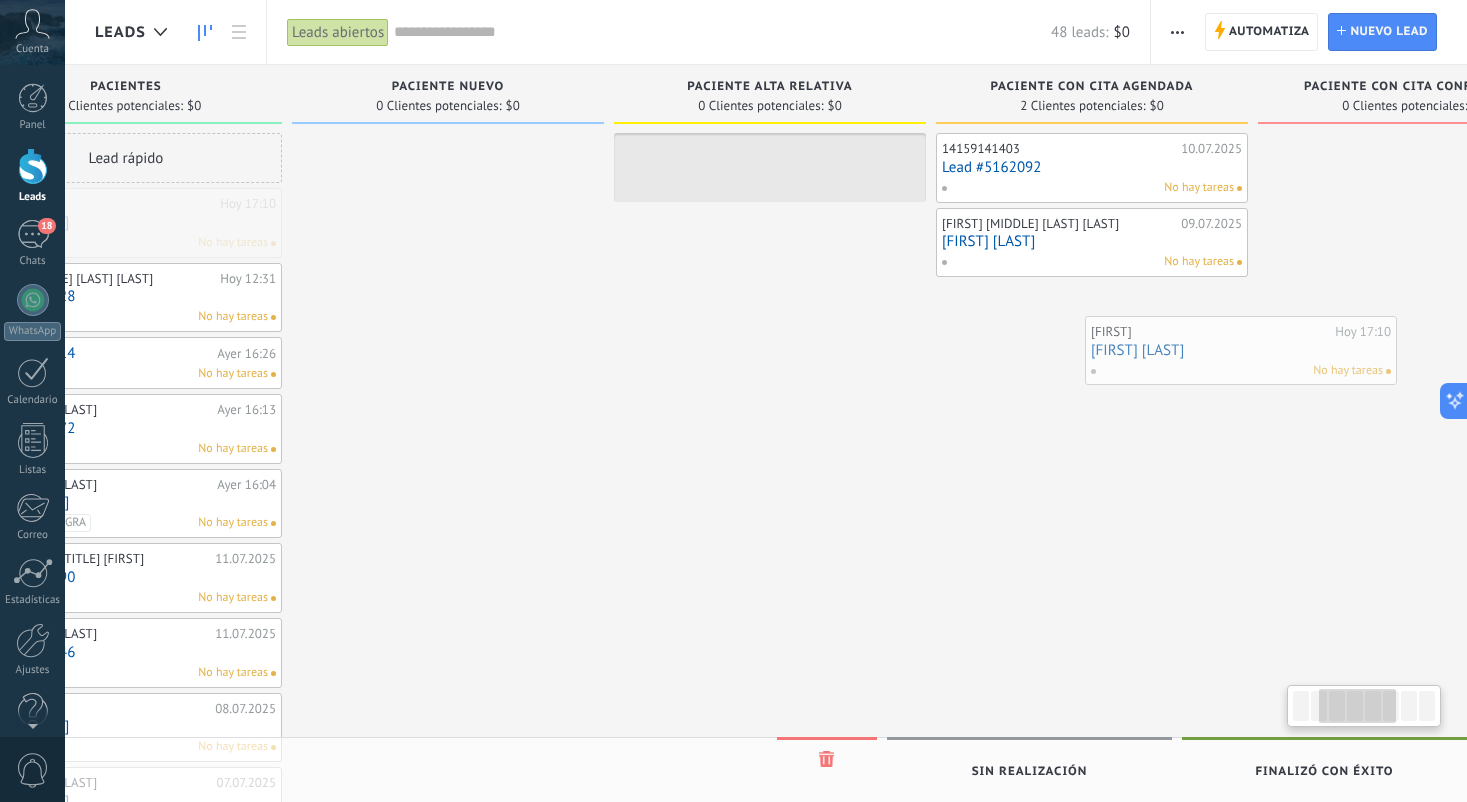 scroll, scrollTop: 0, scrollLeft: 505, axis: horizontal 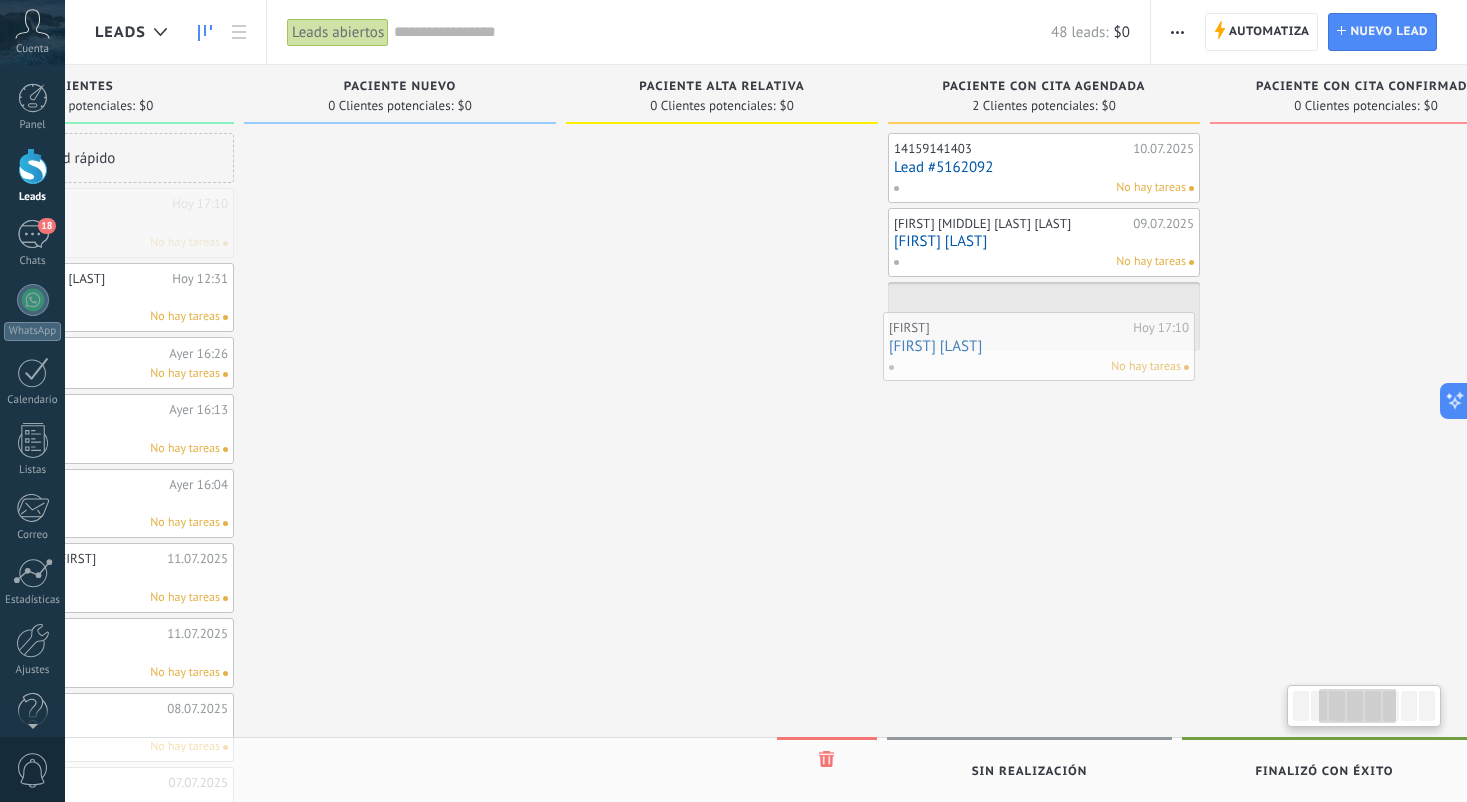 drag, startPoint x: 576, startPoint y: 242, endPoint x: 1023, endPoint y: 353, distance: 460.5757 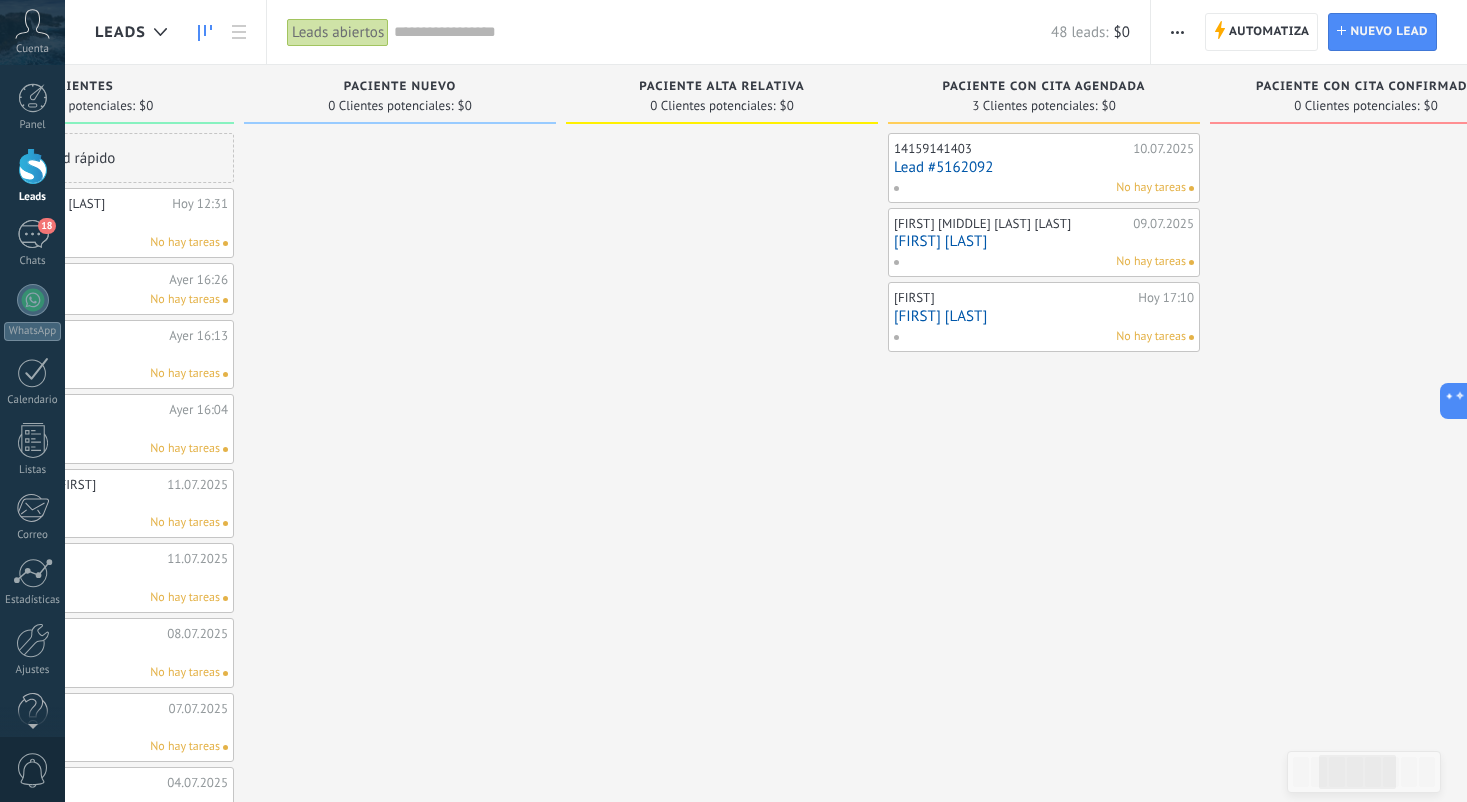 click on "No hay tareas" at bounding box center [1039, 337] 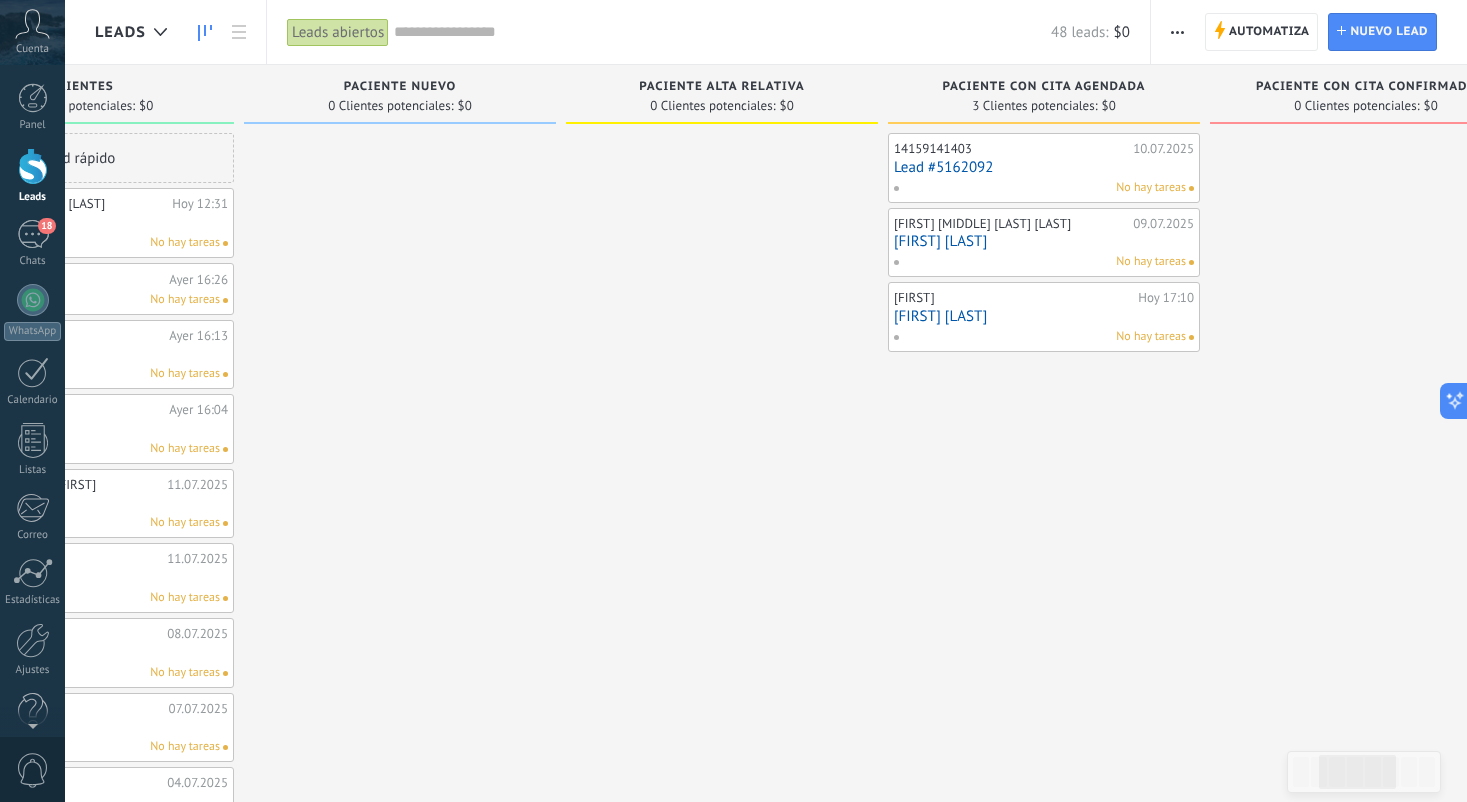 click on "[FIRST] [LAST]" at bounding box center [1044, 316] 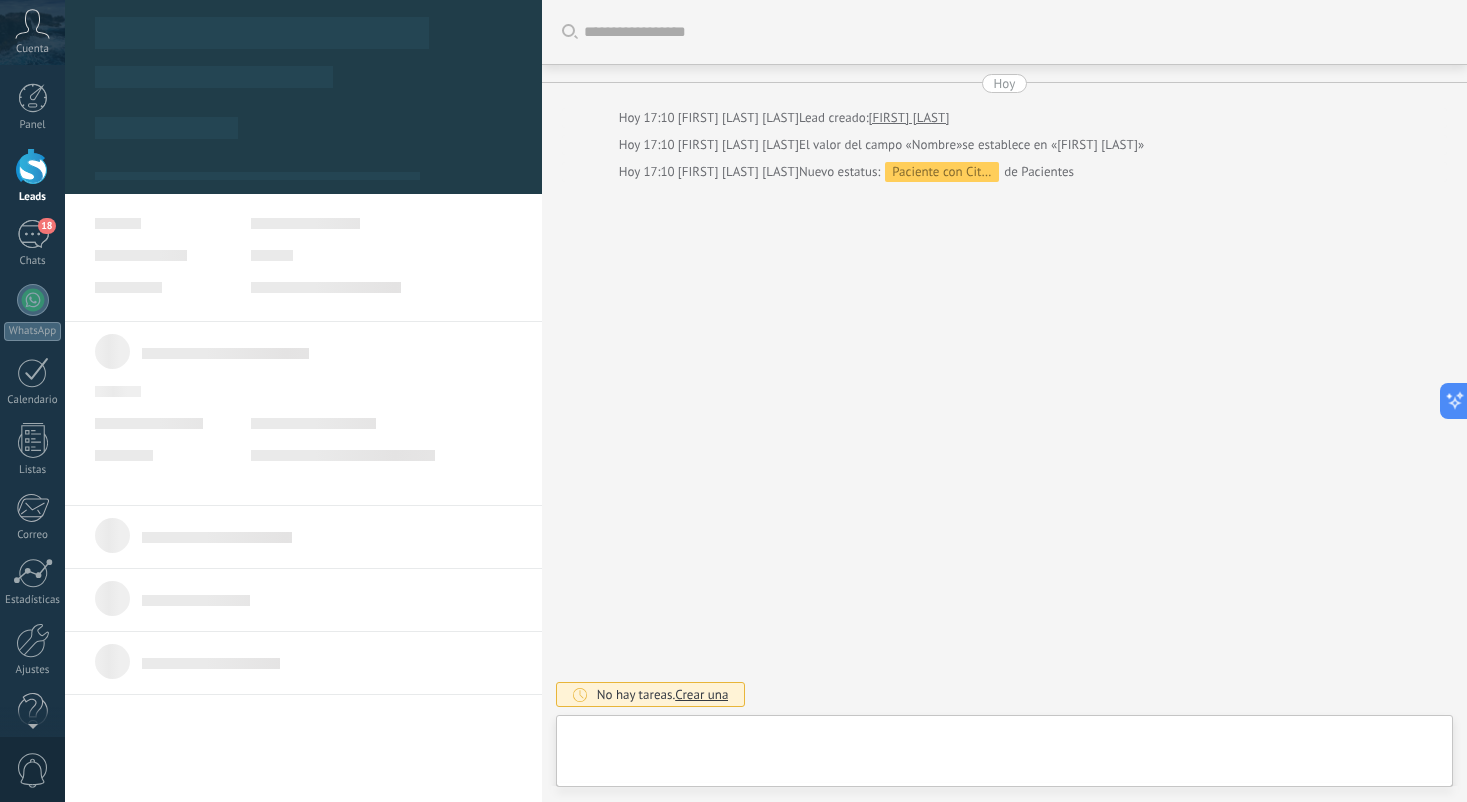 type on "**********" 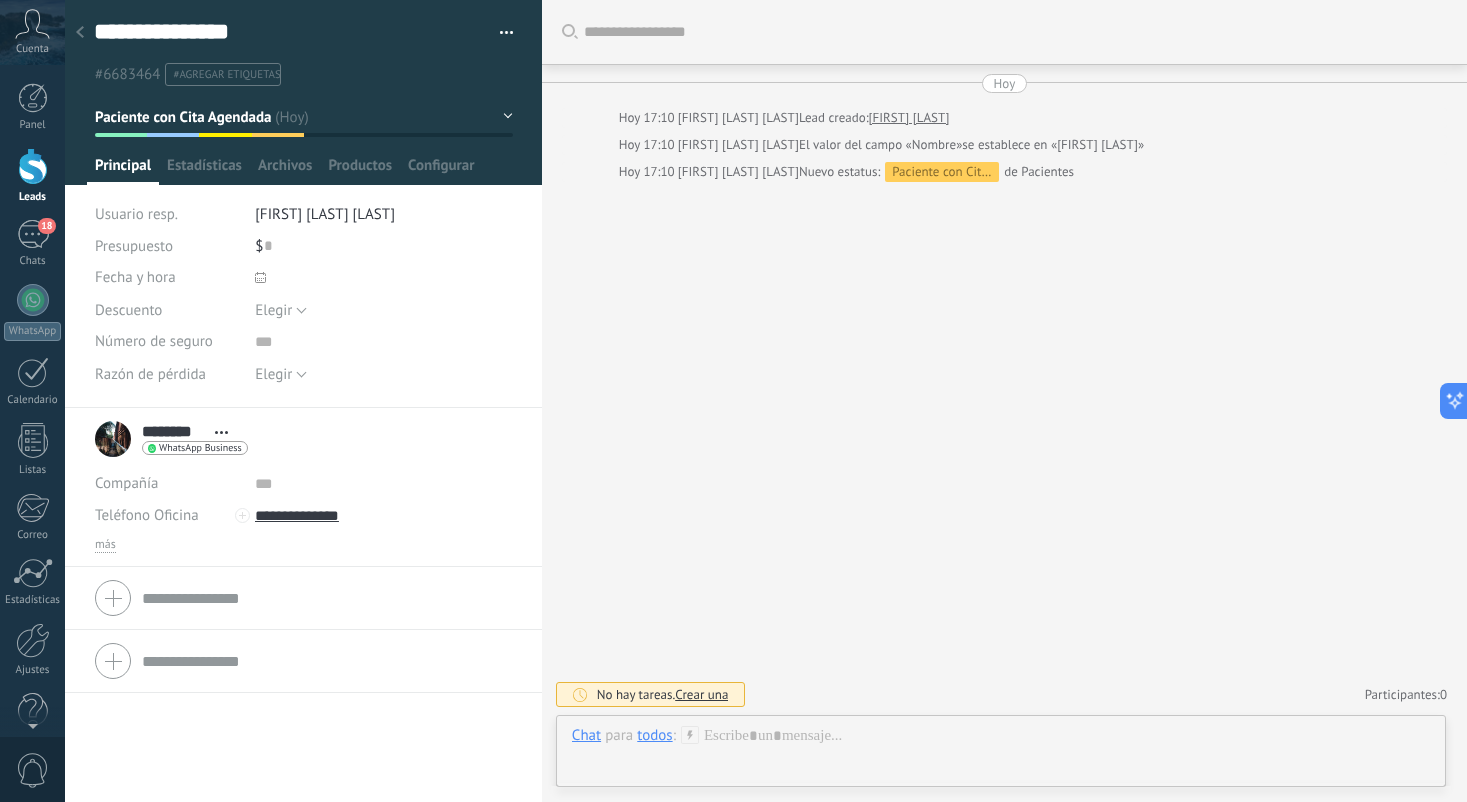 click at bounding box center [260, 277] 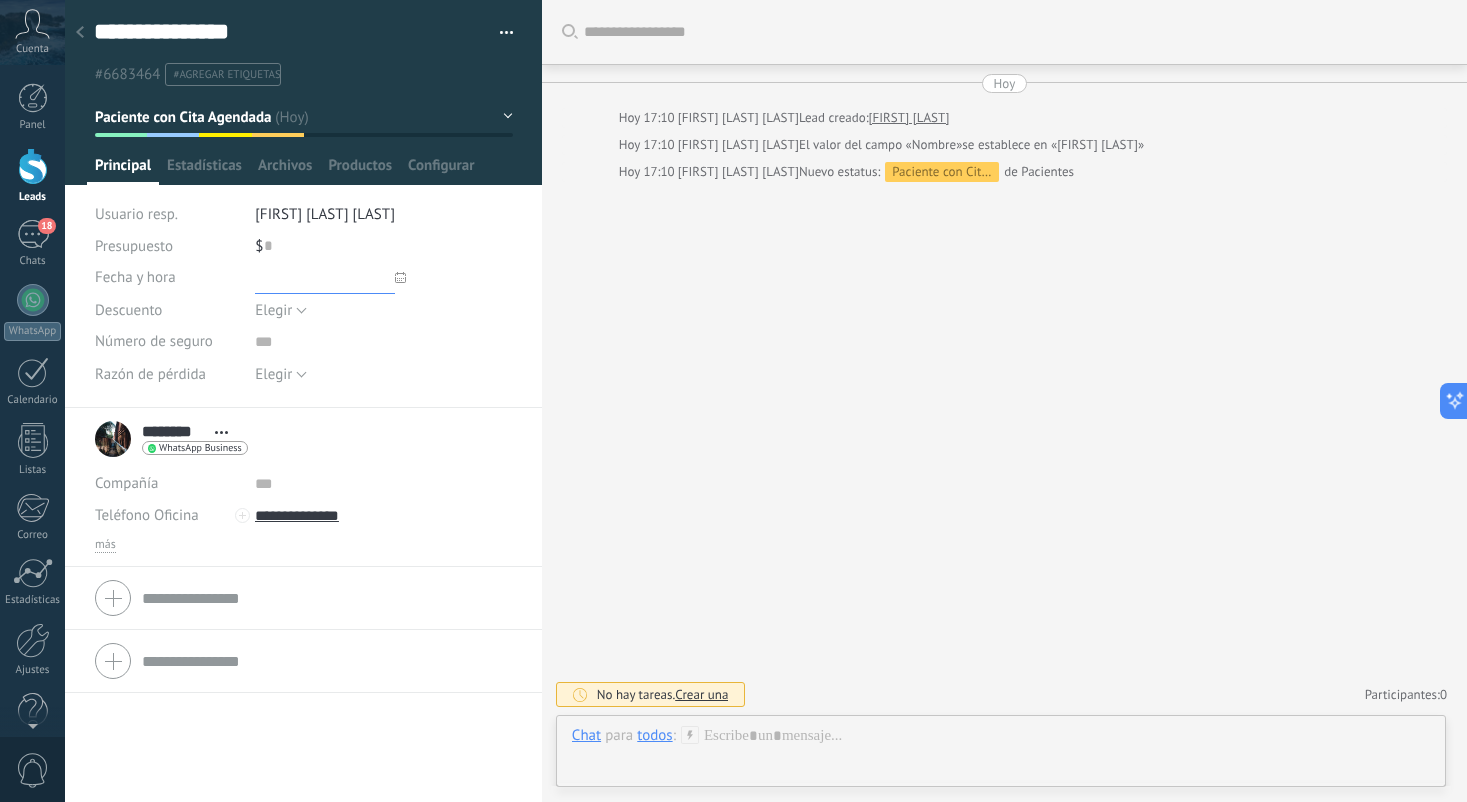type on "*******" 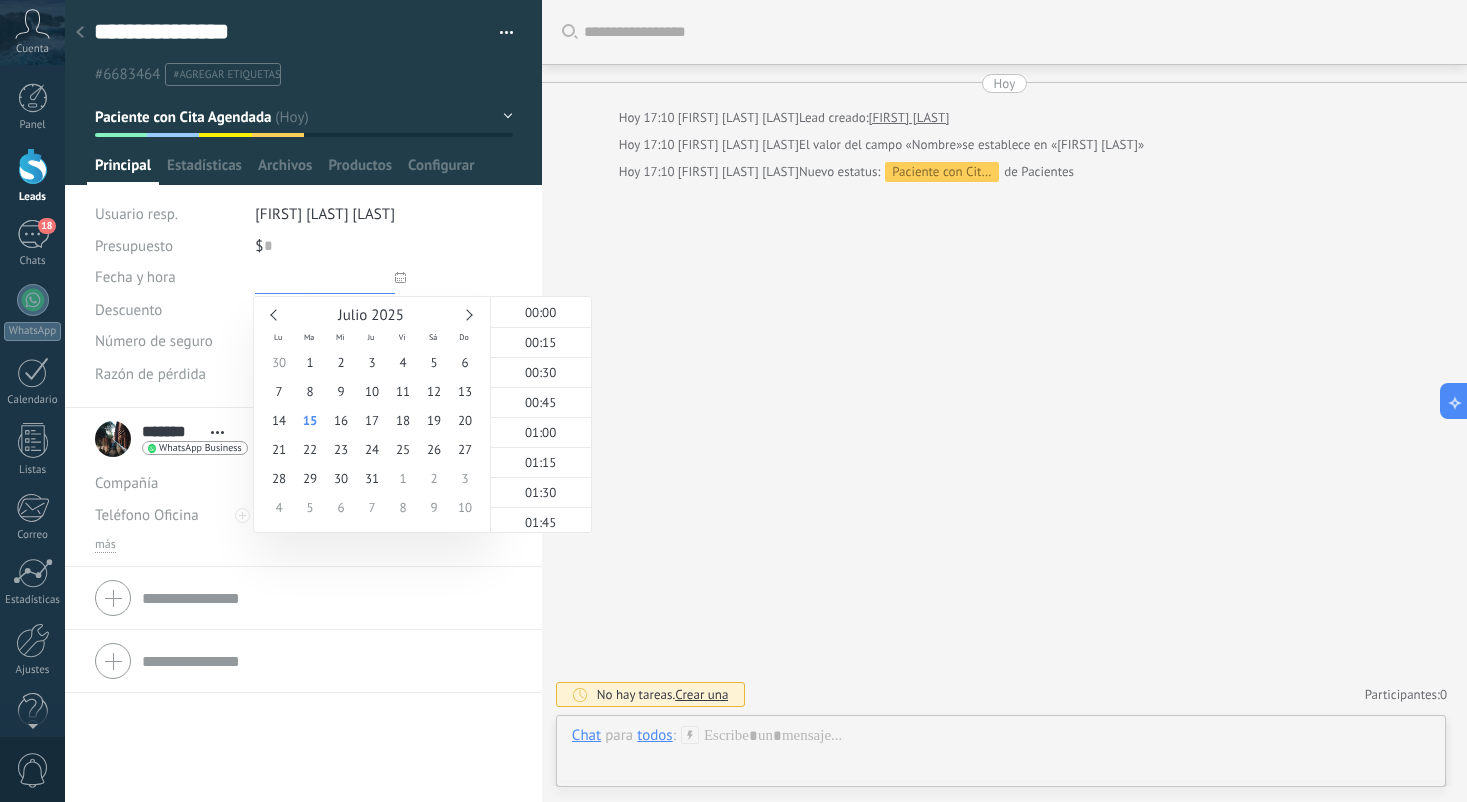 scroll, scrollTop: 1942, scrollLeft: 0, axis: vertical 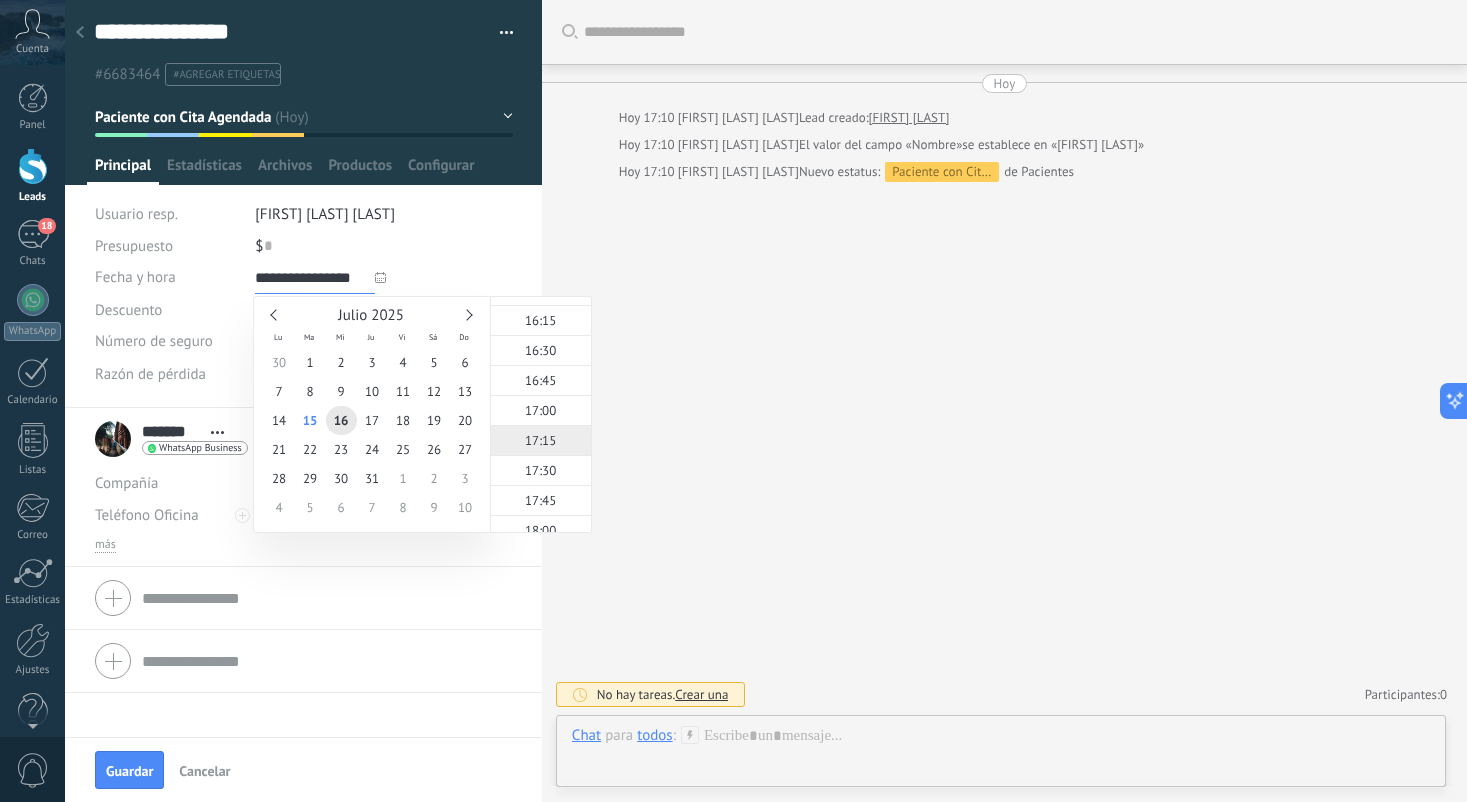 click on "17:15" at bounding box center [541, 440] 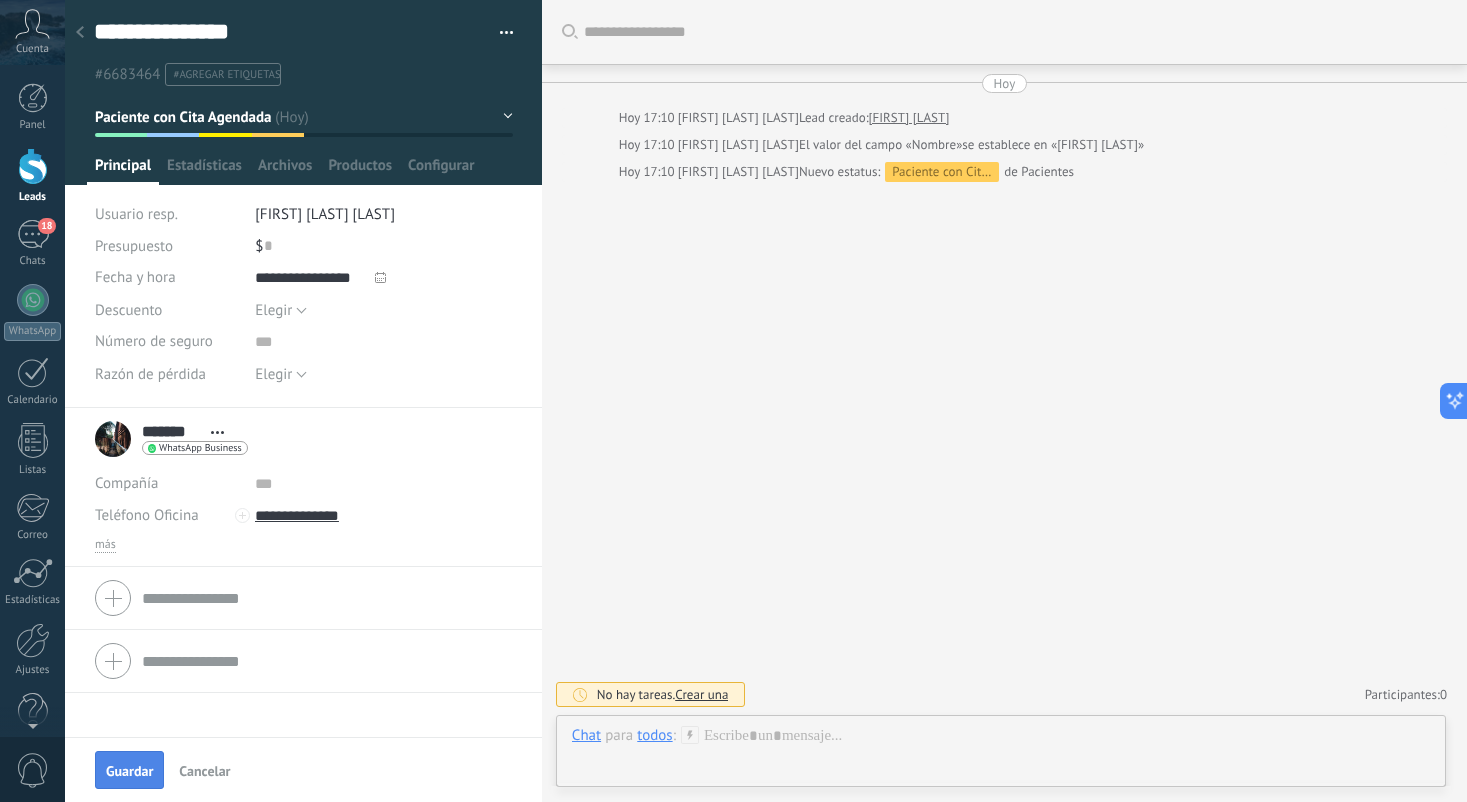 click on "Guardar" at bounding box center (129, 770) 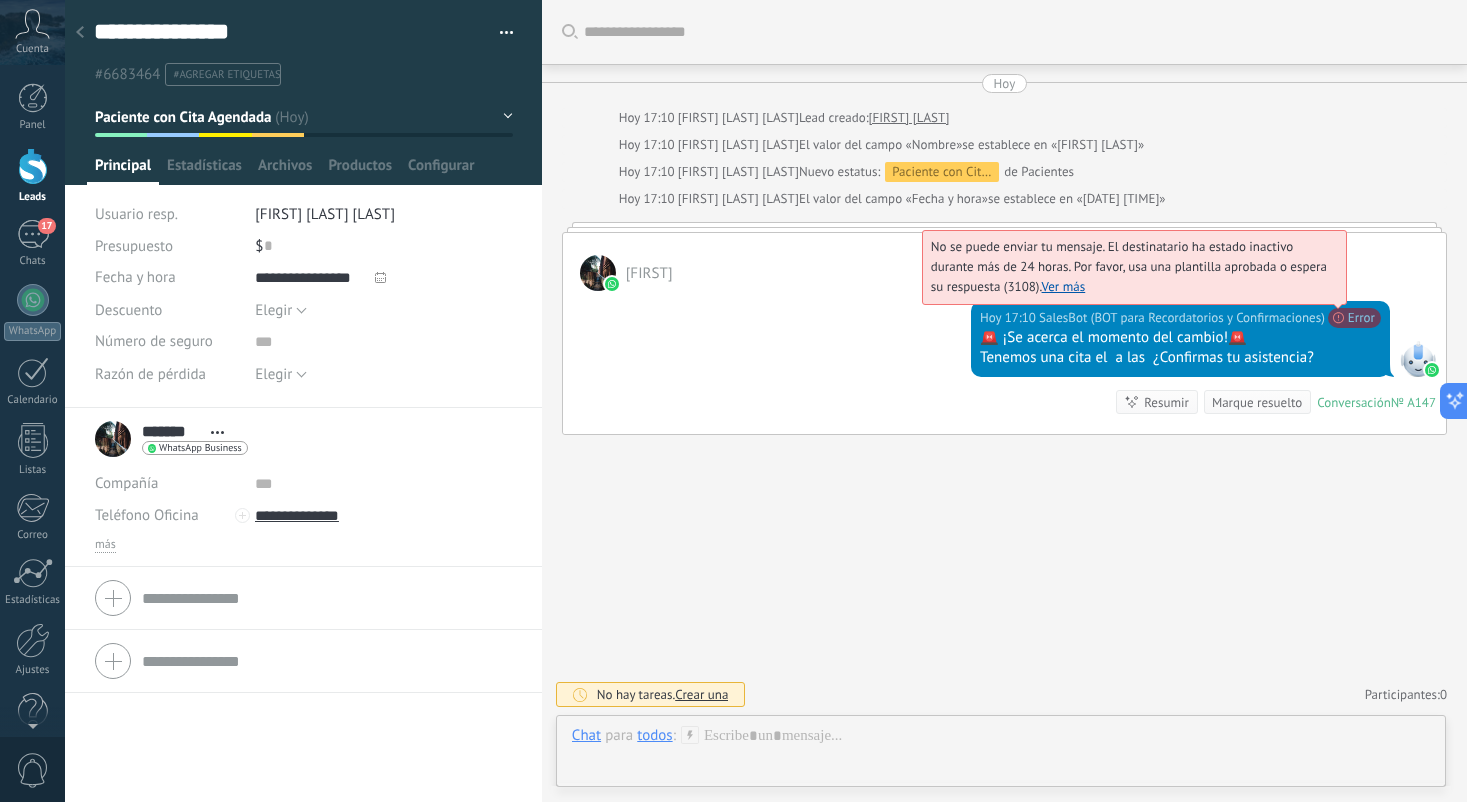 click on "Ver más" at bounding box center (1064, 286) 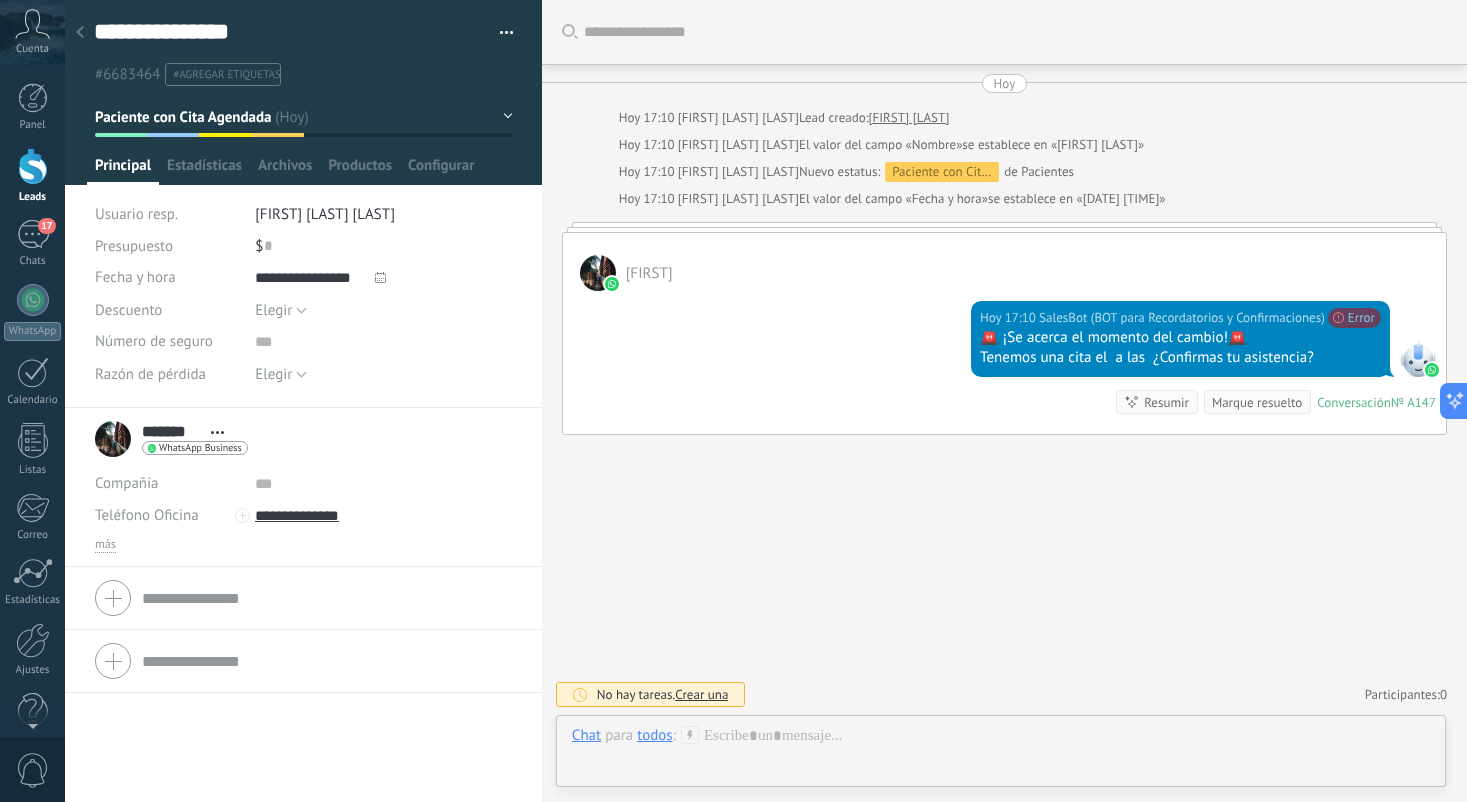 click 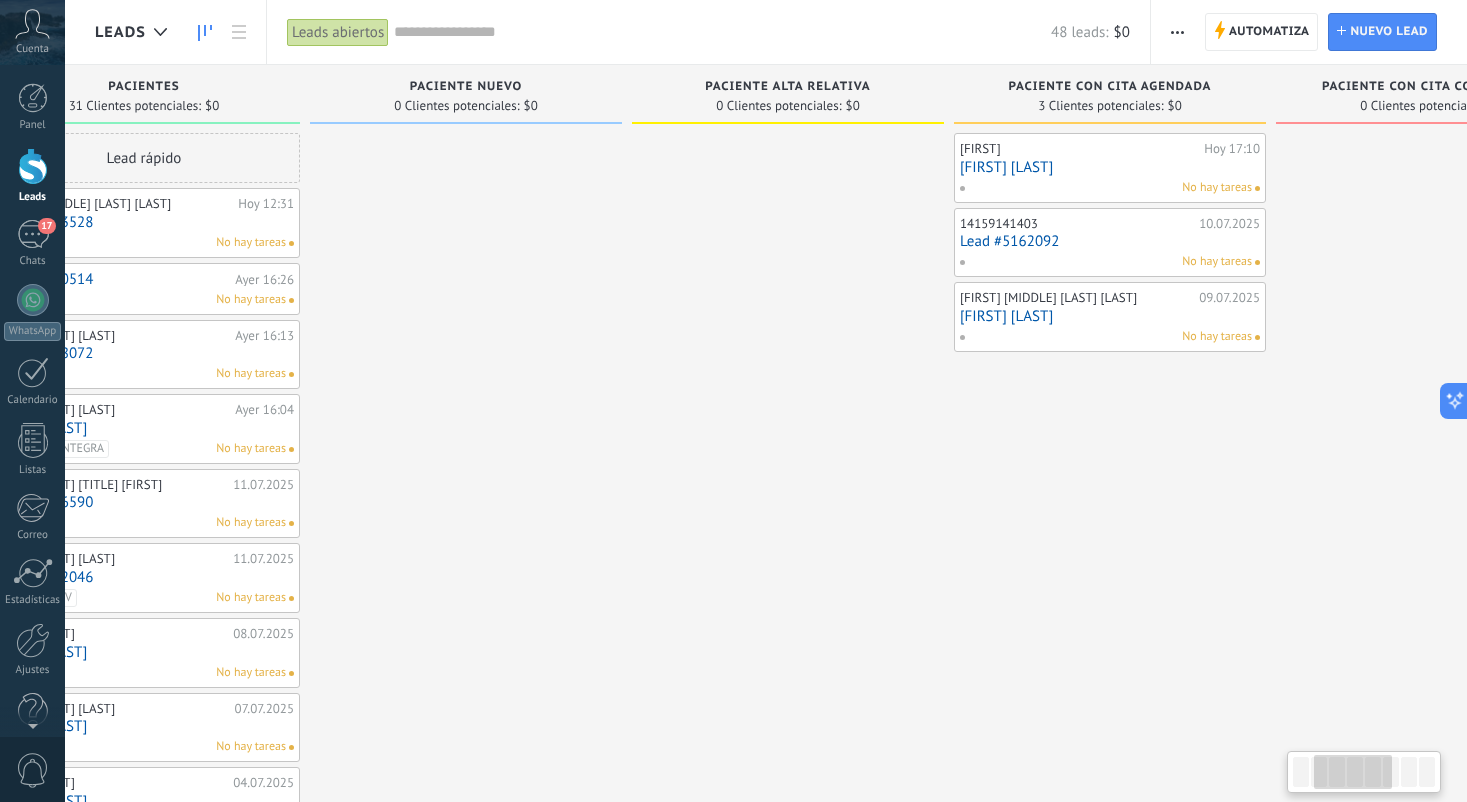 scroll, scrollTop: 0, scrollLeft: 465, axis: horizontal 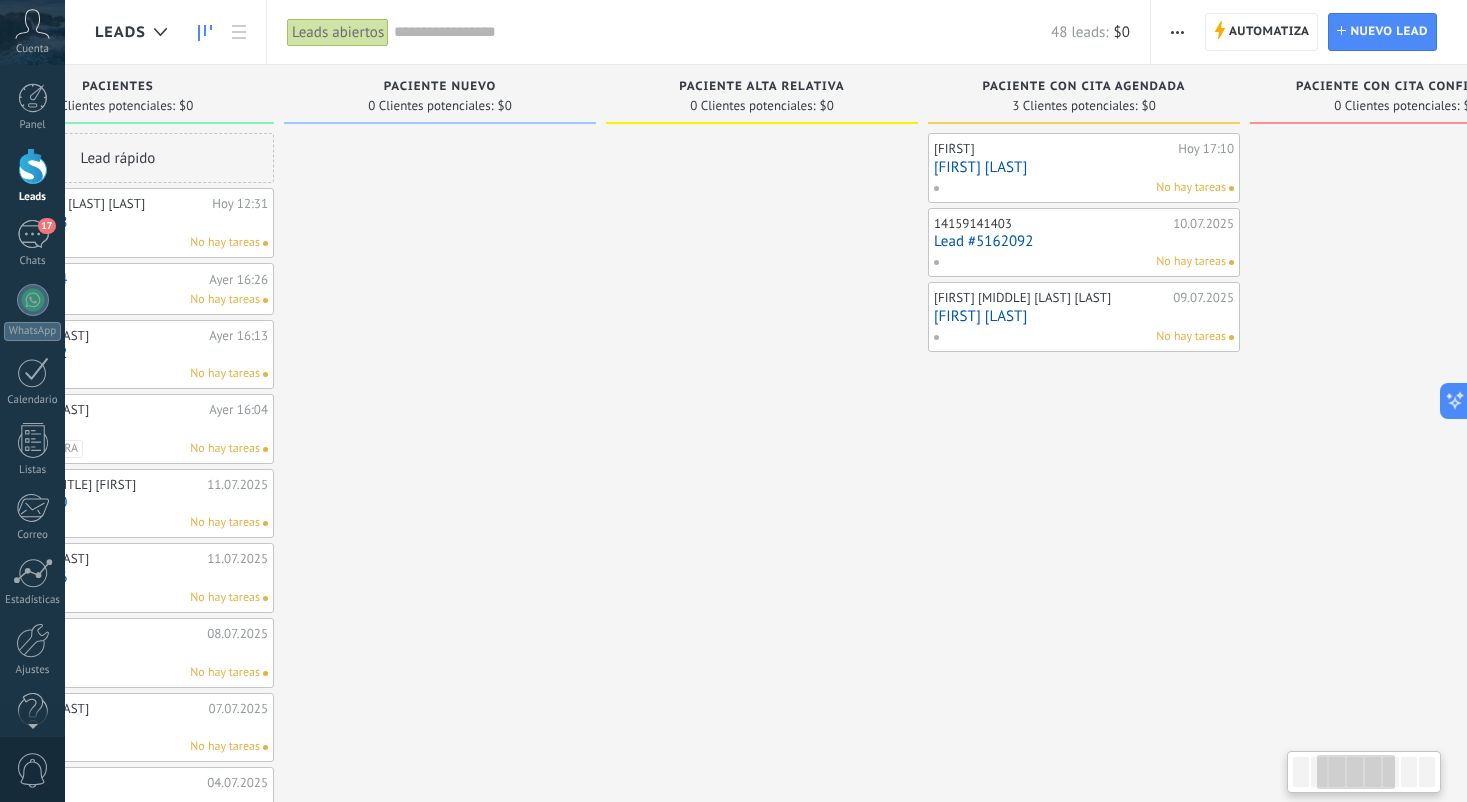 click on "[FIRST] [LAST] [TIME] [FIRST] [LAST] No hay tareas" at bounding box center (1084, 317) 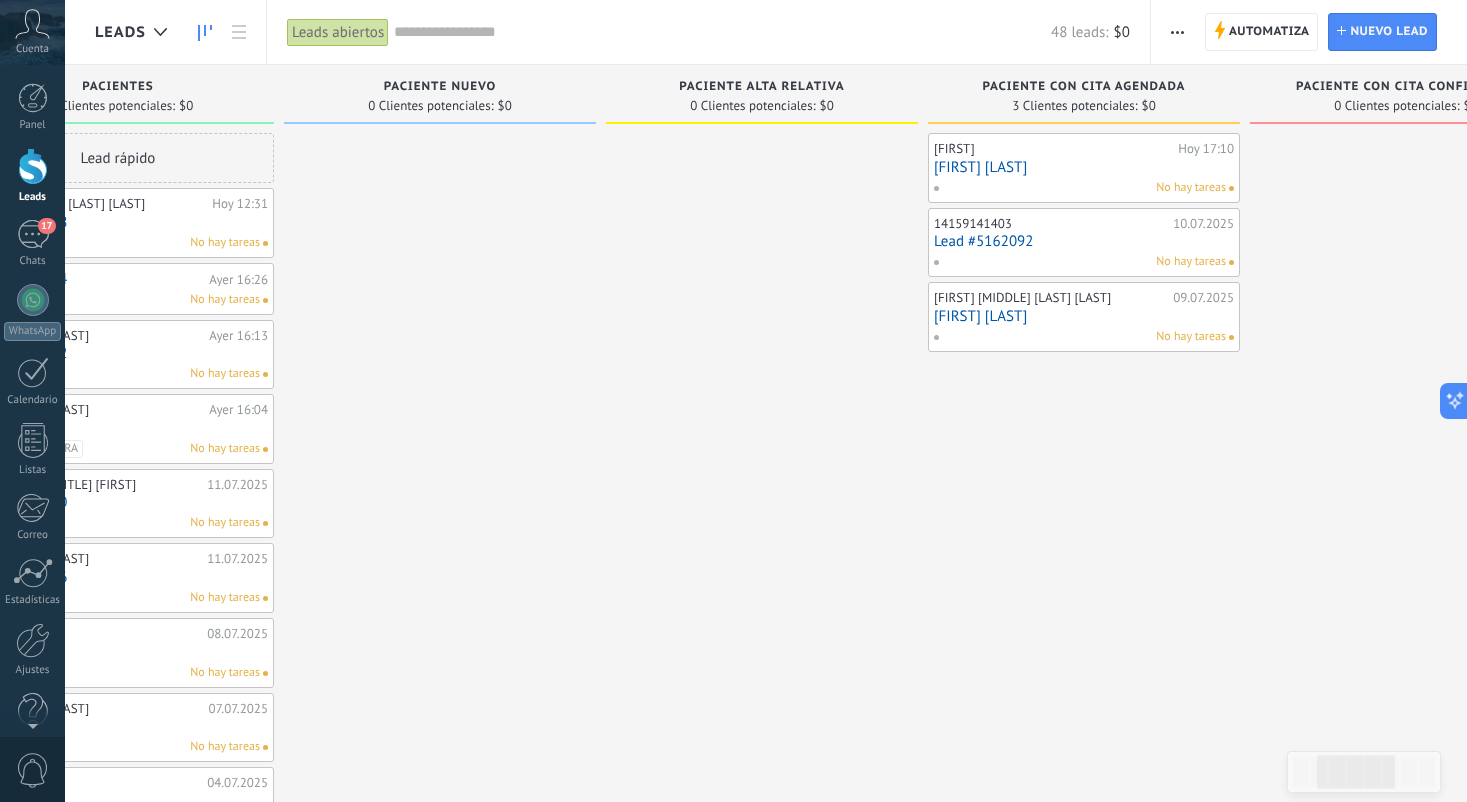 click on "[FIRST] [MIDDLE] [LAST] [LAST]" at bounding box center (1051, 298) 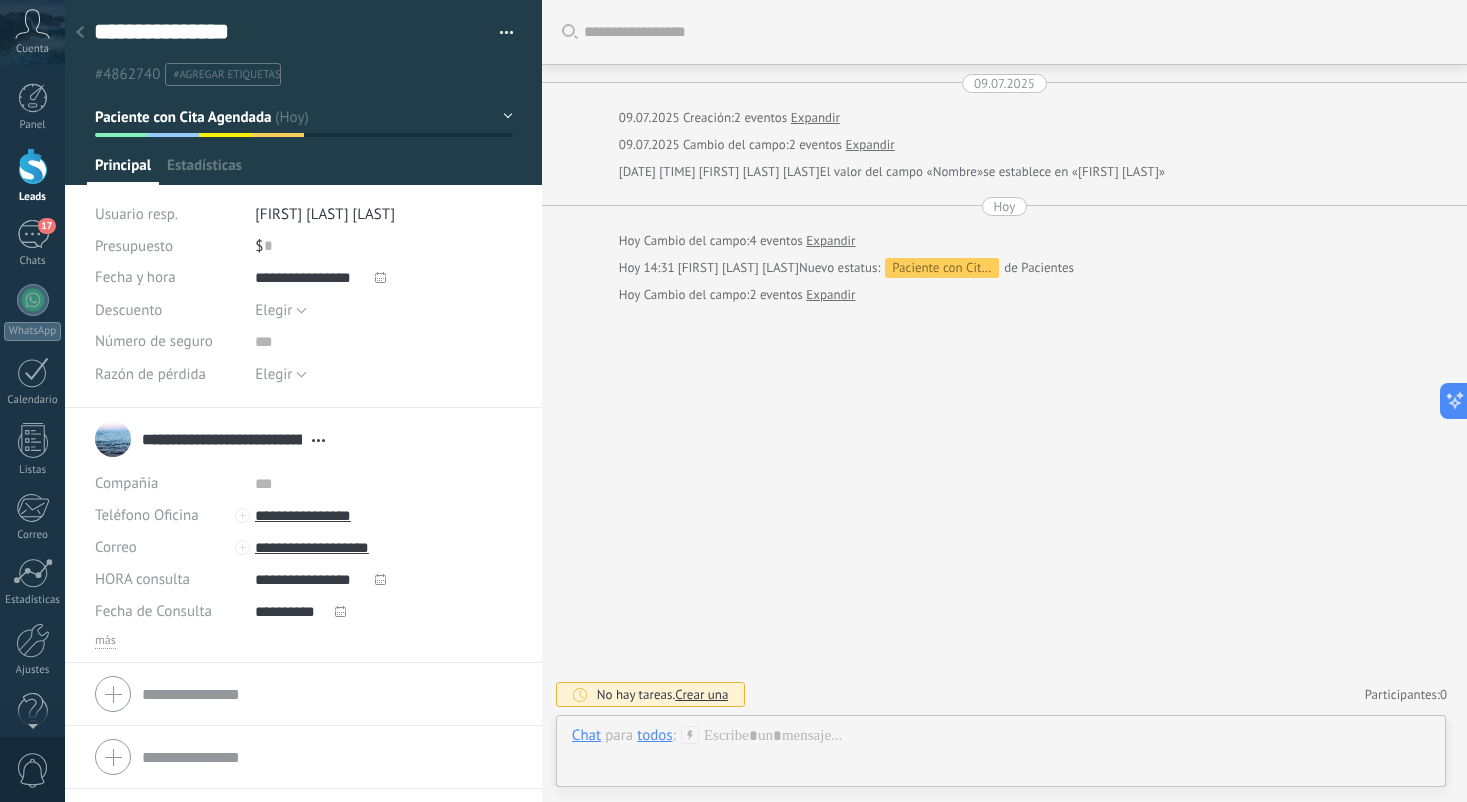 scroll, scrollTop: 30, scrollLeft: 0, axis: vertical 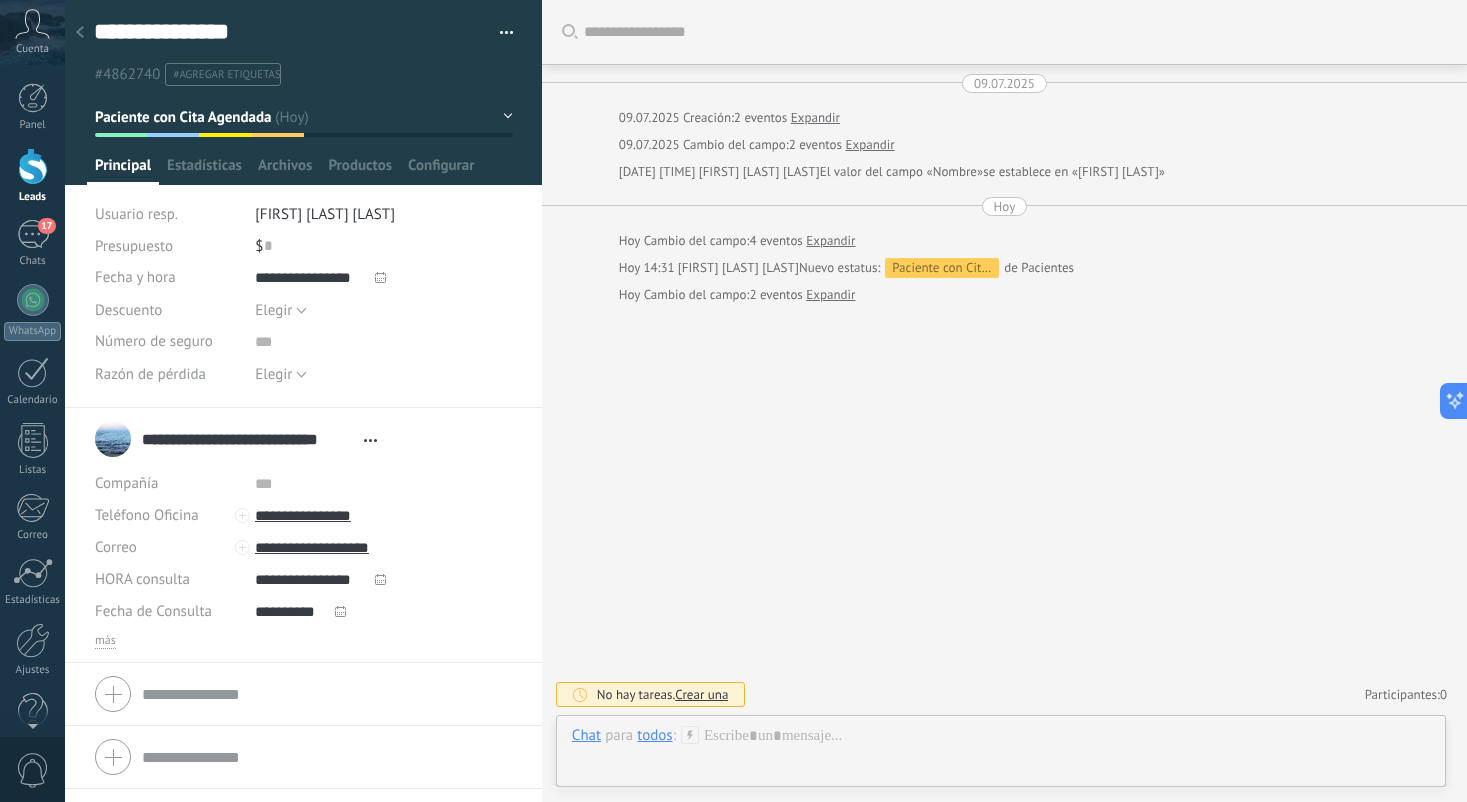 click at bounding box center [80, 33] 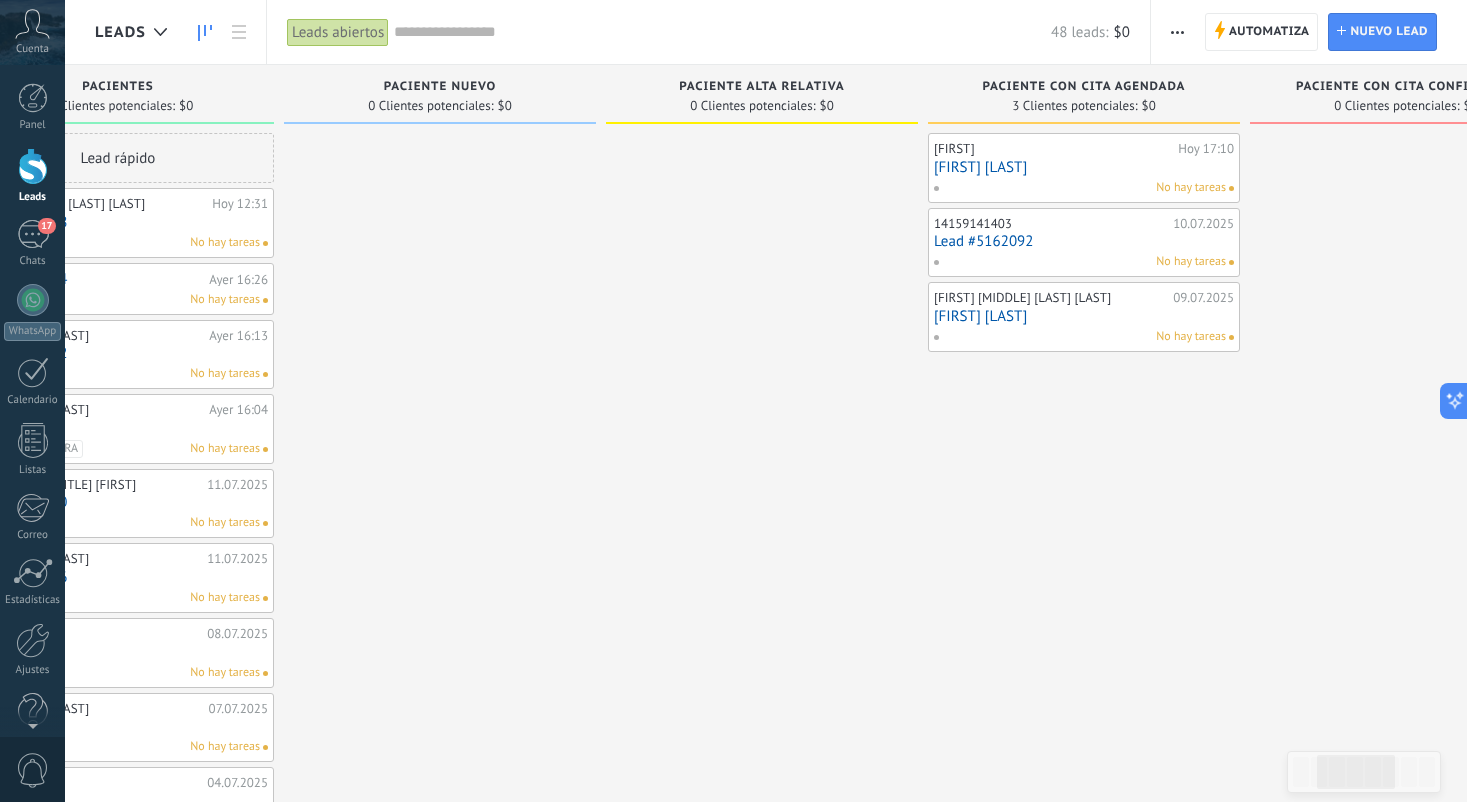 click on "[FIRST] Hoy [TIME] [FIRST] [LAST] No hay tareas" at bounding box center [1084, 168] 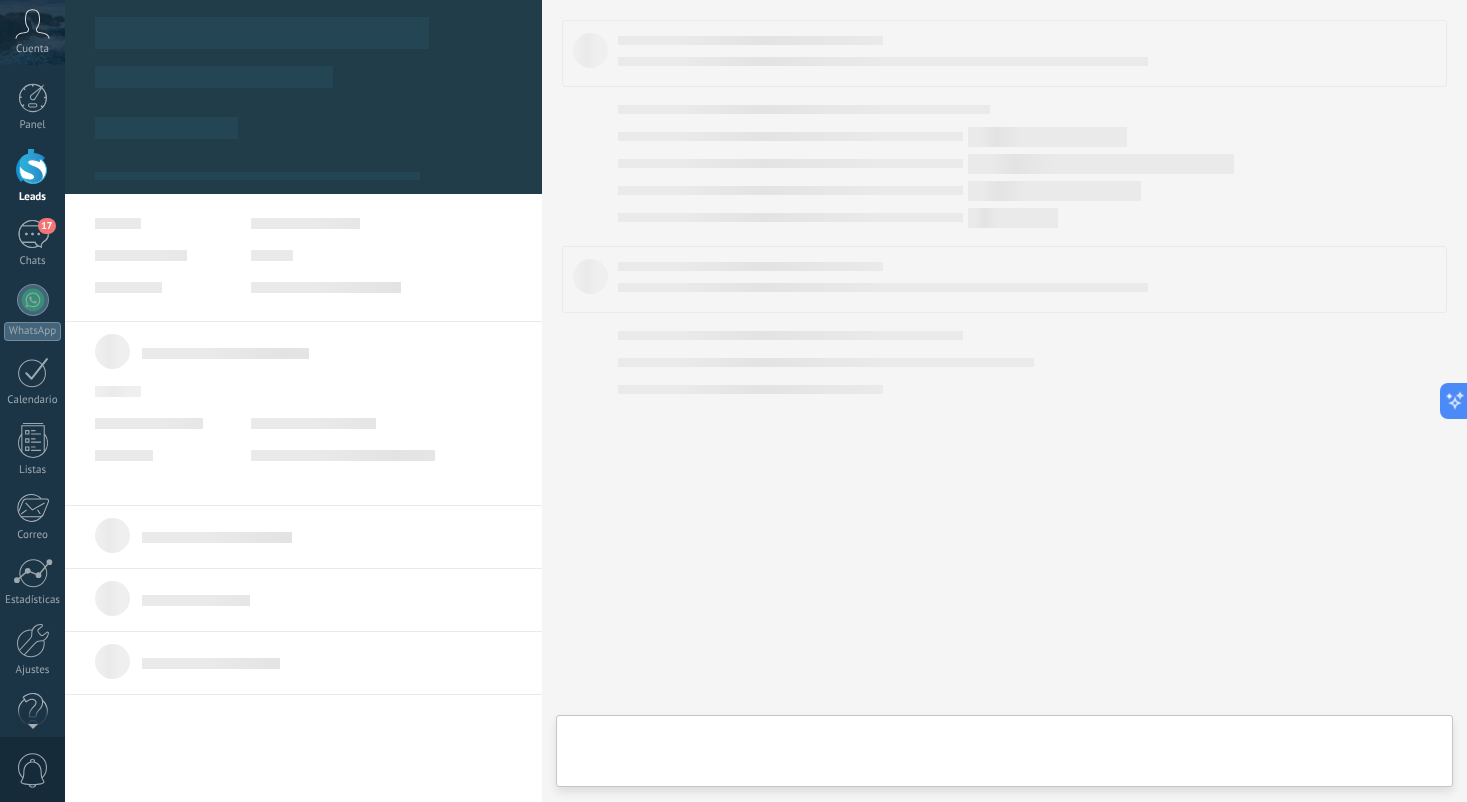 type on "**********" 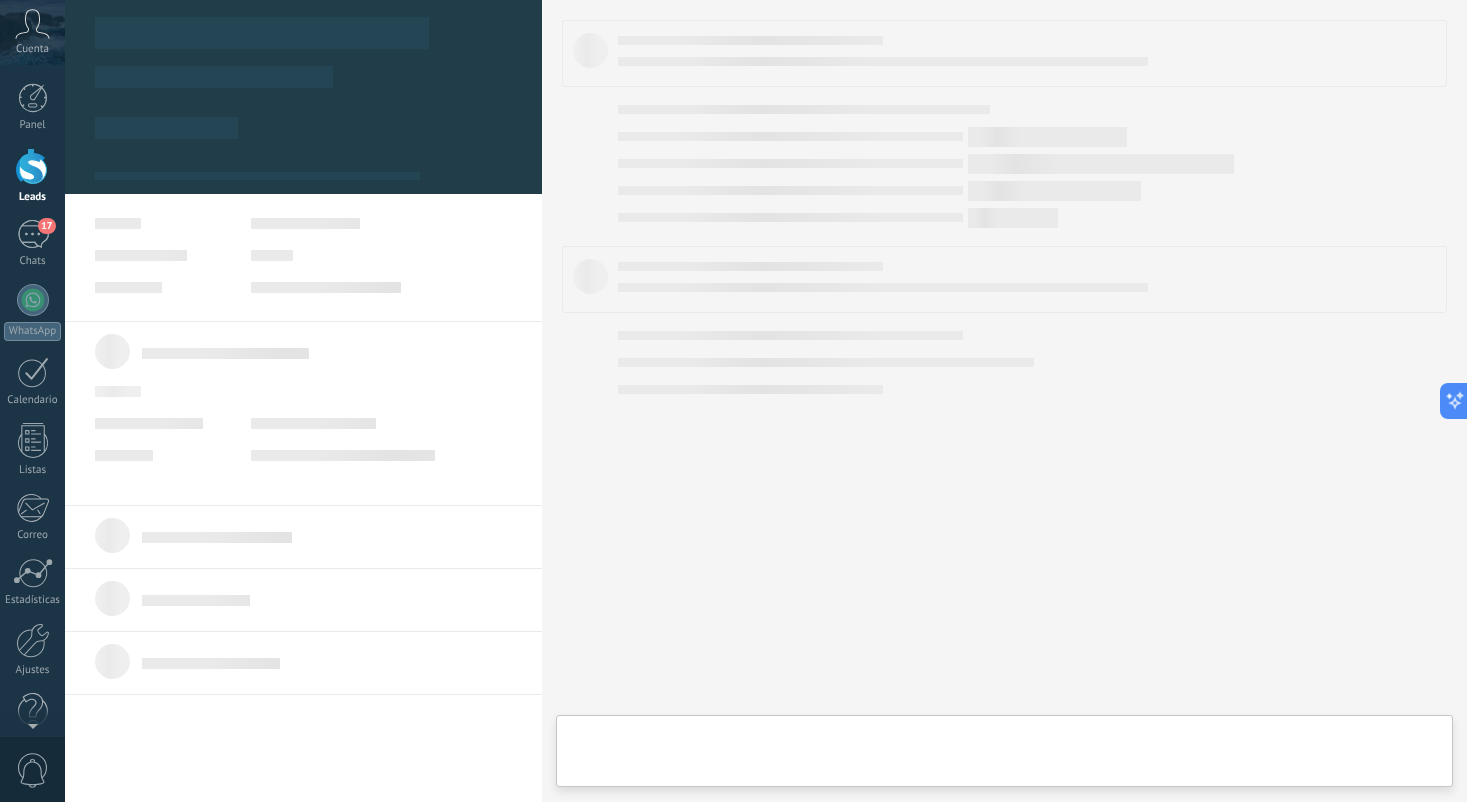 scroll, scrollTop: 30, scrollLeft: 0, axis: vertical 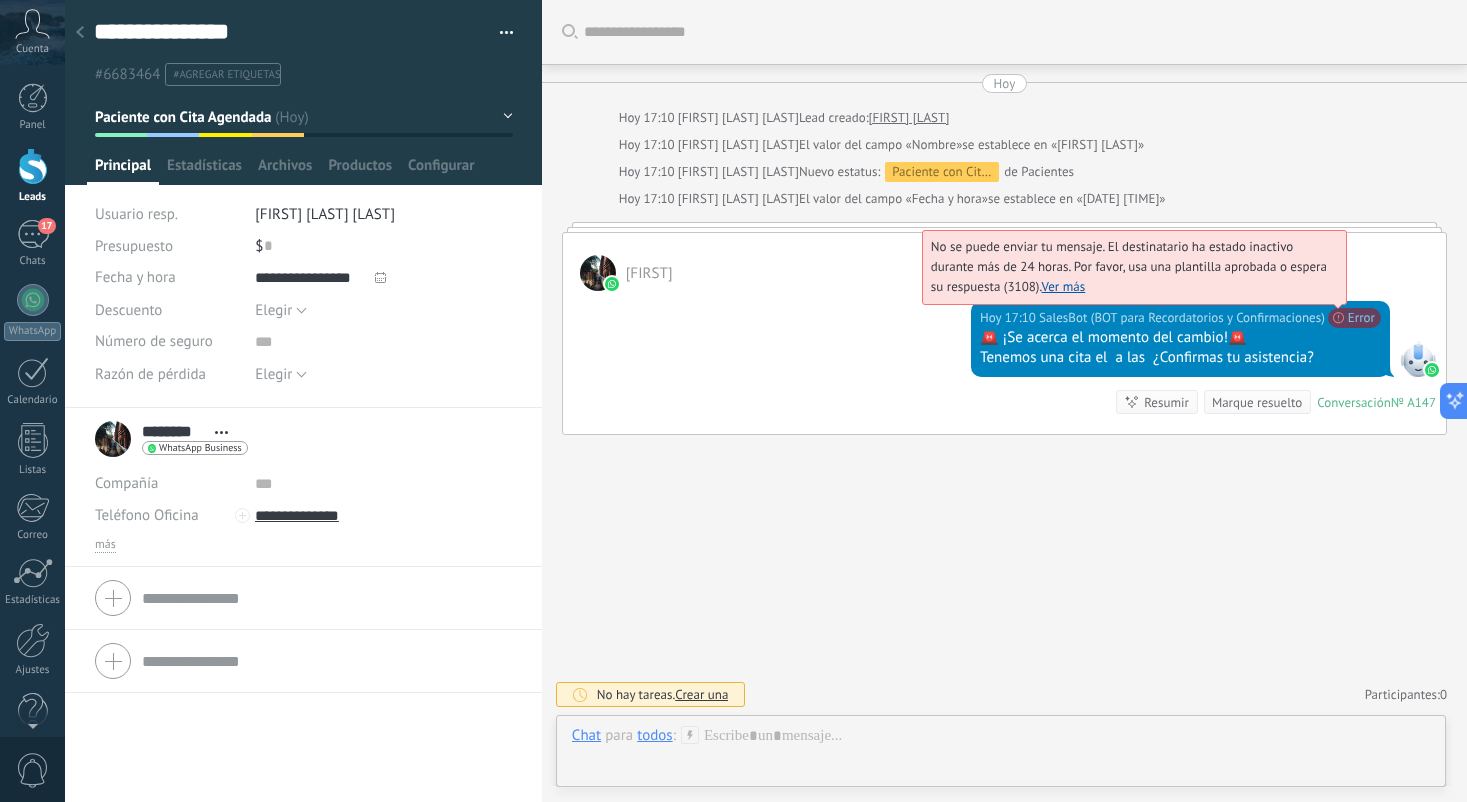 click on "No se puede enviar tu mensaje. El destinatario ha estado inactivo durante más de 24 horas. Por favor, usa una plantilla aprobada o espera su respuesta (3108).  Ver más" at bounding box center [1129, 266] 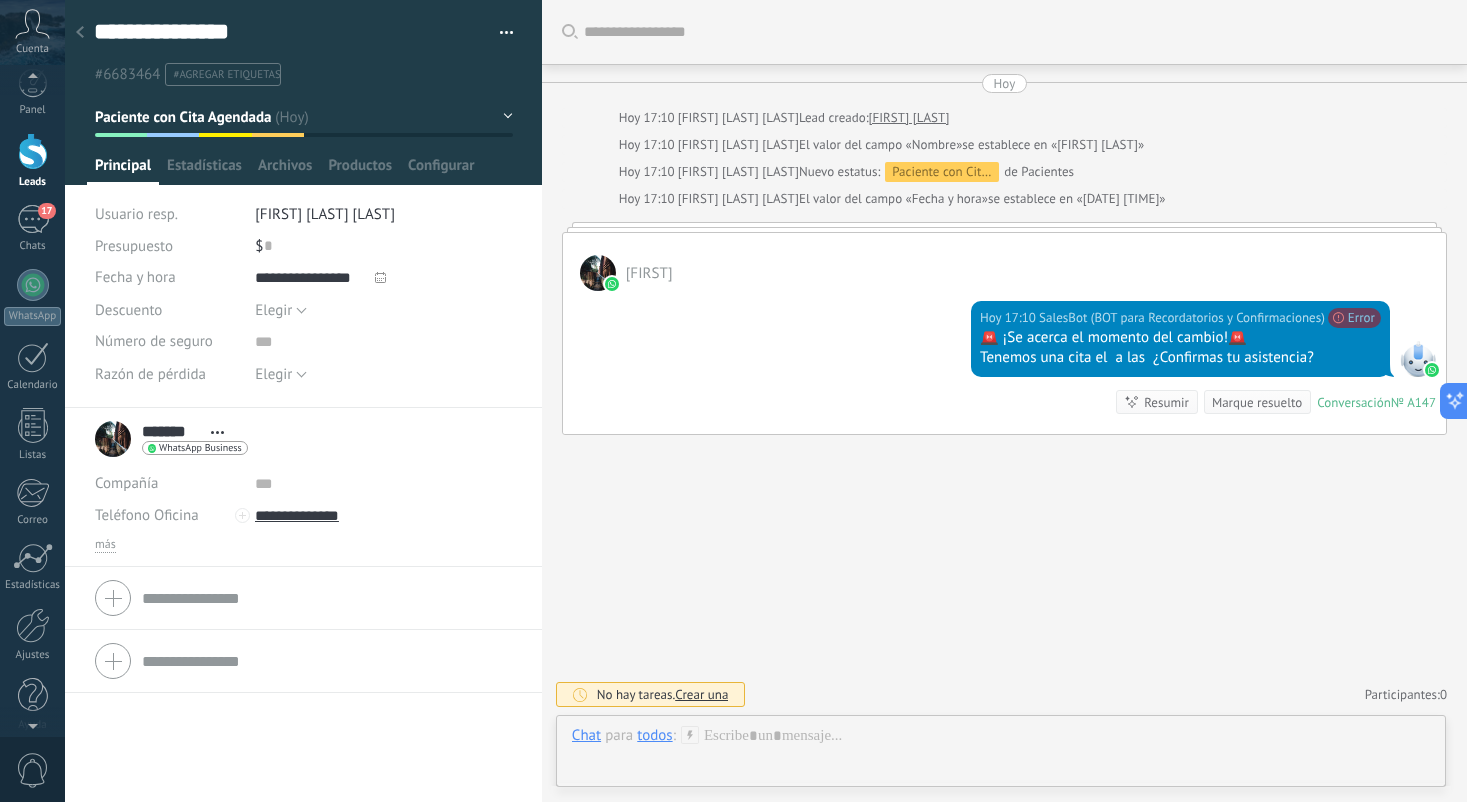 scroll, scrollTop: 30, scrollLeft: 0, axis: vertical 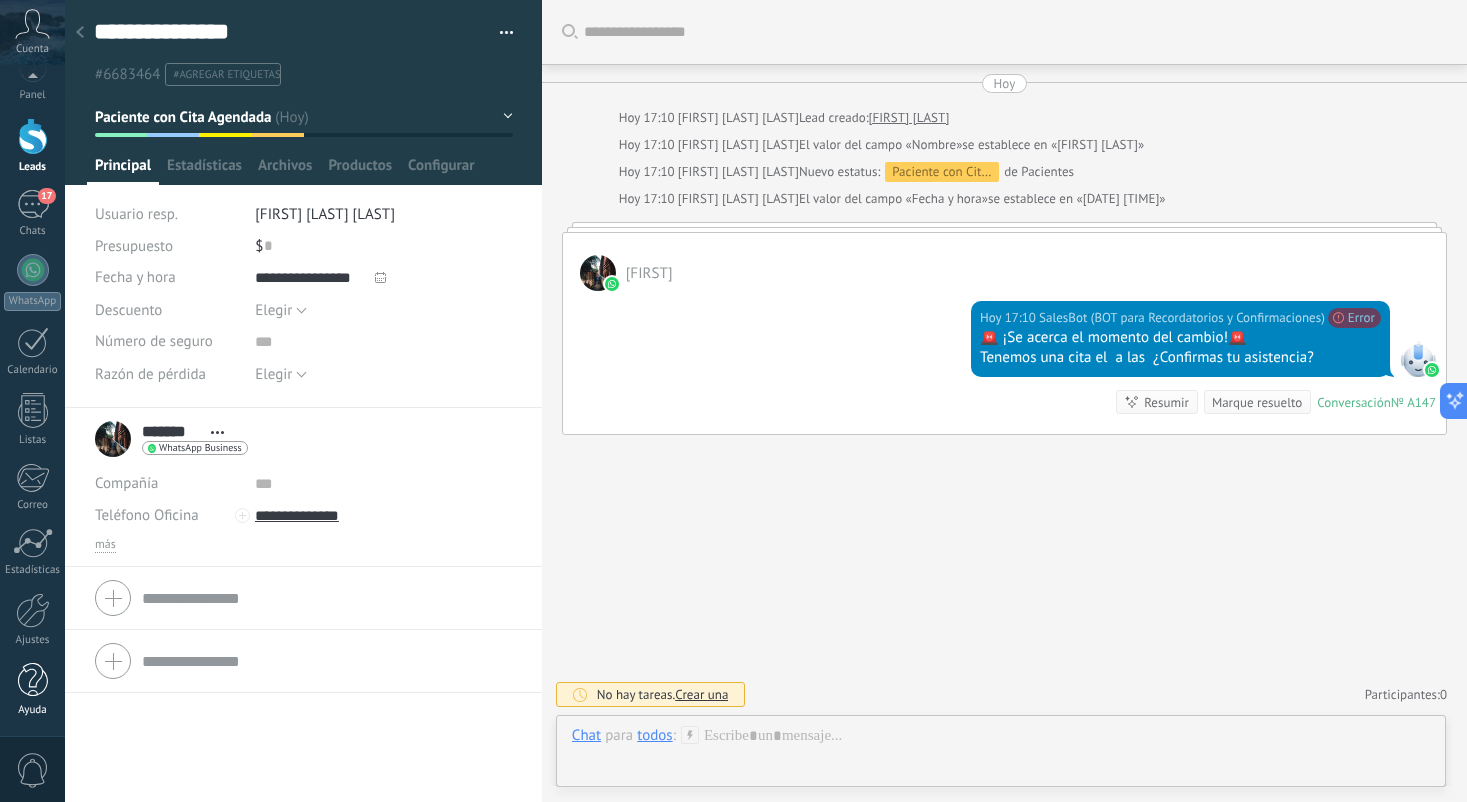 click at bounding box center [33, 680] 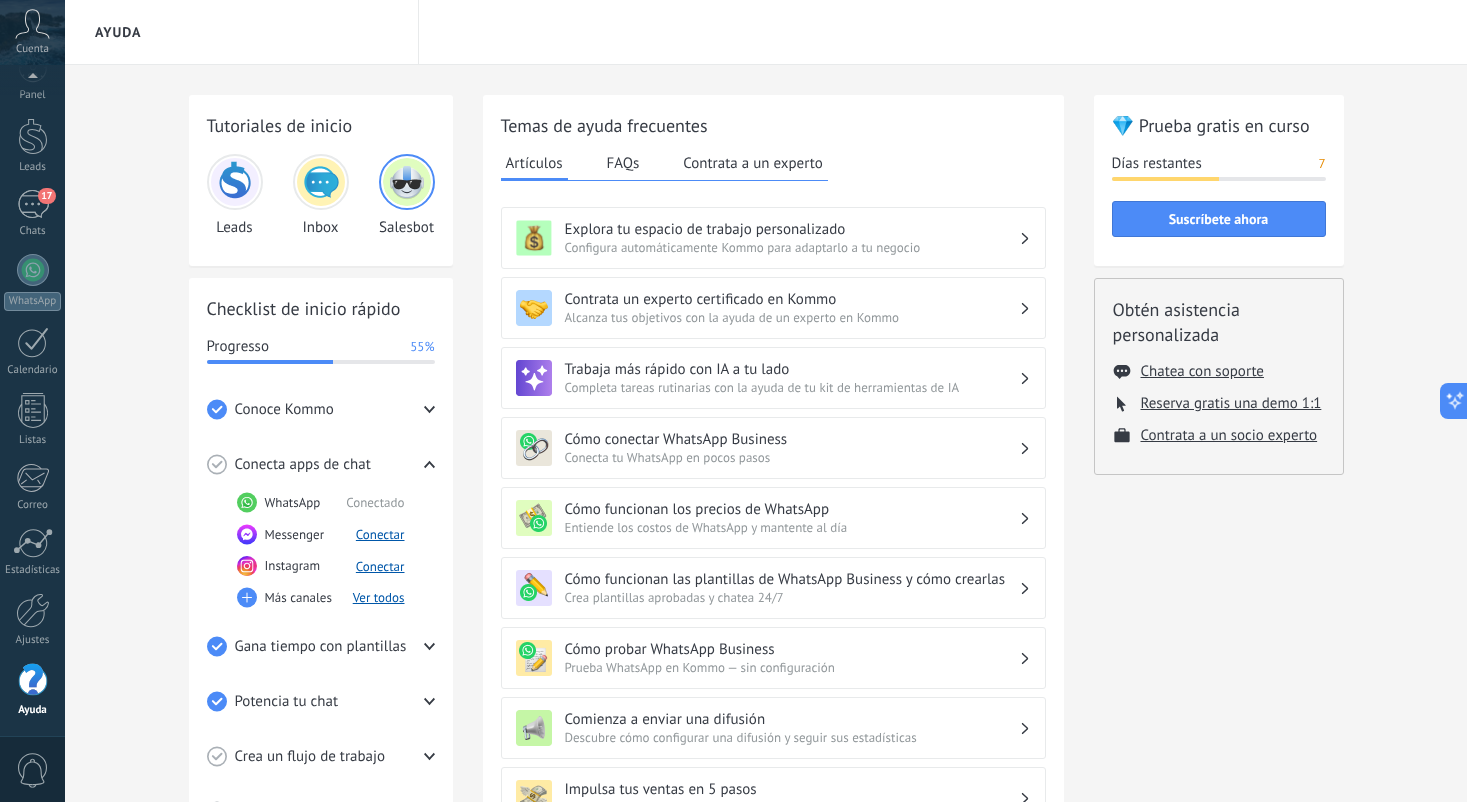 scroll, scrollTop: 1, scrollLeft: 0, axis: vertical 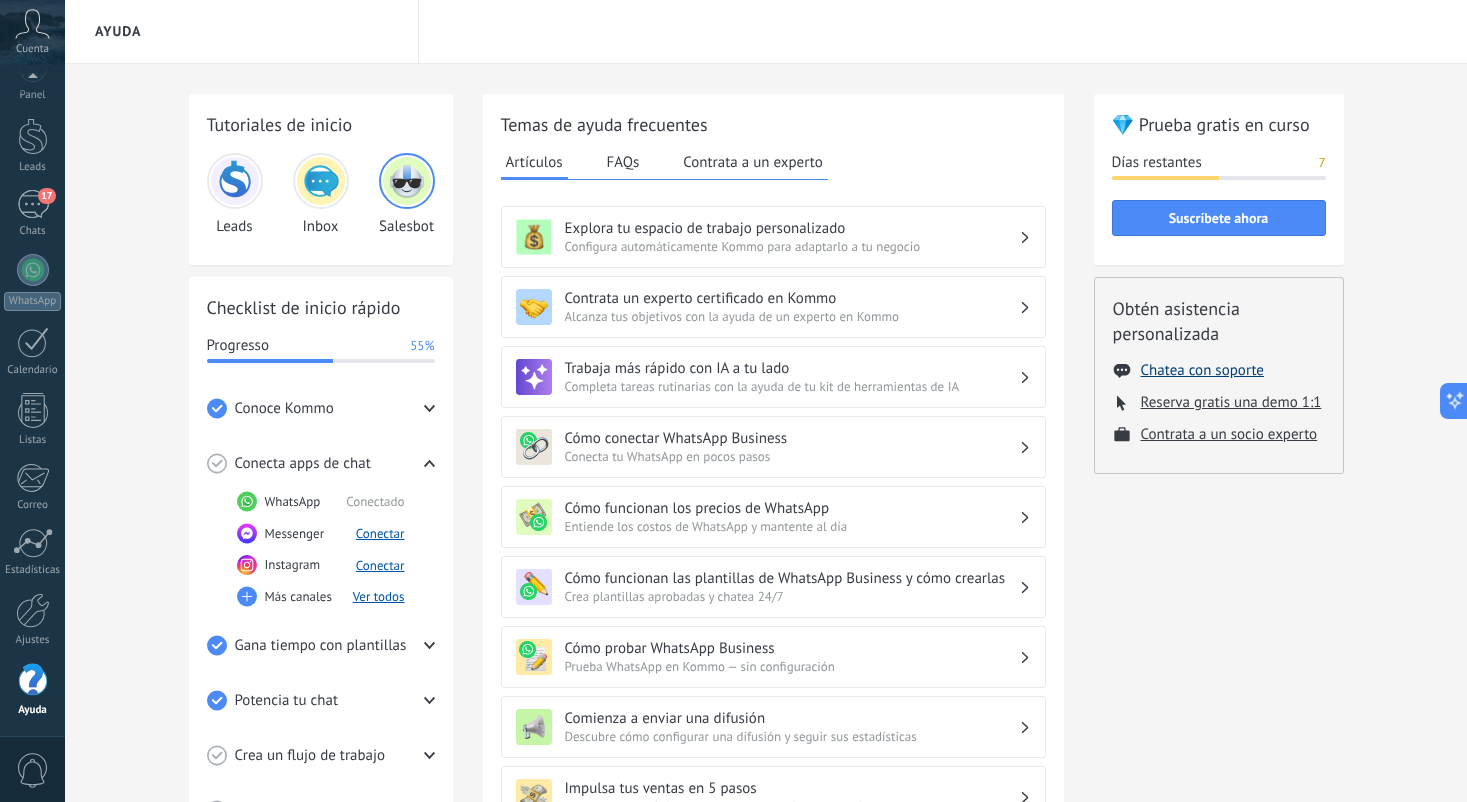 click on "Chatea con soporte" at bounding box center (1202, 370) 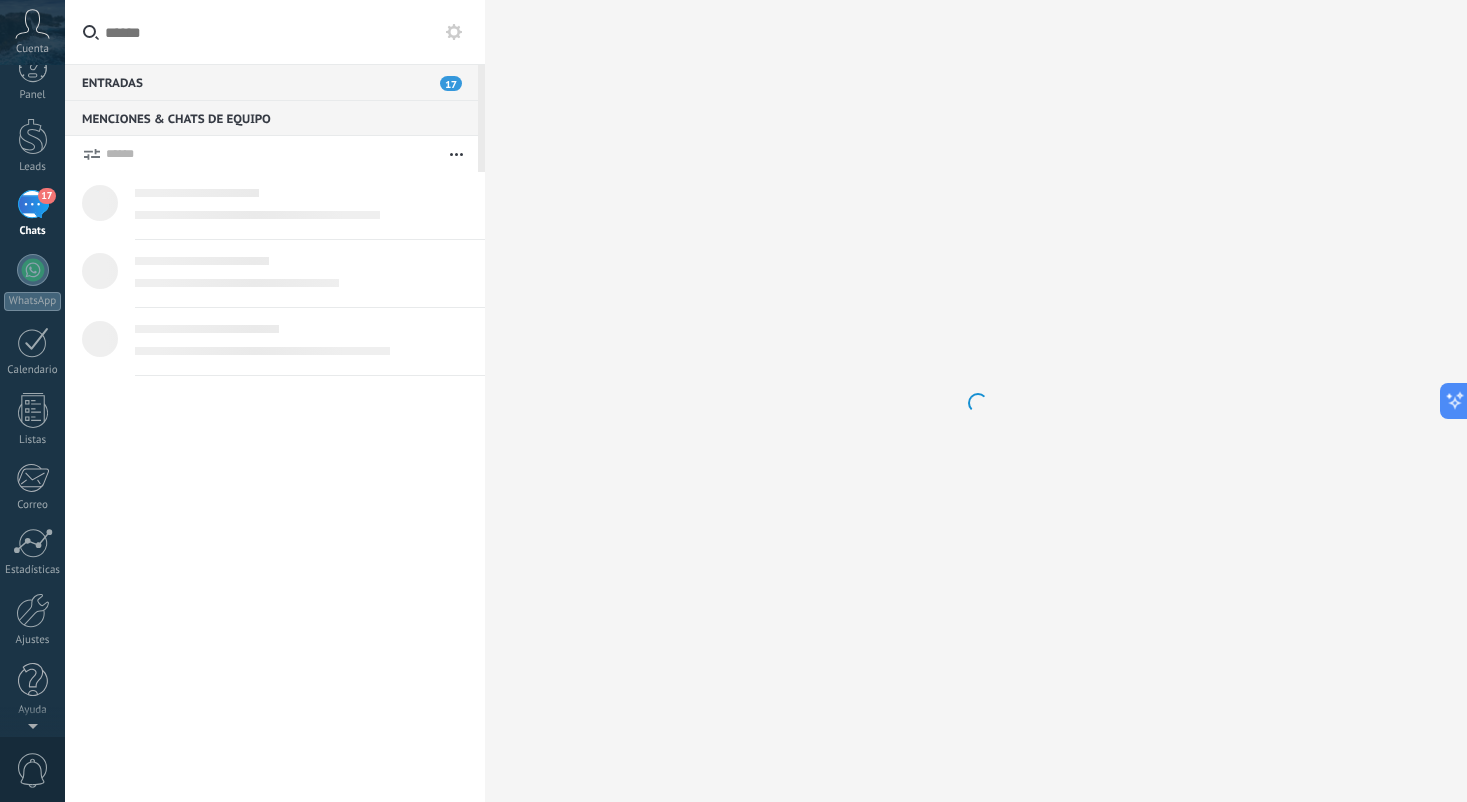 scroll, scrollTop: 0, scrollLeft: 0, axis: both 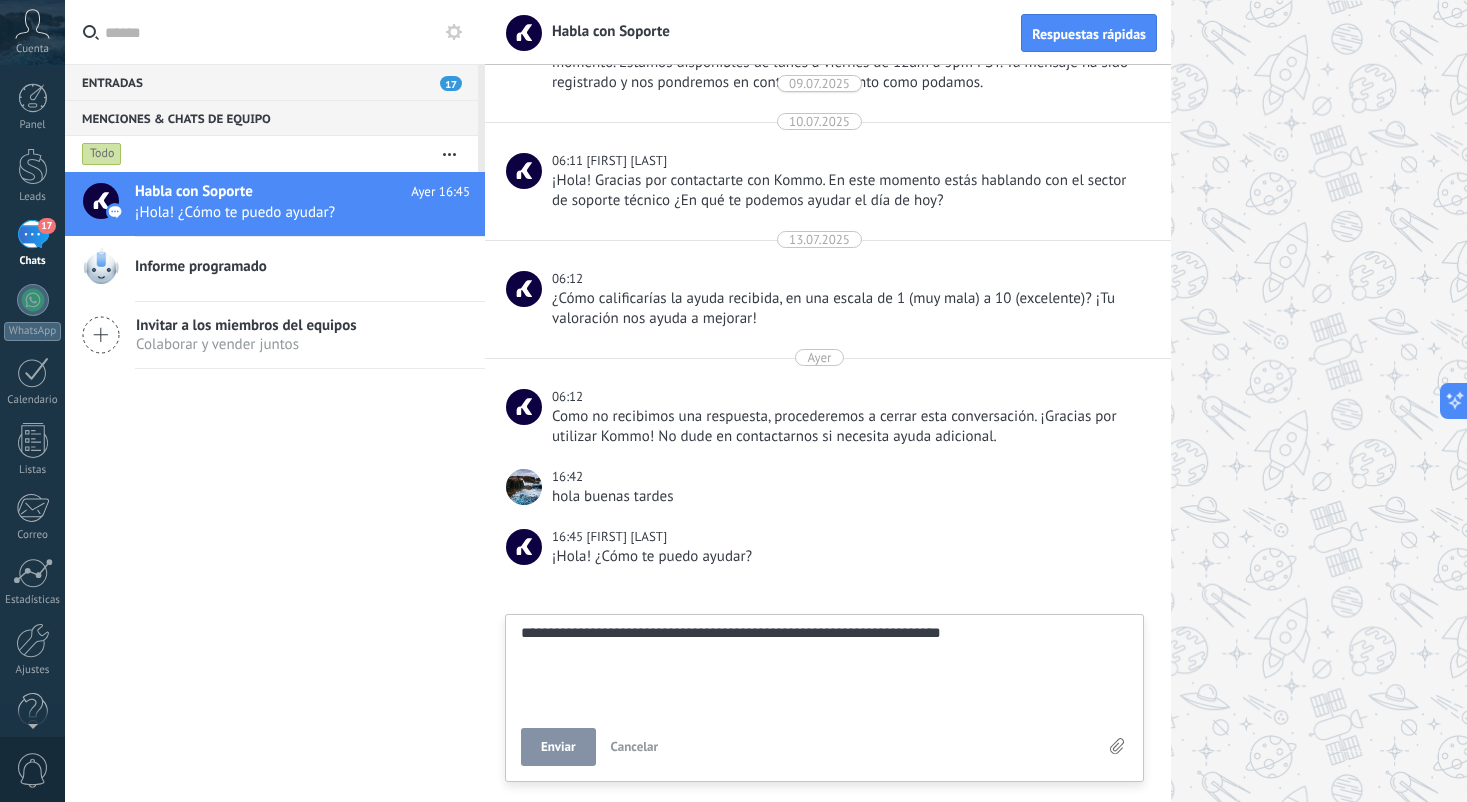 click on "**********" at bounding box center [824, 666] 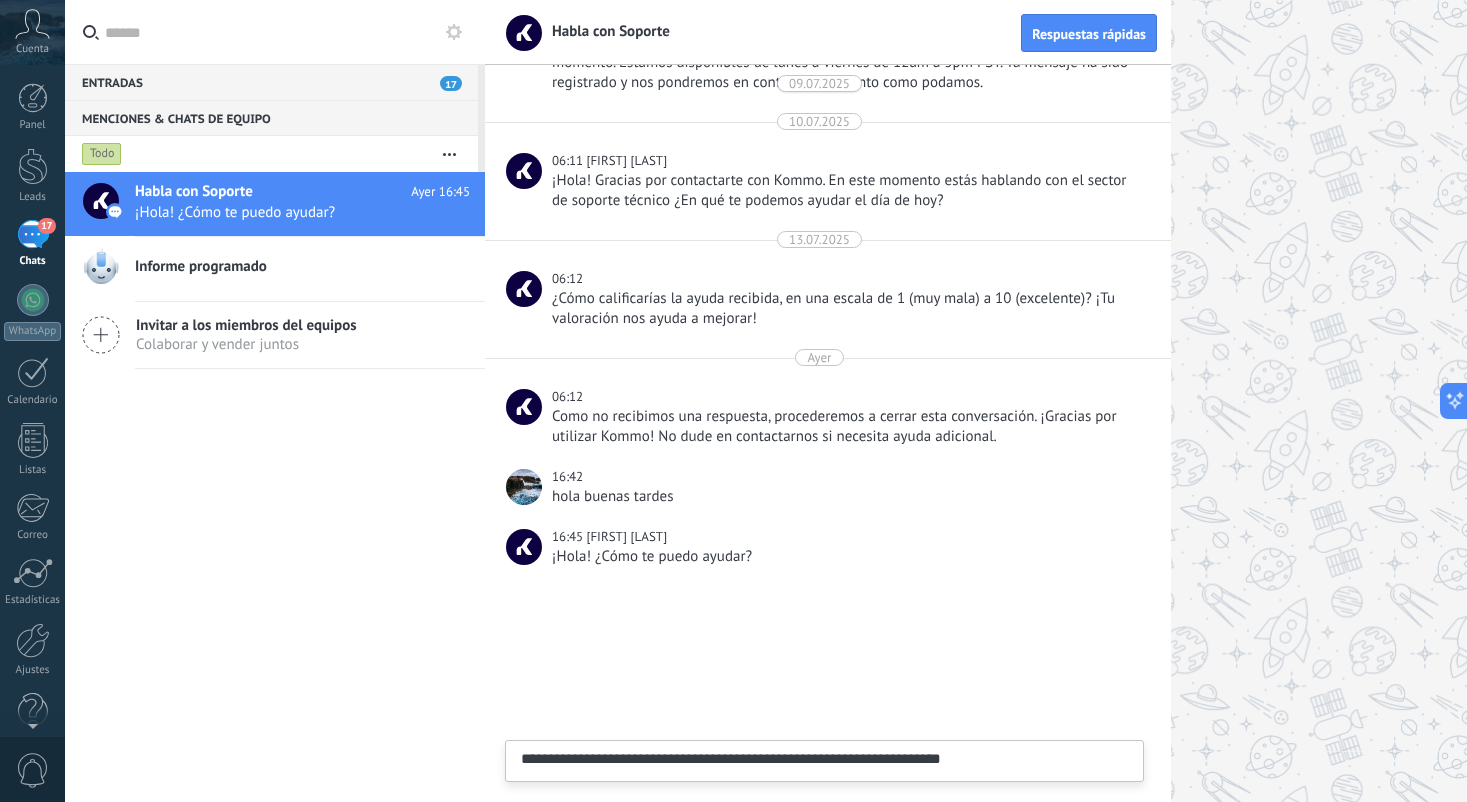 drag, startPoint x: 1024, startPoint y: 749, endPoint x: 986, endPoint y: 751, distance: 38.052597 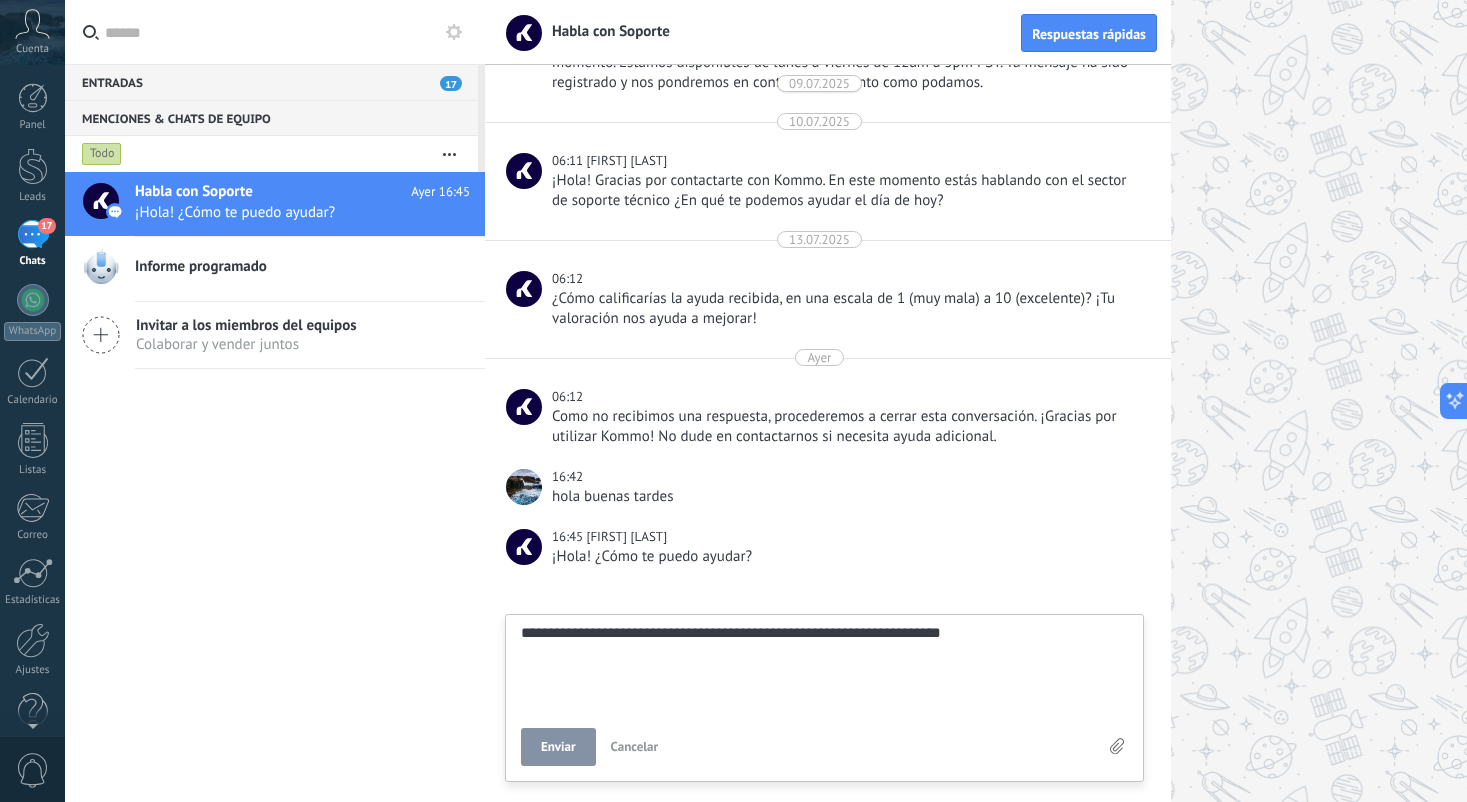 scroll, scrollTop: 38, scrollLeft: 0, axis: vertical 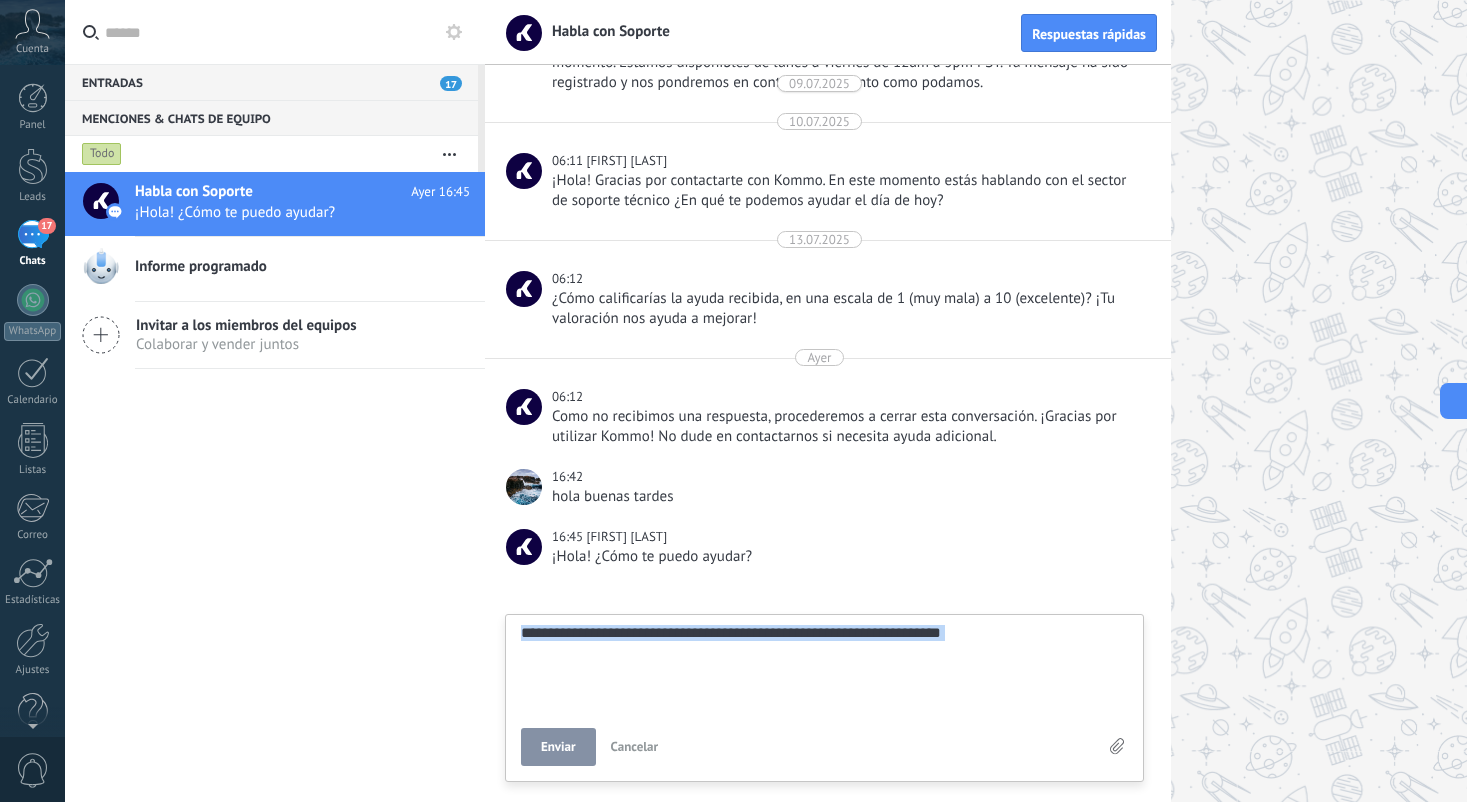 drag, startPoint x: 967, startPoint y: 734, endPoint x: 486, endPoint y: 607, distance: 497.48367 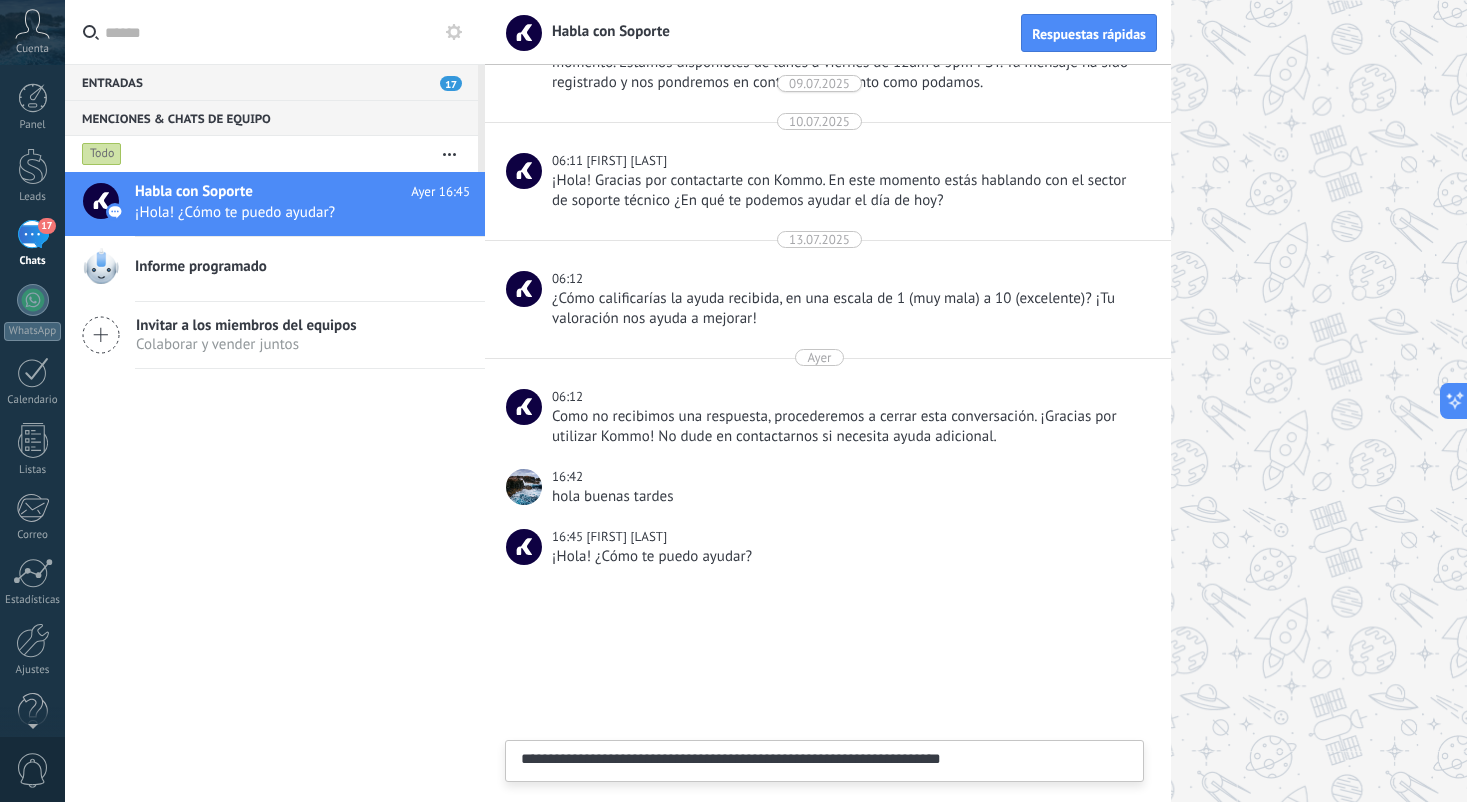 click on "**********" at bounding box center [824, 792] 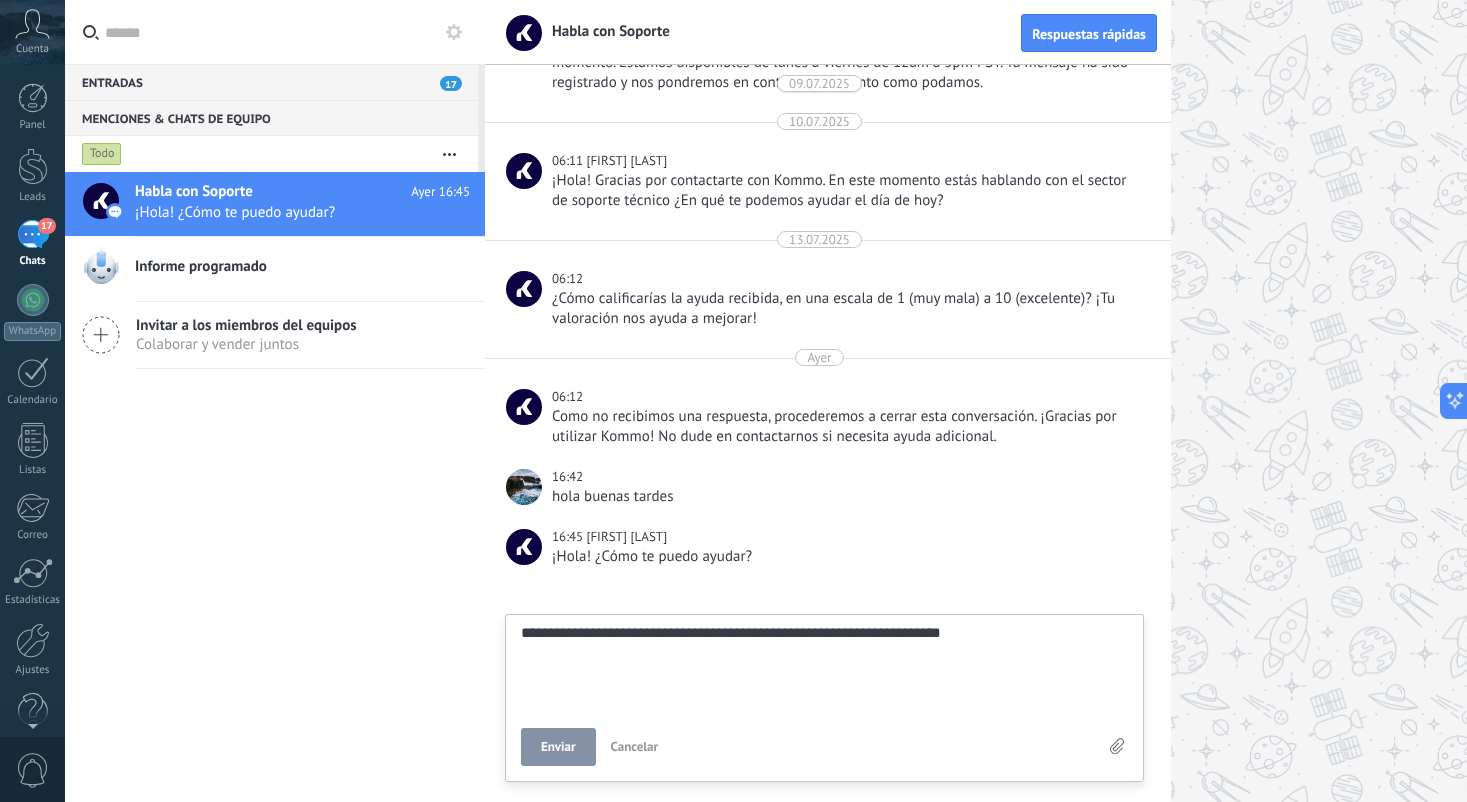 scroll, scrollTop: 38, scrollLeft: 0, axis: vertical 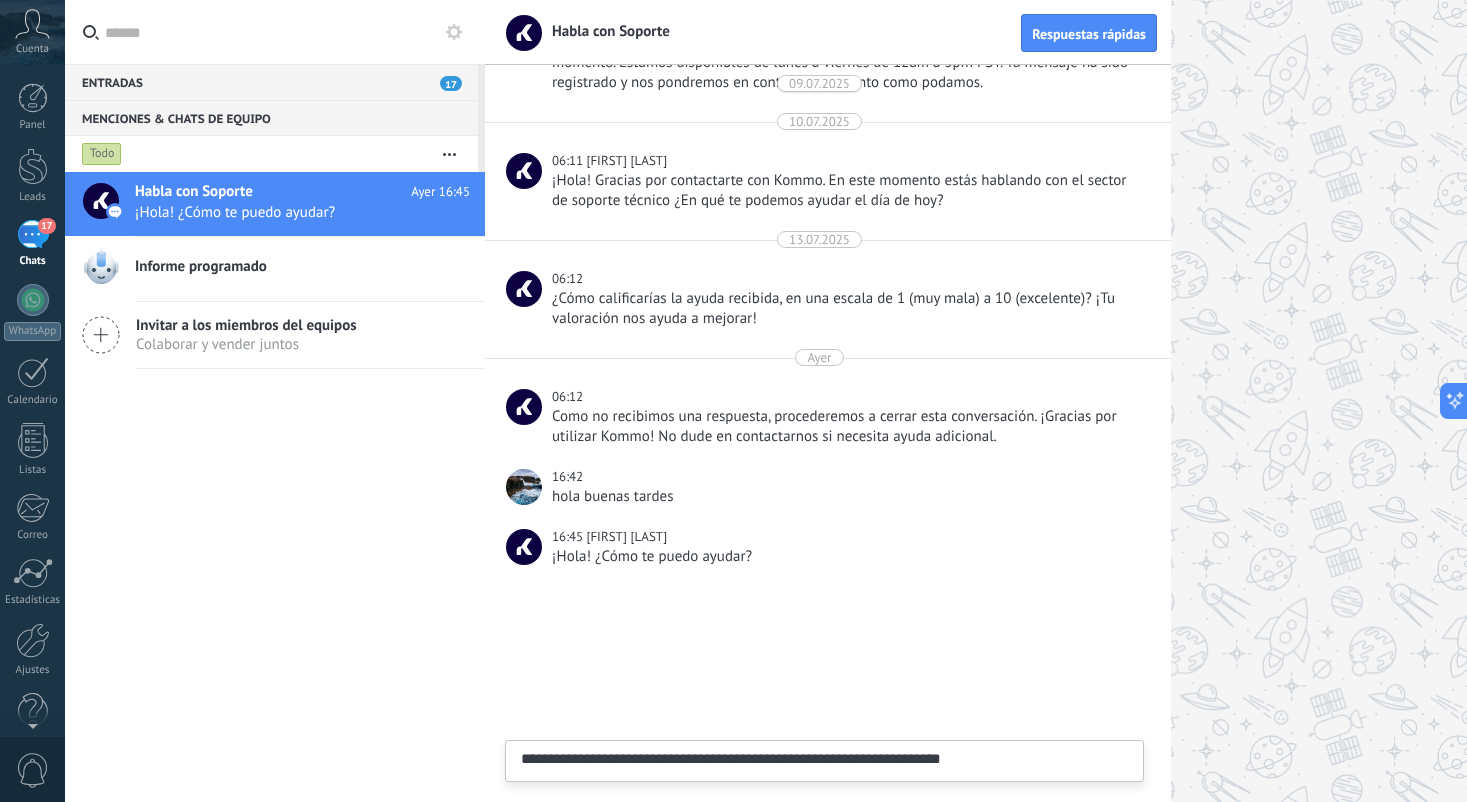 click on "**********" at bounding box center (824, 792) 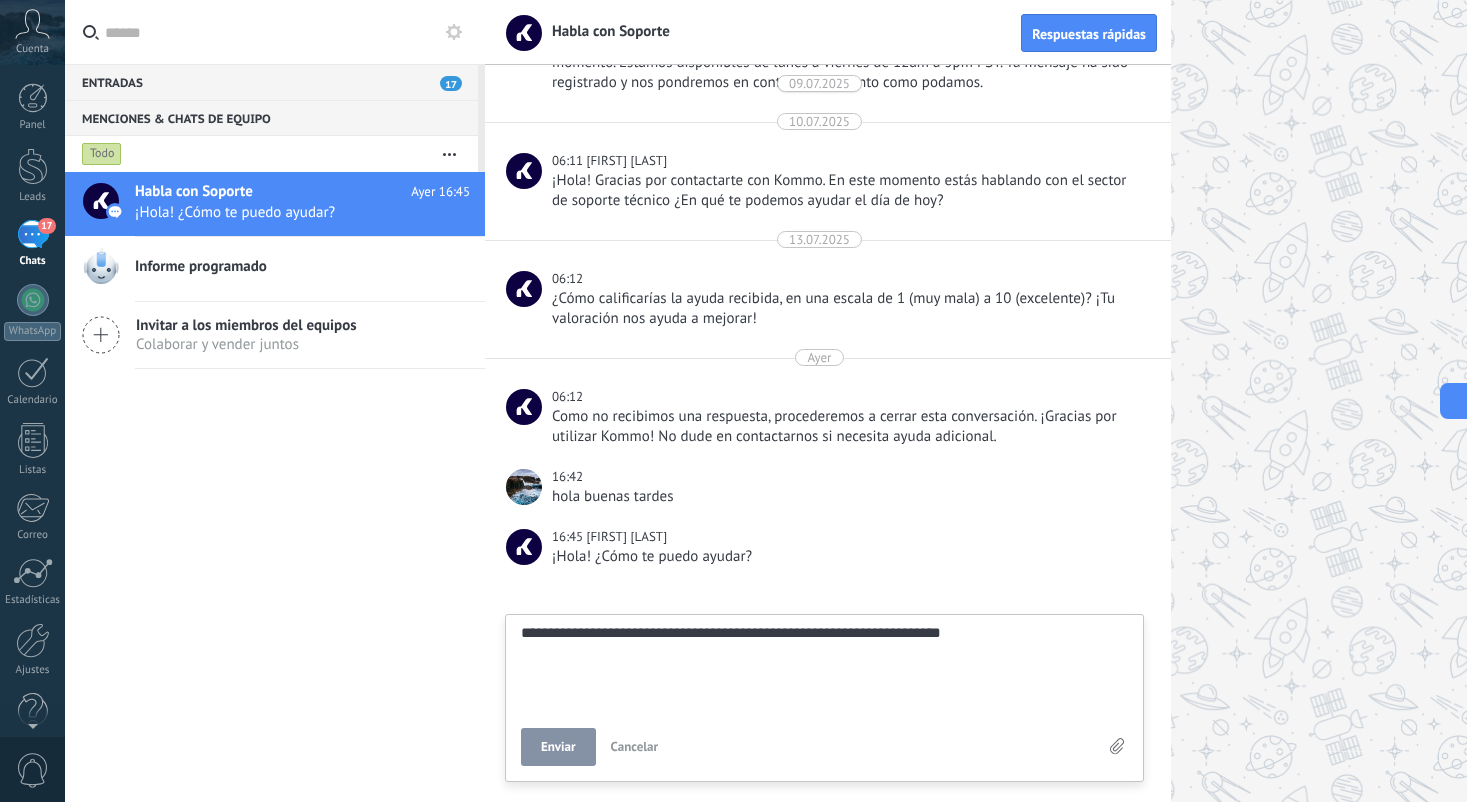 type on "**********" 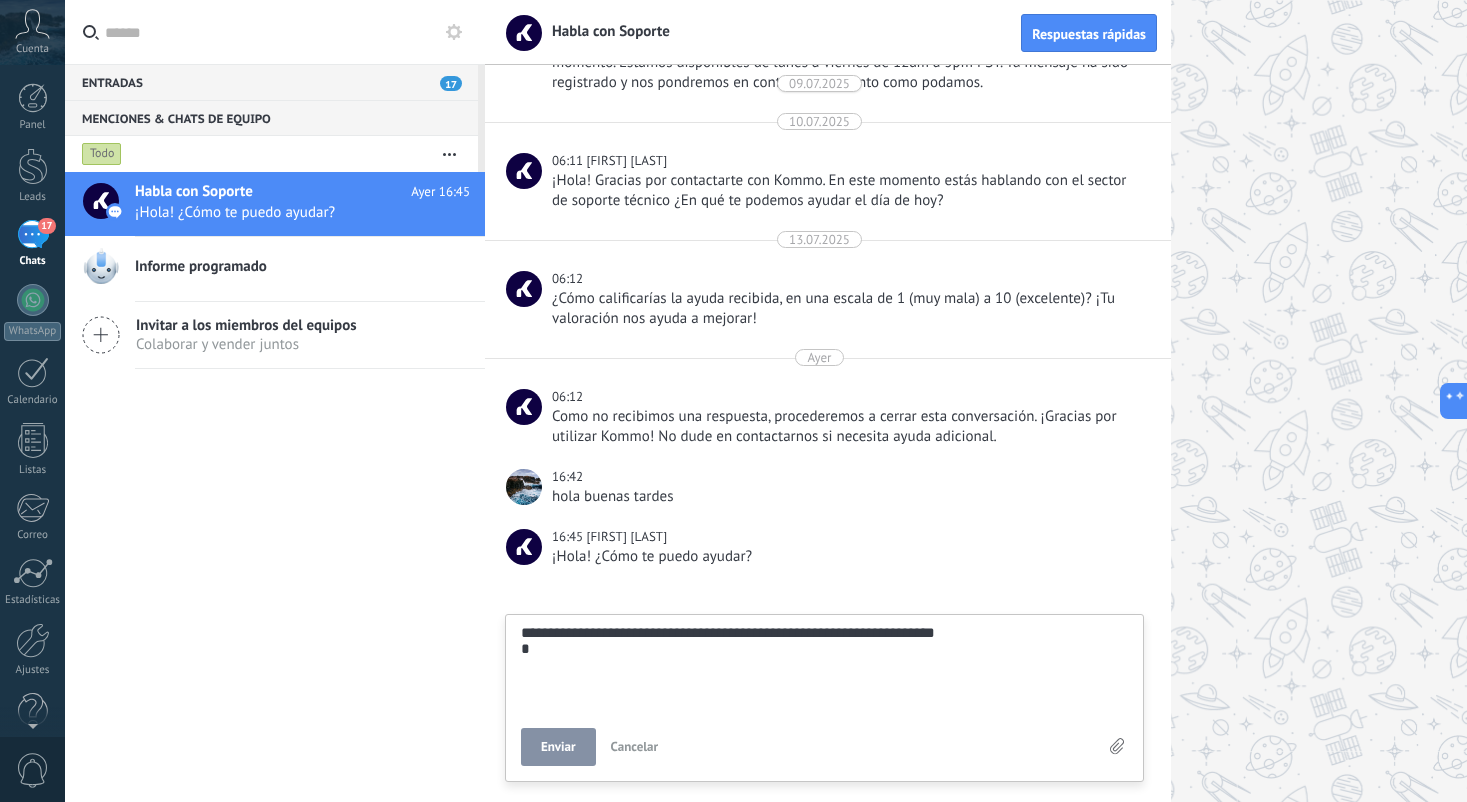 type on "**********" 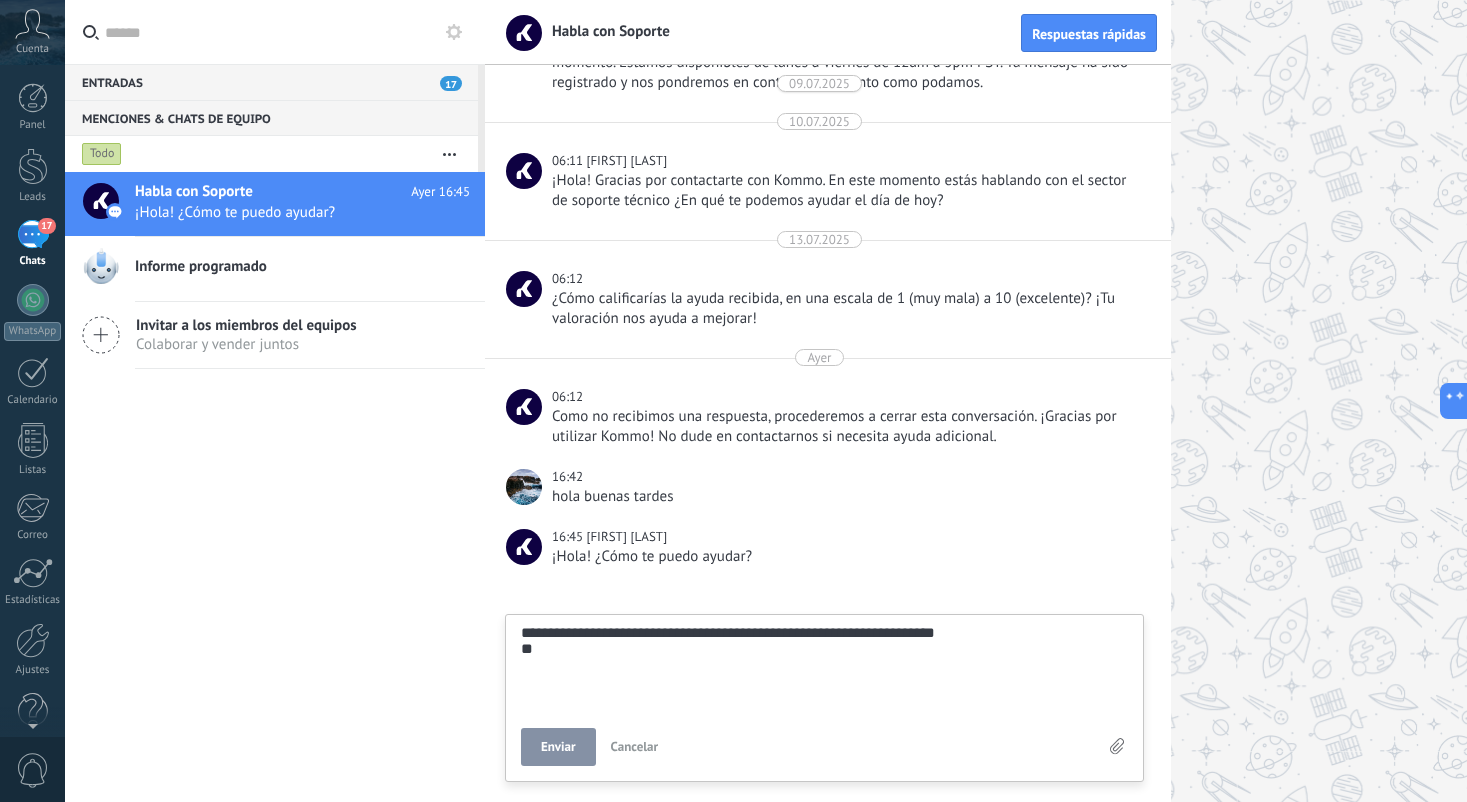type on "**********" 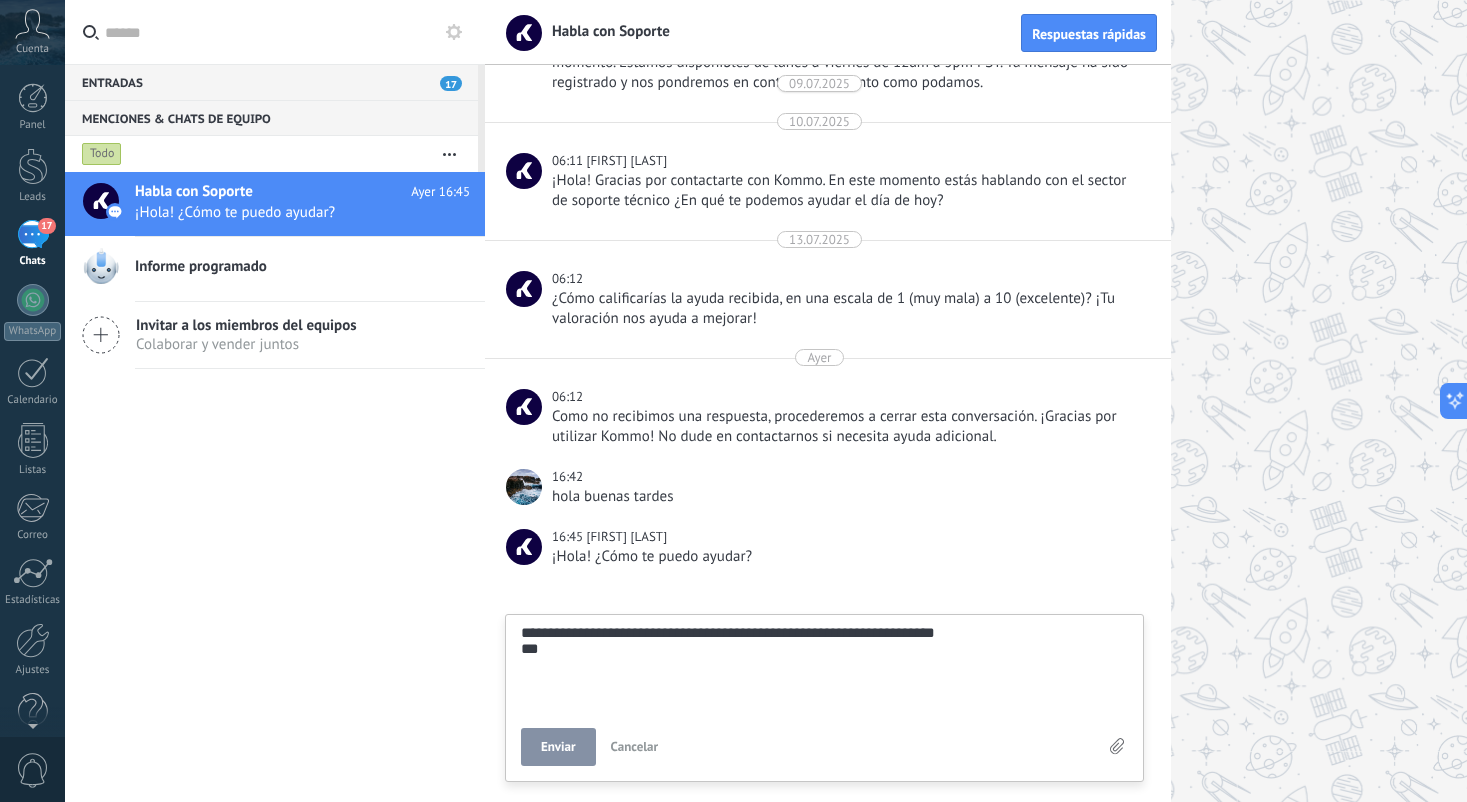 scroll, scrollTop: 38, scrollLeft: 0, axis: vertical 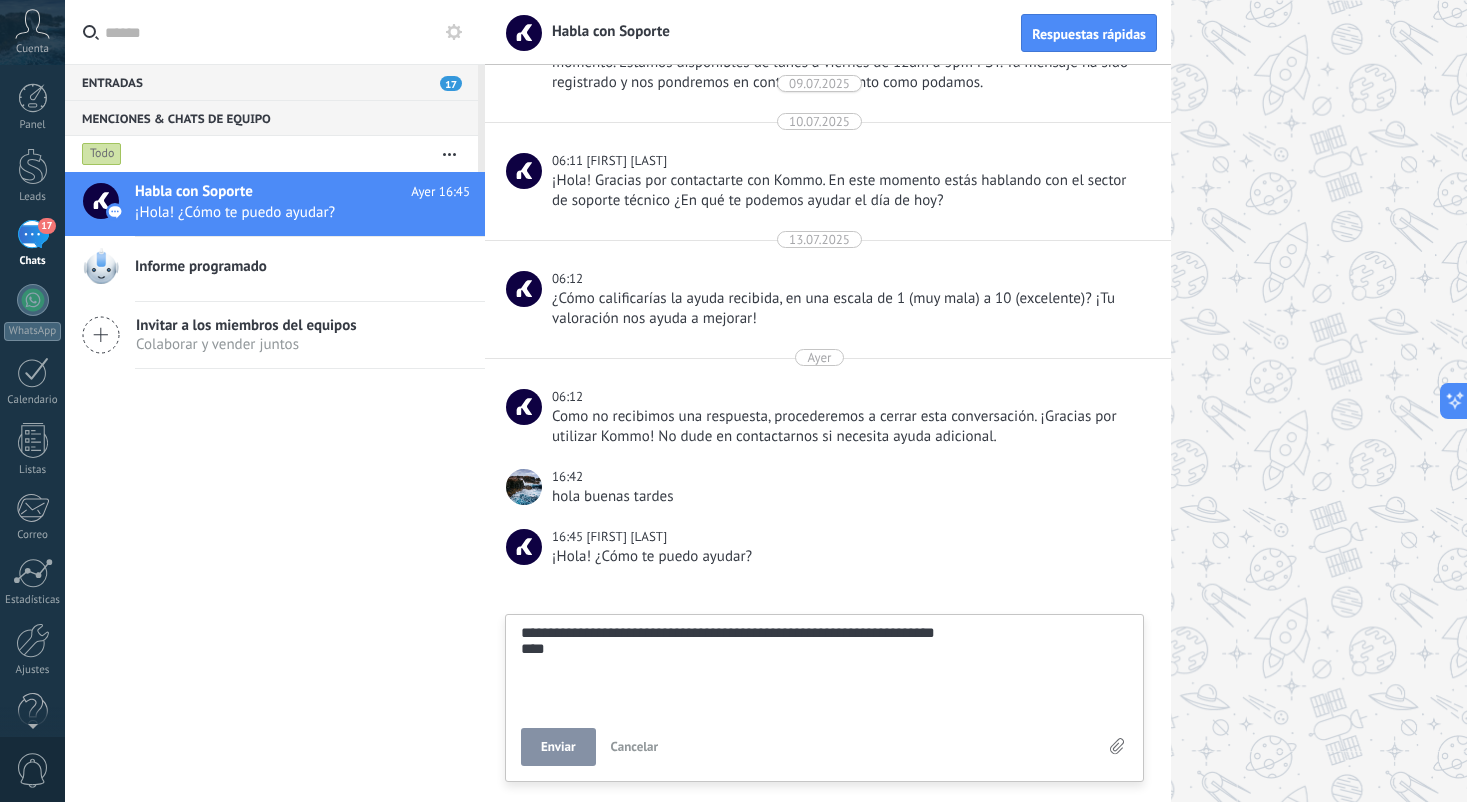 type on "**********" 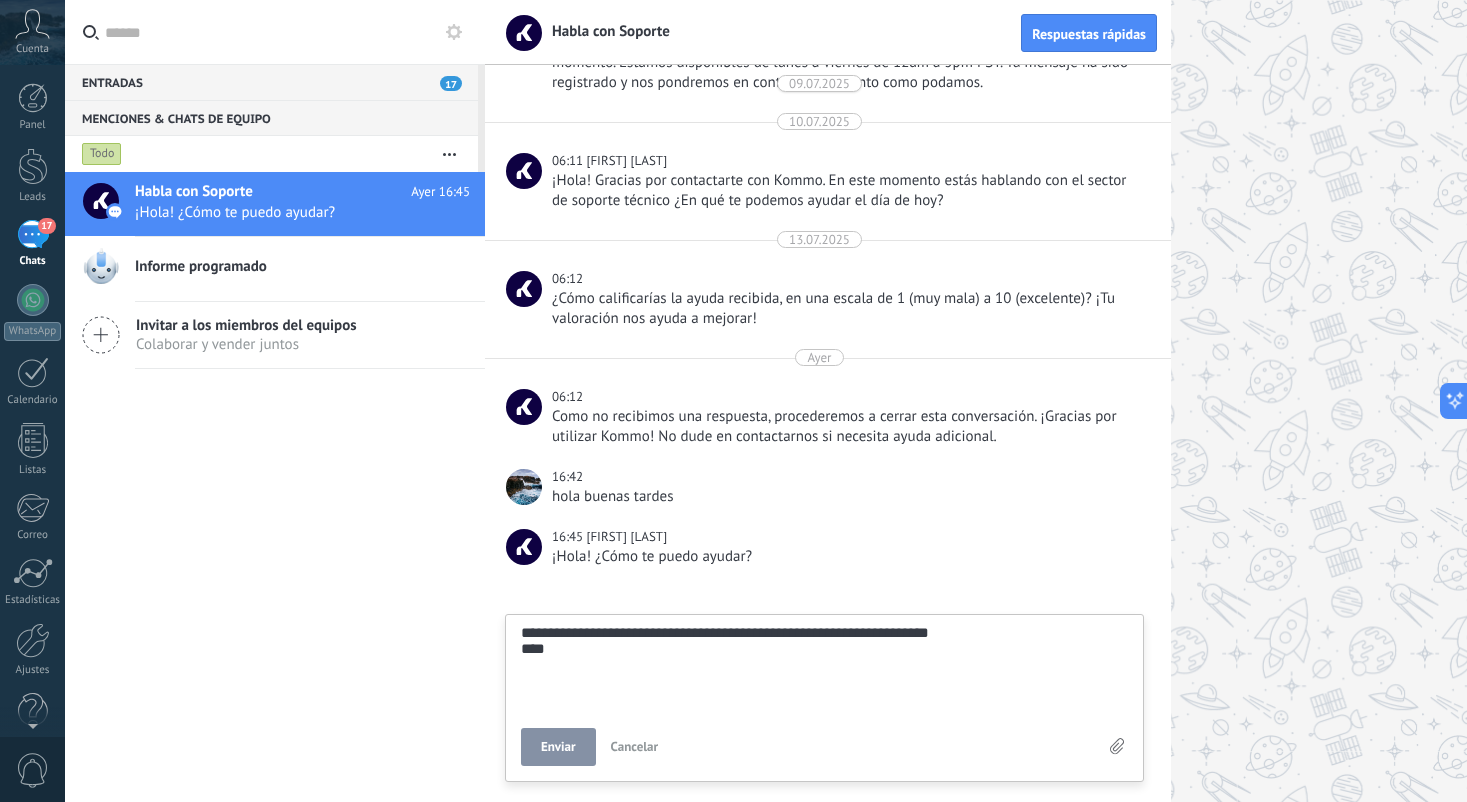 type on "**********" 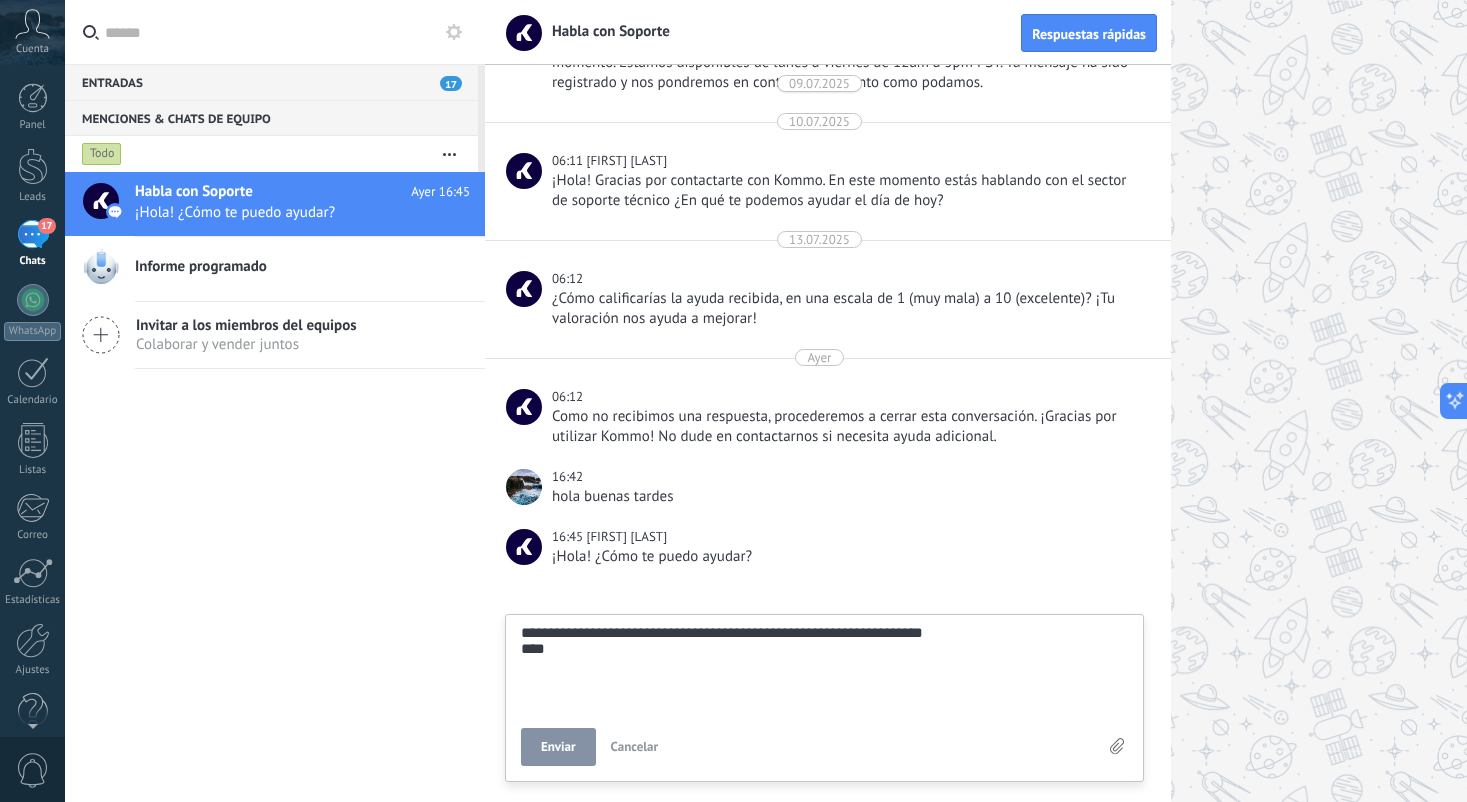 type on "**********" 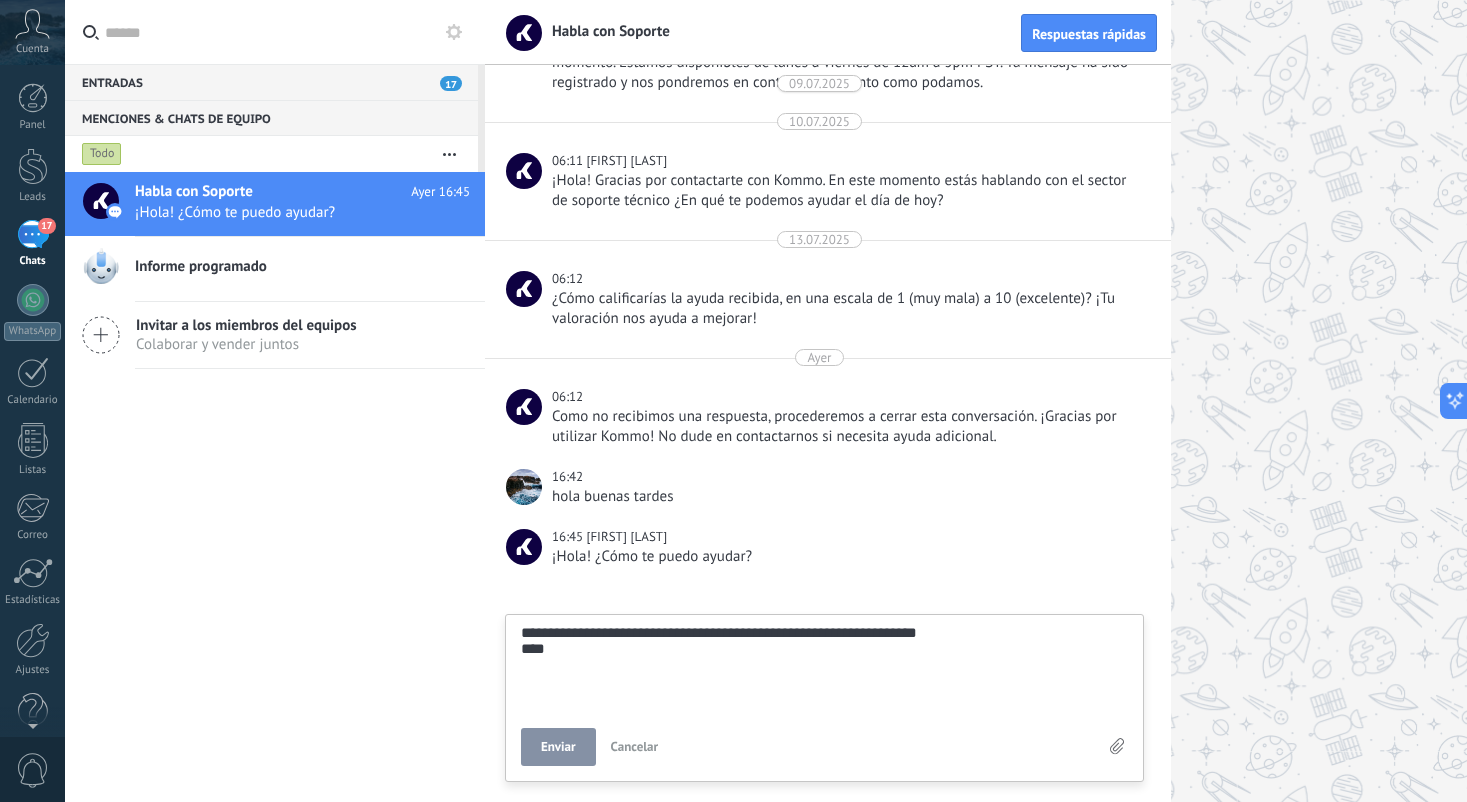 type on "**********" 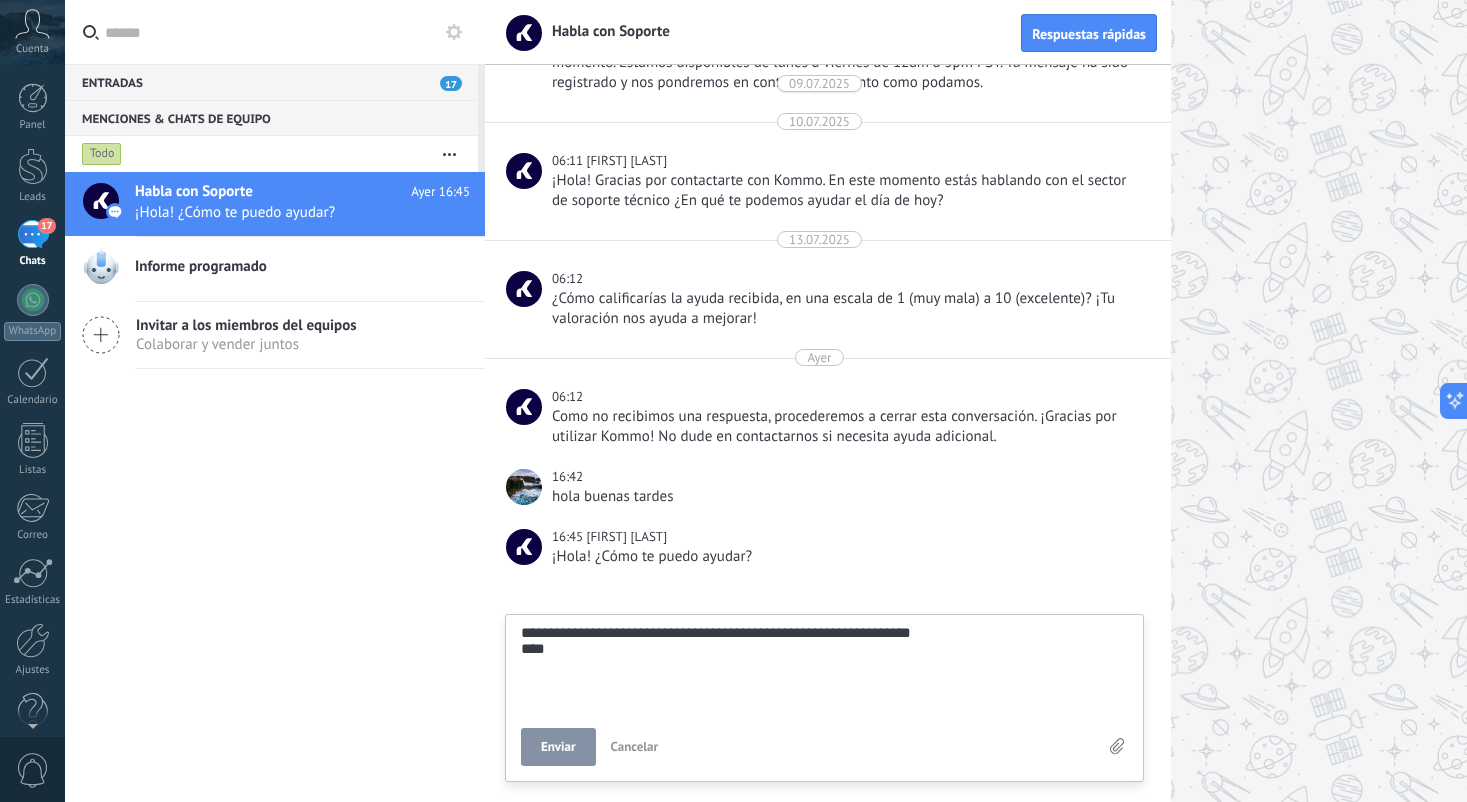type on "**********" 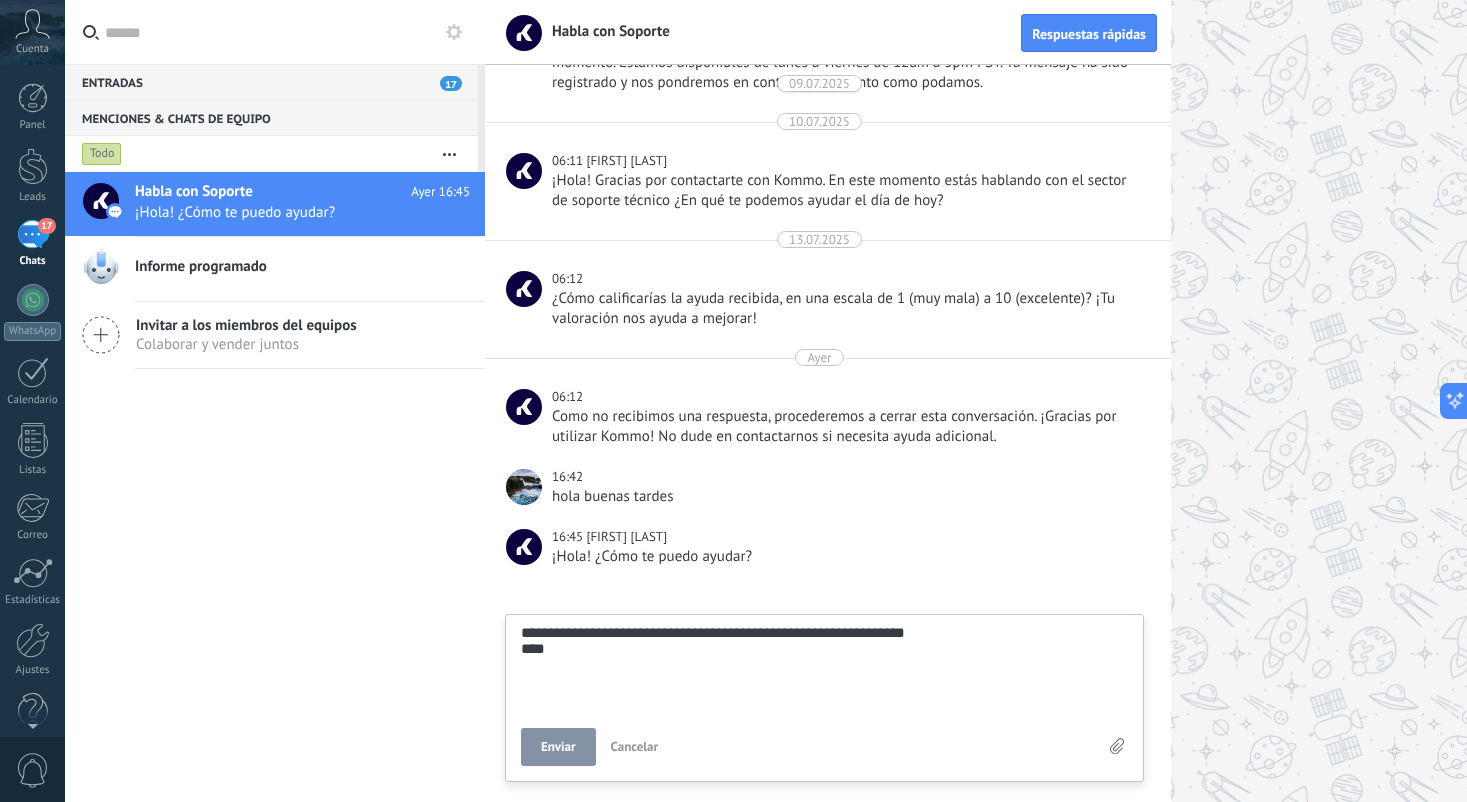 type on "**********" 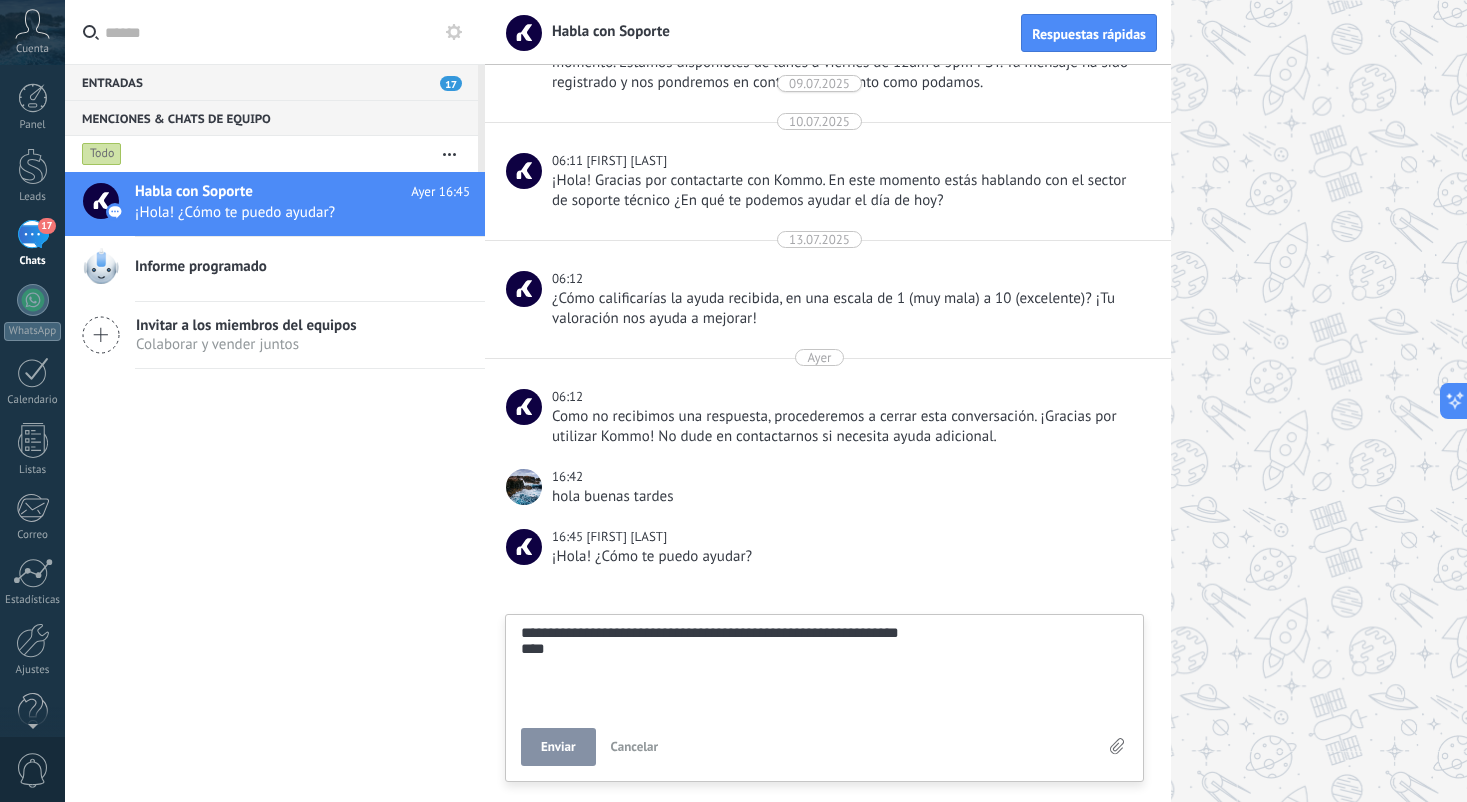 type on "**********" 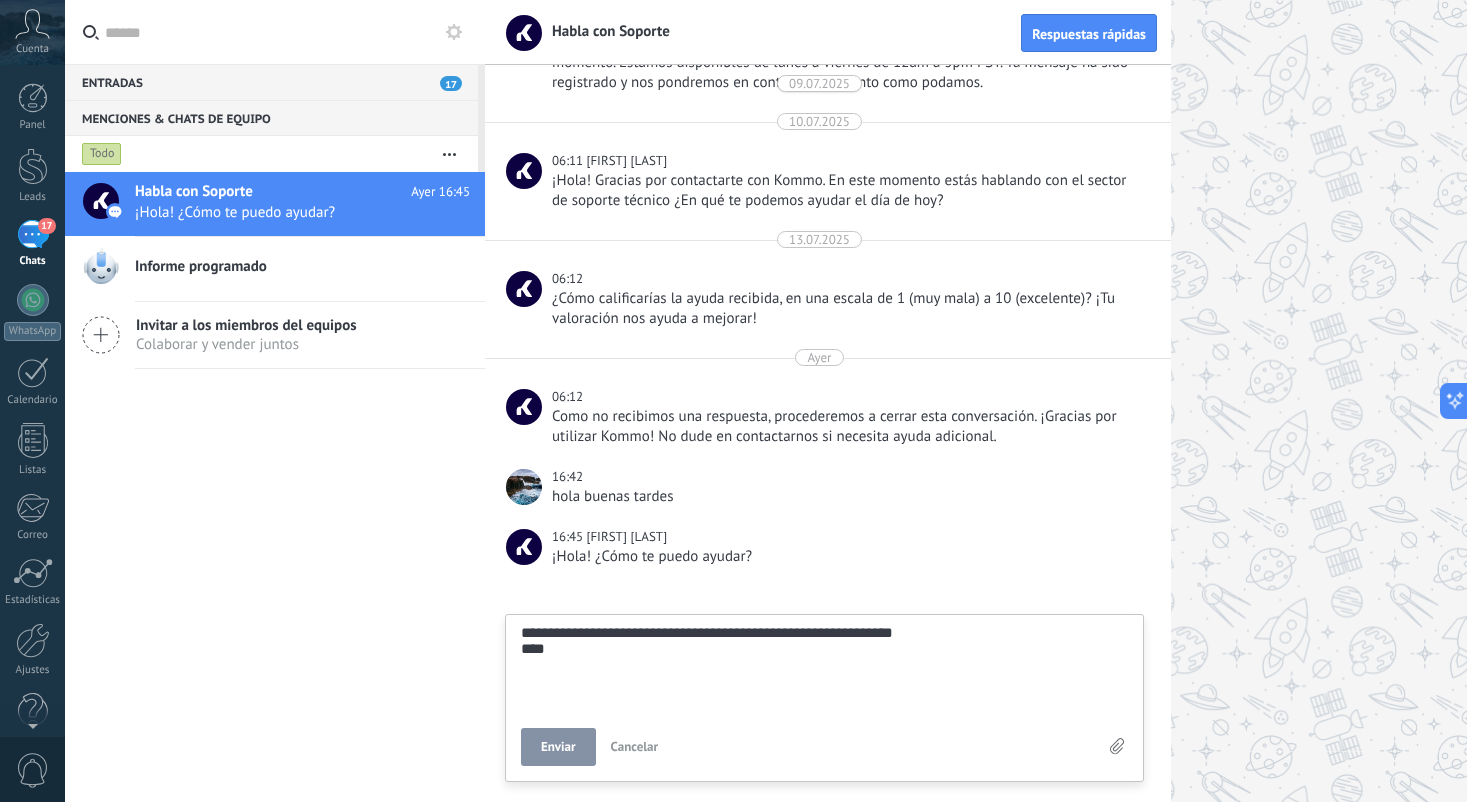 type on "**********" 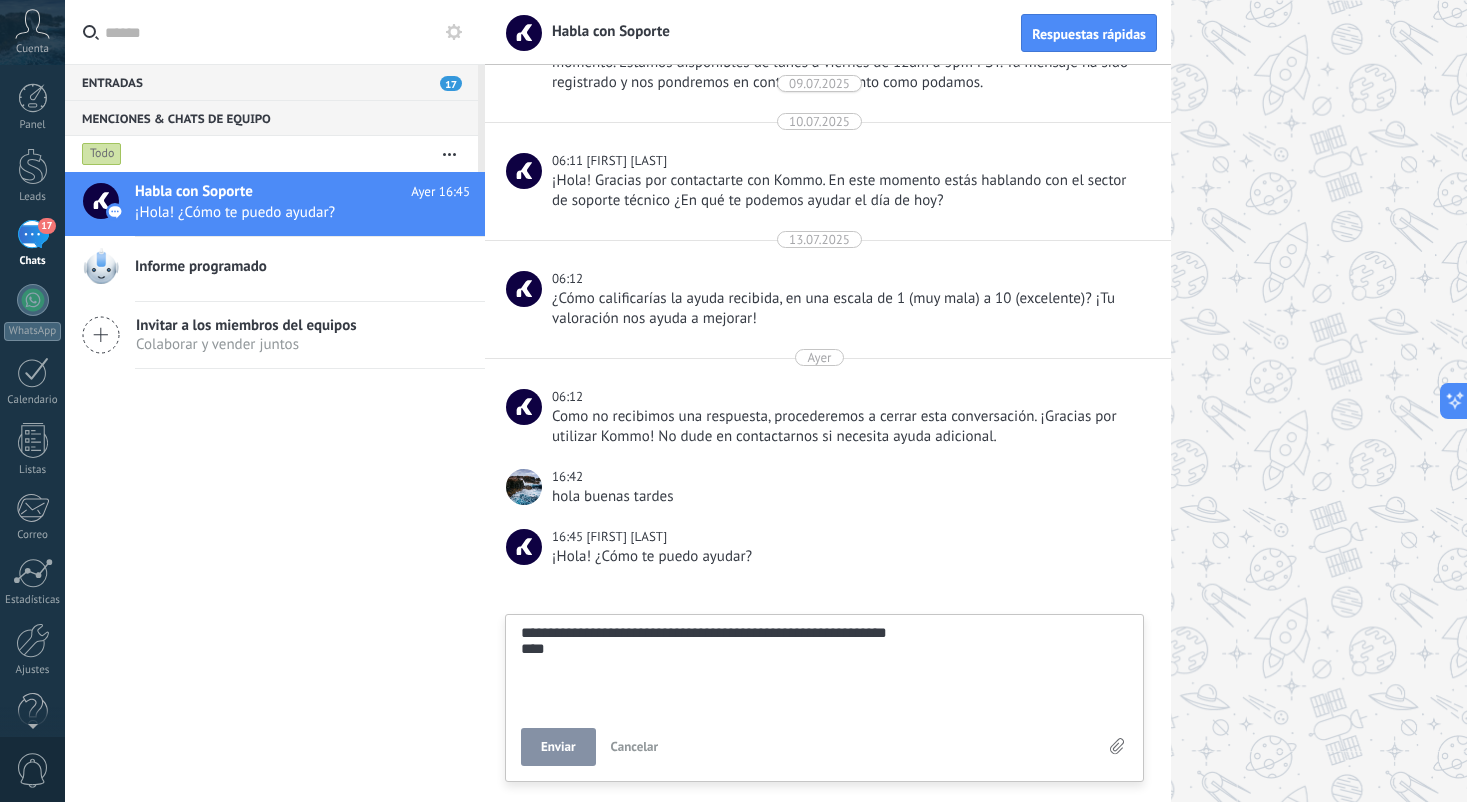 type on "**********" 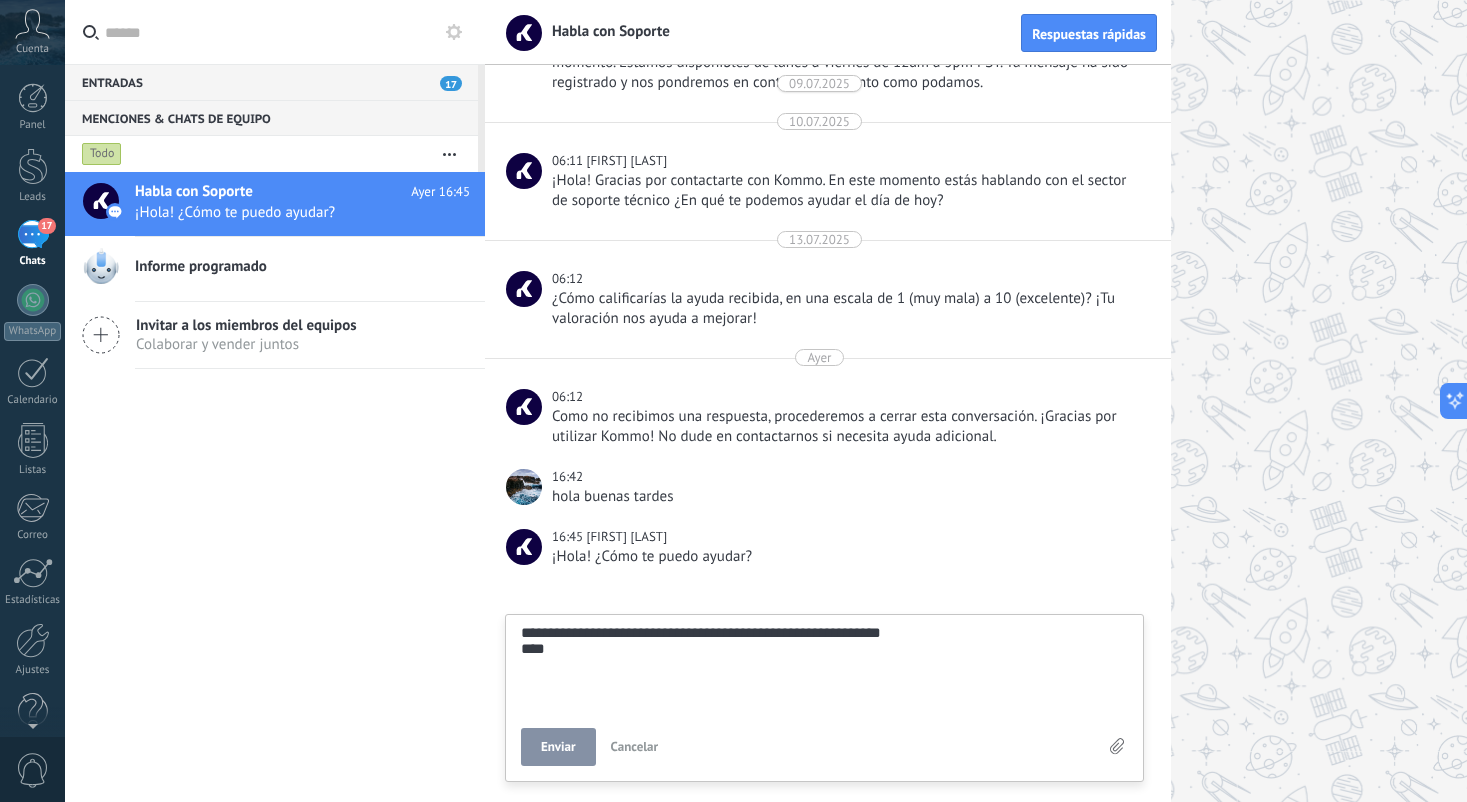 scroll, scrollTop: 38, scrollLeft: 0, axis: vertical 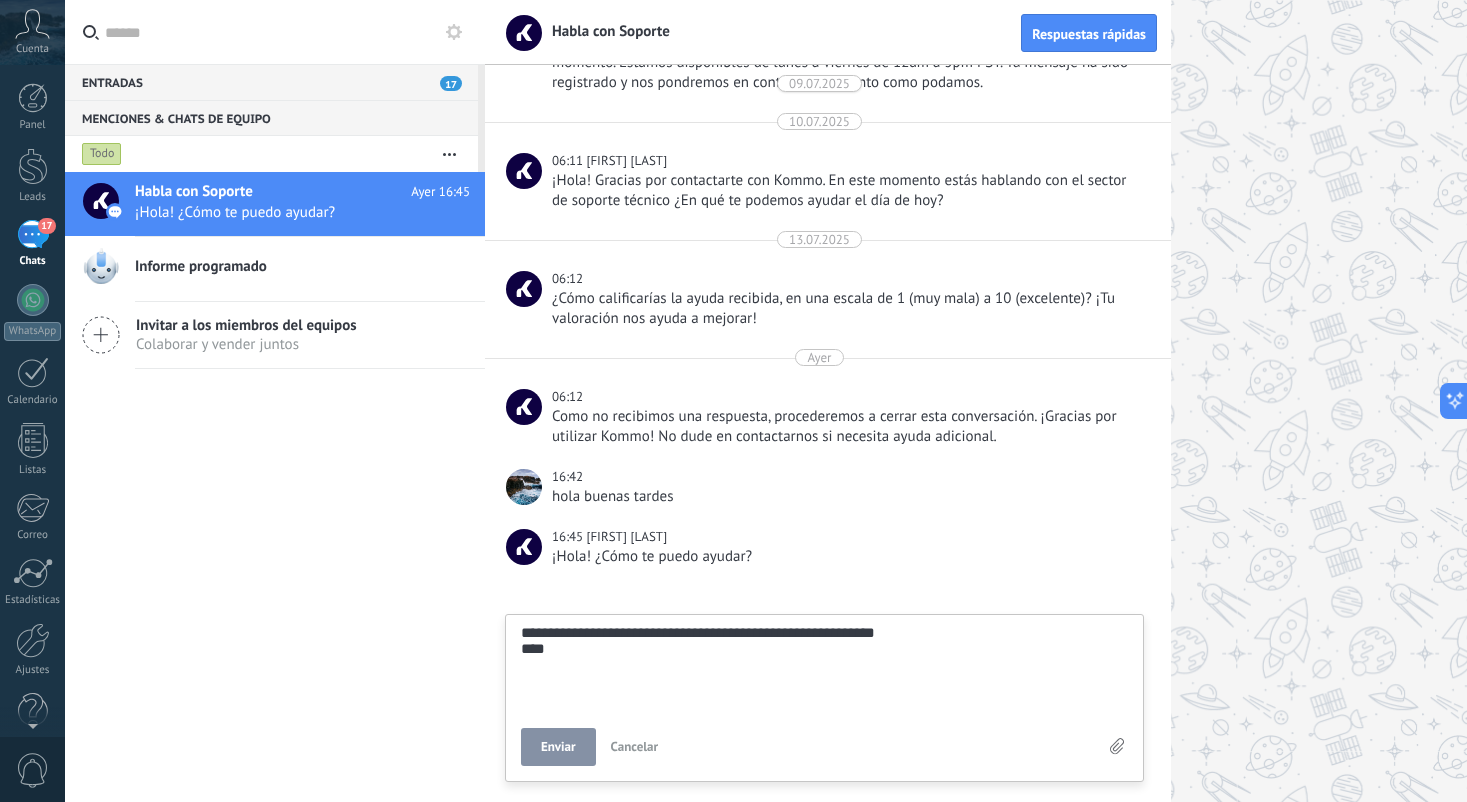 type on "**********" 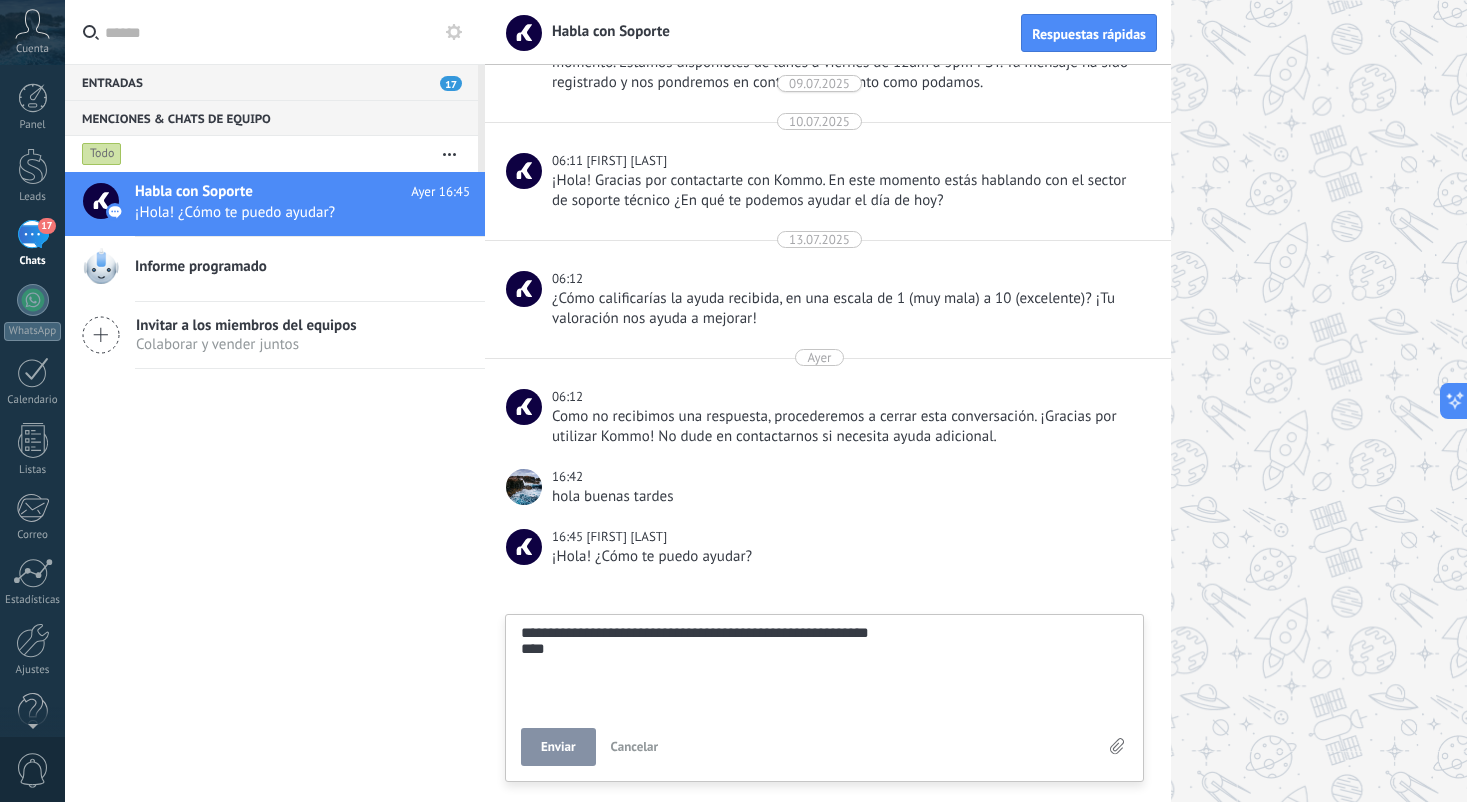 type on "**********" 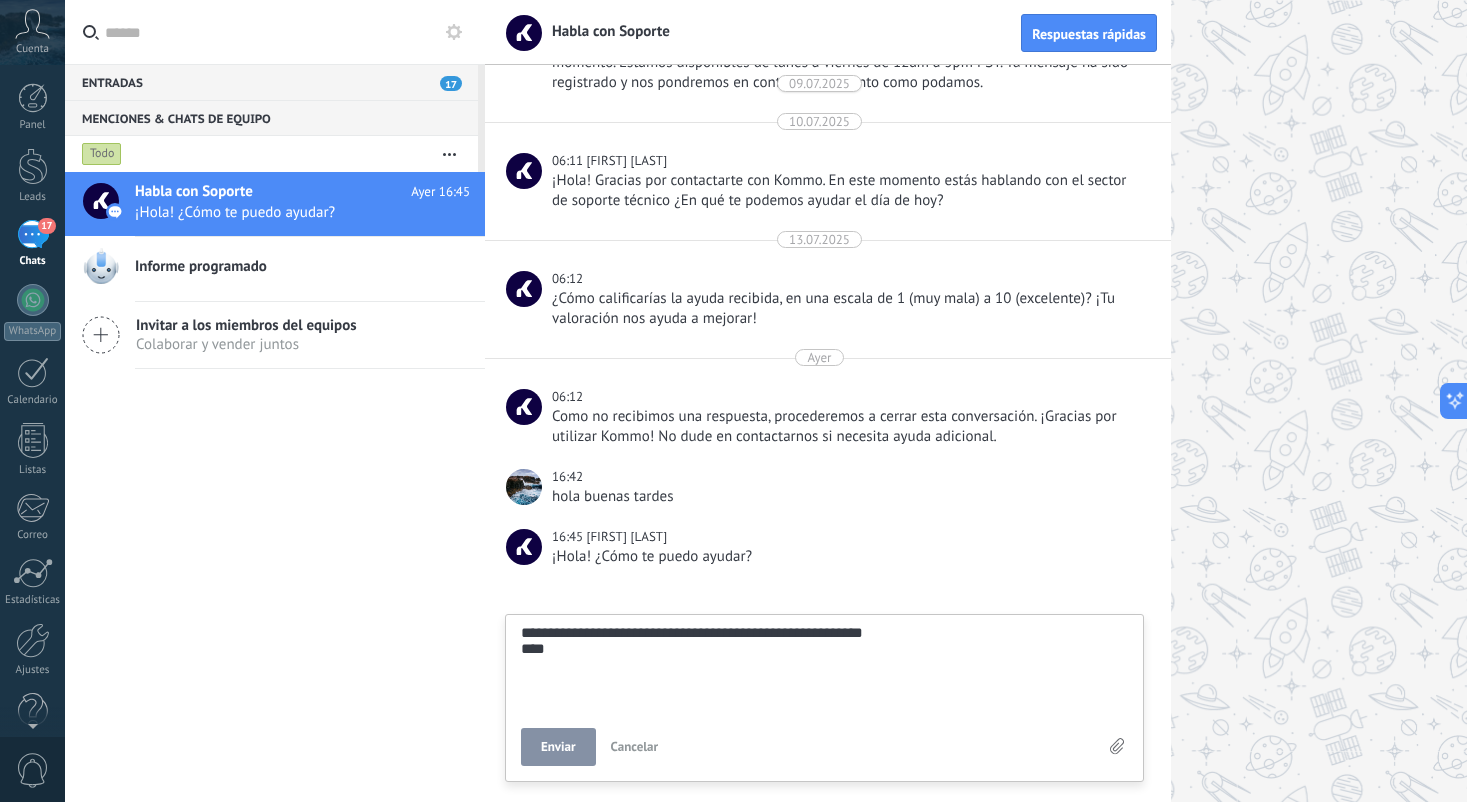 type on "**********" 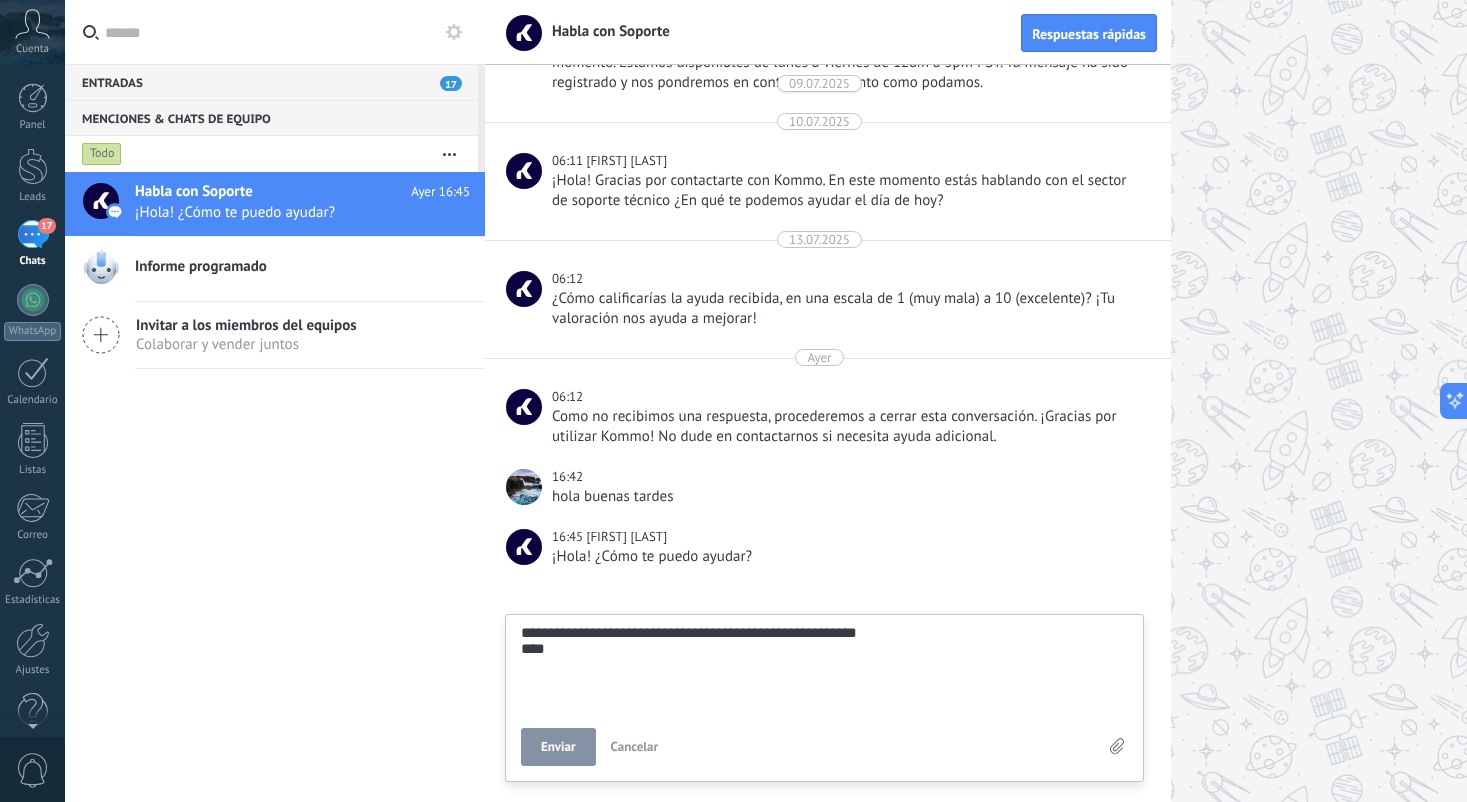 type on "**********" 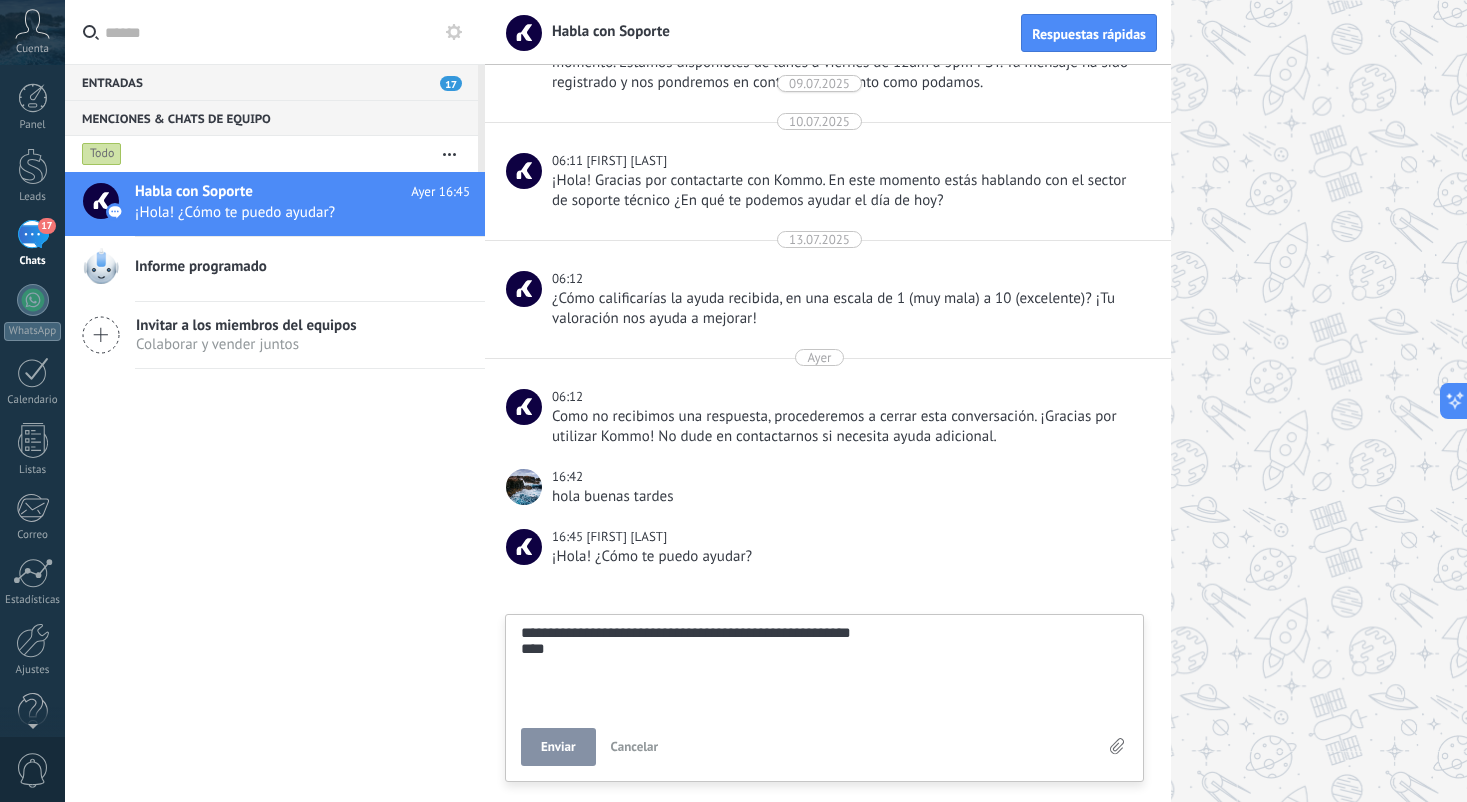 type on "**********" 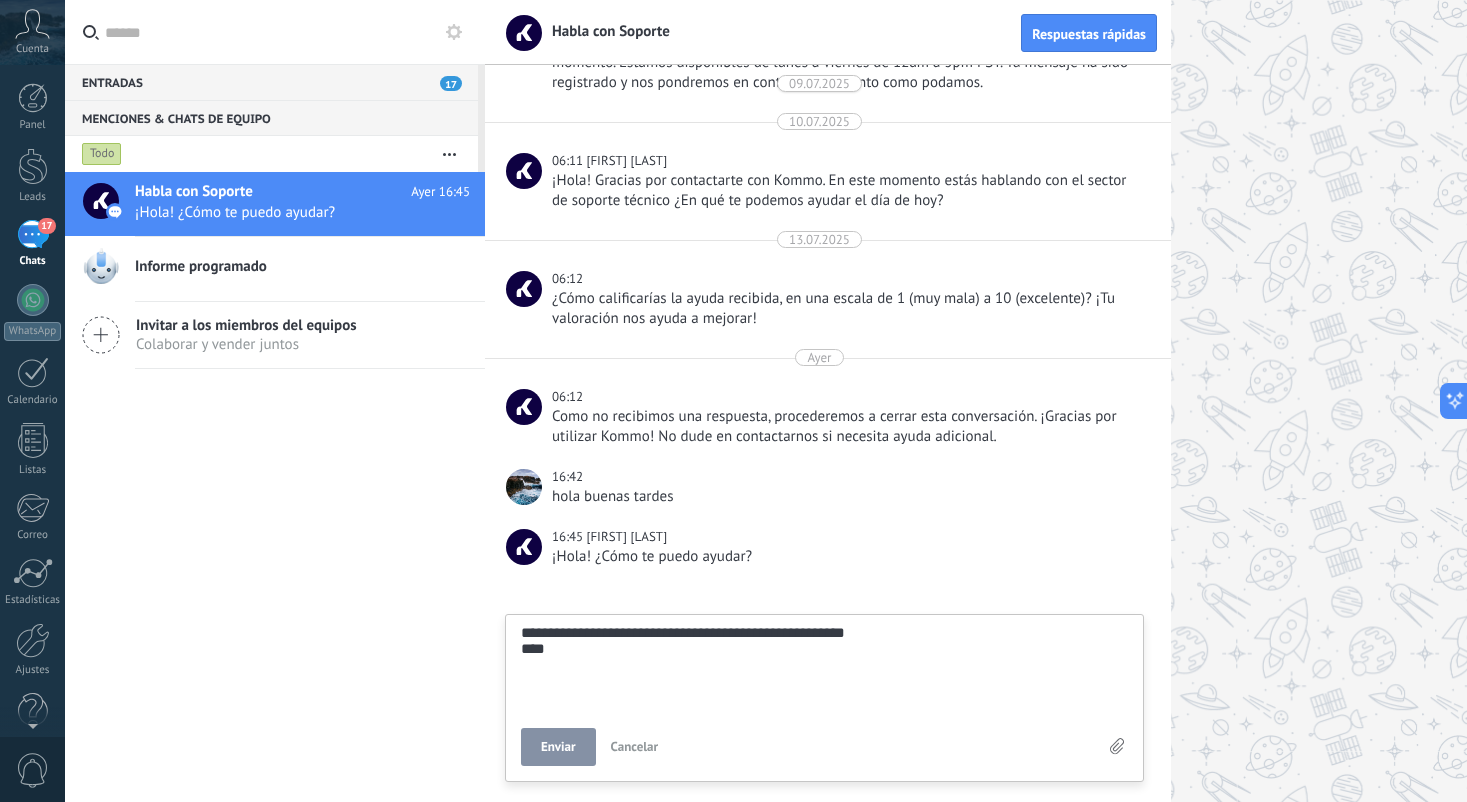 type on "**********" 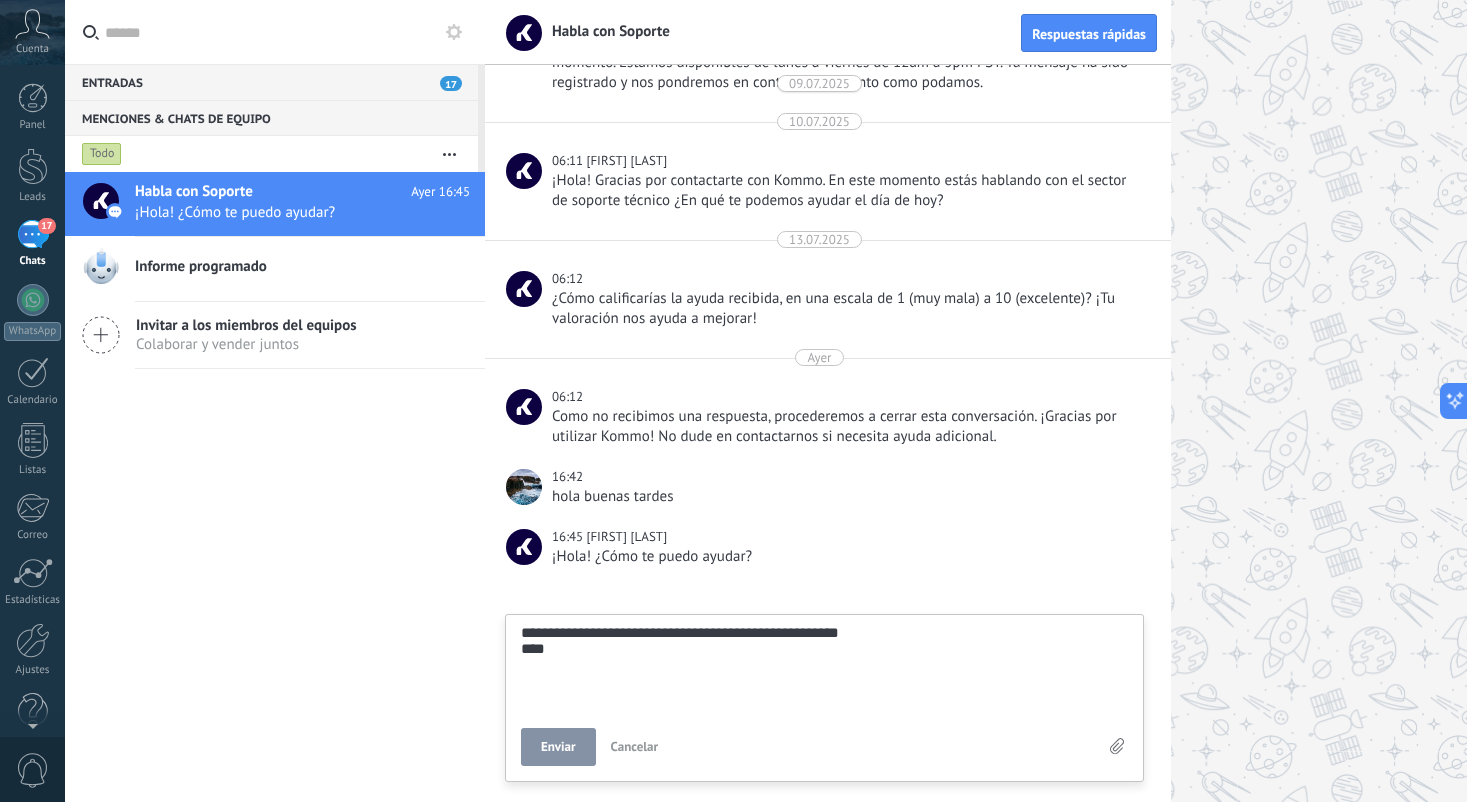 type on "**********" 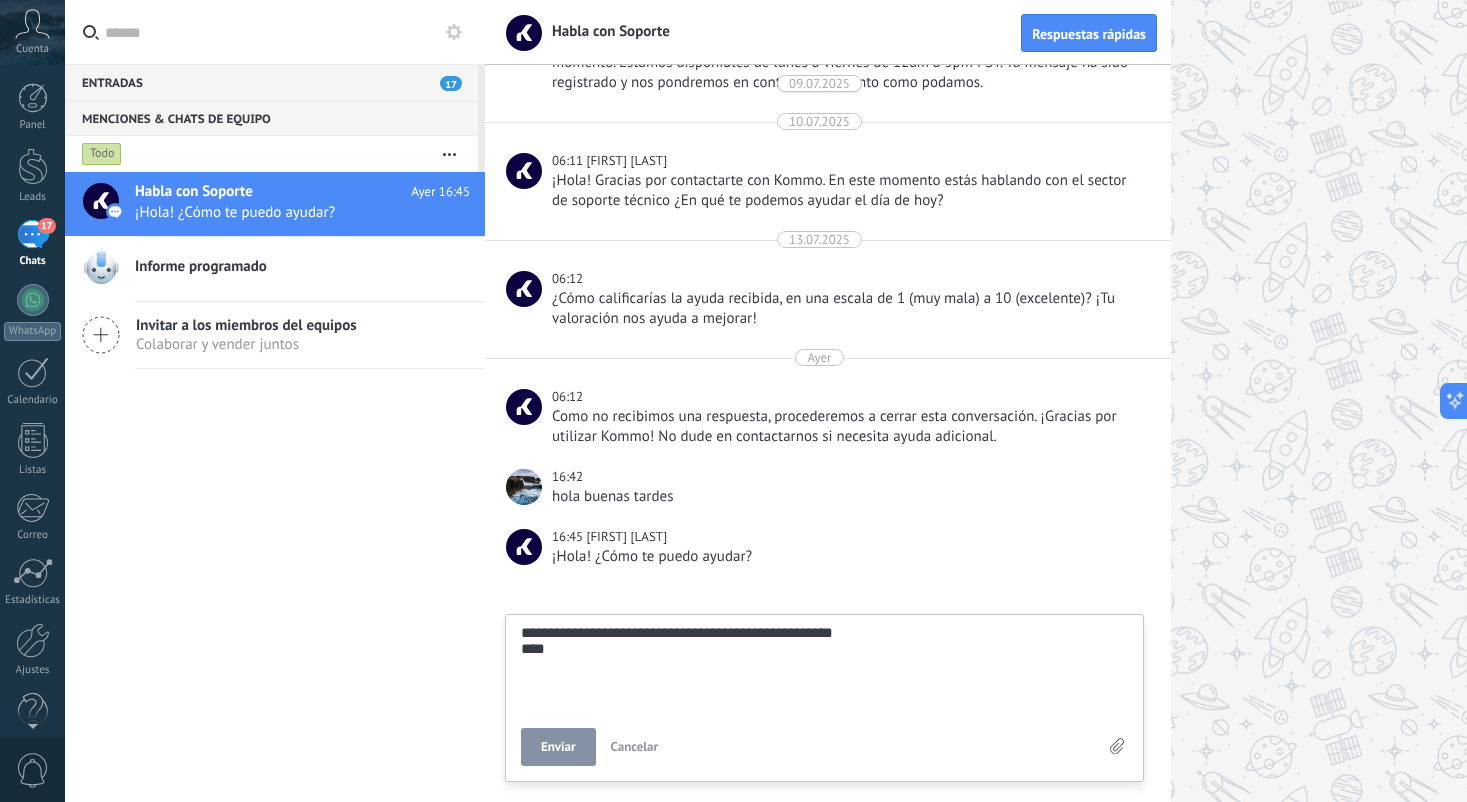 type on "**********" 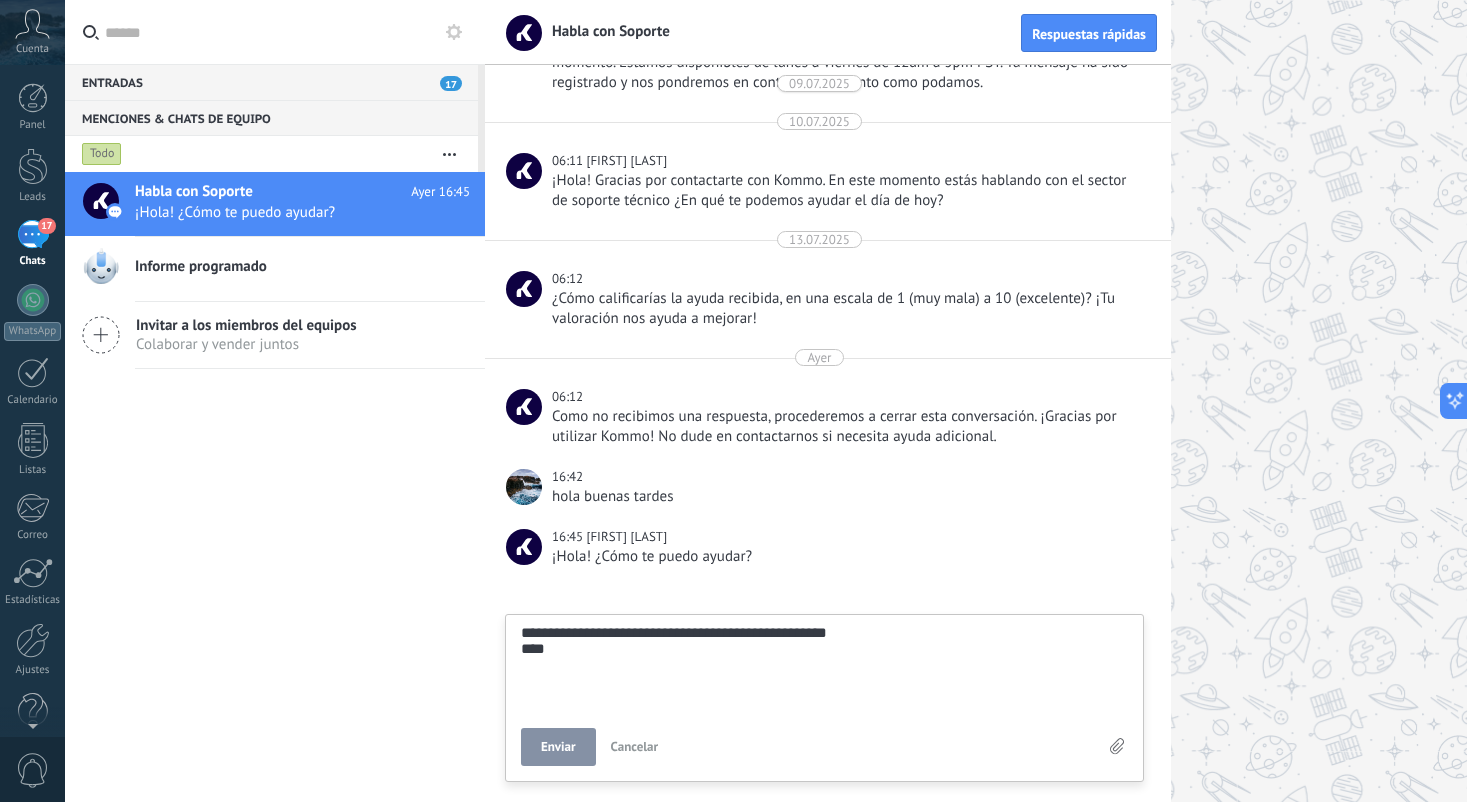 type on "**********" 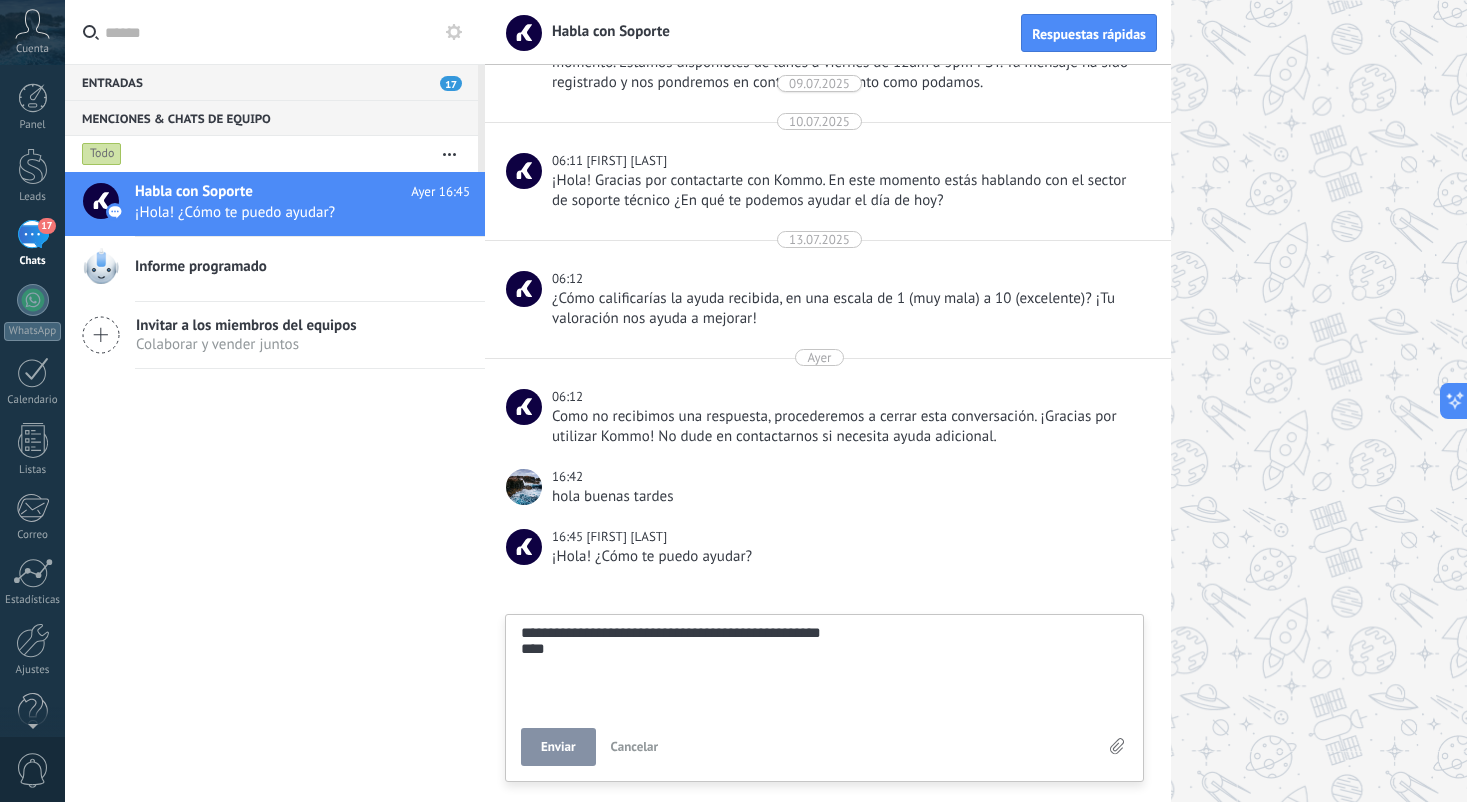 type on "**********" 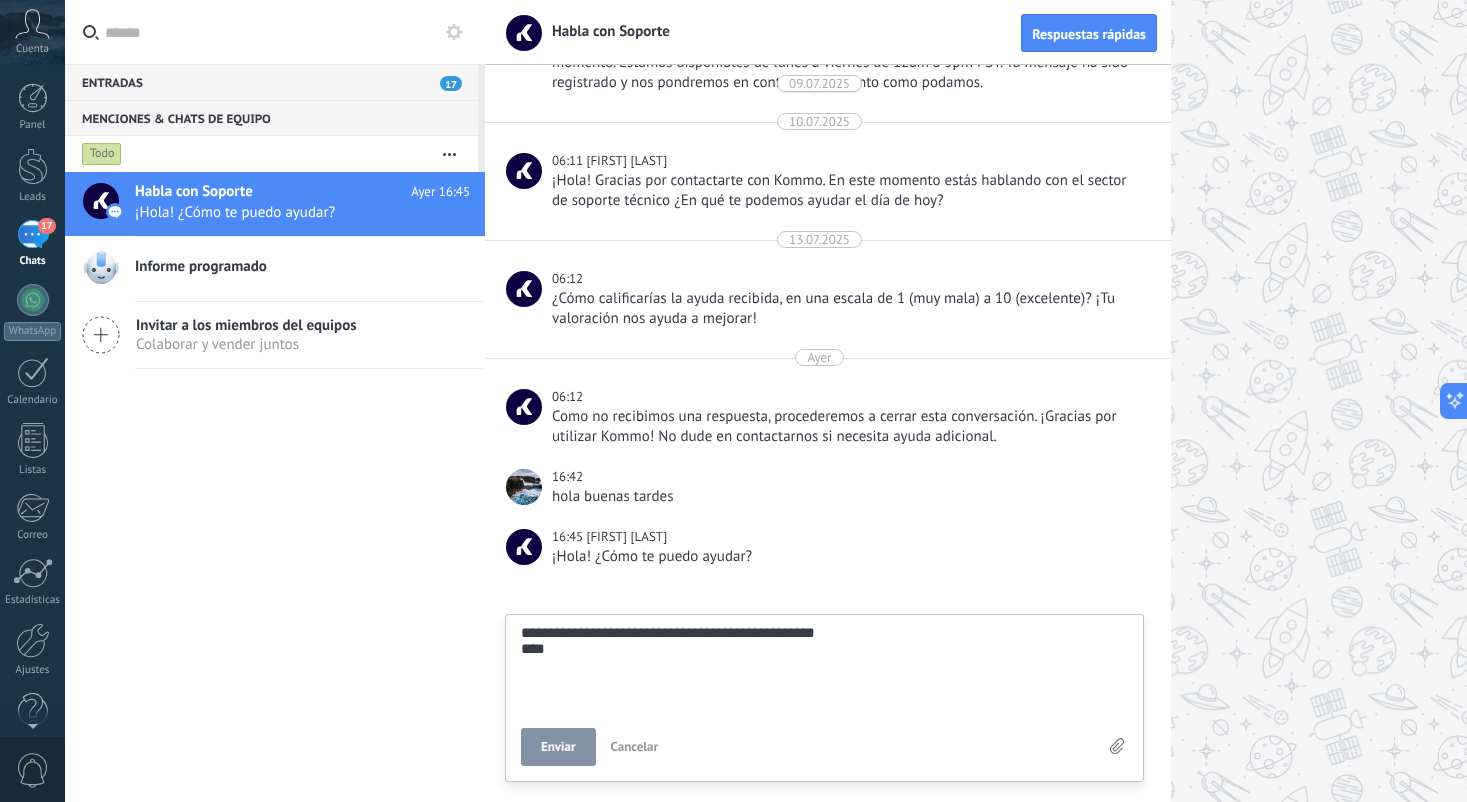 type on "**********" 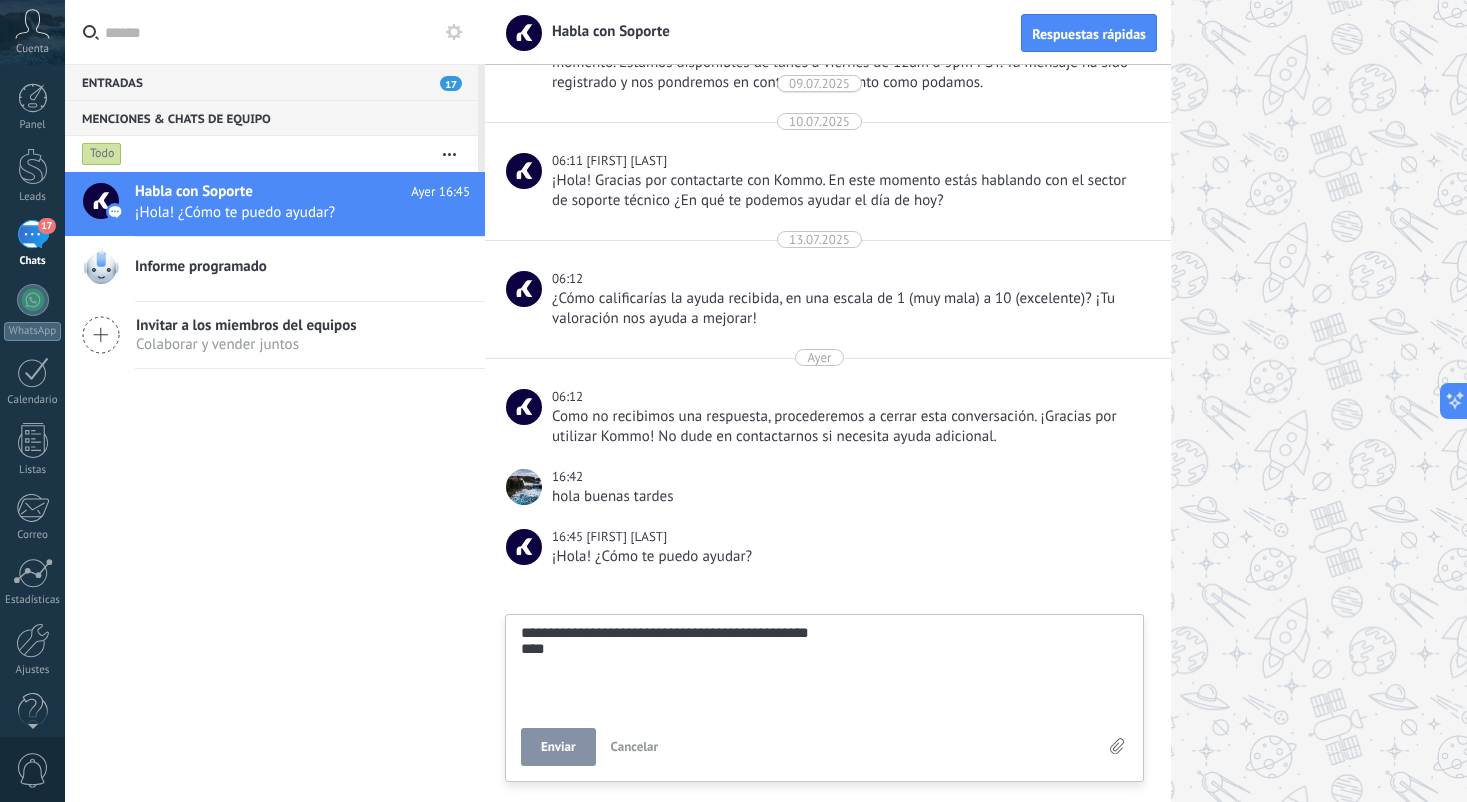type on "**********" 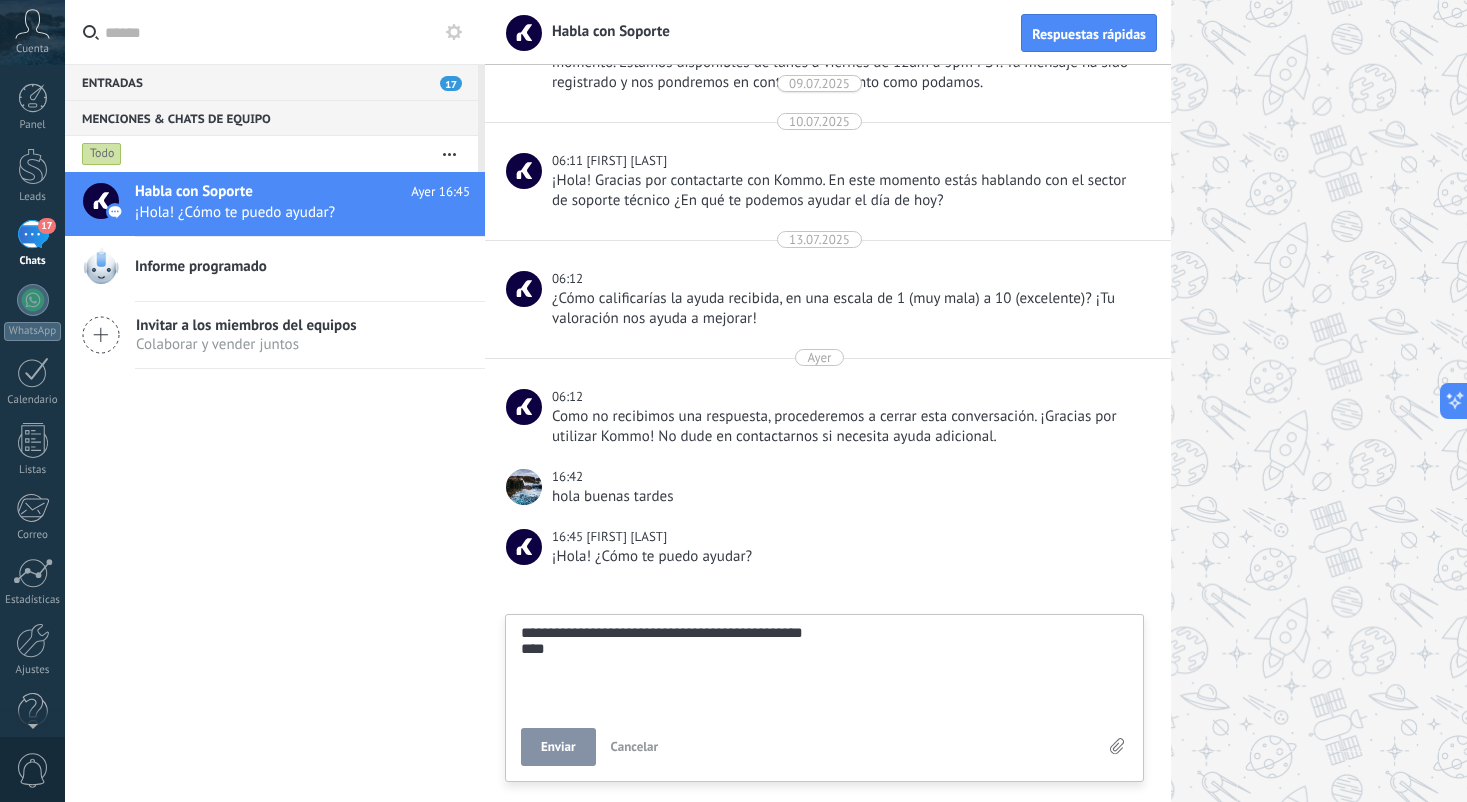 type on "**********" 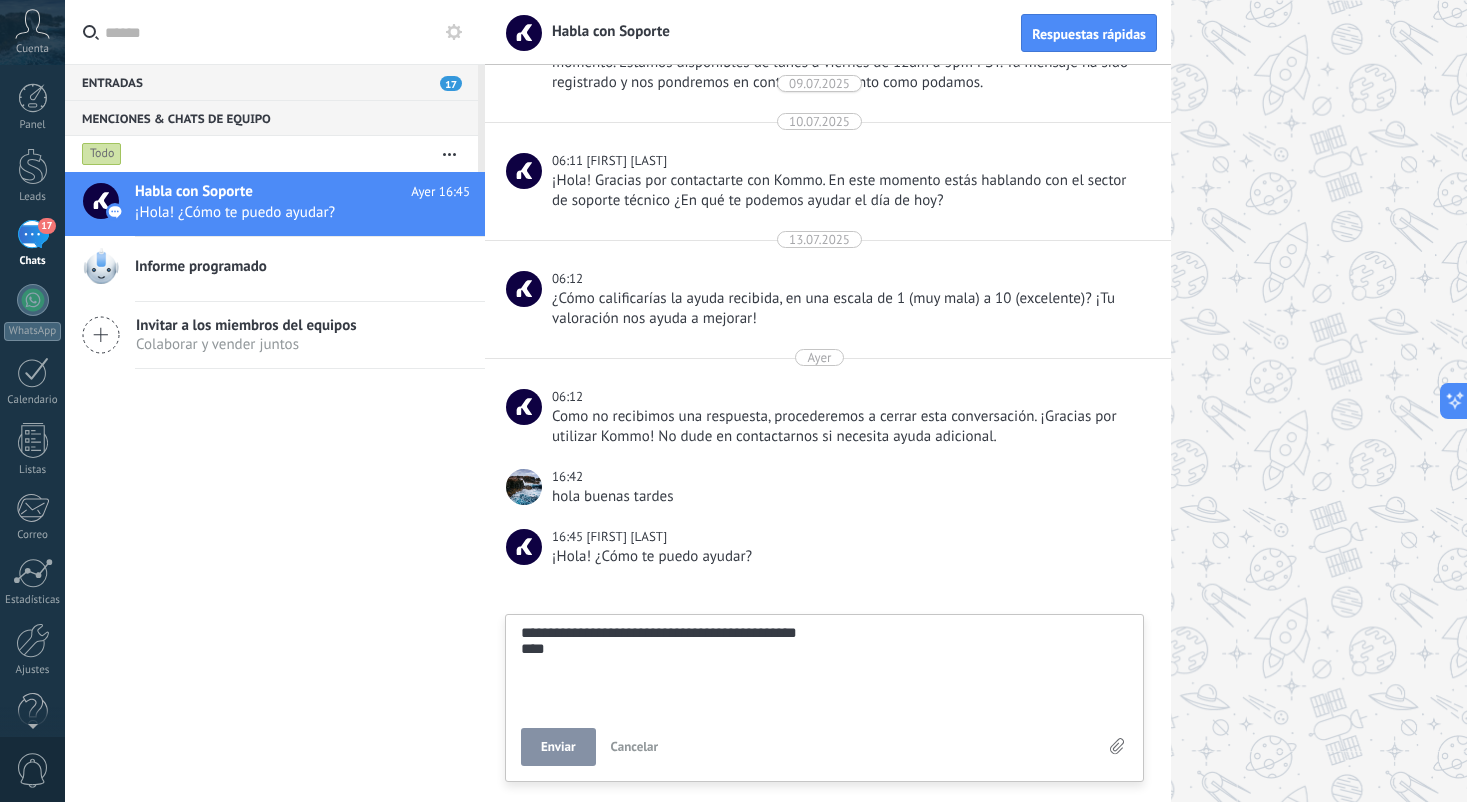 type on "**********" 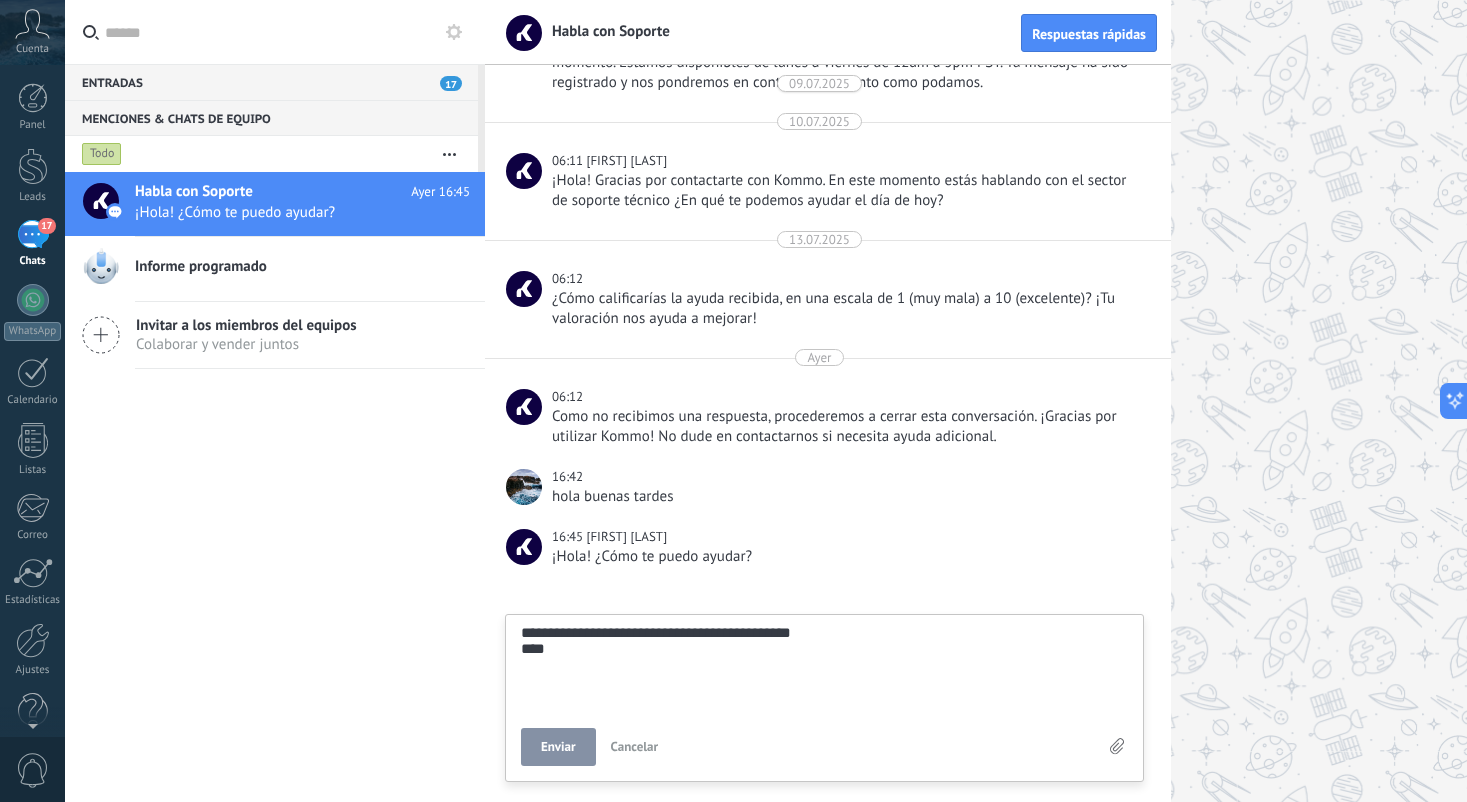 type on "**********" 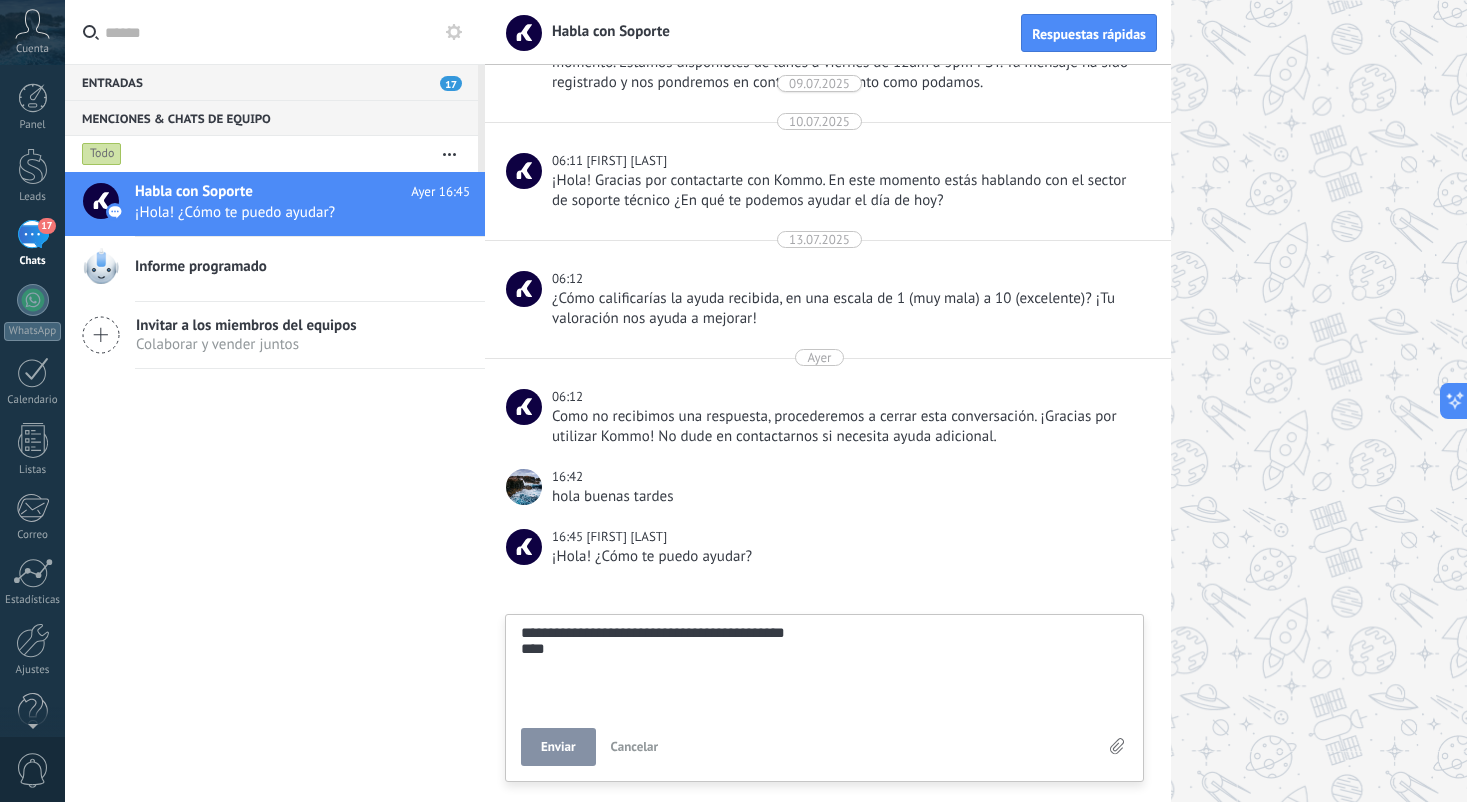 type on "**********" 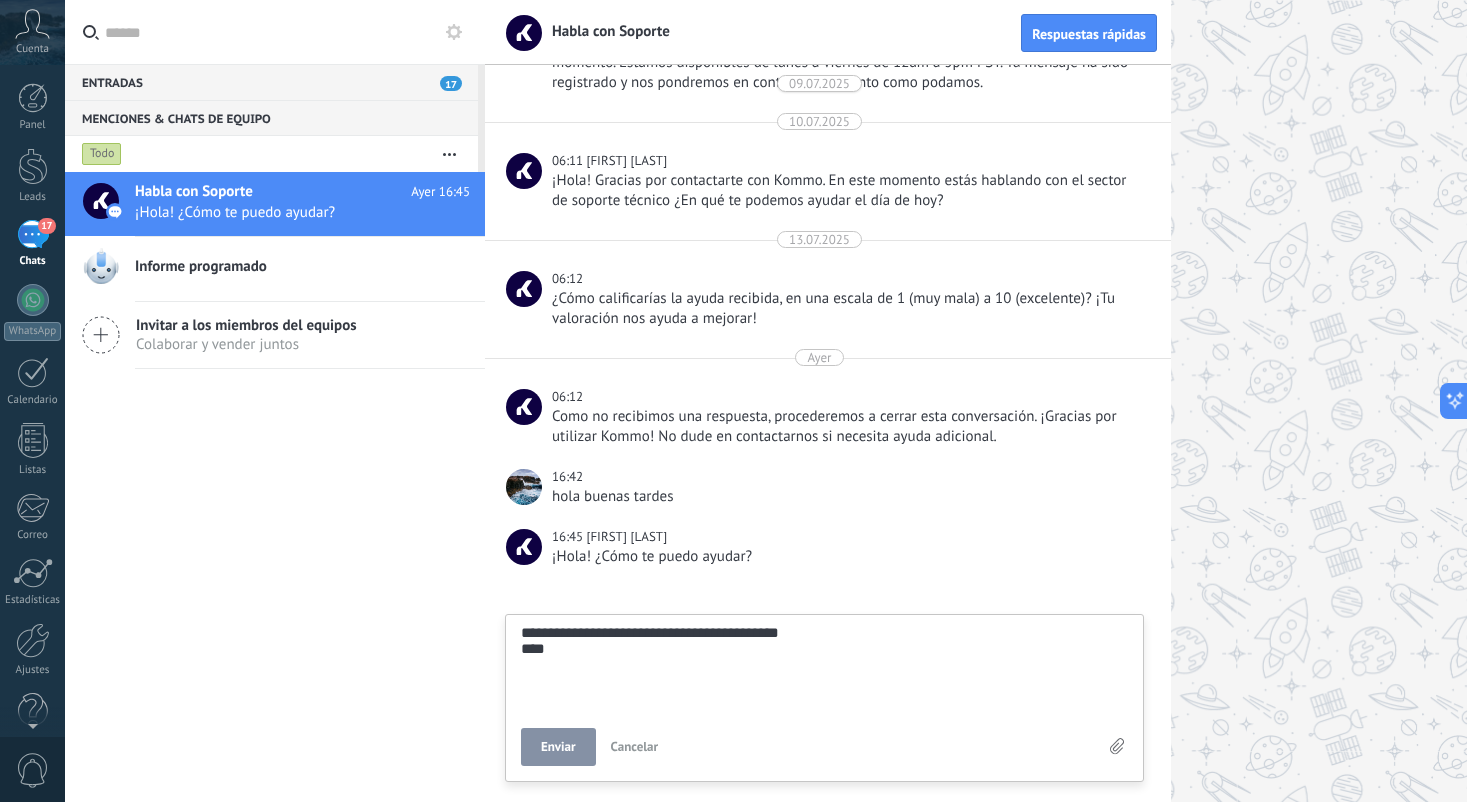 type on "**********" 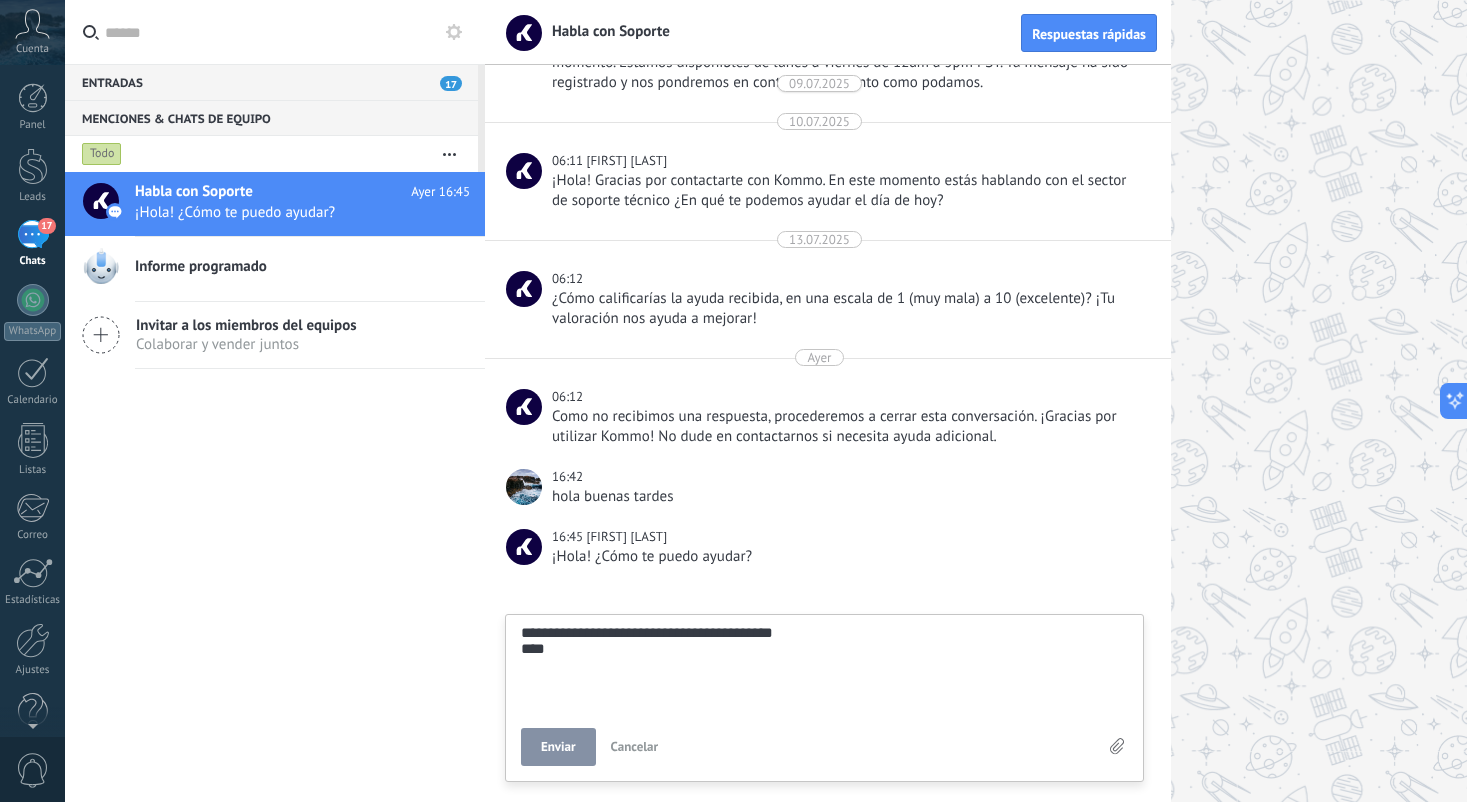 type on "**********" 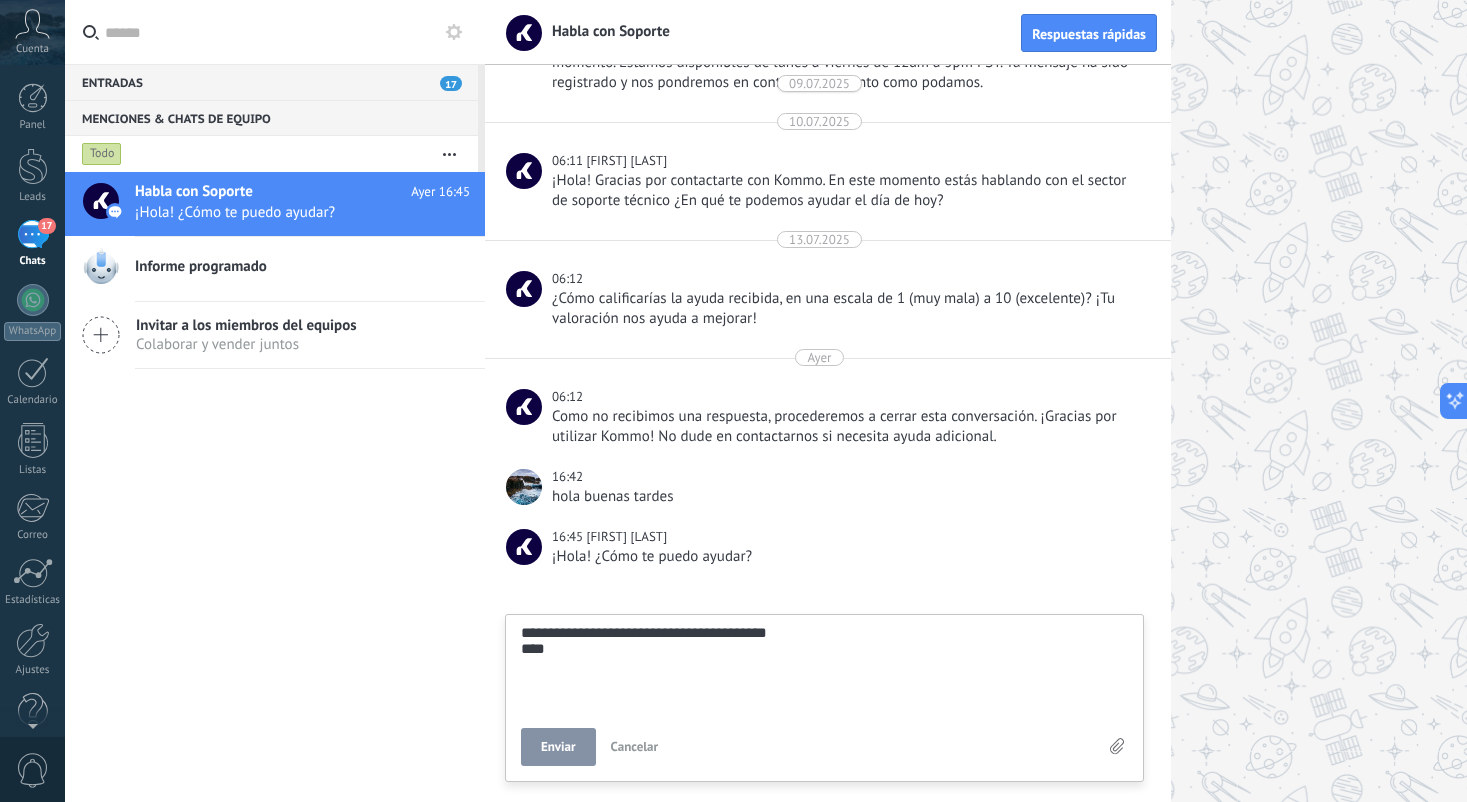 type on "**********" 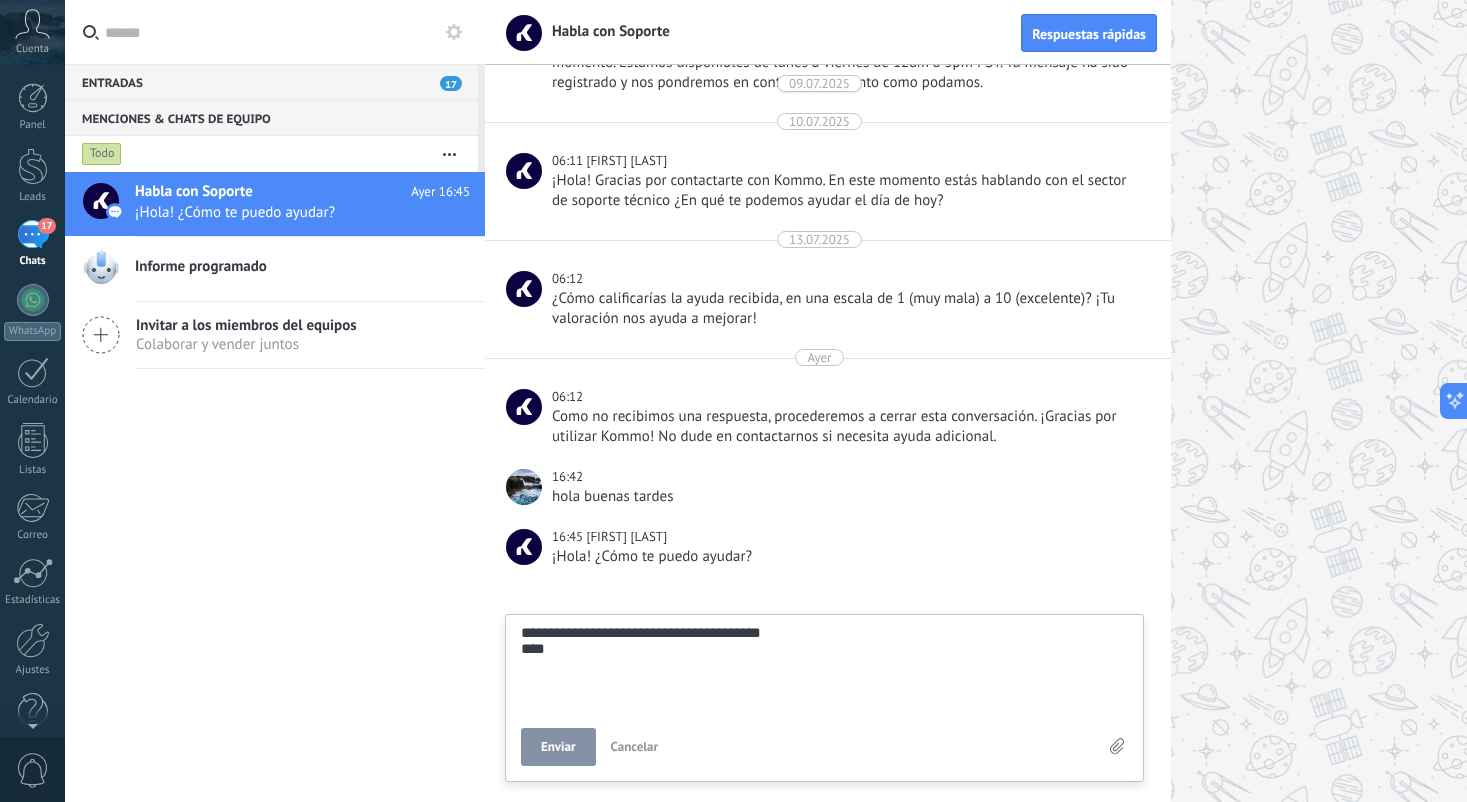 type on "**********" 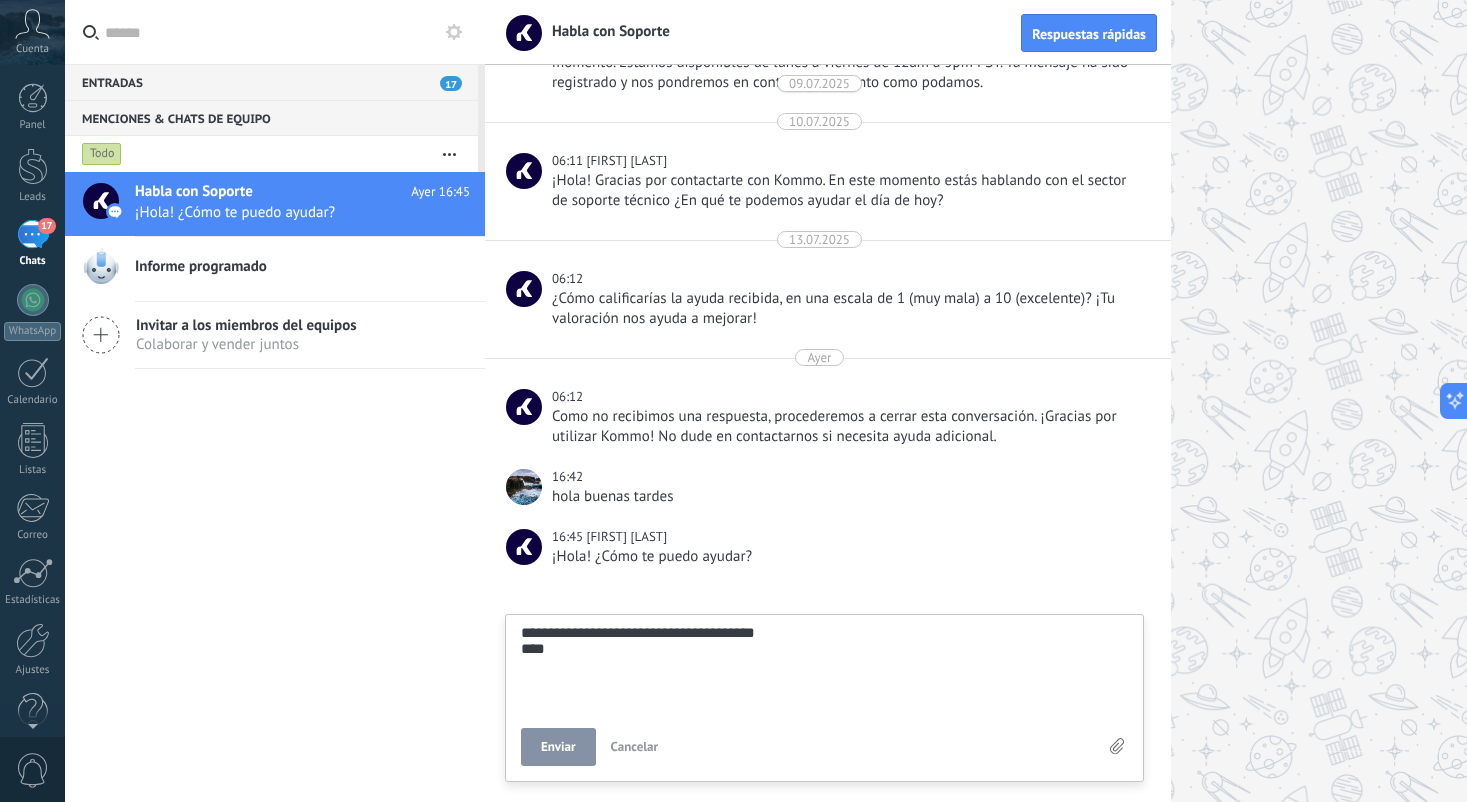 type on "**********" 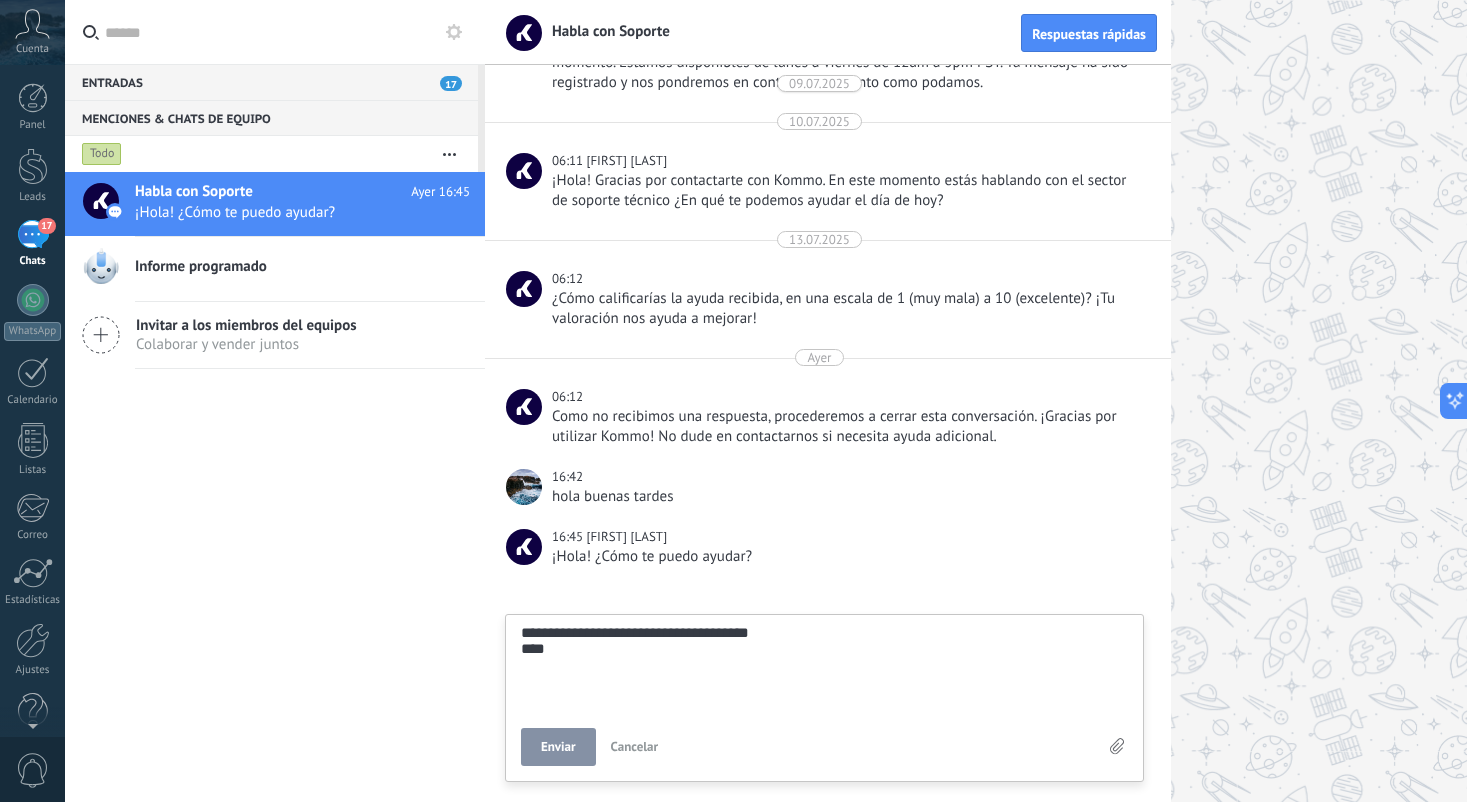 type on "**********" 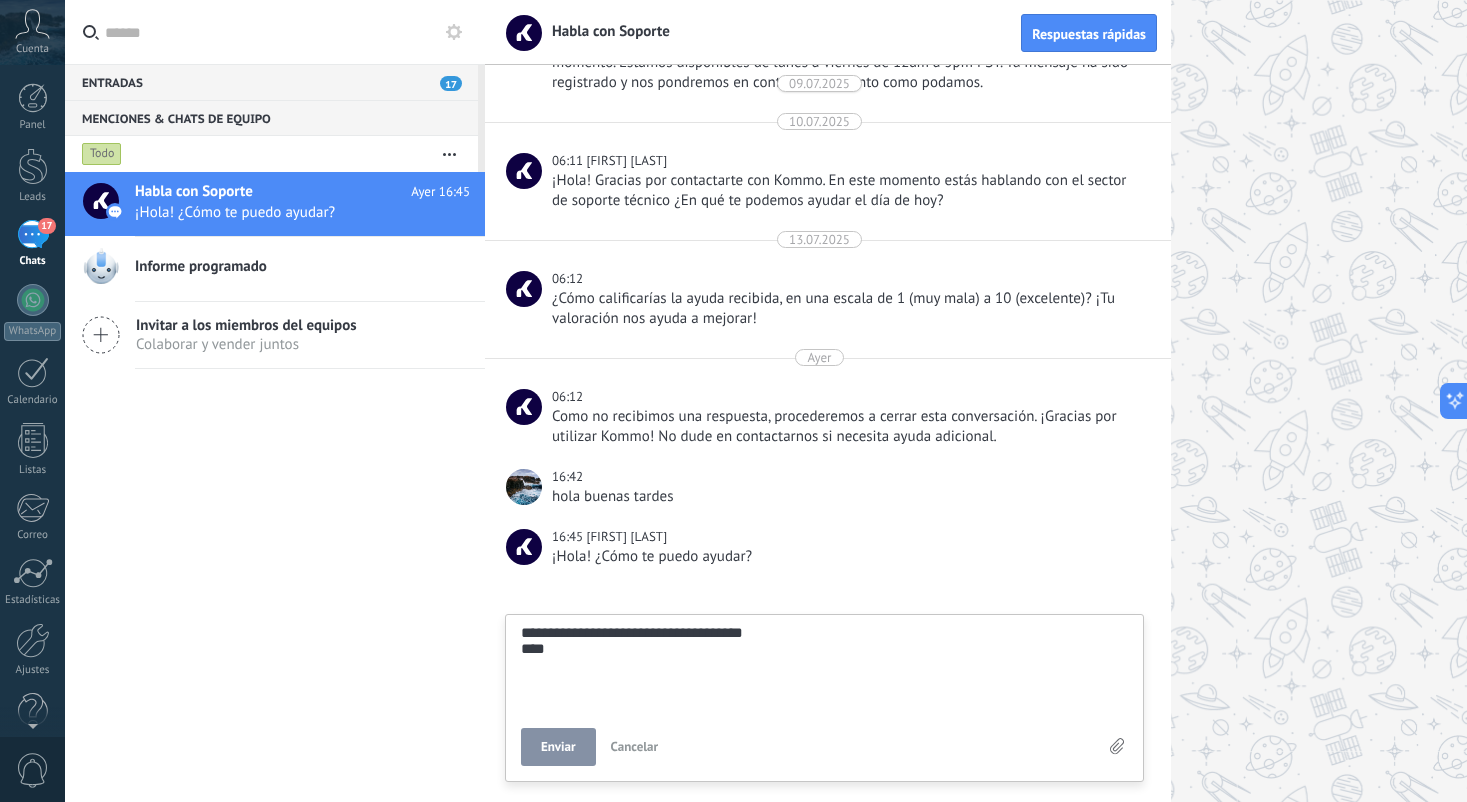 type on "**********" 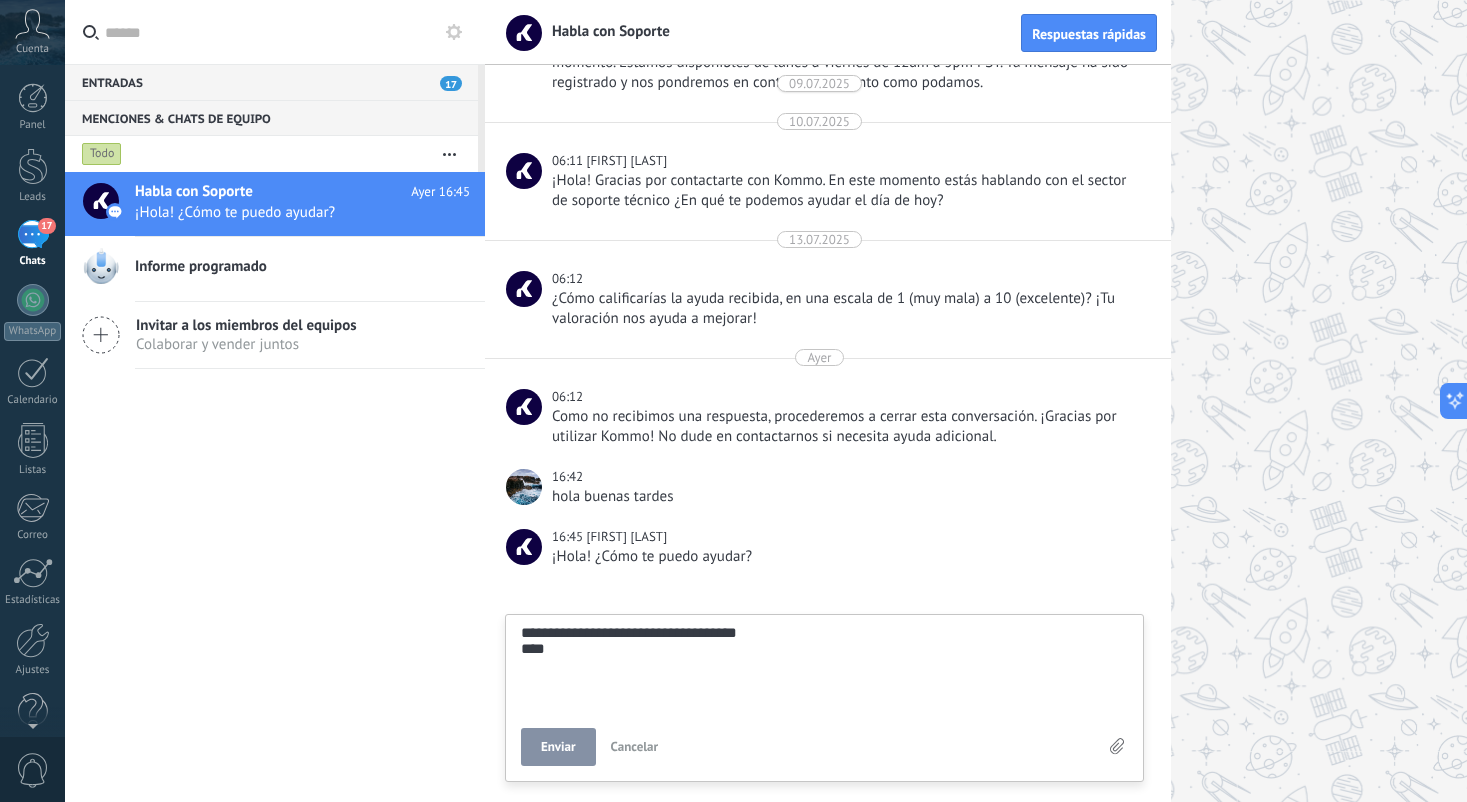 type on "**********" 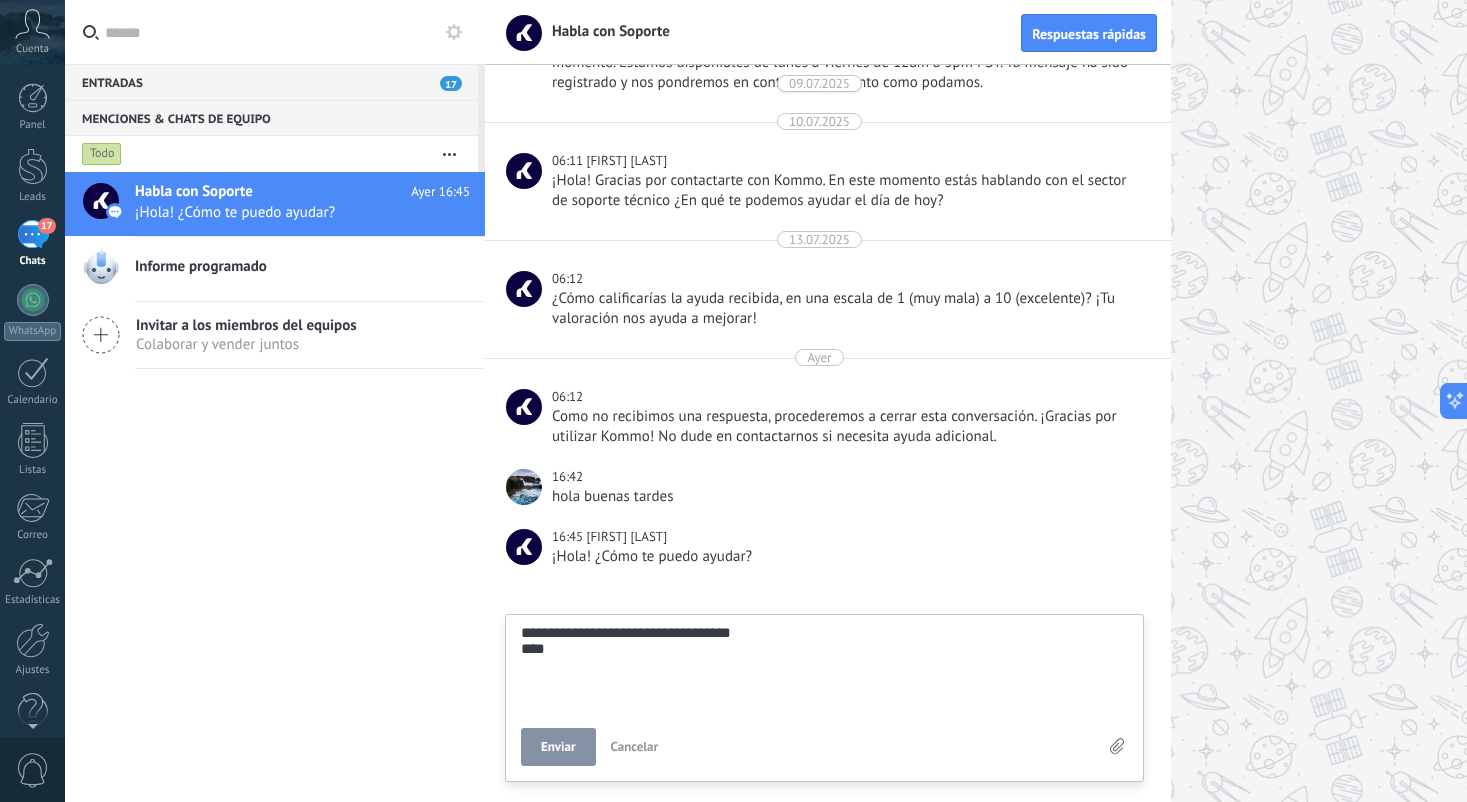 type on "**********" 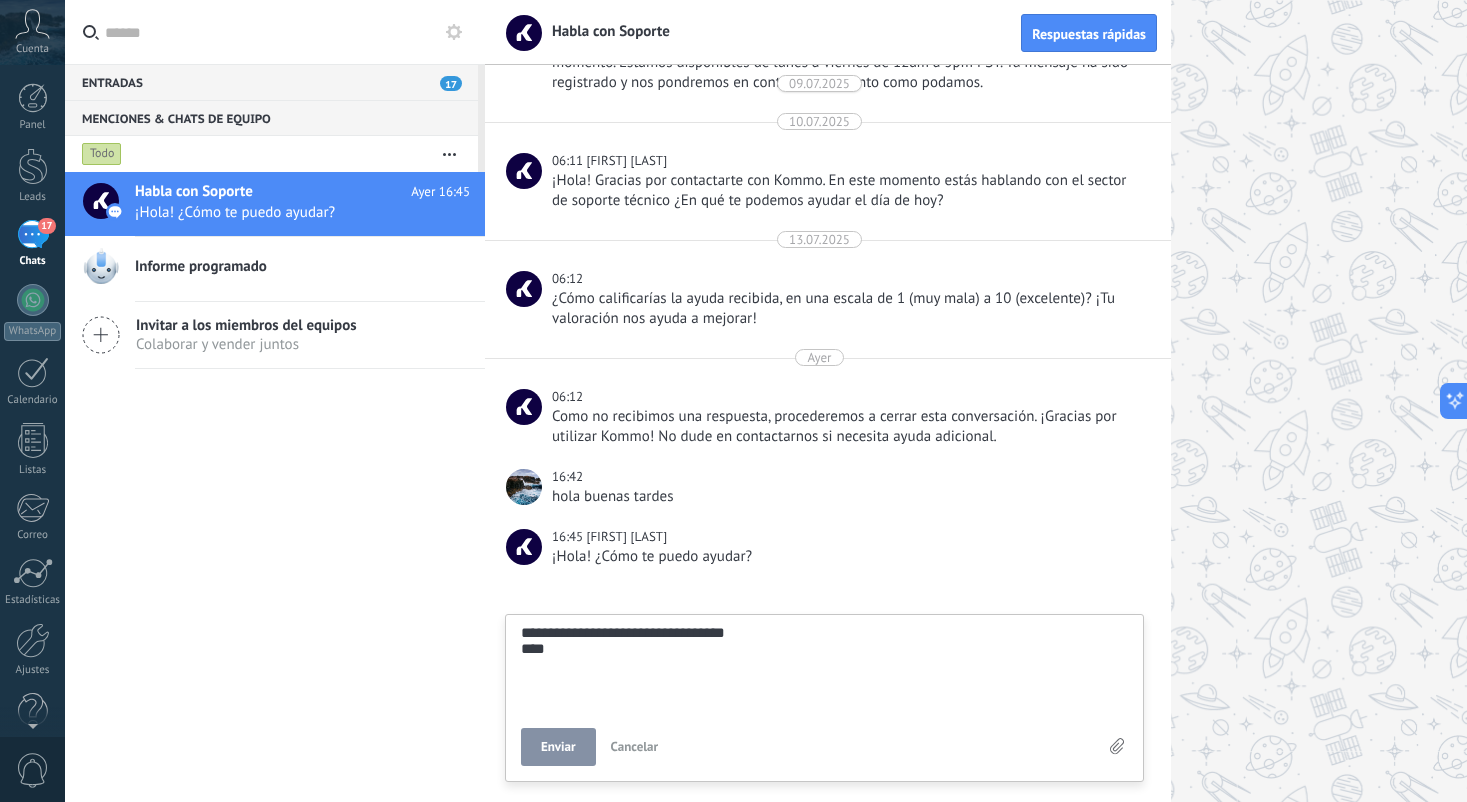 type on "**********" 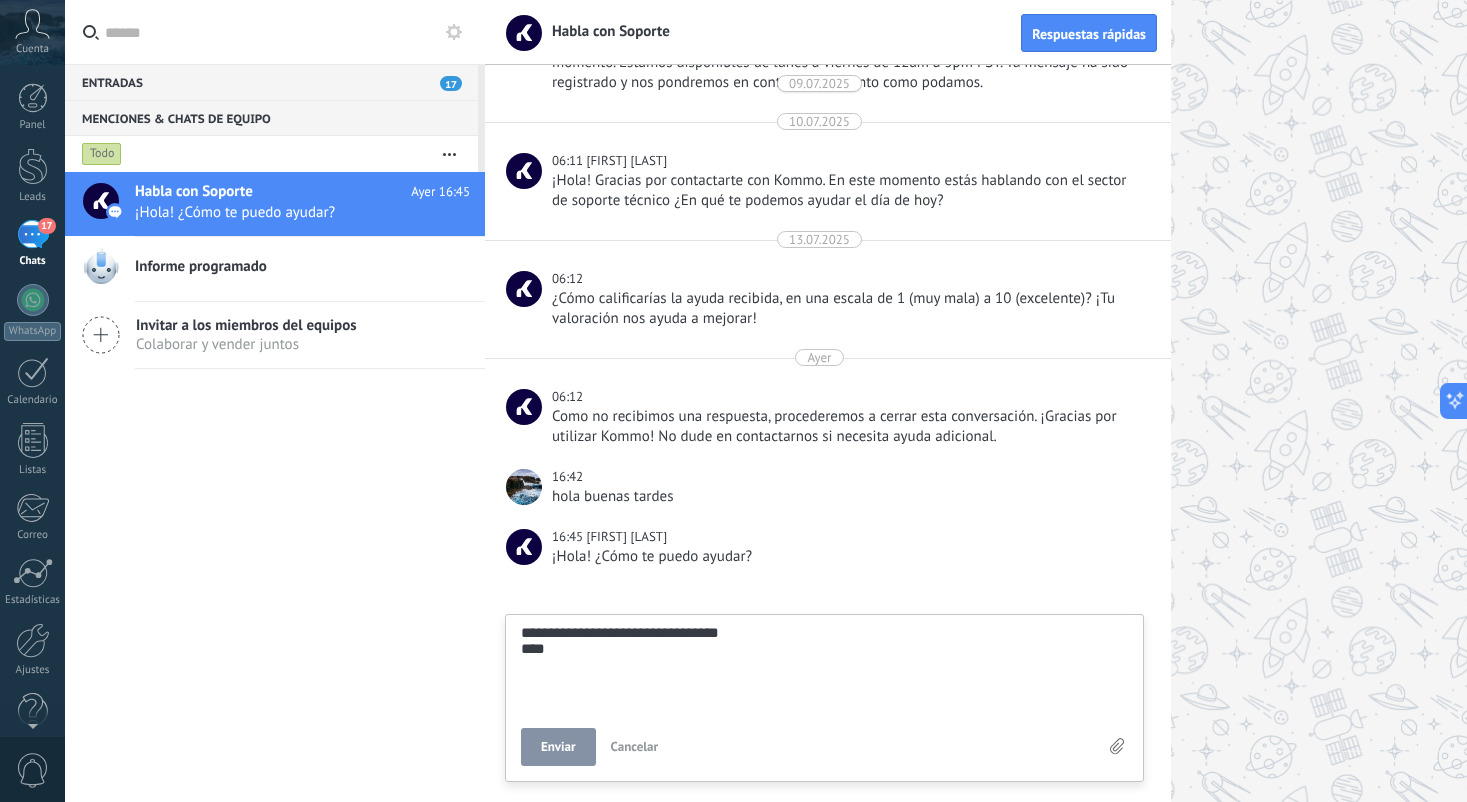 type on "**********" 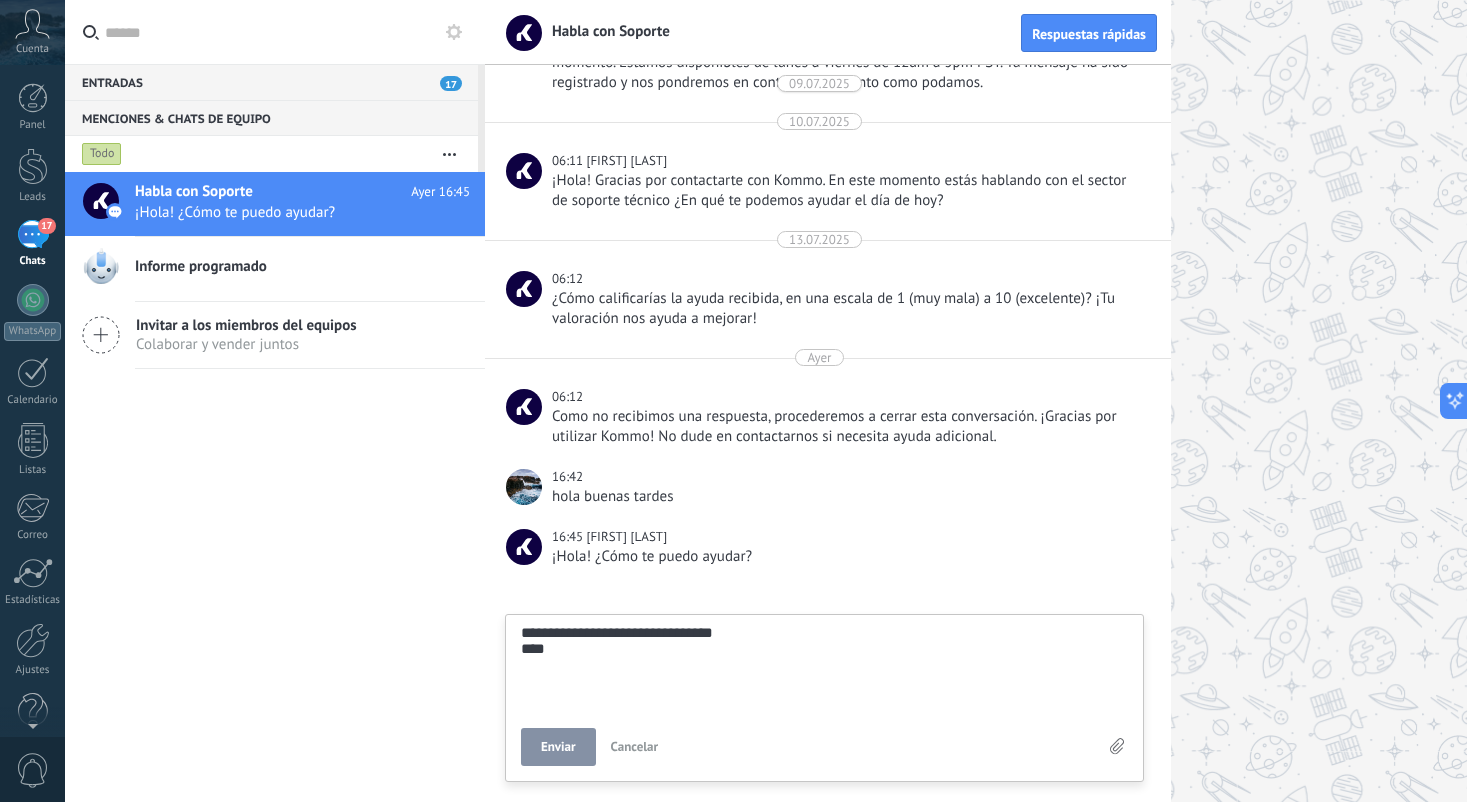 type on "**********" 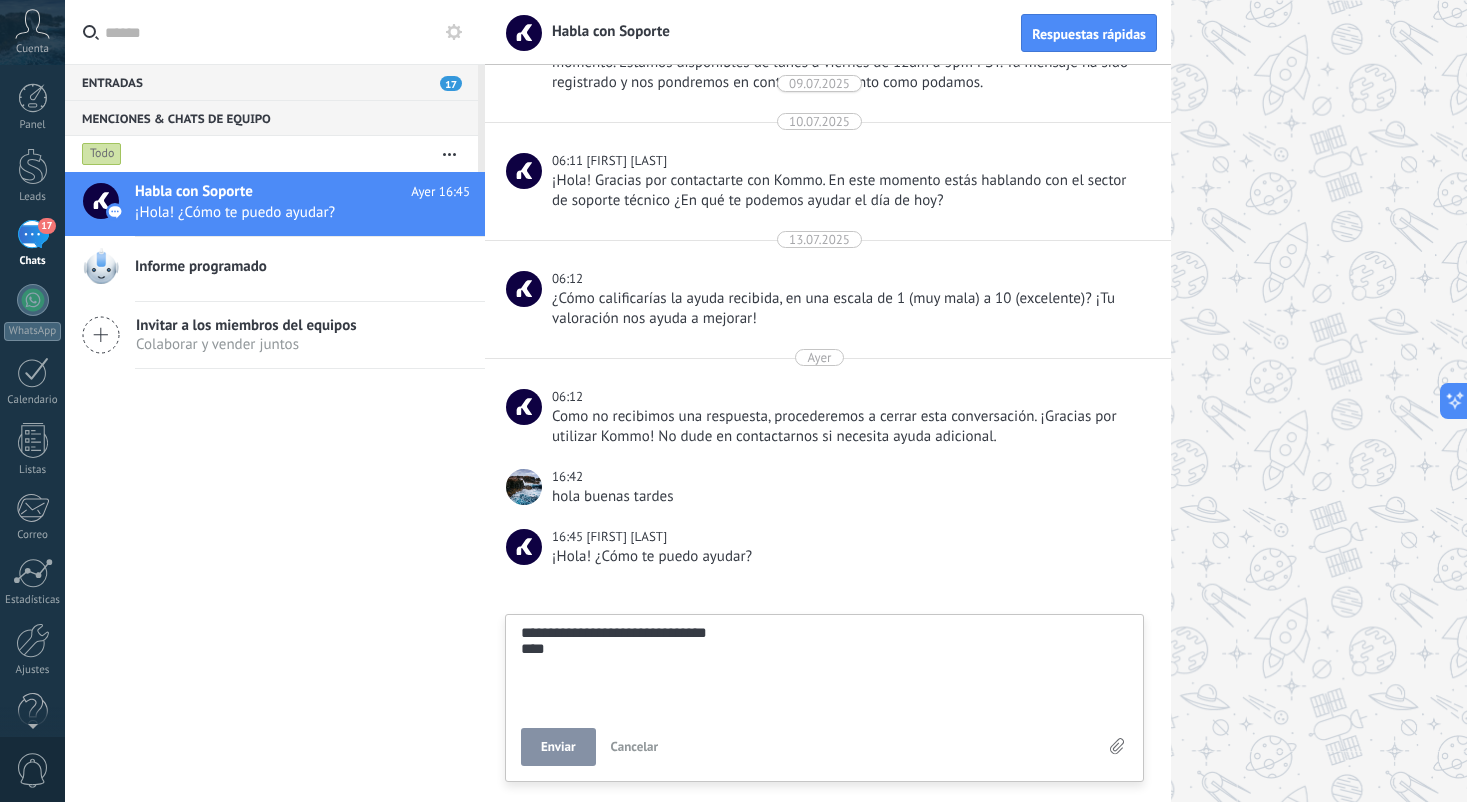 type on "**********" 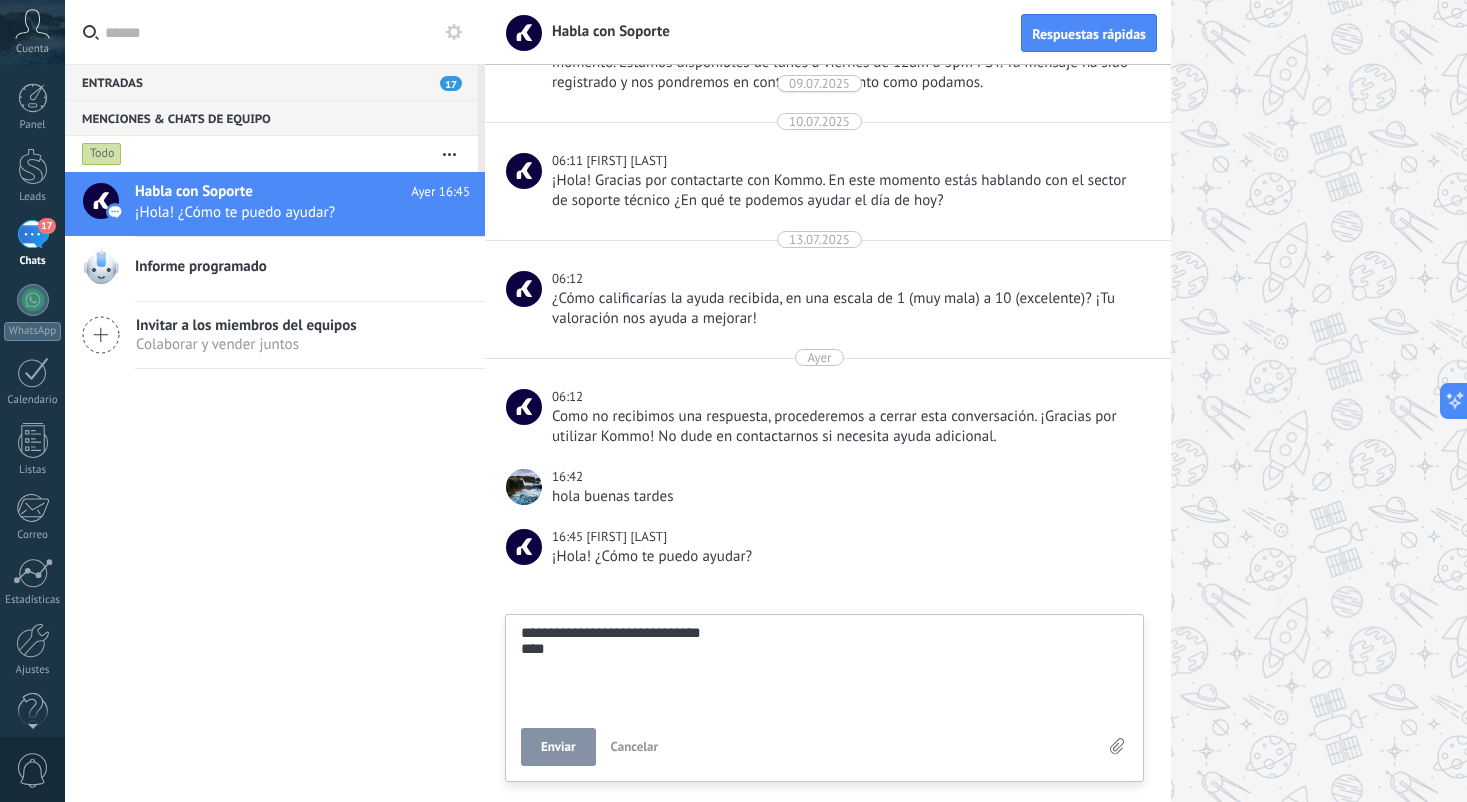type on "**********" 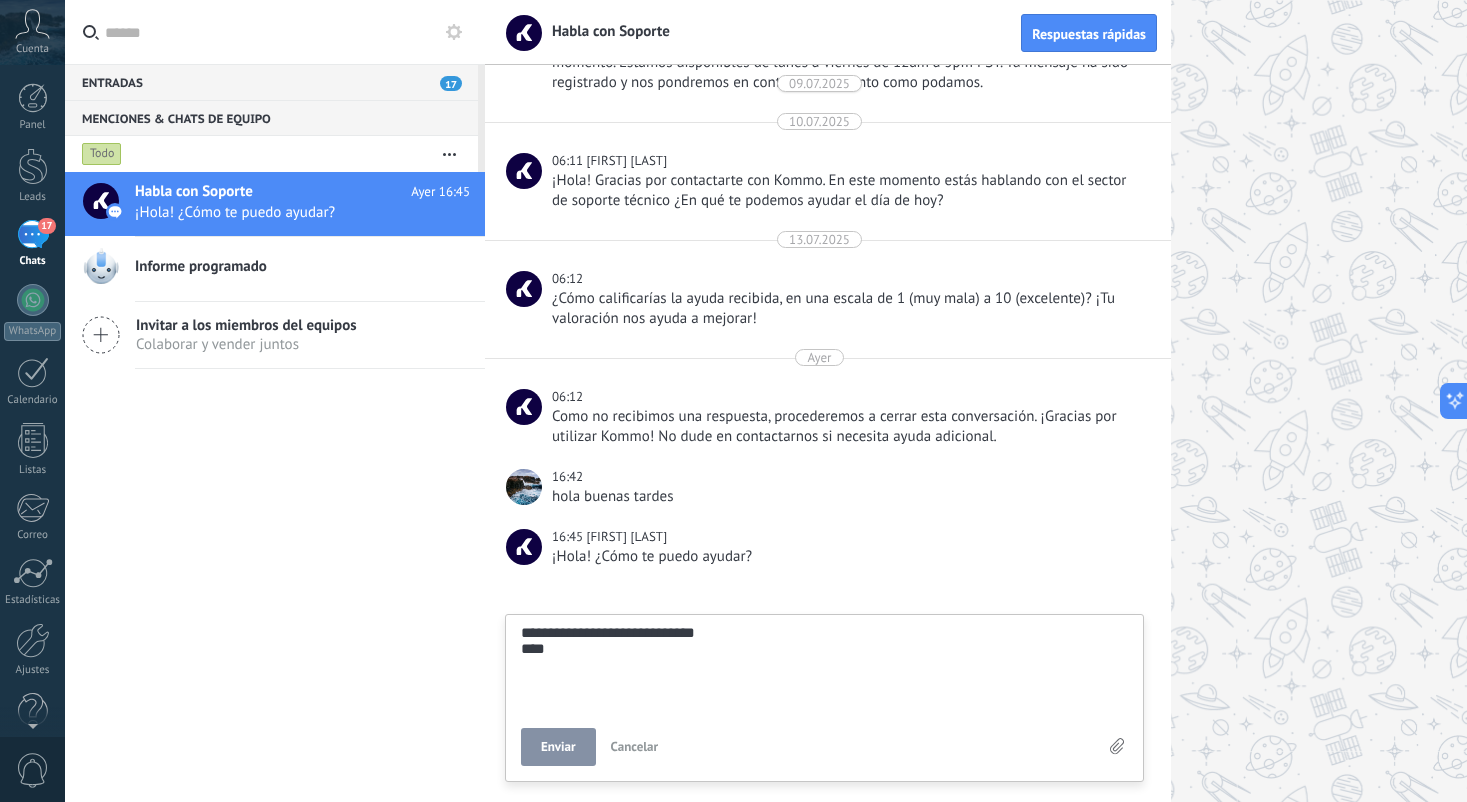 type on "**********" 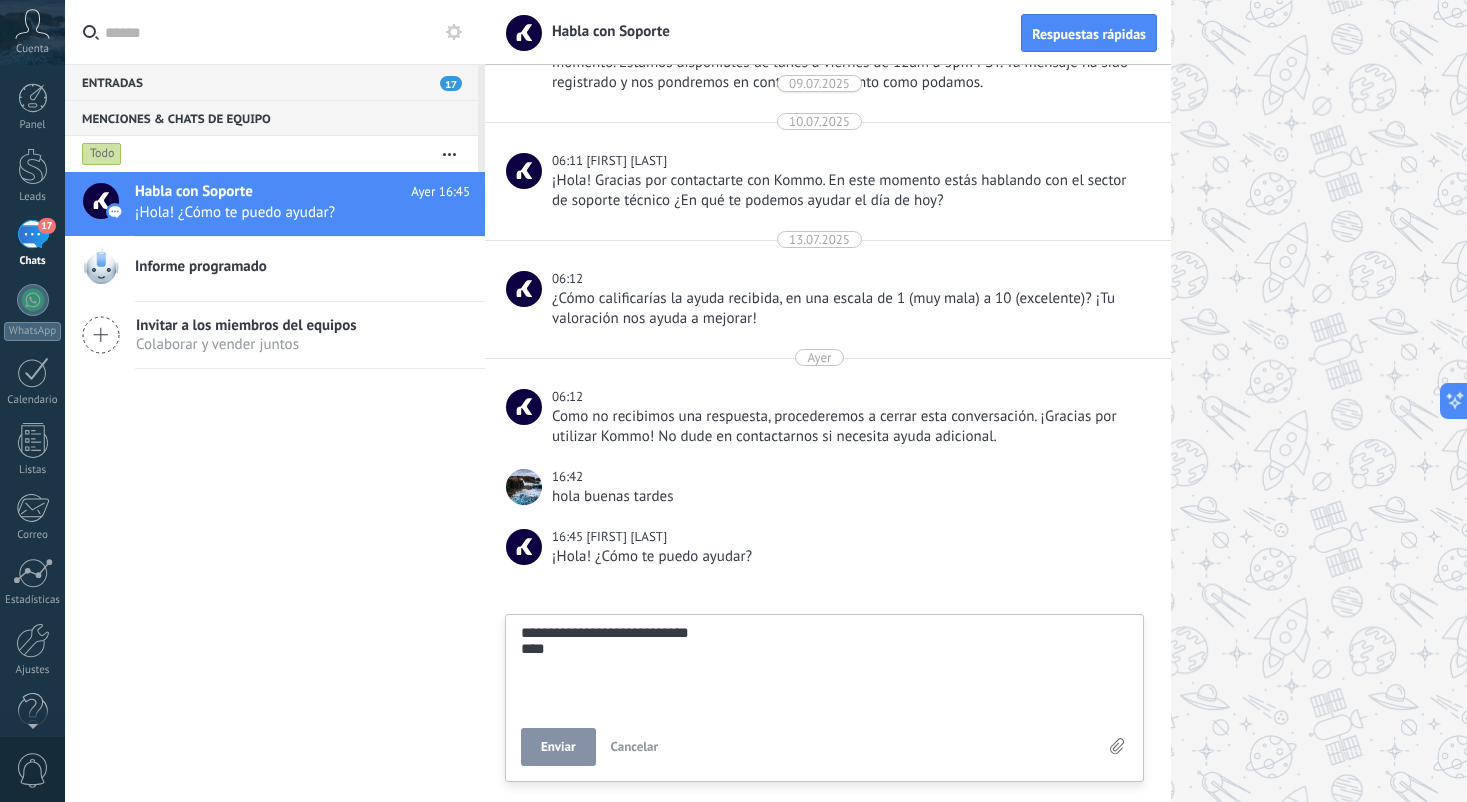 type on "**********" 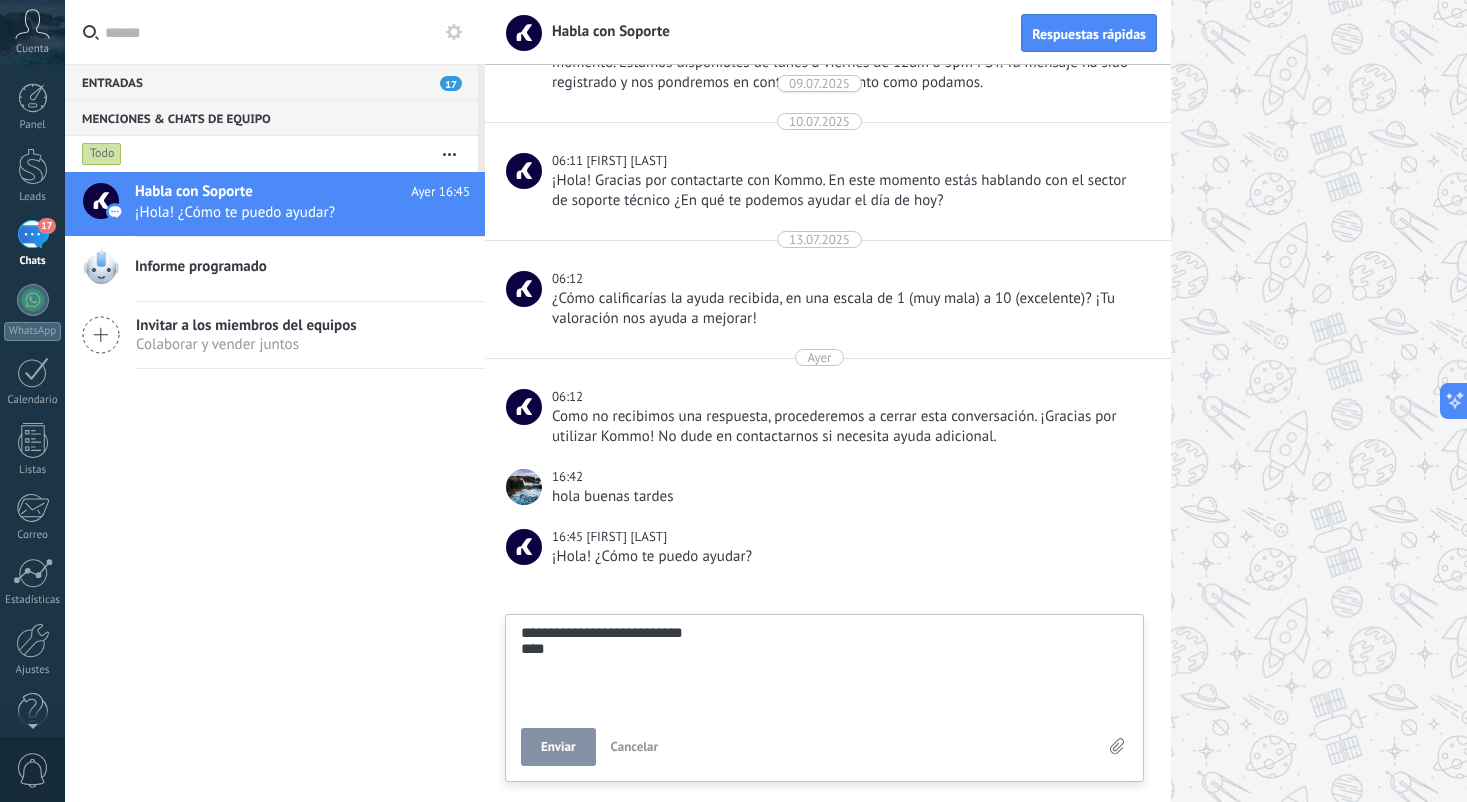 type on "**********" 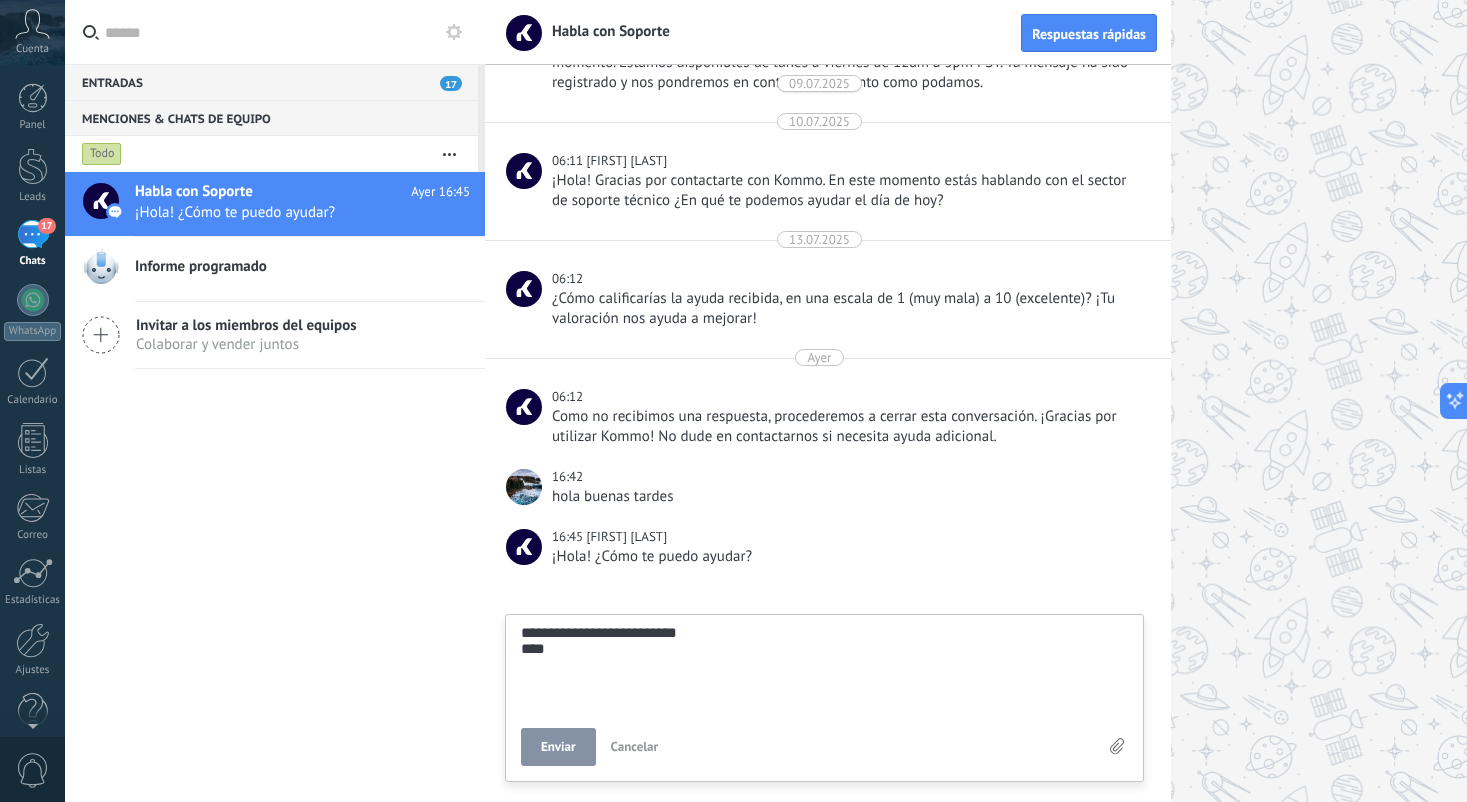 type on "**********" 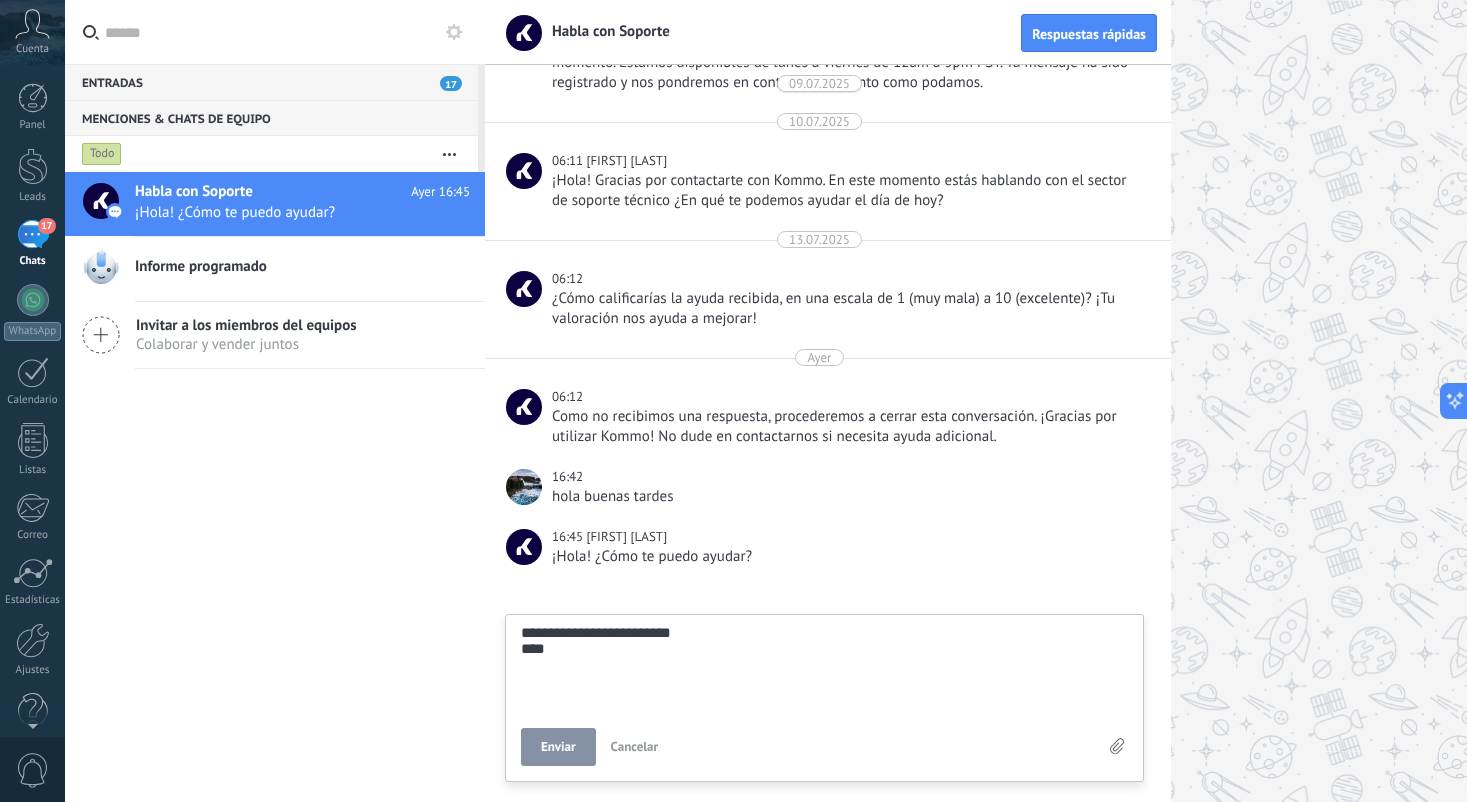 type on "**********" 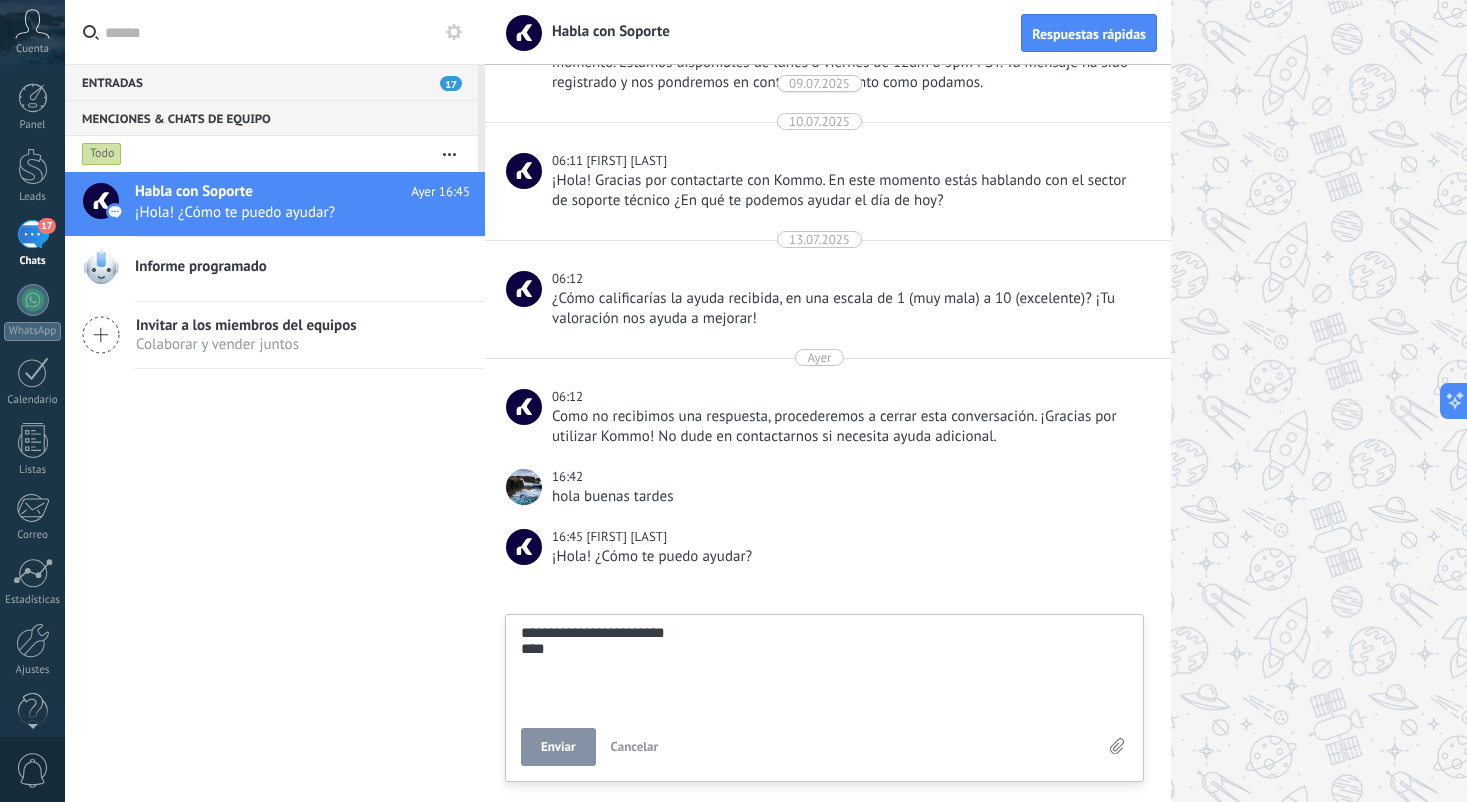 type on "**********" 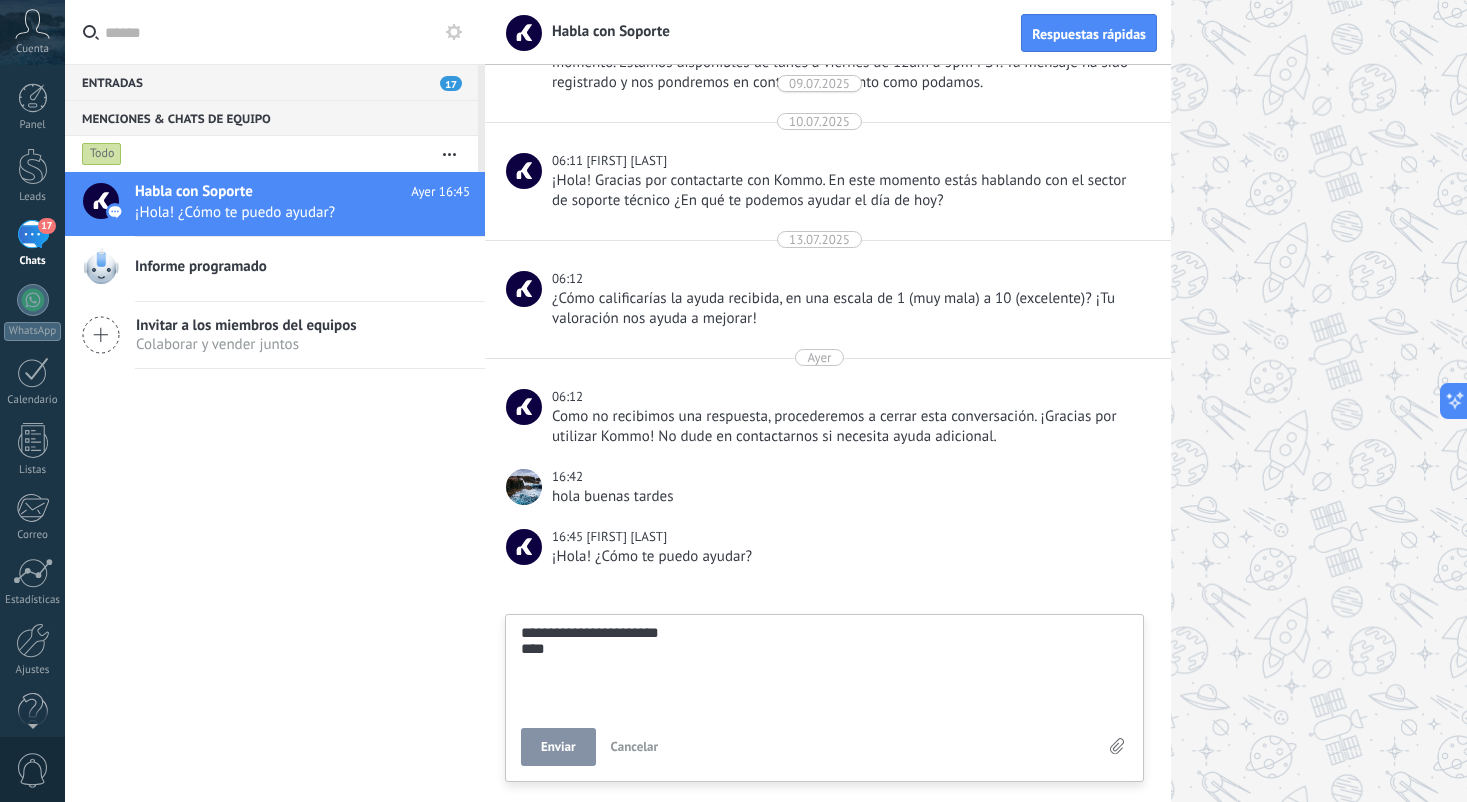type on "**********" 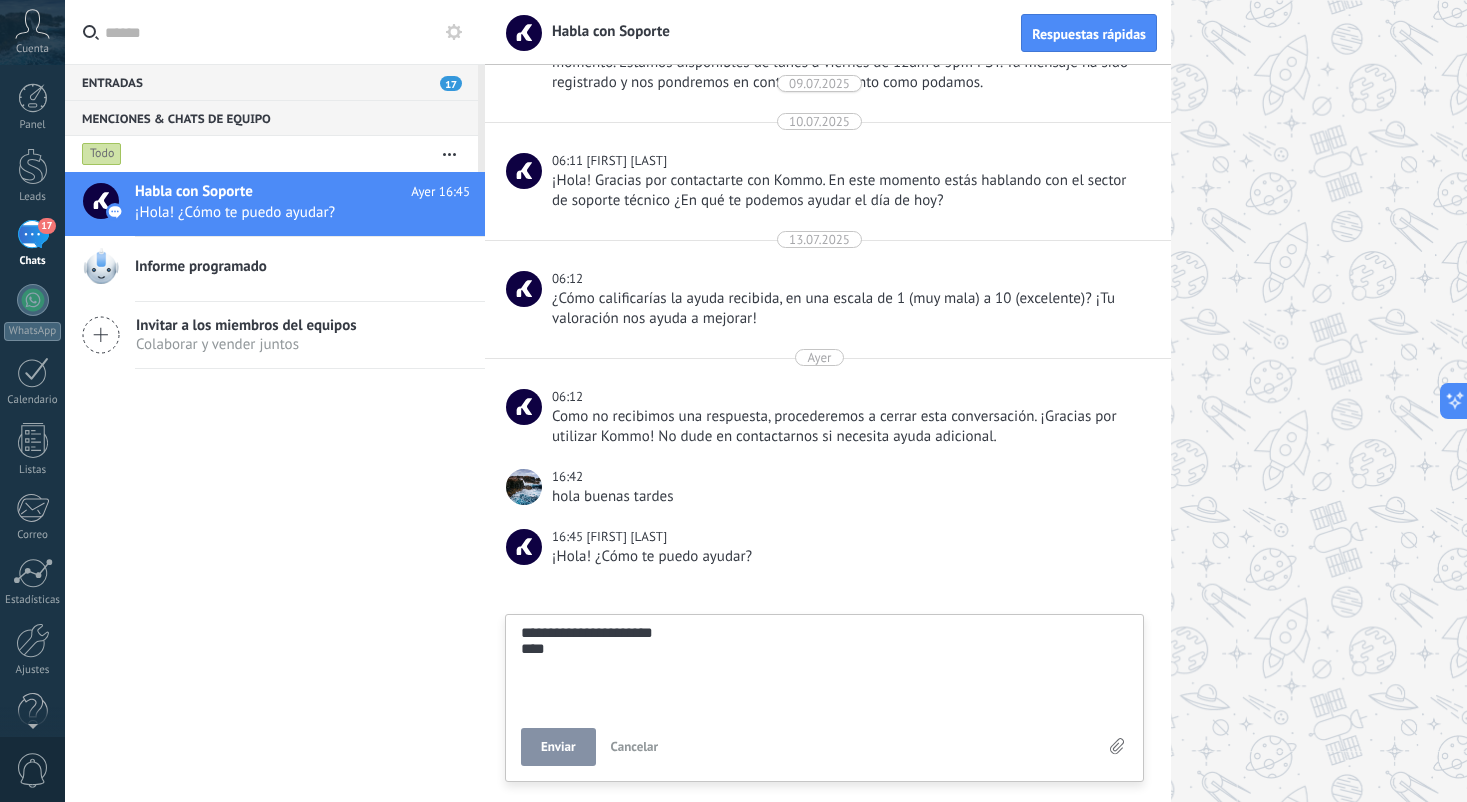 type on "**********" 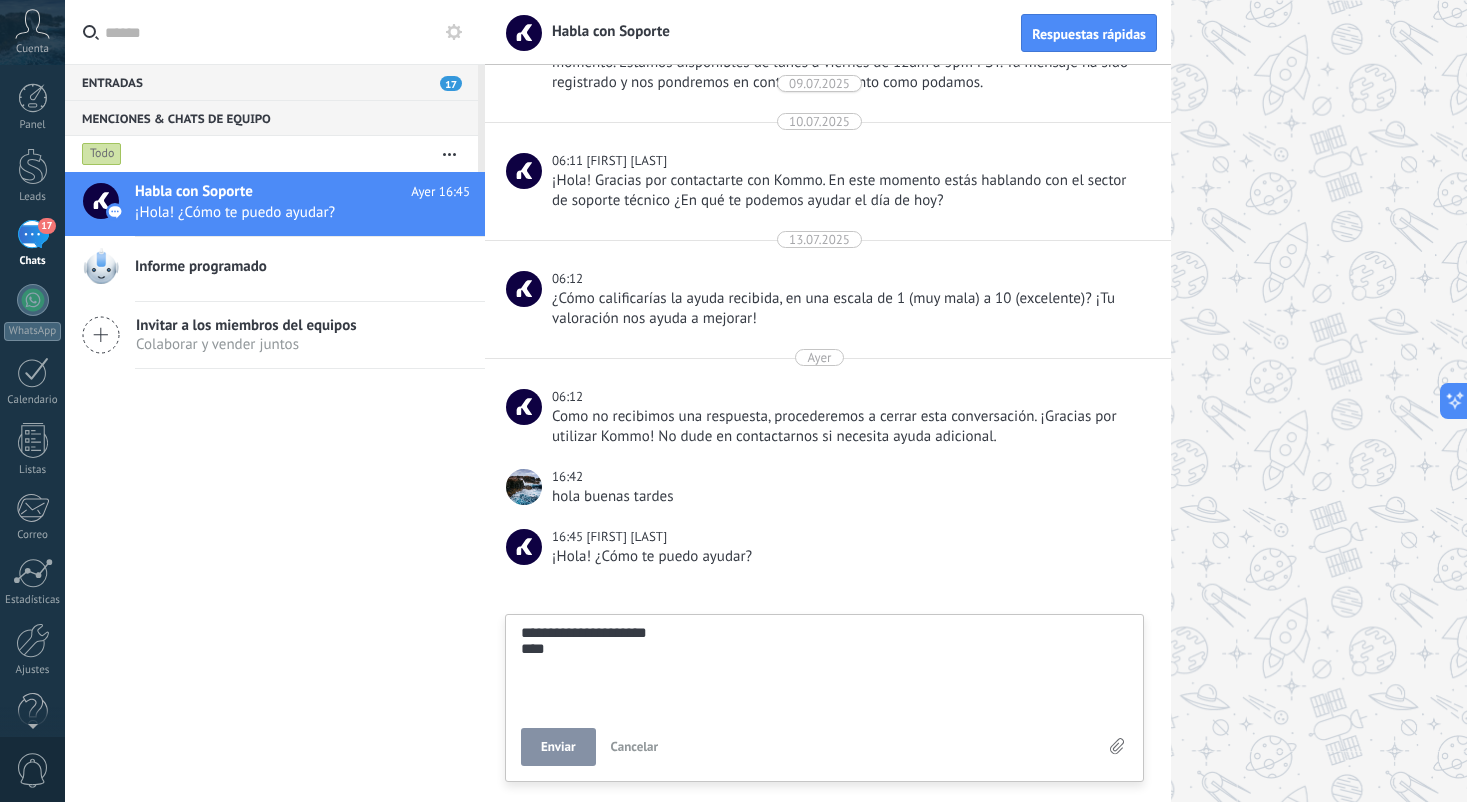 type on "**********" 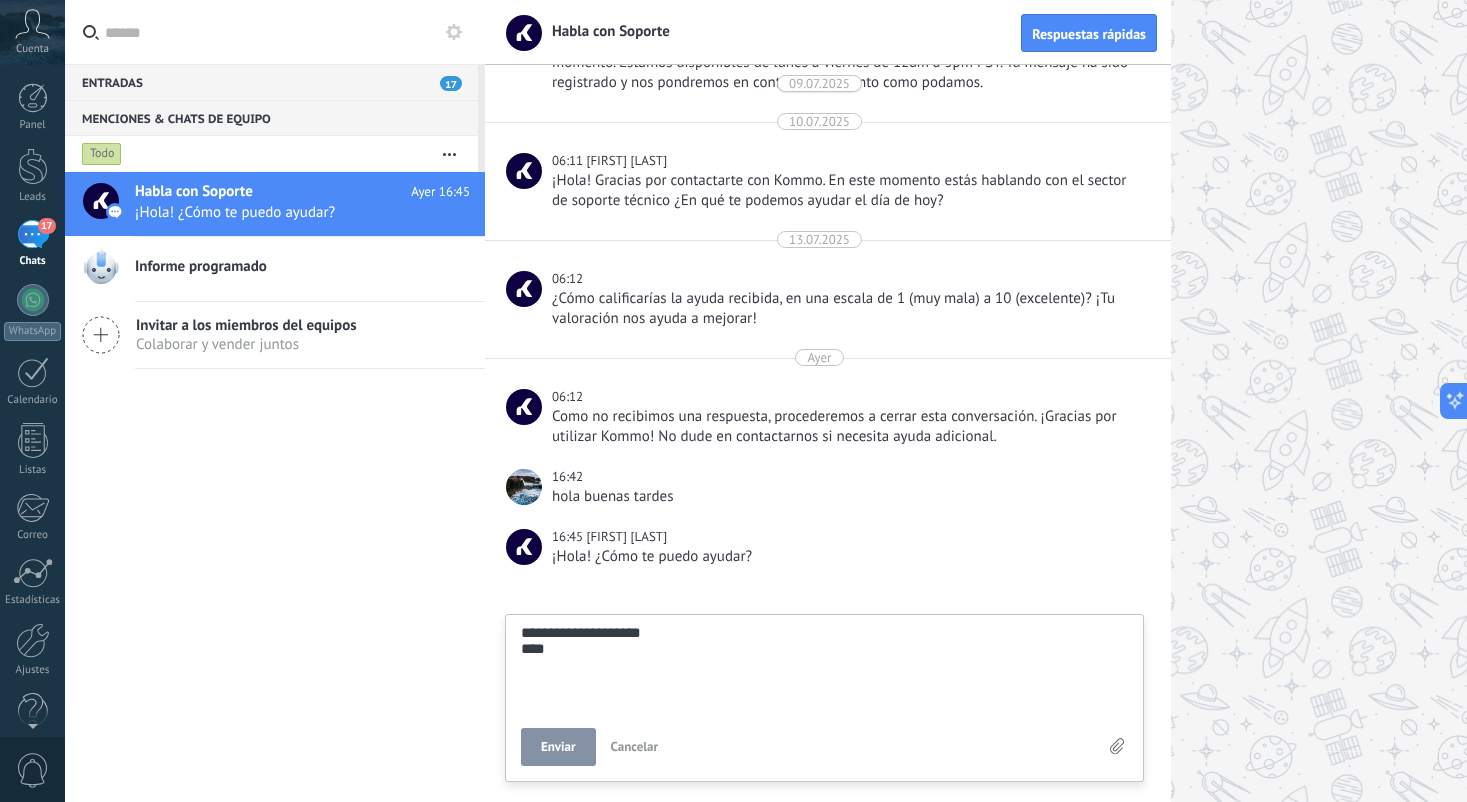 type on "**********" 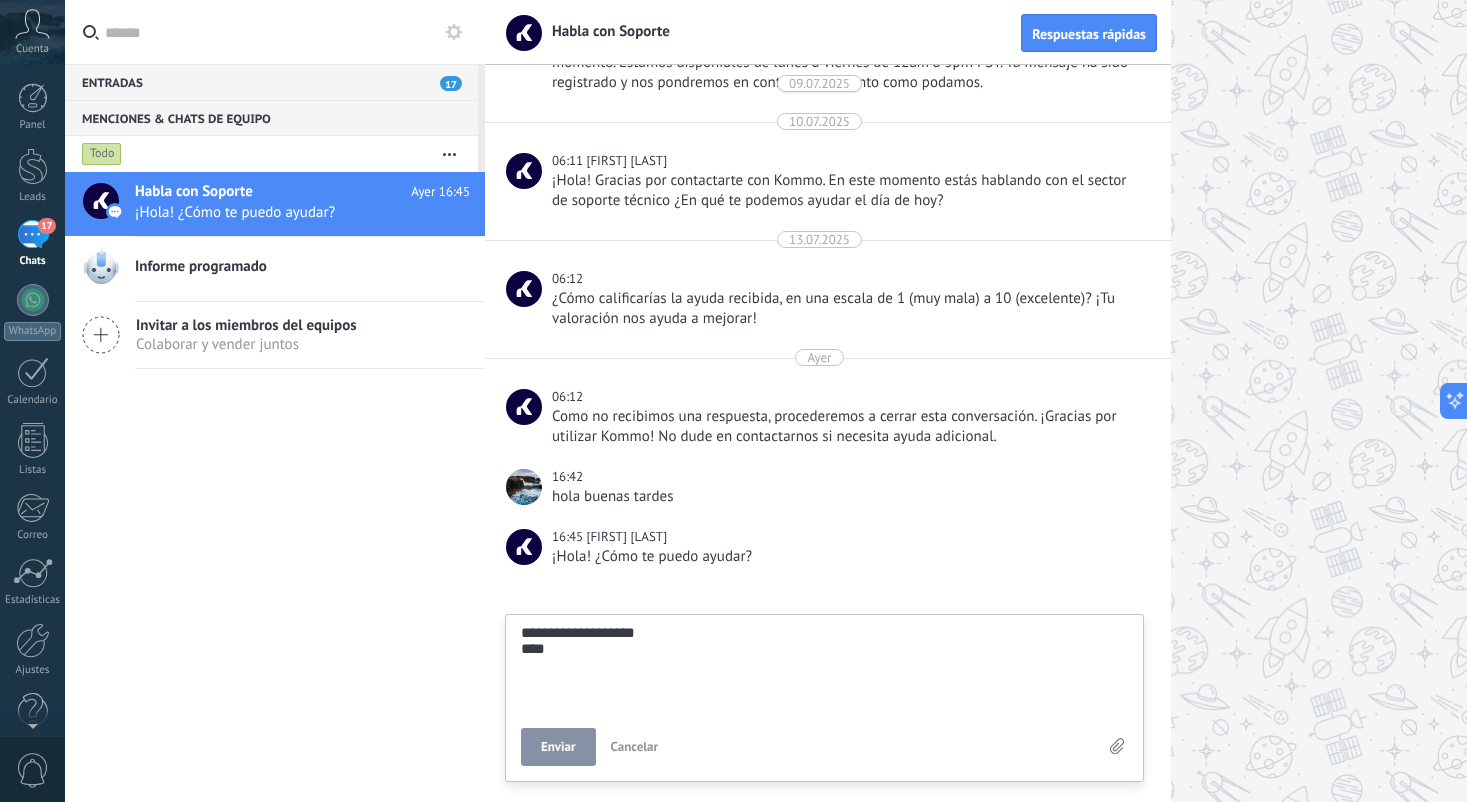 type on "**********" 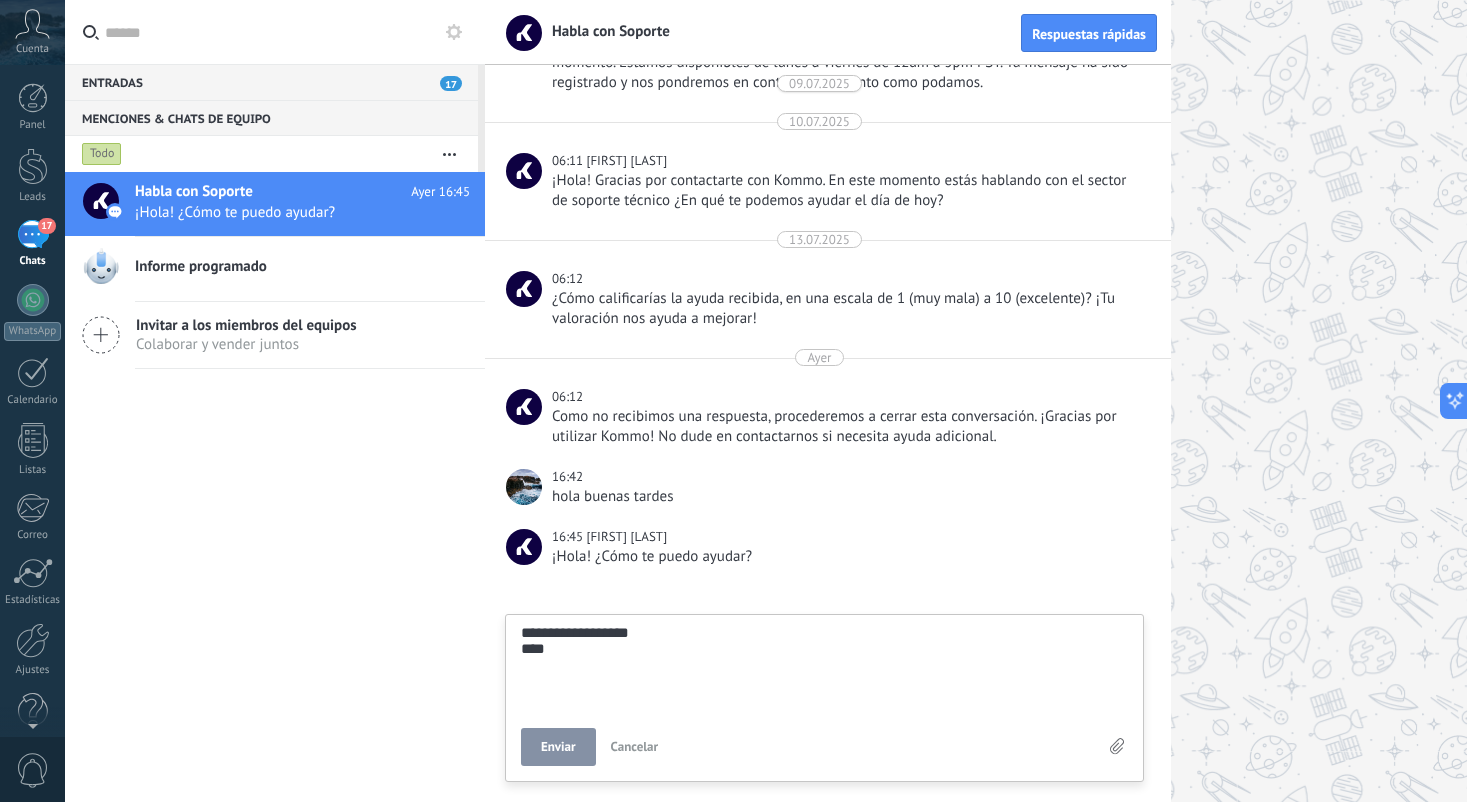 type on "**********" 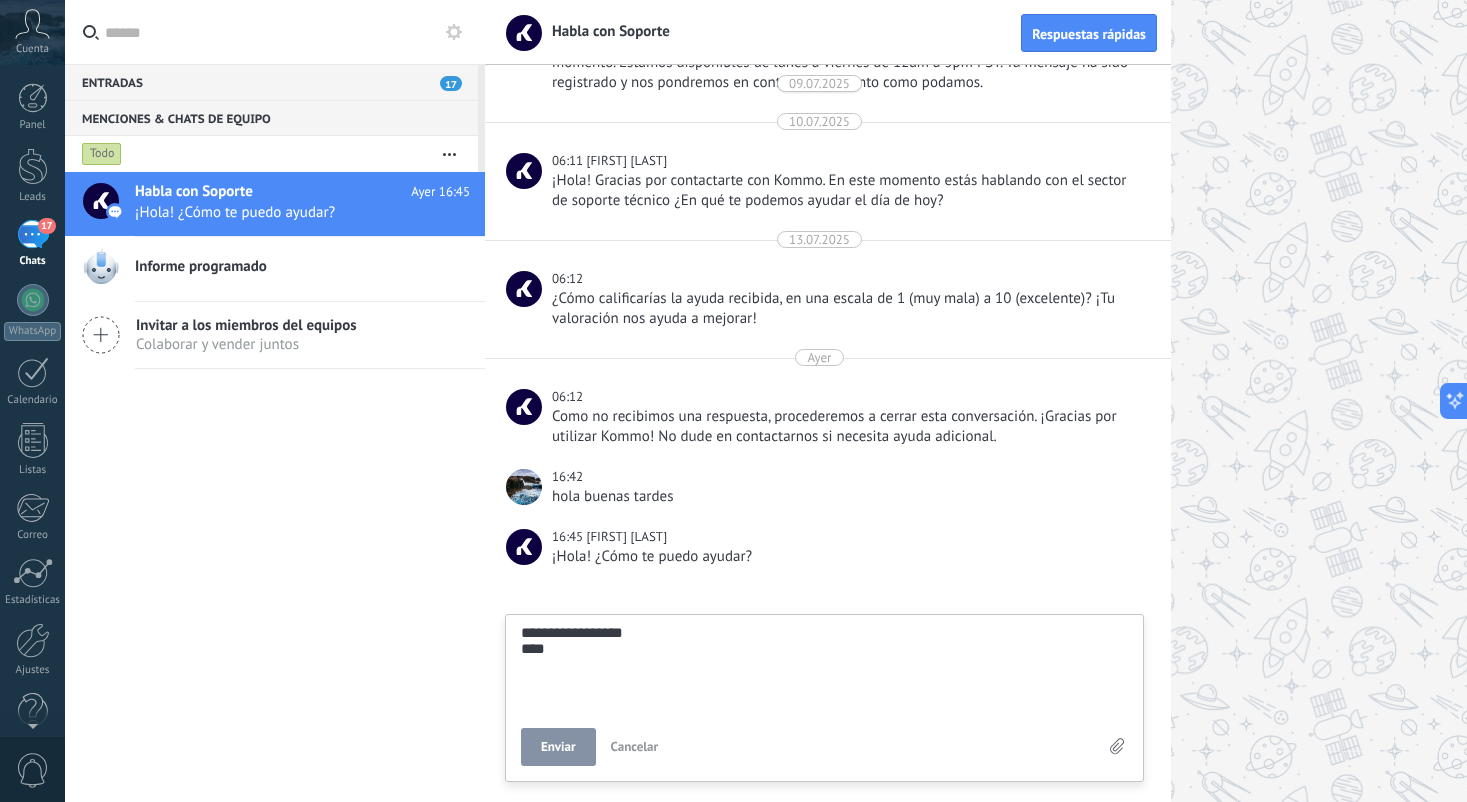 type on "**********" 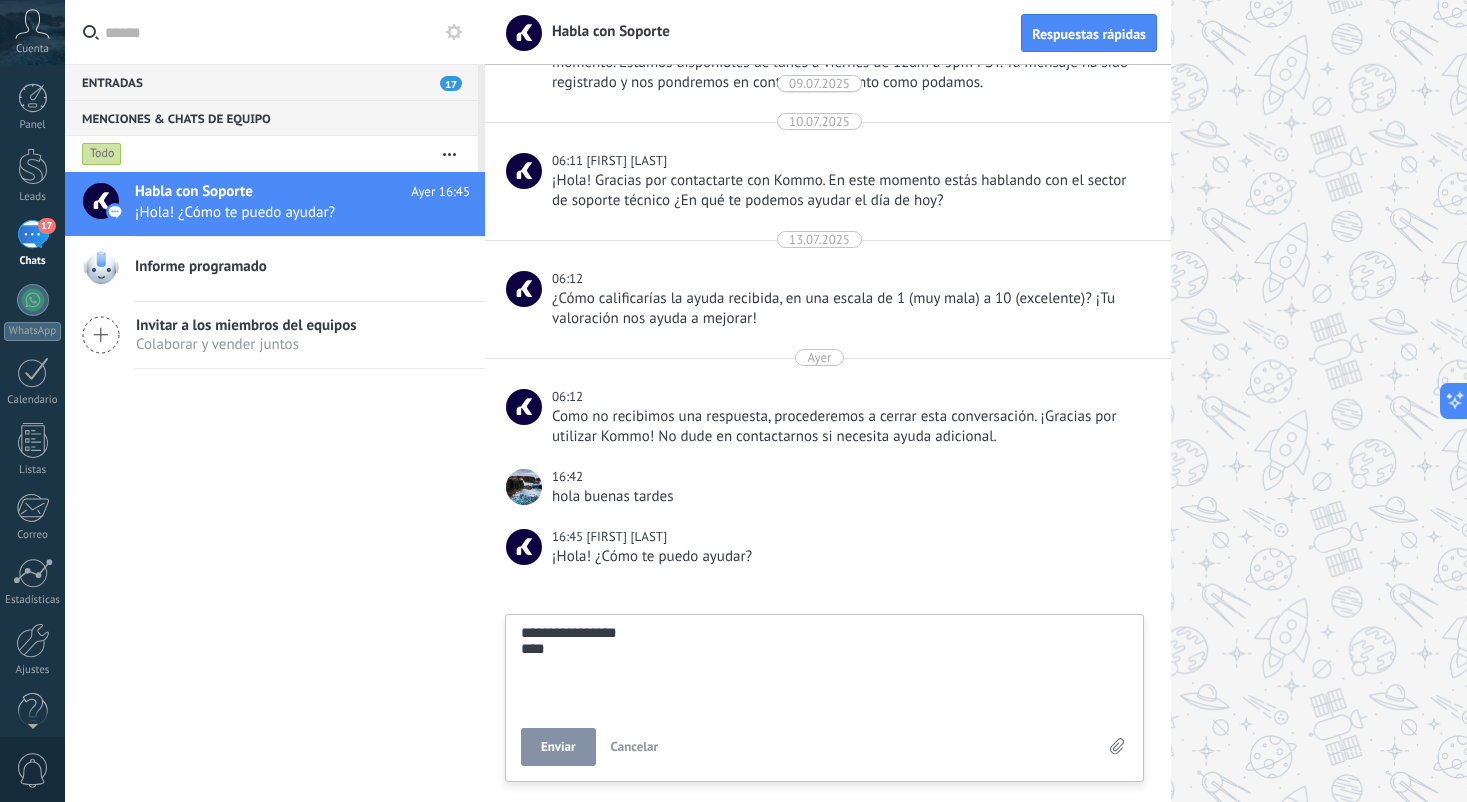 type on "**********" 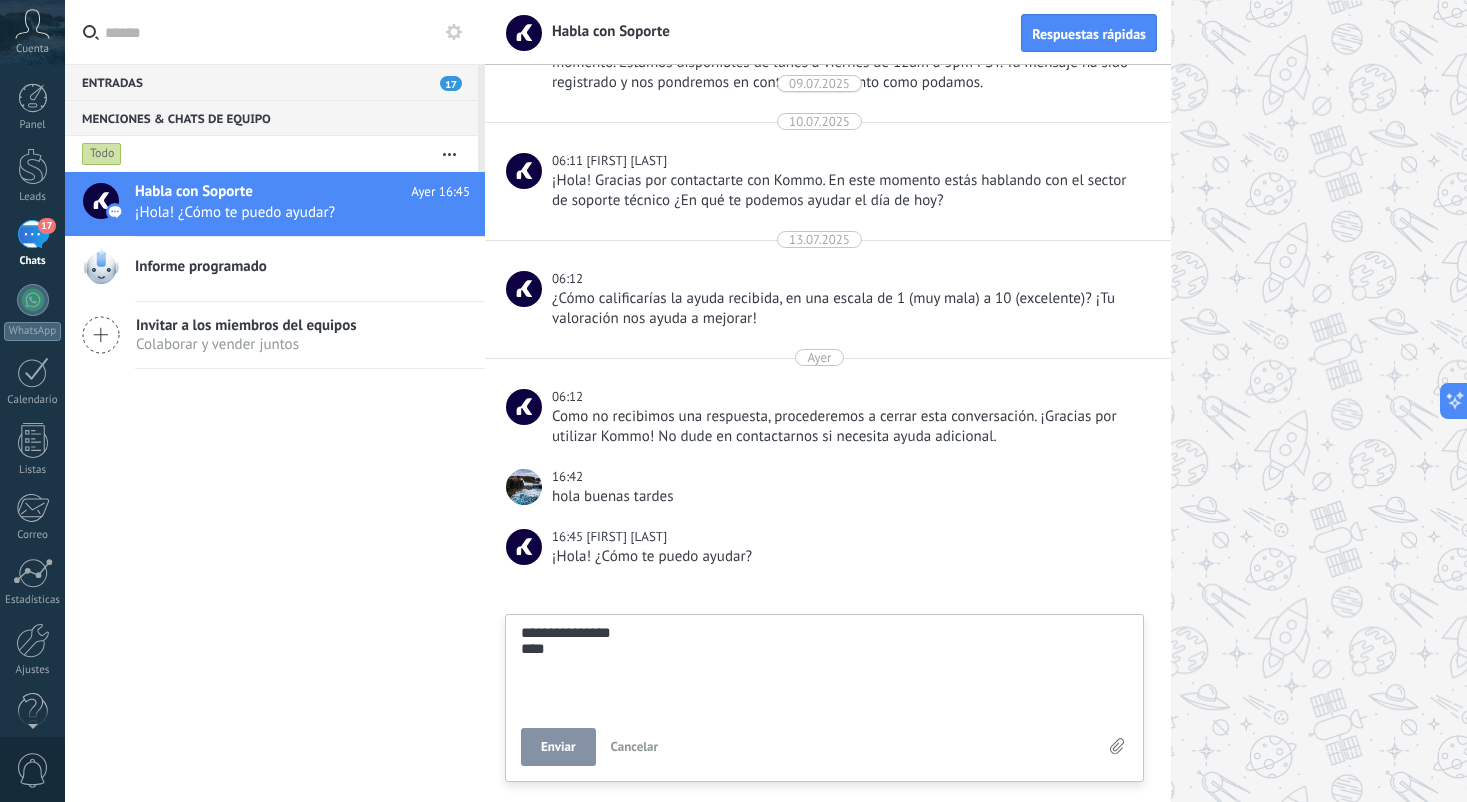 type on "**********" 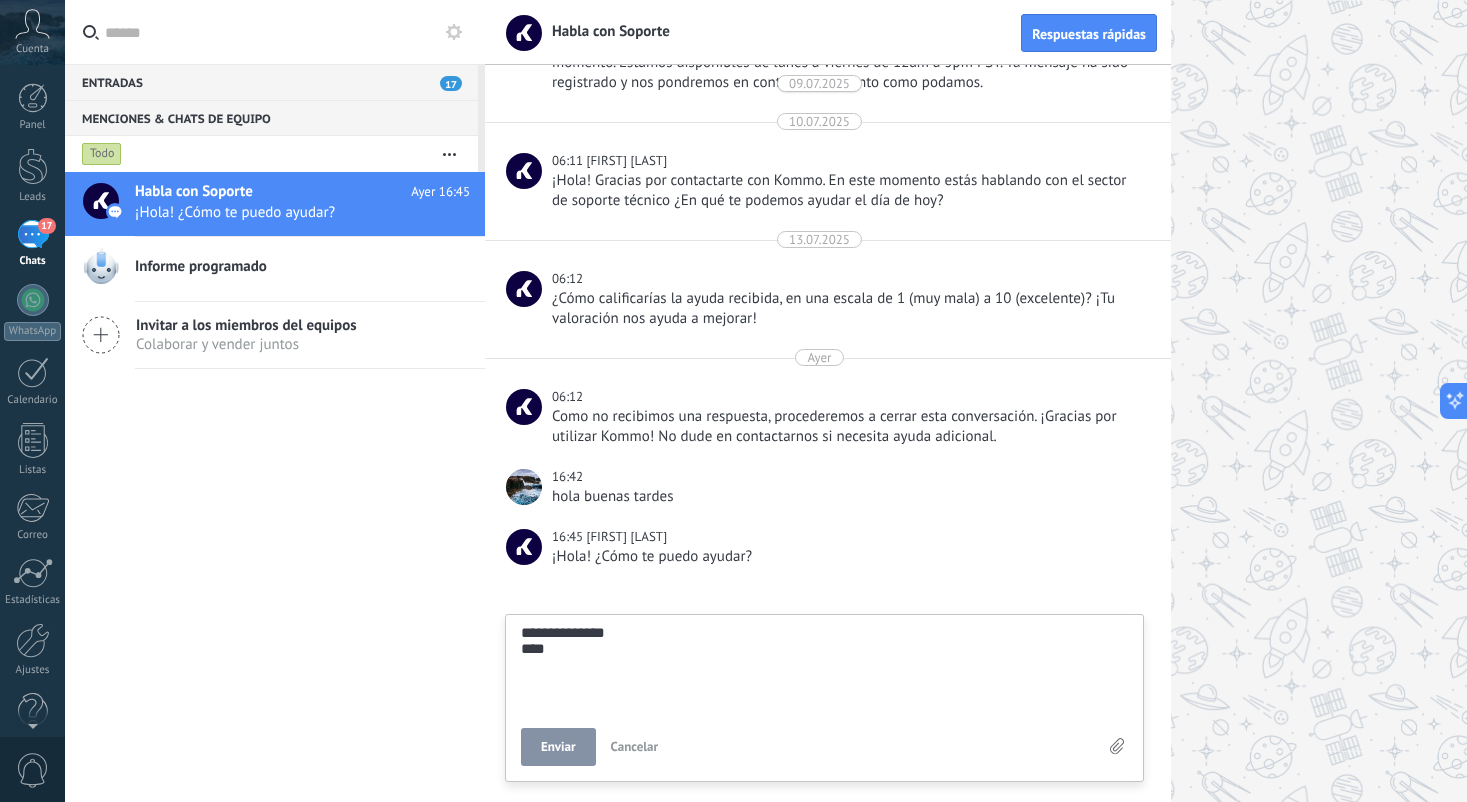 type on "**********" 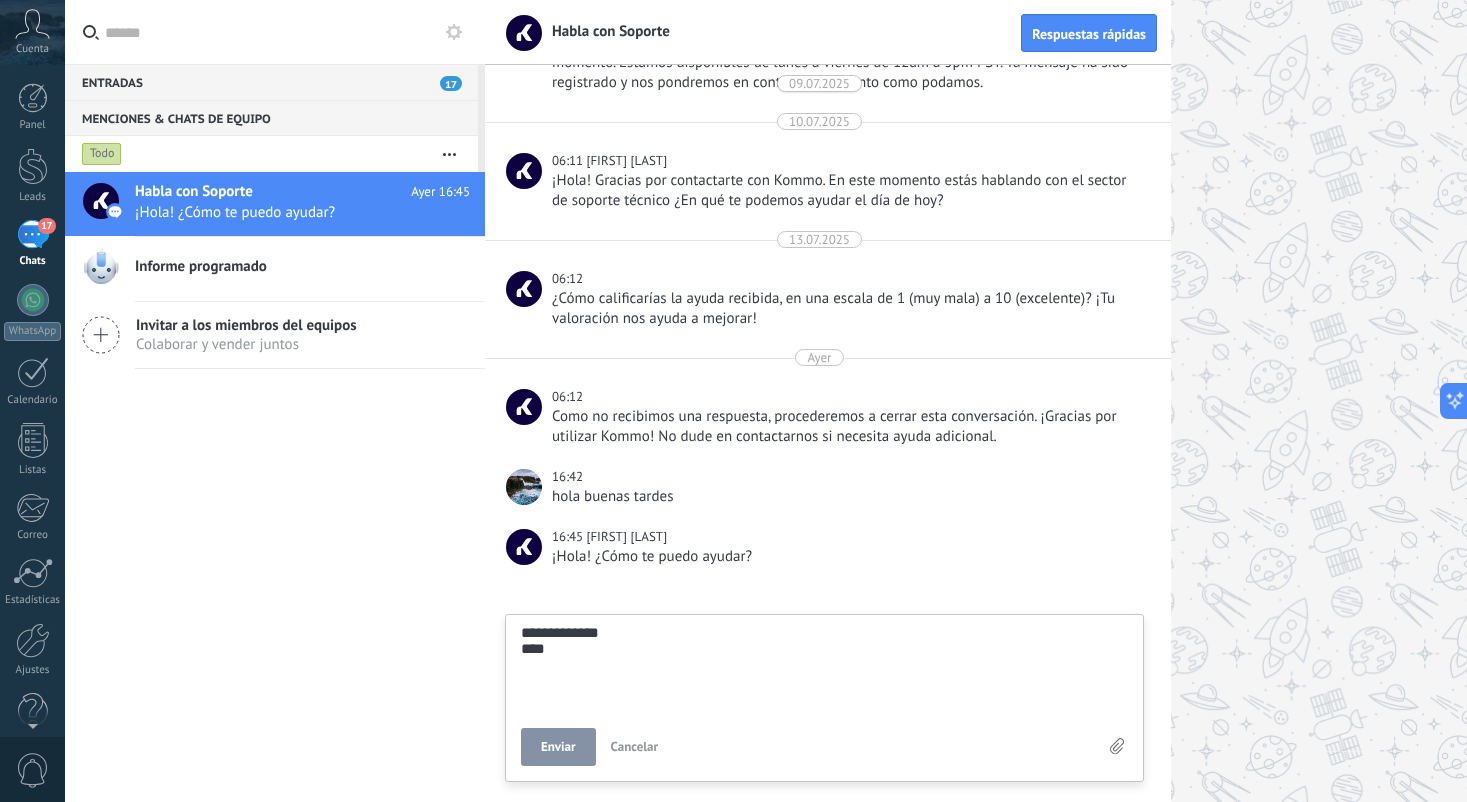 type on "**********" 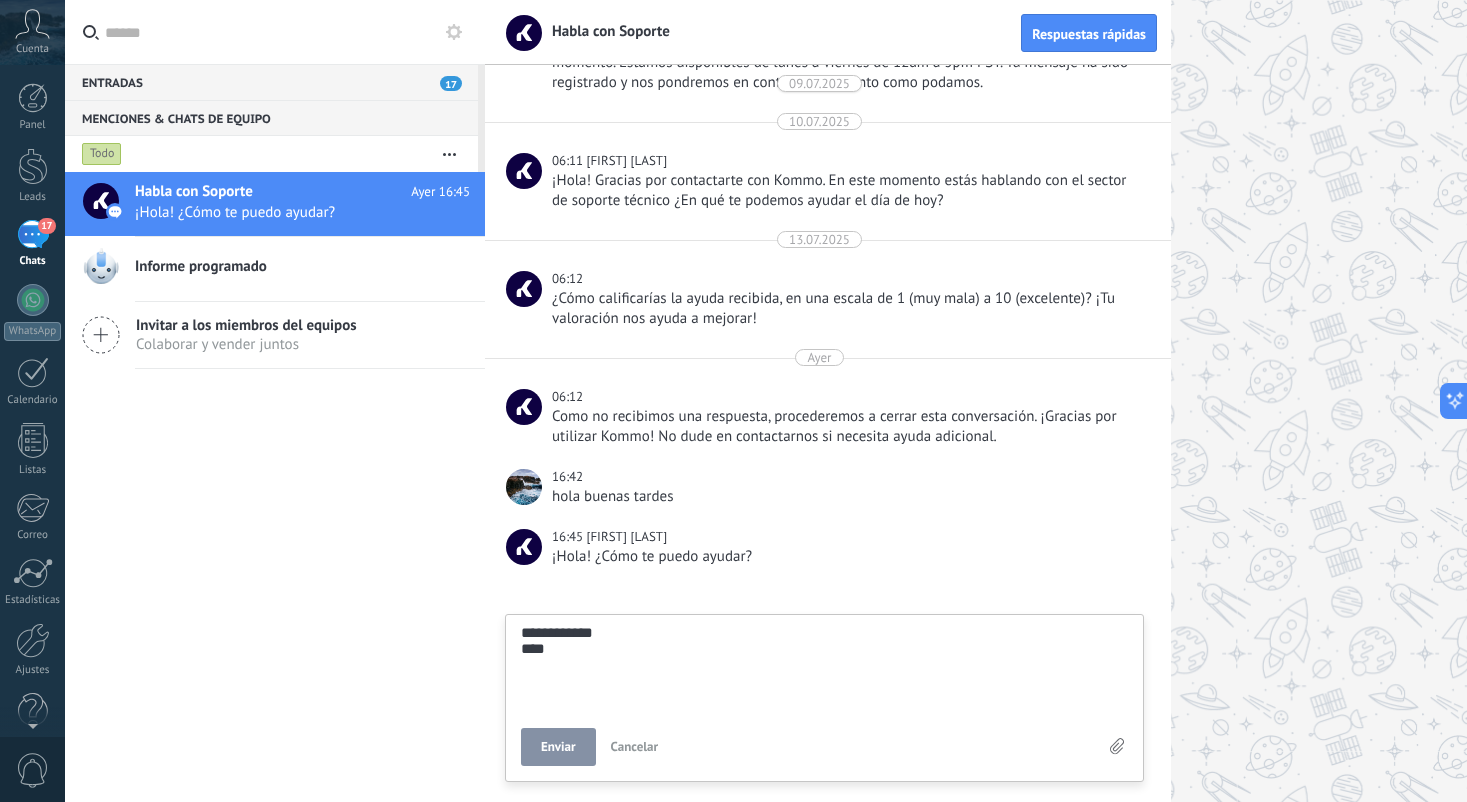 type on "**********" 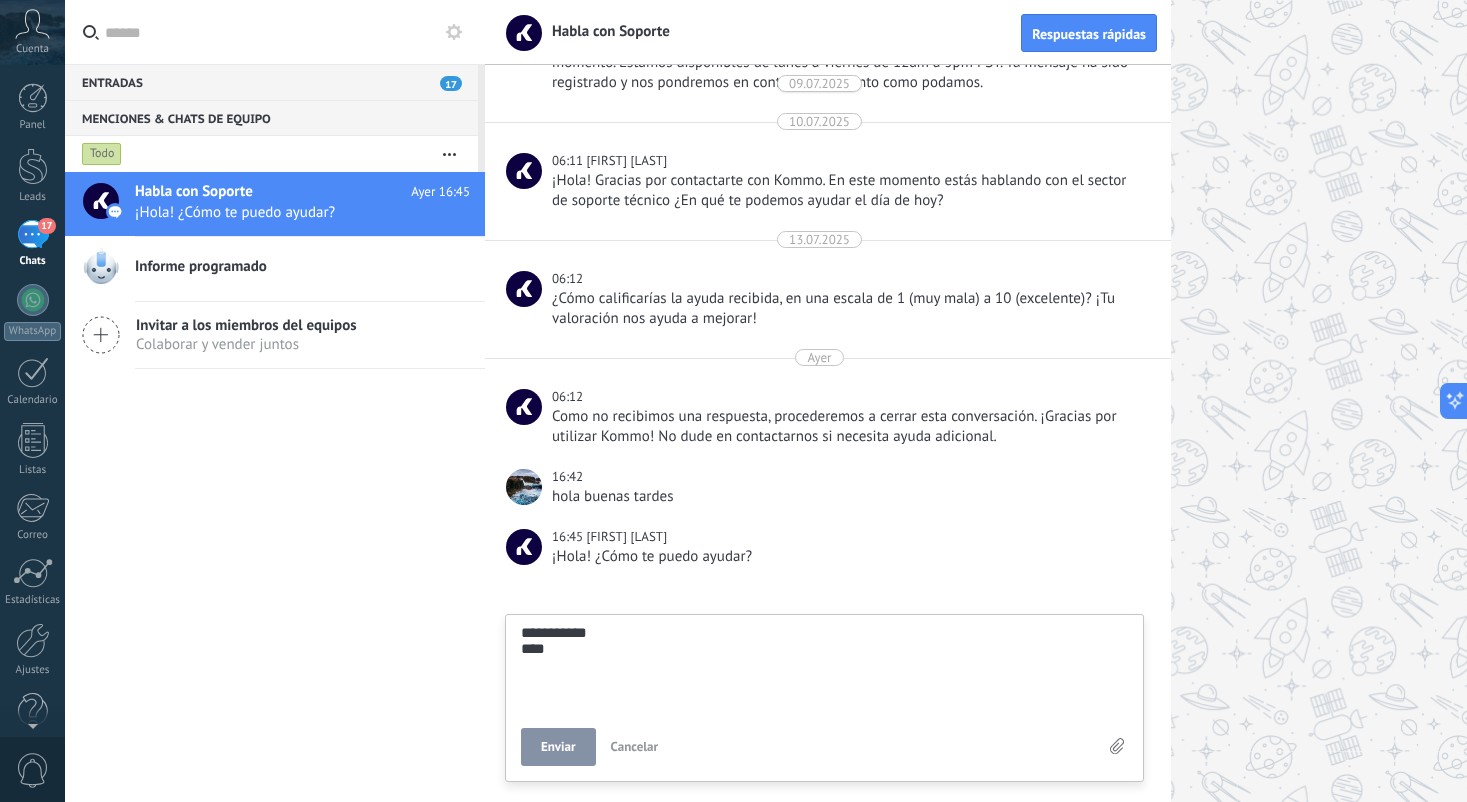 type on "**********" 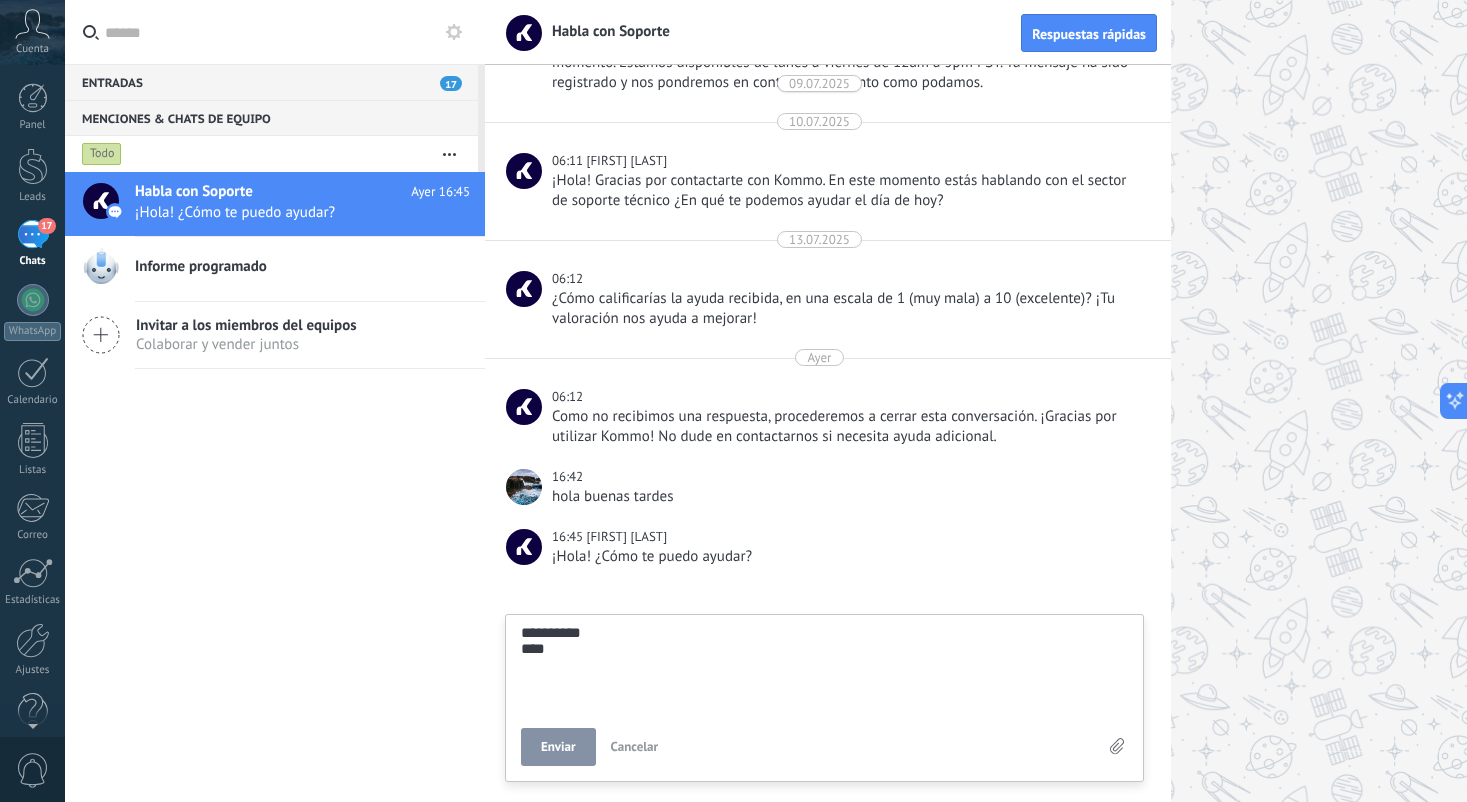 type on "*********
****" 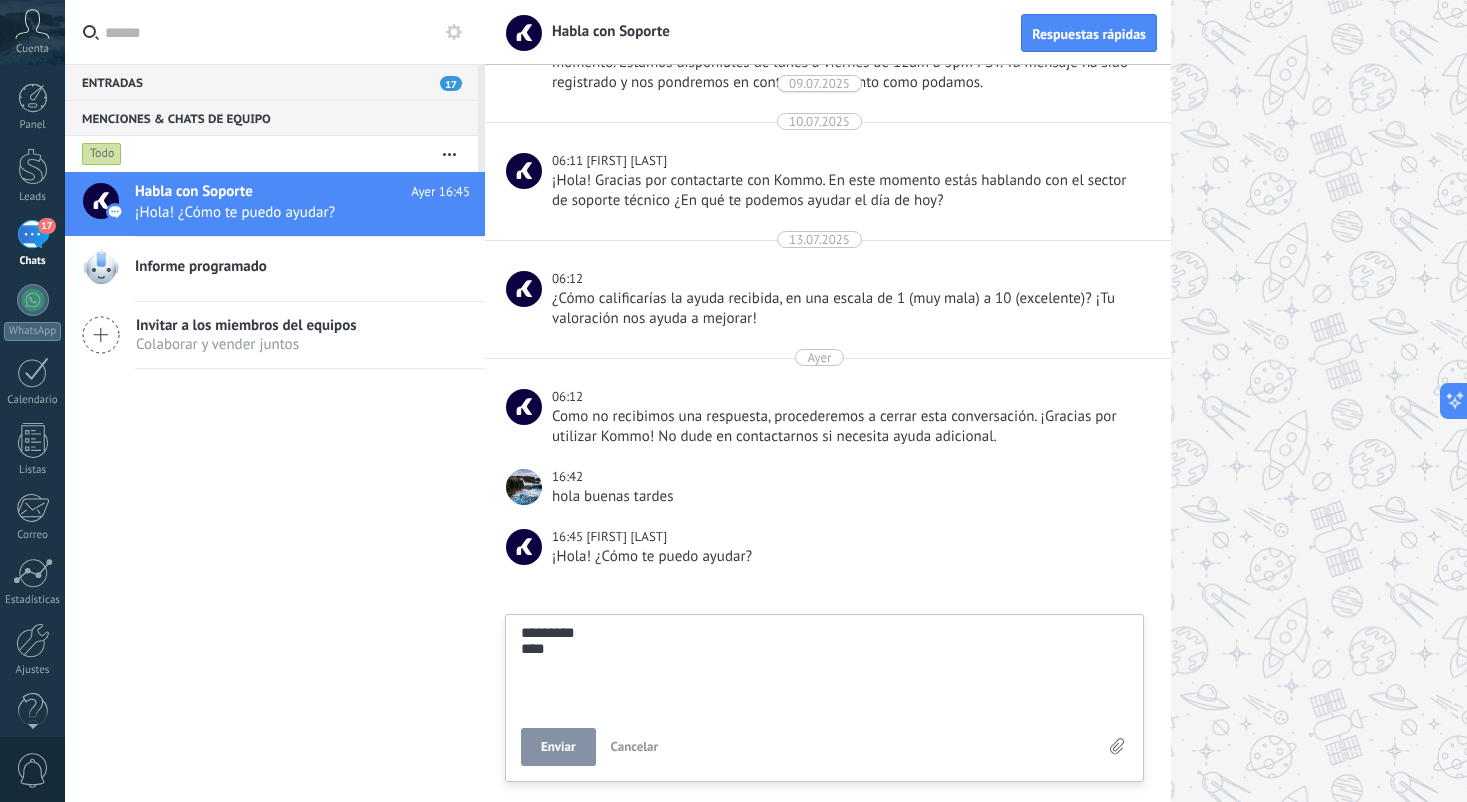 type on "********
****" 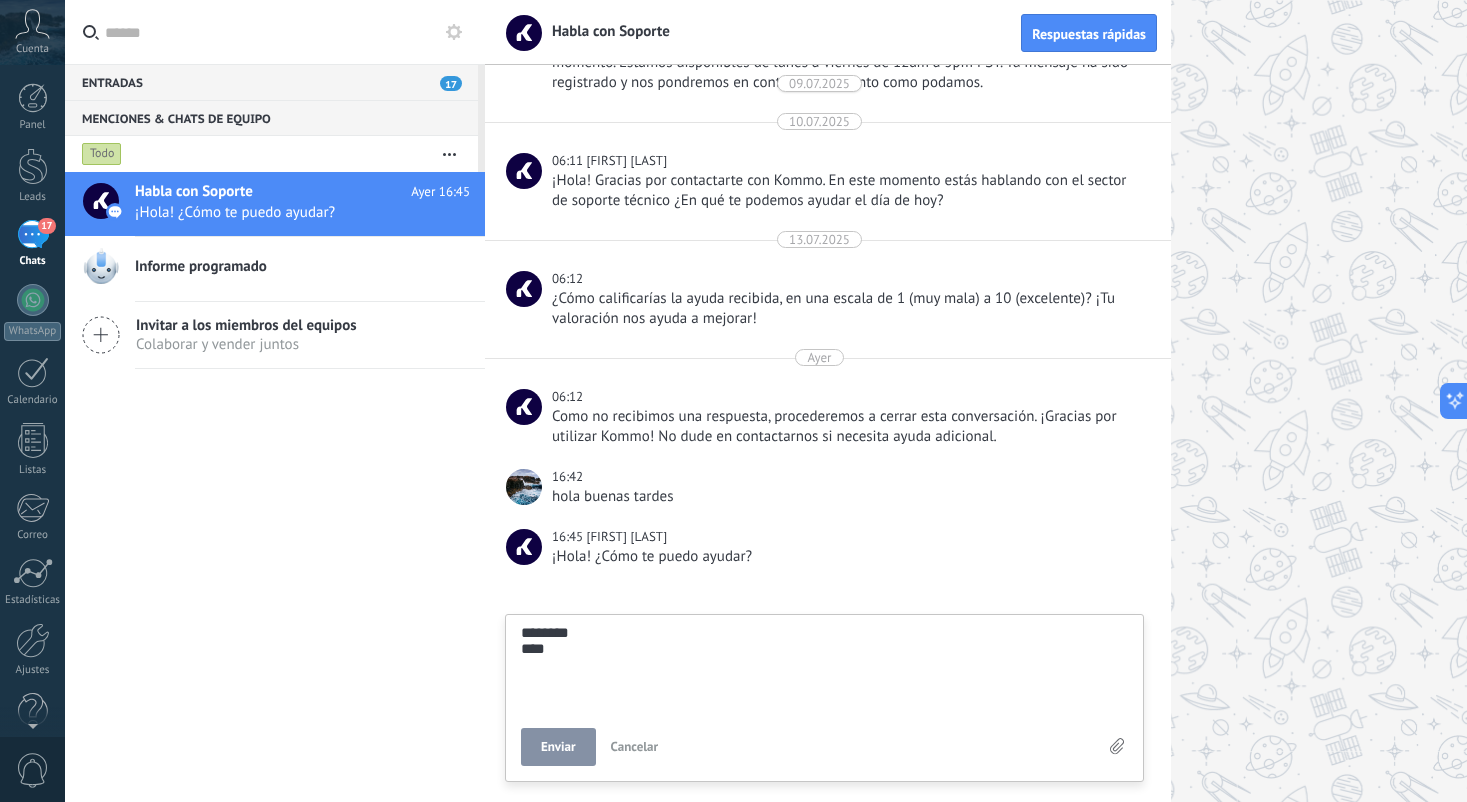 type on "*******
****" 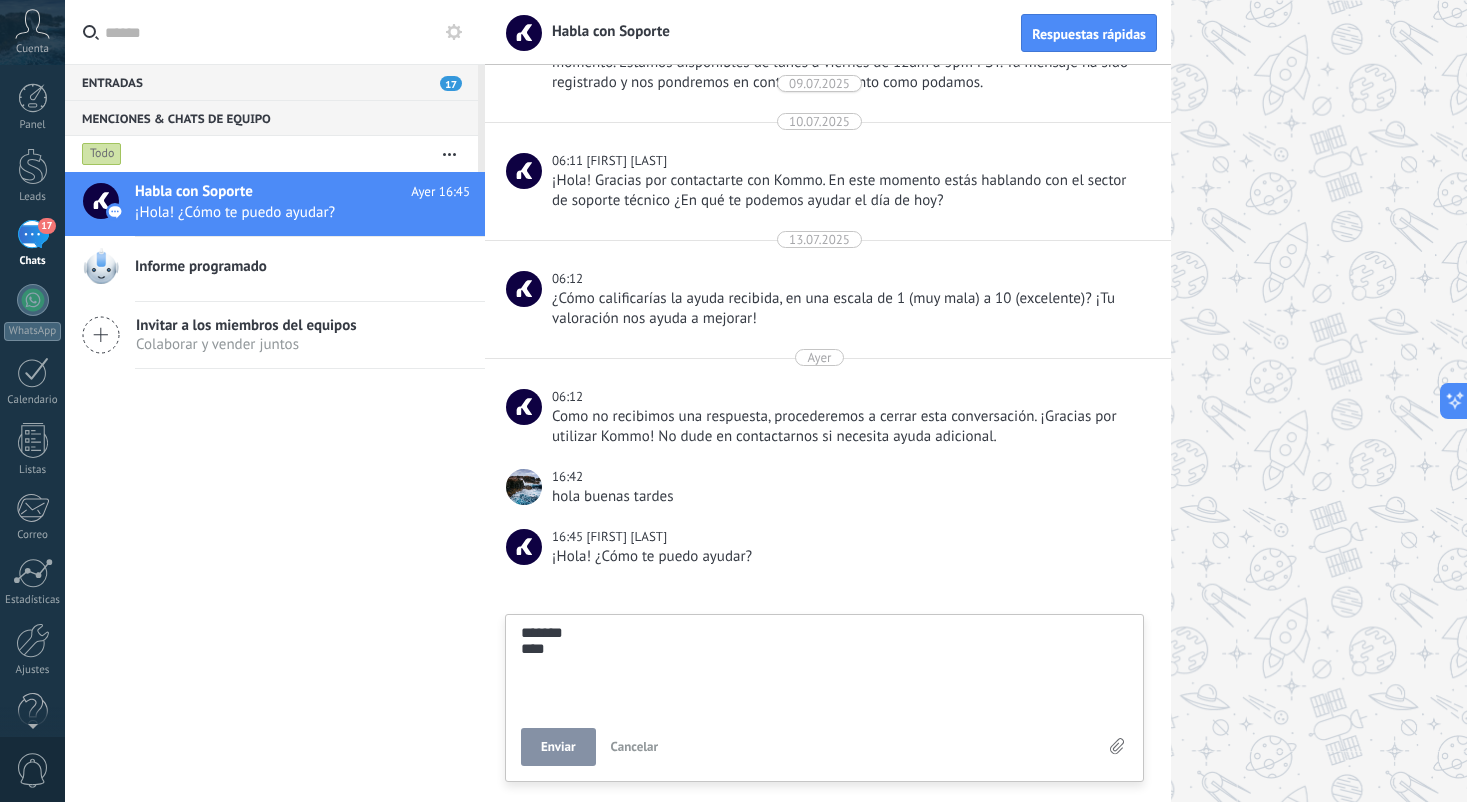type on "******
****" 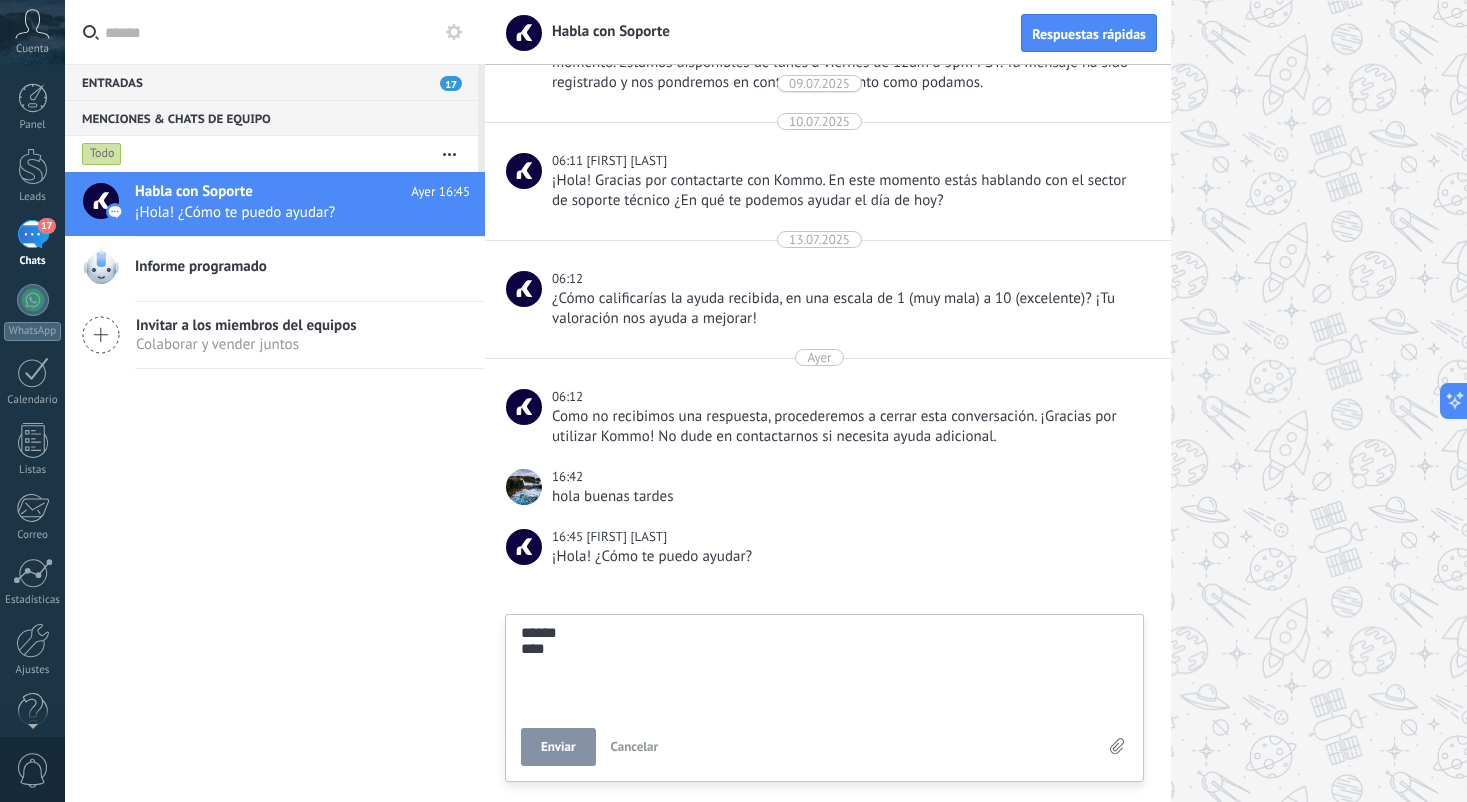 type on "*****
****" 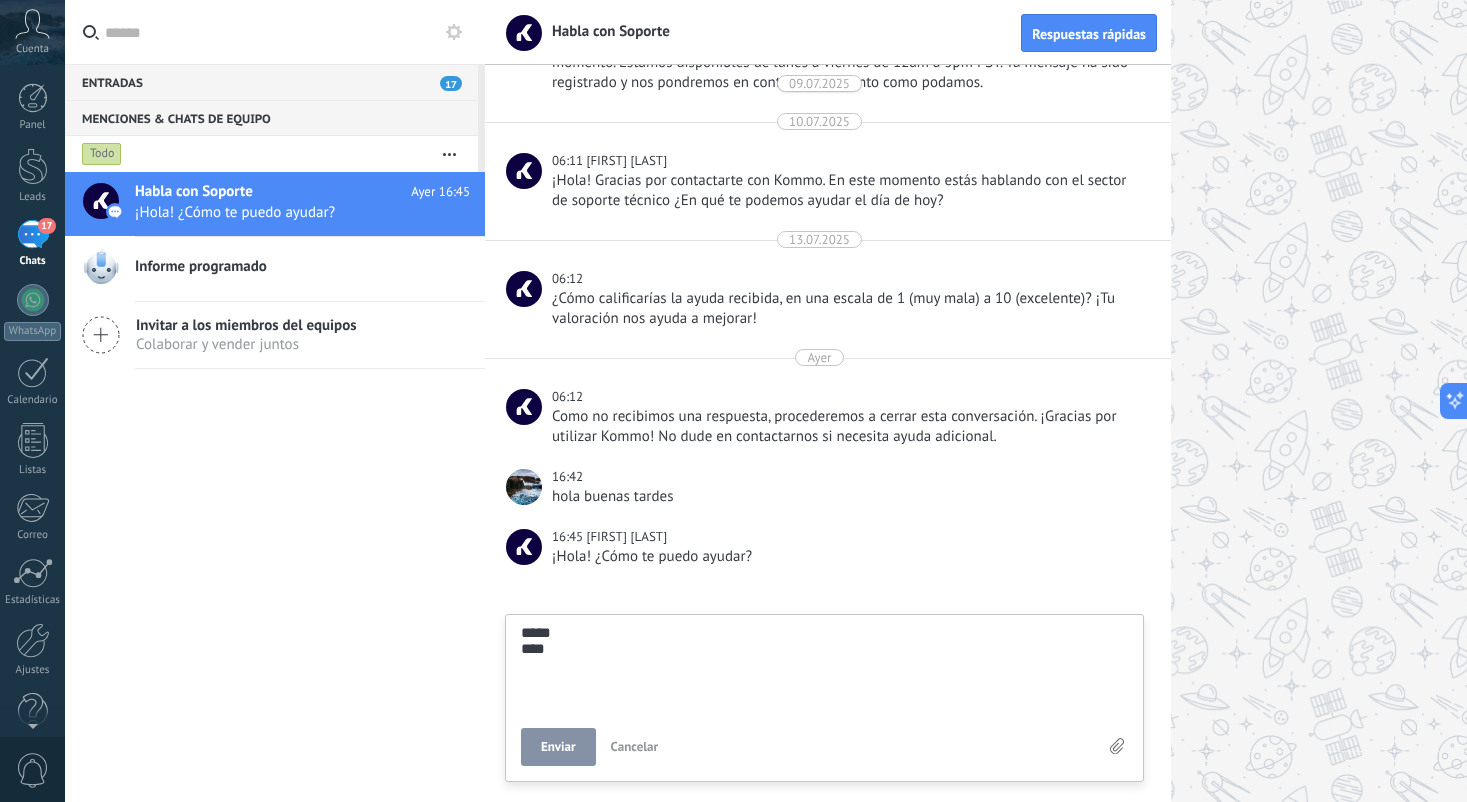 type on "****
****" 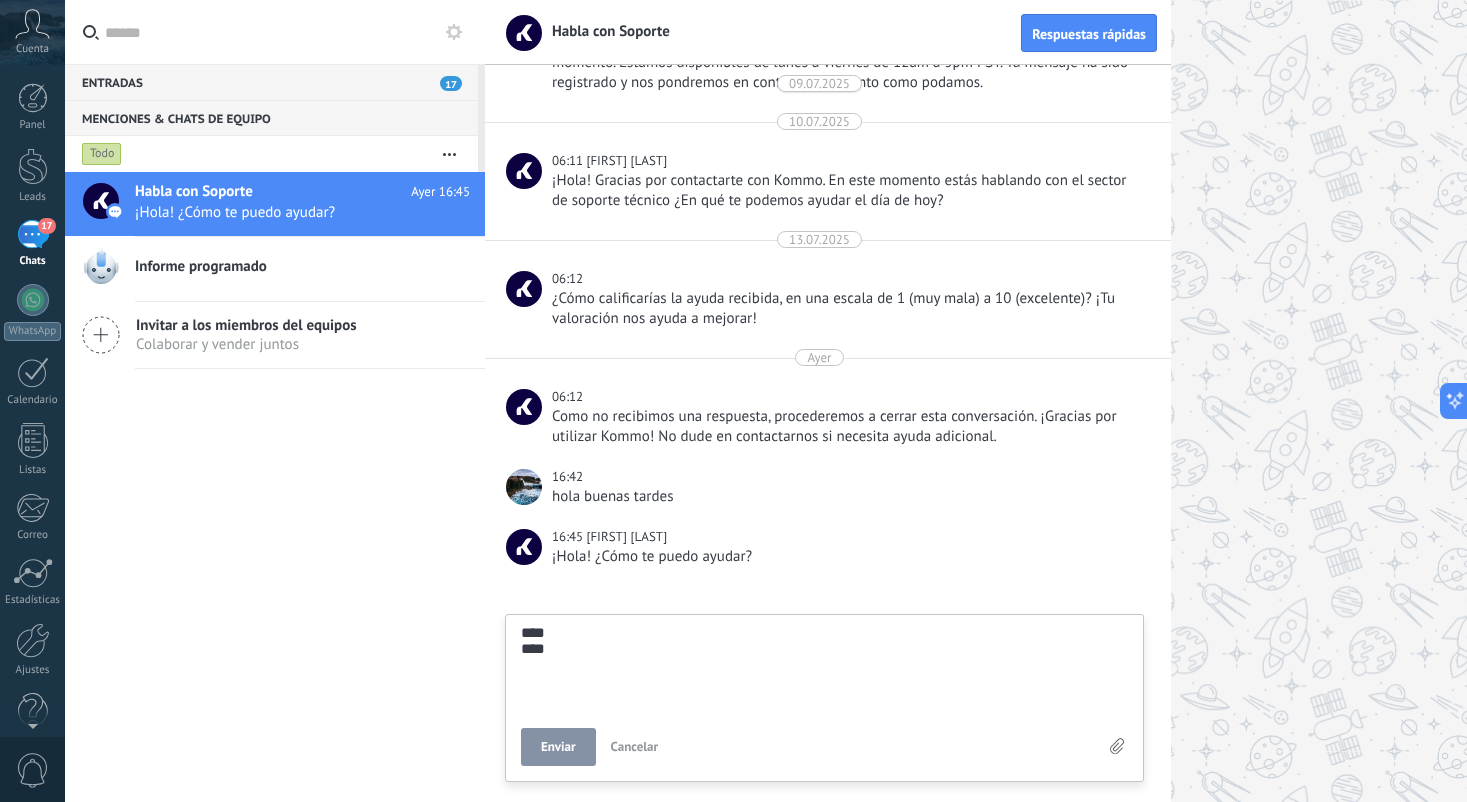 type on "***
****" 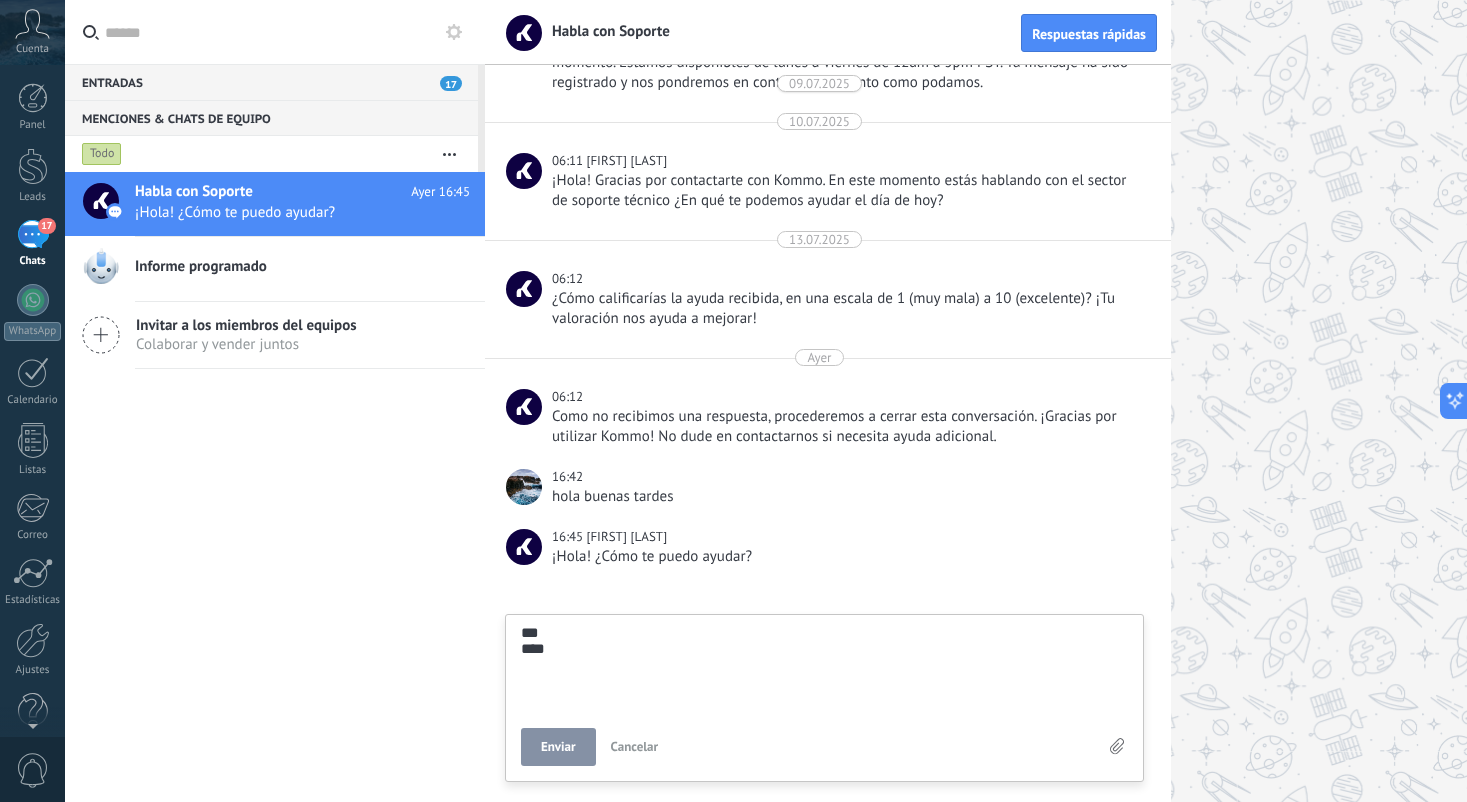 type on "**
****" 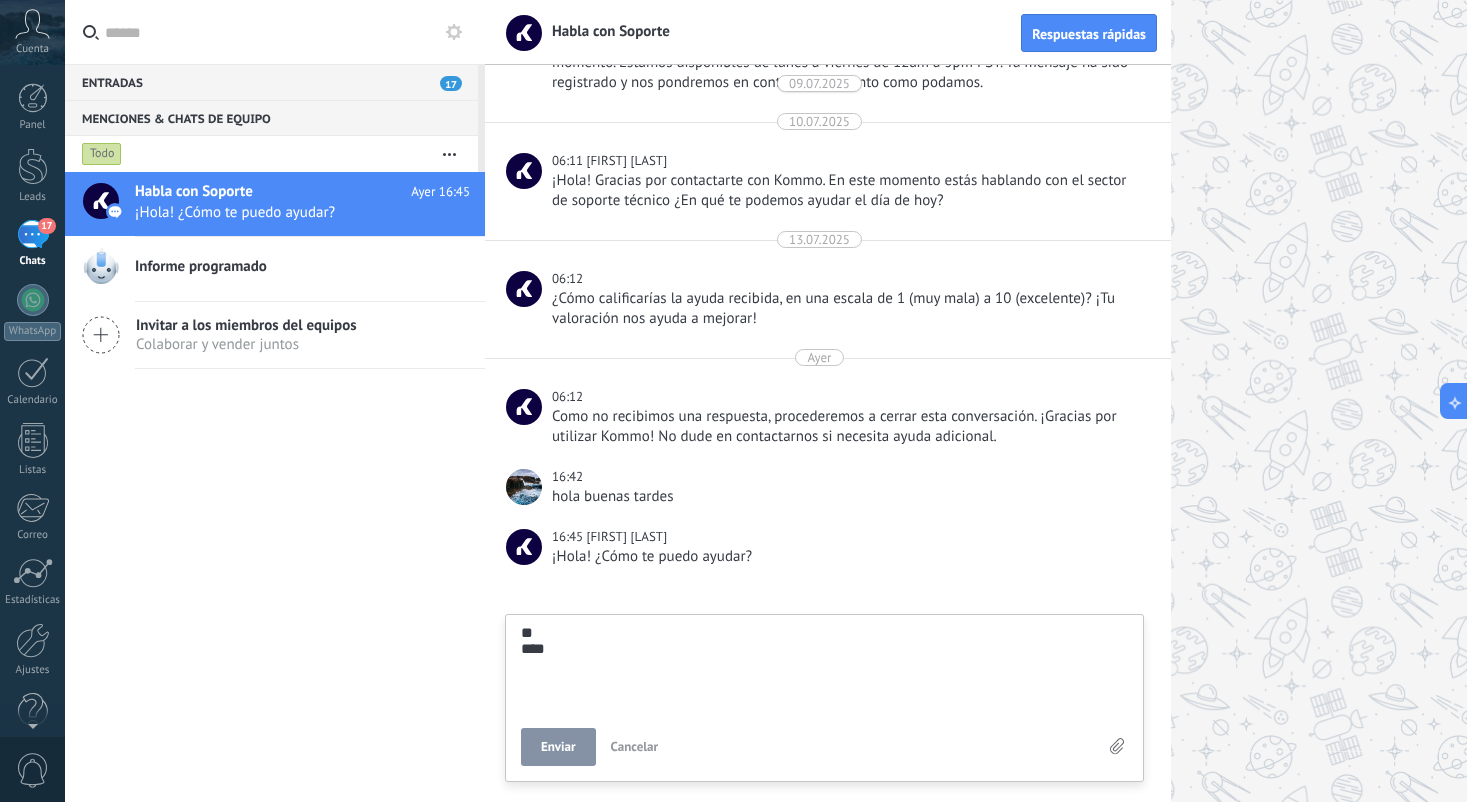 type on "*
****" 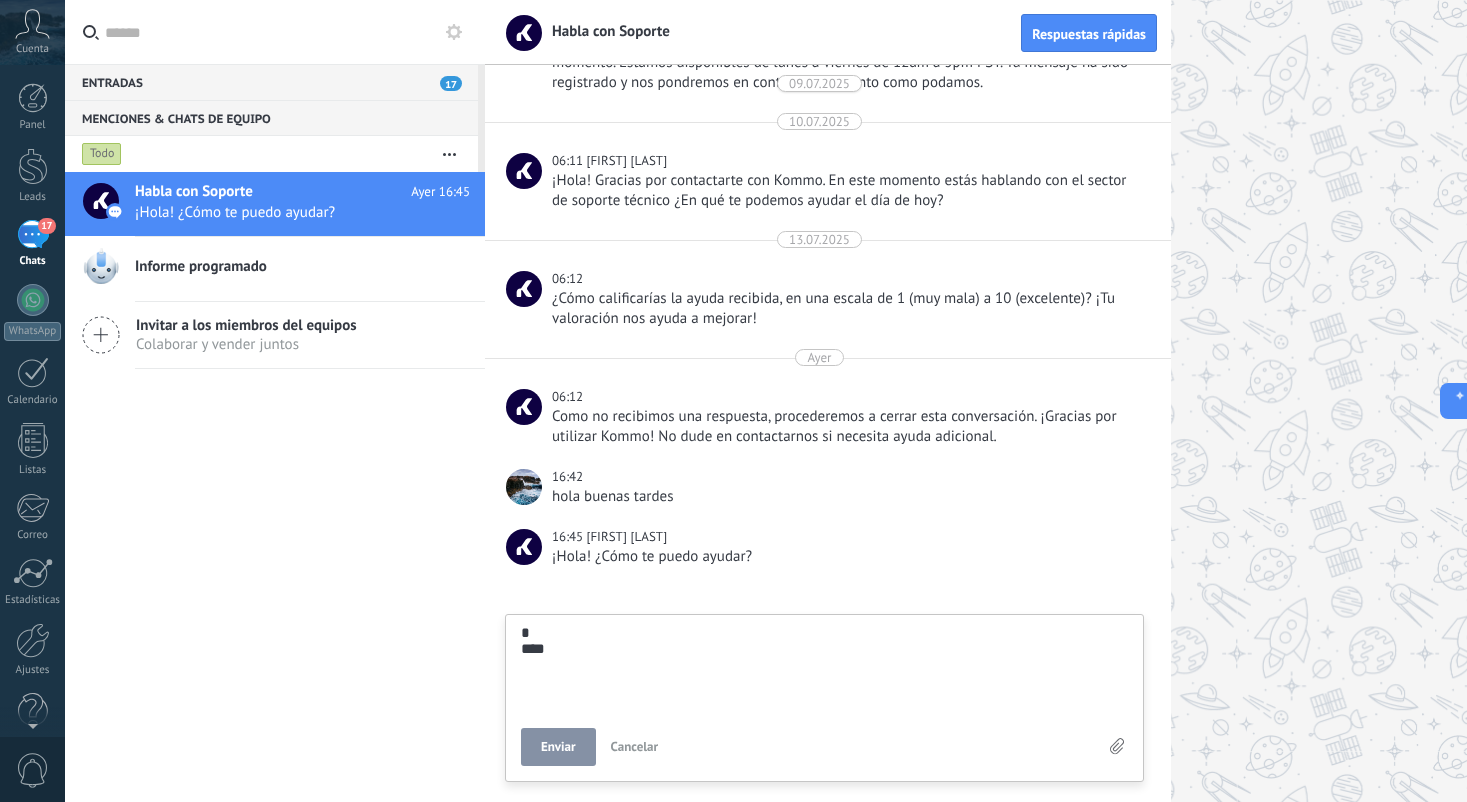 type on "****" 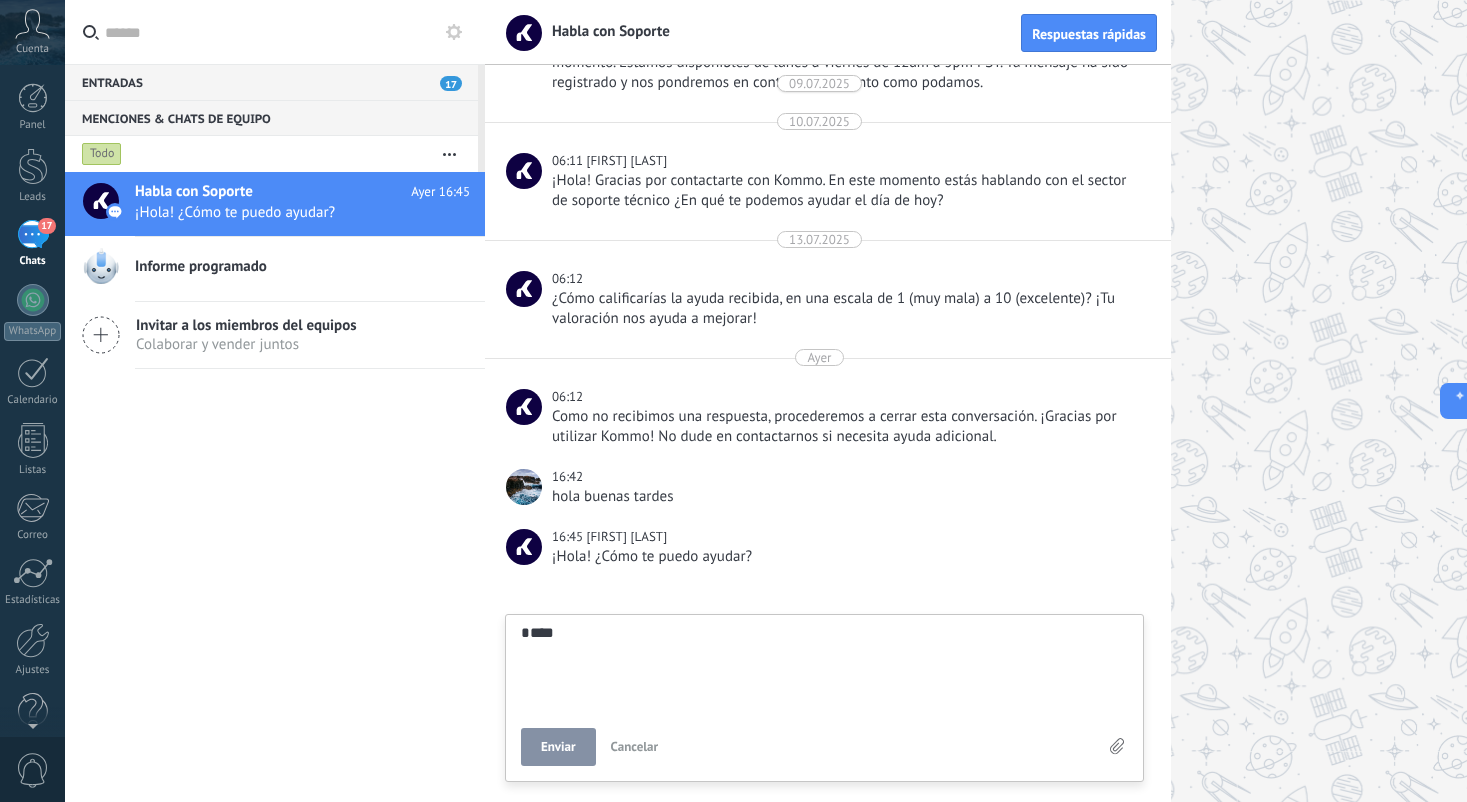 scroll, scrollTop: 38, scrollLeft: 0, axis: vertical 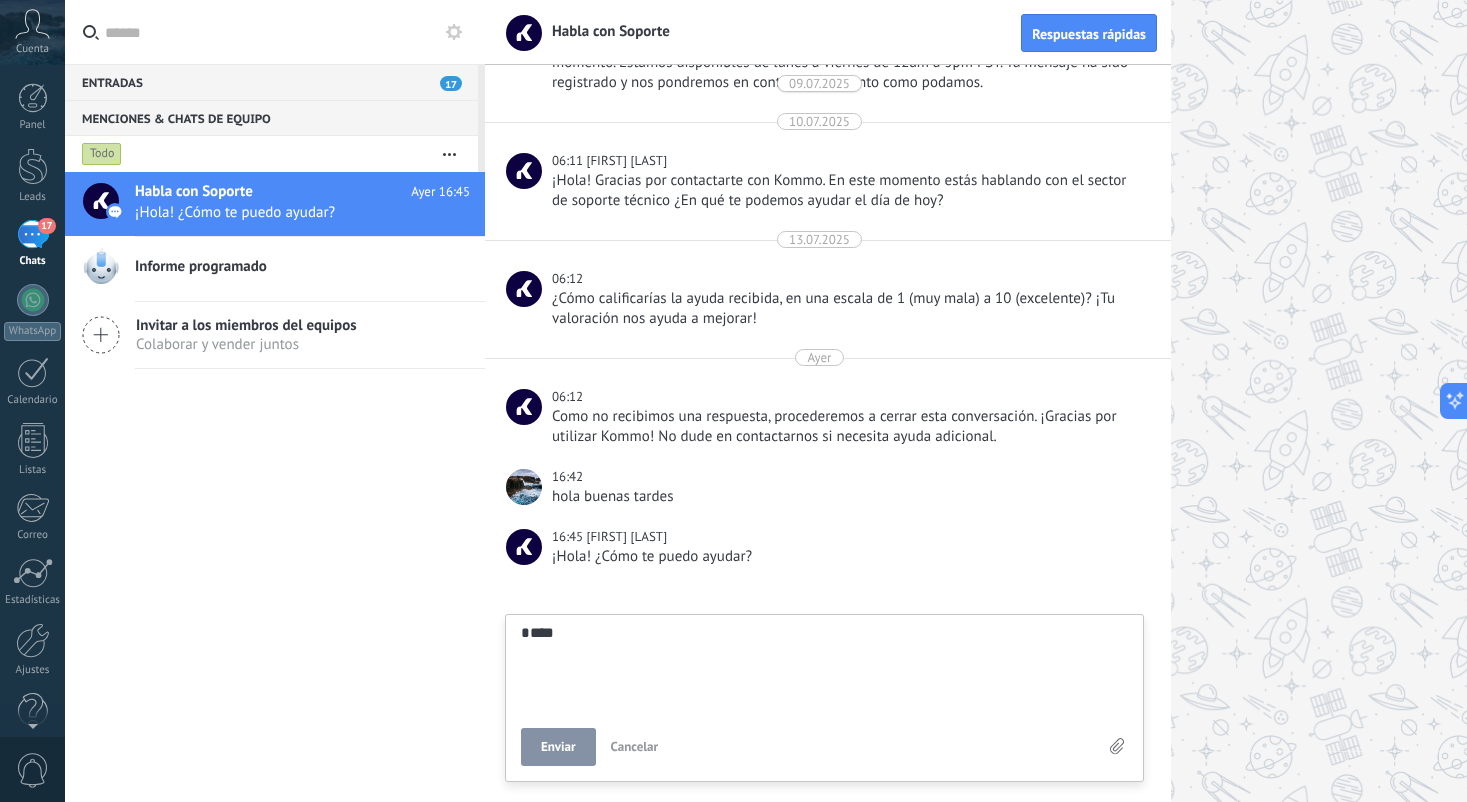 type on "****" 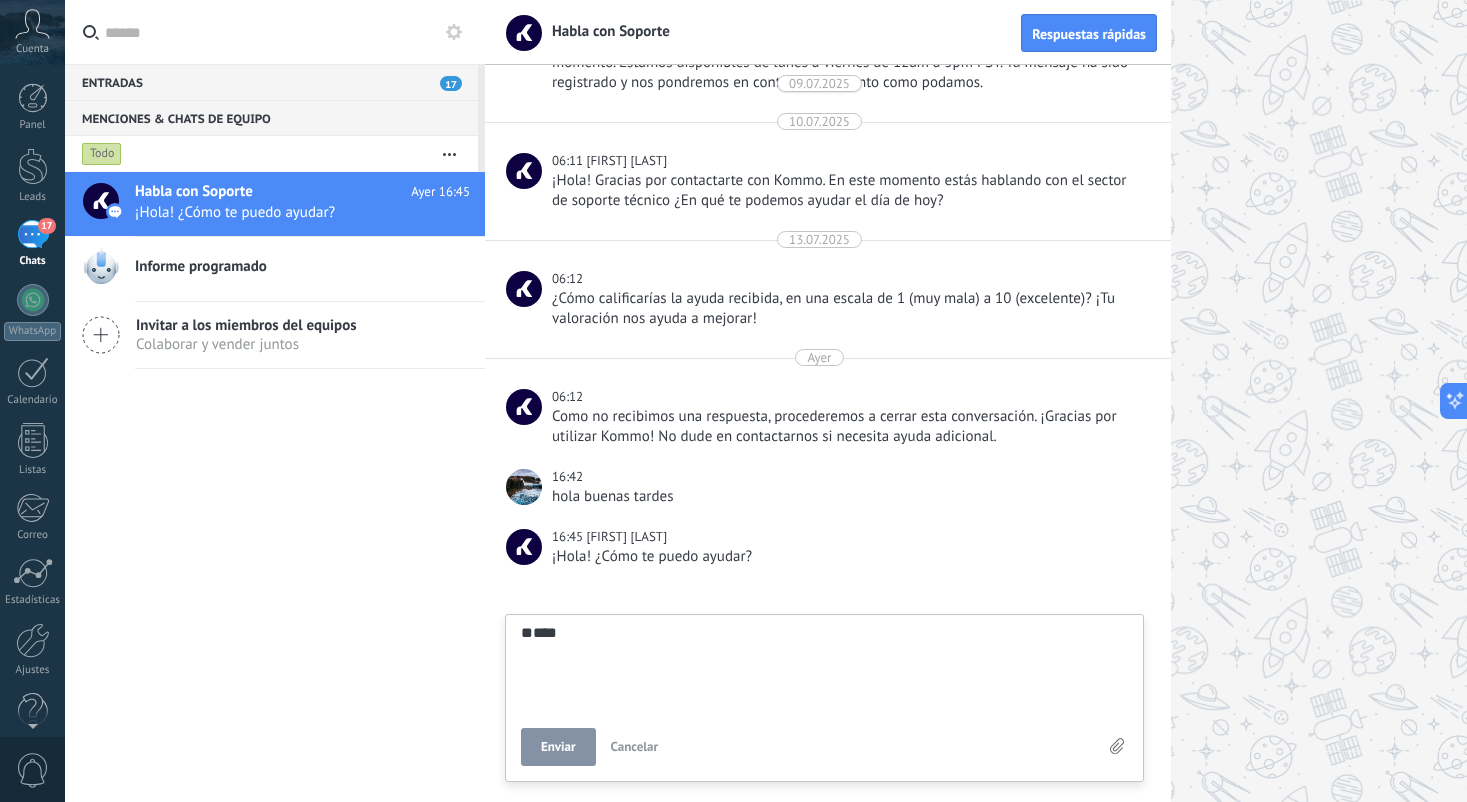 scroll, scrollTop: 57, scrollLeft: 0, axis: vertical 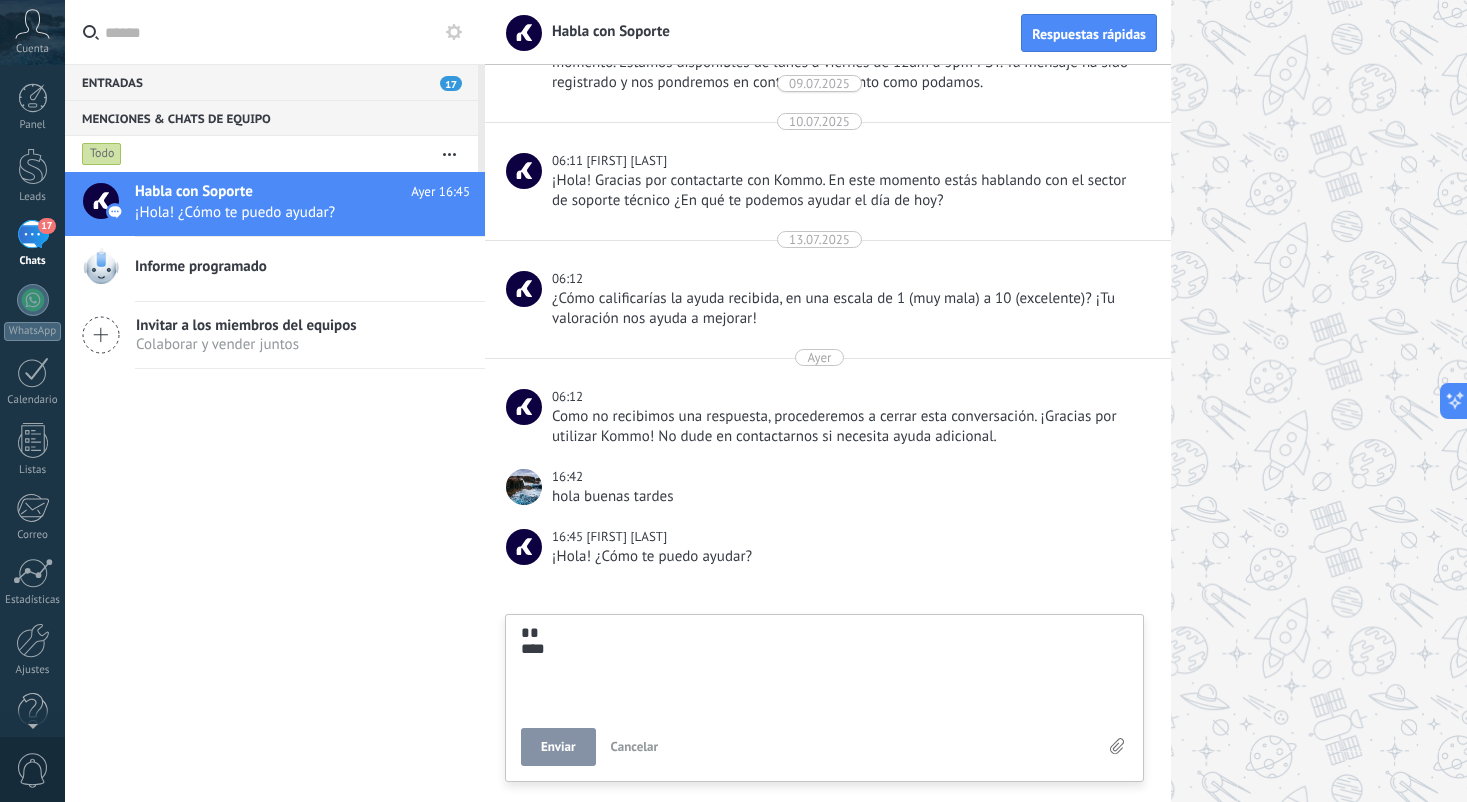 type on "****" 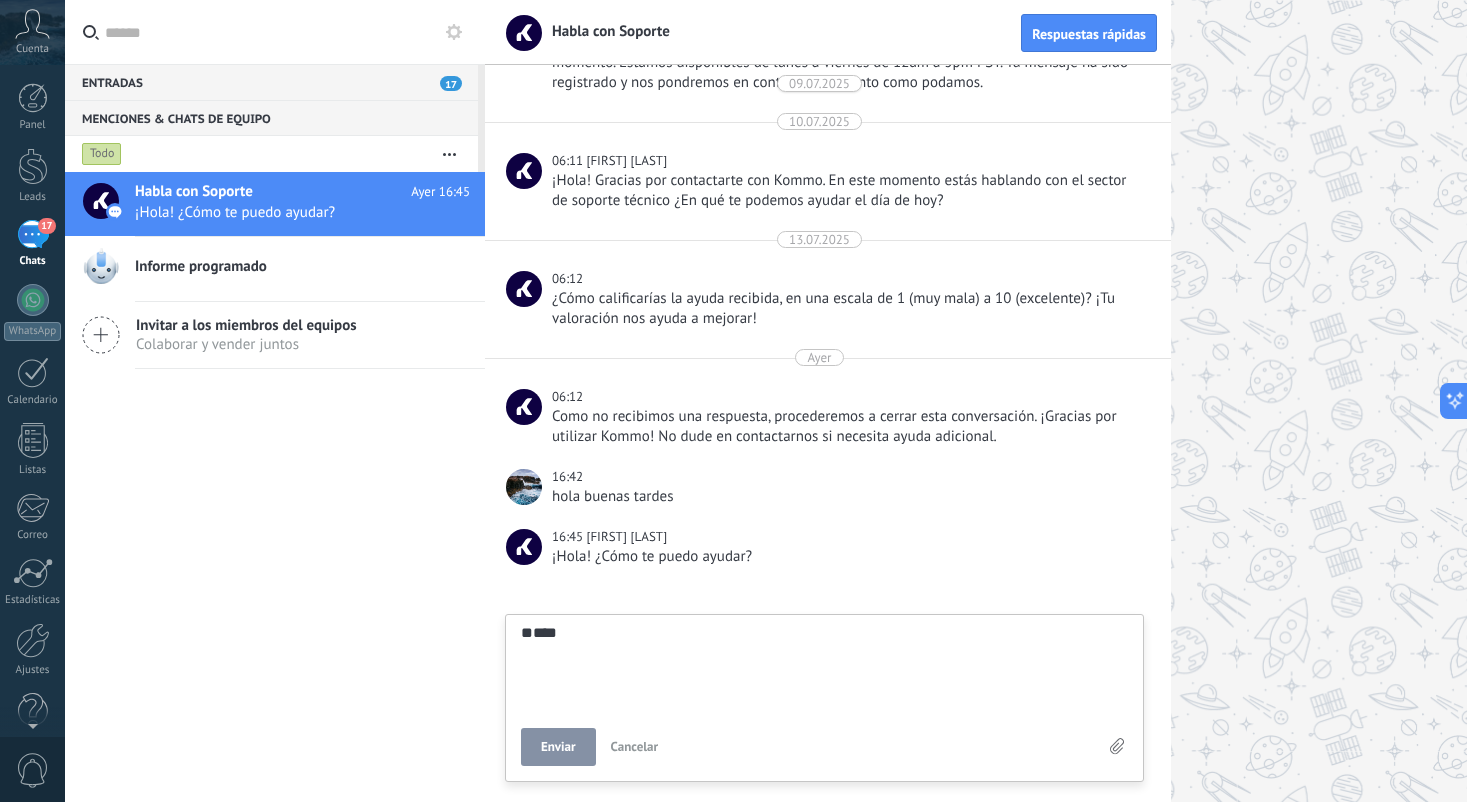 type on "****" 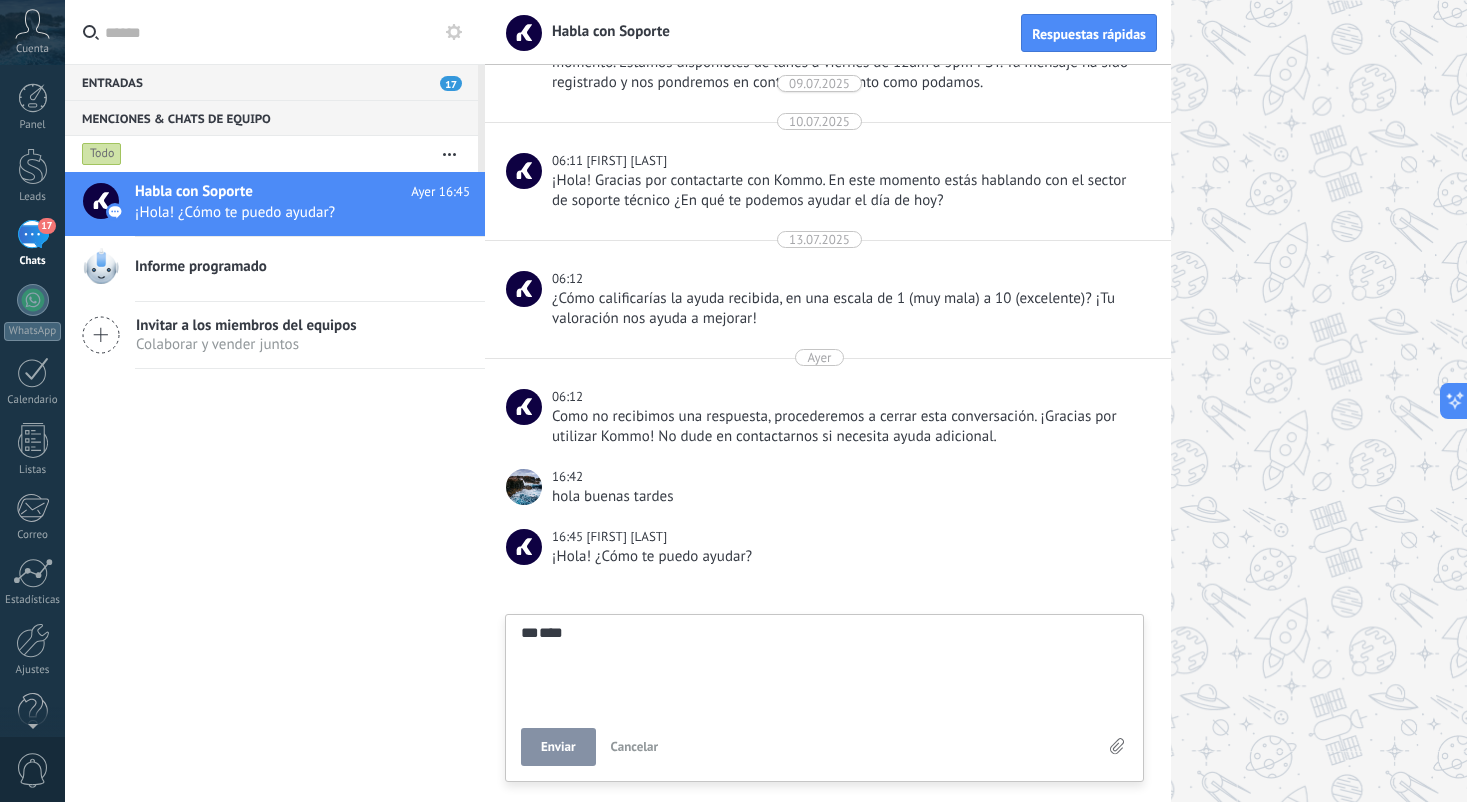 scroll, scrollTop: 57, scrollLeft: 0, axis: vertical 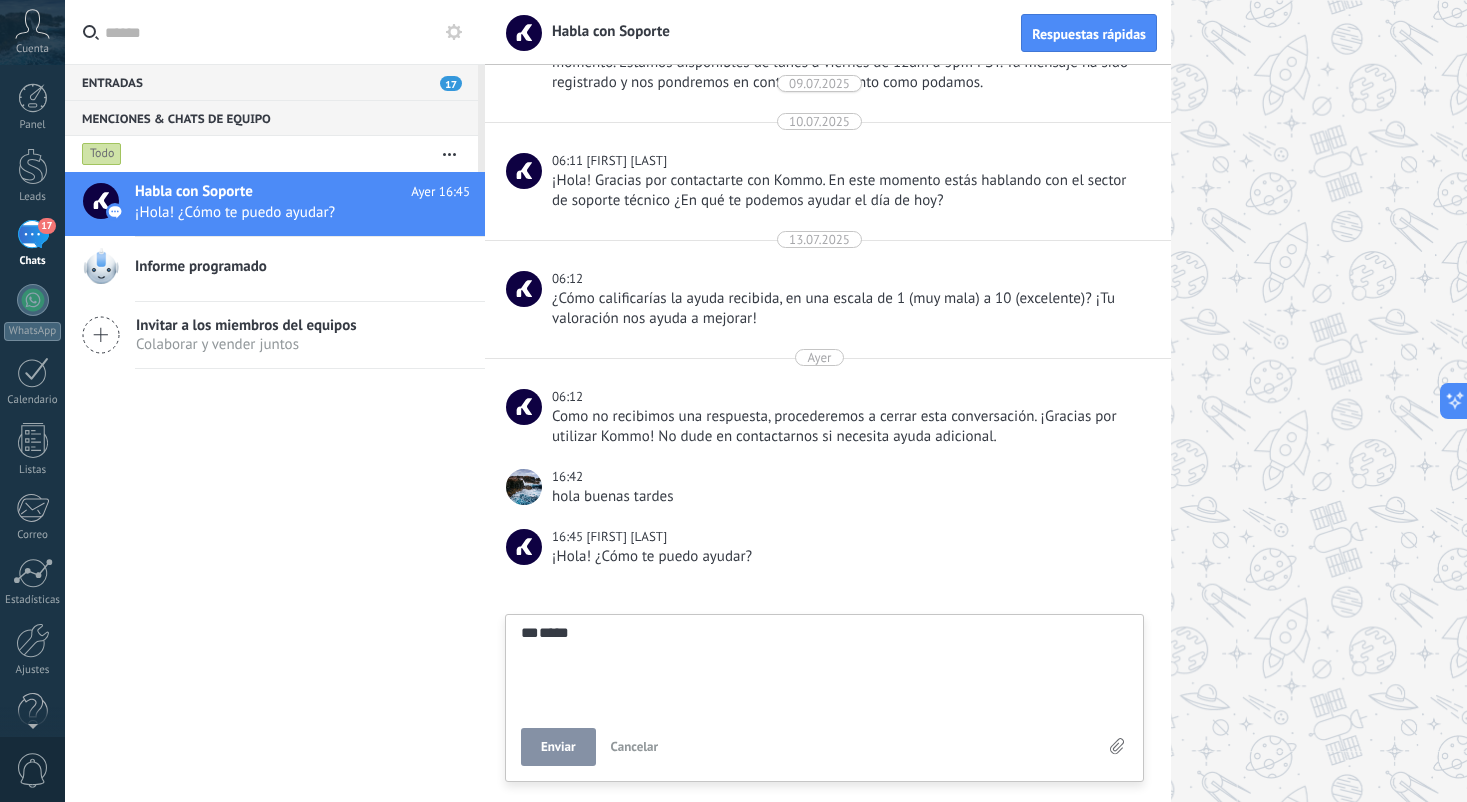 type on "****
*" 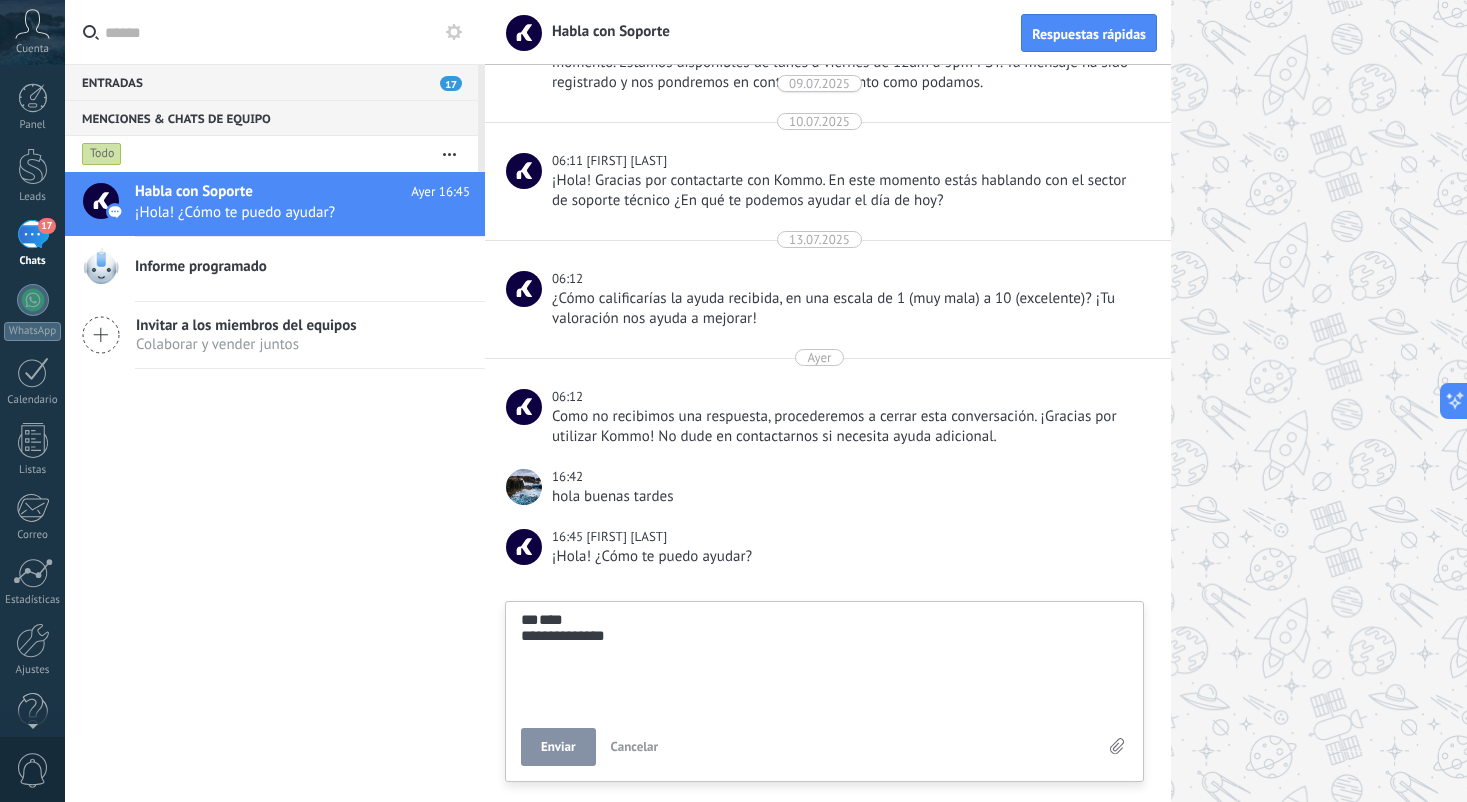 scroll, scrollTop: 95, scrollLeft: 0, axis: vertical 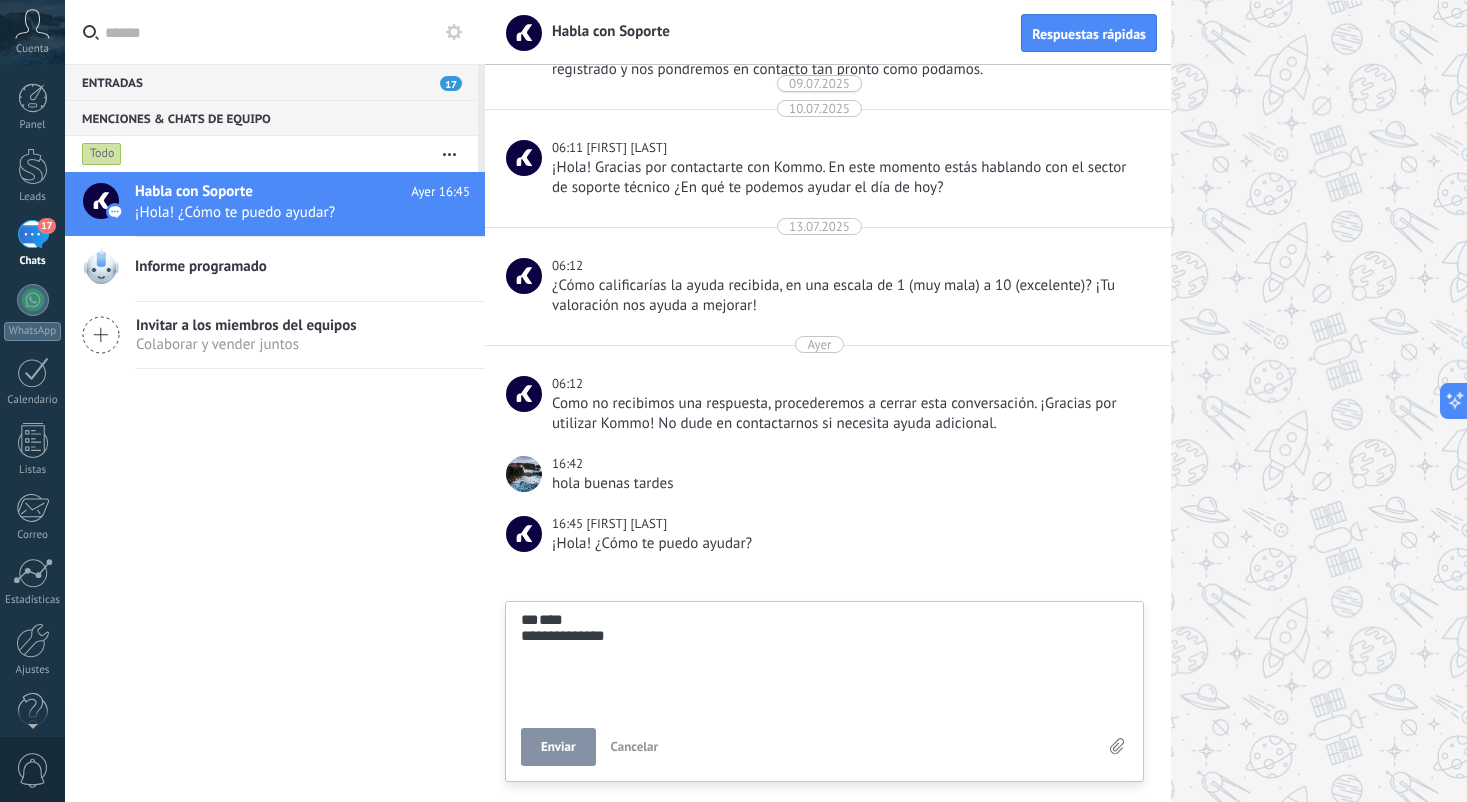 click on "Enviar" at bounding box center [558, 747] 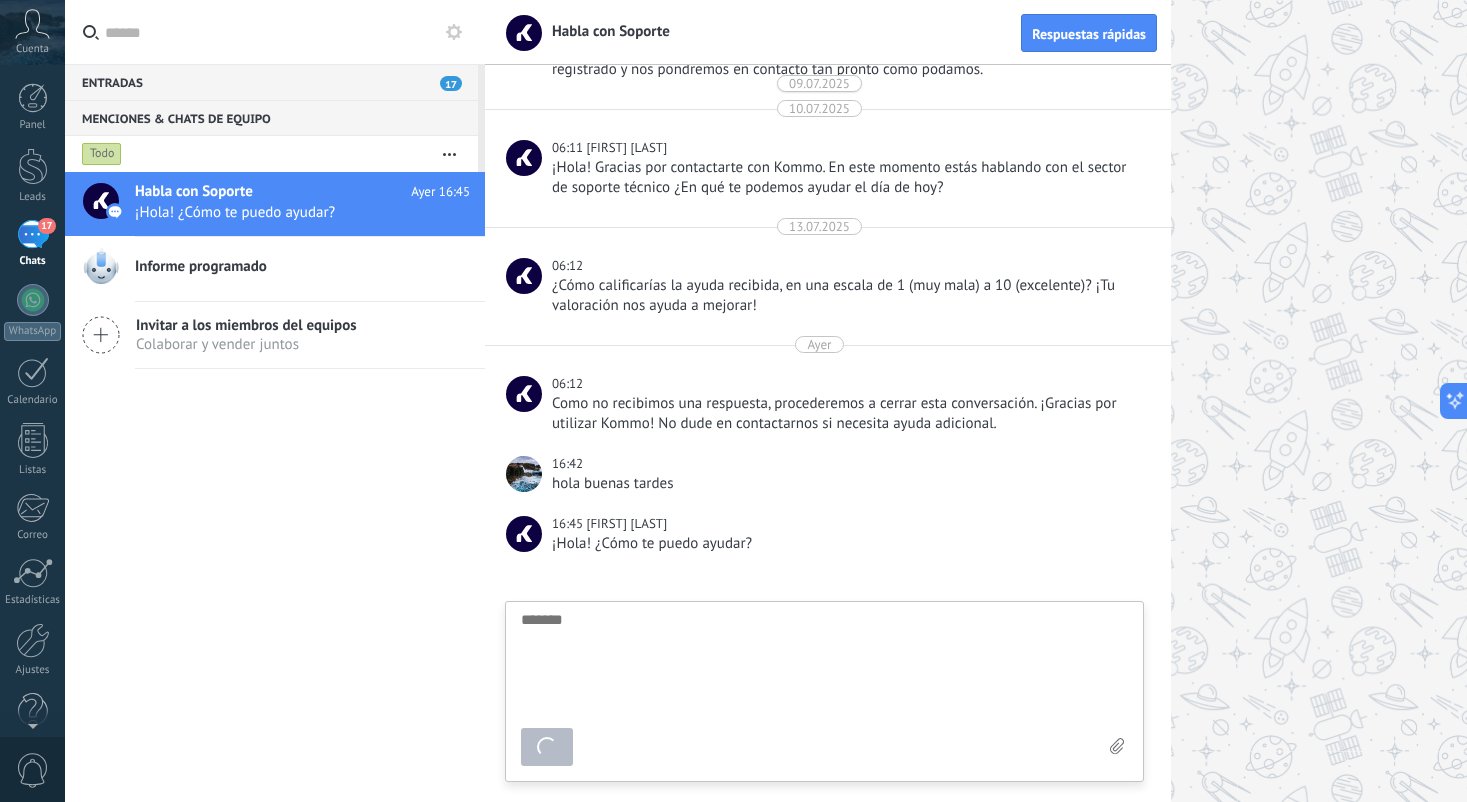 scroll, scrollTop: 359, scrollLeft: 0, axis: vertical 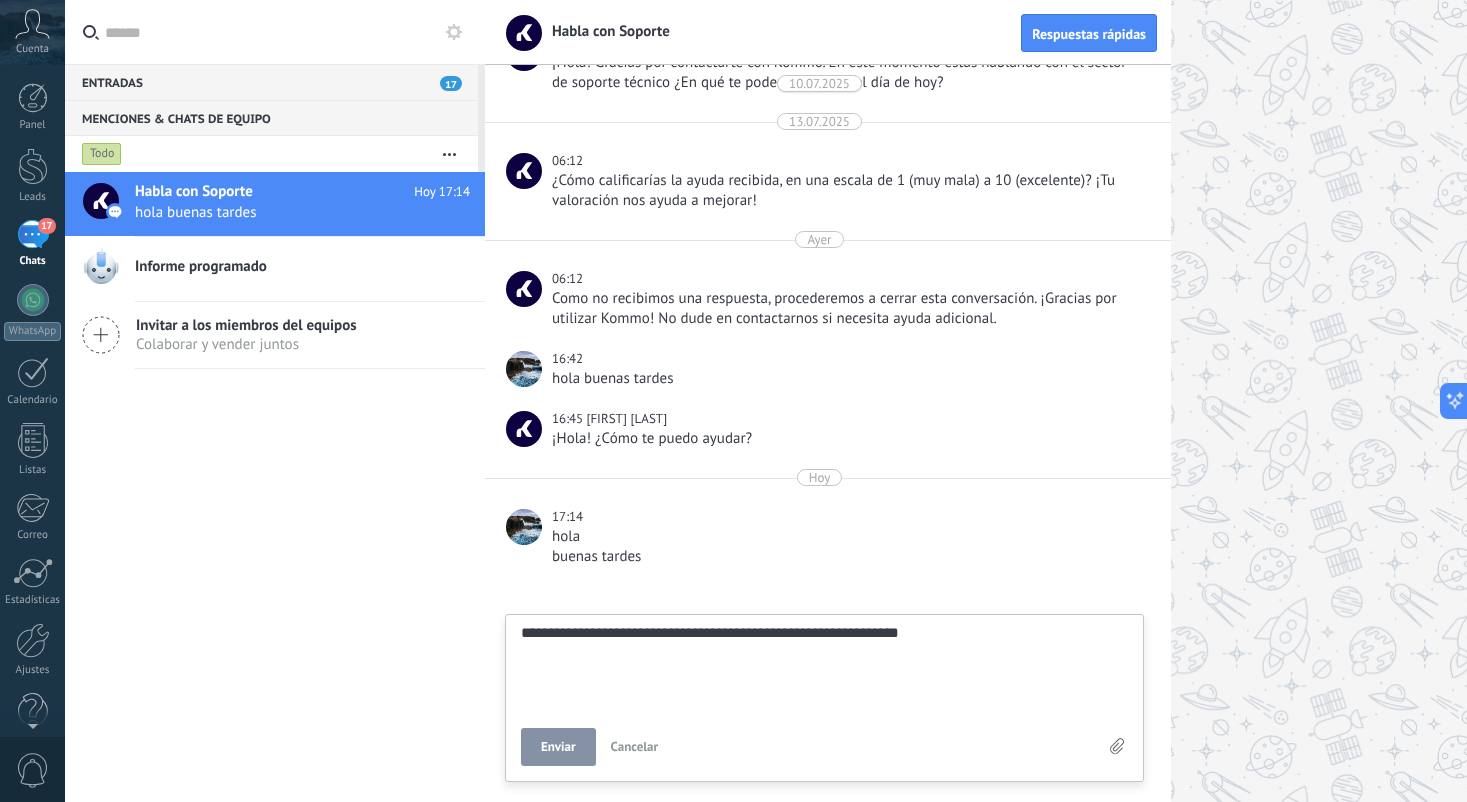 click on "Enviar" at bounding box center (558, 747) 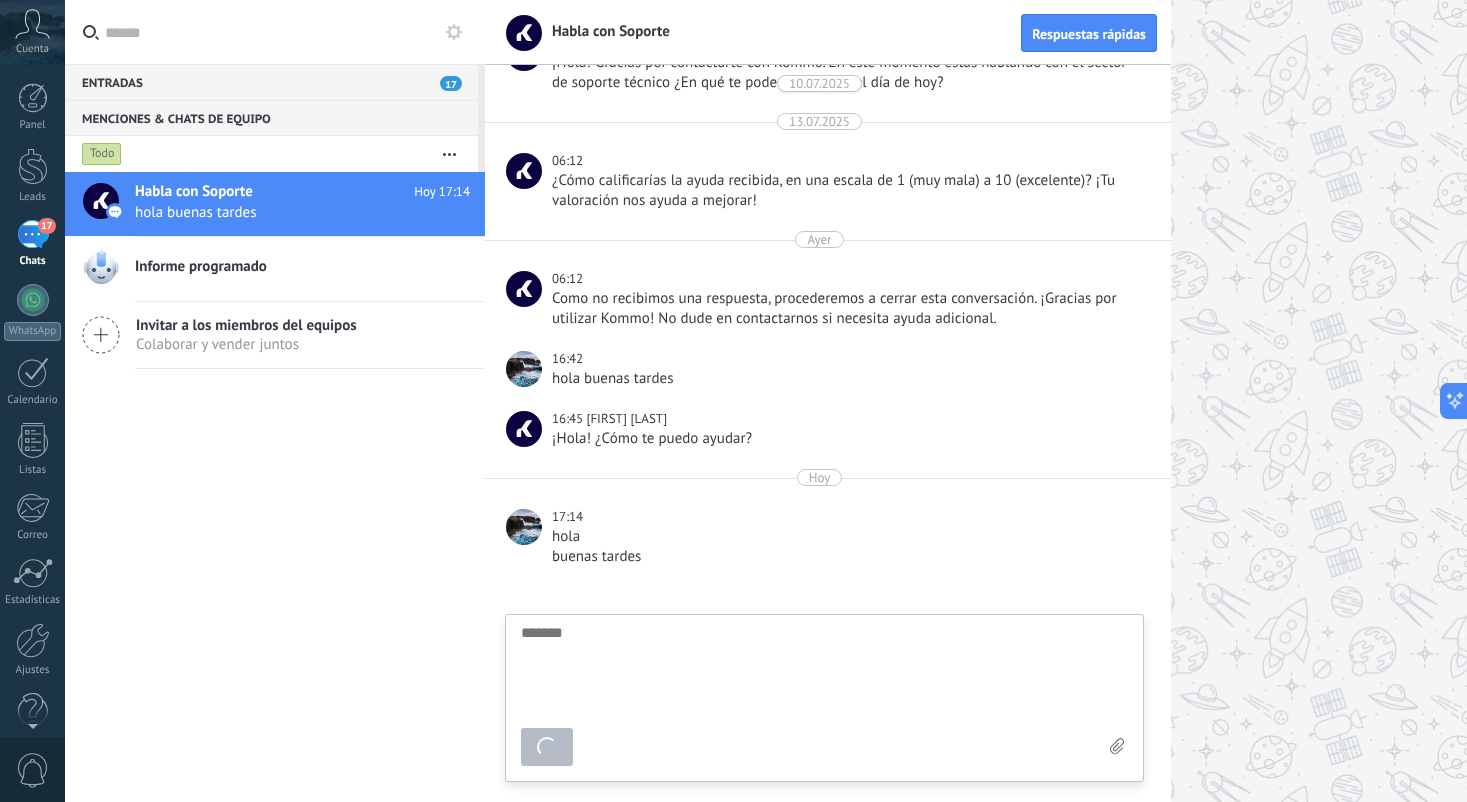 scroll, scrollTop: 419, scrollLeft: 0, axis: vertical 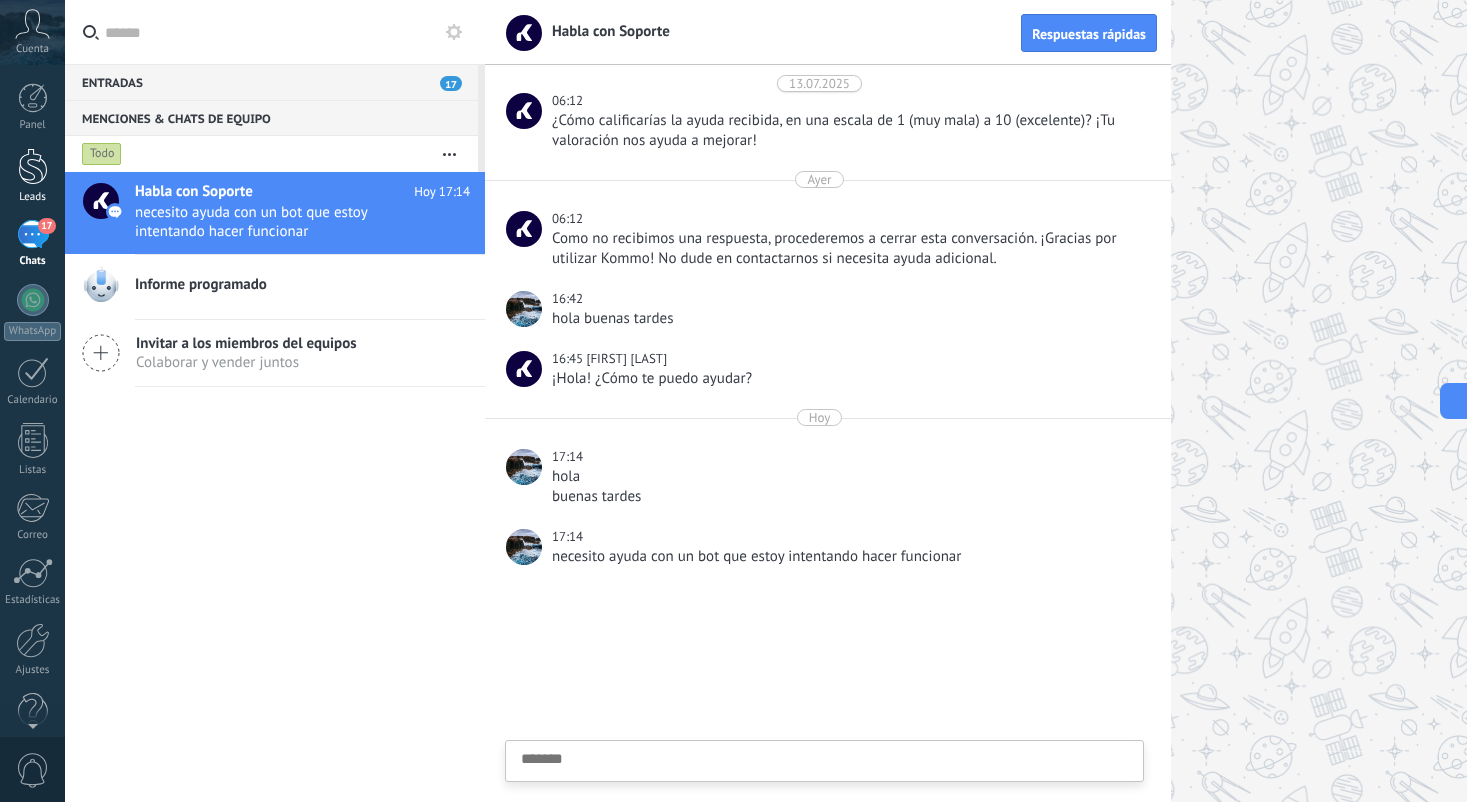 click at bounding box center [33, 166] 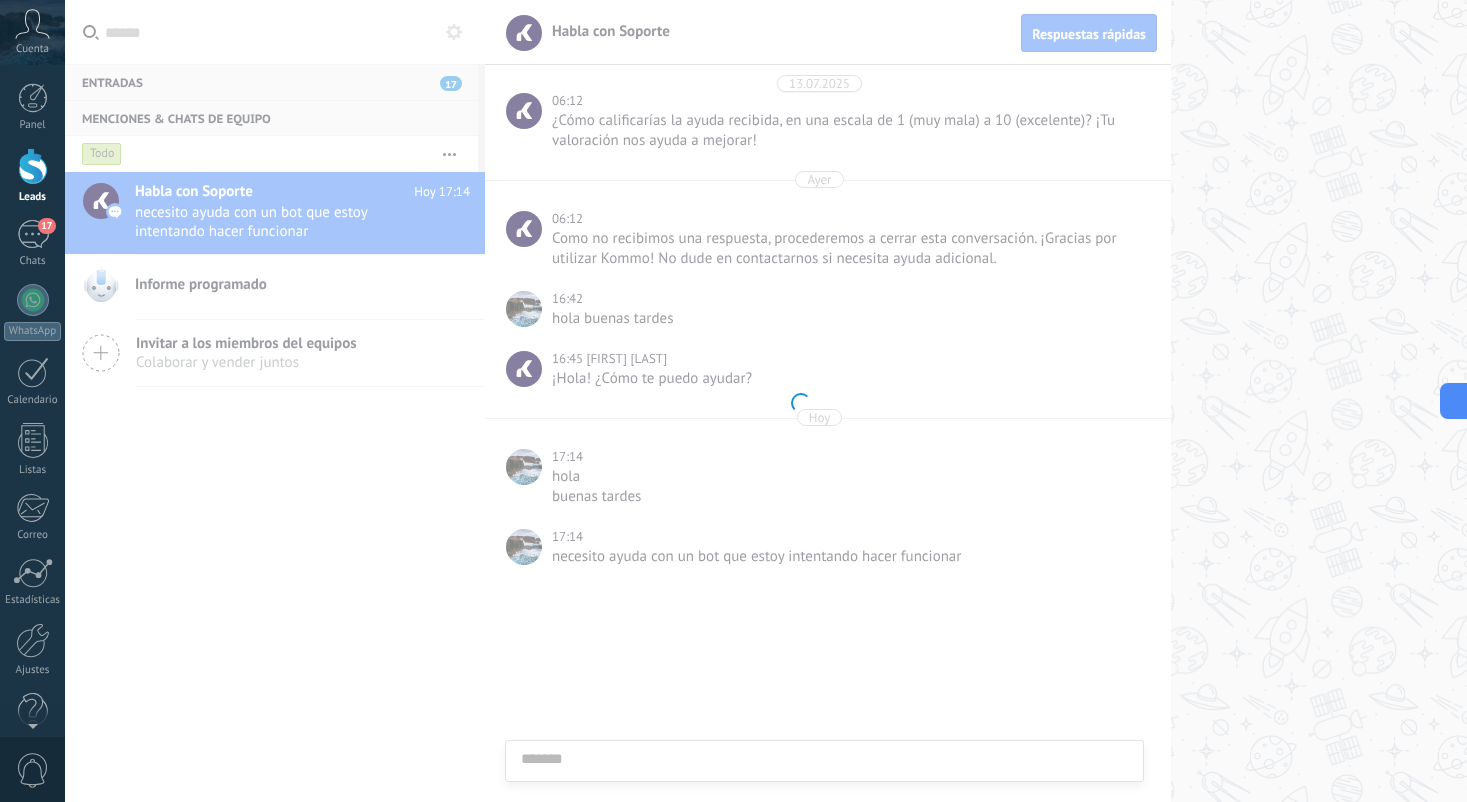 scroll, scrollTop: 400, scrollLeft: 0, axis: vertical 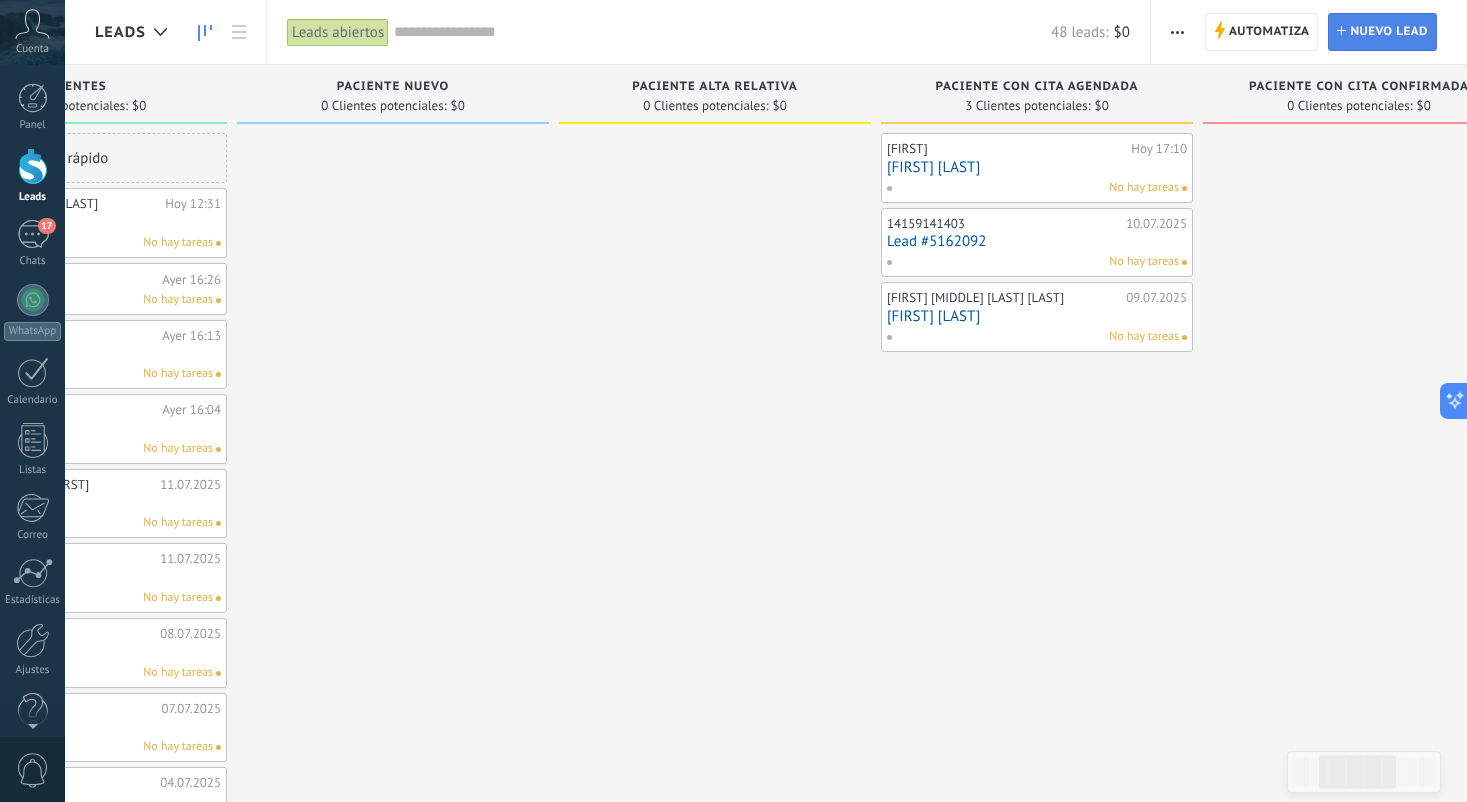 click on "Nuevo lead" at bounding box center [1389, 32] 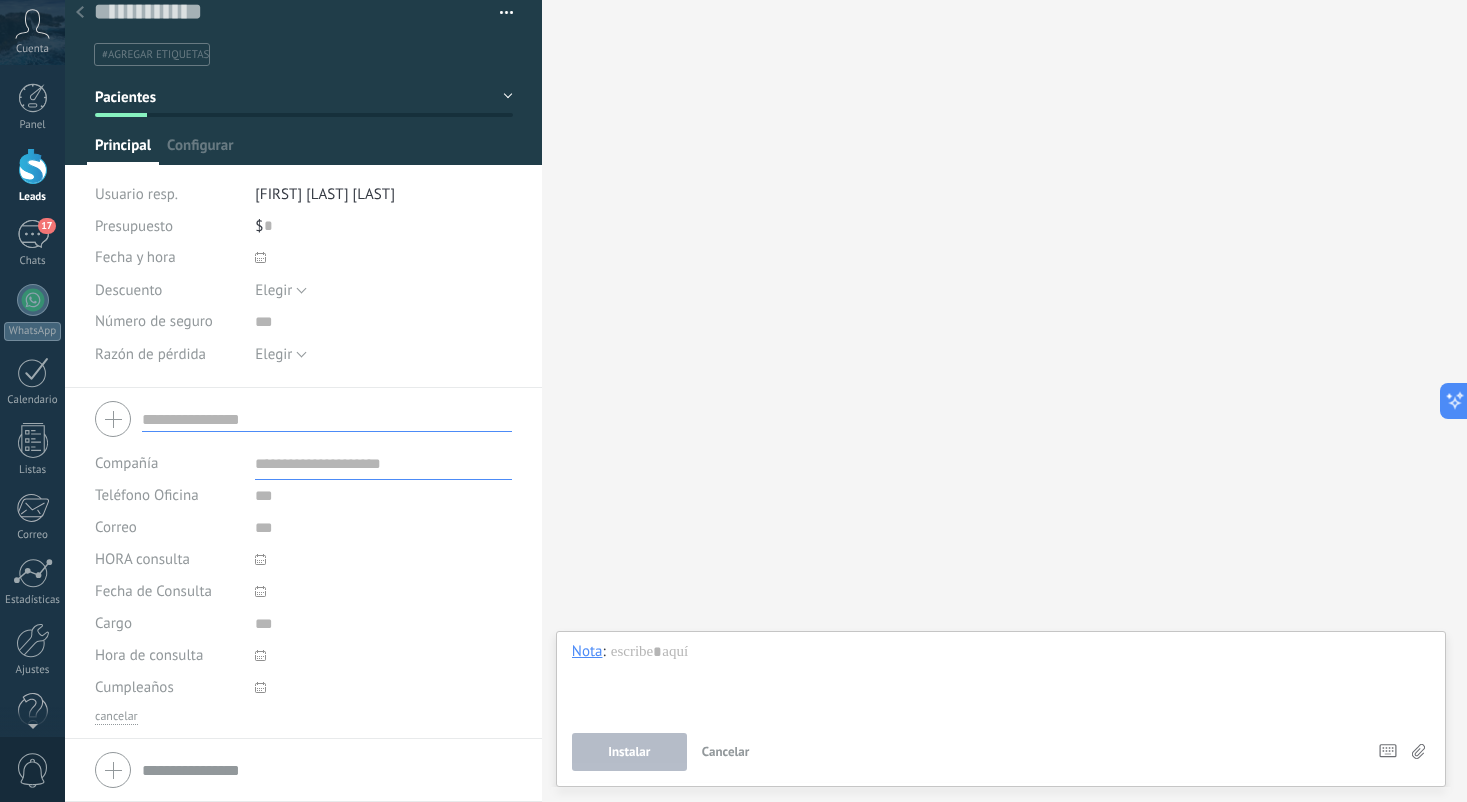 scroll, scrollTop: 32, scrollLeft: 0, axis: vertical 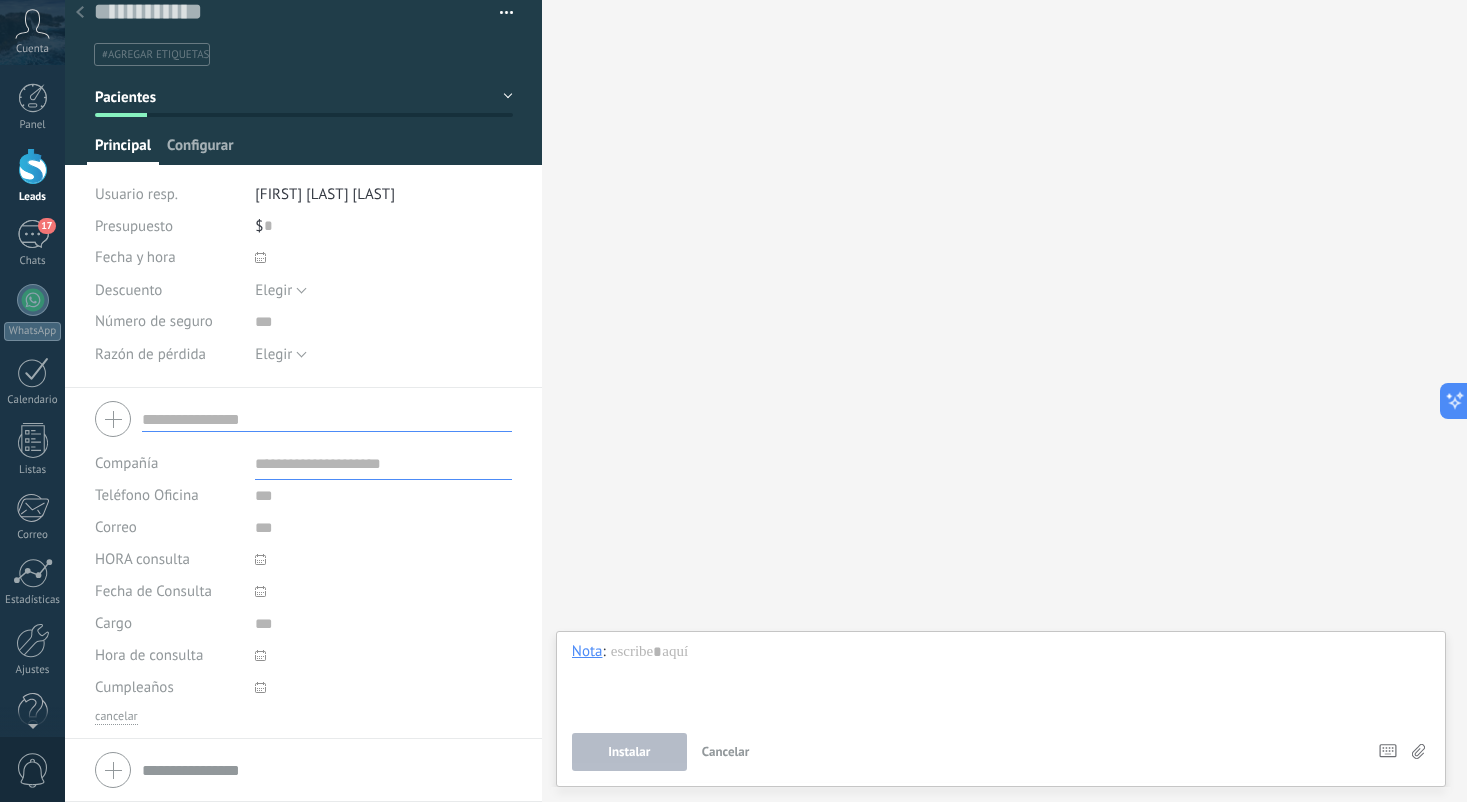 click on "Configurar" at bounding box center [200, 150] 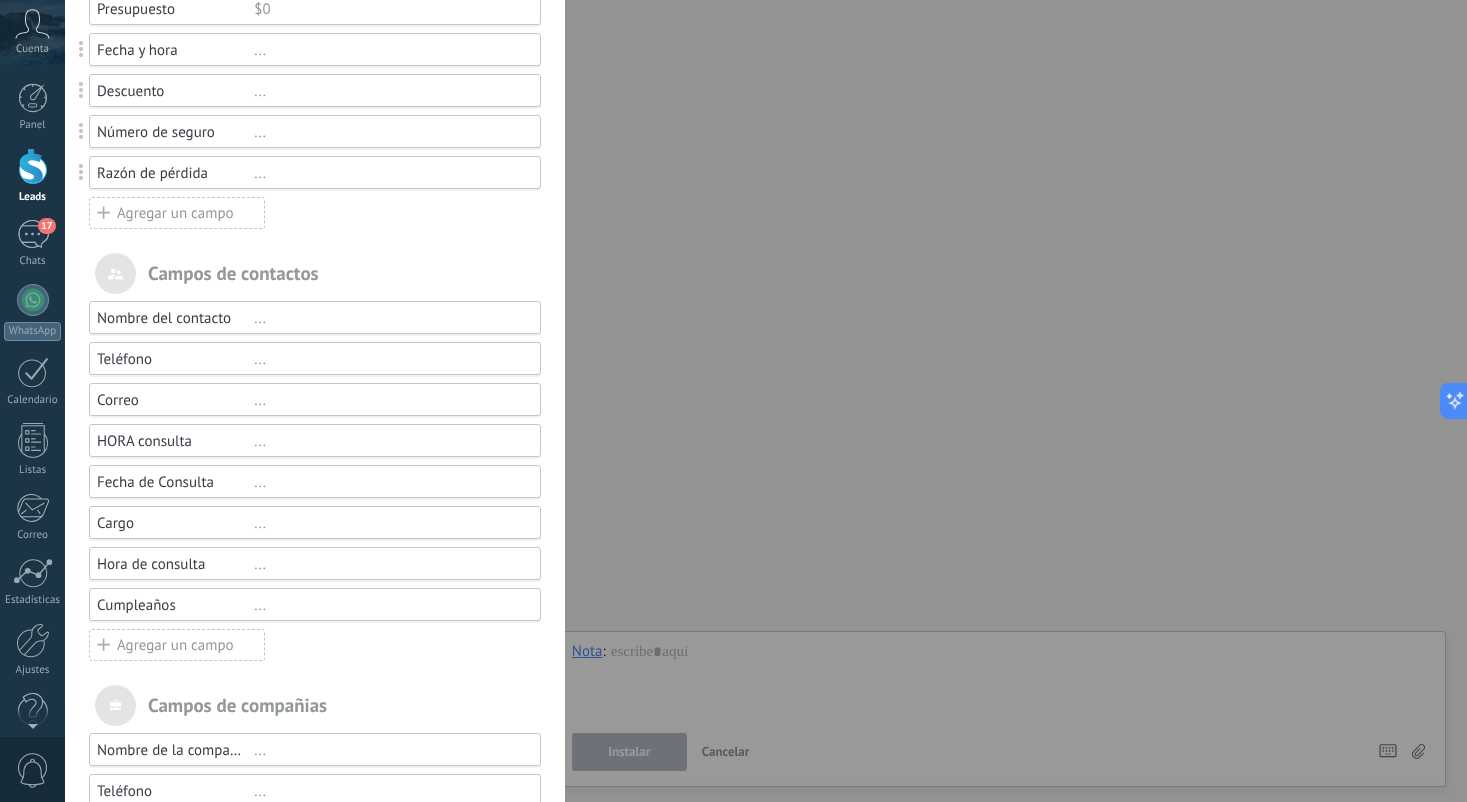 scroll, scrollTop: 216, scrollLeft: 0, axis: vertical 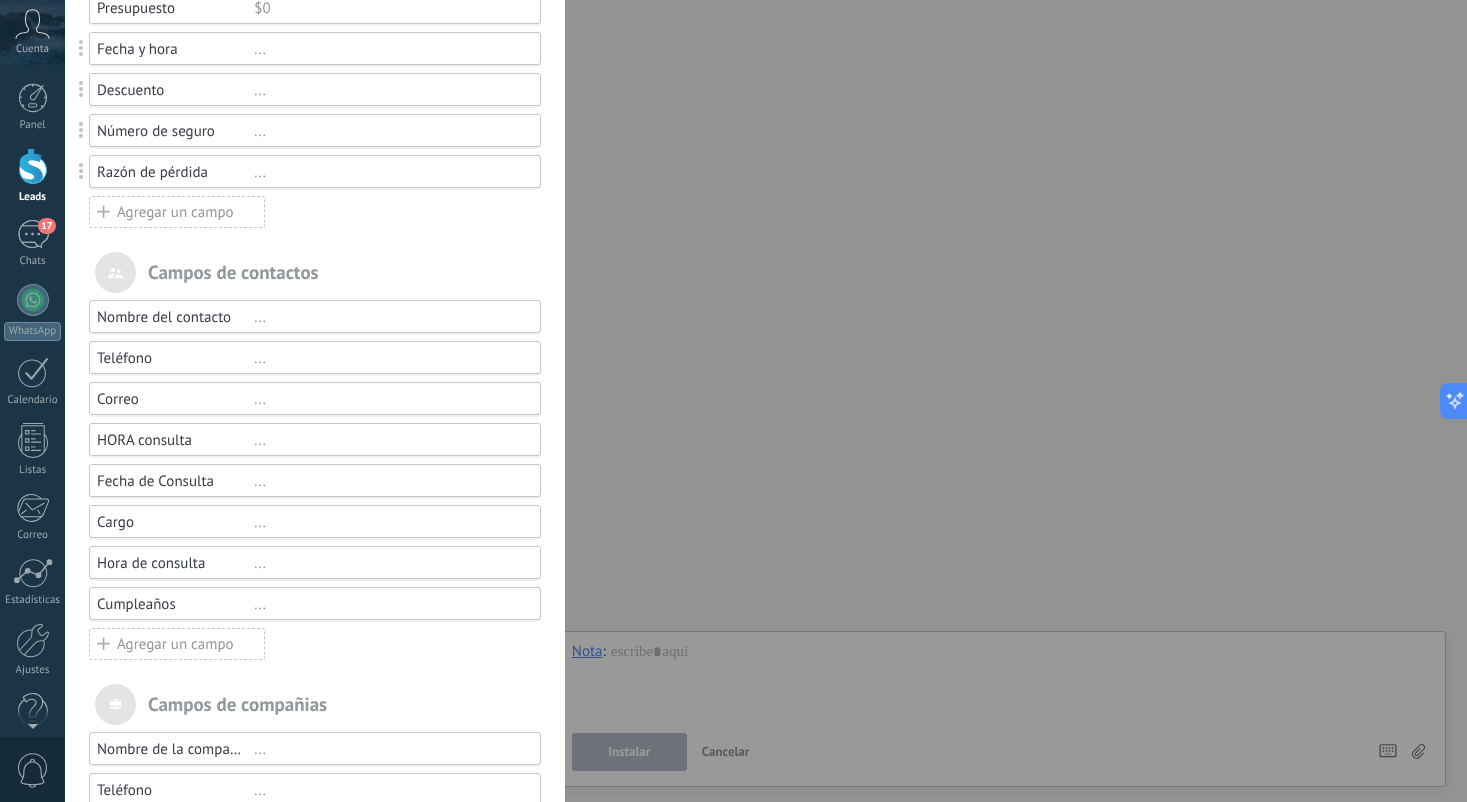 click on "Agregar un campo" at bounding box center [177, 644] 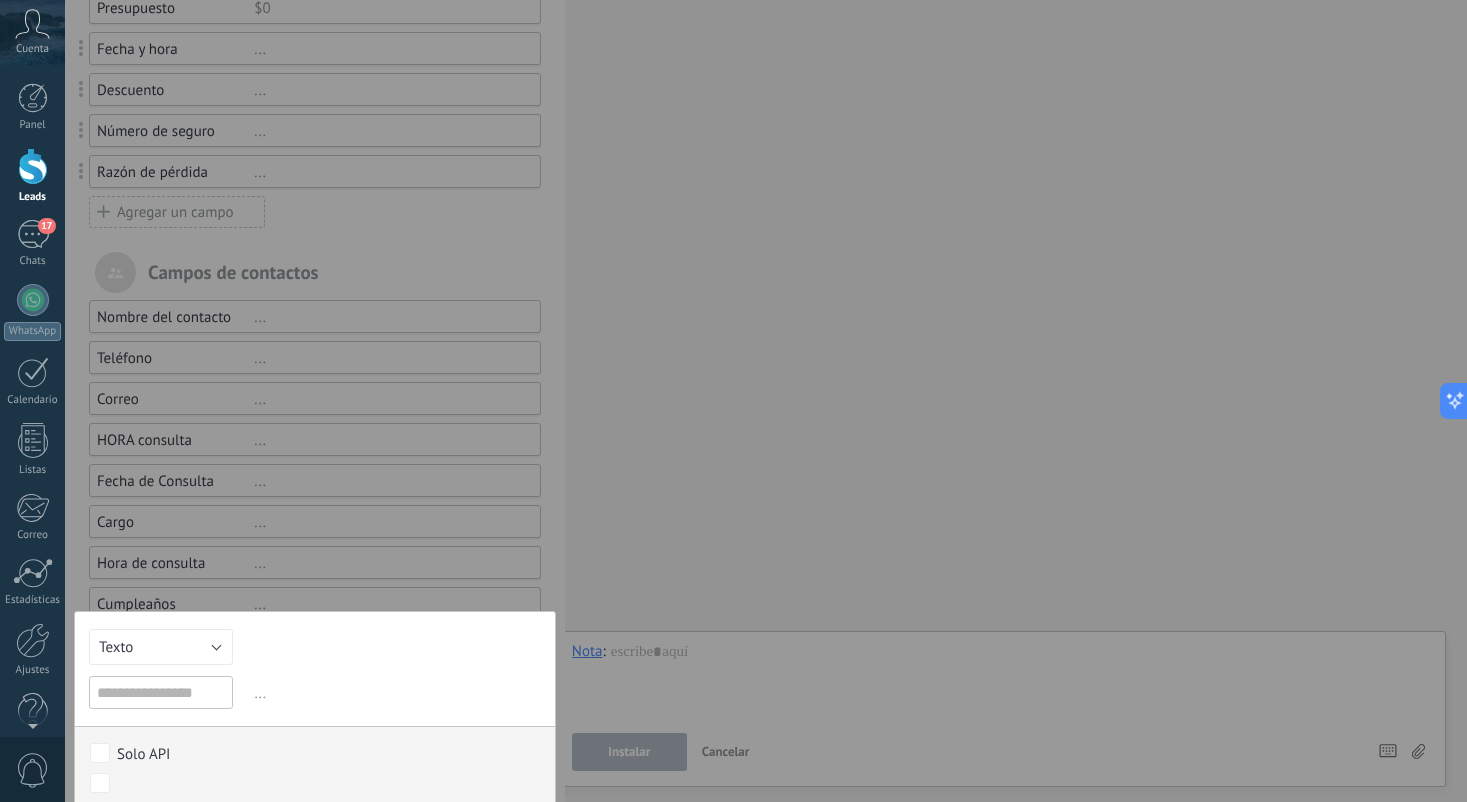 click on "Texto" at bounding box center [161, 647] 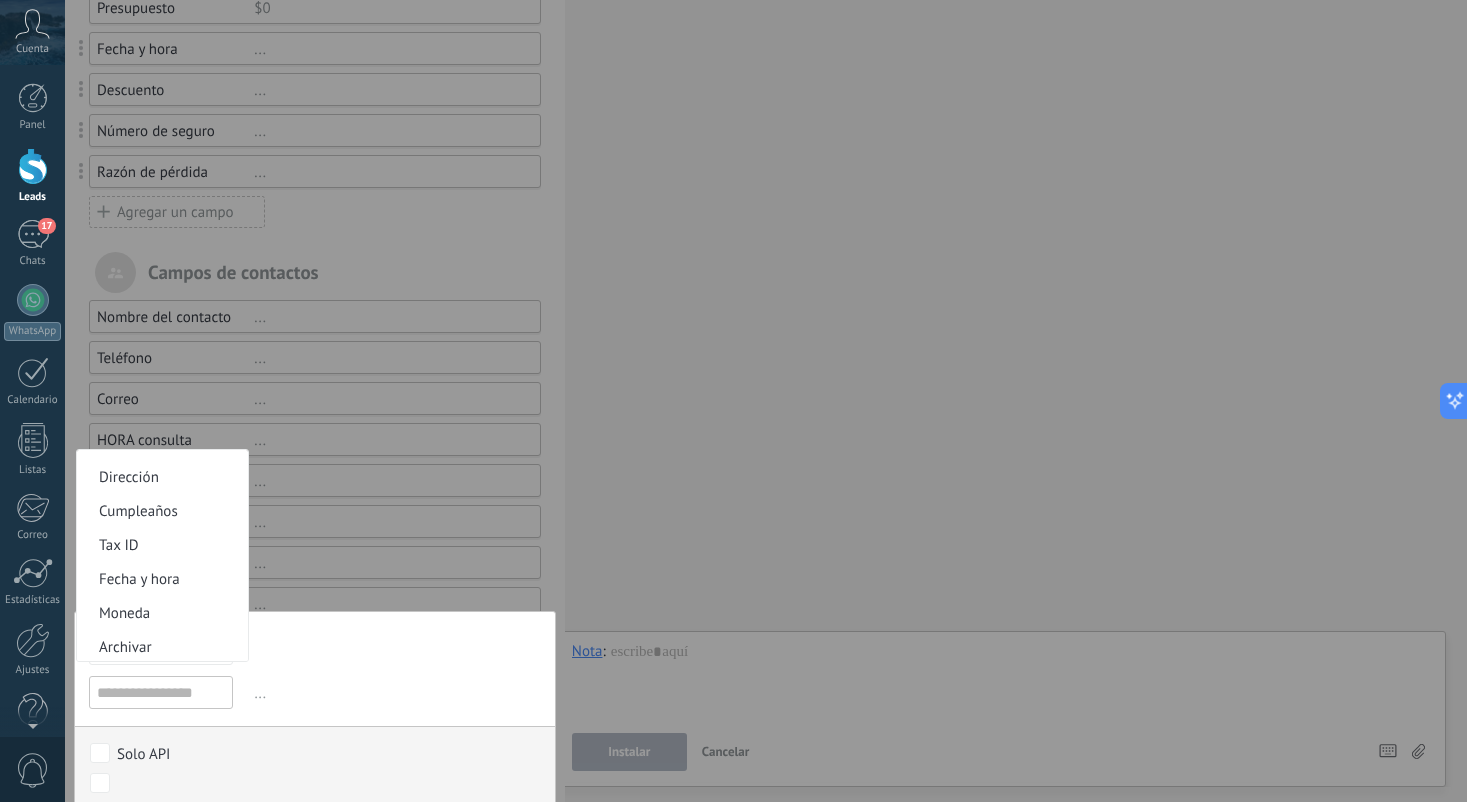 scroll, scrollTop: 333, scrollLeft: 0, axis: vertical 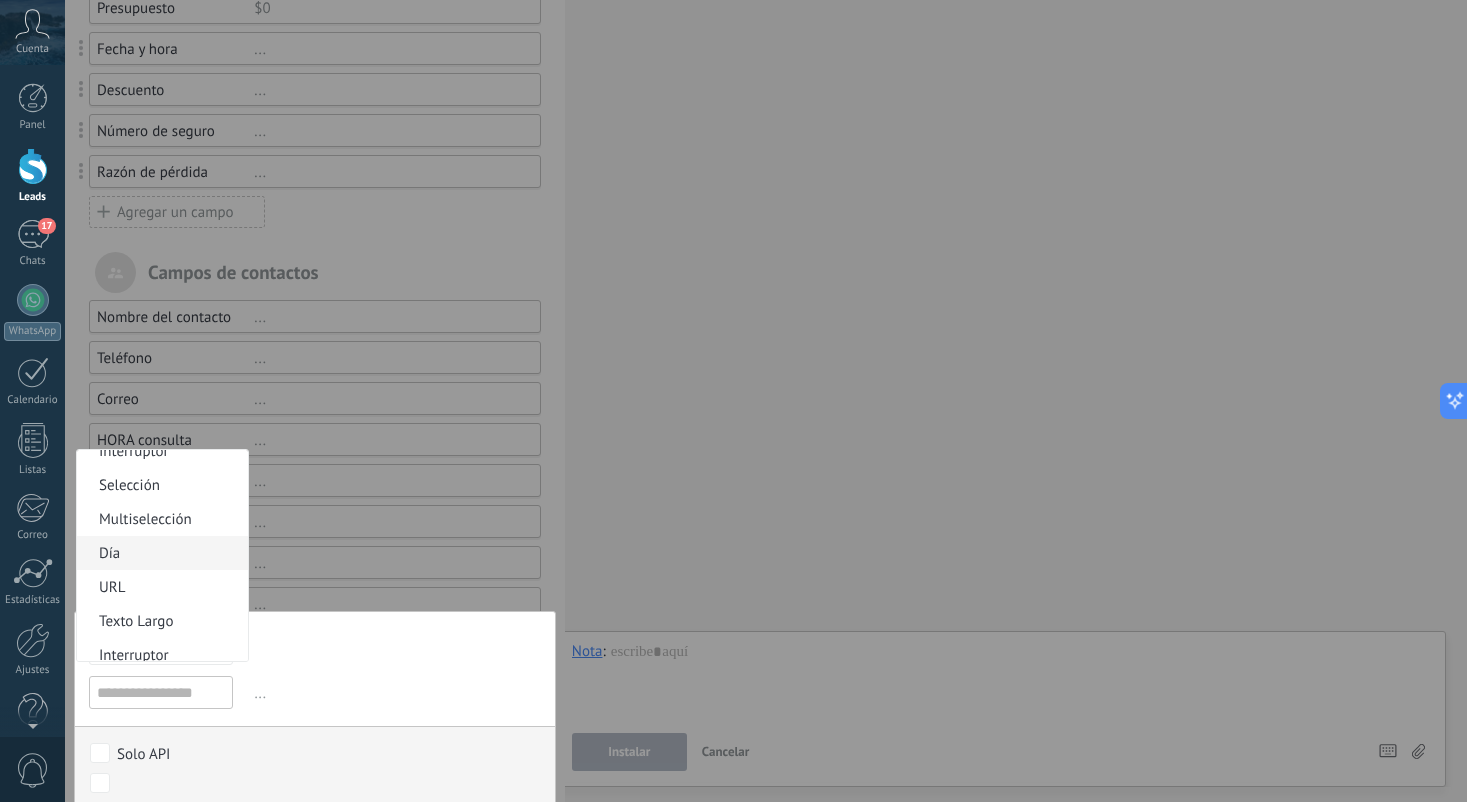 click on "Día" at bounding box center [159, 553] 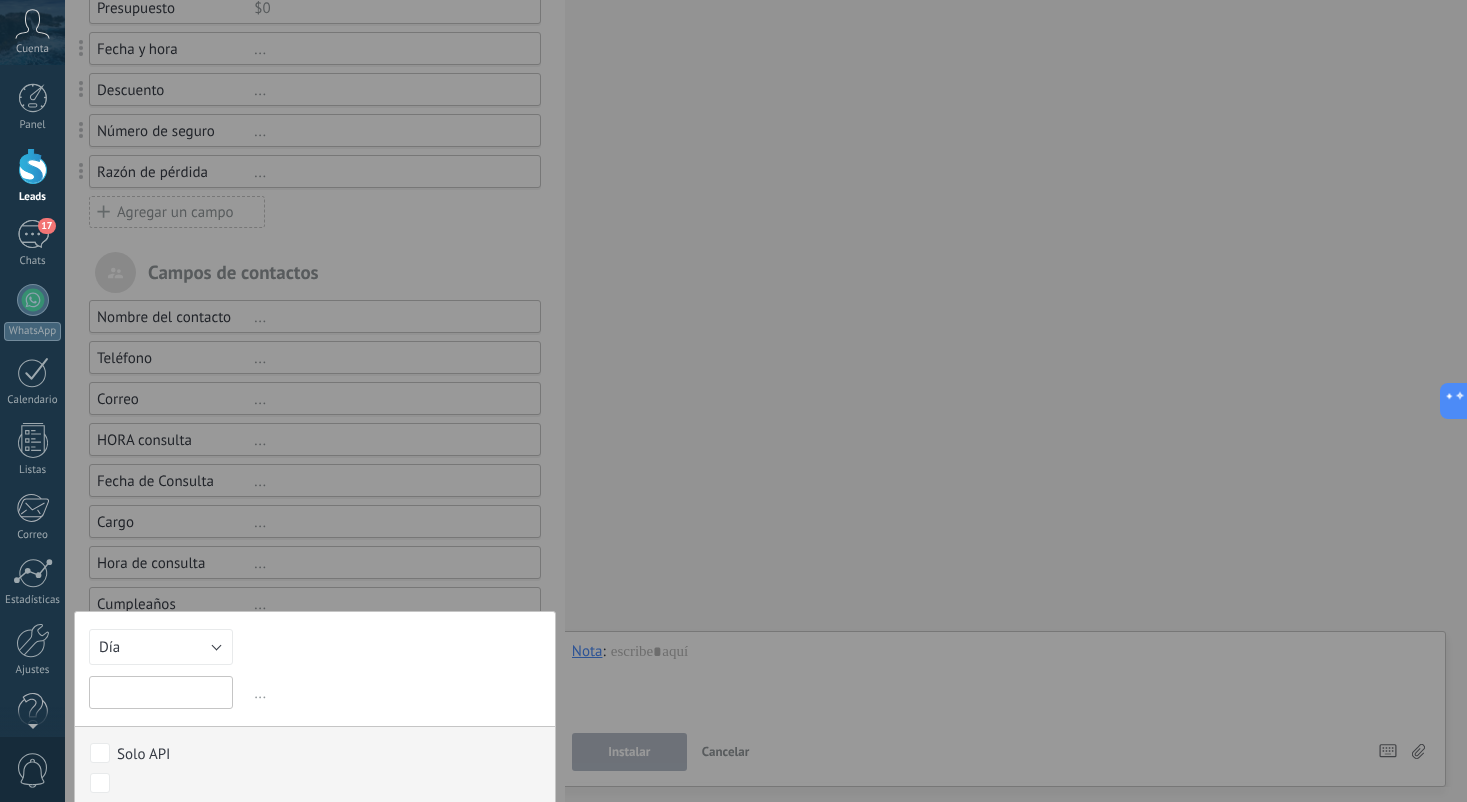 click at bounding box center (161, 692) 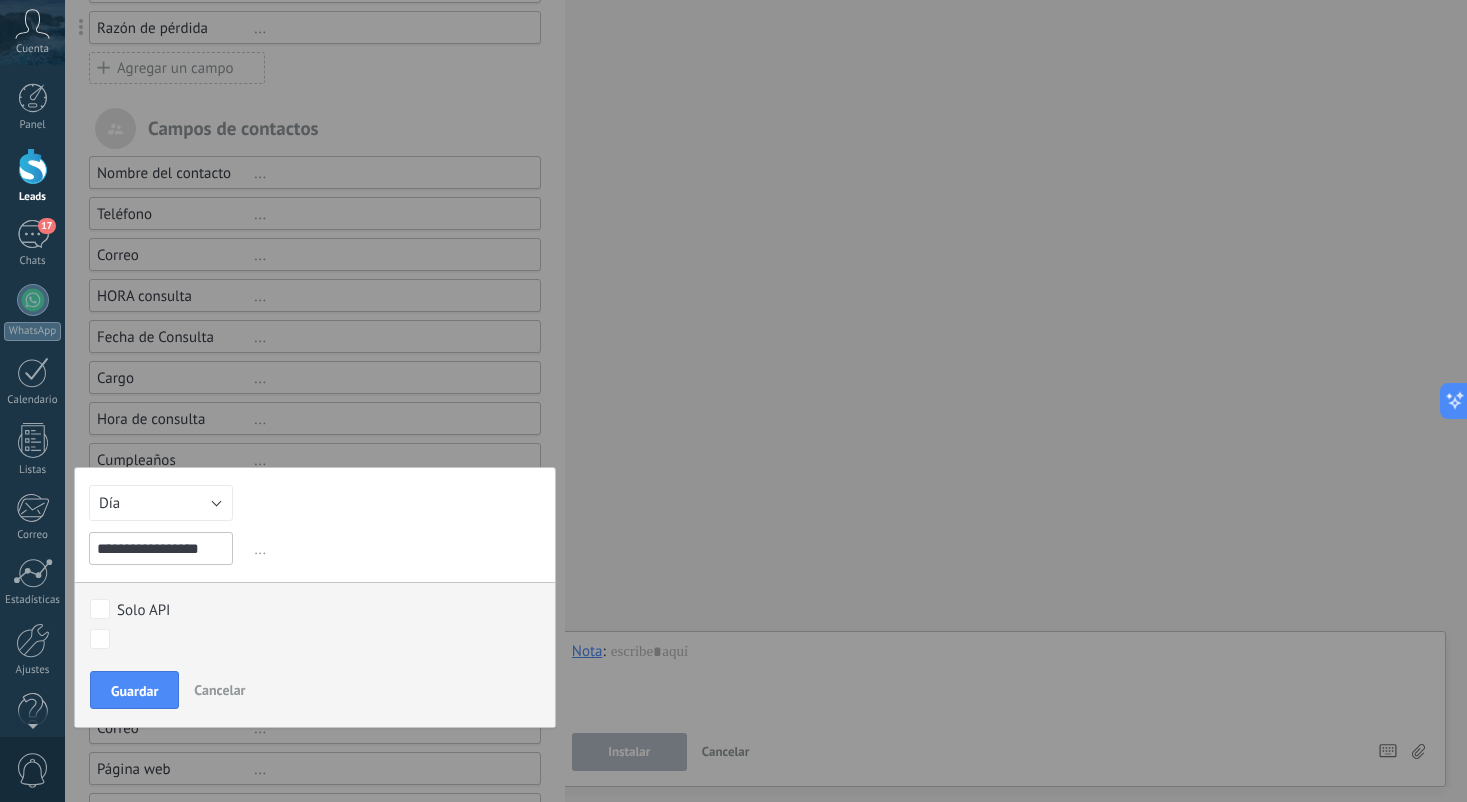 scroll, scrollTop: 373, scrollLeft: 0, axis: vertical 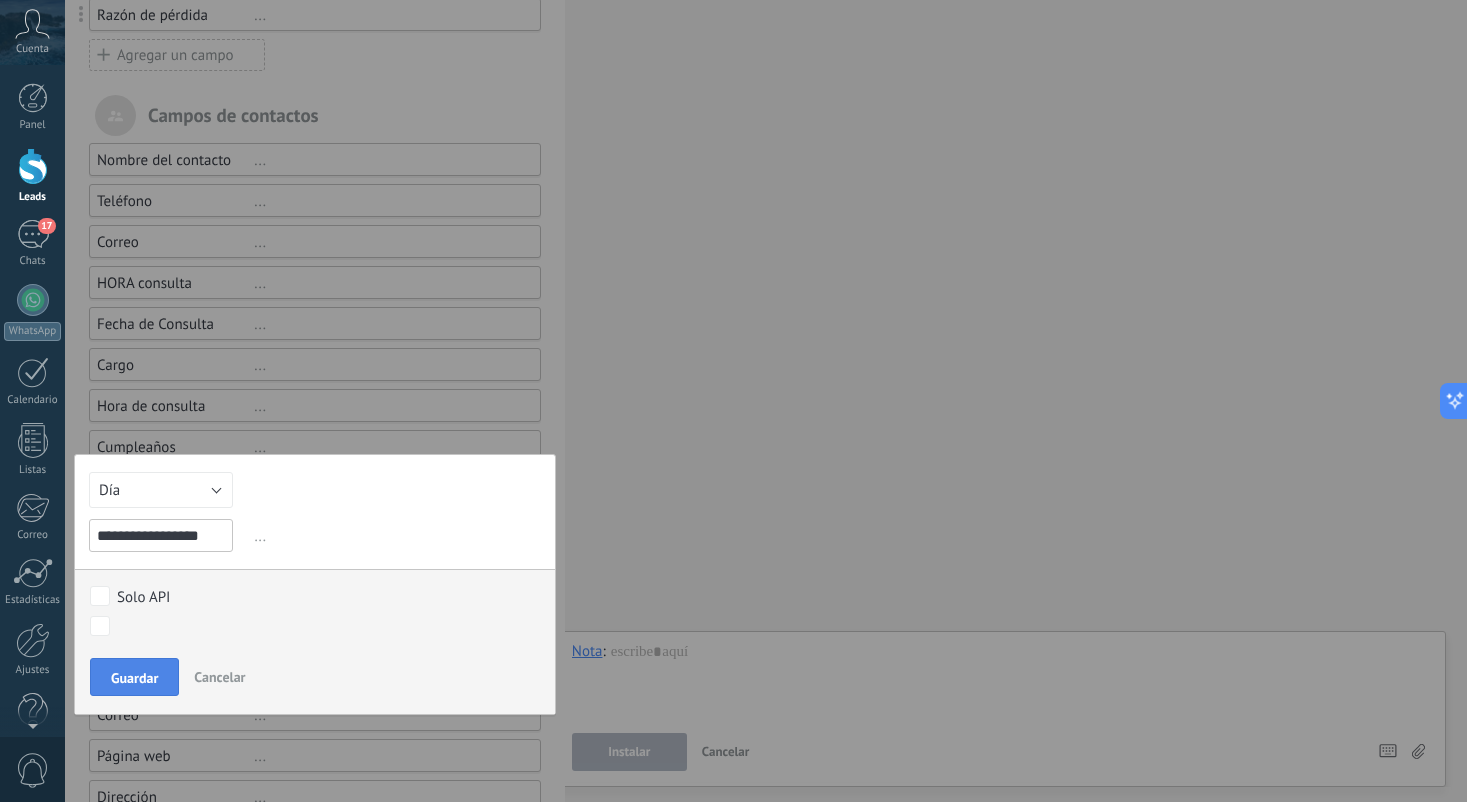 click on "Guardar" at bounding box center [134, 678] 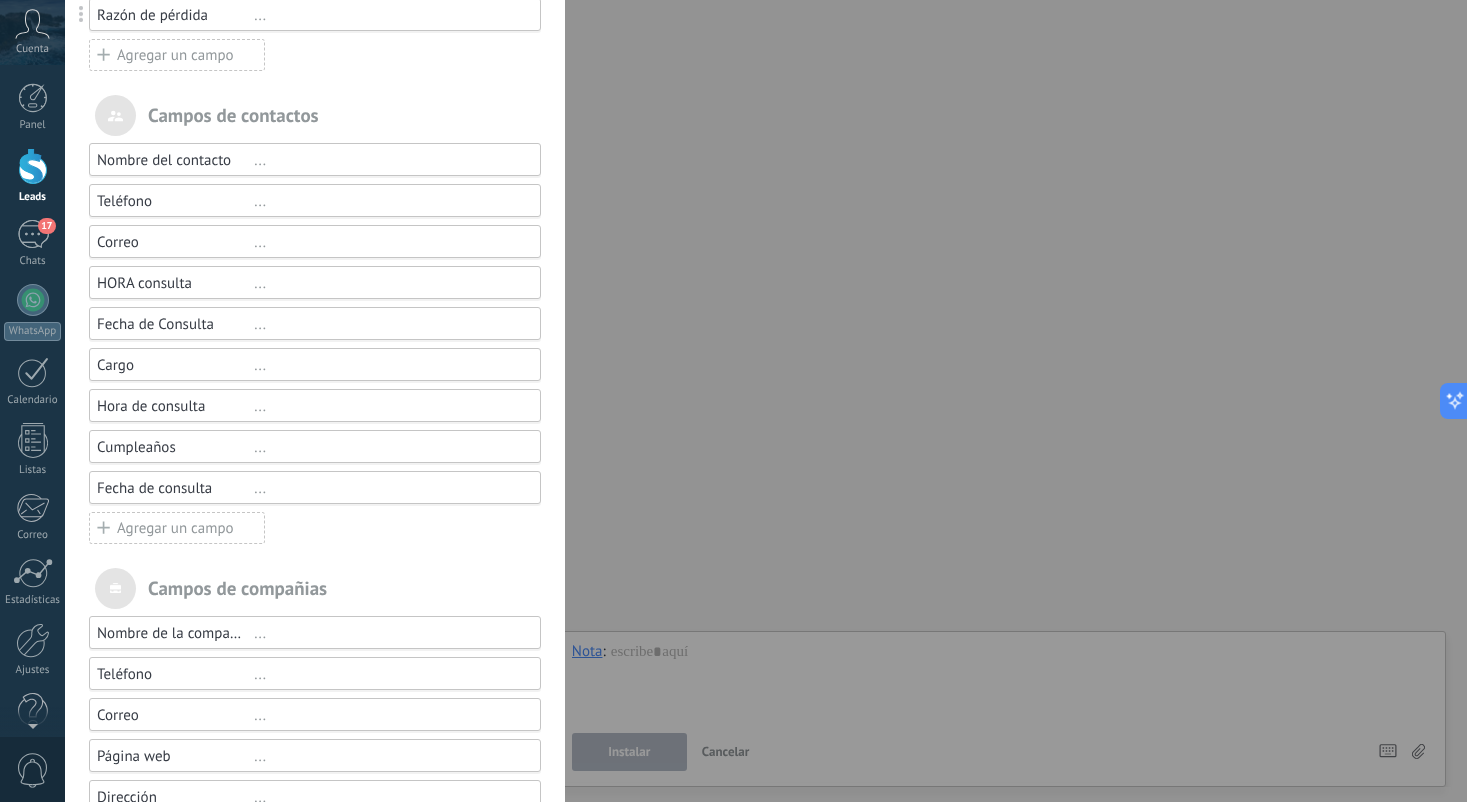 click on "..." at bounding box center [388, 324] 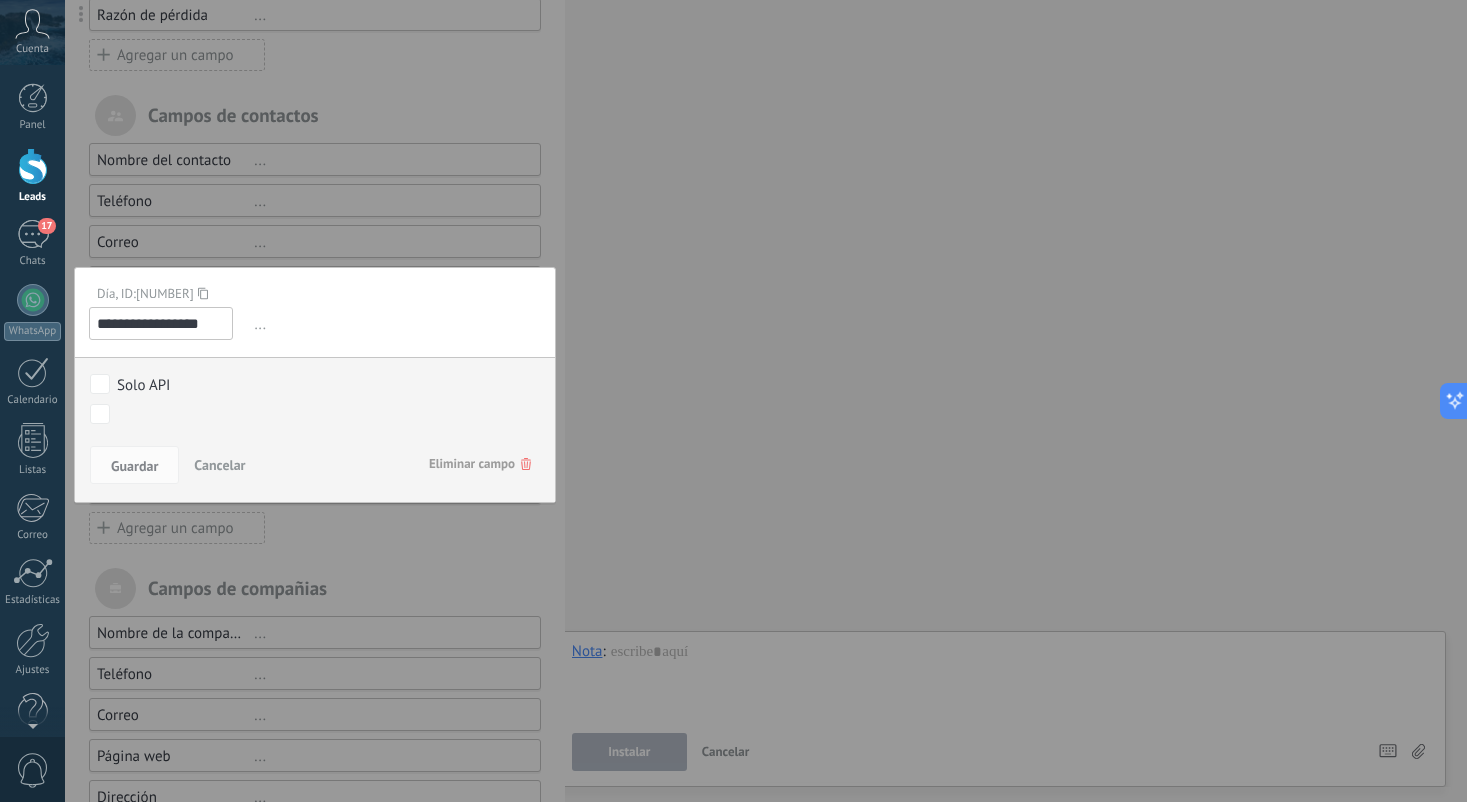 click on "Eliminar campo" at bounding box center (480, 464) 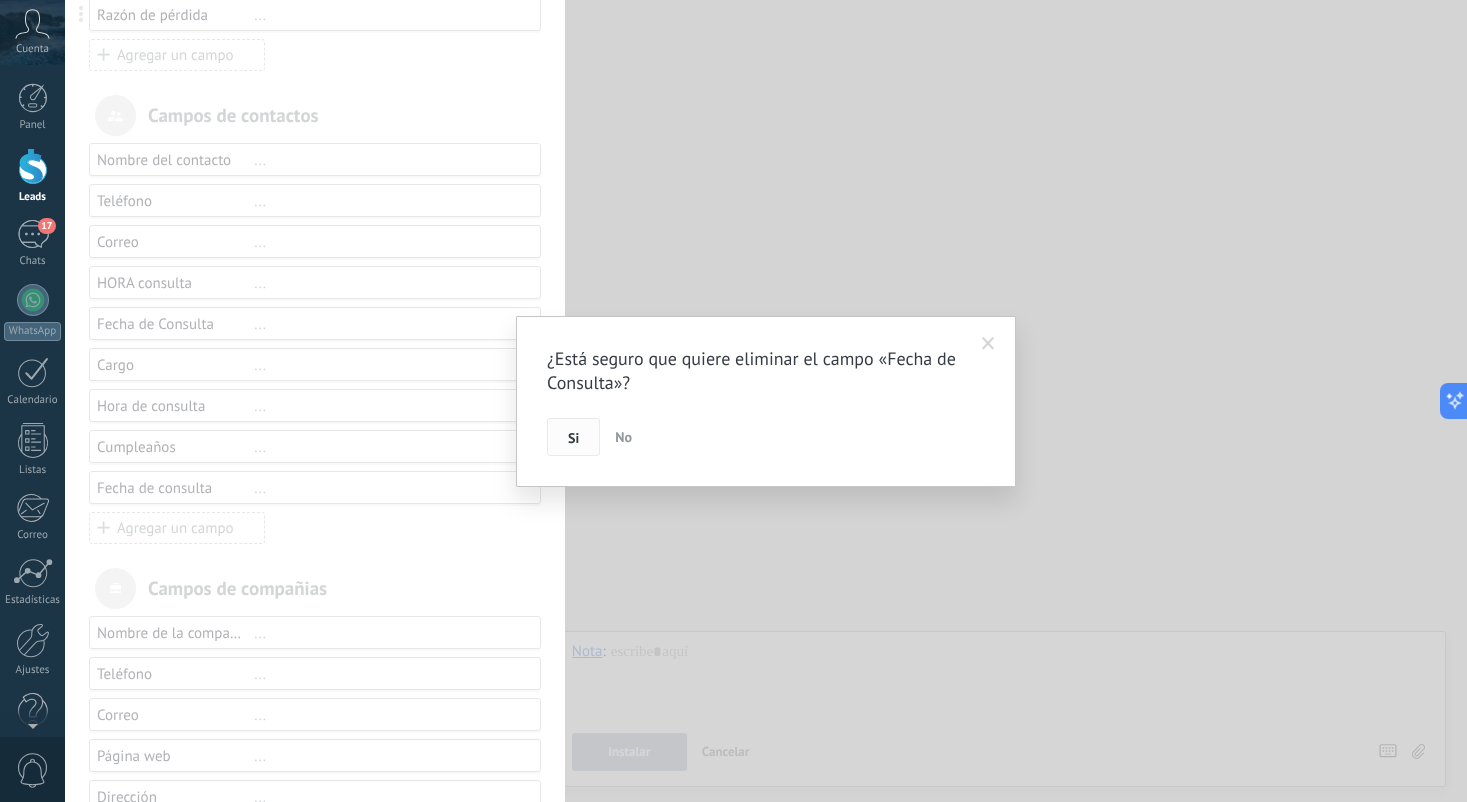 click on "Si" at bounding box center [573, 437] 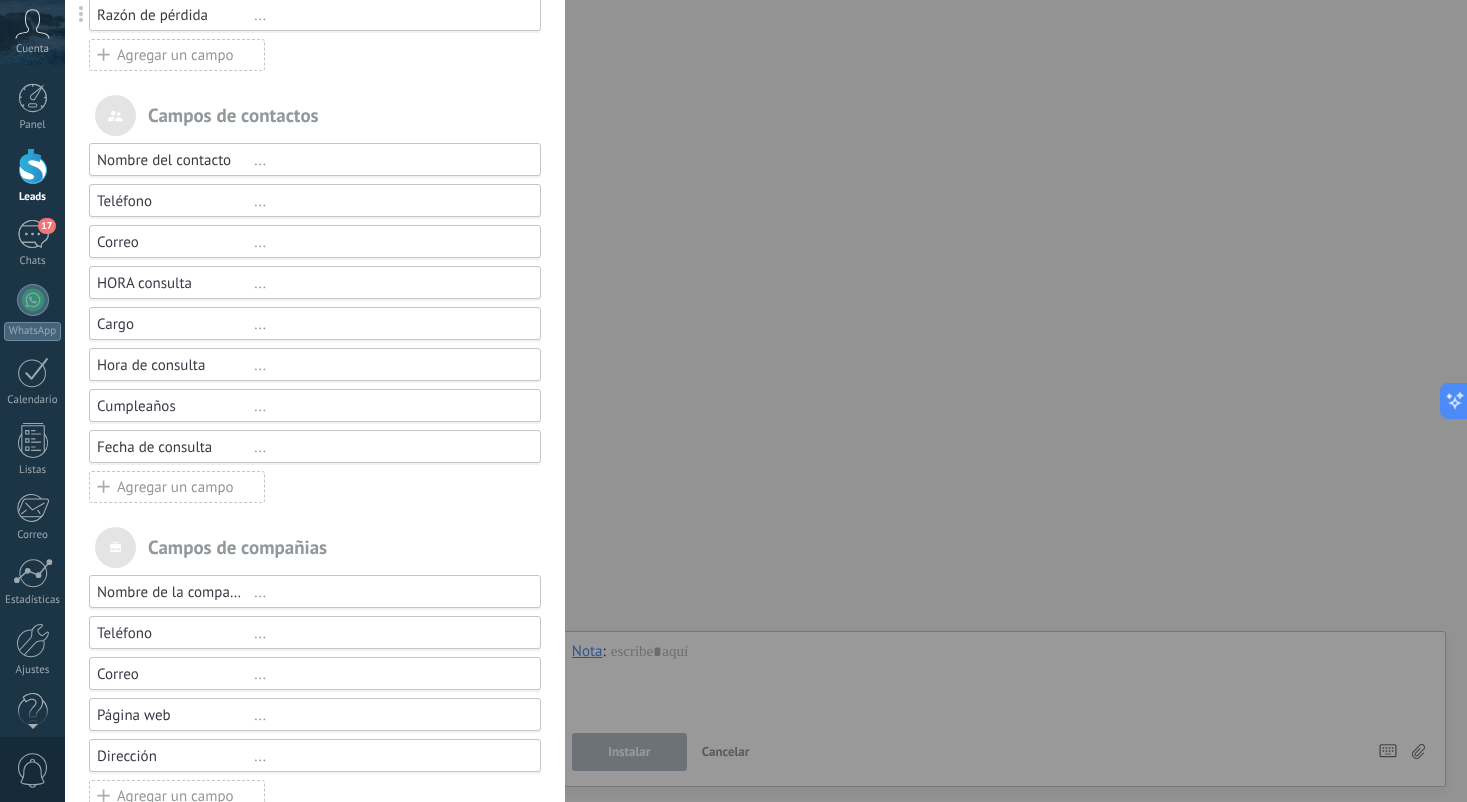 click on "..." at bounding box center [388, 283] 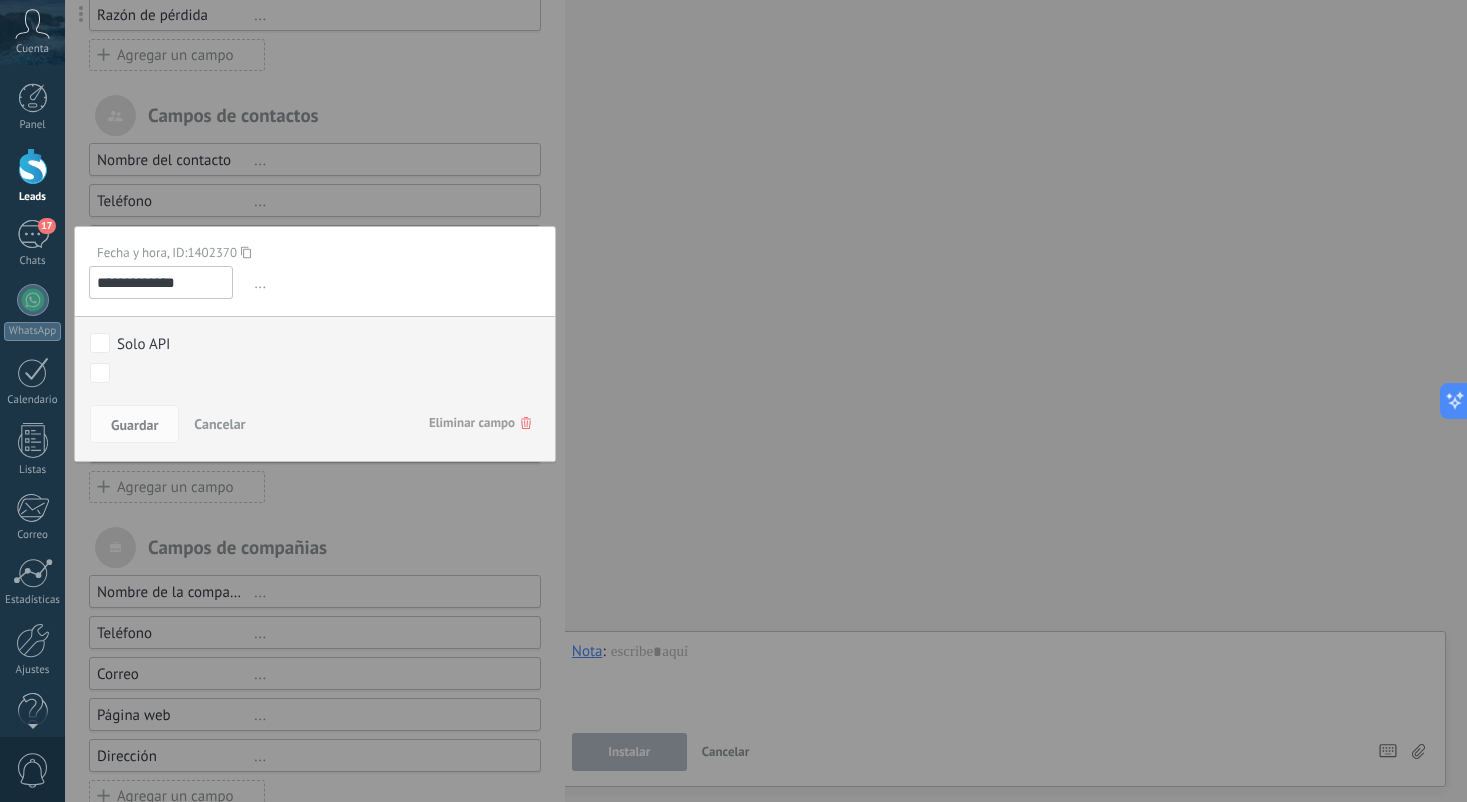 click on "Eliminar campo" at bounding box center [480, 423] 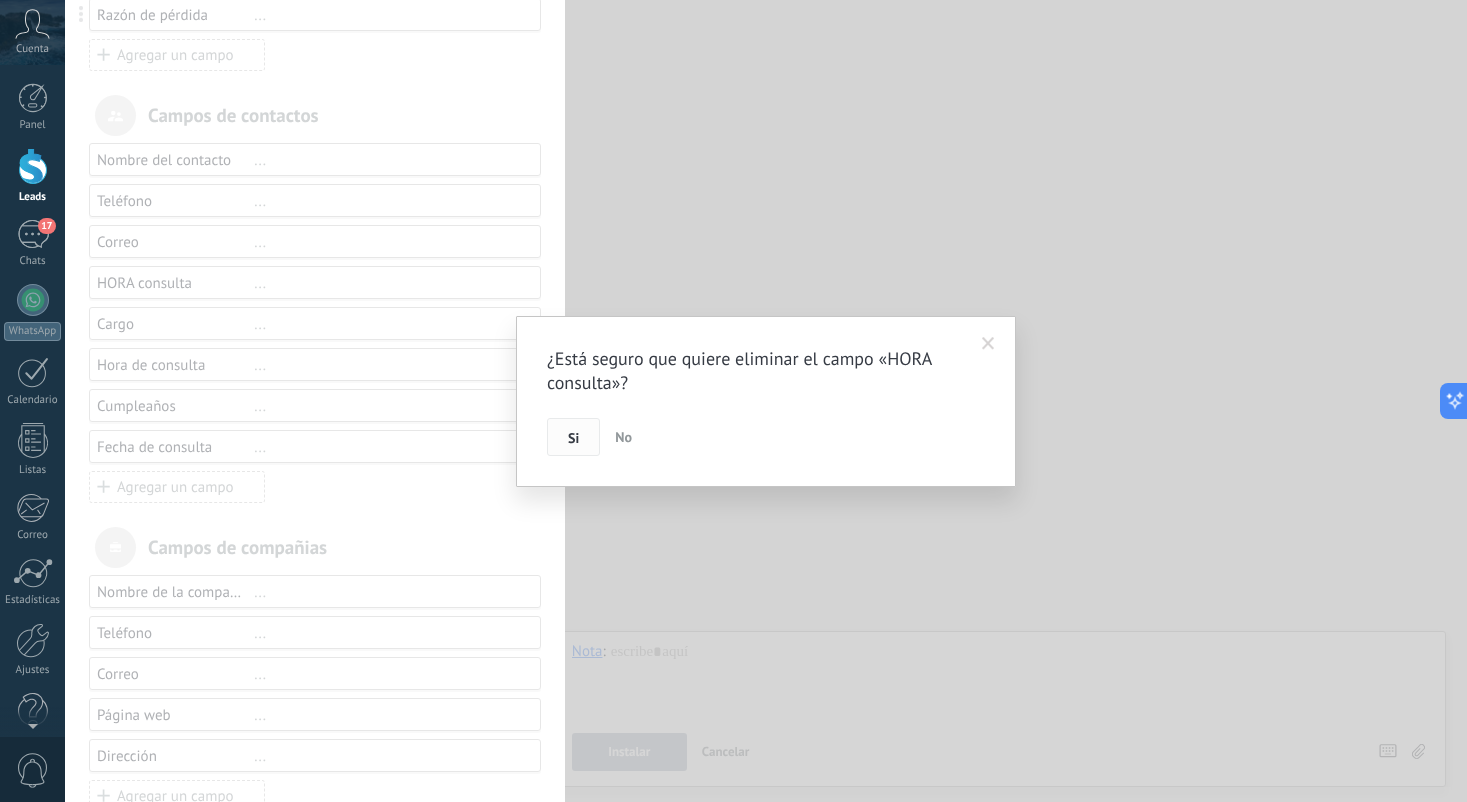 click on "Si" at bounding box center [573, 437] 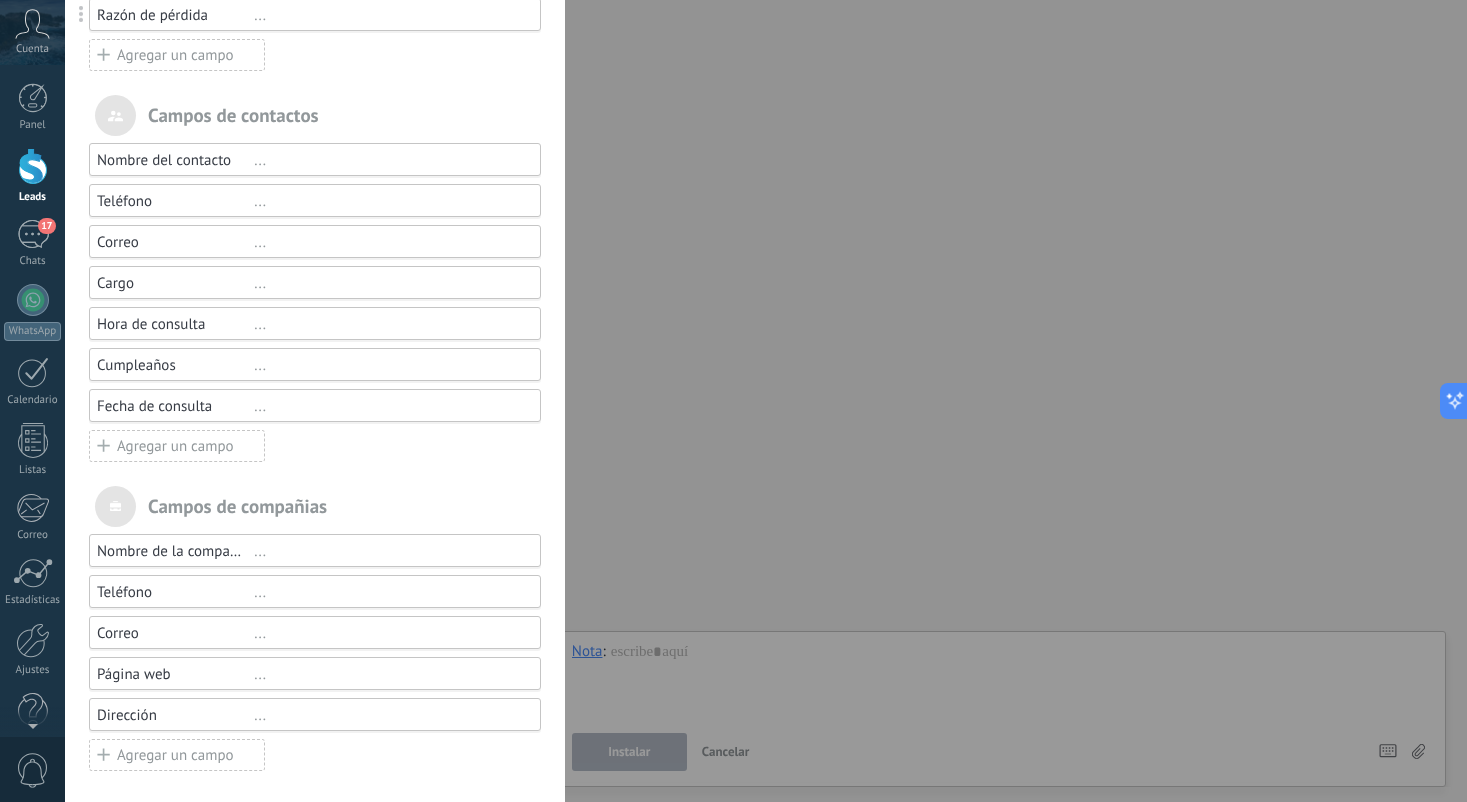 click on "..." at bounding box center (388, 324) 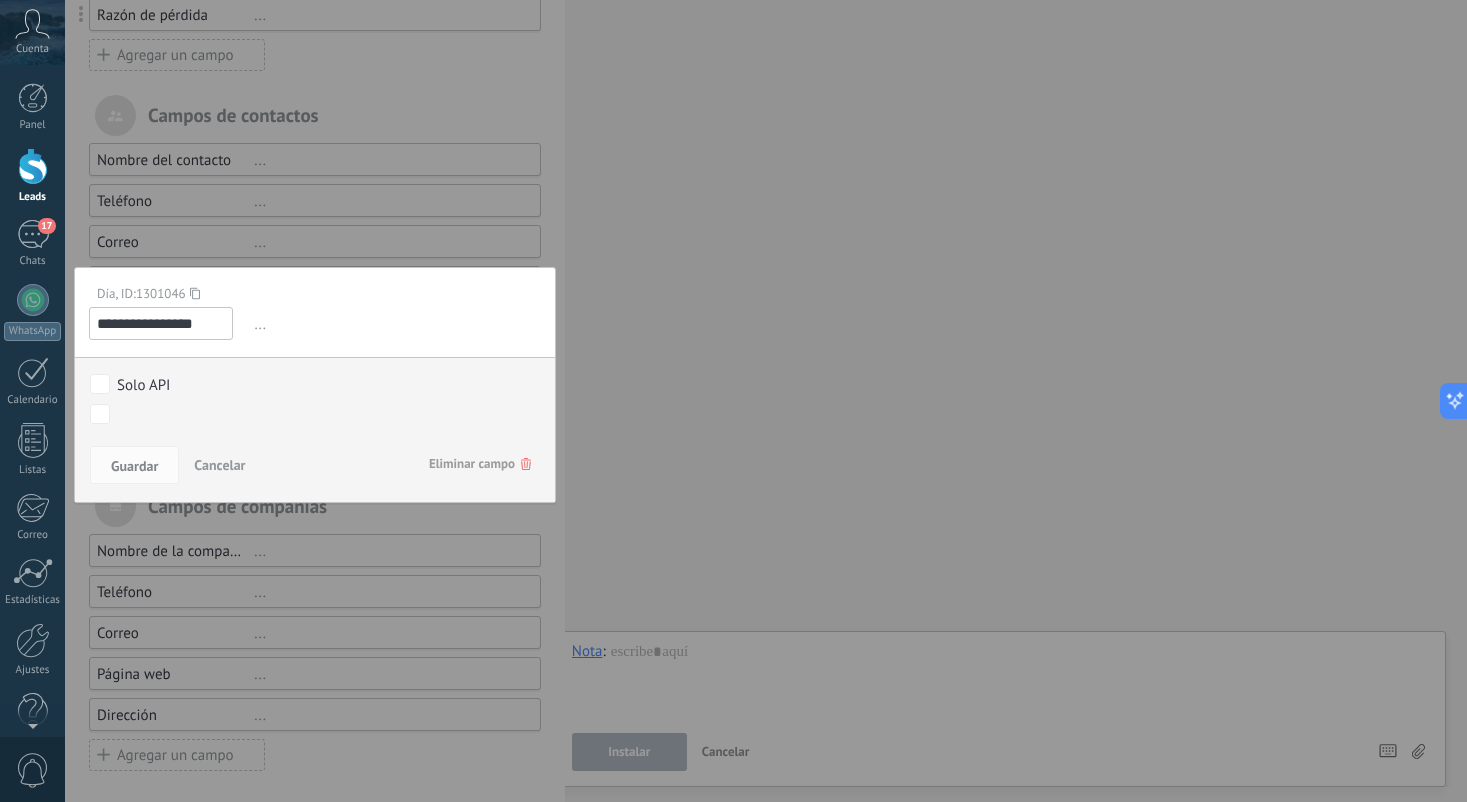 click on "Eliminar campo" at bounding box center [480, 464] 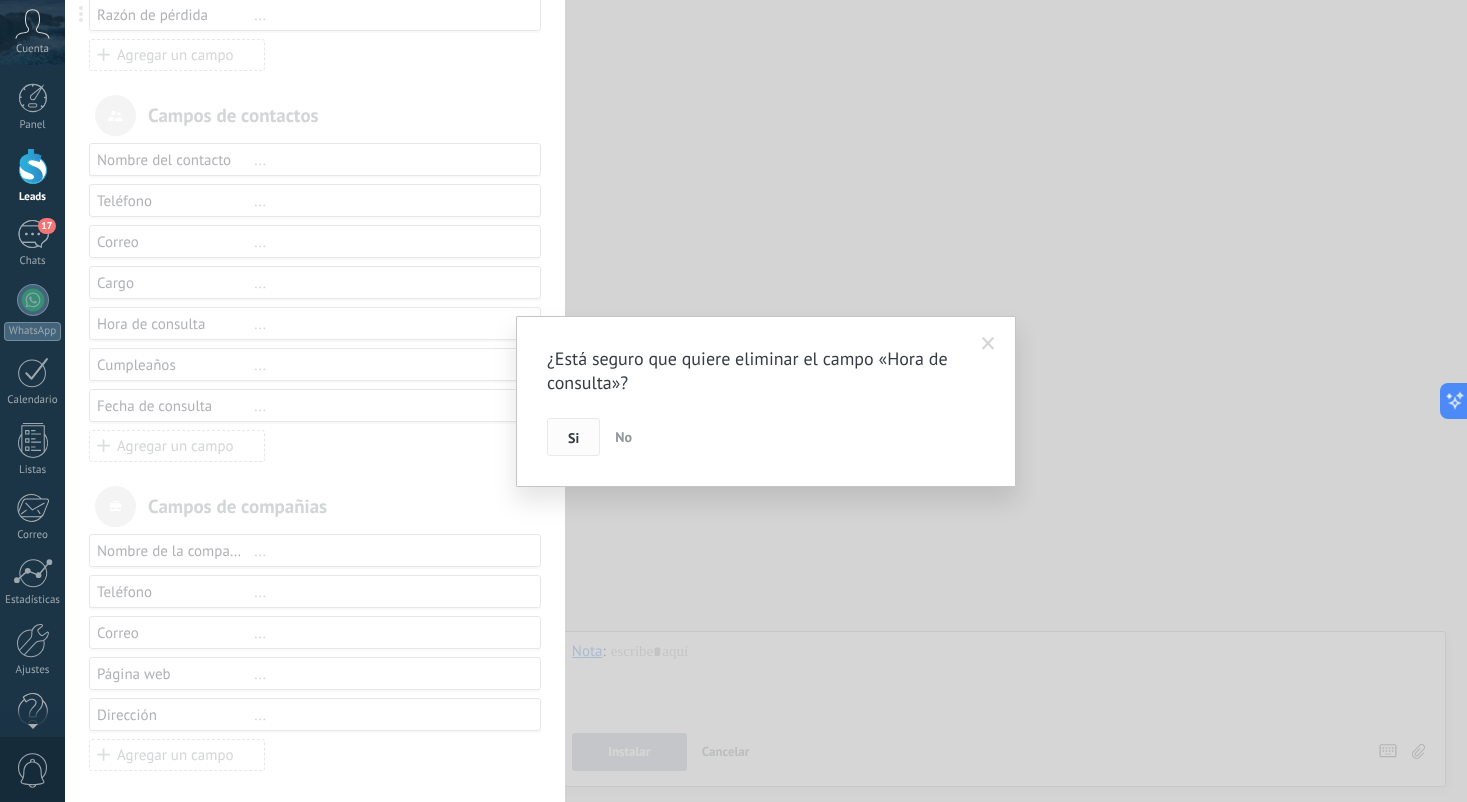 click on "Si" at bounding box center [573, 437] 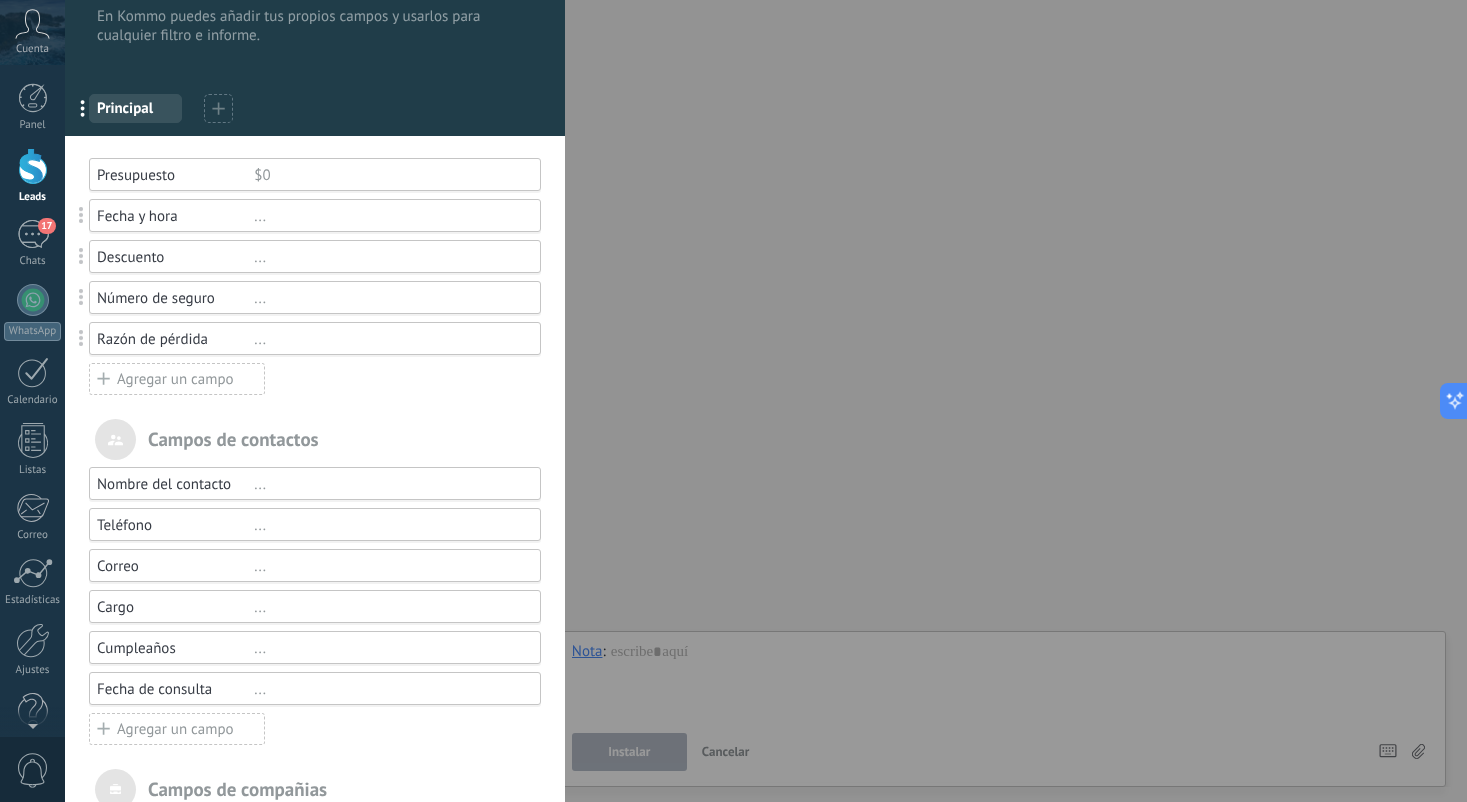 scroll, scrollTop: 56, scrollLeft: 0, axis: vertical 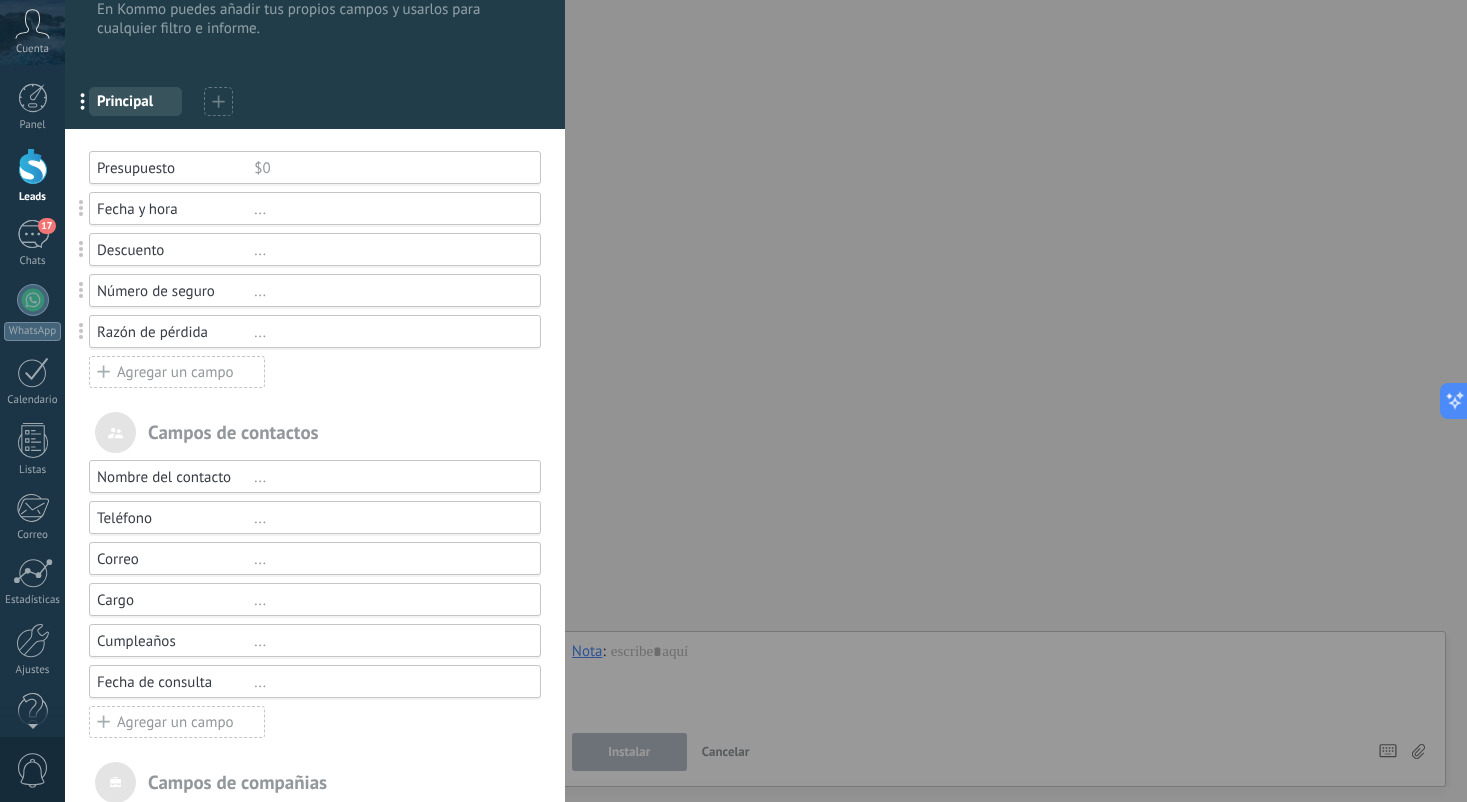 click on "..." at bounding box center (388, 682) 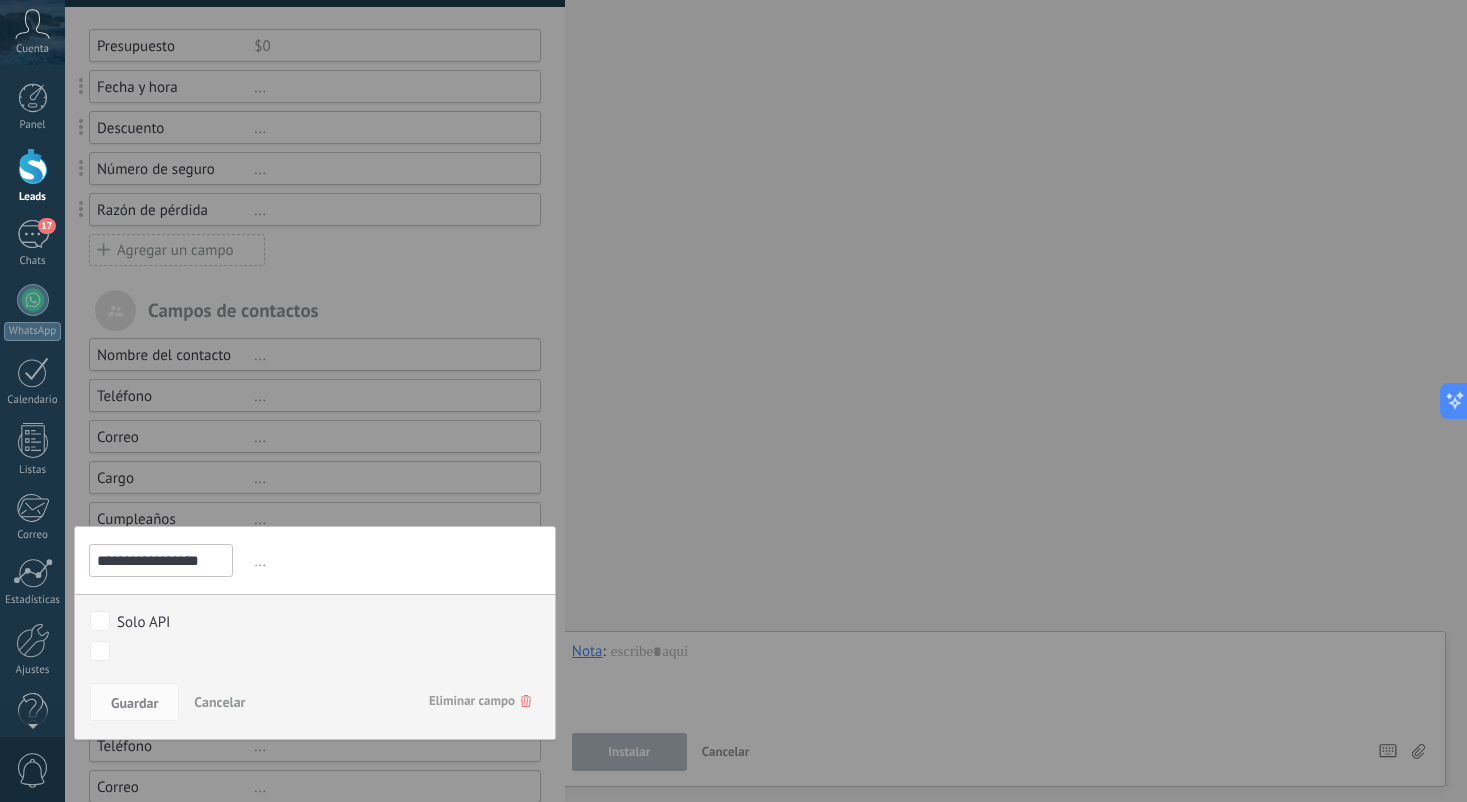 scroll, scrollTop: 178, scrollLeft: 0, axis: vertical 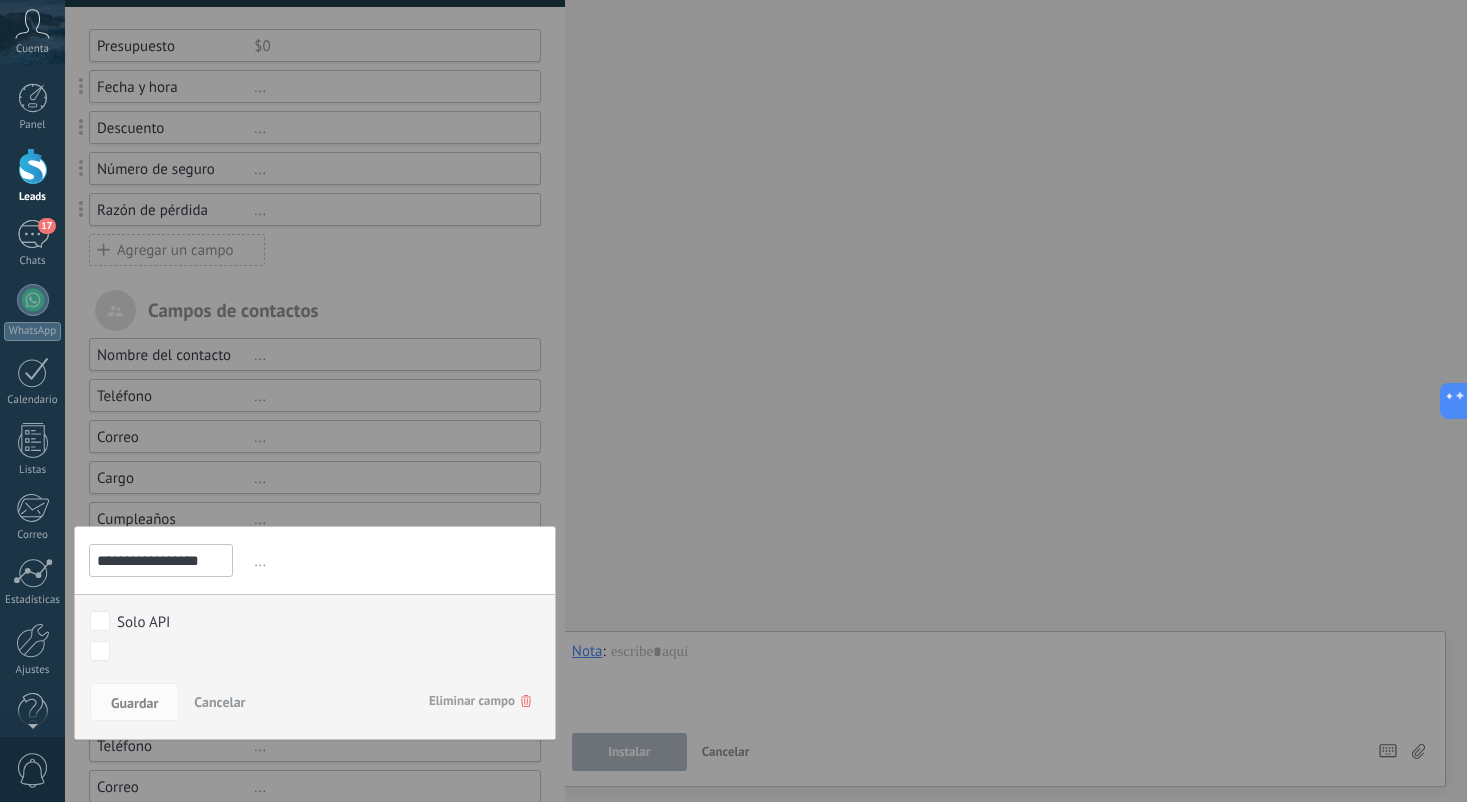 click on "Eliminar campo" at bounding box center (480, 701) 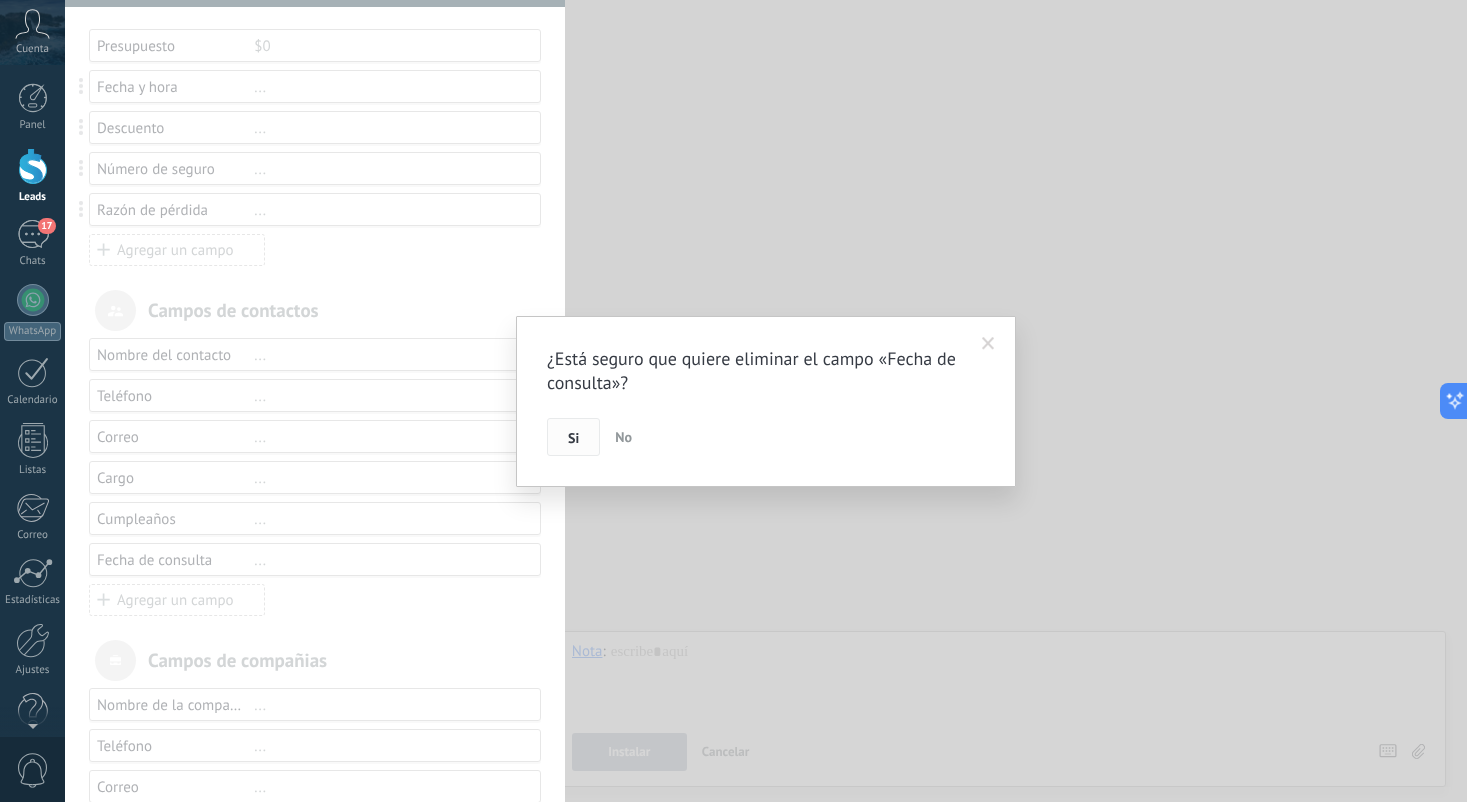 click on "Si" at bounding box center [573, 437] 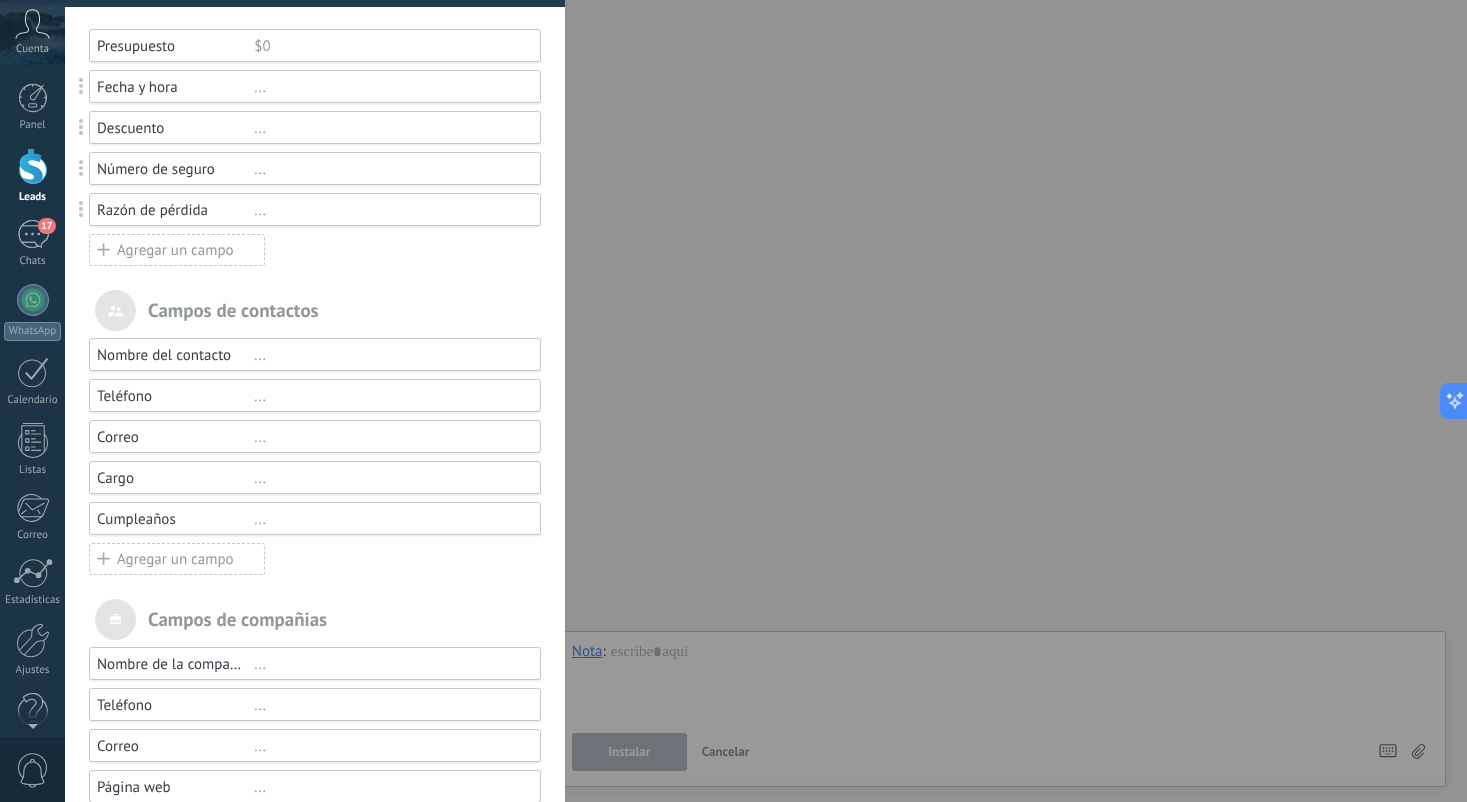 click on "..." at bounding box center (388, 396) 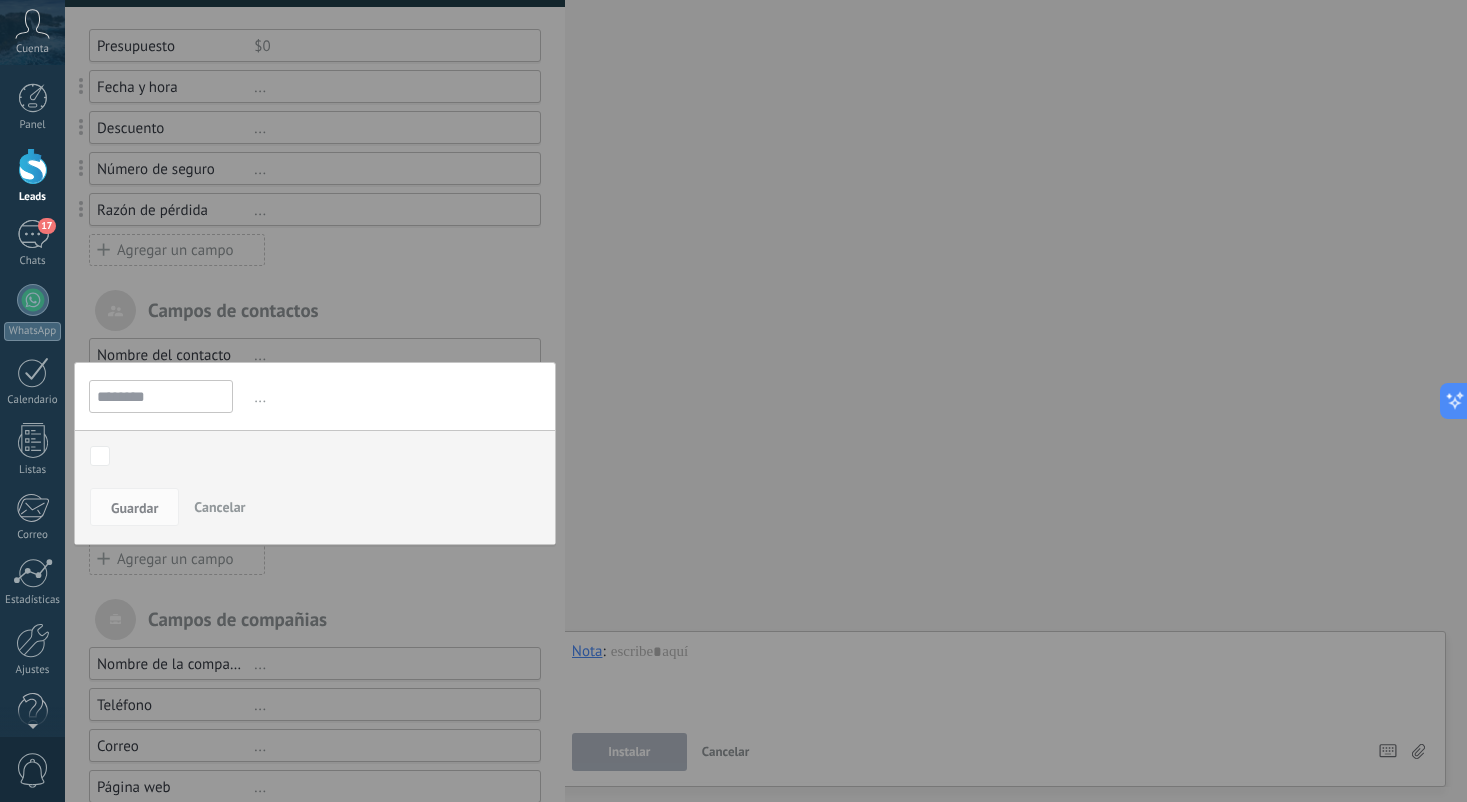 click at bounding box center (315, 371) 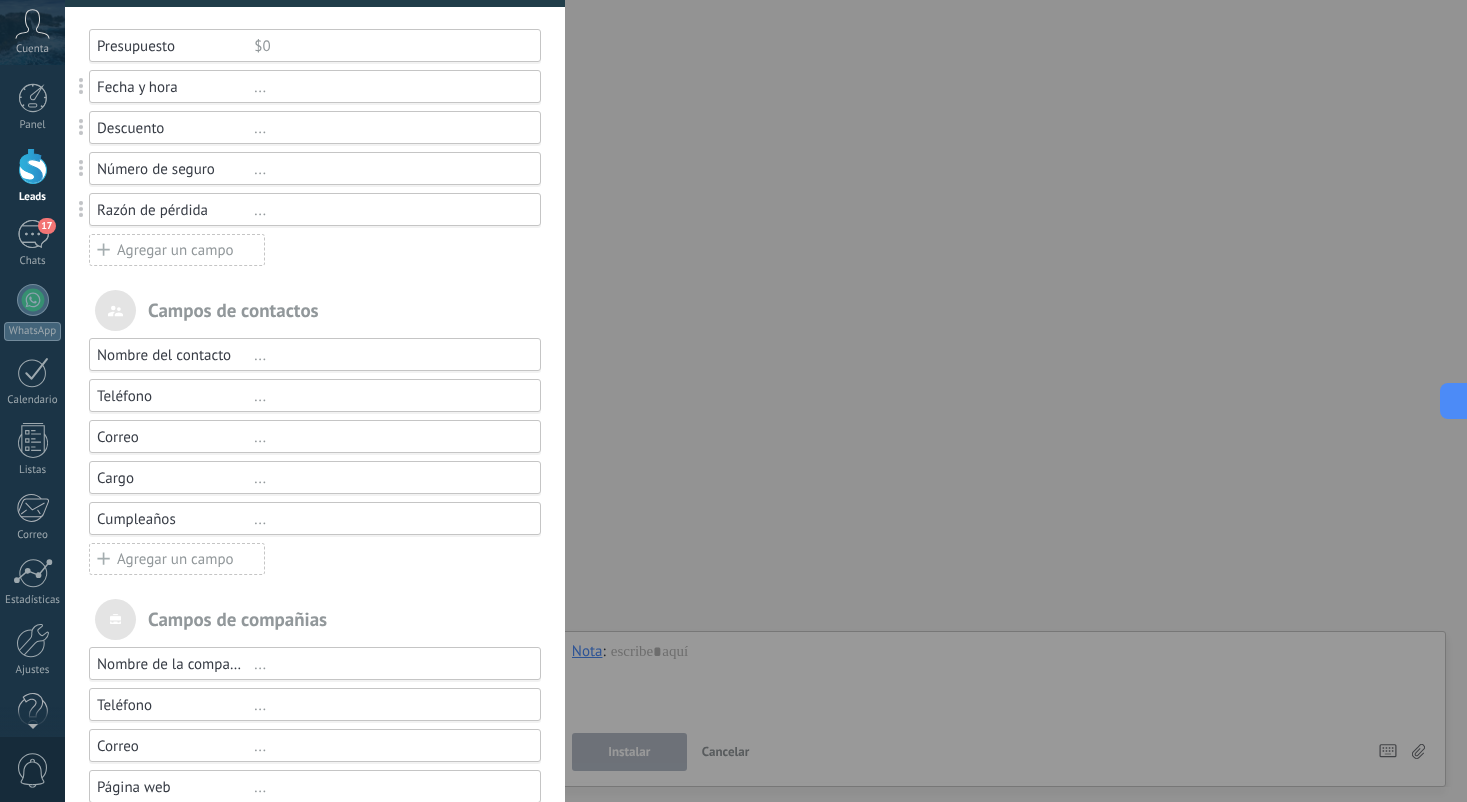 click on "..." at bounding box center (388, 478) 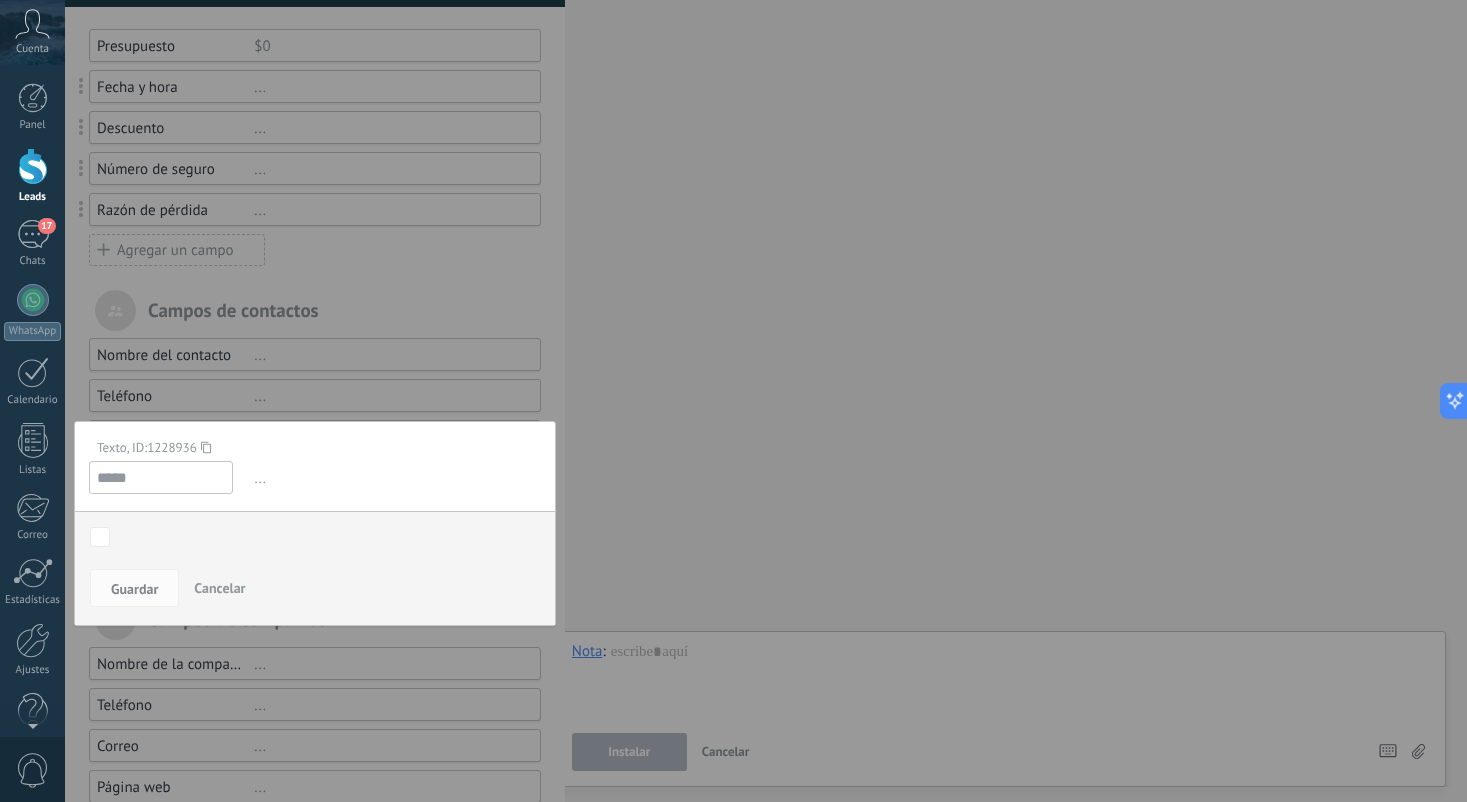 click on "Cancelar" at bounding box center [219, 588] 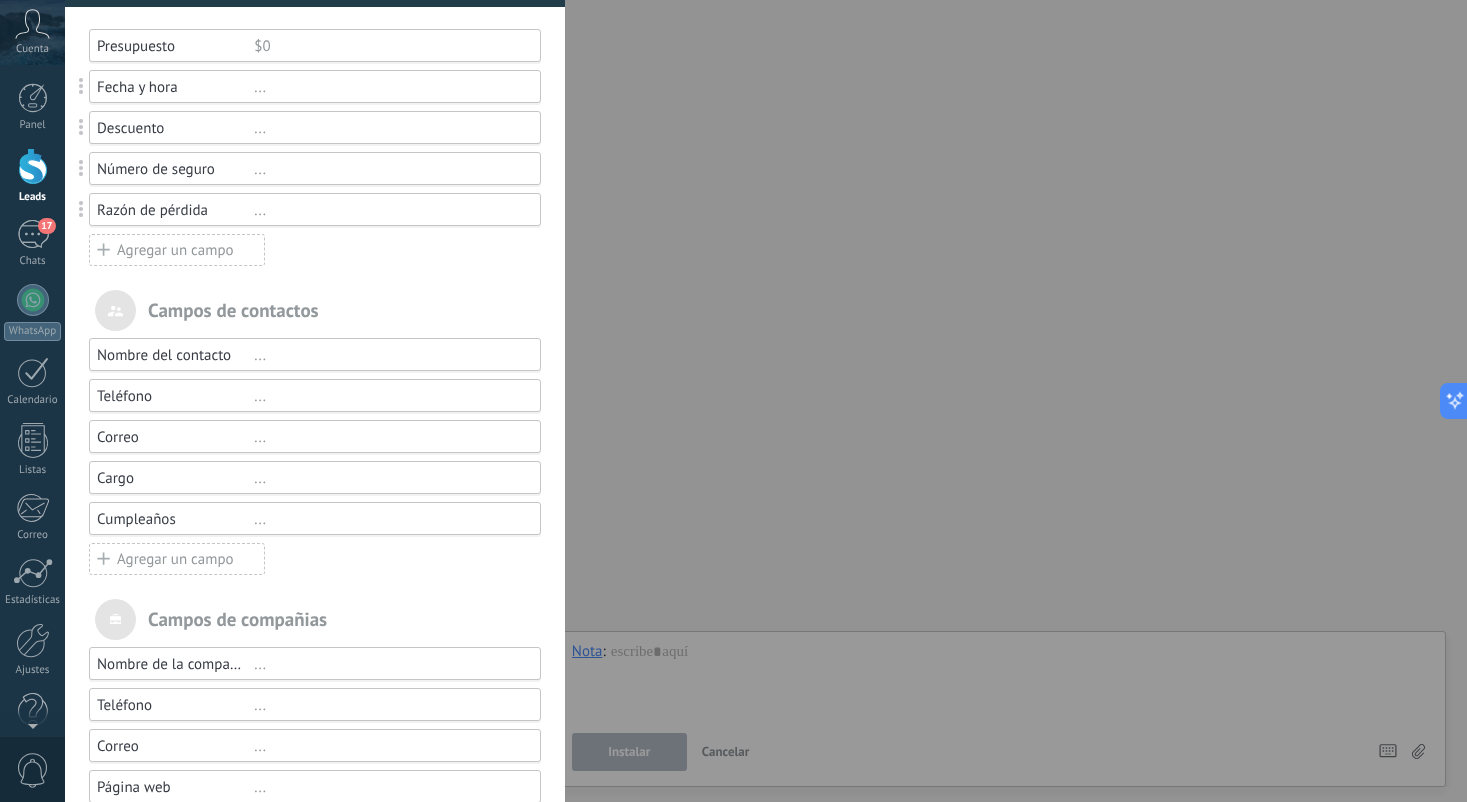 click on "Cargo" at bounding box center [175, 478] 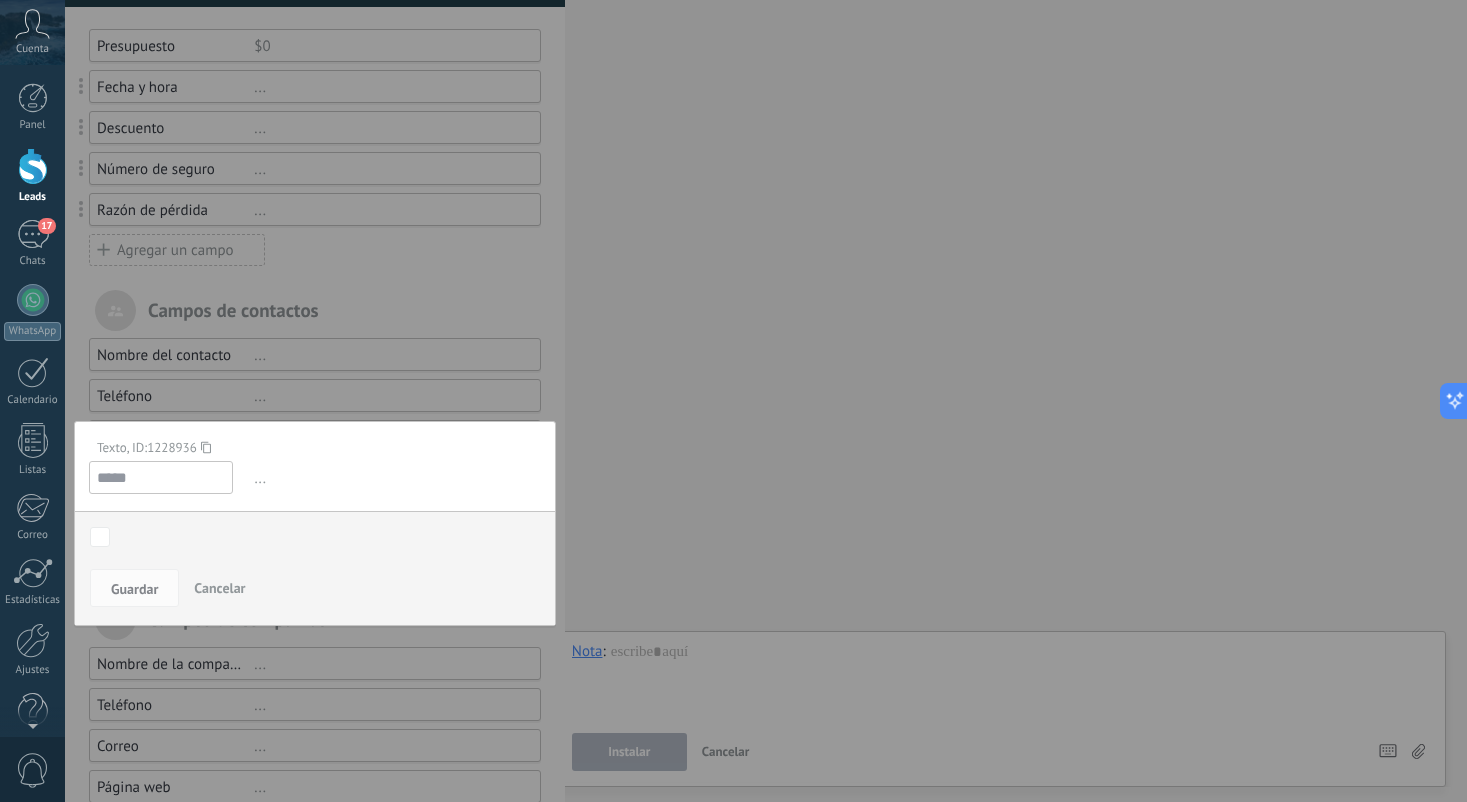 click on "*****" at bounding box center (161, 477) 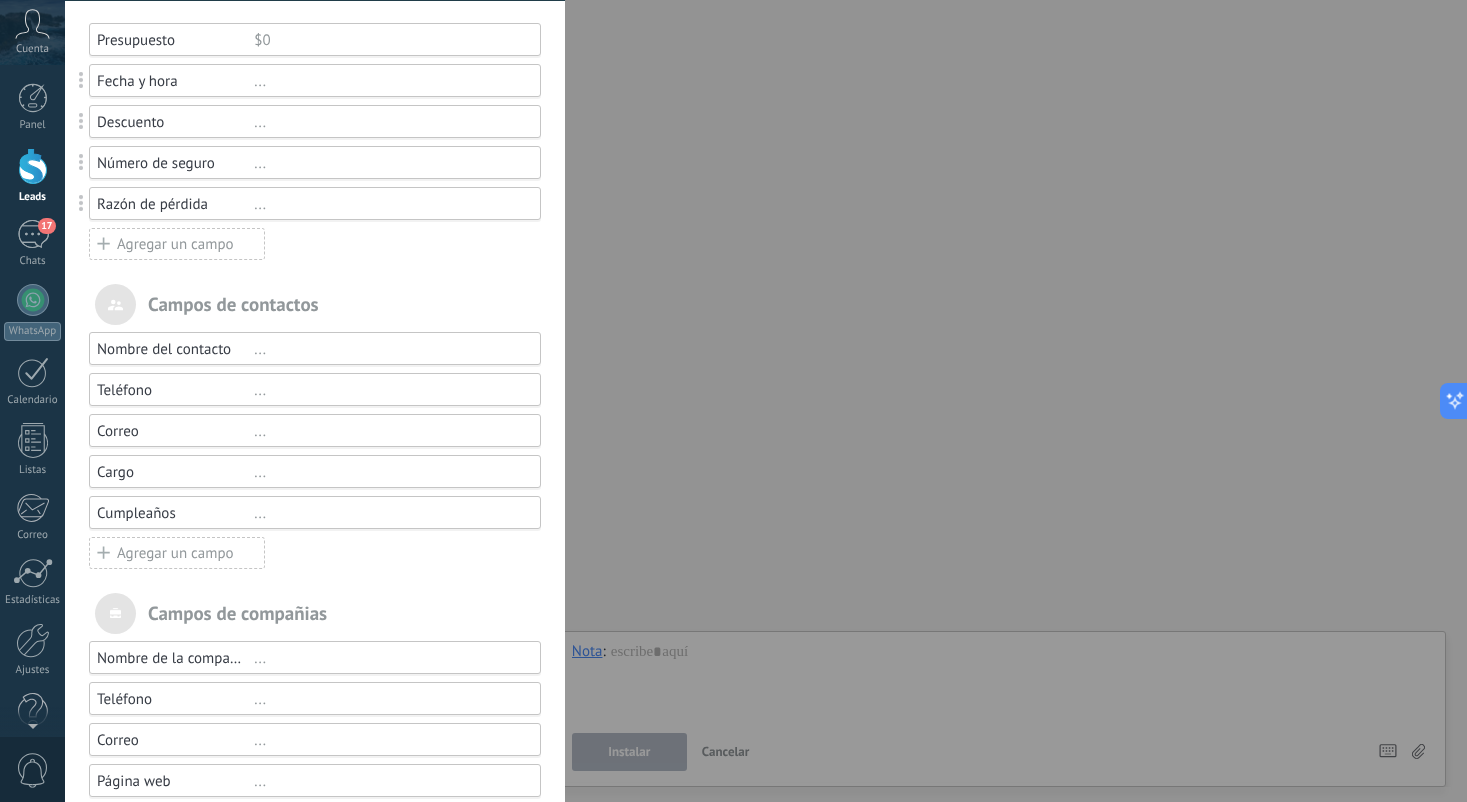 scroll, scrollTop: 188, scrollLeft: 0, axis: vertical 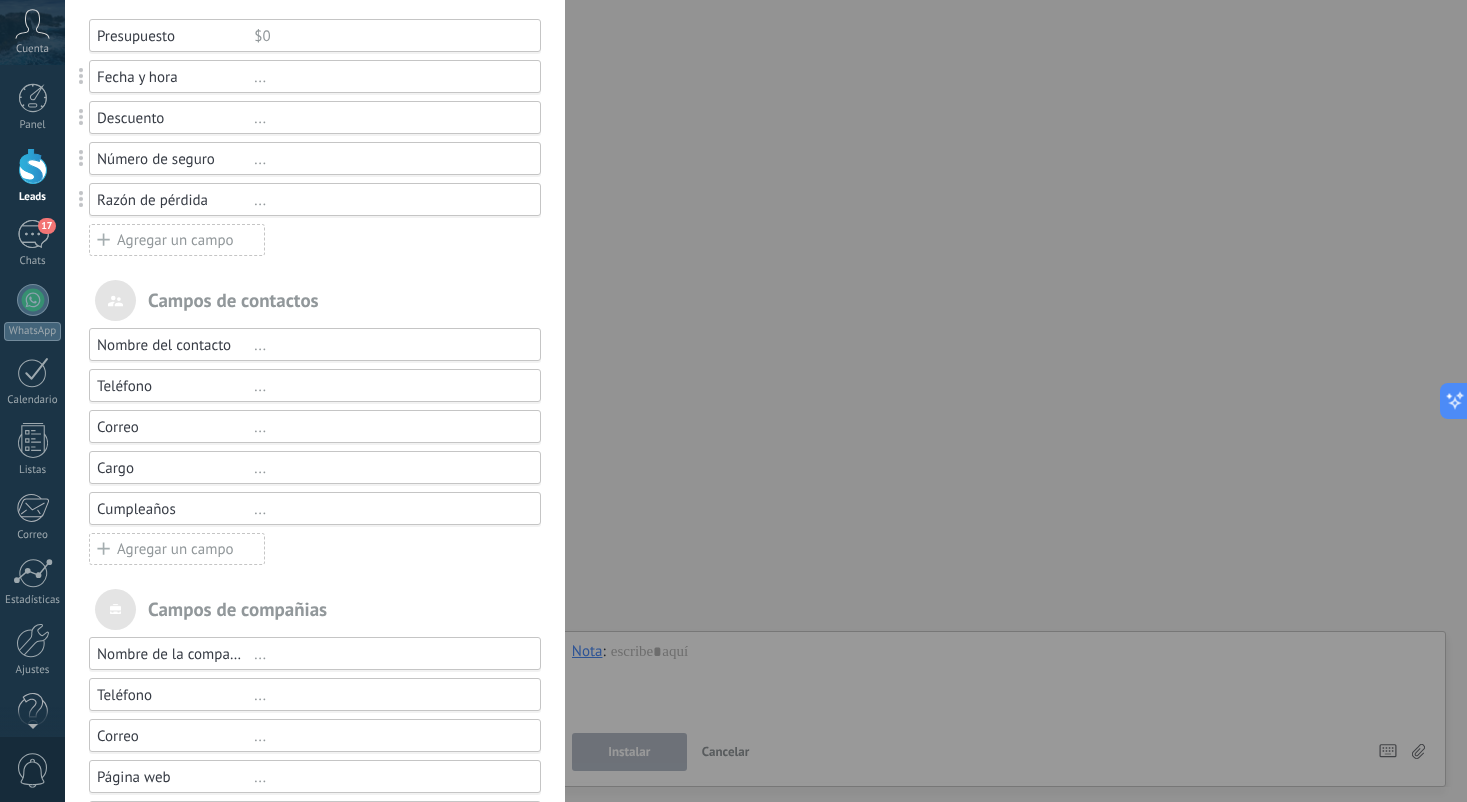 click on "..." at bounding box center (388, 509) 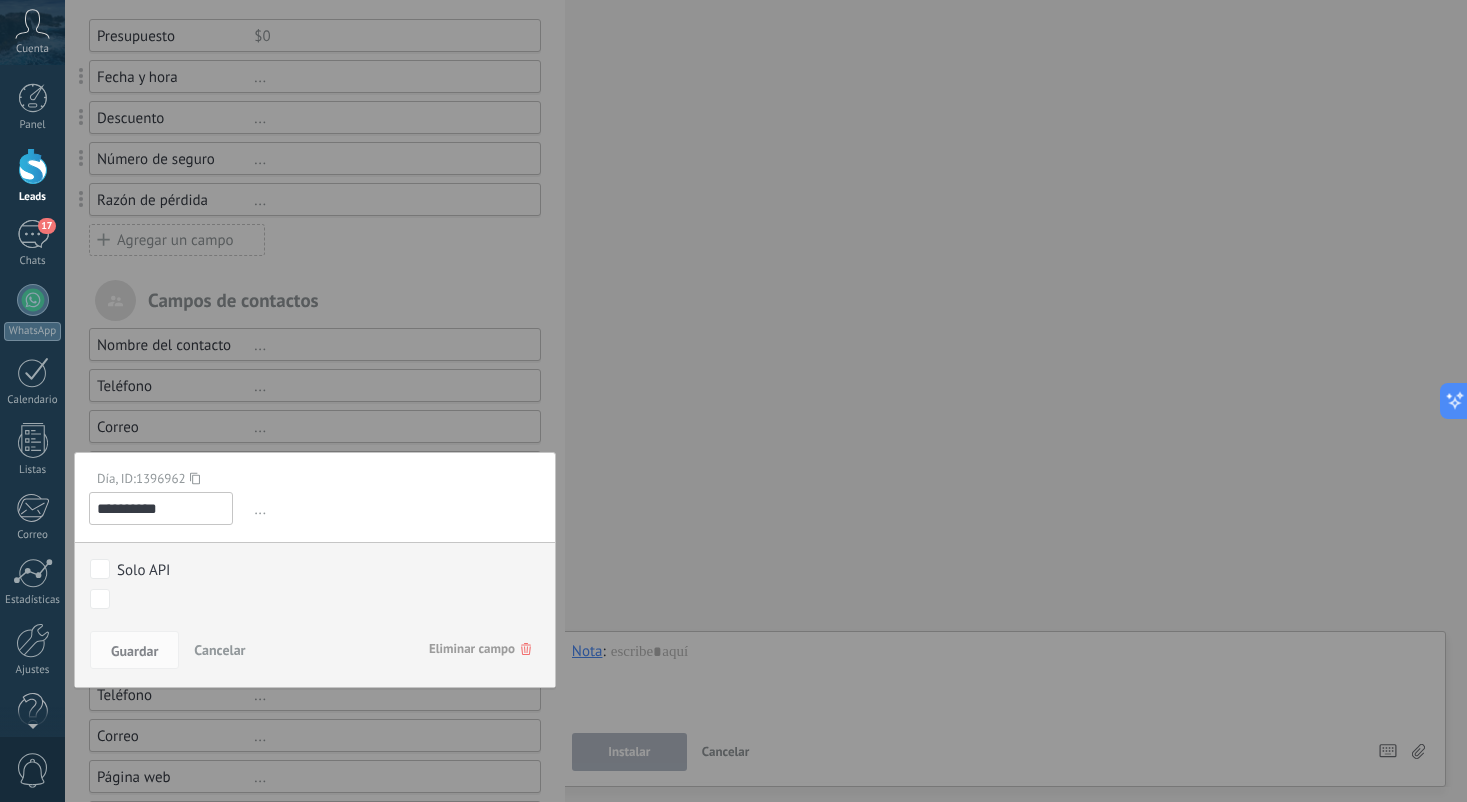 click on "Cancelar" at bounding box center [219, 650] 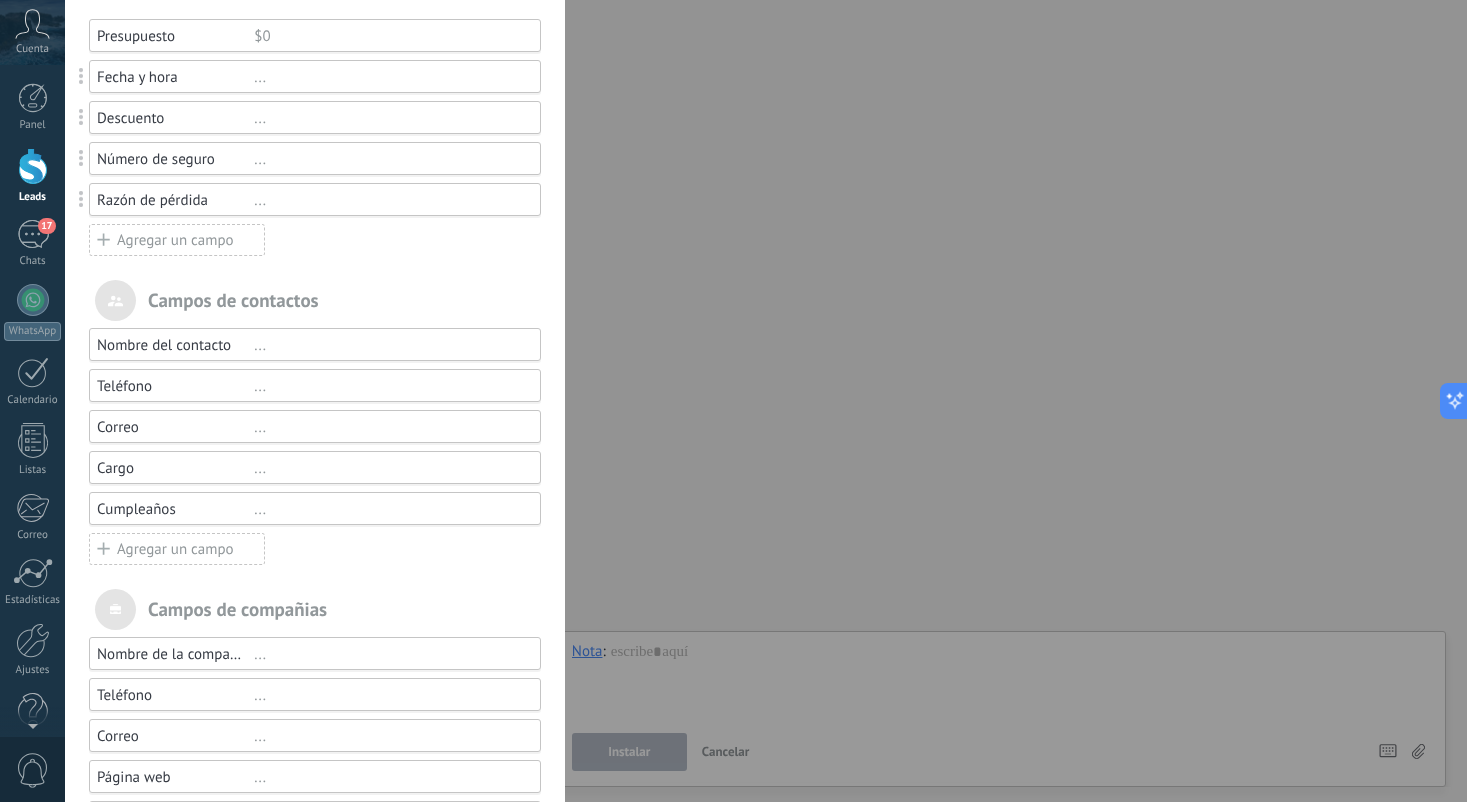 click on "Agregar un campo" at bounding box center [177, 240] 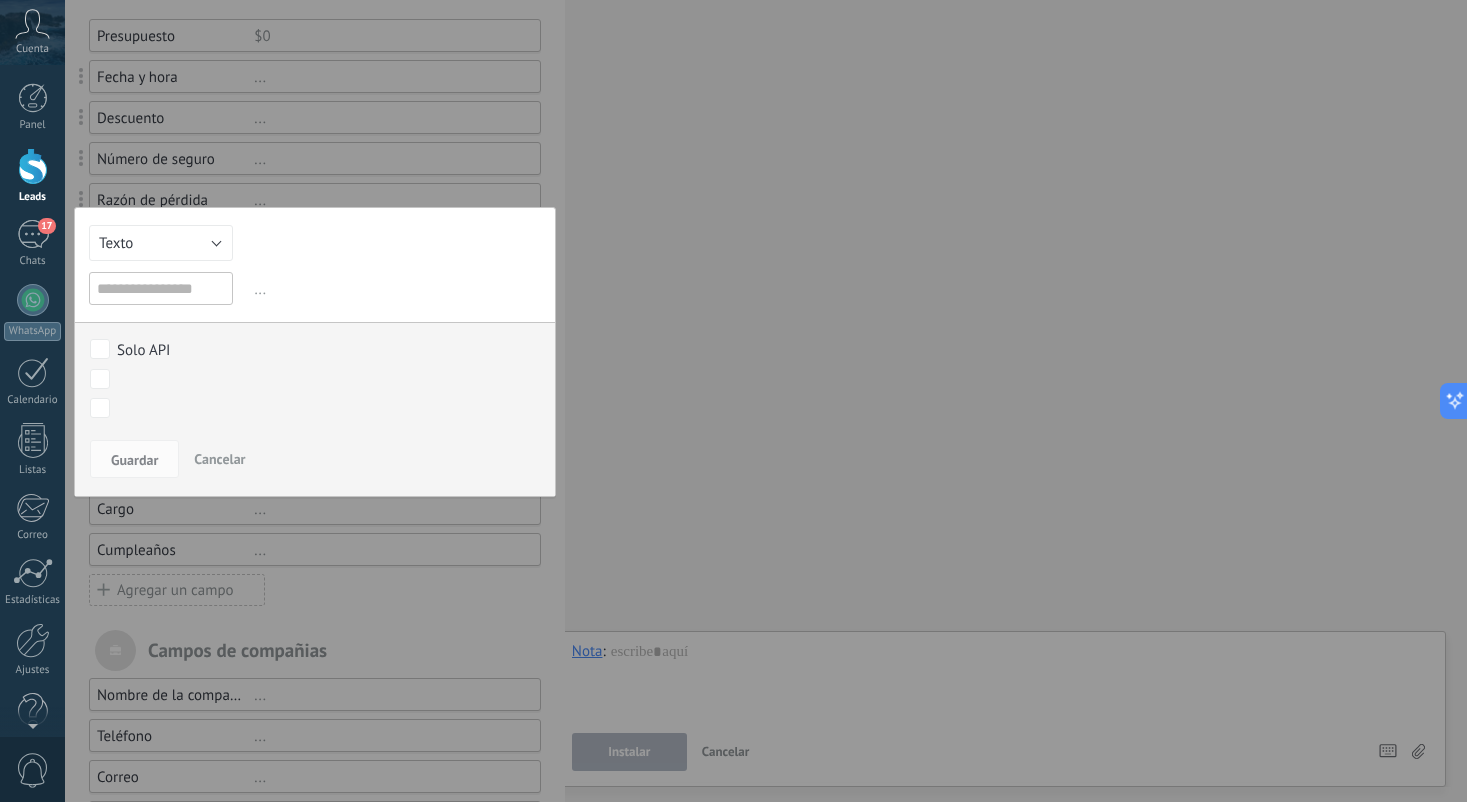 click on "Texto" at bounding box center (161, 243) 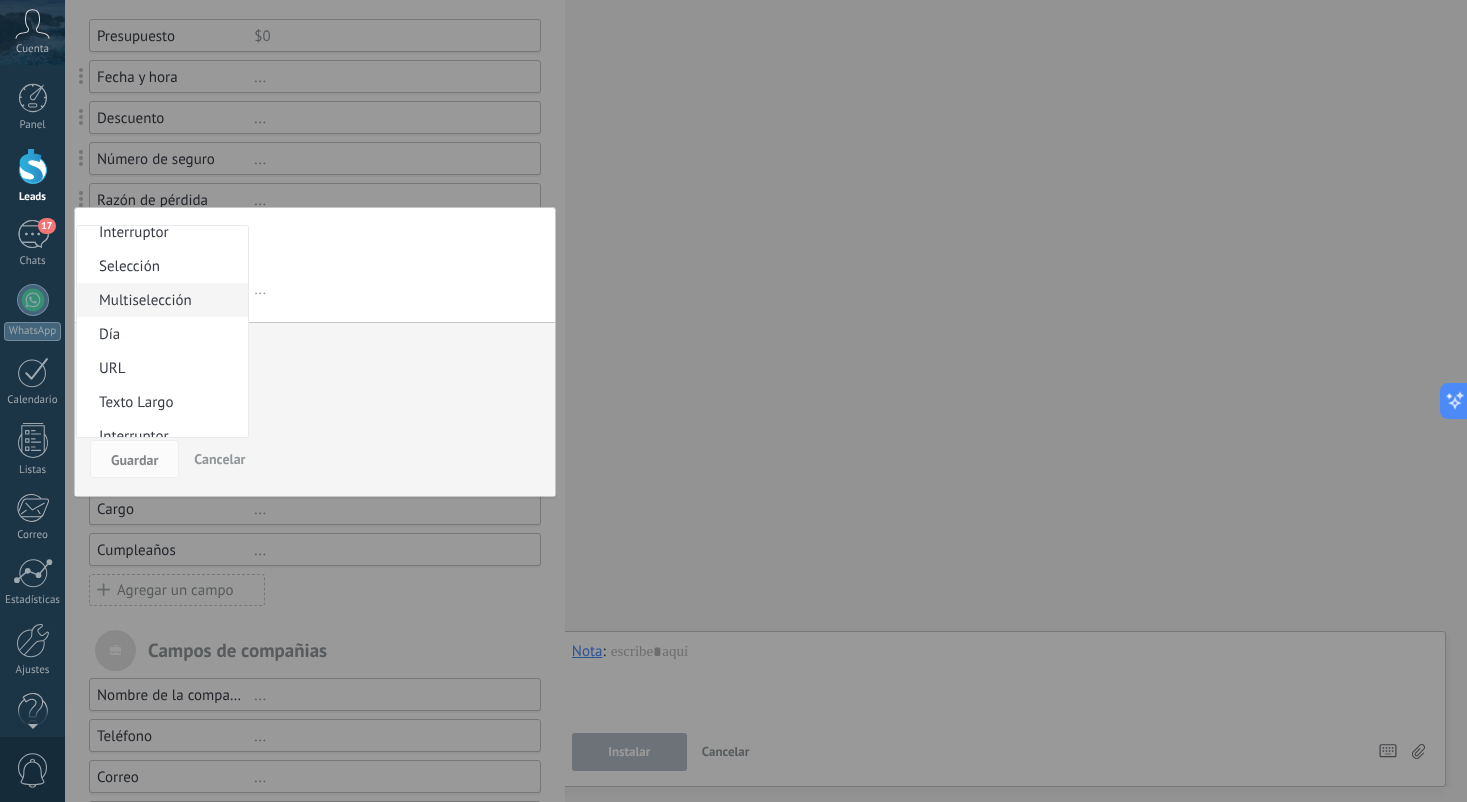 scroll, scrollTop: 95, scrollLeft: 0, axis: vertical 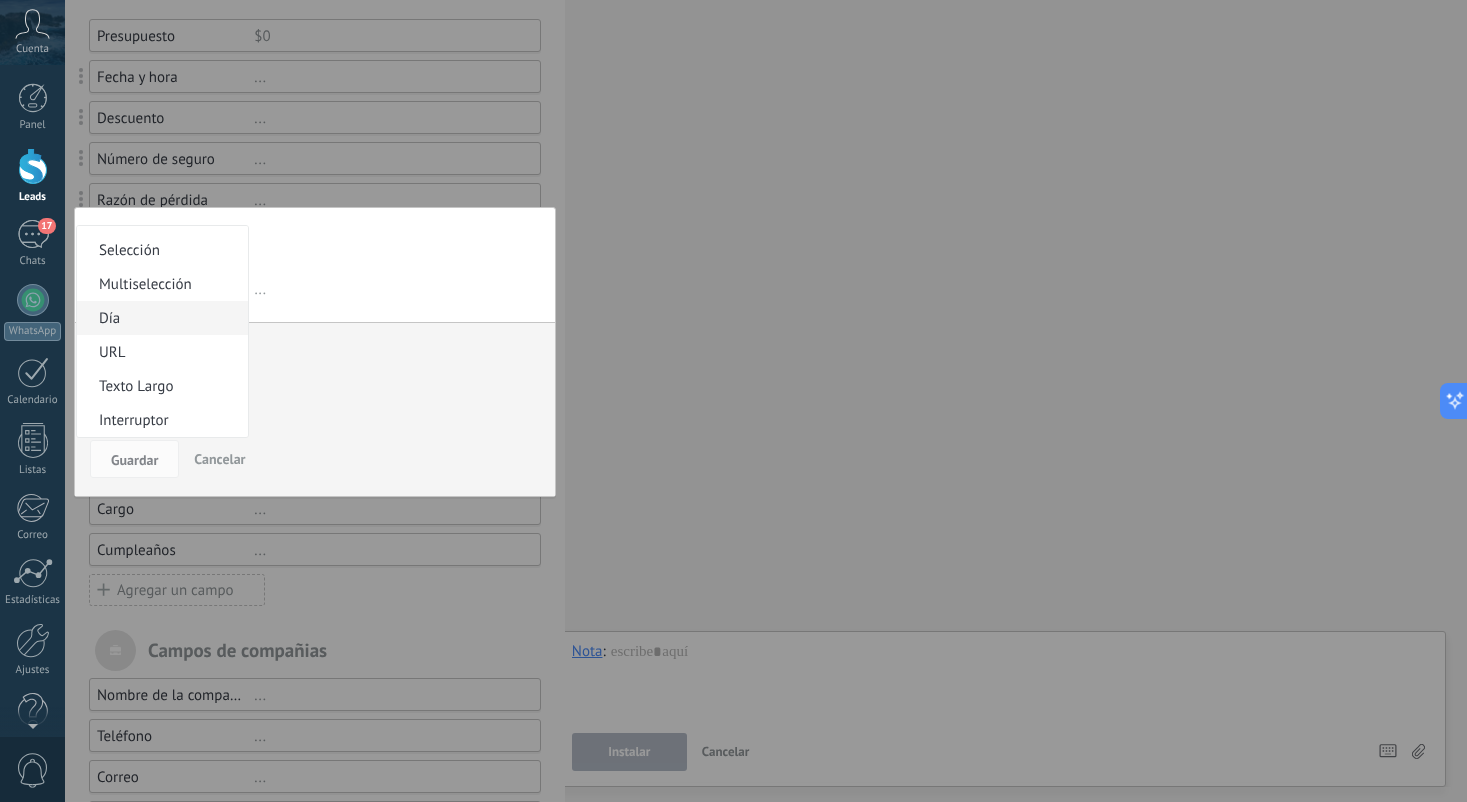 click on "Día" at bounding box center [159, 318] 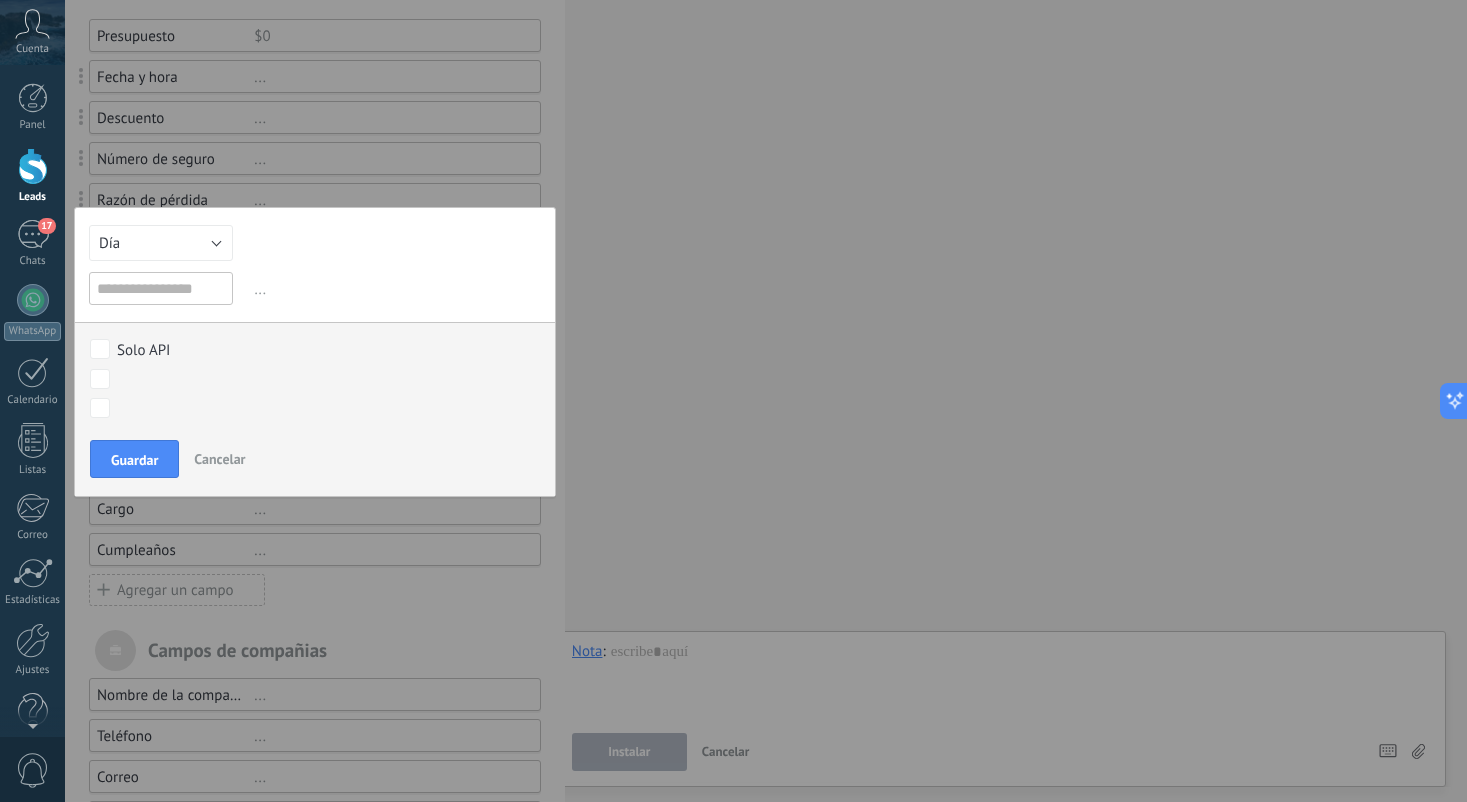 click on "Cancelar" at bounding box center (219, 459) 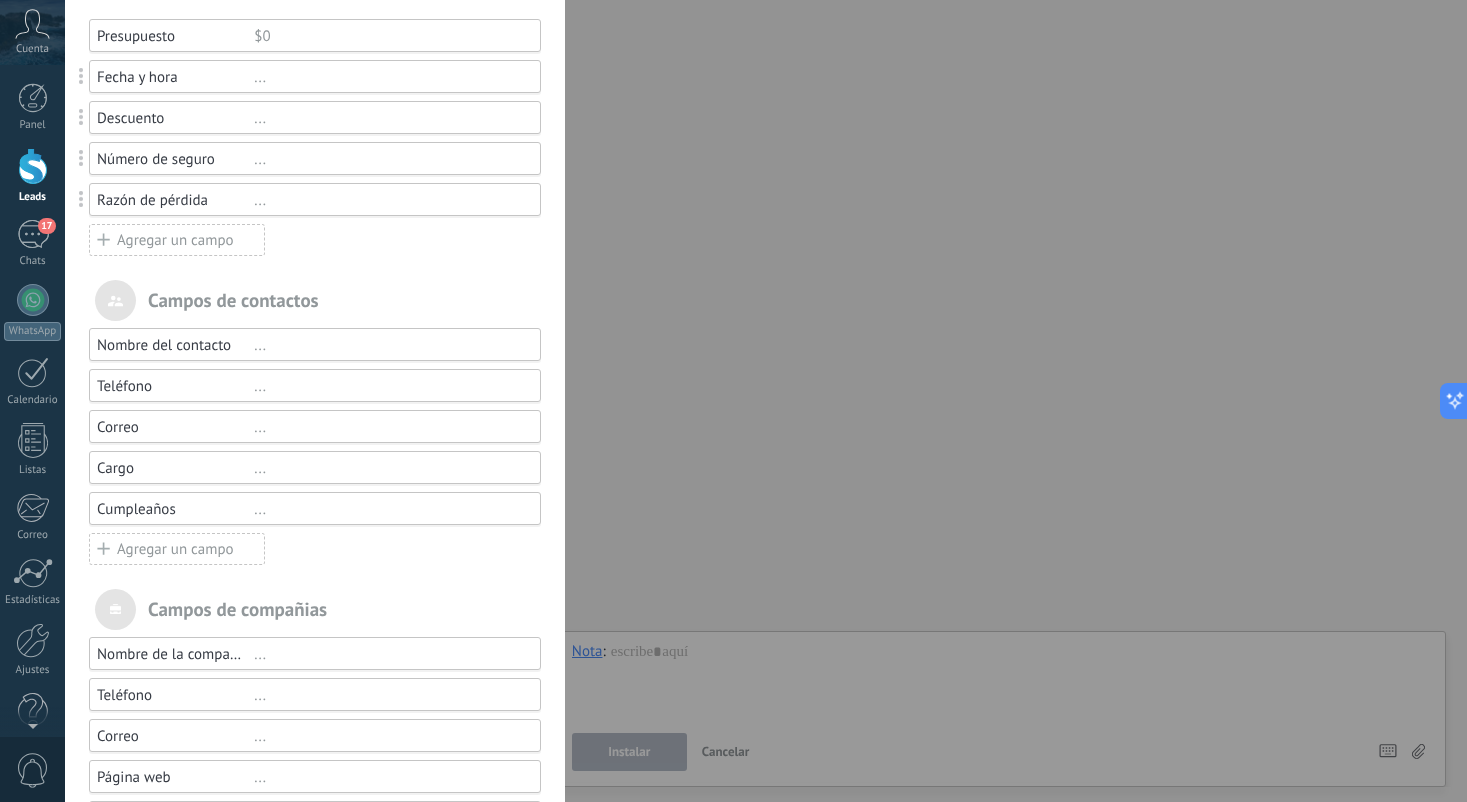 click on "Agregar un campo" at bounding box center [177, 549] 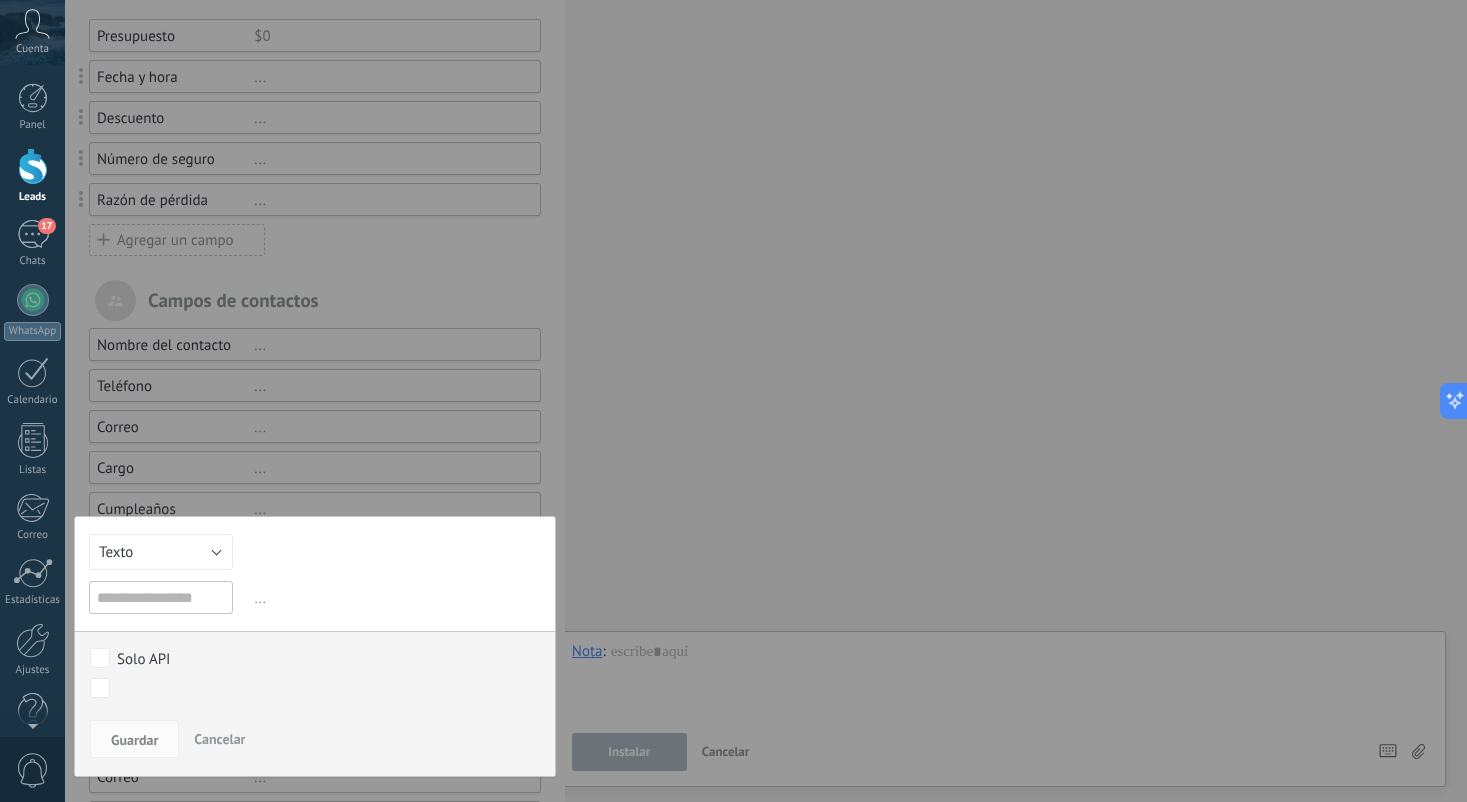 click on "Texto" at bounding box center [161, 552] 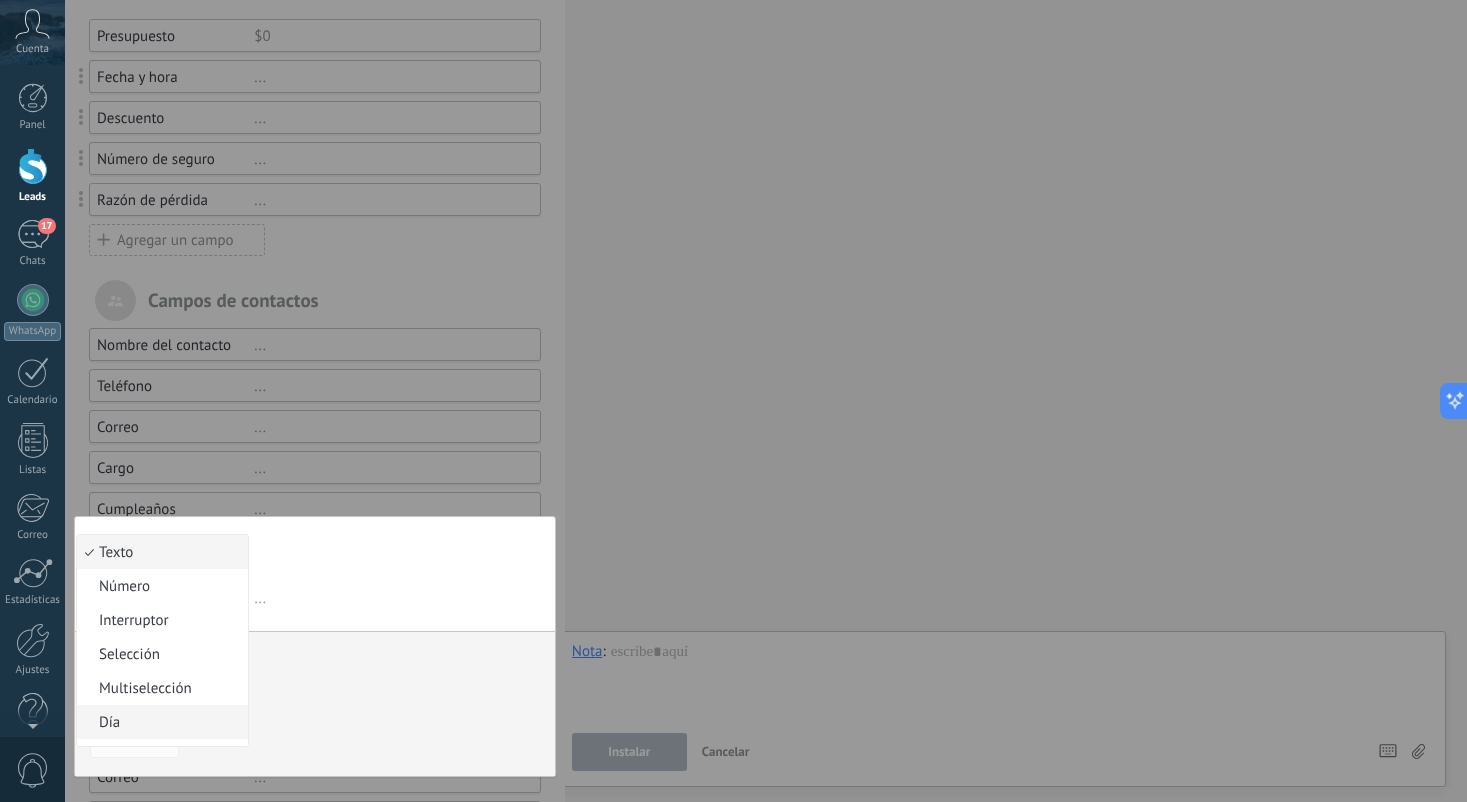 click on "Día" at bounding box center (162, 722) 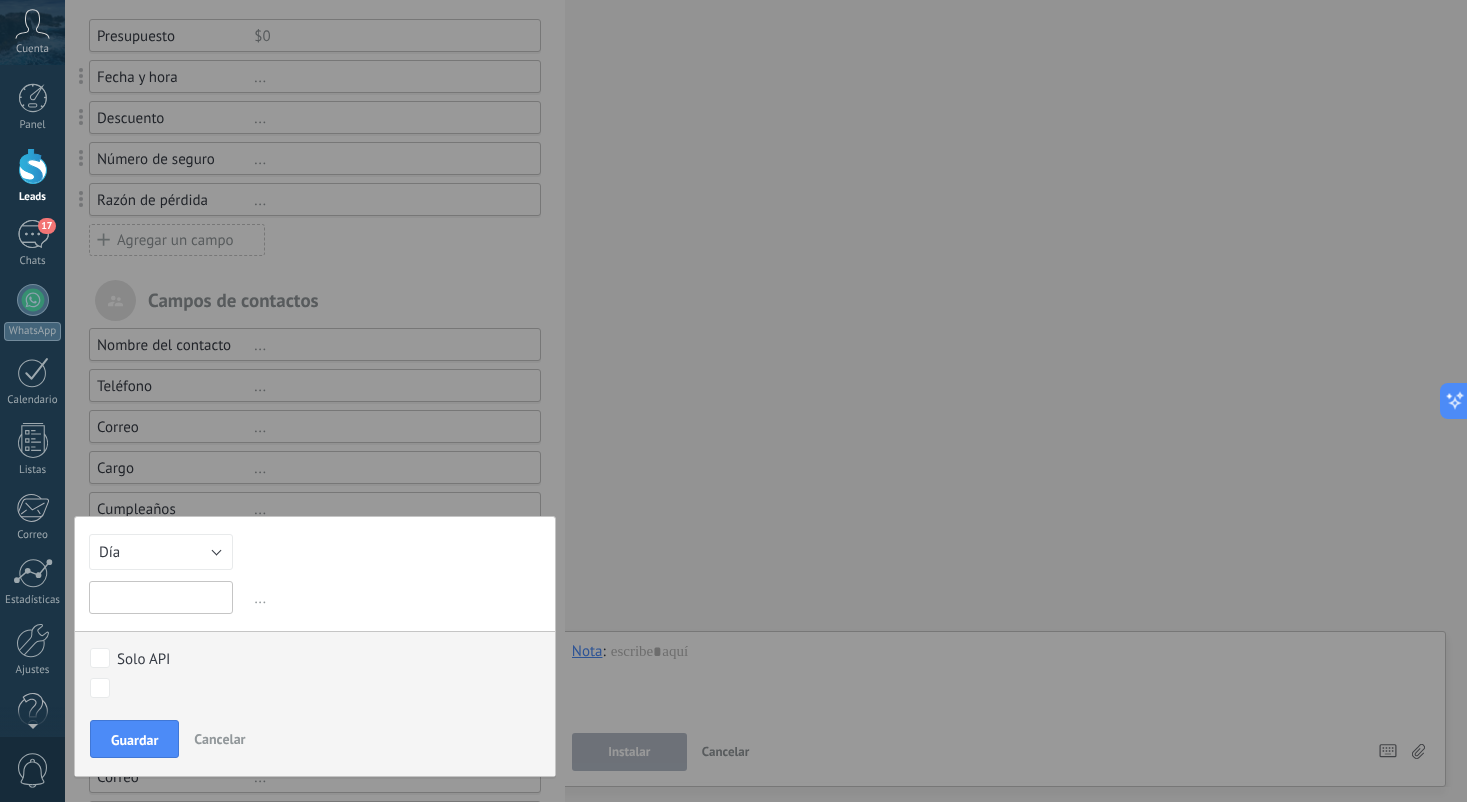 click at bounding box center (161, 597) 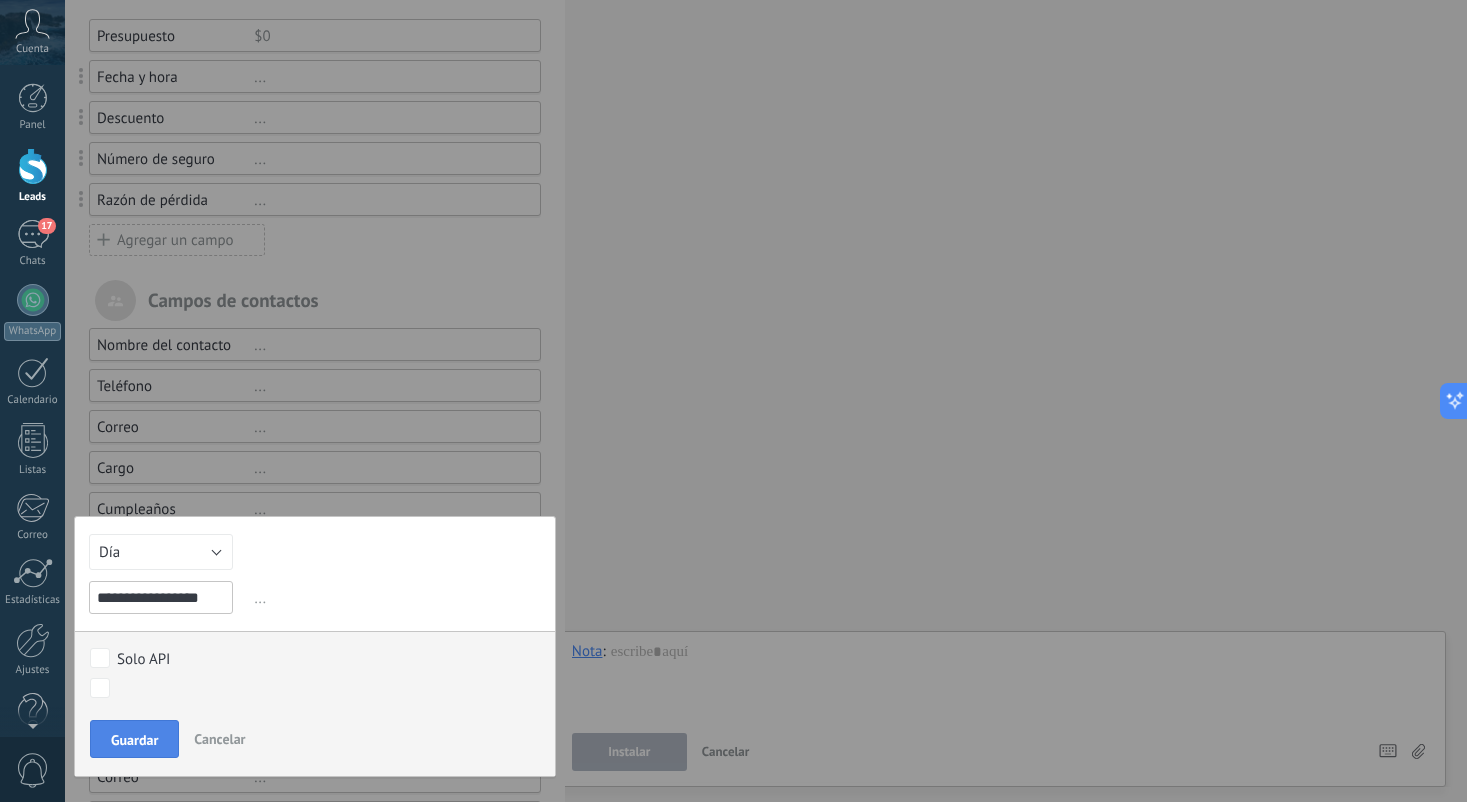 click on "Guardar" at bounding box center (134, 739) 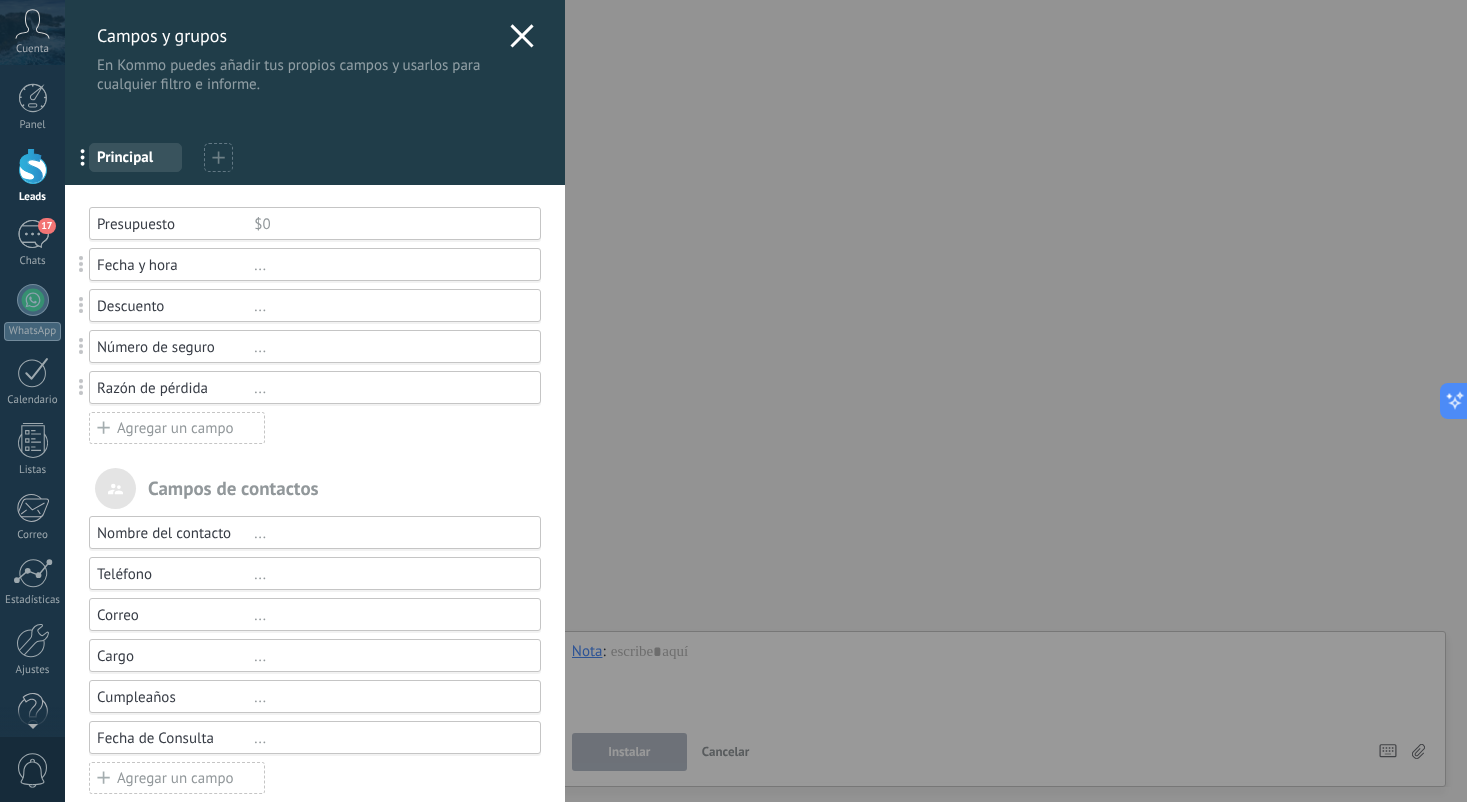 scroll, scrollTop: 0, scrollLeft: 0, axis: both 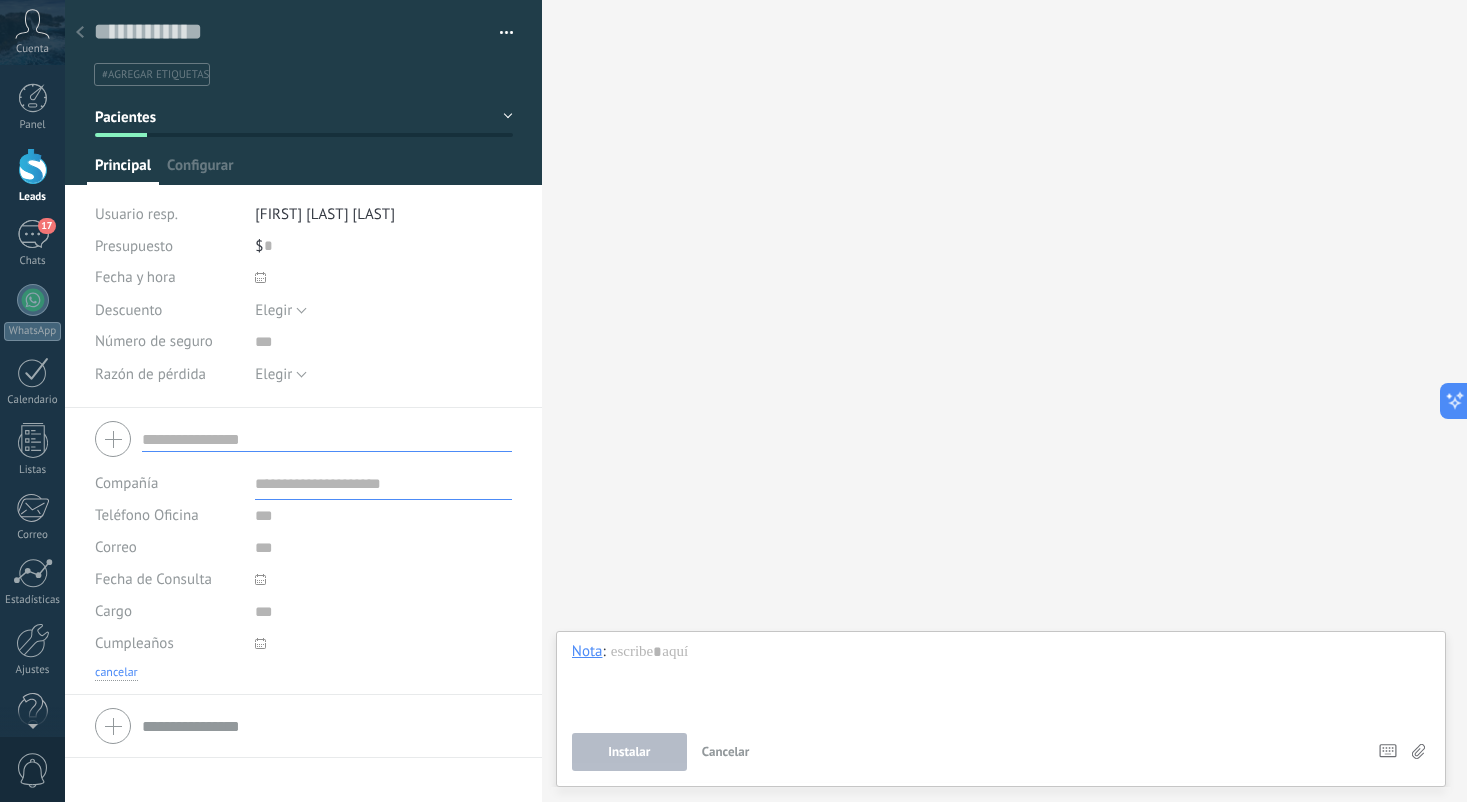 click on "cancelar" at bounding box center (116, 673) 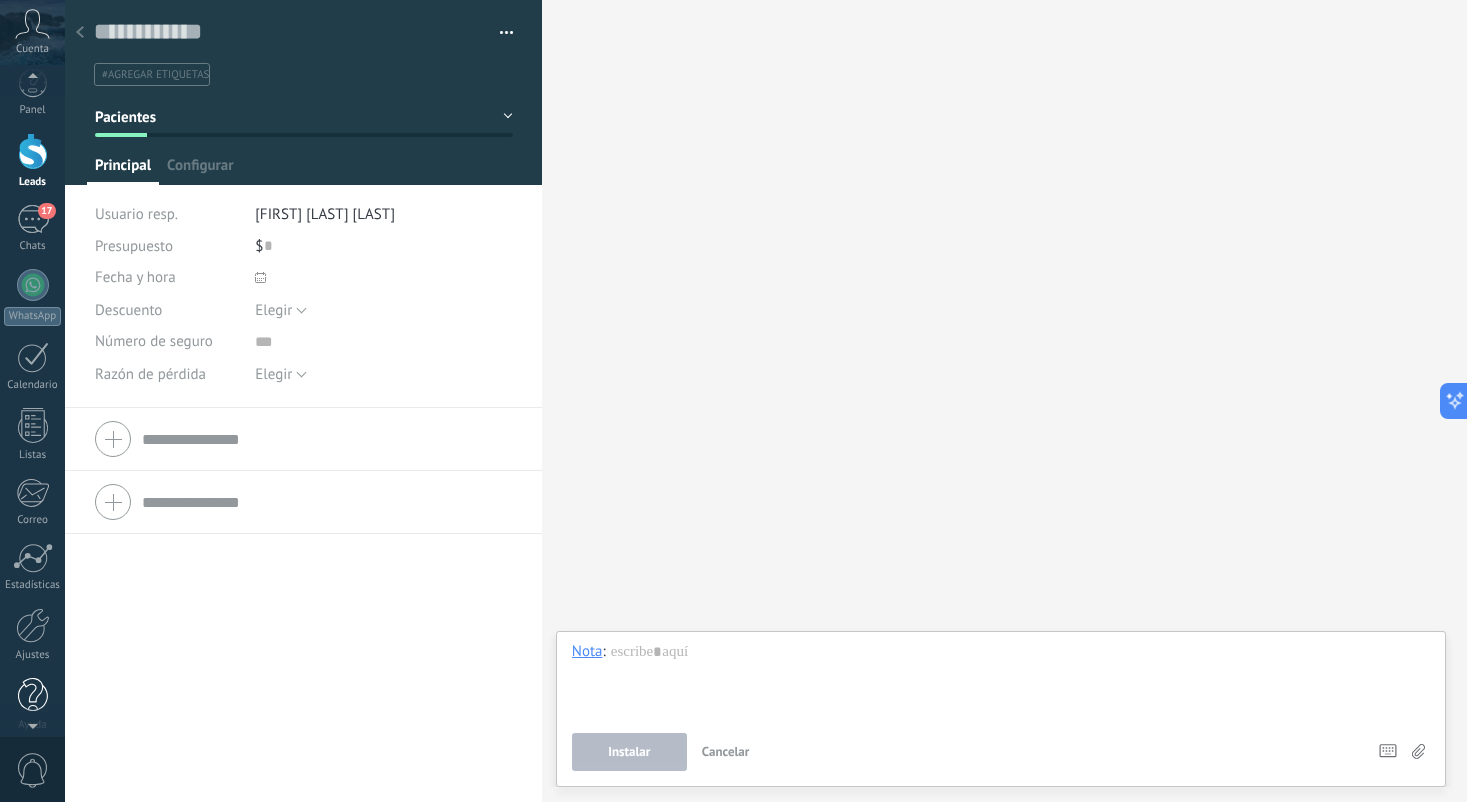 scroll, scrollTop: 30, scrollLeft: 0, axis: vertical 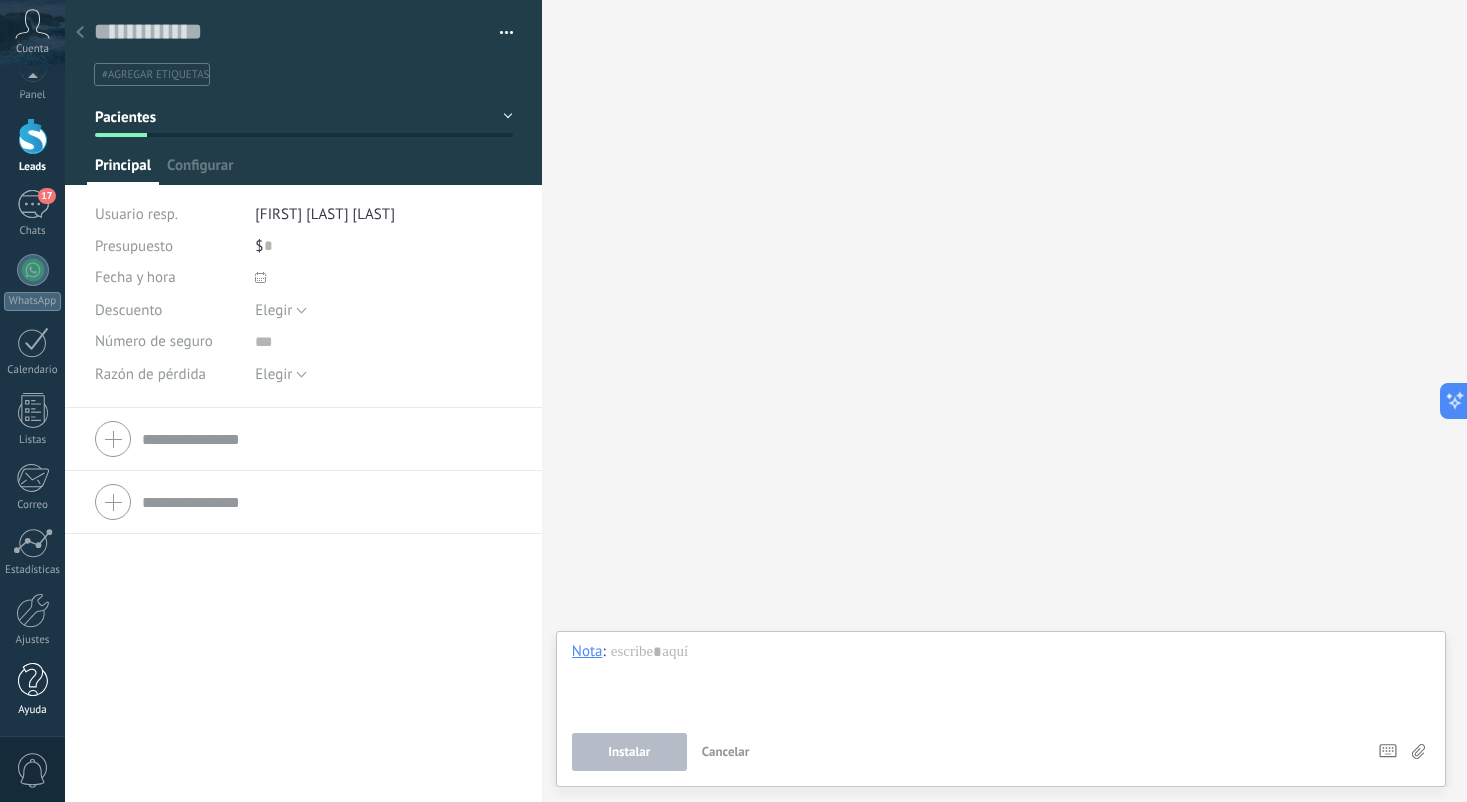 click at bounding box center (33, 680) 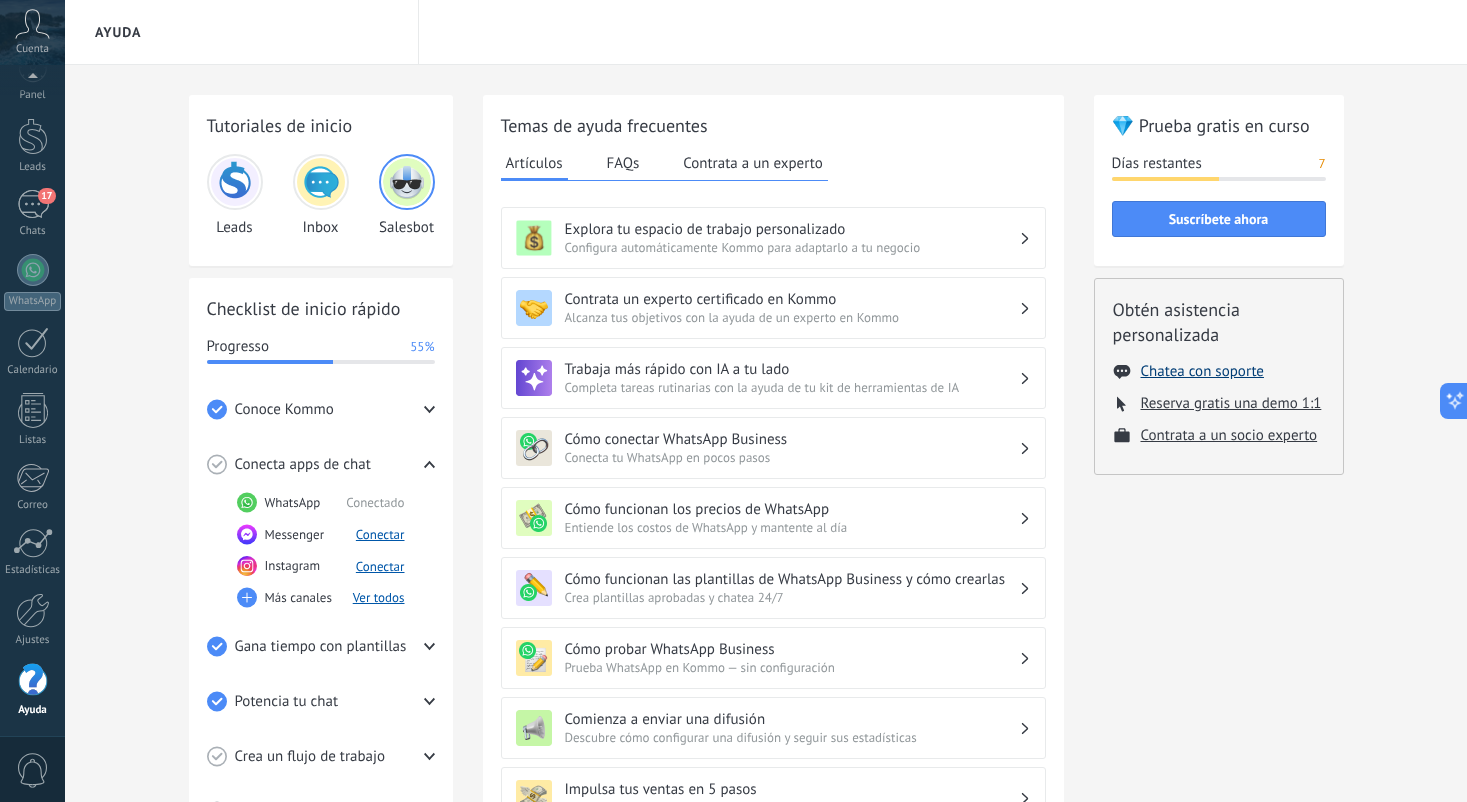 click on "Chatea con soporte" at bounding box center (1202, 371) 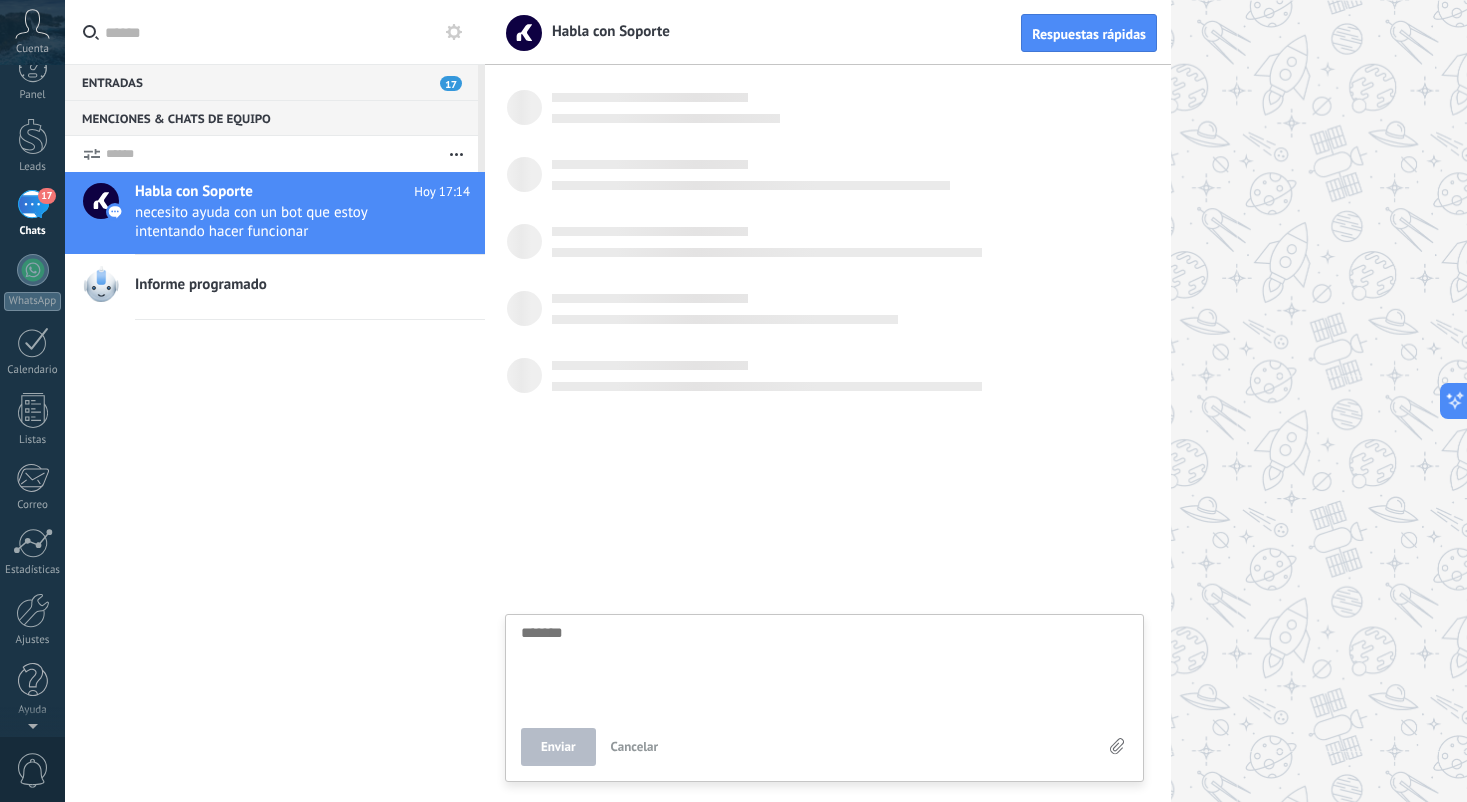 scroll, scrollTop: 19, scrollLeft: 0, axis: vertical 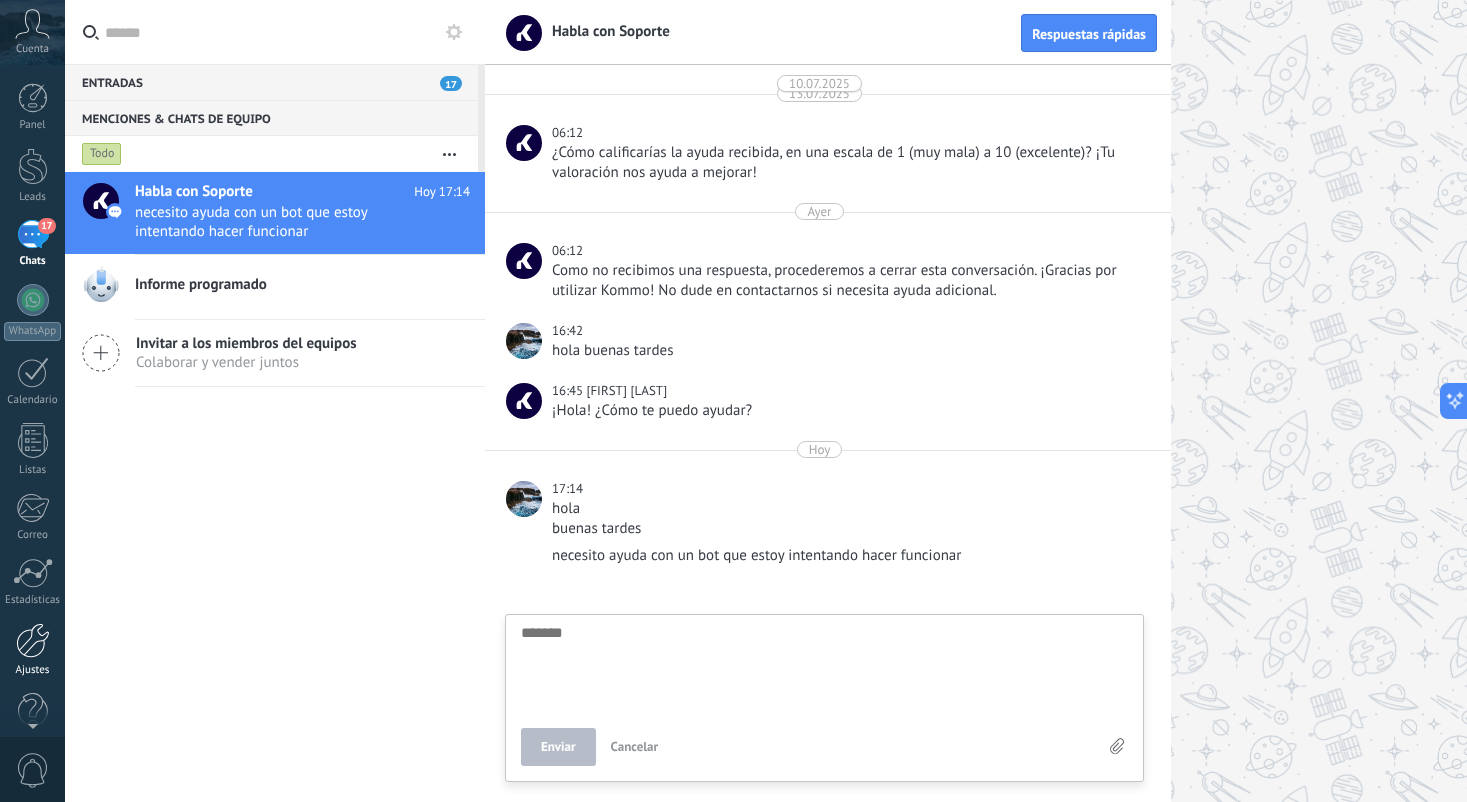 click at bounding box center (33, 640) 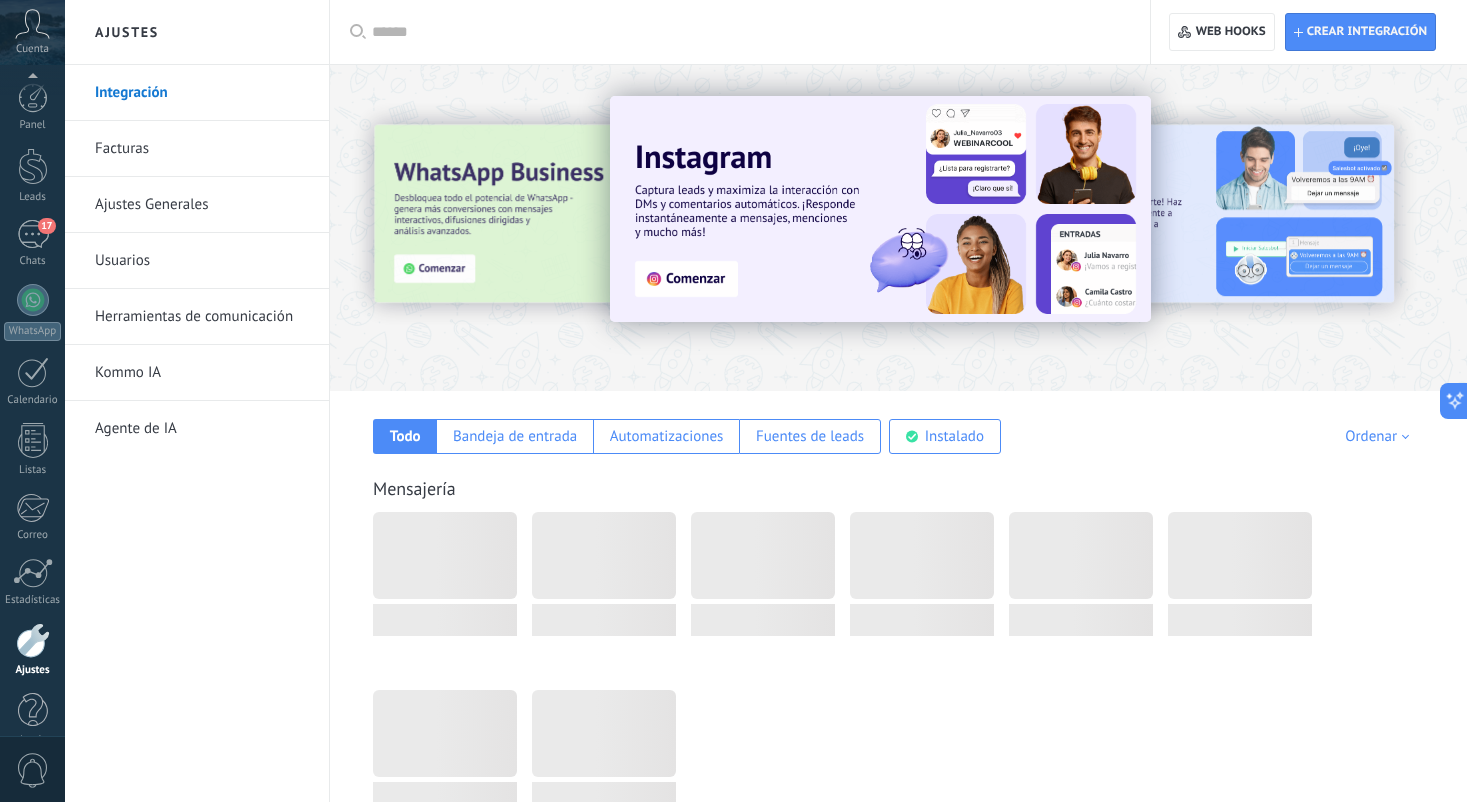 scroll, scrollTop: 30, scrollLeft: 0, axis: vertical 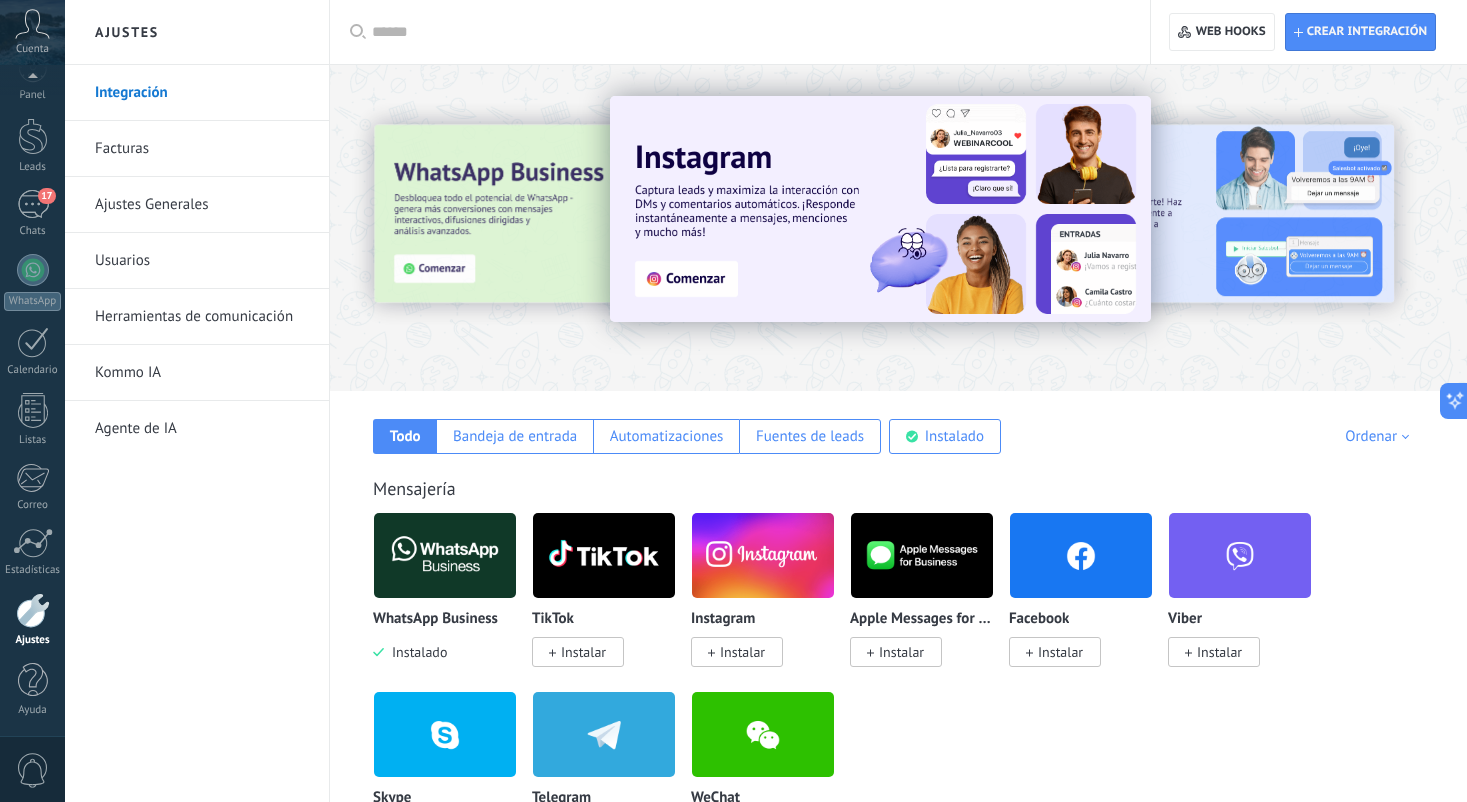 click on "Kommo IA" at bounding box center (202, 373) 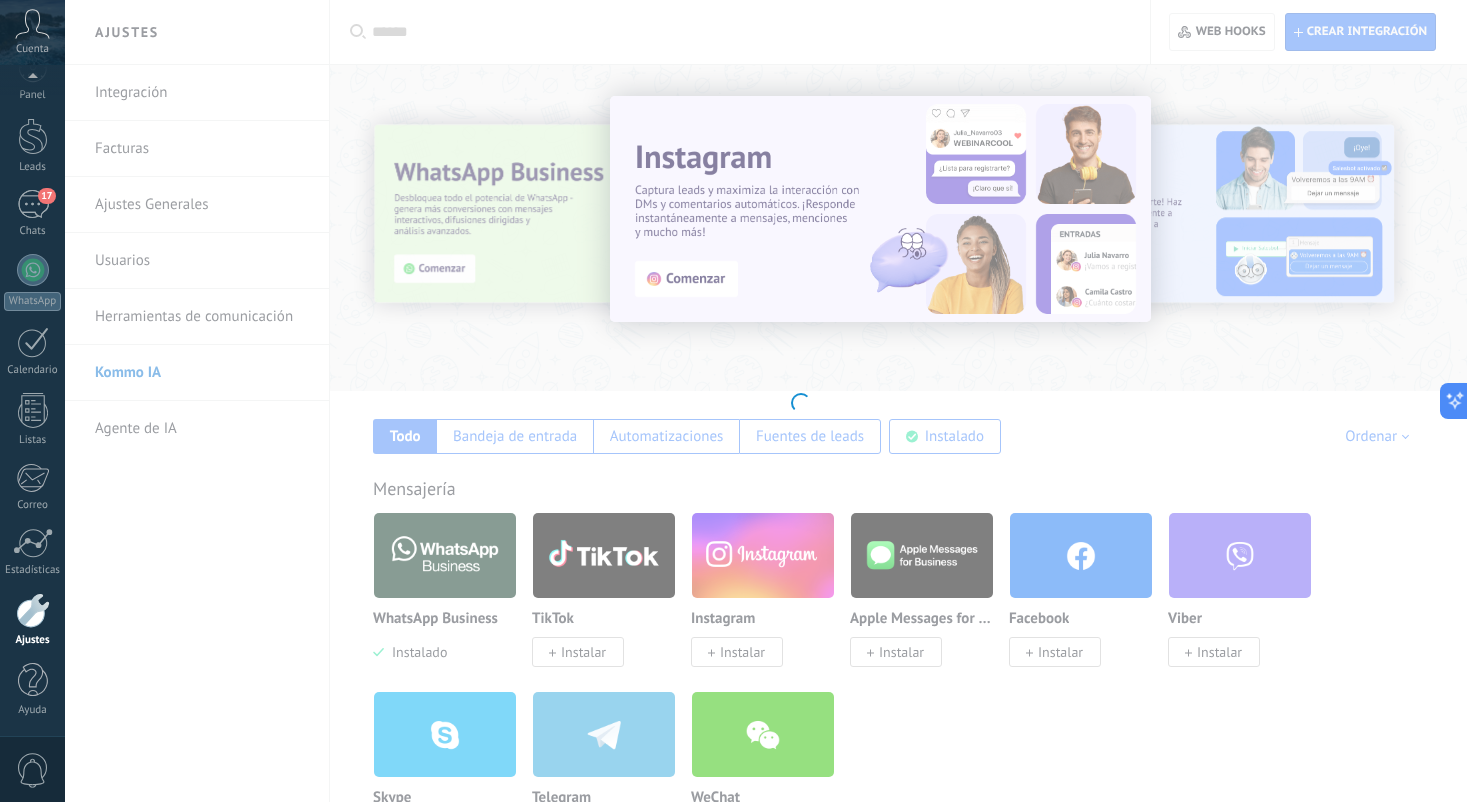 click on ".abccls-1,.abccls-2{fill-rule:evenodd}.abccls-2{fill:#fff} .abfcls-1{fill:none}.abfcls-2{fill:#fff} .abncls-1{isolation:isolate}.abncls-2{opacity:.06}.abncls-2,.abncls-3,.abncls-6{mix-blend-mode:multiply}.abncls-3{opacity:.15}.abncls-4,.abncls-8{fill:#fff}.abncls-5{fill:url(#abnlinear-gradient)}.abncls-6{opacity:.04}.abncls-7{fill:url(#abnlinear-gradient-2)}.abncls-8{fill-rule:evenodd} .abqst0{fill:#ffa200} .abwcls-1{fill:#252525} .cls-1{isolation:isolate} .acicls-1{fill:none} .aclcls-1{fill:#232323} .acnst0{display:none} .addcls-1,.addcls-2{fill:none;stroke-miterlimit:10}.addcls-1{stroke:#dfe0e5}.addcls-2{stroke:#a1a7ab} .adecls-1,.adecls-2{fill:none;stroke-miterlimit:10}.adecls-1{stroke:#dfe0e5}.adecls-2{stroke:#a1a7ab} .adqcls-1{fill:#8591a5;fill-rule:evenodd} .aeccls-1{fill:#5c9f37} .aeecls-1{fill:#f86161} .aejcls-1{fill:#8591a5;fill-rule:evenodd} .aekcls-1{fill-rule:evenodd} .aelcls-1{fill-rule:evenodd;fill:currentColor} .aemcls-1{fill-rule:evenodd;fill:currentColor} .aencls-2{fill:#f86161;opacity:.3}" at bounding box center [733, 401] 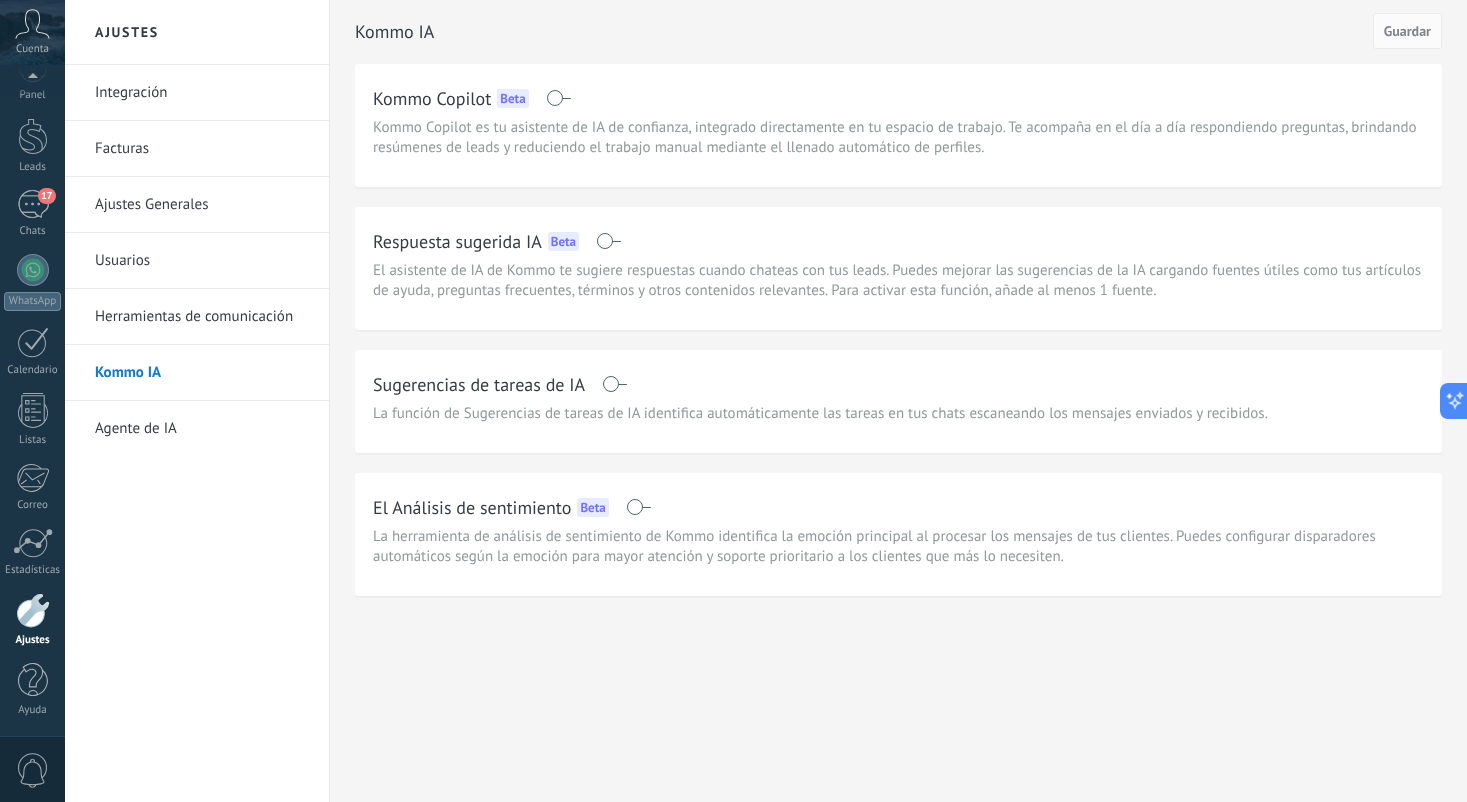click on "Herramientas de comunicación" at bounding box center (202, 317) 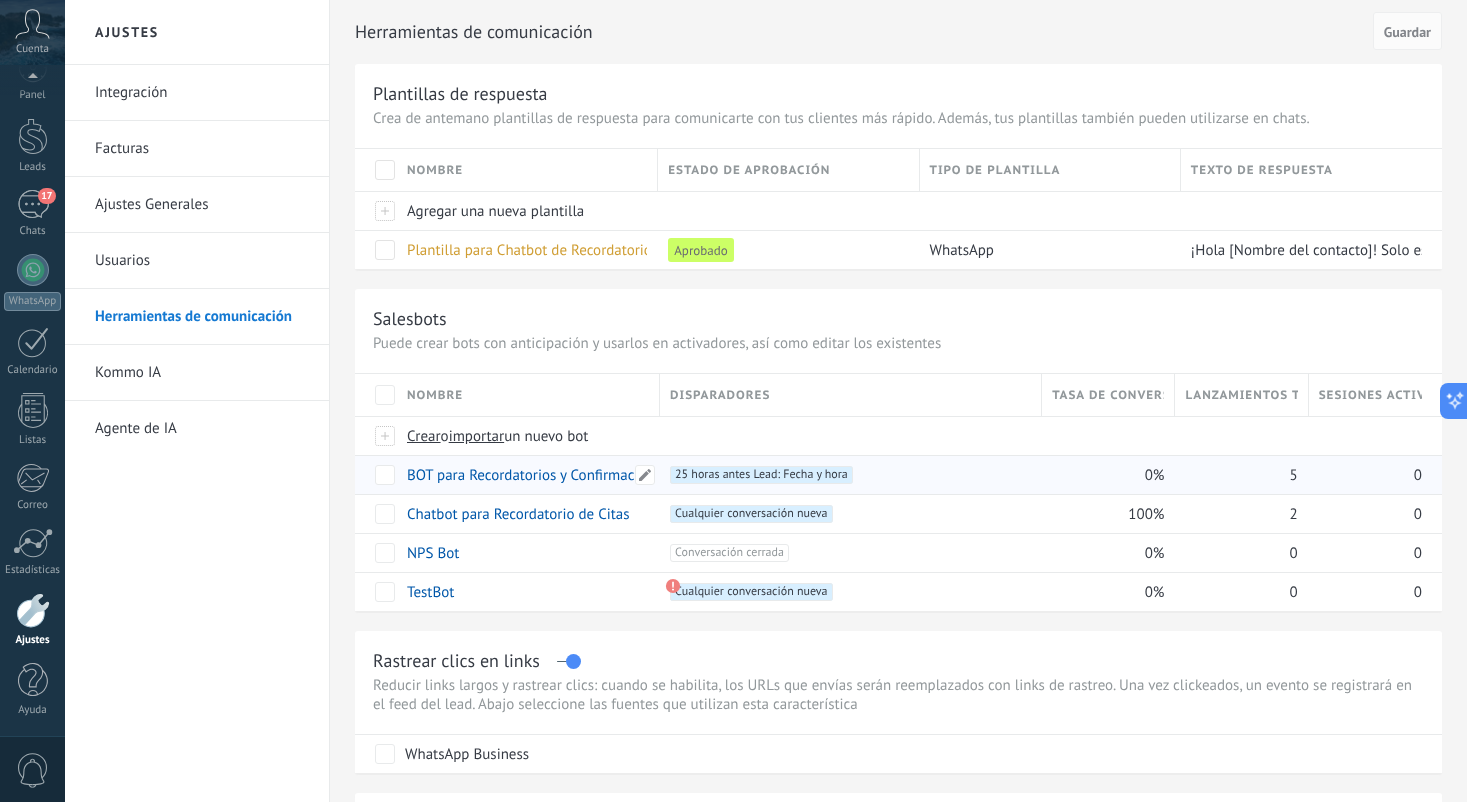 click on "BOT para Recordatorios y Confirmaciones" at bounding box center (538, 475) 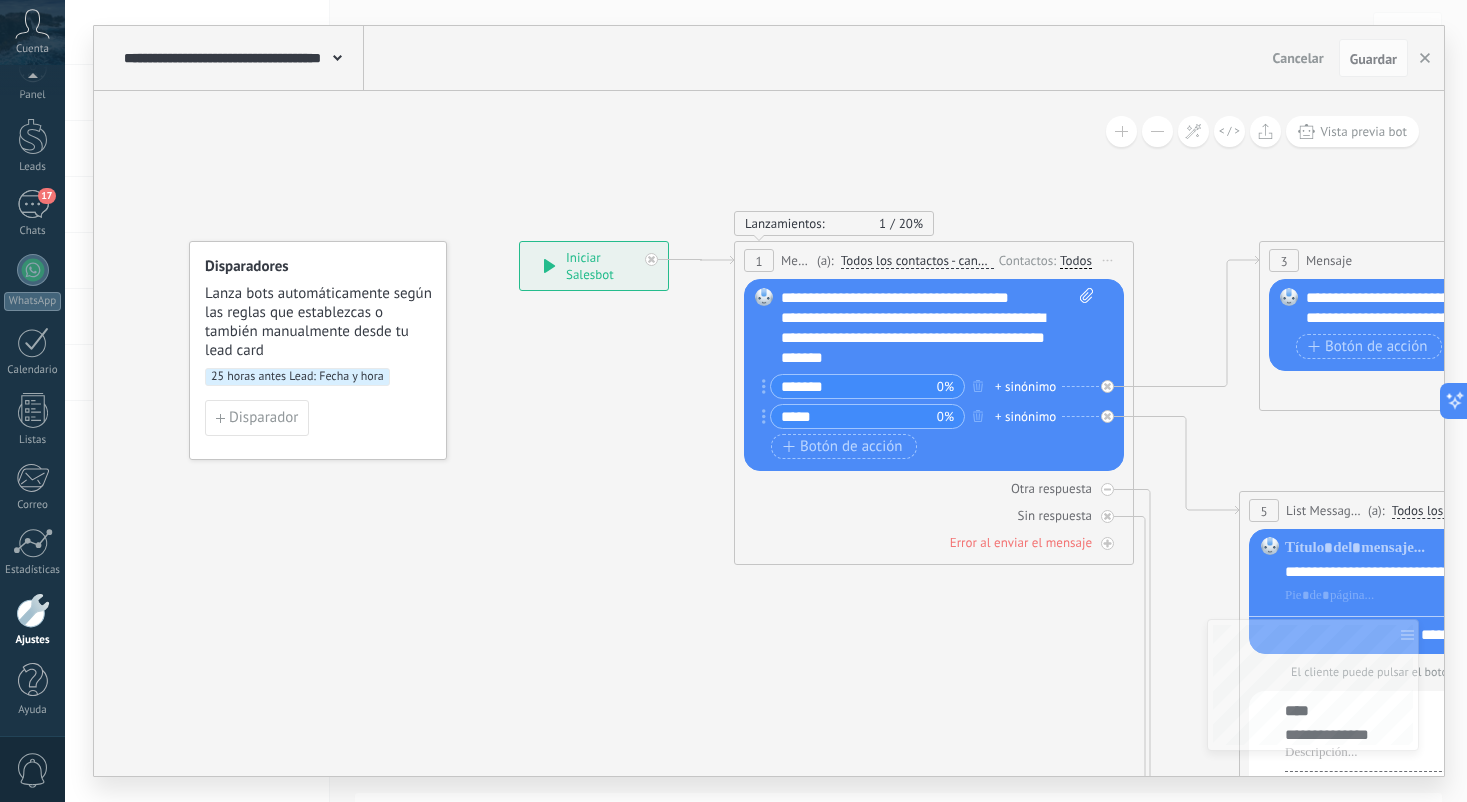 click on "25 horas antes Lead: Fecha y hora" at bounding box center [297, 377] 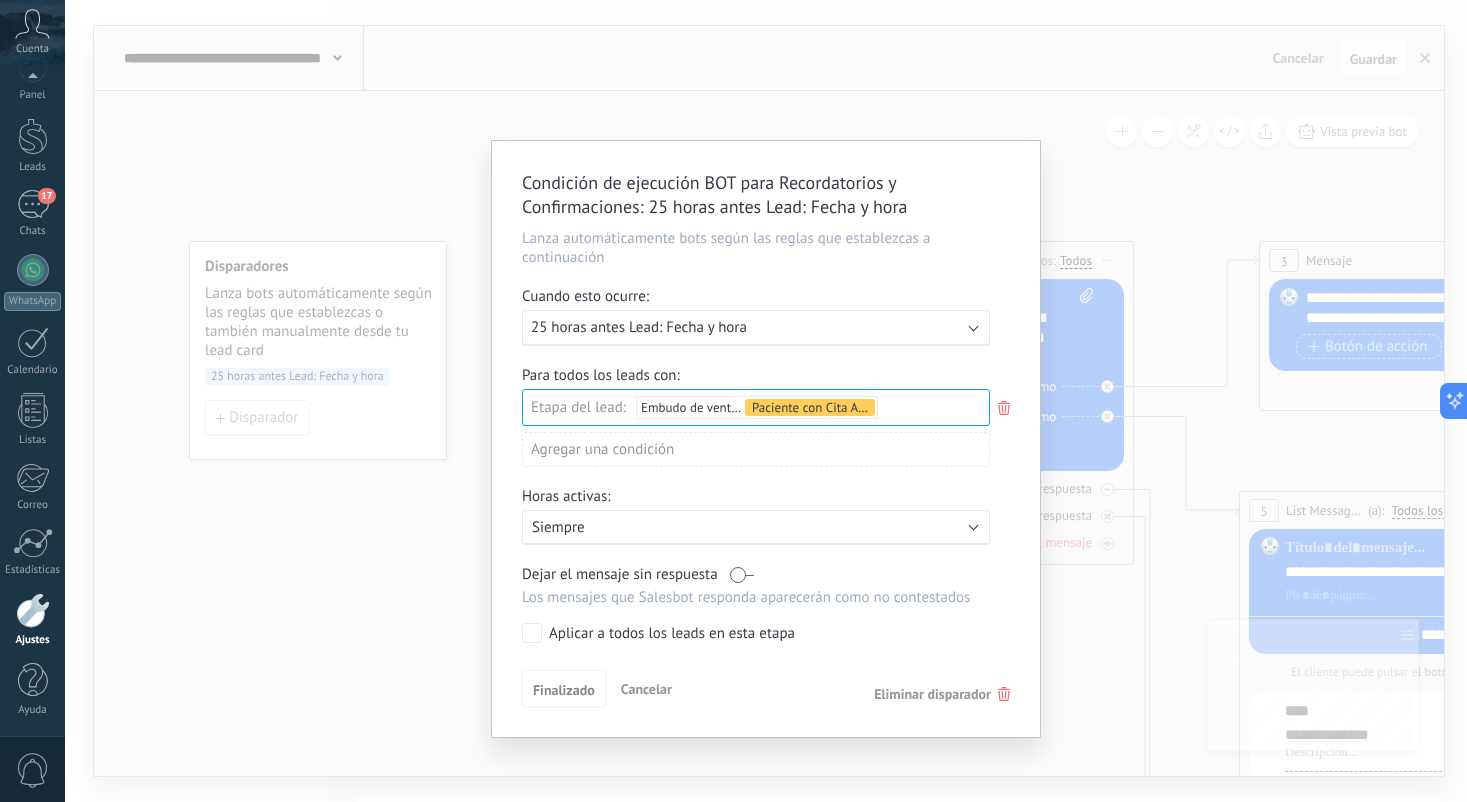 click on "Ejecutar:   25 horas antes Lead: Fecha y hora" at bounding box center (756, 328) 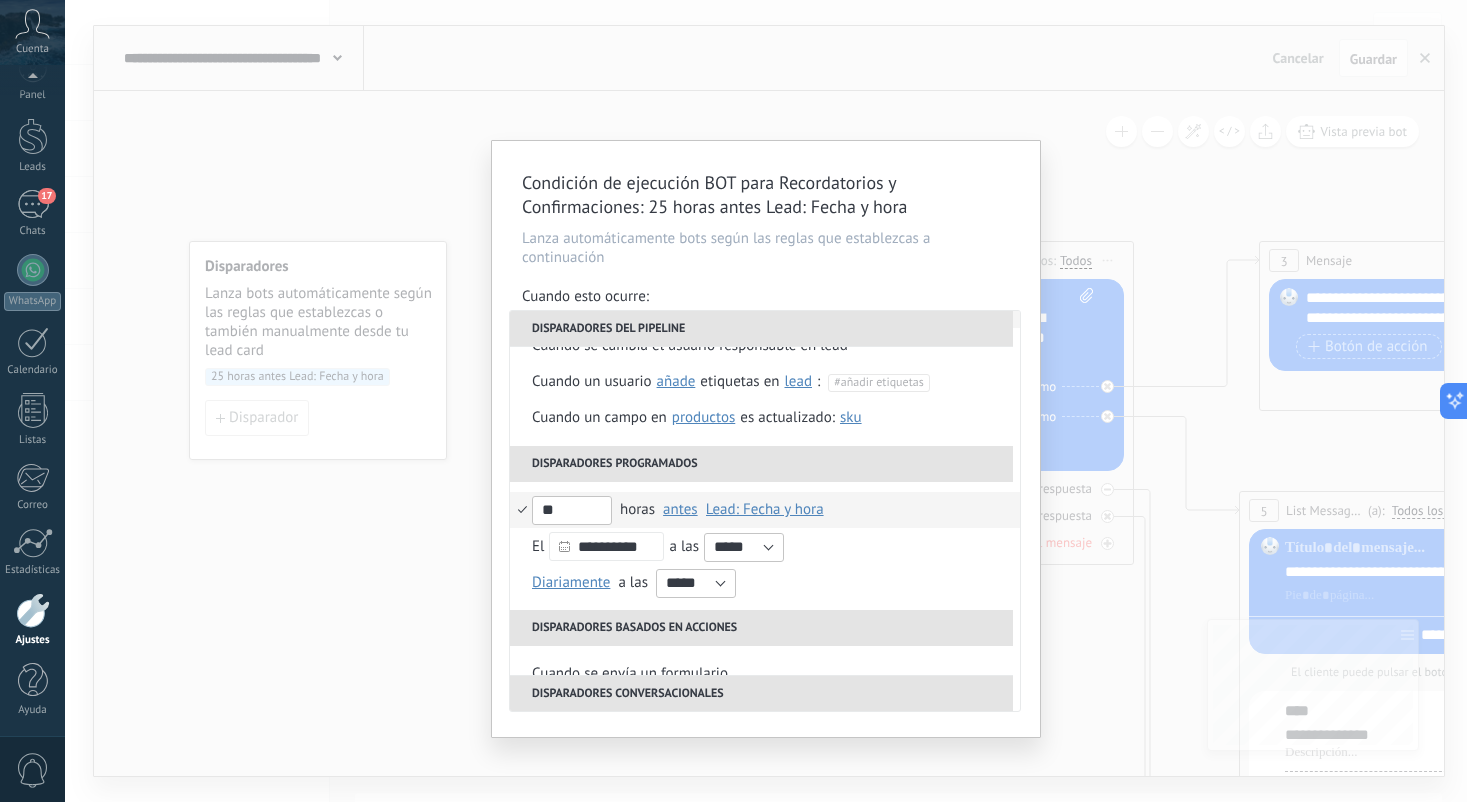 scroll, scrollTop: 165, scrollLeft: 0, axis: vertical 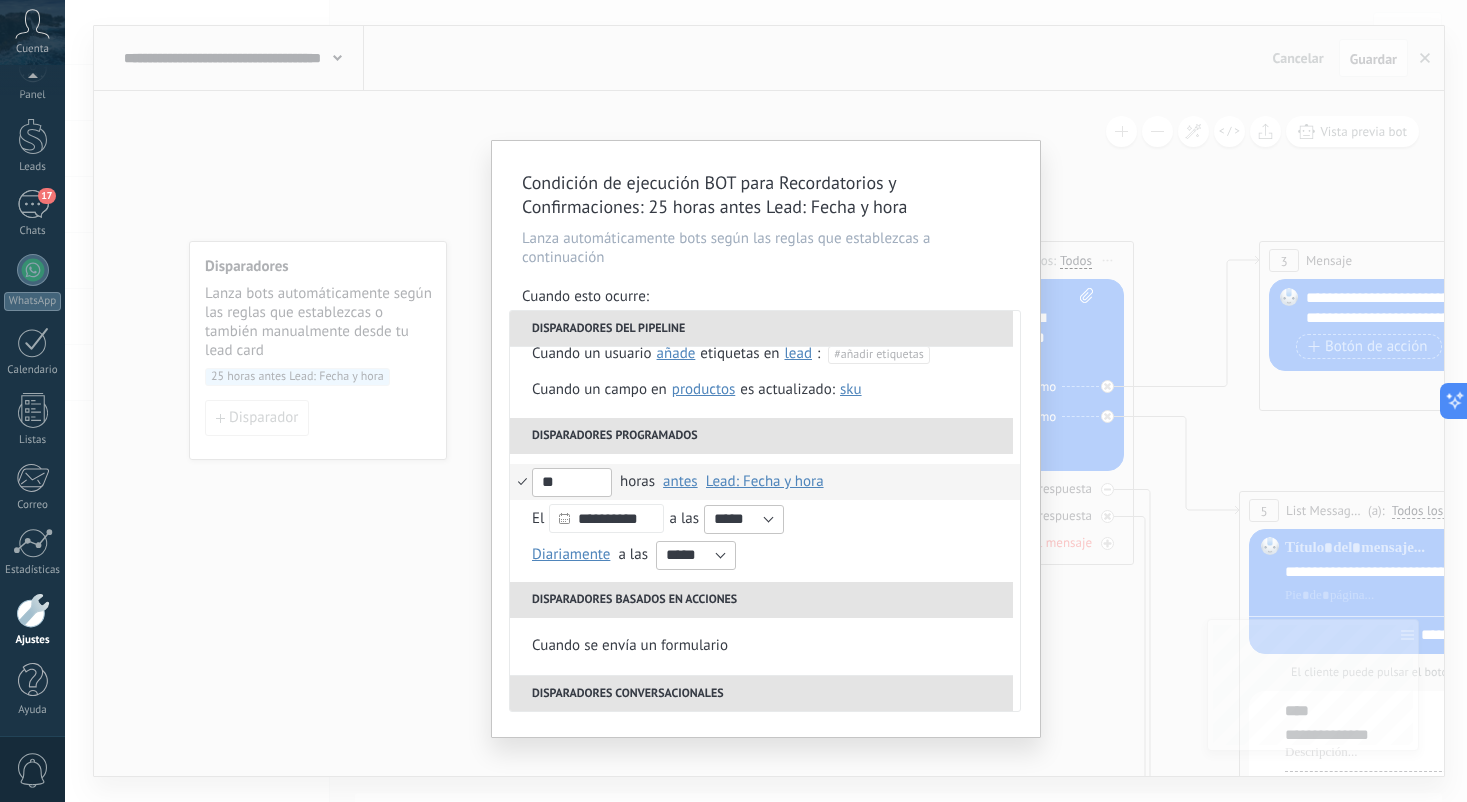click on "Lead: Fecha y hora" at bounding box center [765, 481] 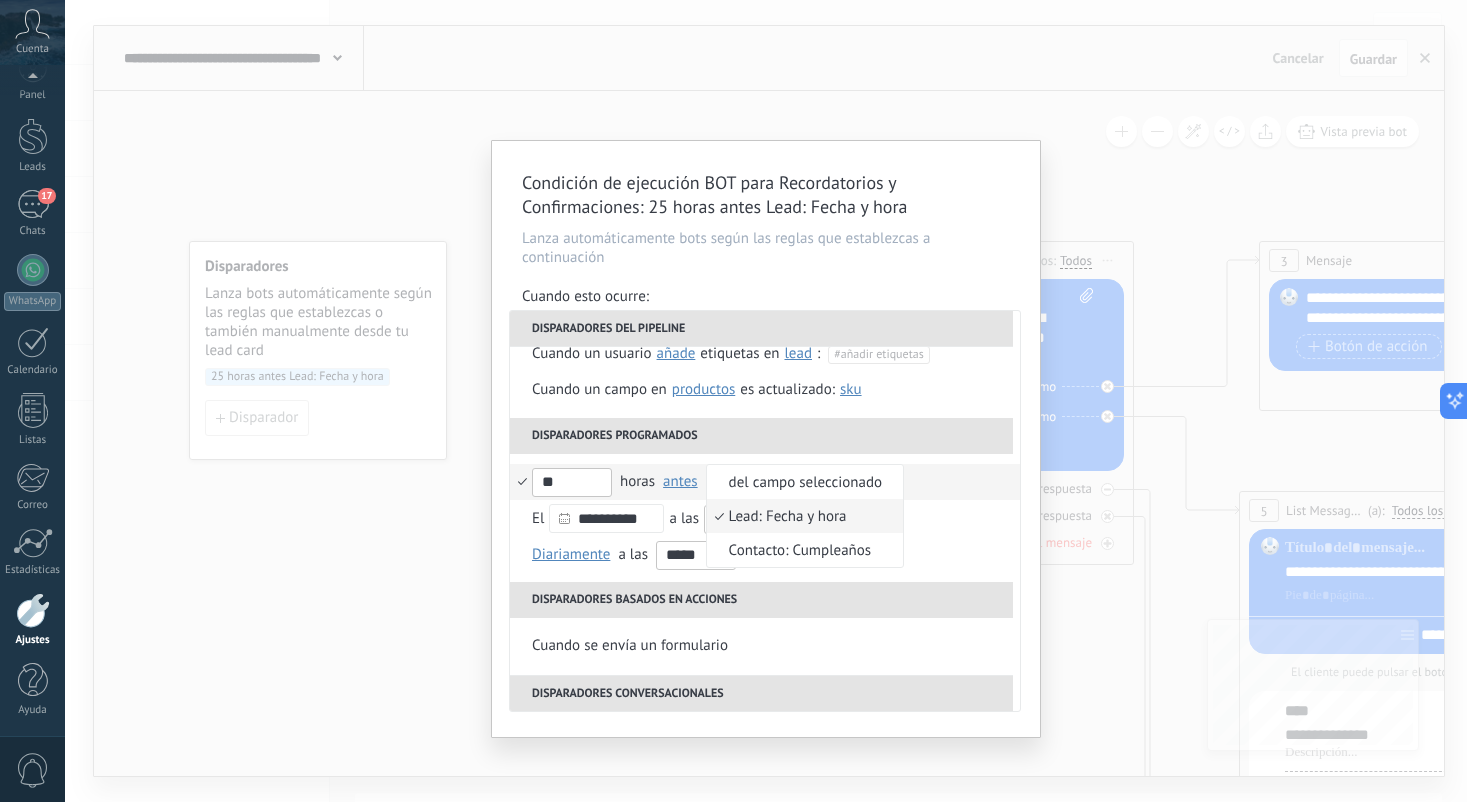 click at bounding box center (733, 401) 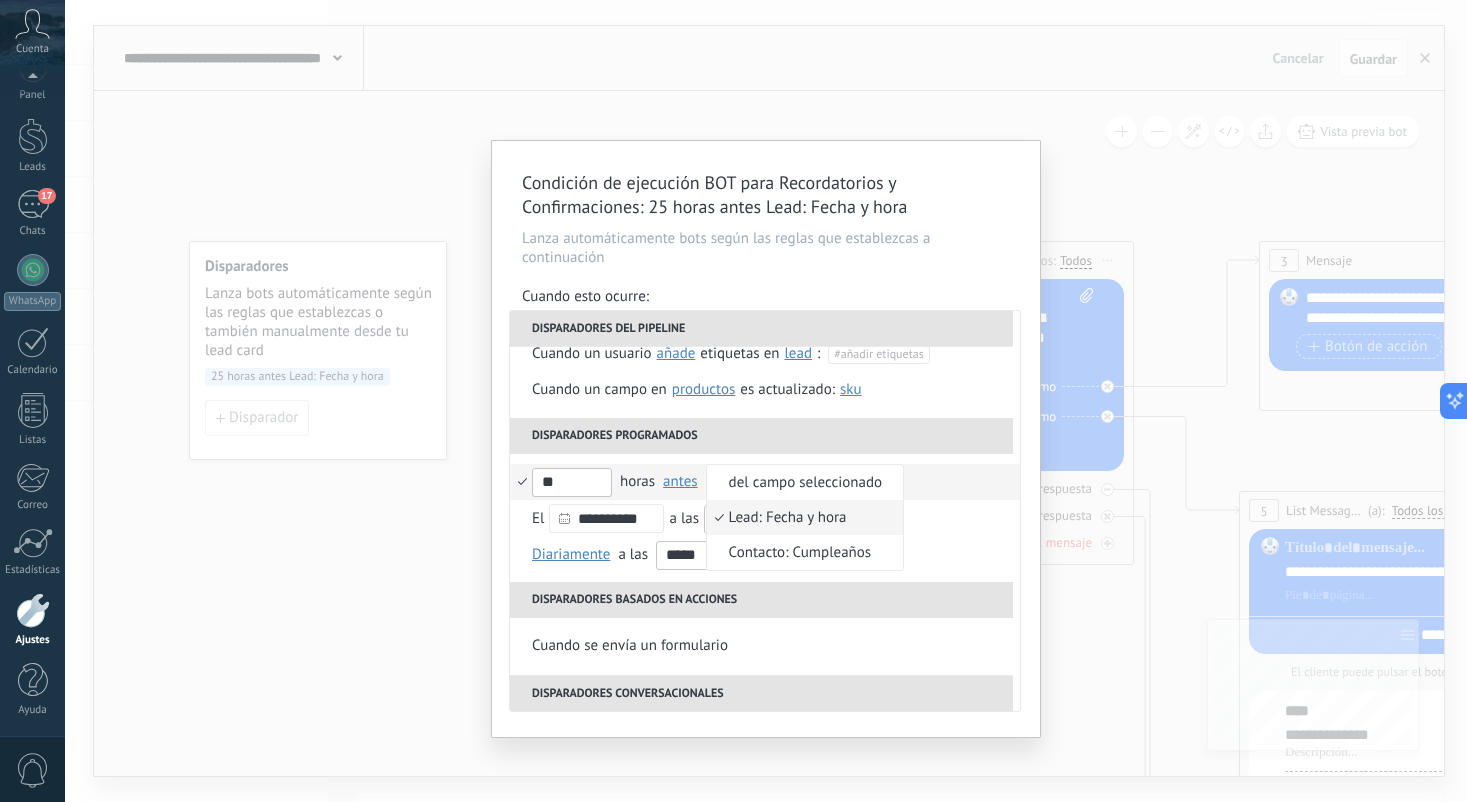 click on "Disparadores programados" at bounding box center (761, 436) 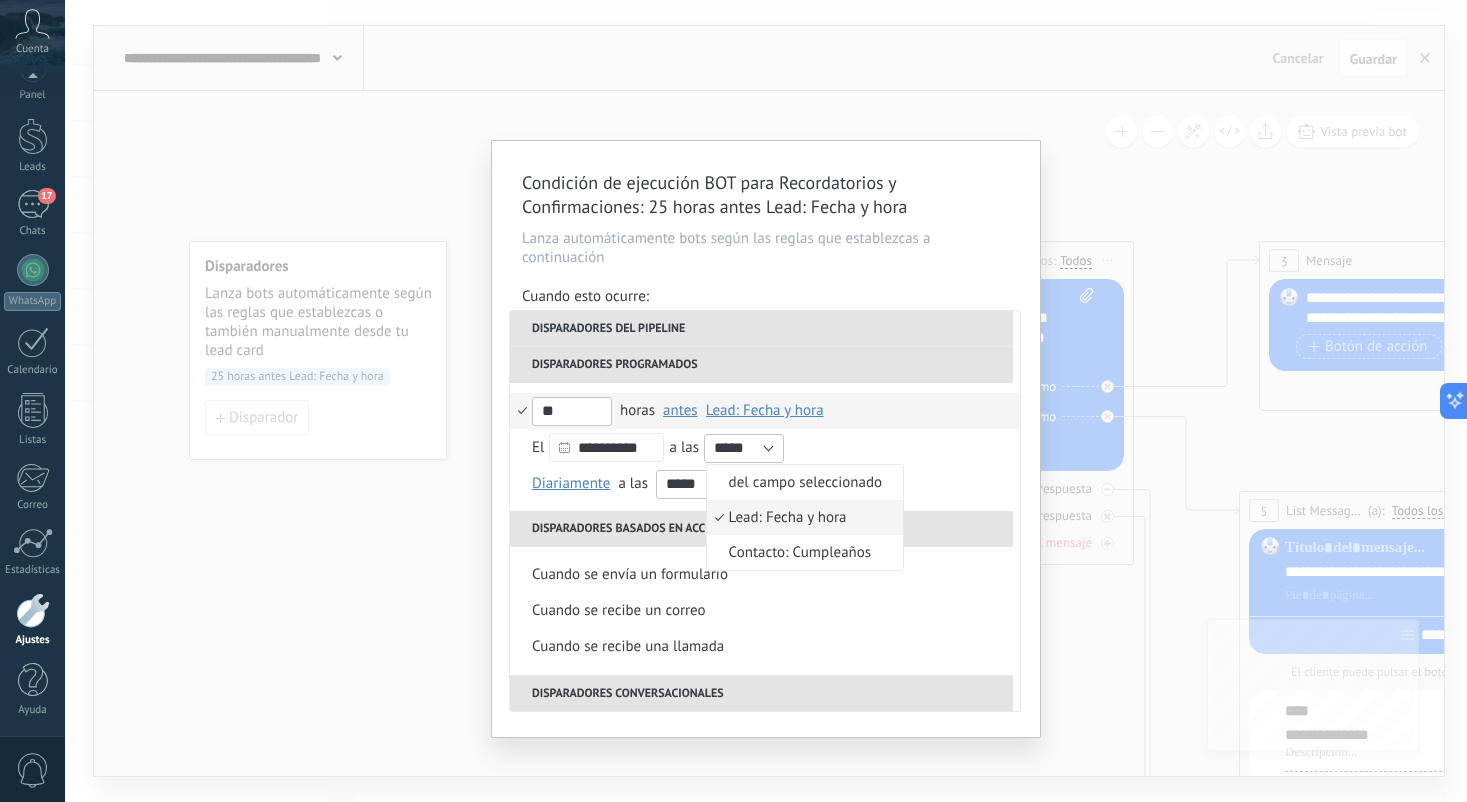 click on "Condición de ejecución BOT para Recordatorios y Confirmaciones :  25 horas antes Lead: Fecha y hora Lanza automáticamente bots según las reglas que establezcas a continuación Cuando esto ocurre: Ejecutar:   25 horas antes Lead: Fecha y hora Disparadores del pipeline Cuando se crea en una etapa del embudo ahora después de 5 minutos después de 10 minutos un día Seleccionar un intervalo ahora Cuando se mueve lead a una etapa del embudo ahora después de 5 minutos después de 10 minutos un día Seleccionar un intervalo ahora Cuando se mueve lead o se crea en una etapa del embudo ahora después de 5 minutos después de 10 minutos un día Seleccionar un intervalo ahora Cuando se cambia el usuario responsable en lead Cuando un usuario  añade elimina añade  etiquetas en  lead contacto compañía lead : #añadir etiquetas Cuando un campo en  Productos contacto compañía lead Productos  es actualizado:  SKU Grupo Precio Descripción External ID Unit Oferta especial 1 Precio al por mayor **" at bounding box center [766, 401] 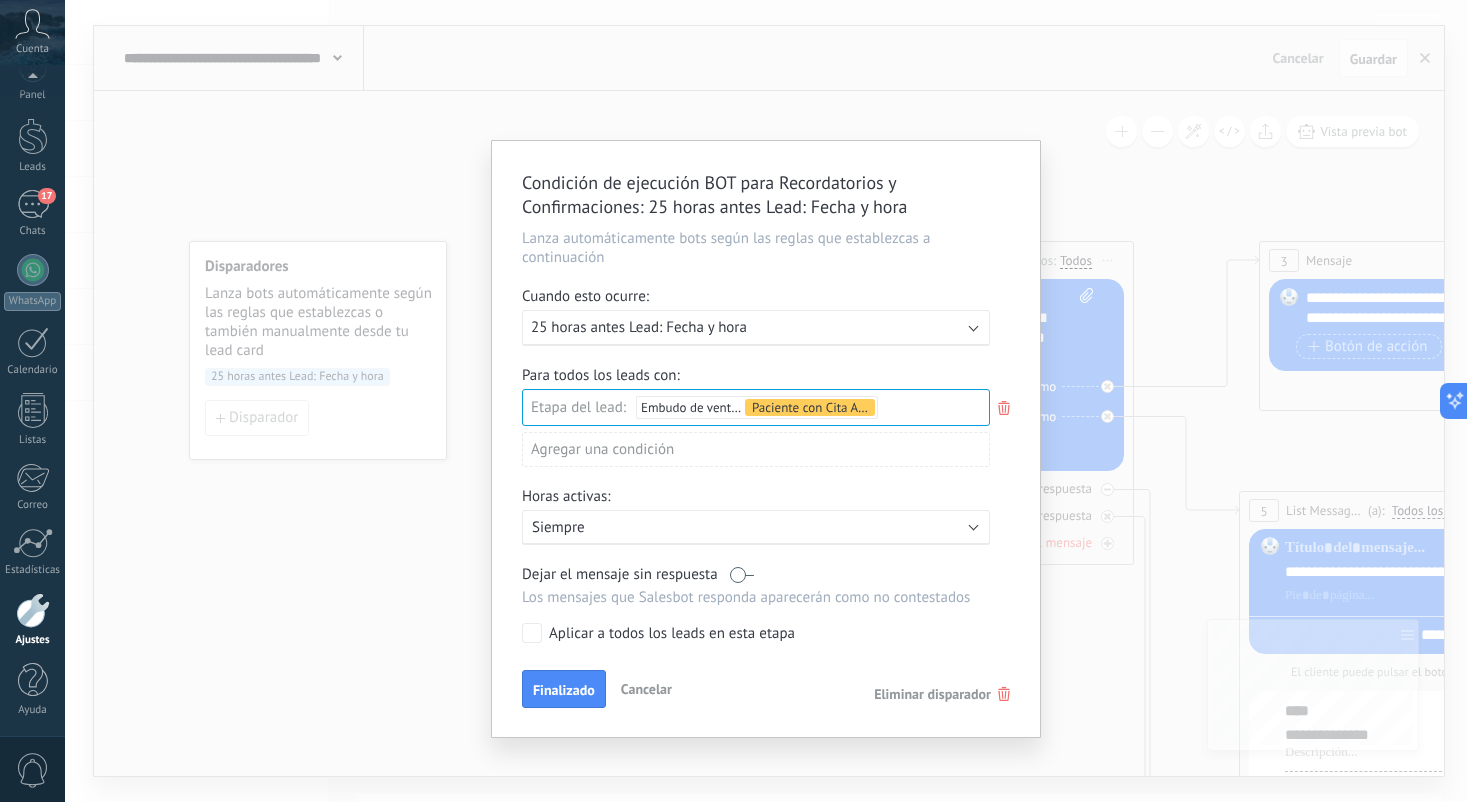click on "Leads Entrantes Pacientes Paciente Nuevo Paciente Alta Relativa Paciente con Cita Agendada Paciente con Cita Confirmada Paciente Inactivo Paciente esperando nueva cita Cita completada – ganado Cita cancelada – perdido" at bounding box center (0, 0) 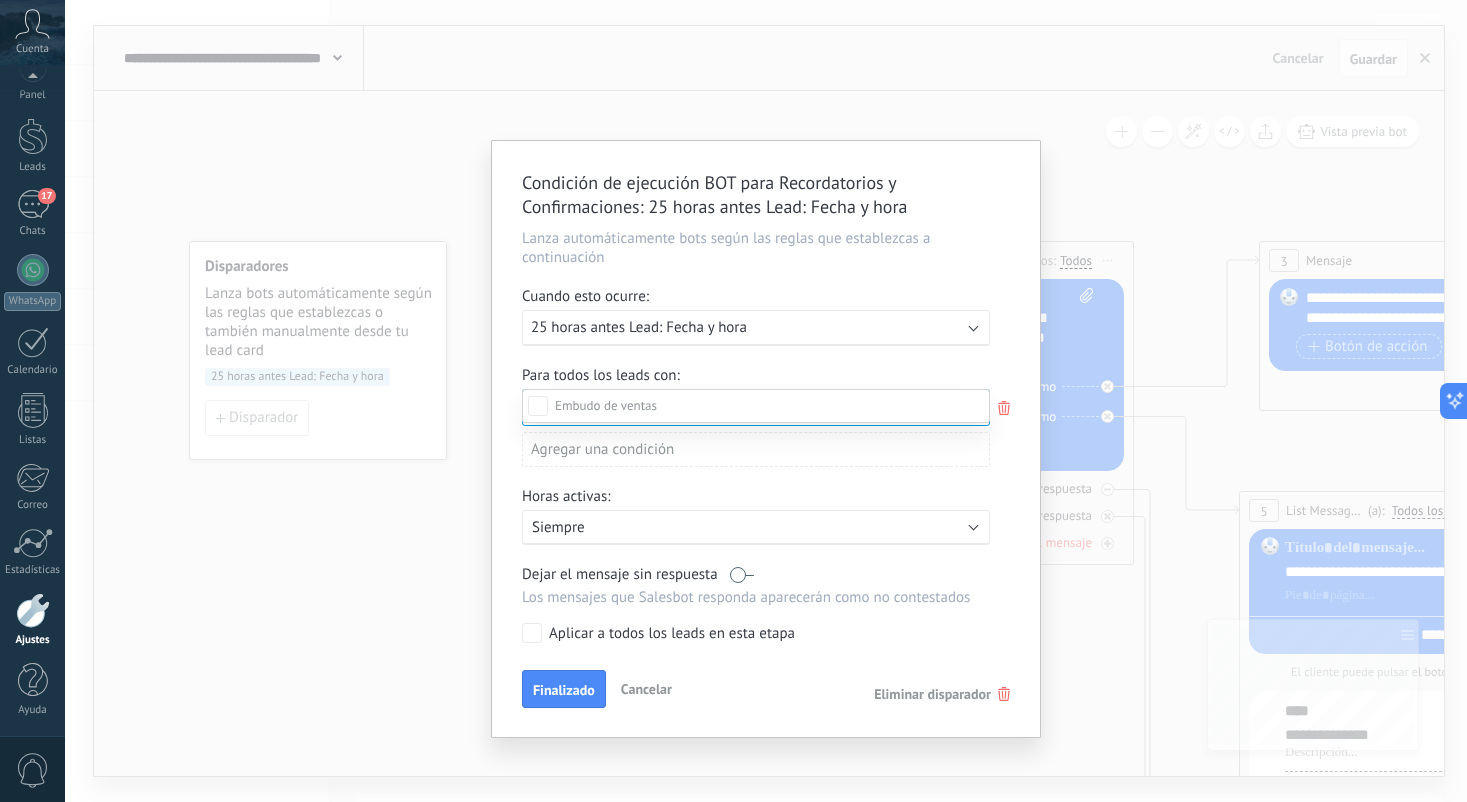 scroll, scrollTop: 299, scrollLeft: 0, axis: vertical 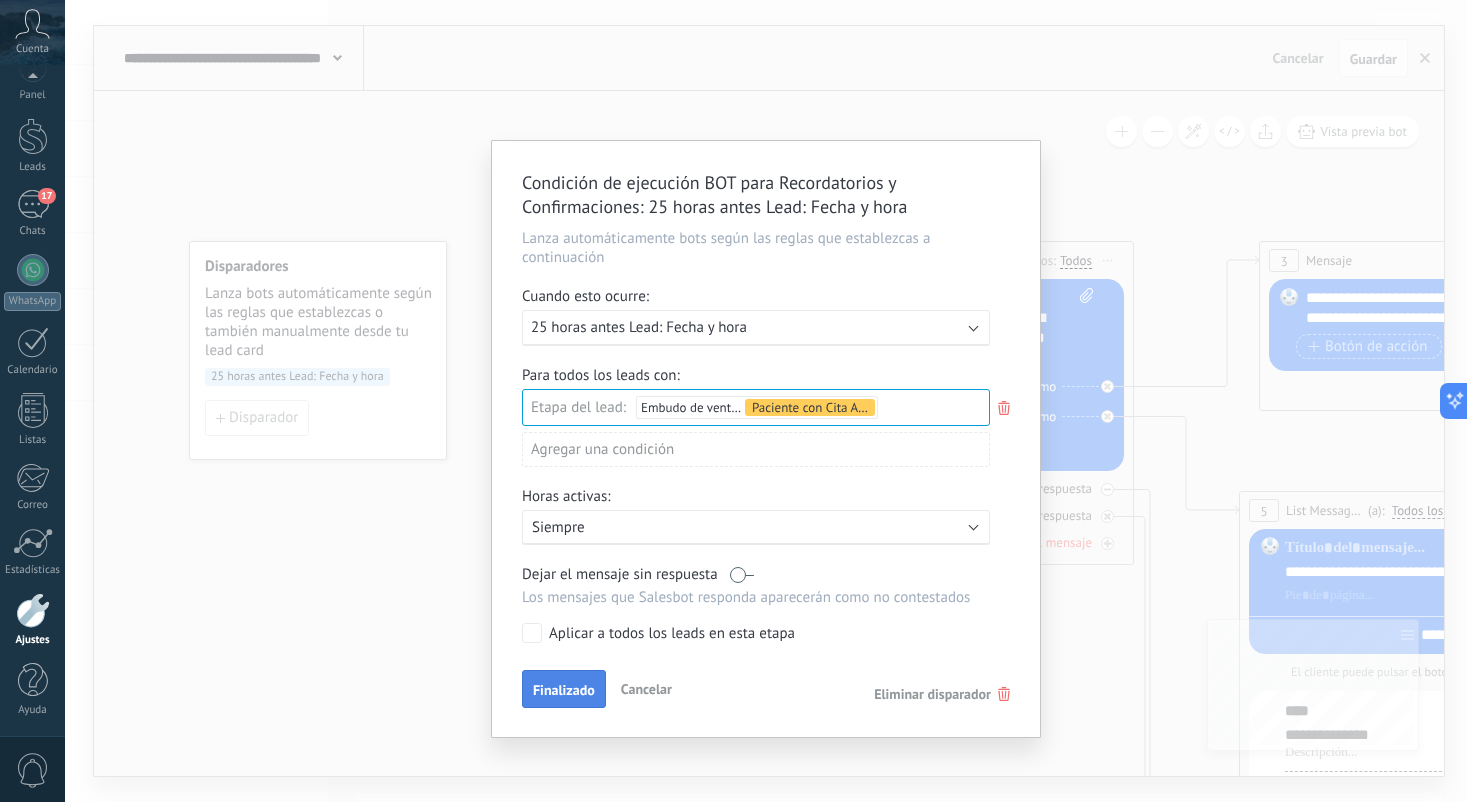 click on "Finalizado" at bounding box center [564, 690] 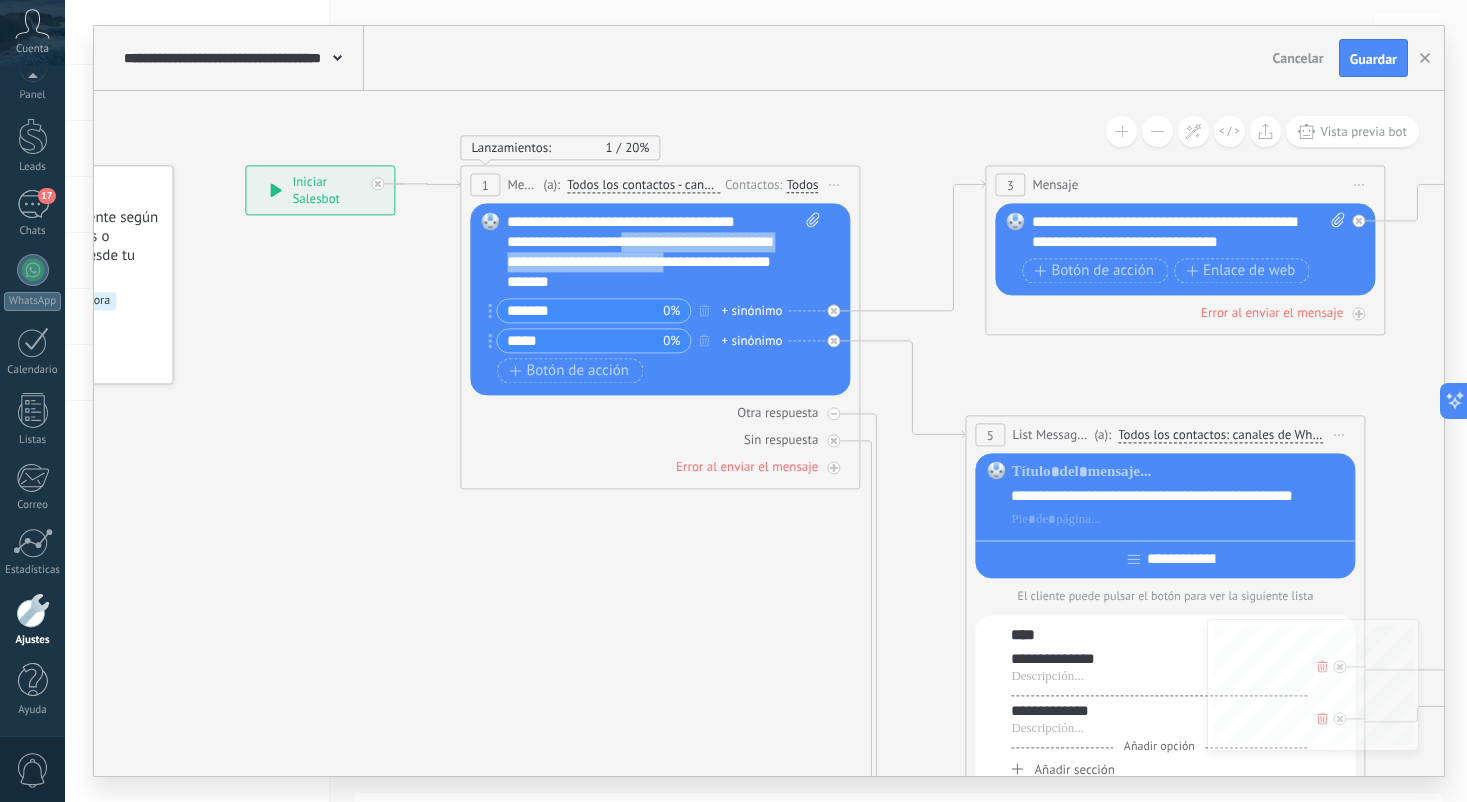 drag, startPoint x: 672, startPoint y: 270, endPoint x: 637, endPoint y: 242, distance: 44.82187 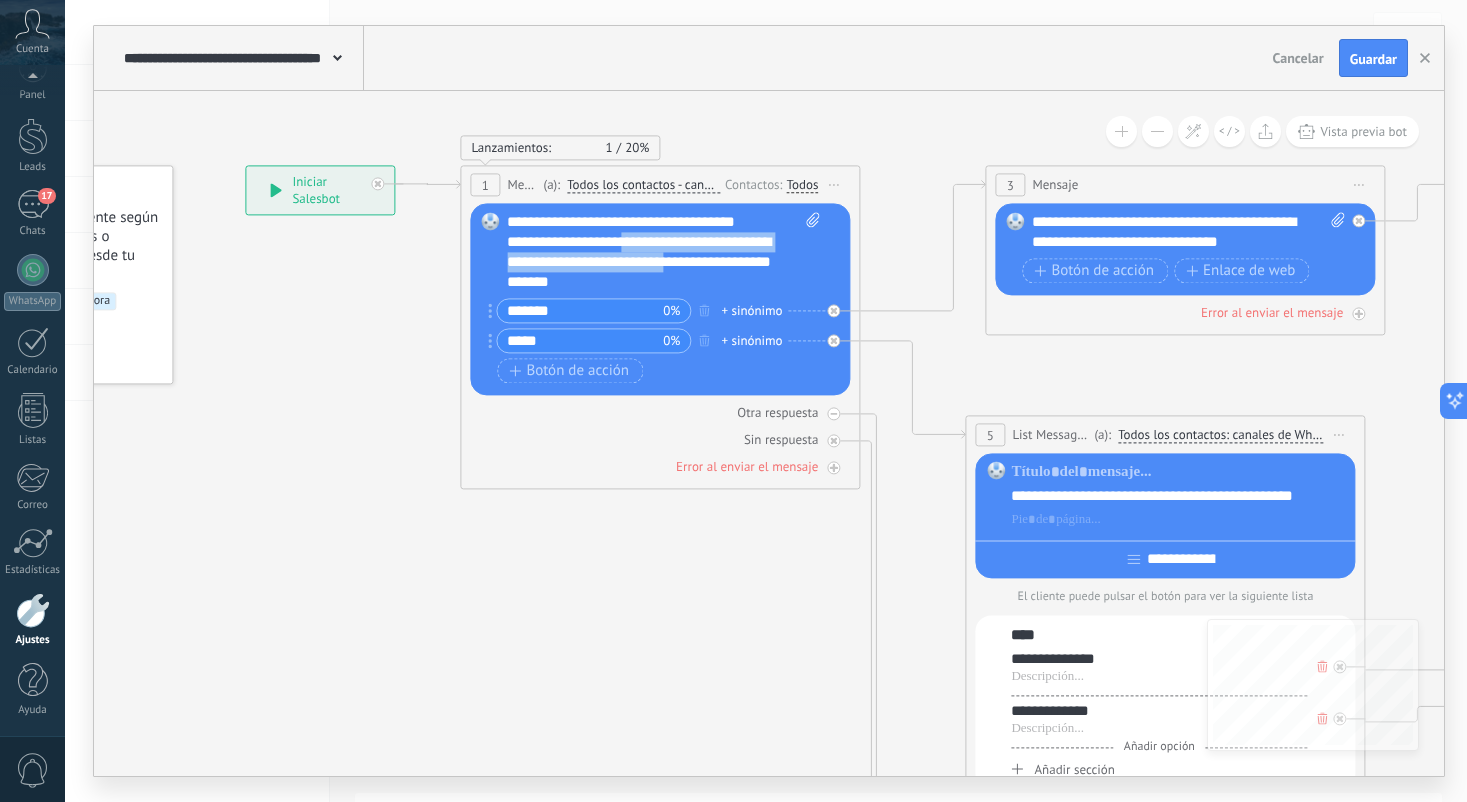 click on "**********" at bounding box center [663, 252] 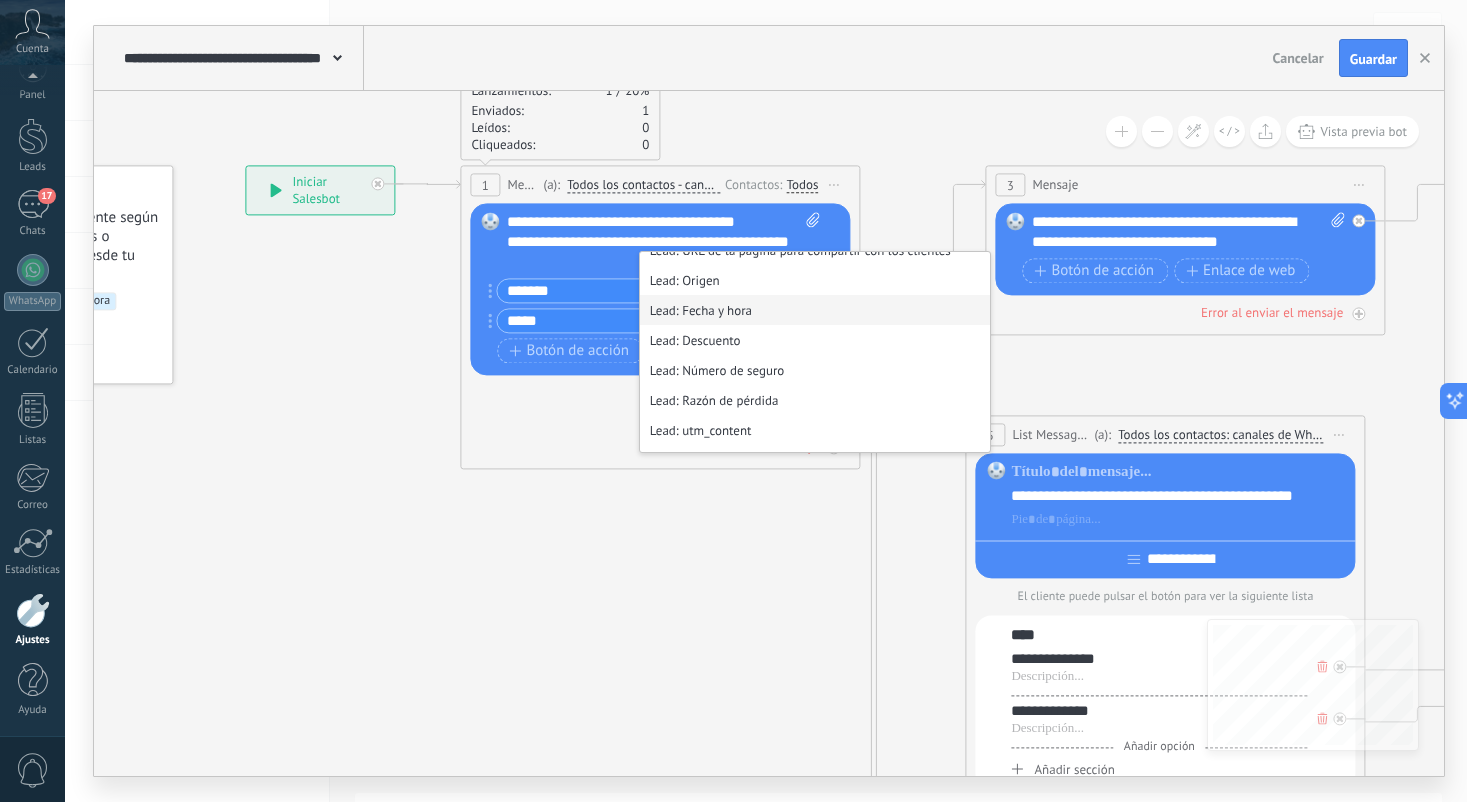 scroll, scrollTop: 551, scrollLeft: 0, axis: vertical 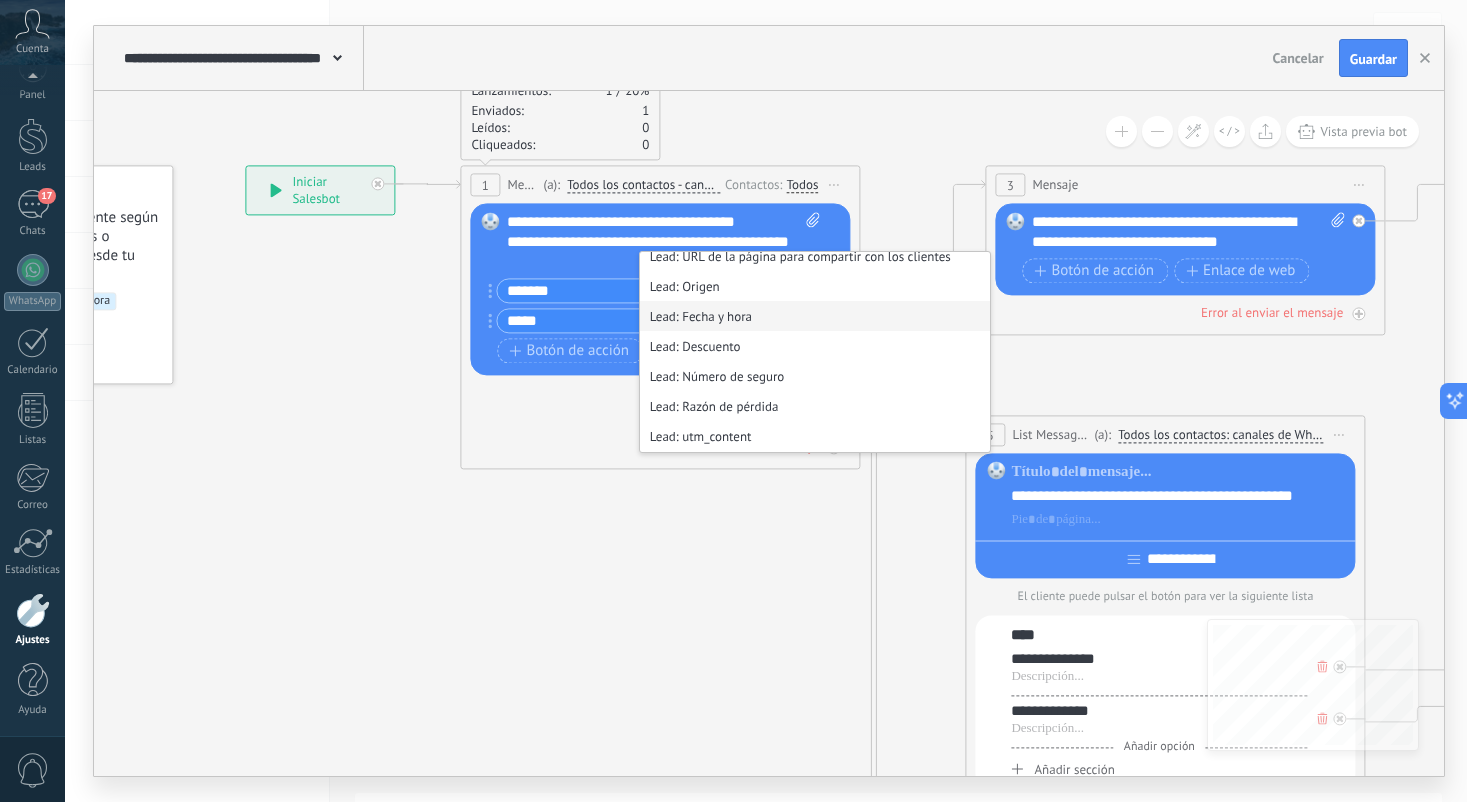 click on "Lead: Fecha y hora" at bounding box center (815, 316) 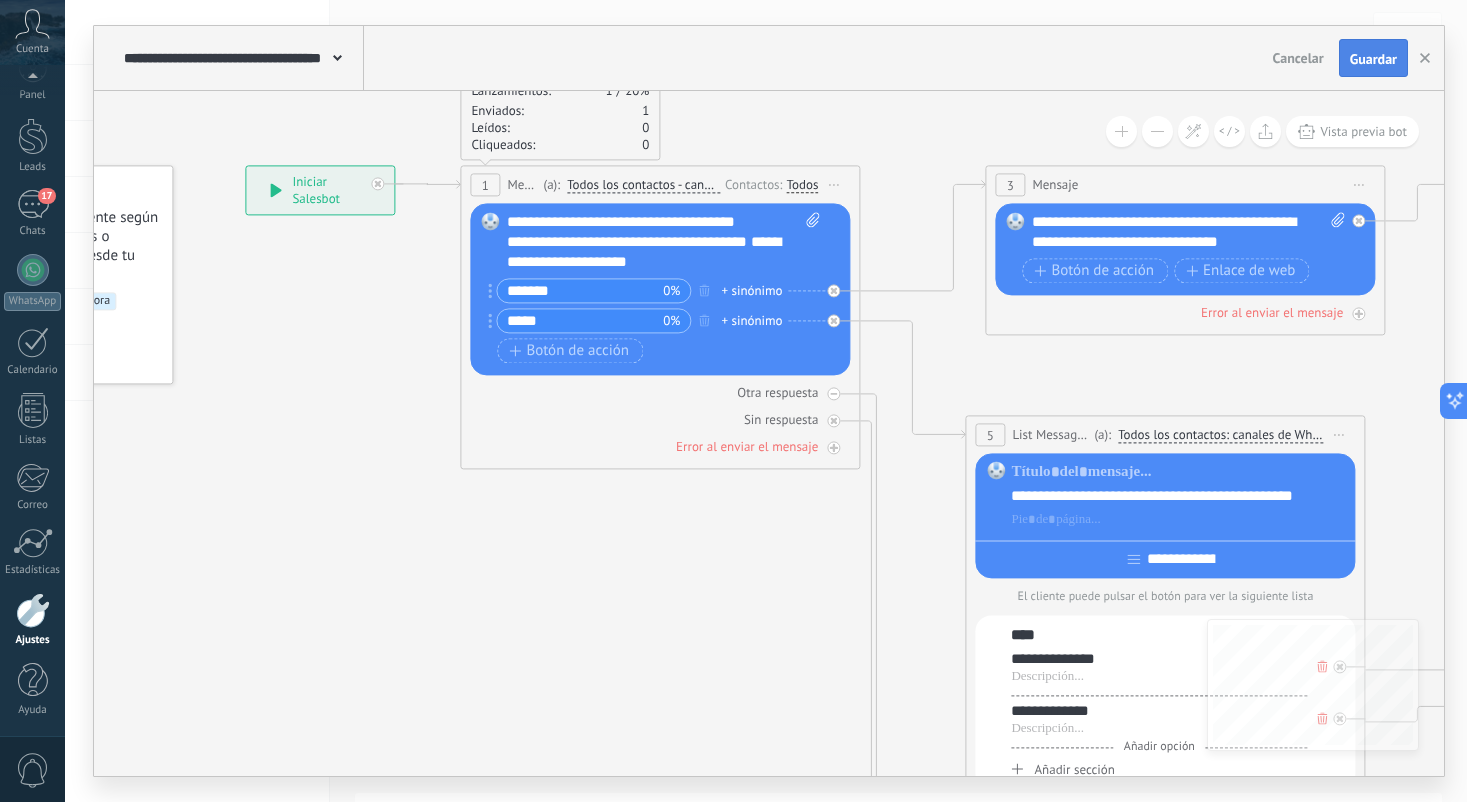 click on "Guardar" at bounding box center (1373, 58) 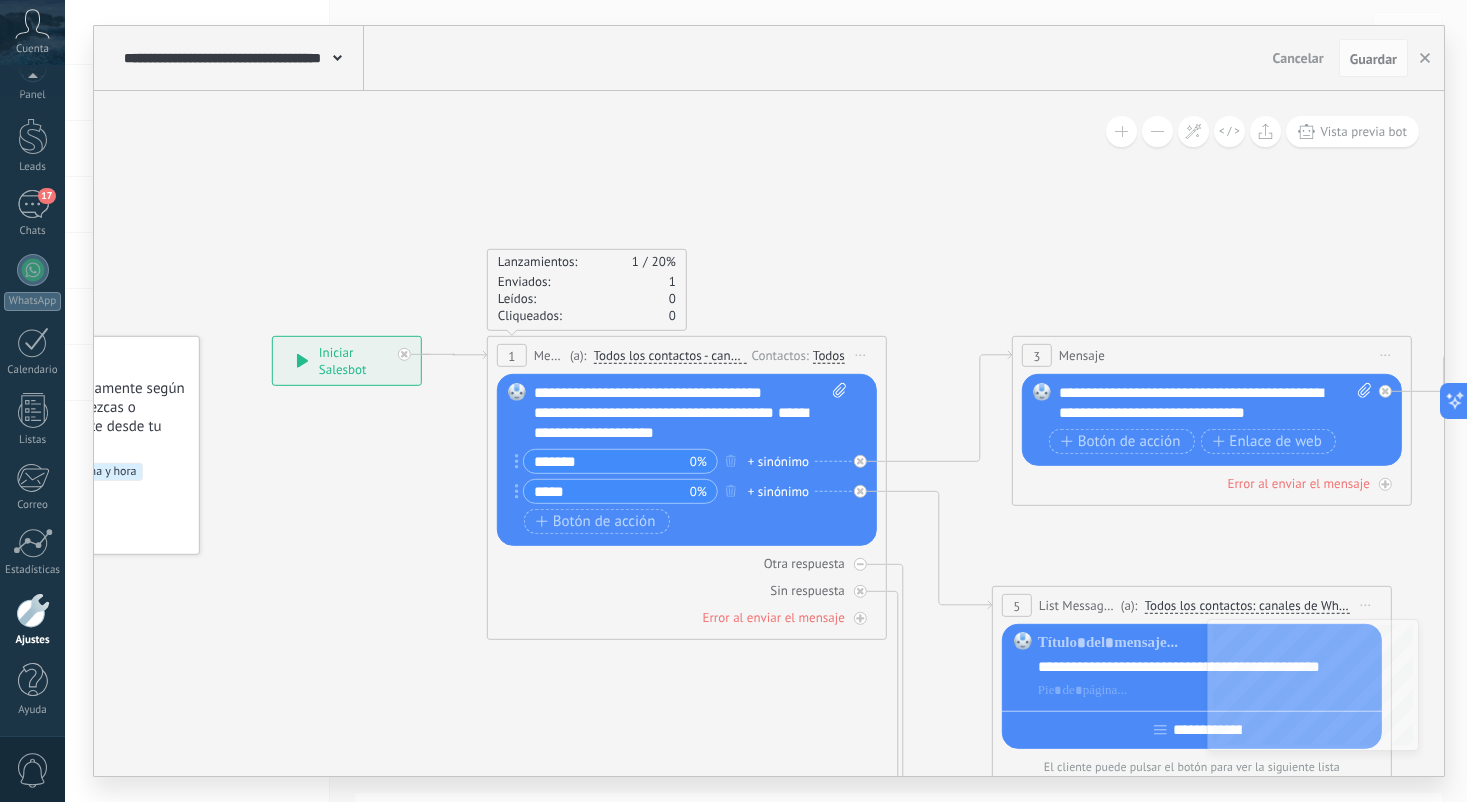 click on "Leídos:" at bounding box center [517, 298] 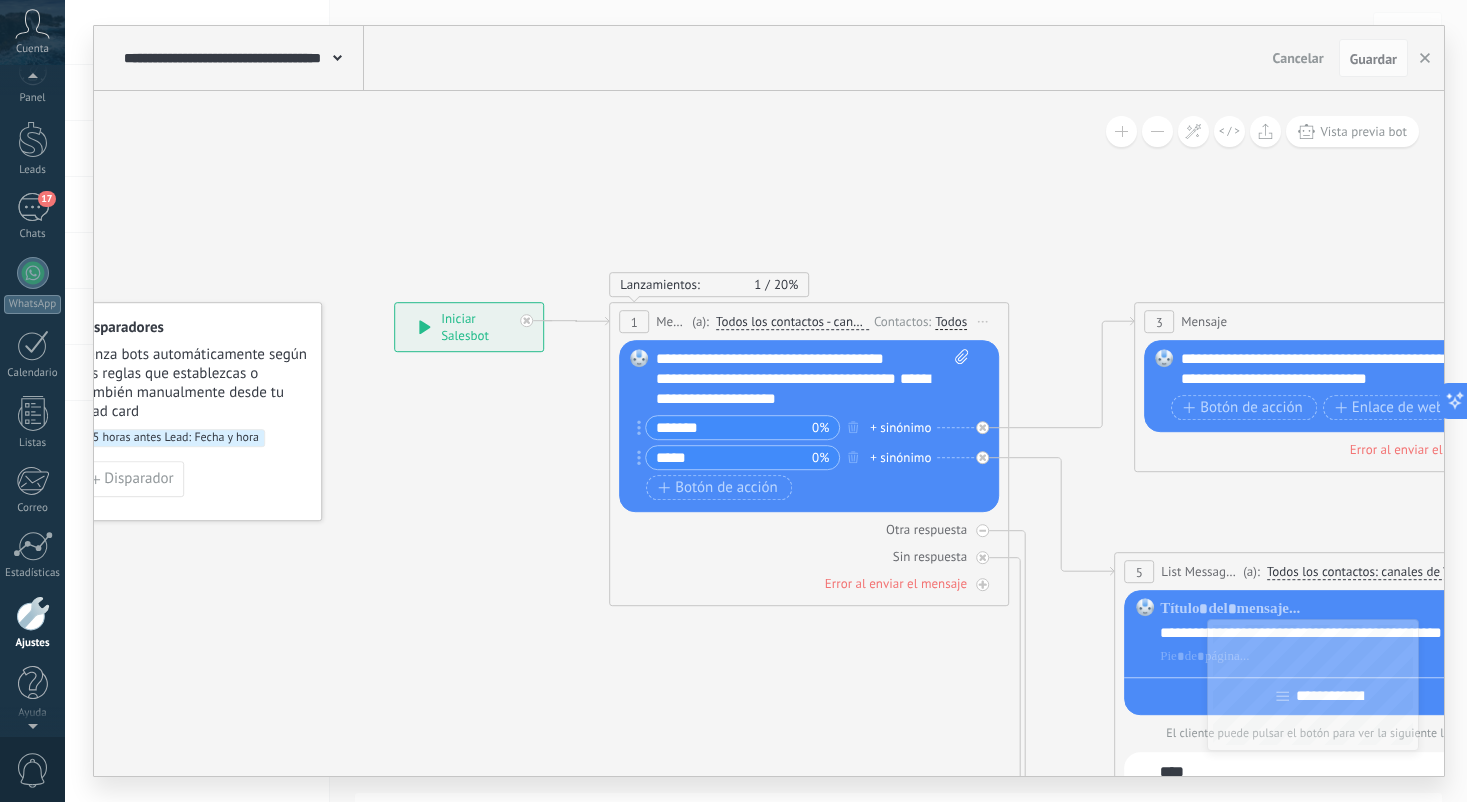 scroll, scrollTop: 30, scrollLeft: 0, axis: vertical 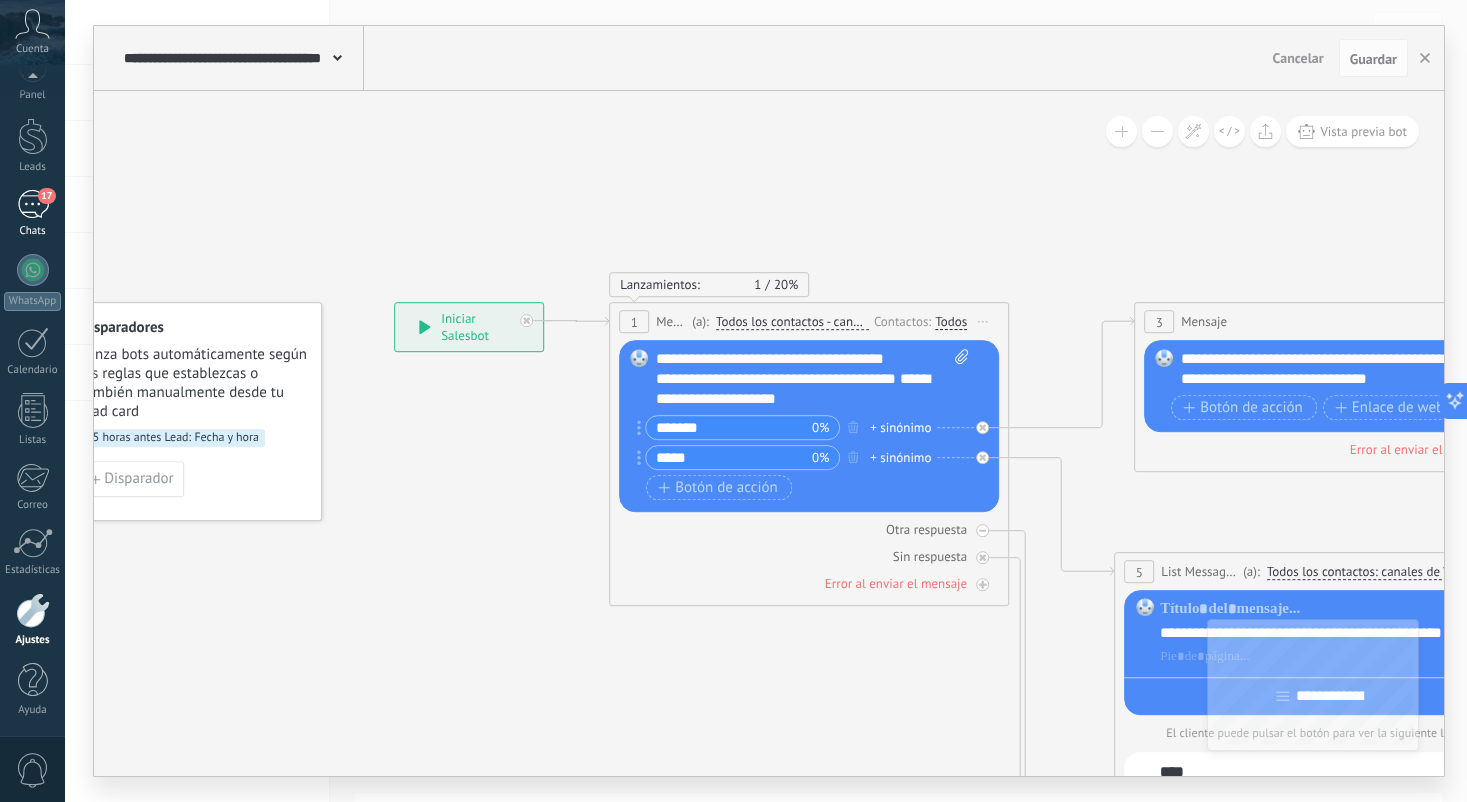 click on "17
Chats" at bounding box center [32, 214] 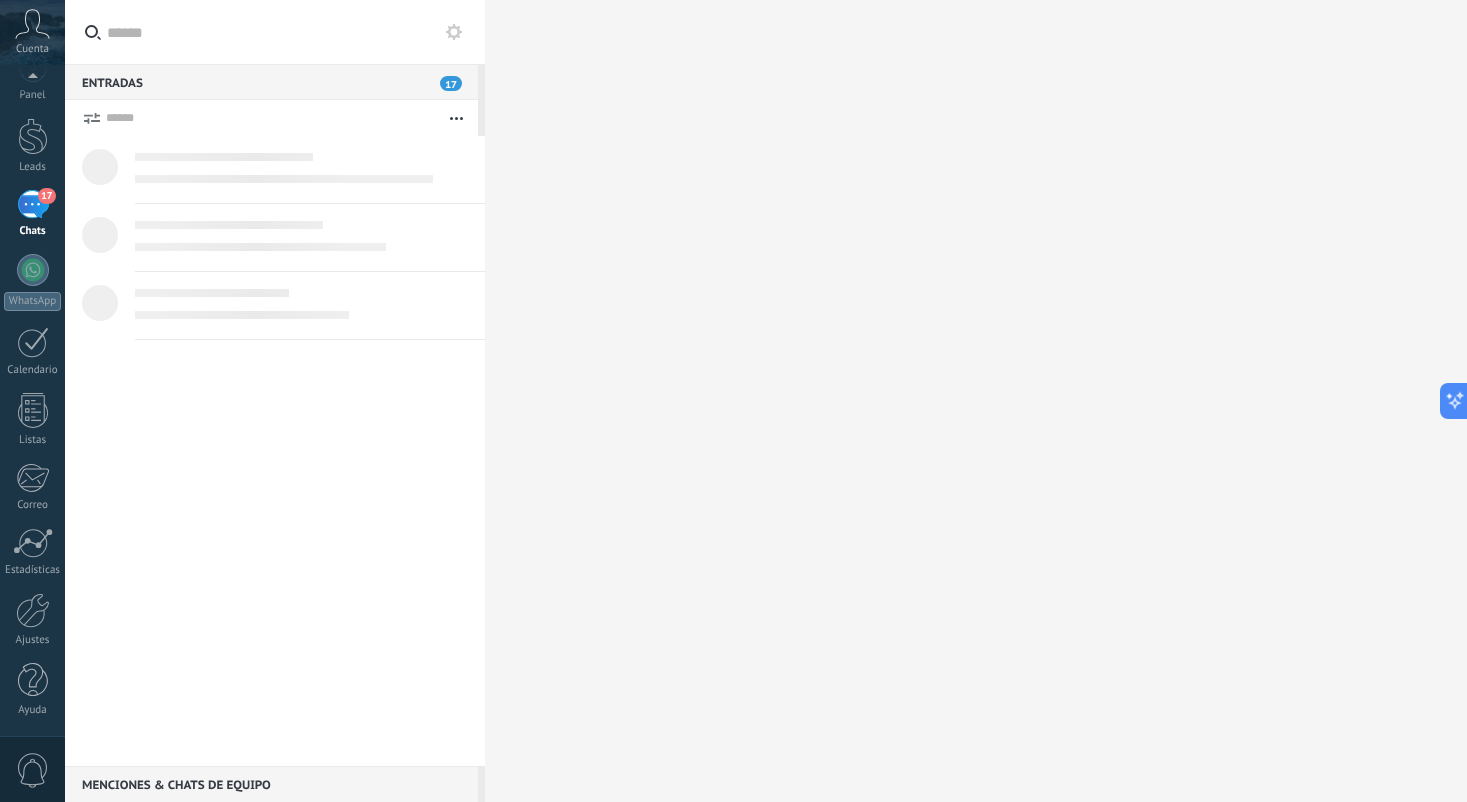 scroll, scrollTop: 0, scrollLeft: 0, axis: both 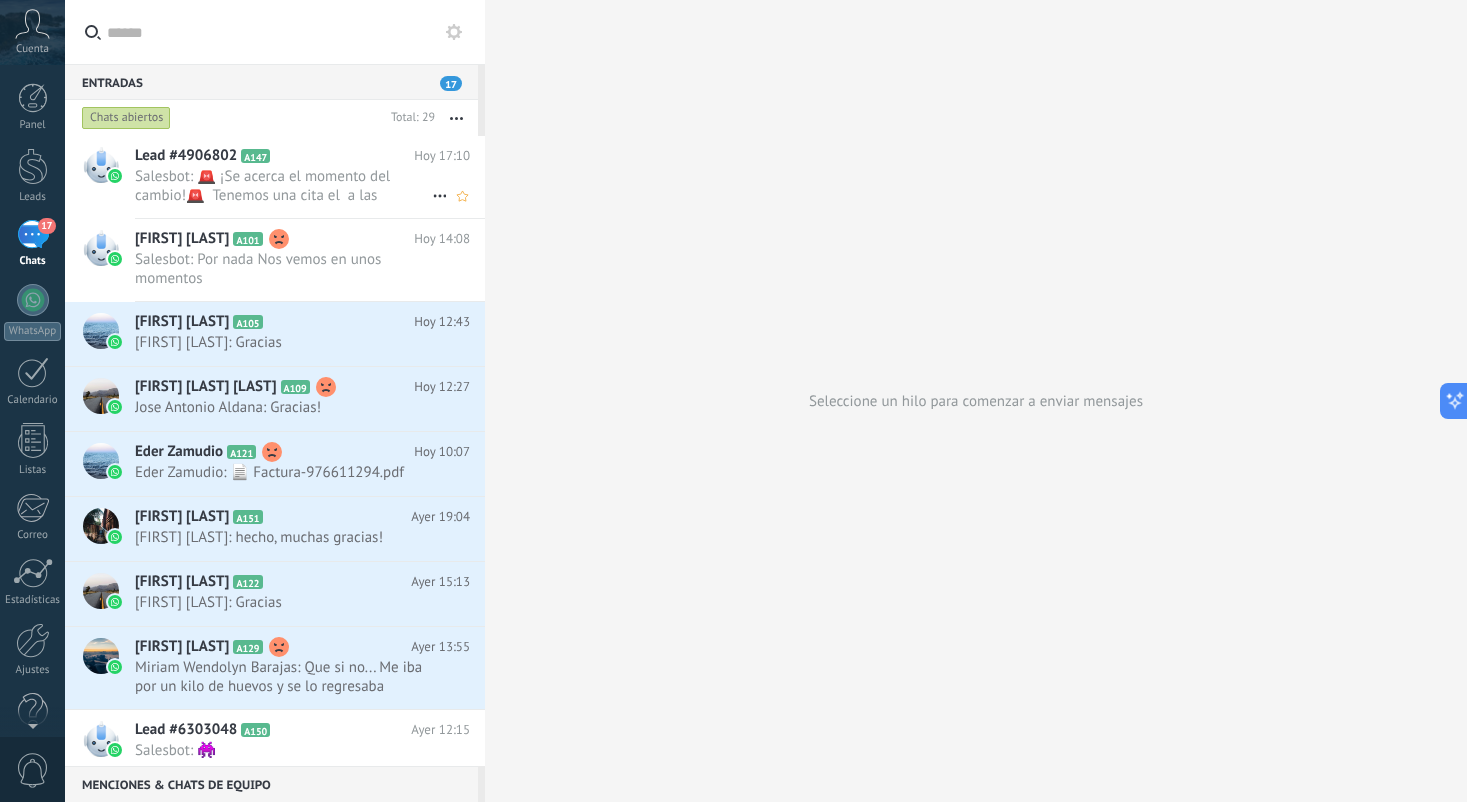 click on "Salesbot: 🚨 ¡Se acerca el momento del cambio!🚨
Tenemos una cita el  a las  ¿Confirmas tu asistencia?" at bounding box center (283, 186) 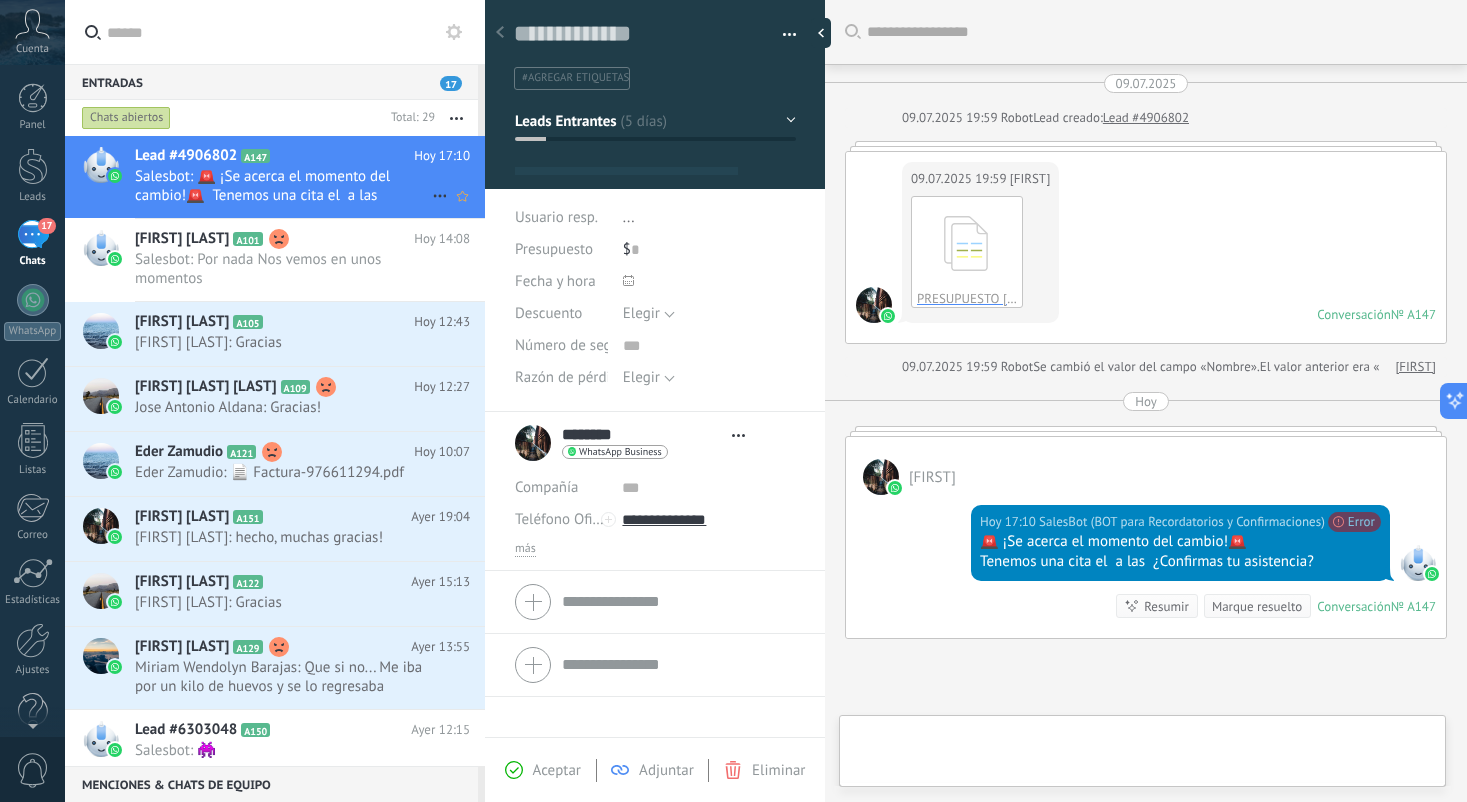 scroll, scrollTop: 30, scrollLeft: 0, axis: vertical 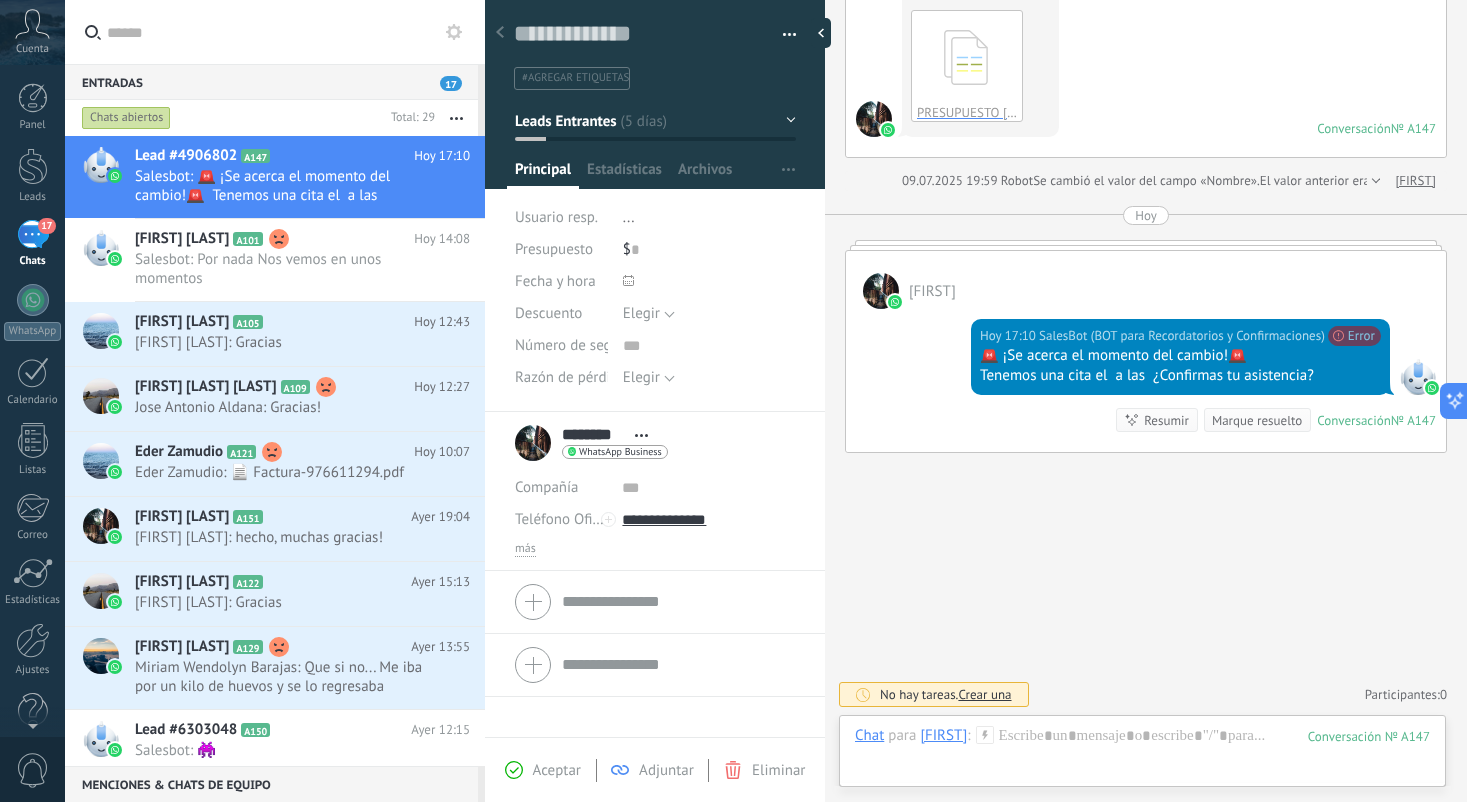 click on "17
Chats" at bounding box center (32, 244) 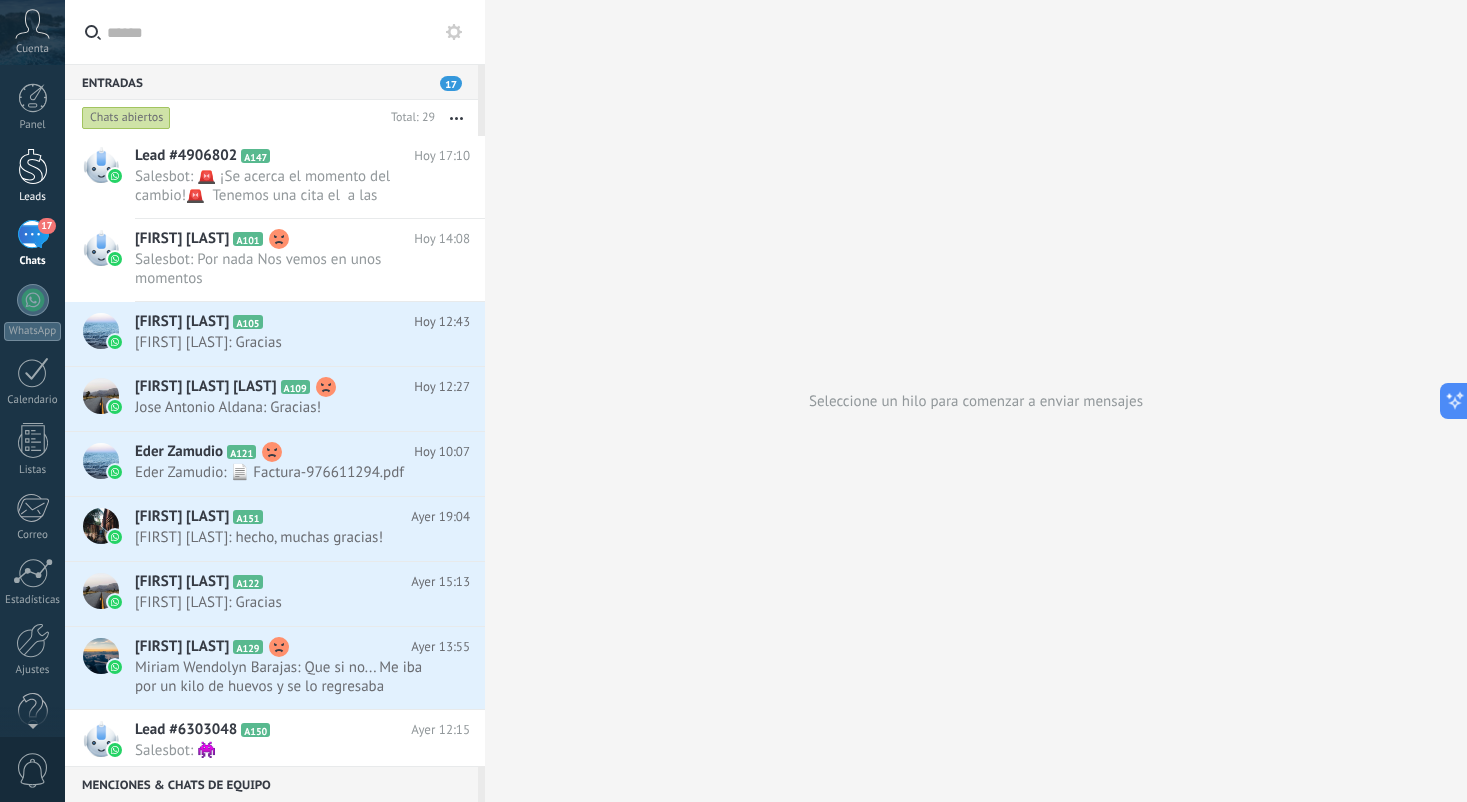 click at bounding box center (33, 166) 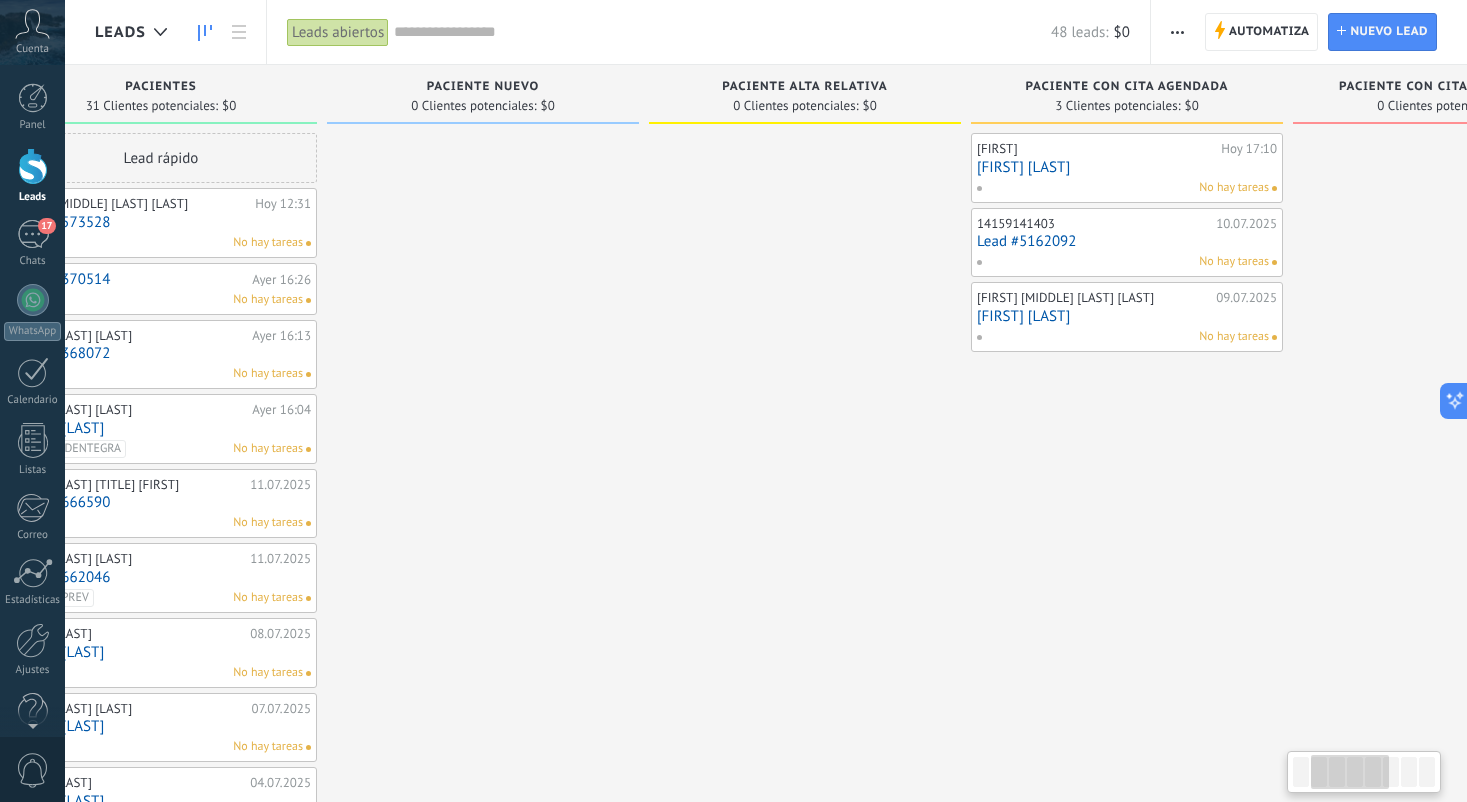 scroll, scrollTop: 0, scrollLeft: 458, axis: horizontal 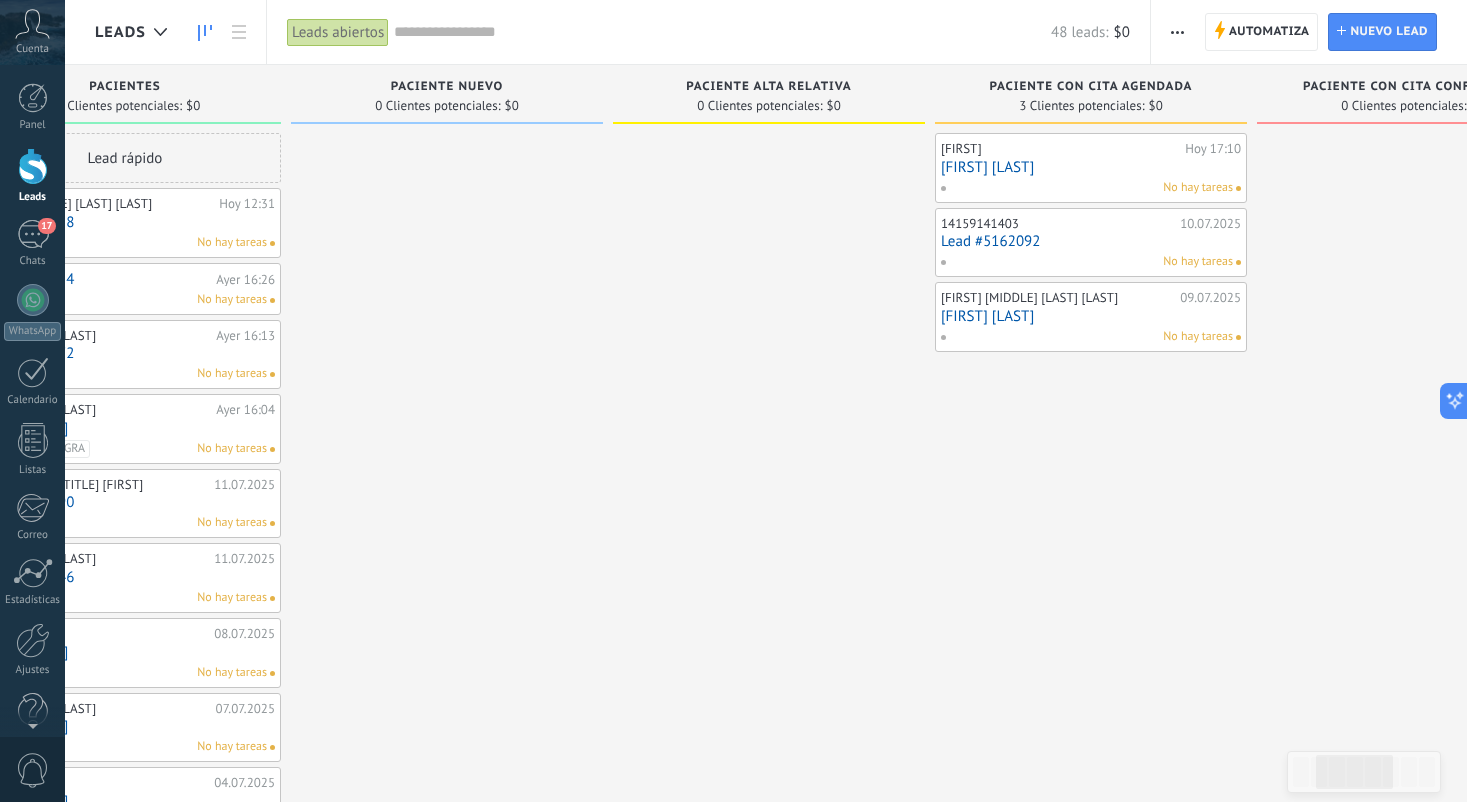 click on "[FIRST] [LAST]" at bounding box center [1091, 167] 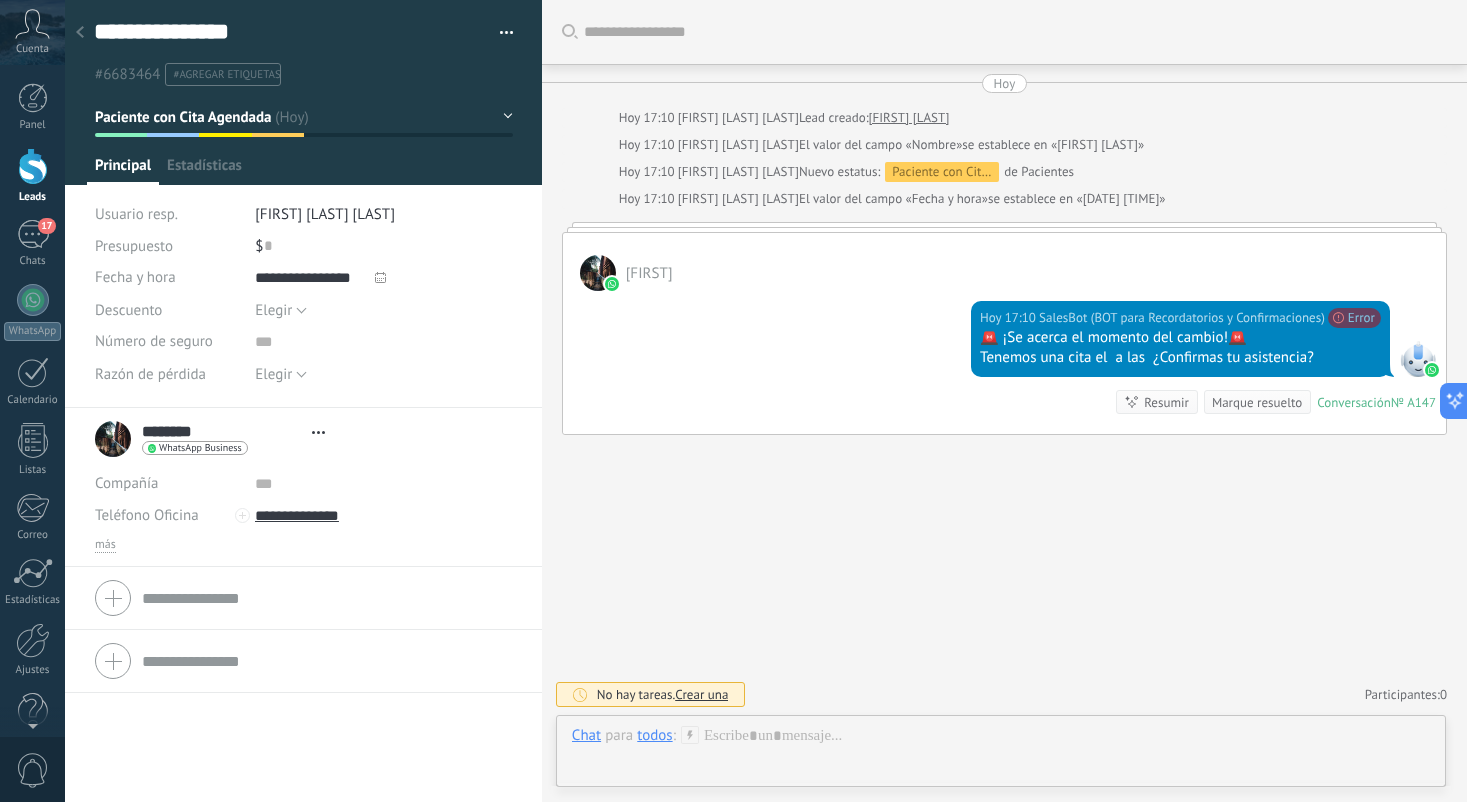 scroll, scrollTop: 30, scrollLeft: 0, axis: vertical 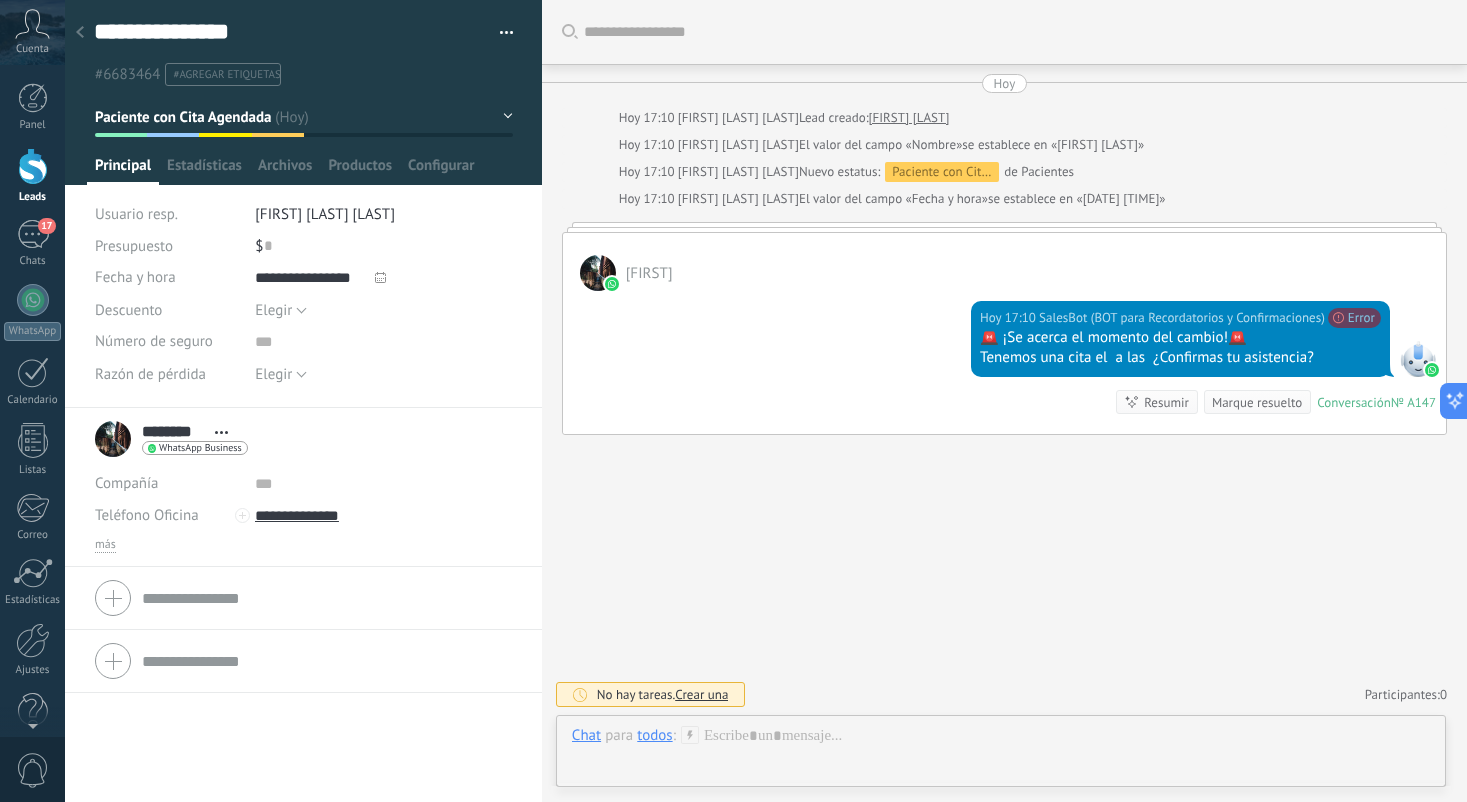 click 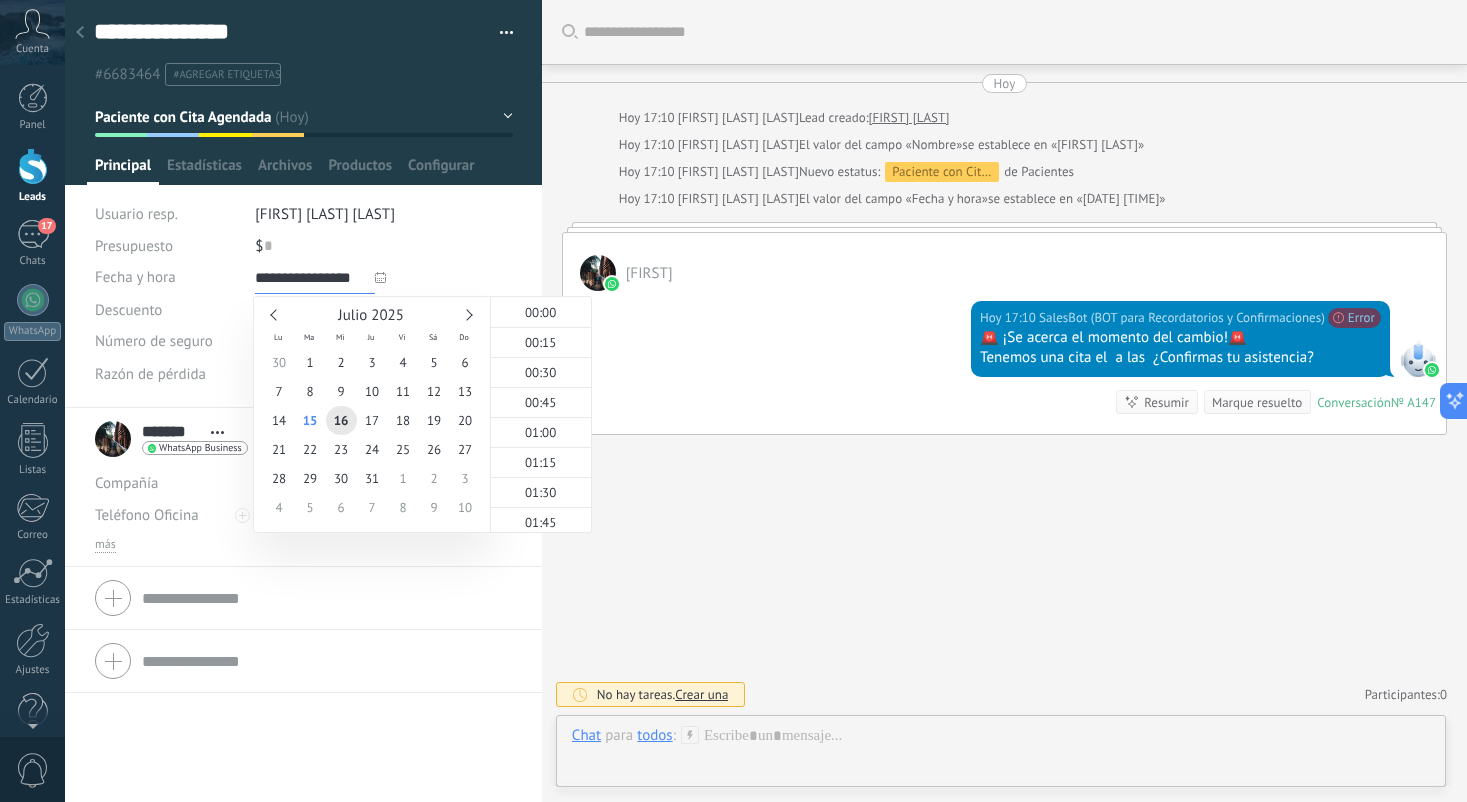 scroll, scrollTop: 1972, scrollLeft: 0, axis: vertical 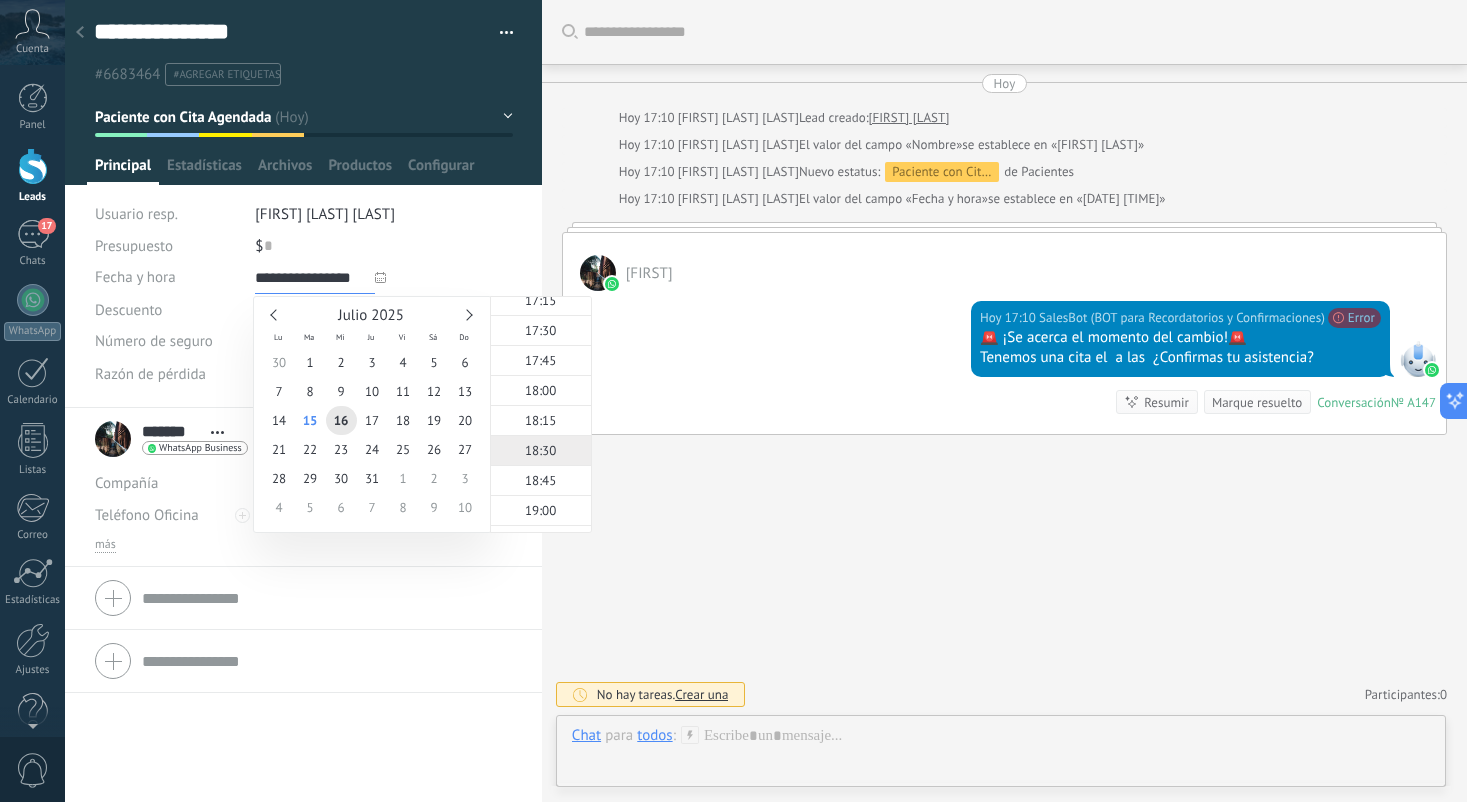 click on "18:30" at bounding box center [541, 450] 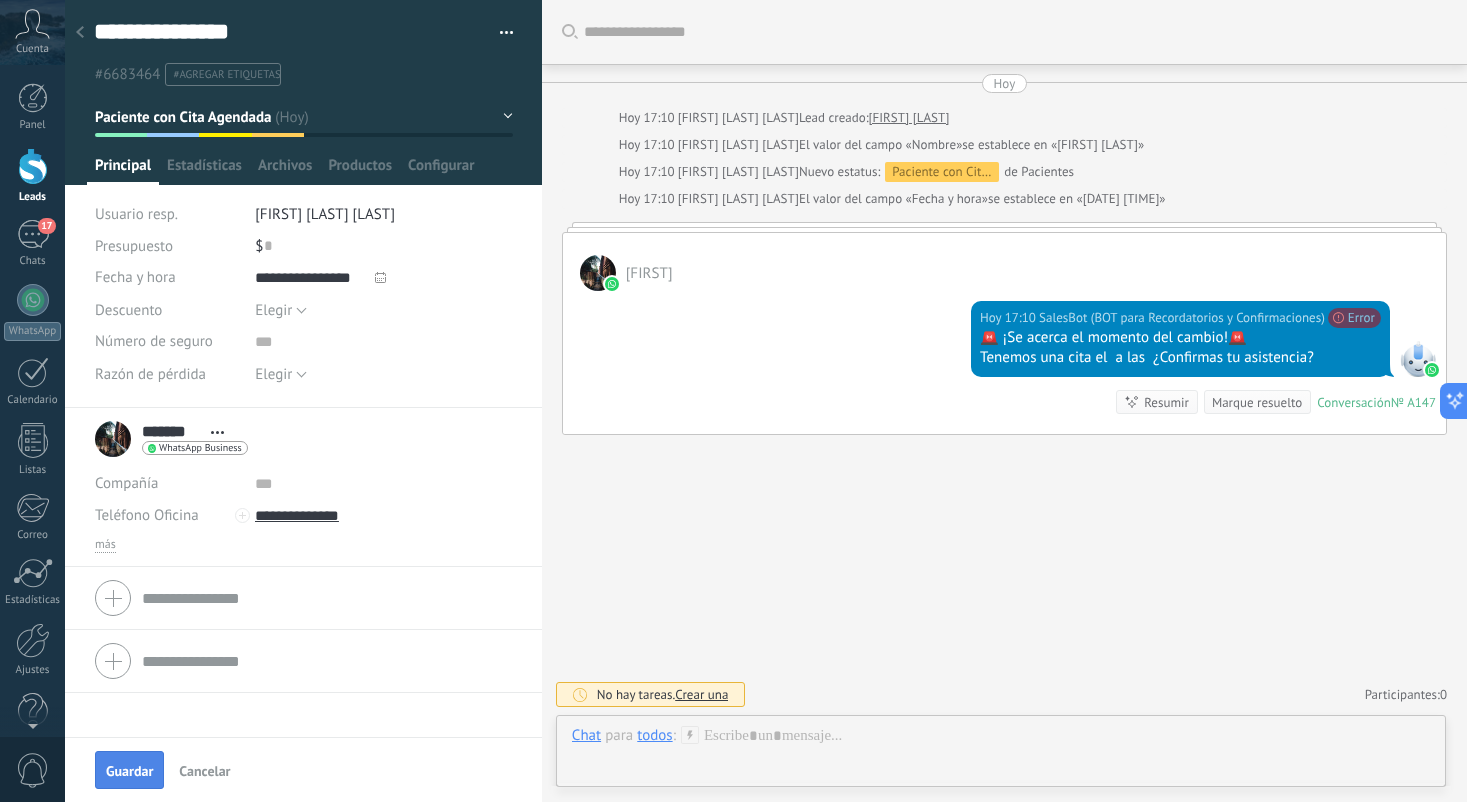 click on "Guardar" at bounding box center (129, 771) 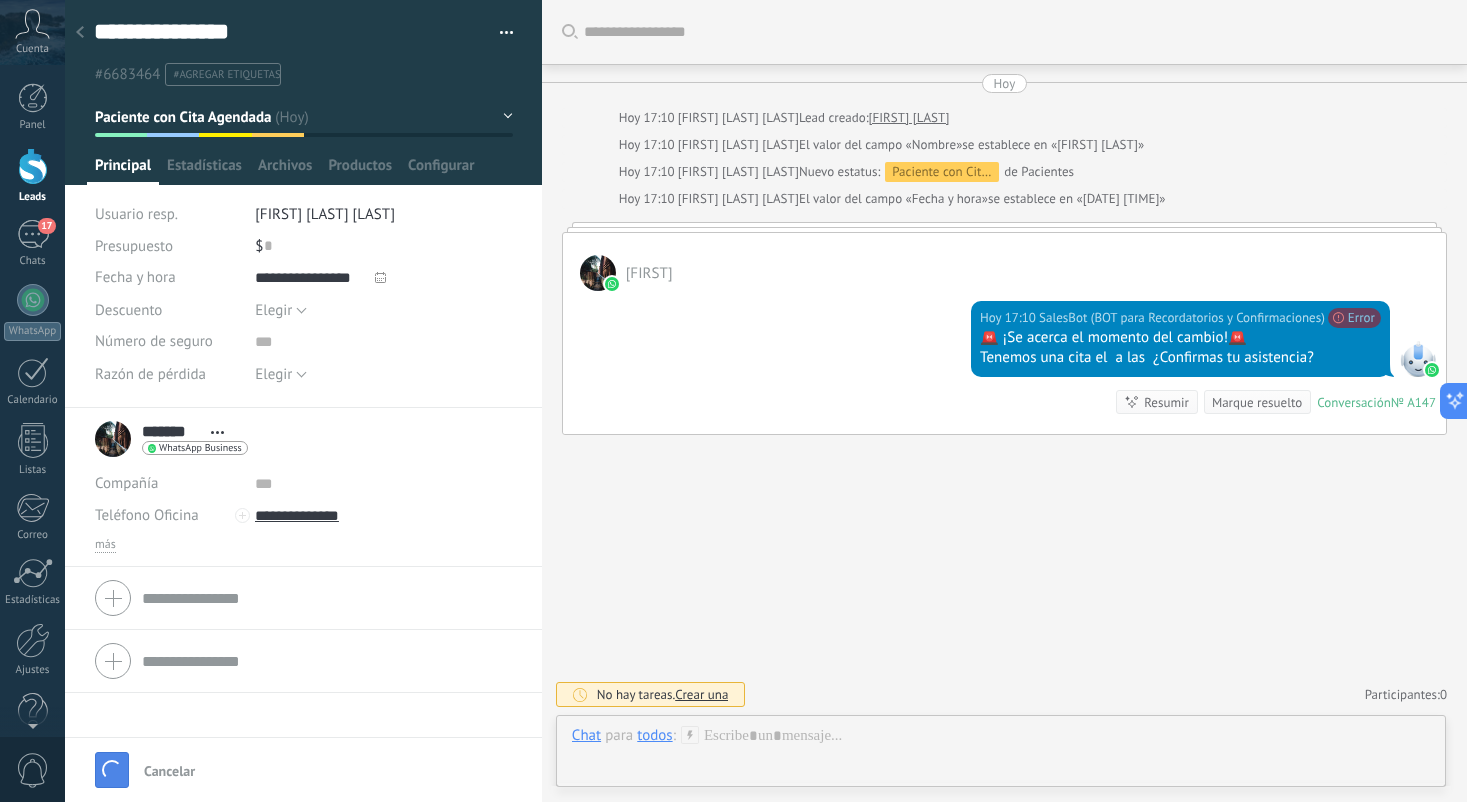 scroll, scrollTop: 15, scrollLeft: 0, axis: vertical 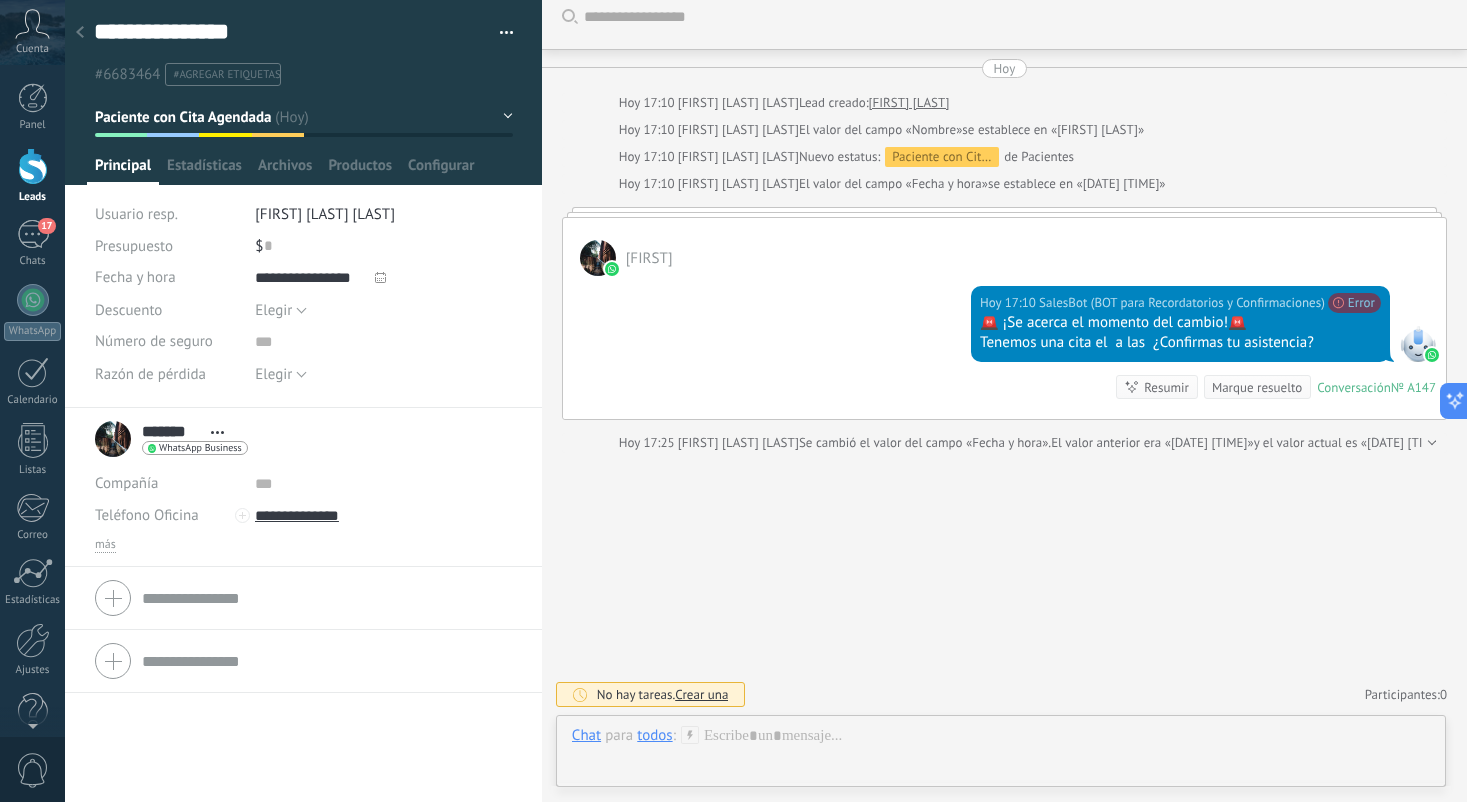 click at bounding box center (80, 33) 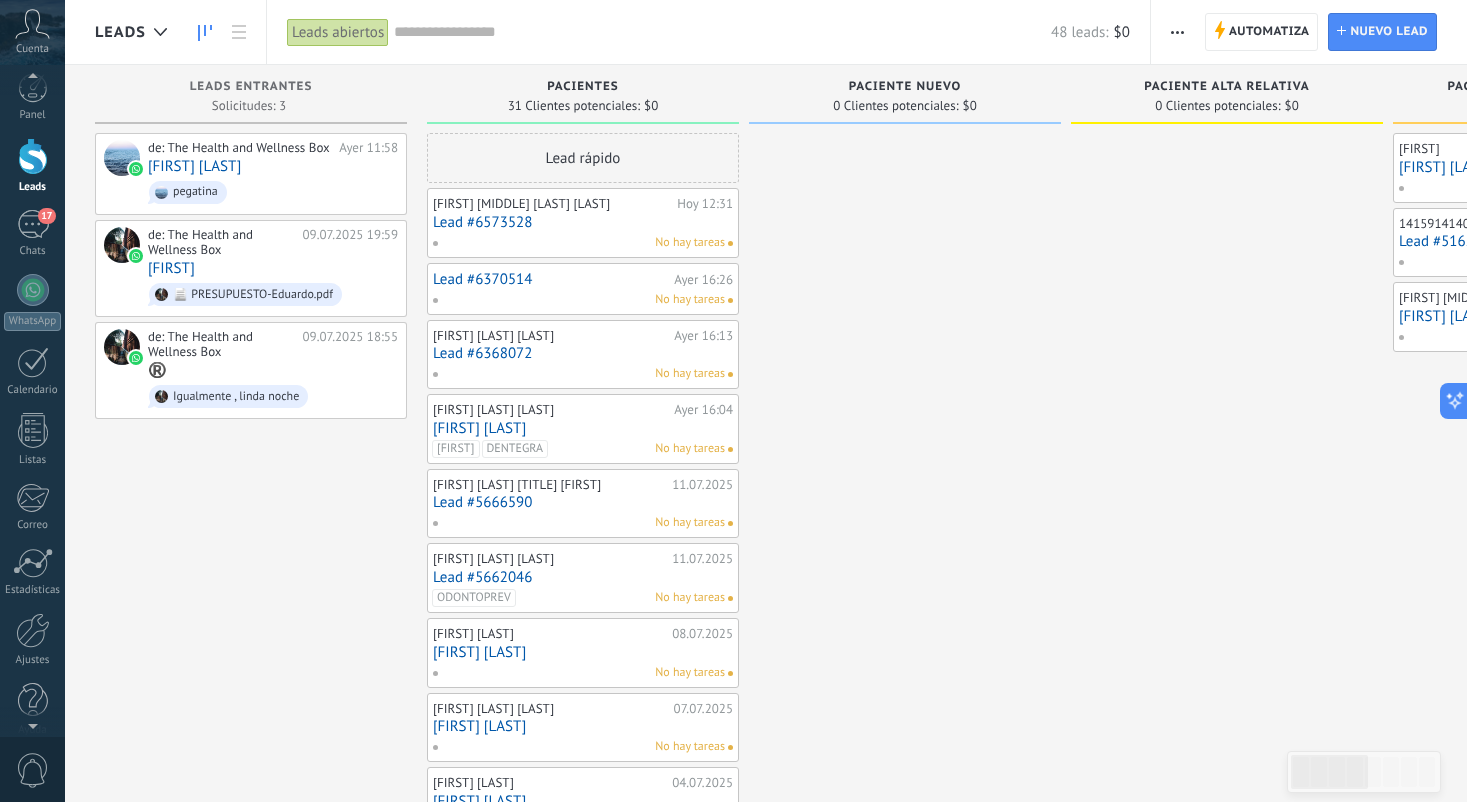 click at bounding box center [32, 722] 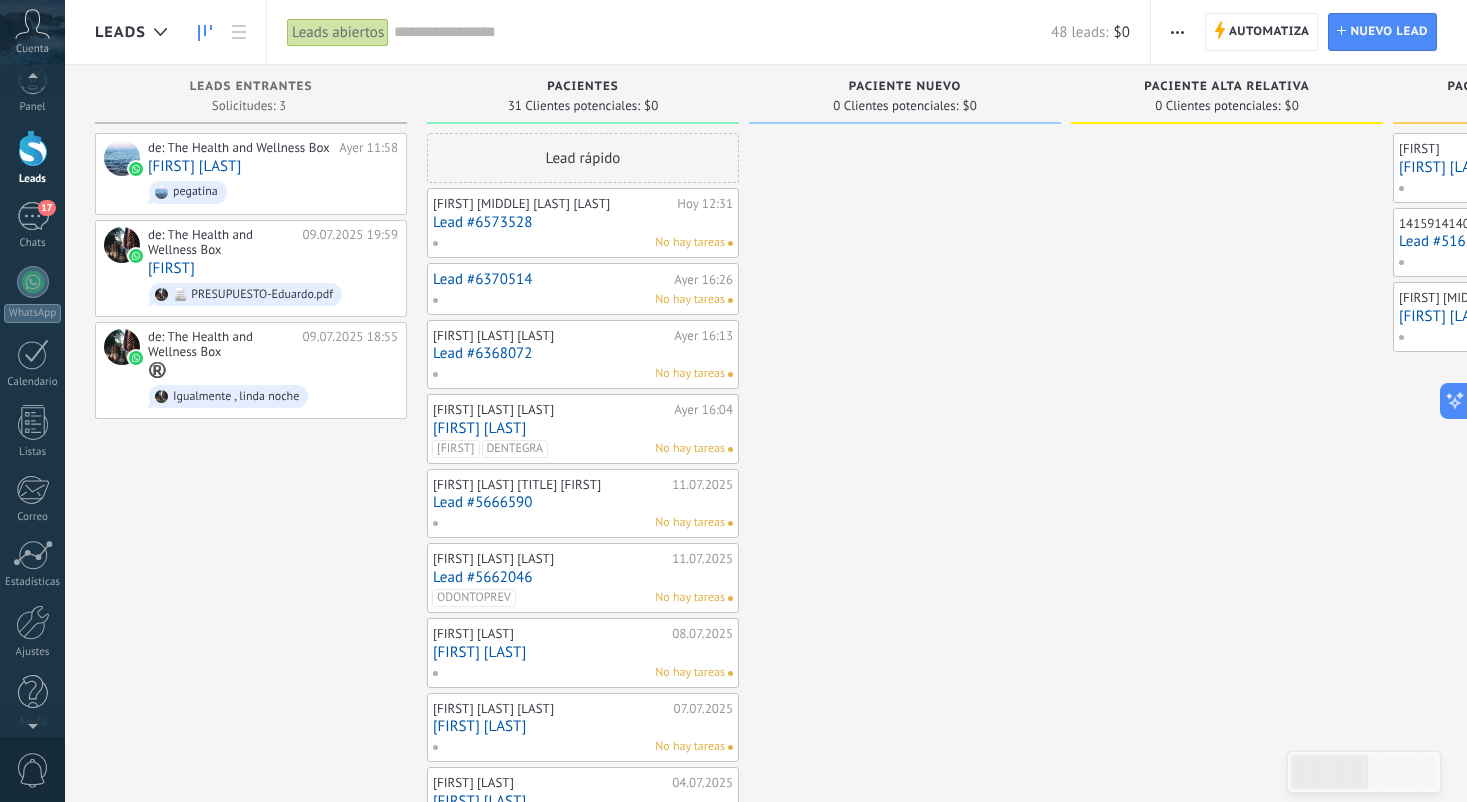 scroll, scrollTop: 30, scrollLeft: 0, axis: vertical 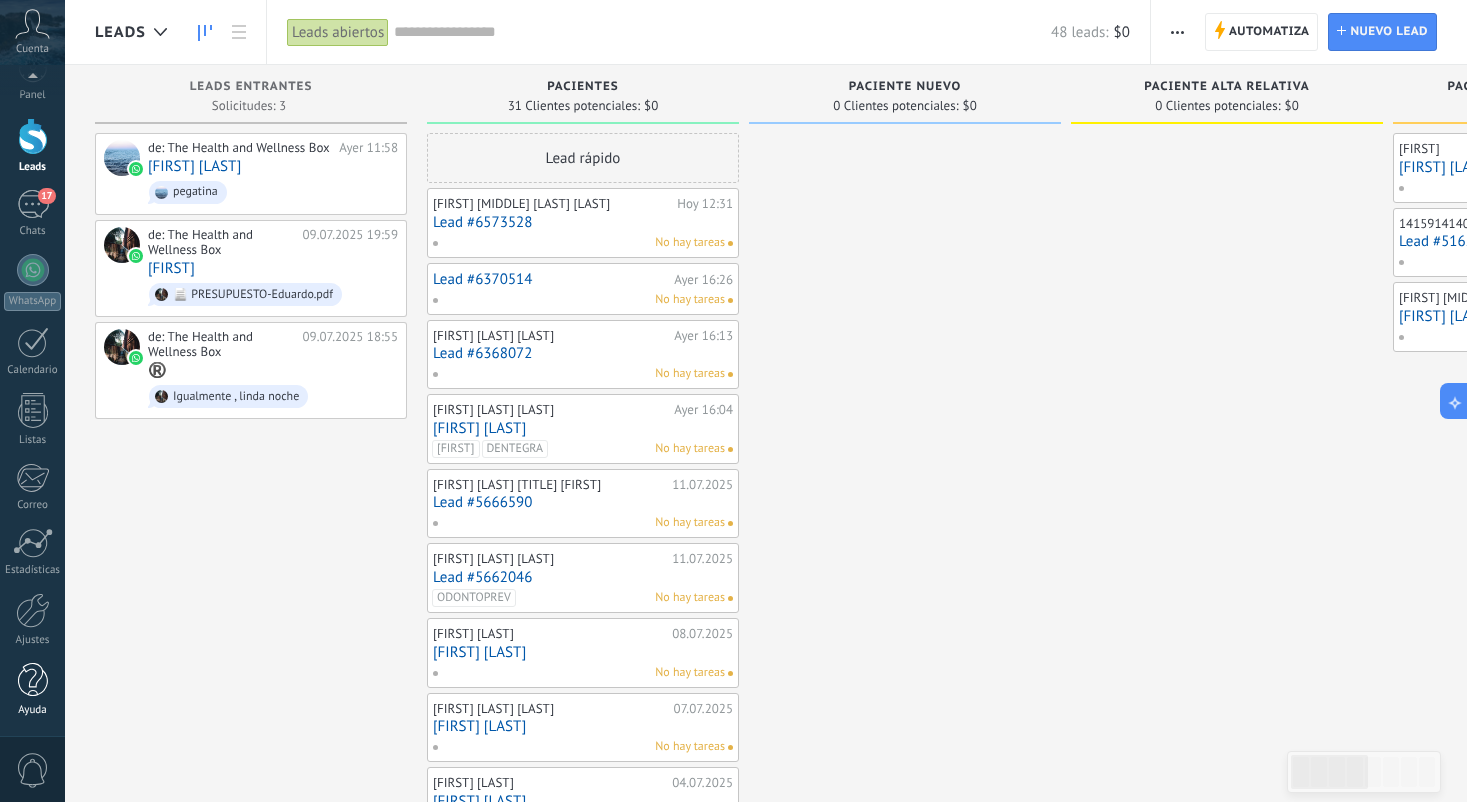 click at bounding box center (33, 680) 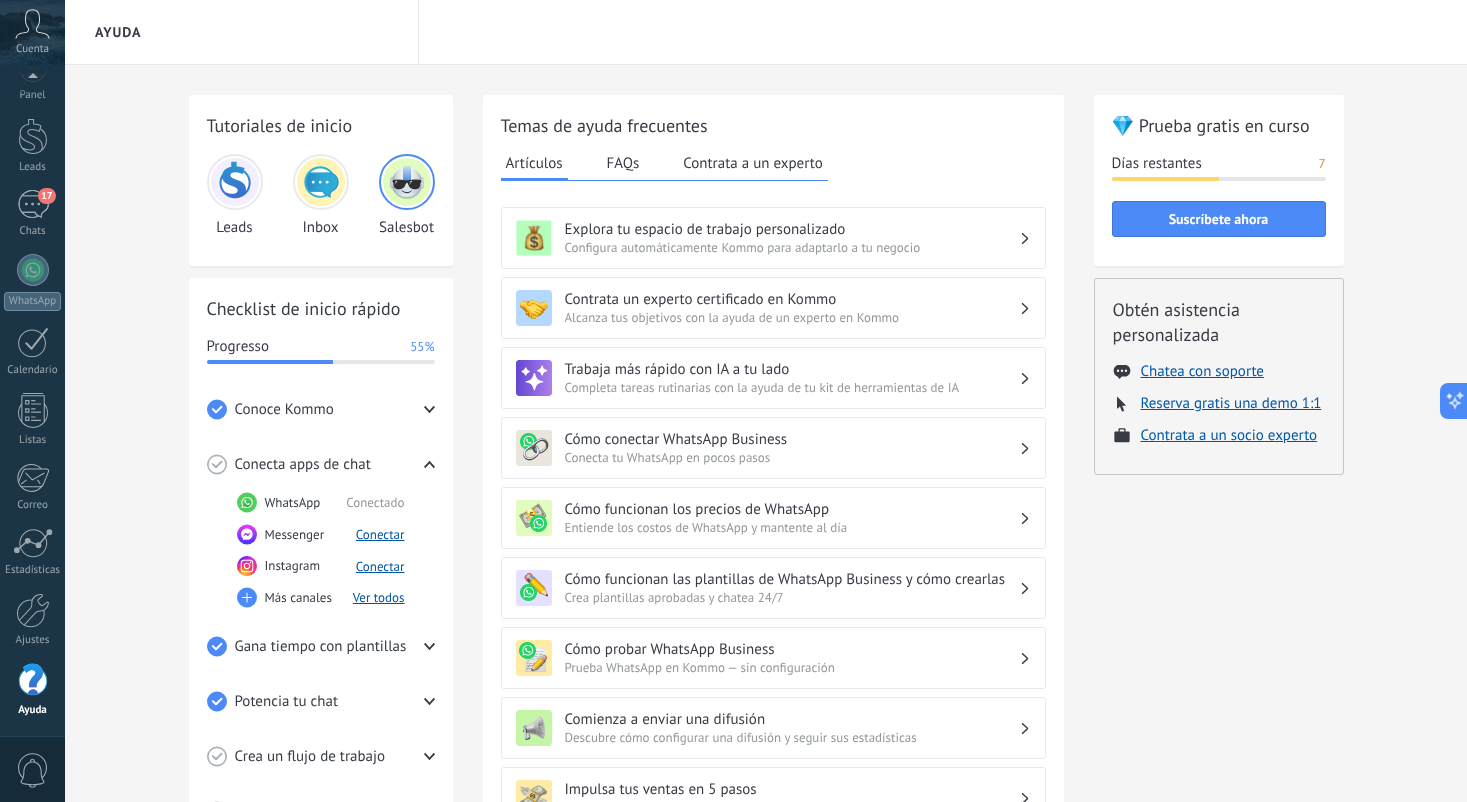 click on "Chatea con soporte Reserva gratis una demo 1:1 Contrata a un socio experto" at bounding box center [1219, 403] 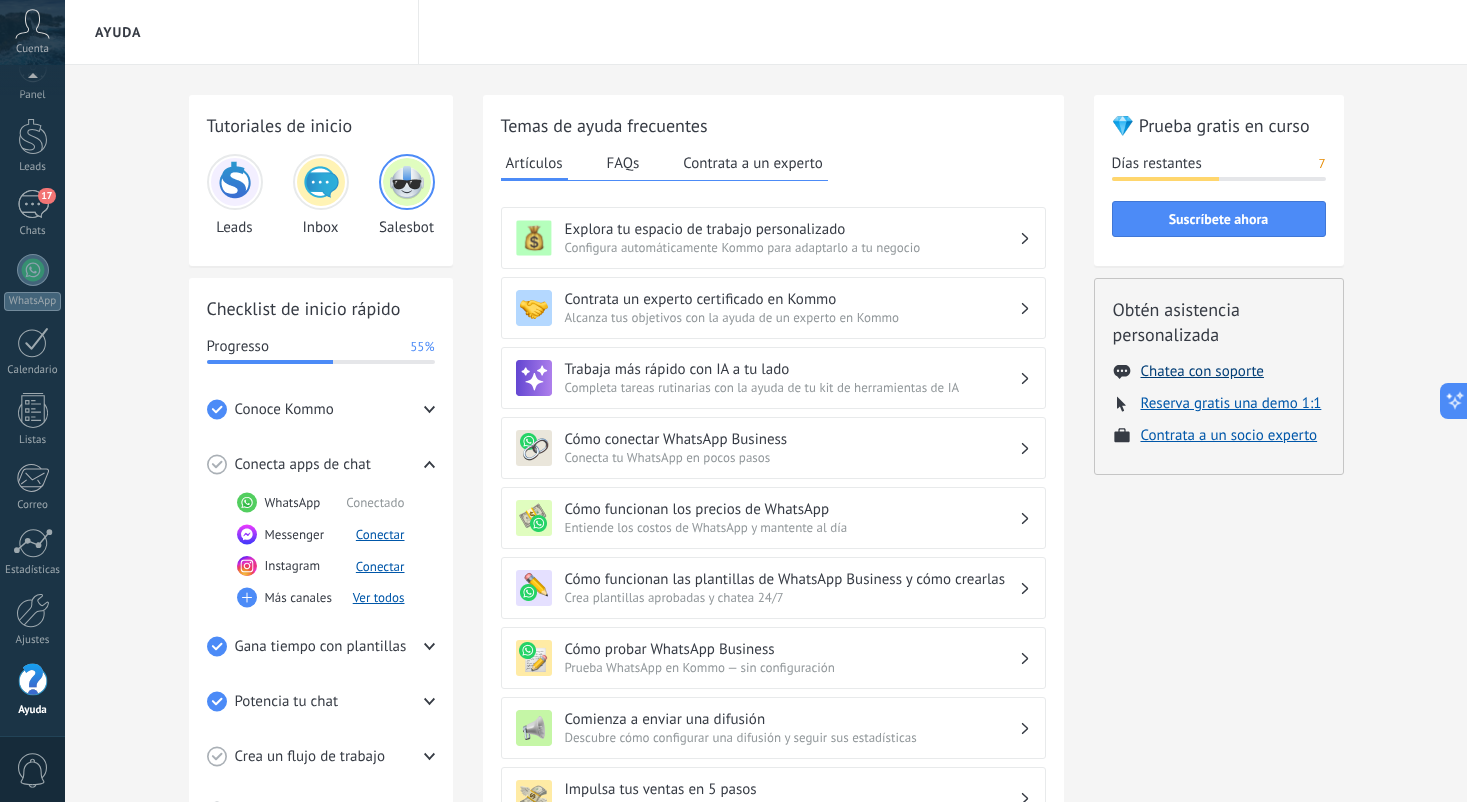 click on "Chatea con soporte" at bounding box center [1202, 371] 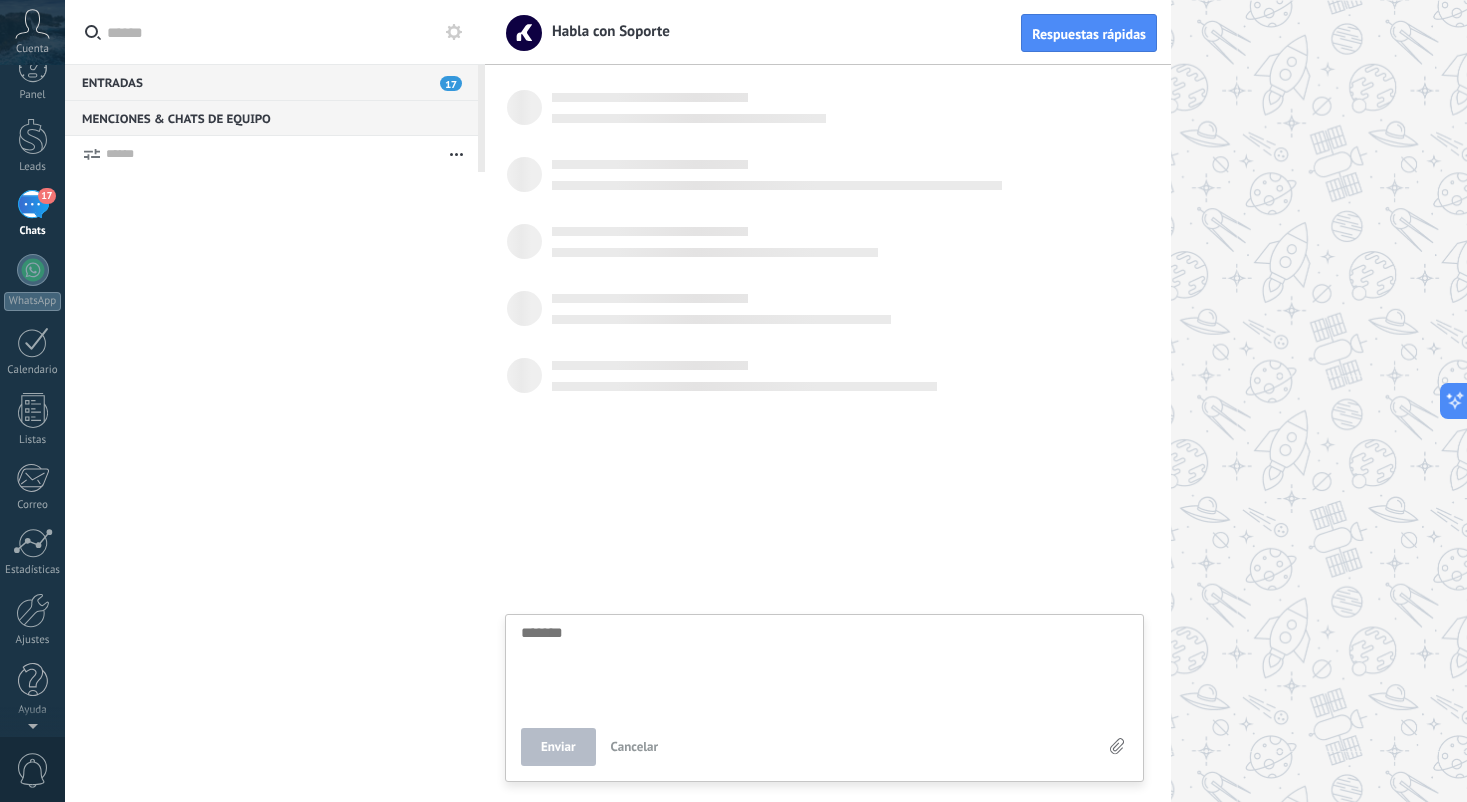 scroll, scrollTop: 0, scrollLeft: 0, axis: both 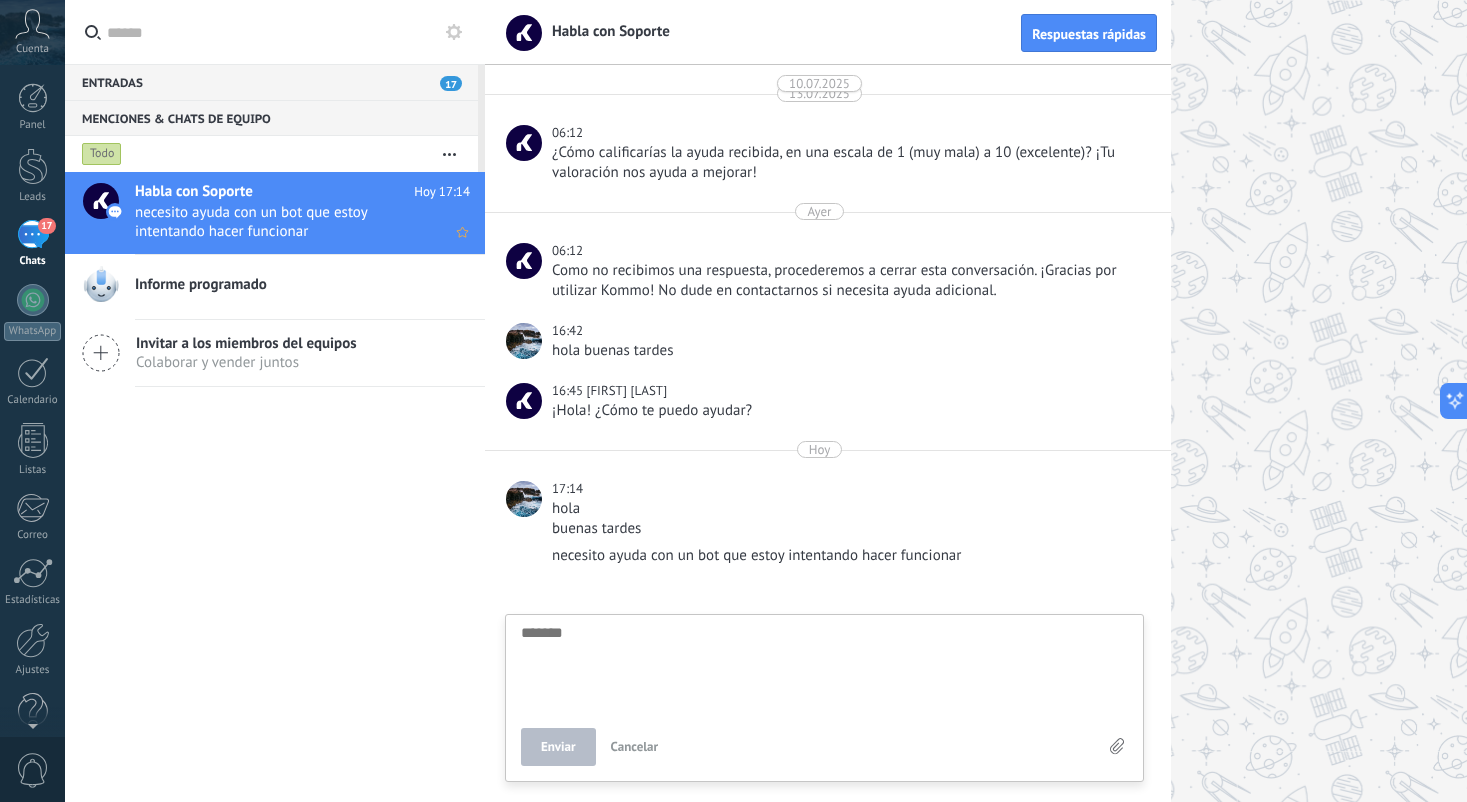 click on "Hoy 17:14" at bounding box center (442, 192) 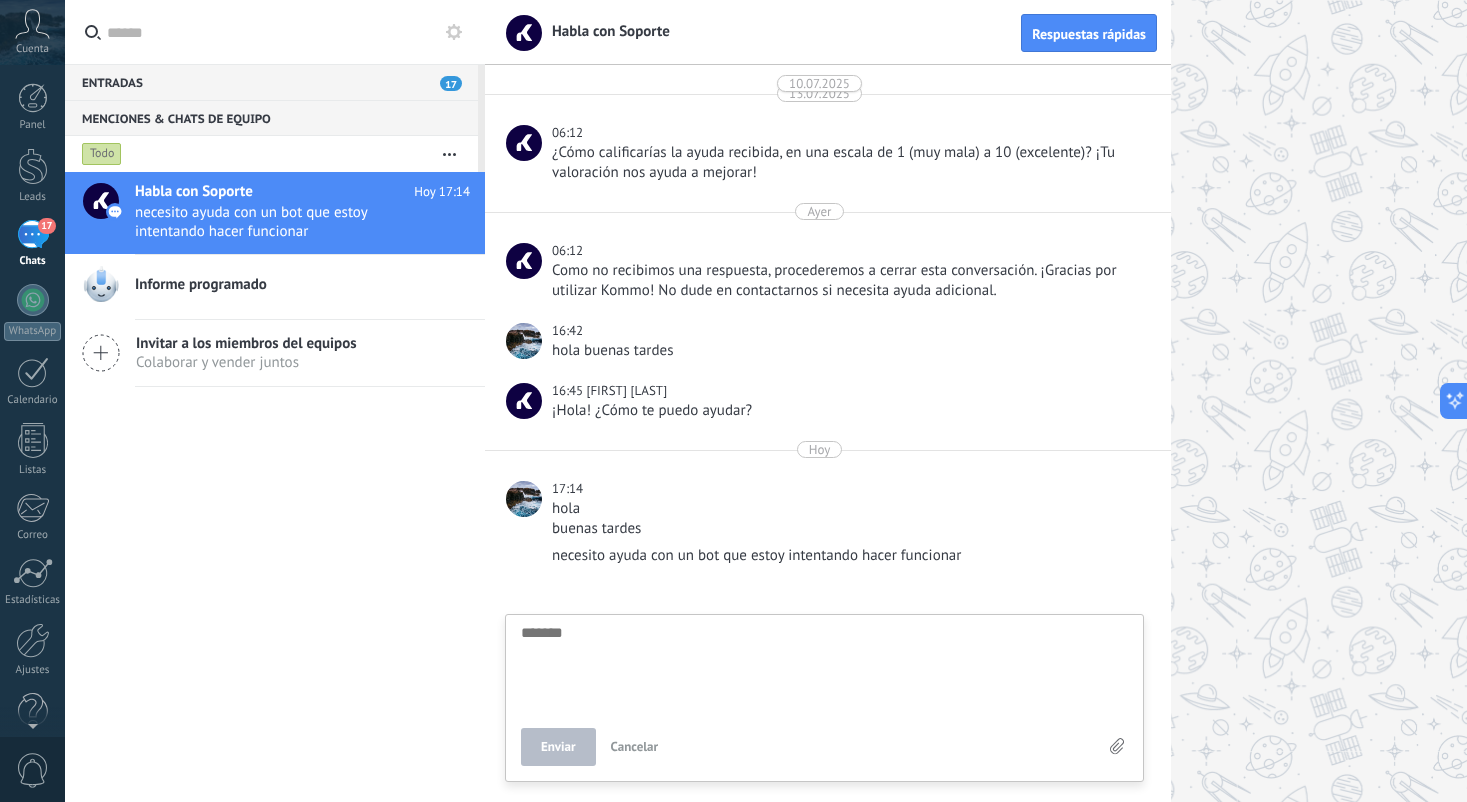 click at bounding box center [449, 154] 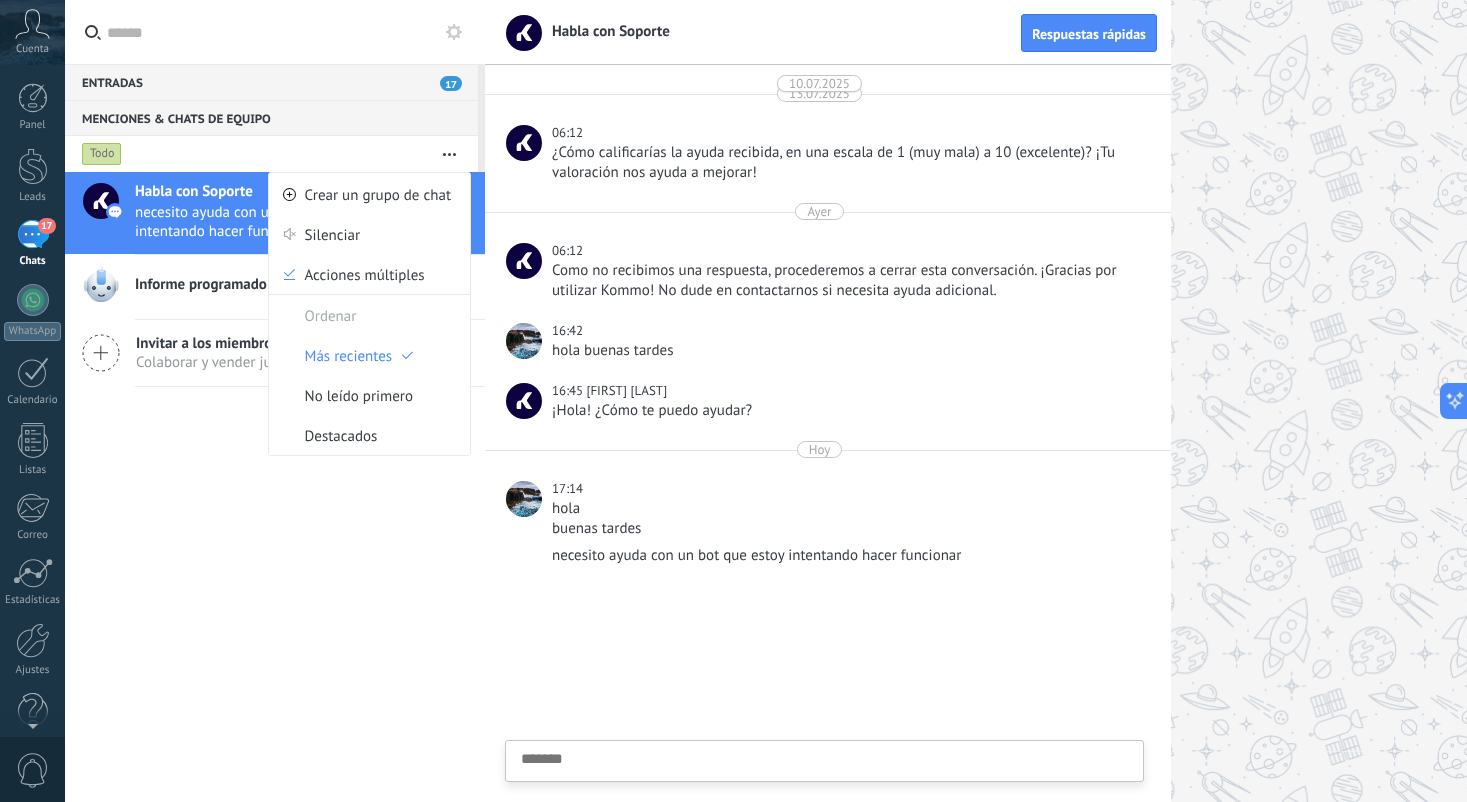click on "necesito ayuda con un bot que estoy intentando hacer funcionar" at bounding box center (283, 222) 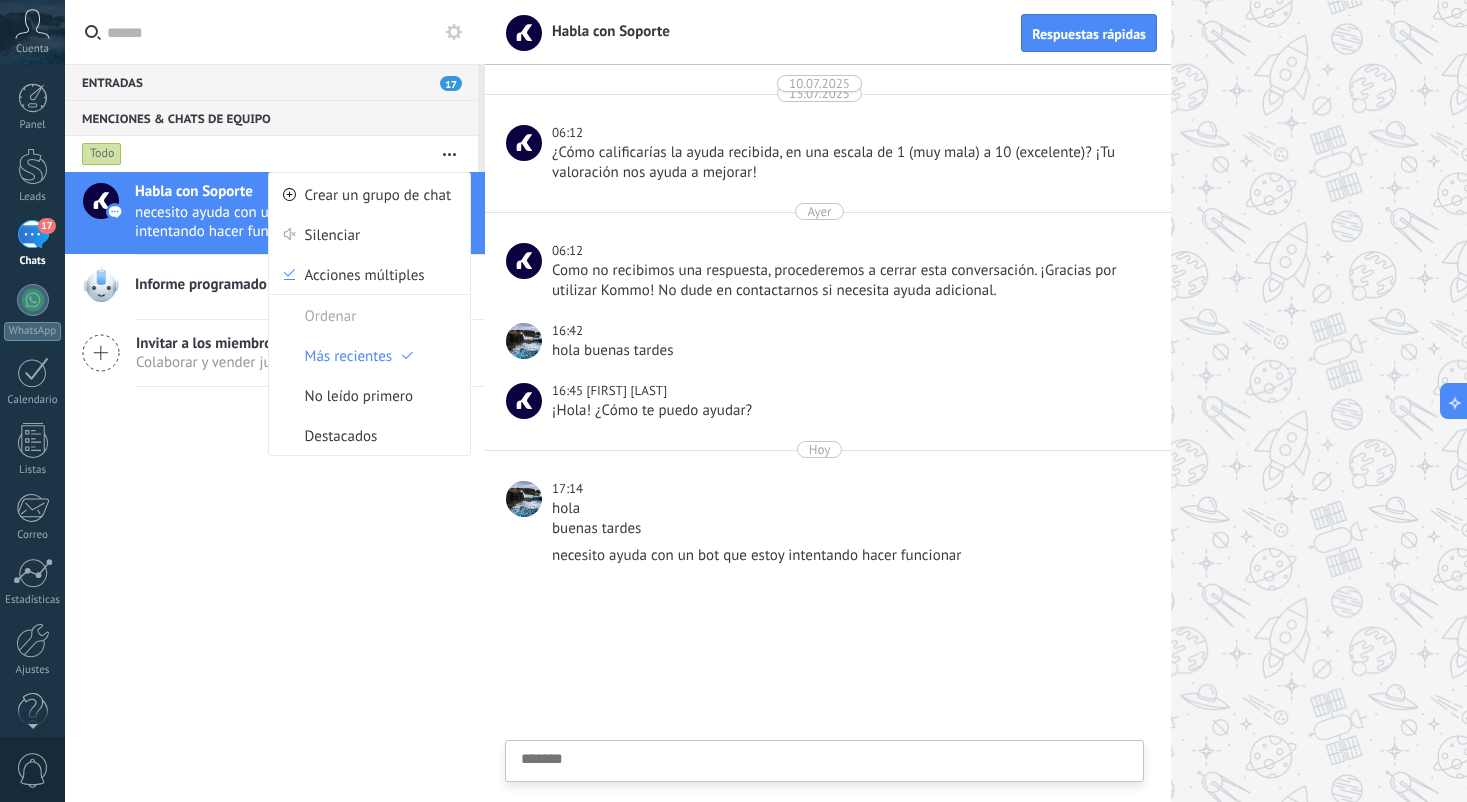 click on "necesito ayuda con un bot que estoy intentando hacer funcionar" at bounding box center [283, 222] 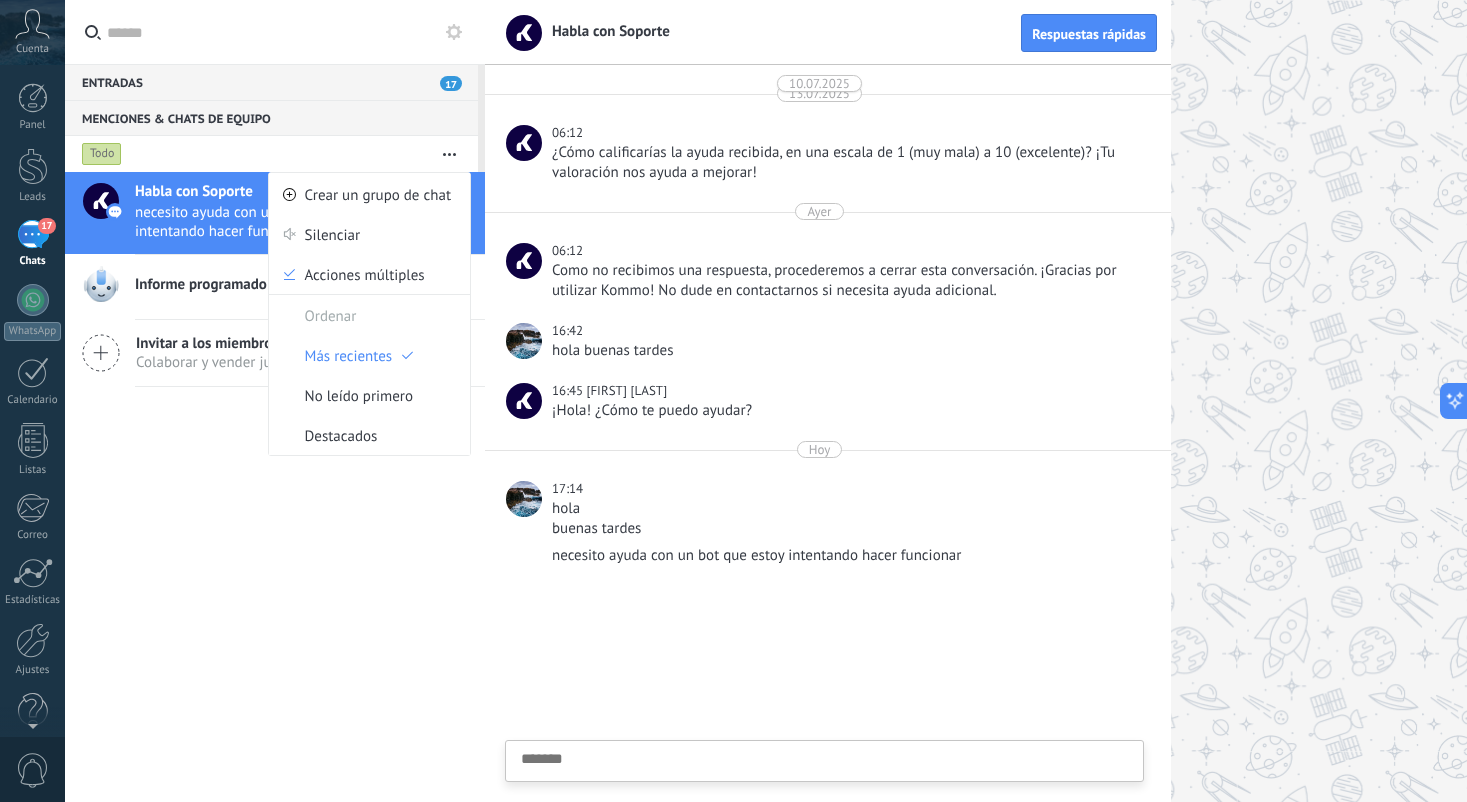 click on "necesito ayuda con un bot que estoy intentando hacer funcionar" at bounding box center [283, 222] 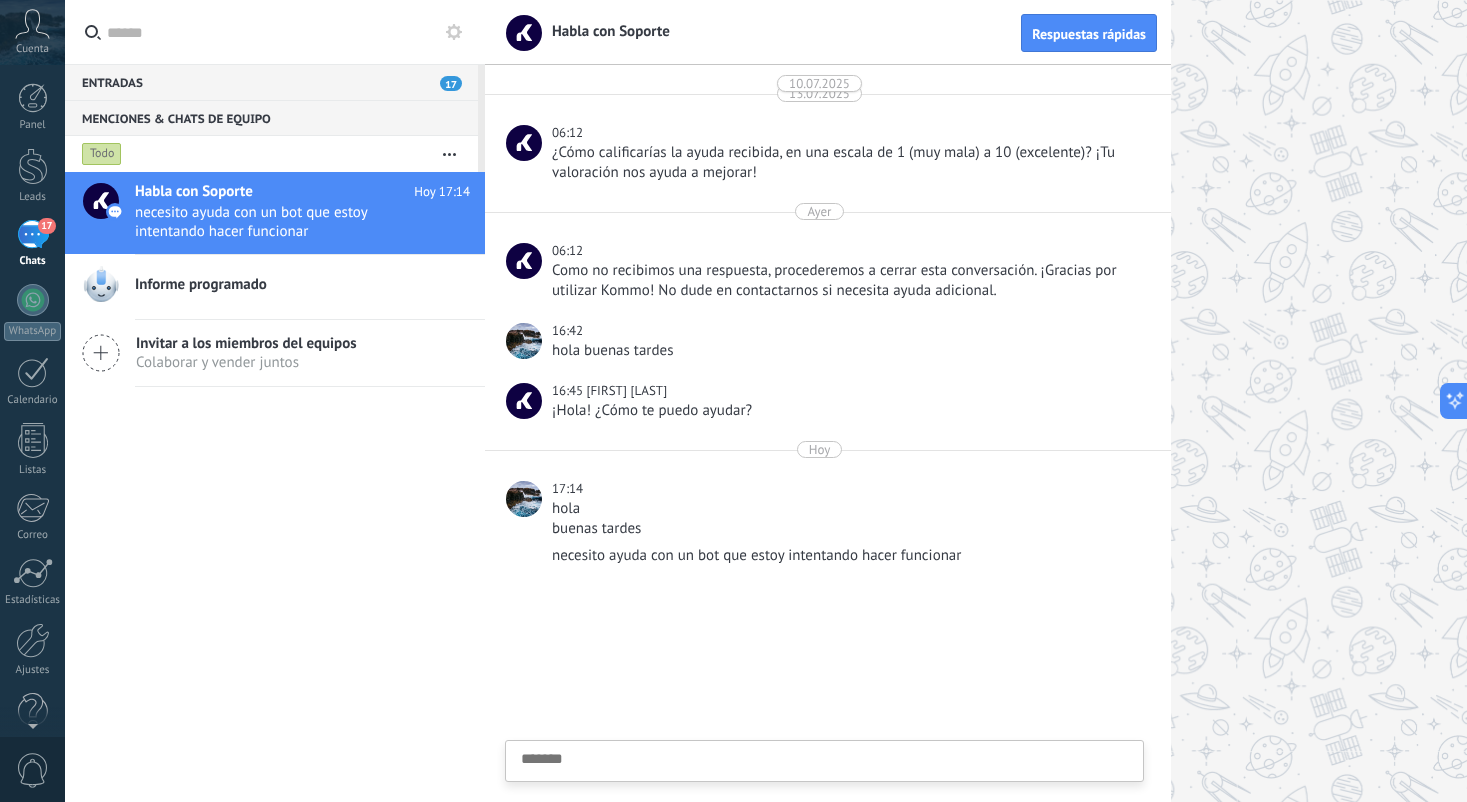 click on "Entradas 17" at bounding box center [271, 82] 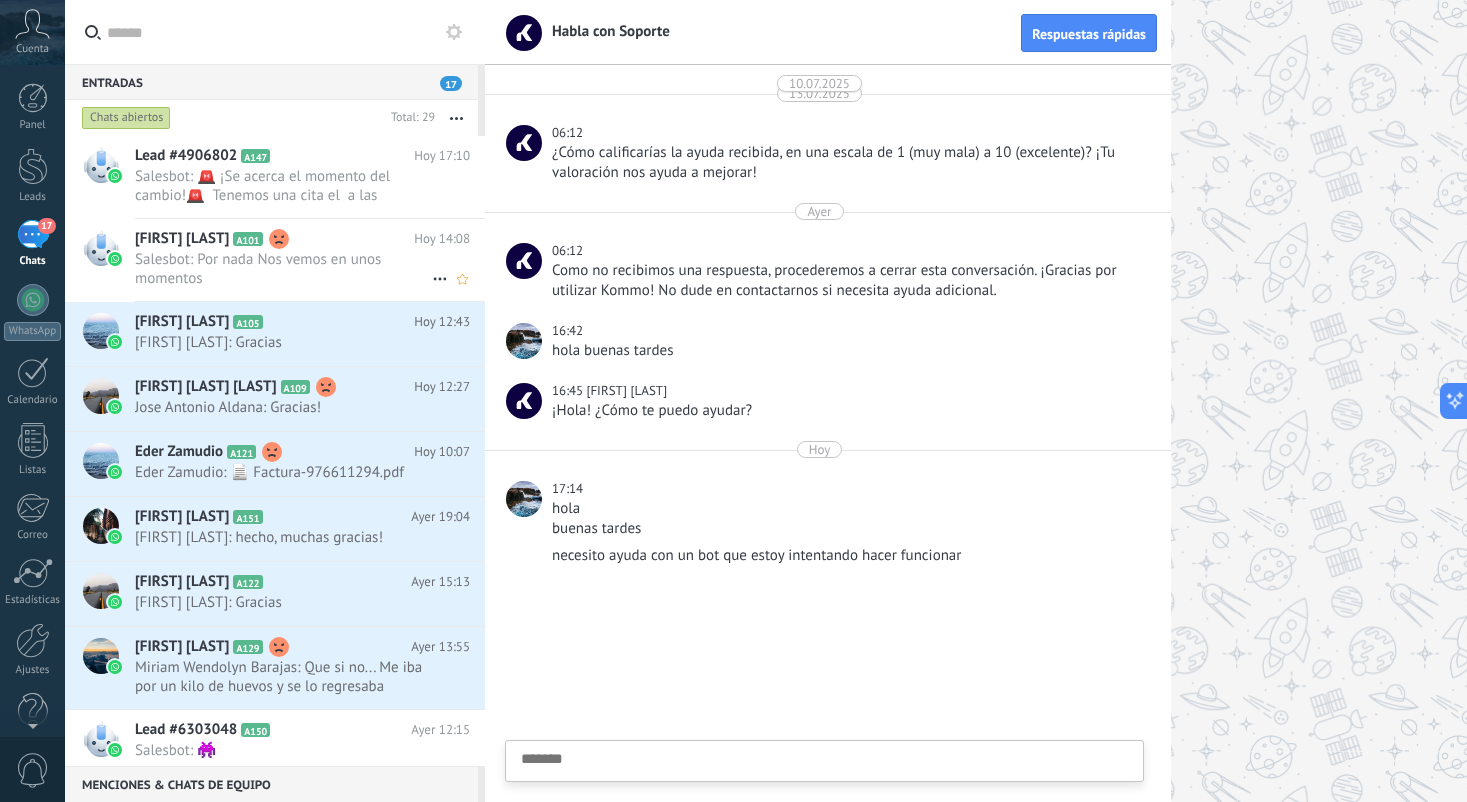 click on "Salesbot: Por nada
Nos vemos en unos momentos" at bounding box center [283, 269] 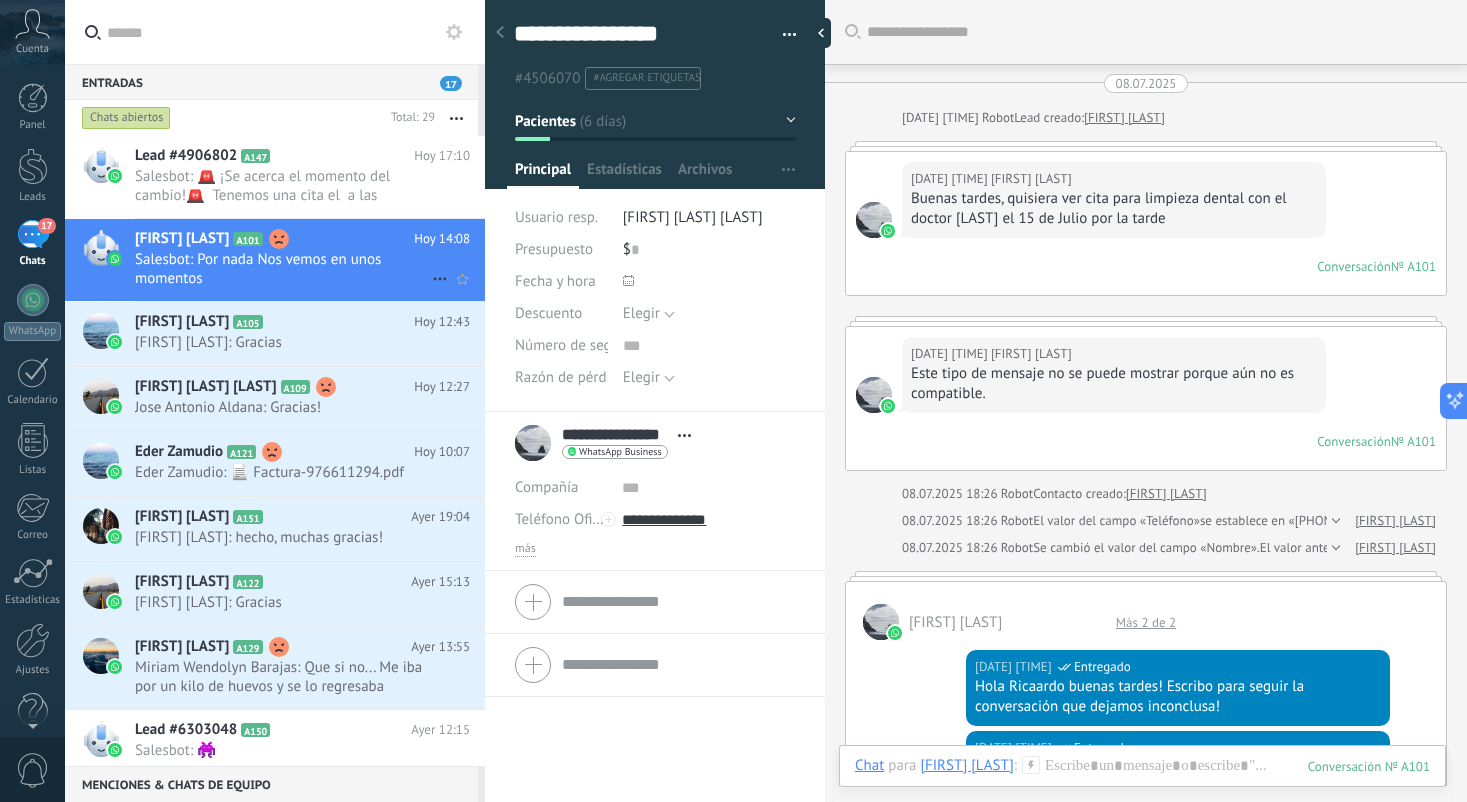 scroll, scrollTop: 30, scrollLeft: 0, axis: vertical 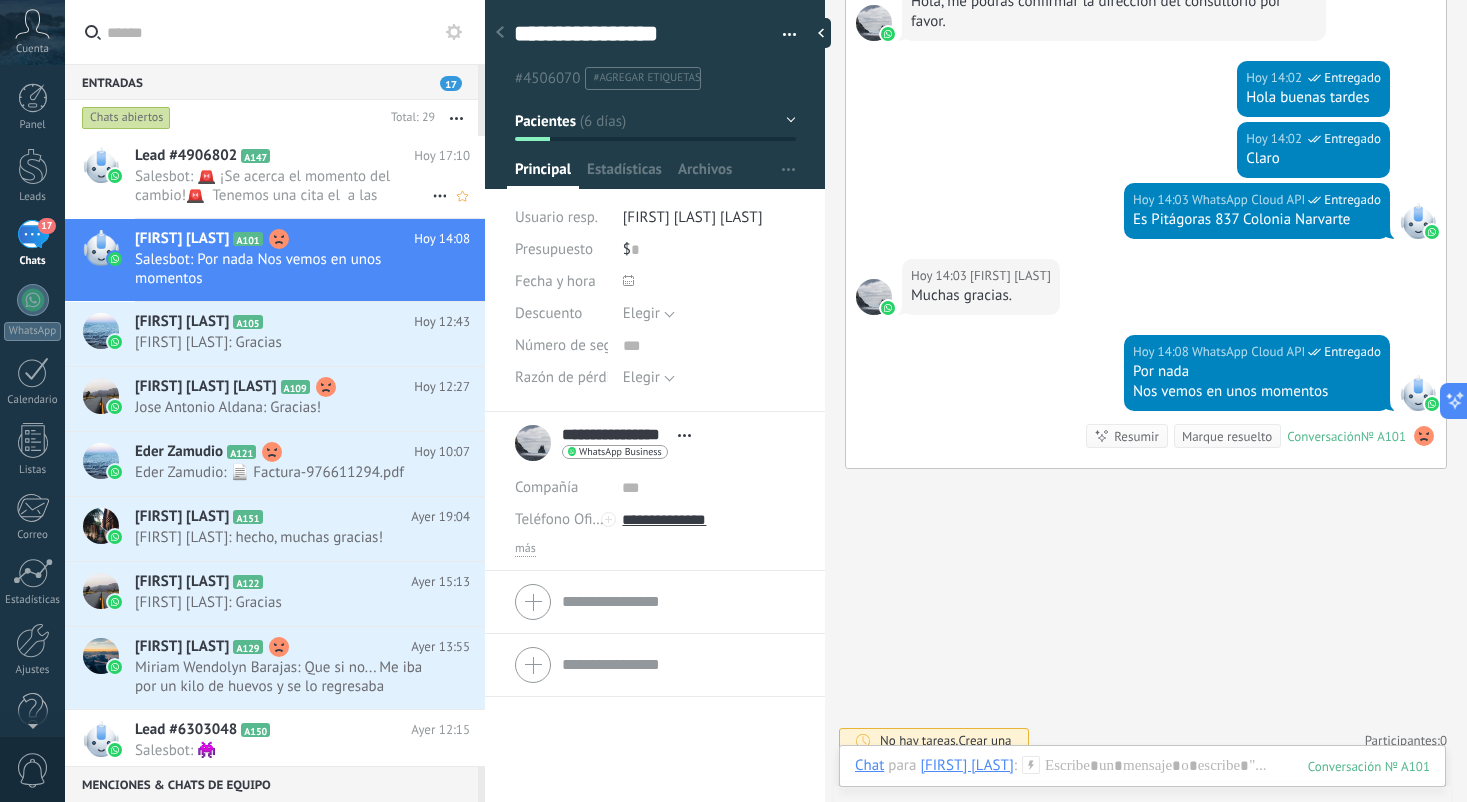click on "Lead #4906802
A147
Hoy [TIME]
Salesbot: 🚨 ¡Se acerca el momento del cambio!🚨
Tenemos una cita el a las ¿Confirmas tu asistencia?" at bounding box center [310, 177] 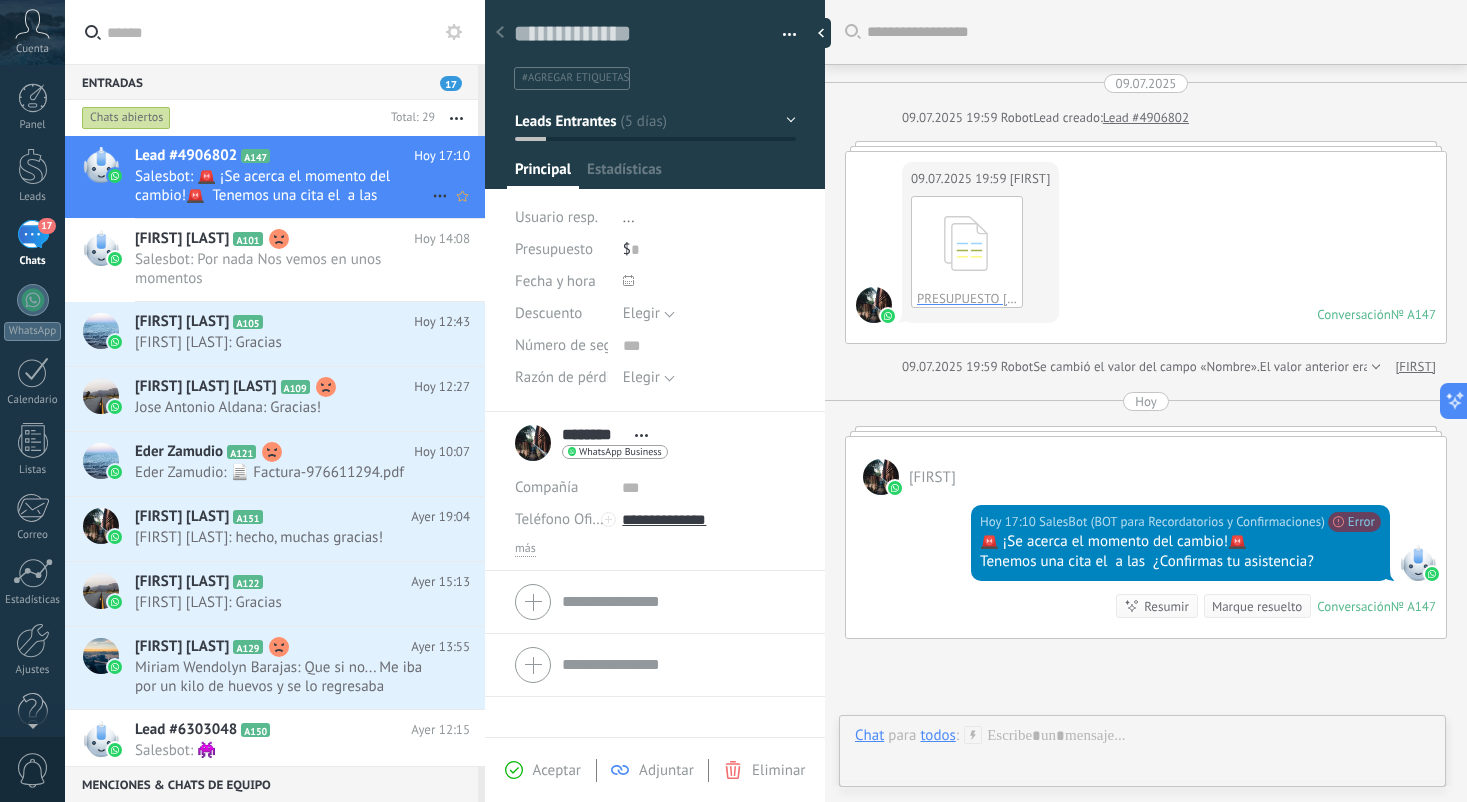 scroll, scrollTop: 30, scrollLeft: 0, axis: vertical 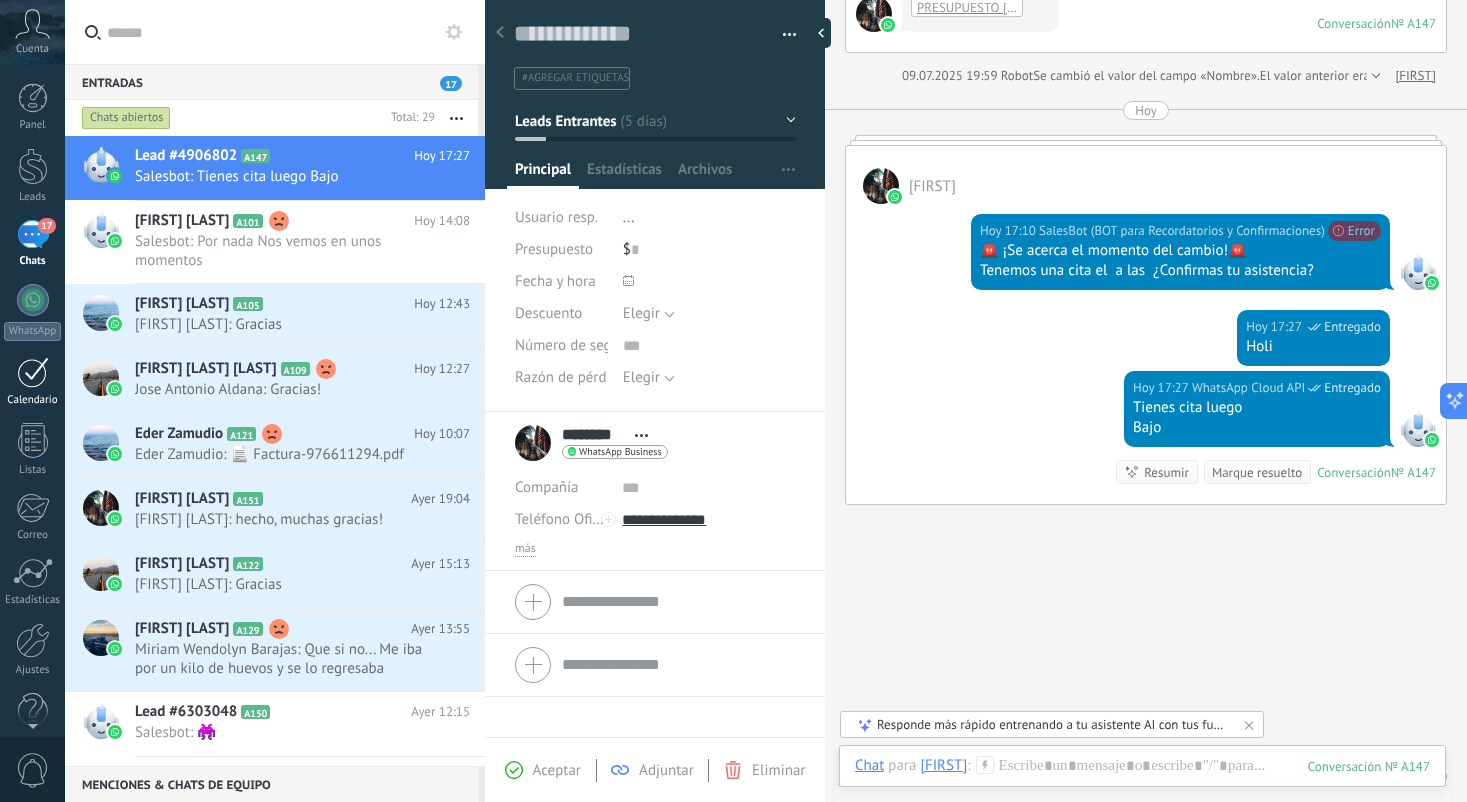 click at bounding box center (33, 372) 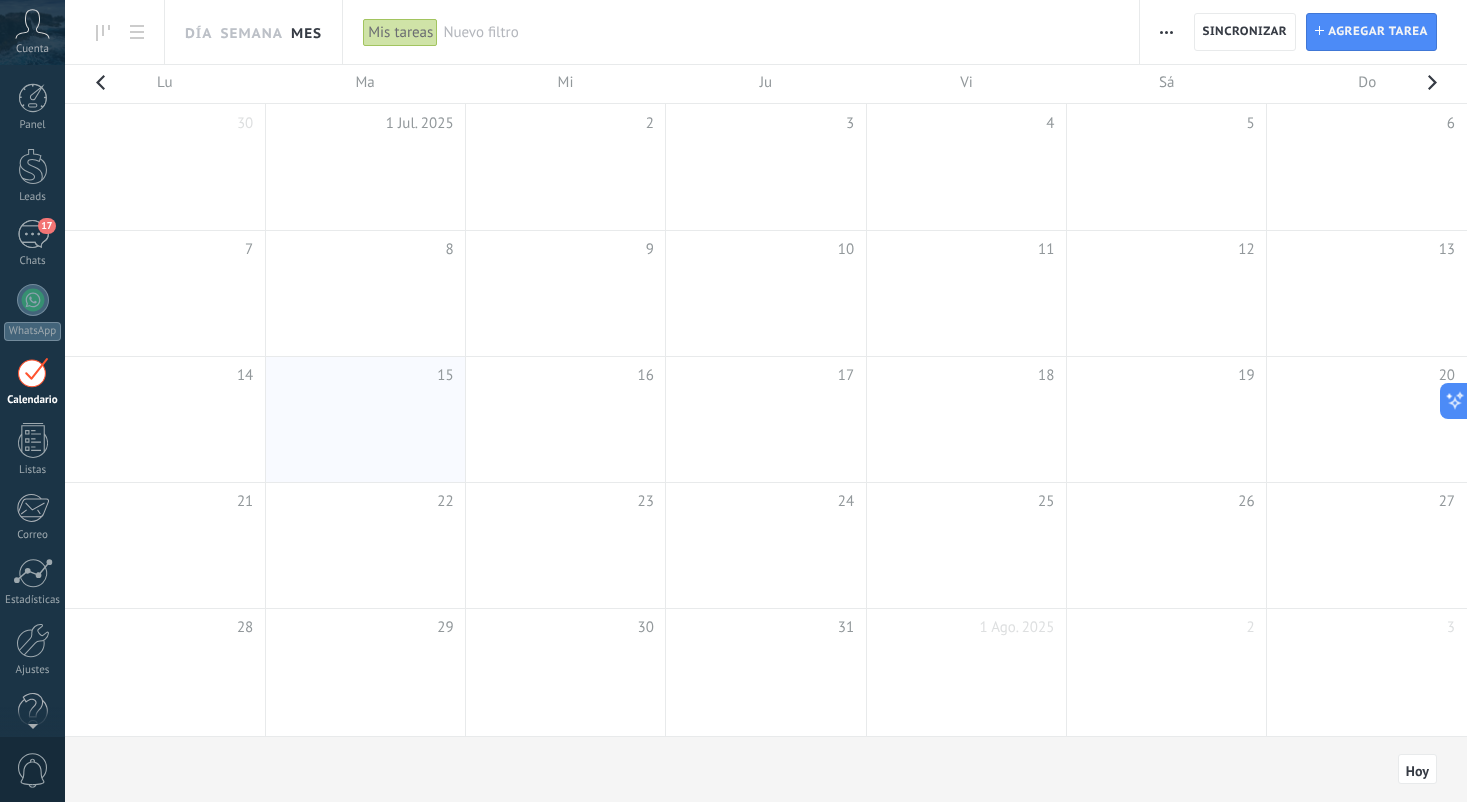 click at bounding box center [566, 420] 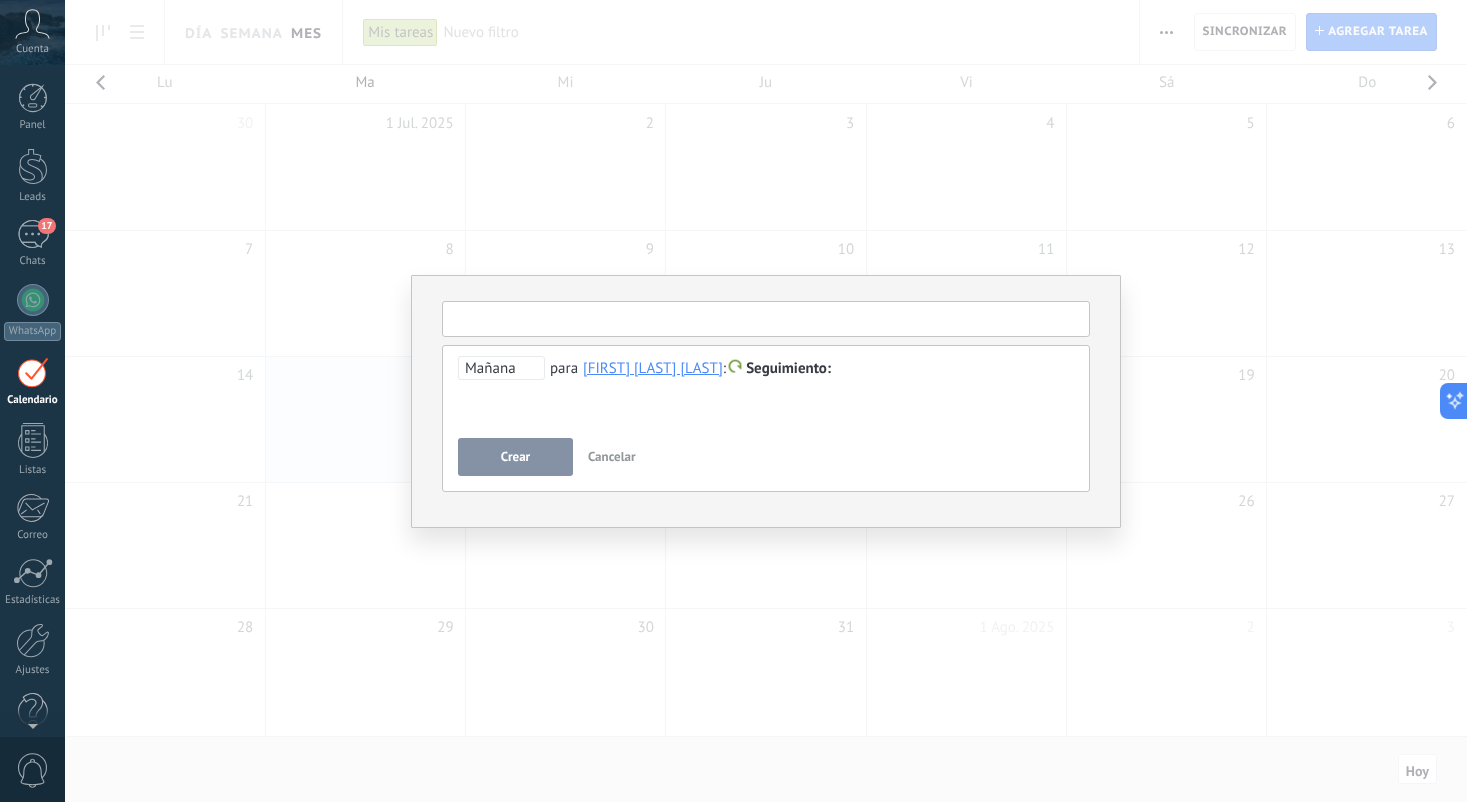 click at bounding box center (766, 319) 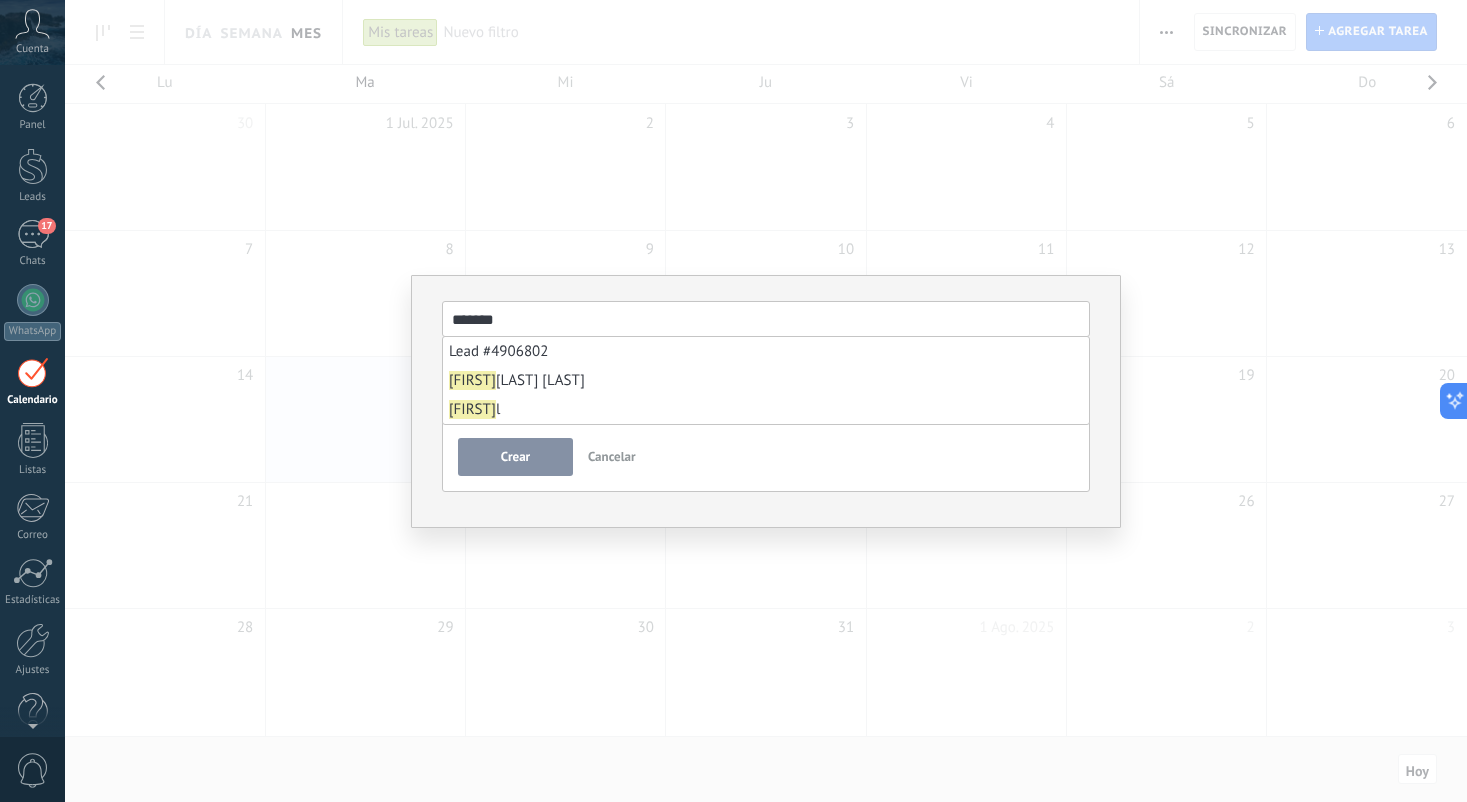 drag, startPoint x: 558, startPoint y: 325, endPoint x: 520, endPoint y: 383, distance: 69.339745 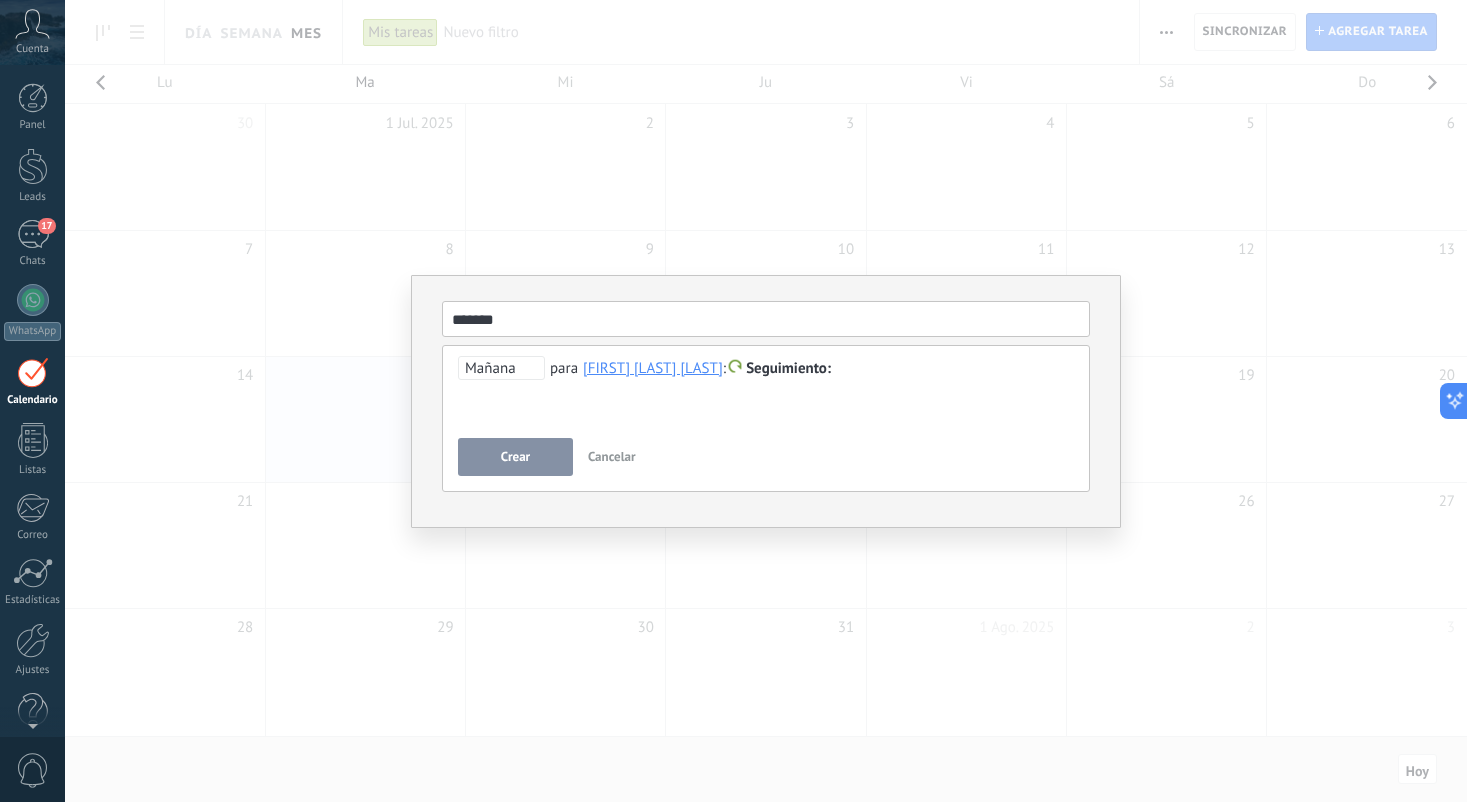 click on "**********" at bounding box center [766, 392] 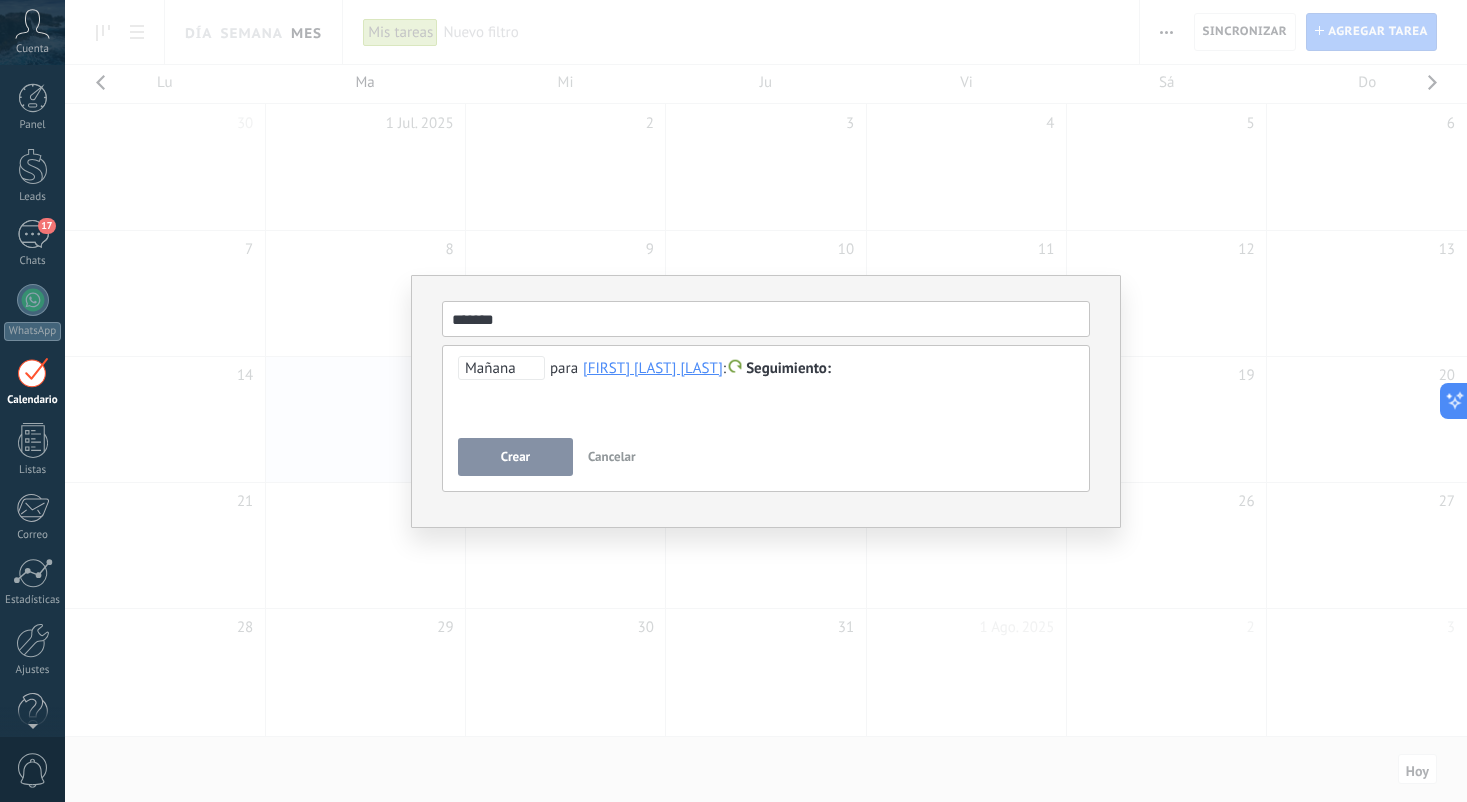 click on "Seguimiento" at bounding box center (788, 368) 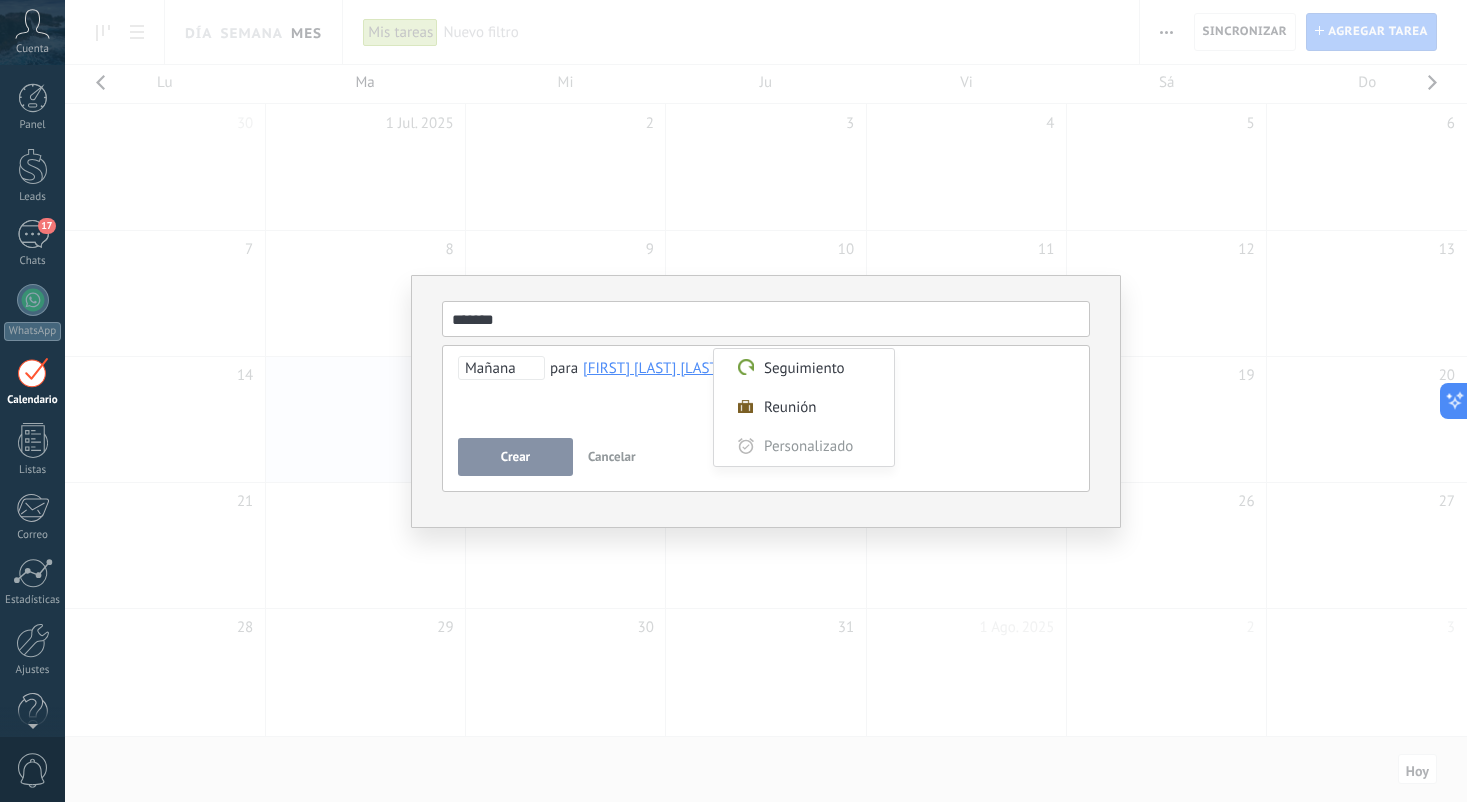 click at bounding box center (733, 401) 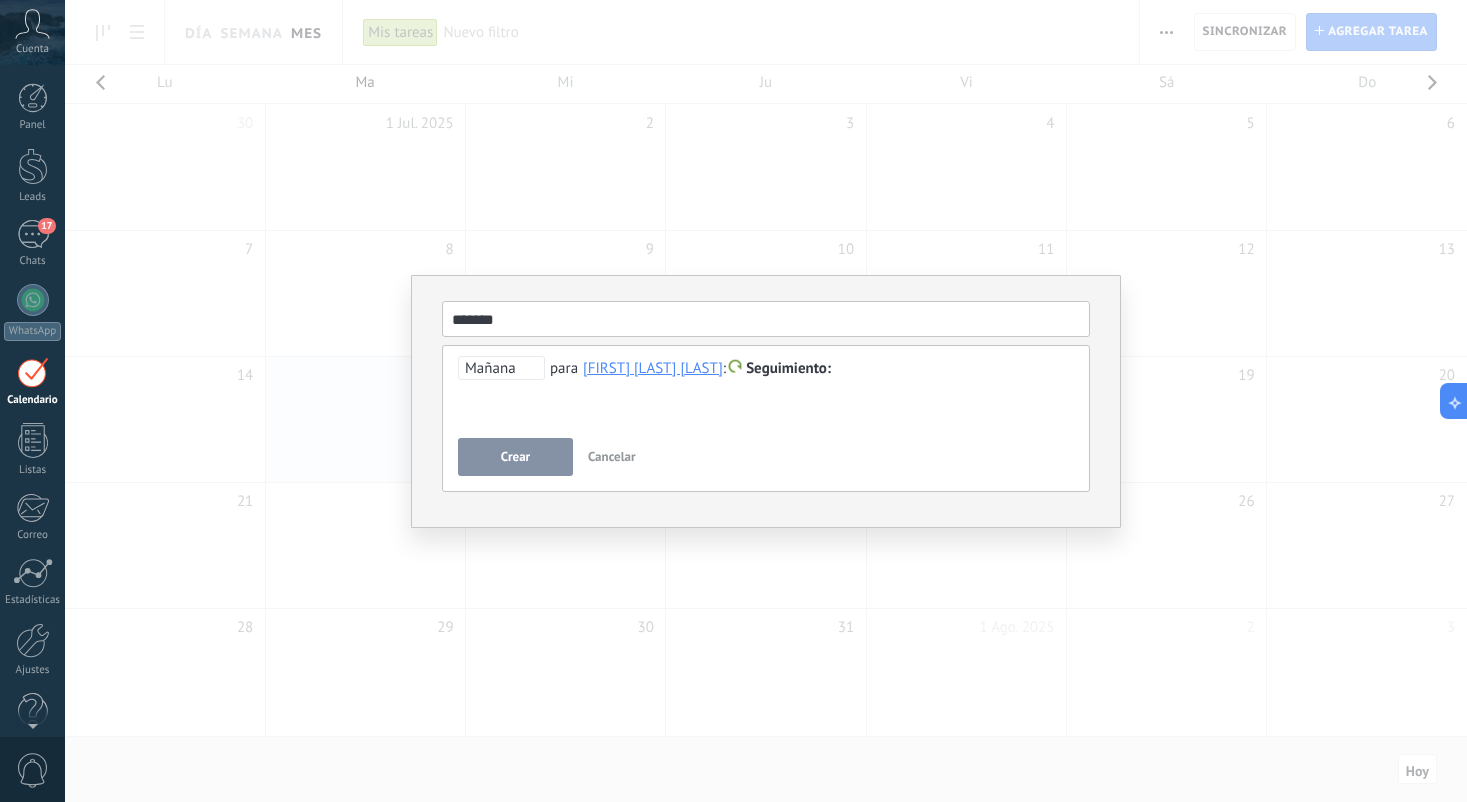 click on "Mañana" at bounding box center (501, 368) 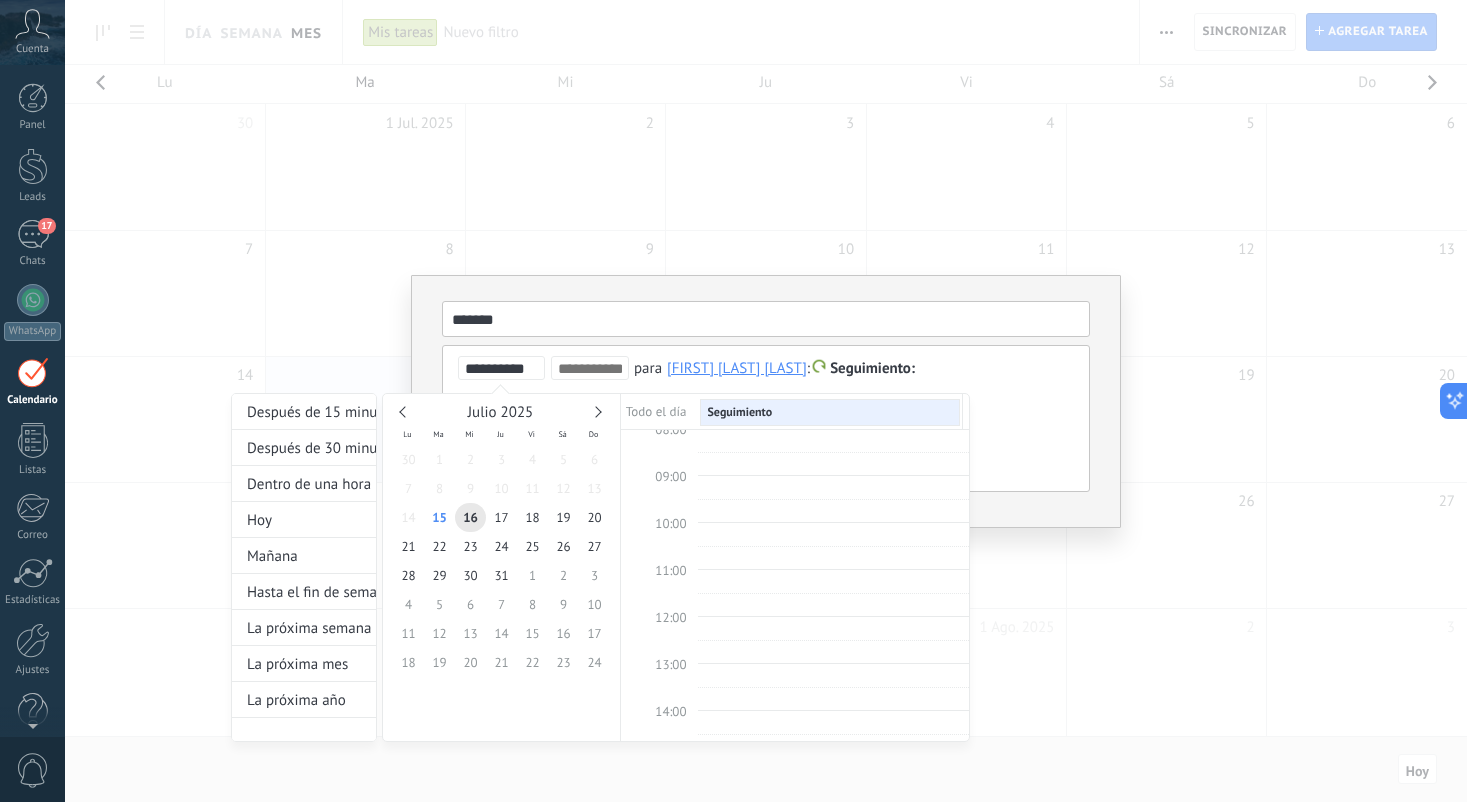 scroll, scrollTop: 377, scrollLeft: 0, axis: vertical 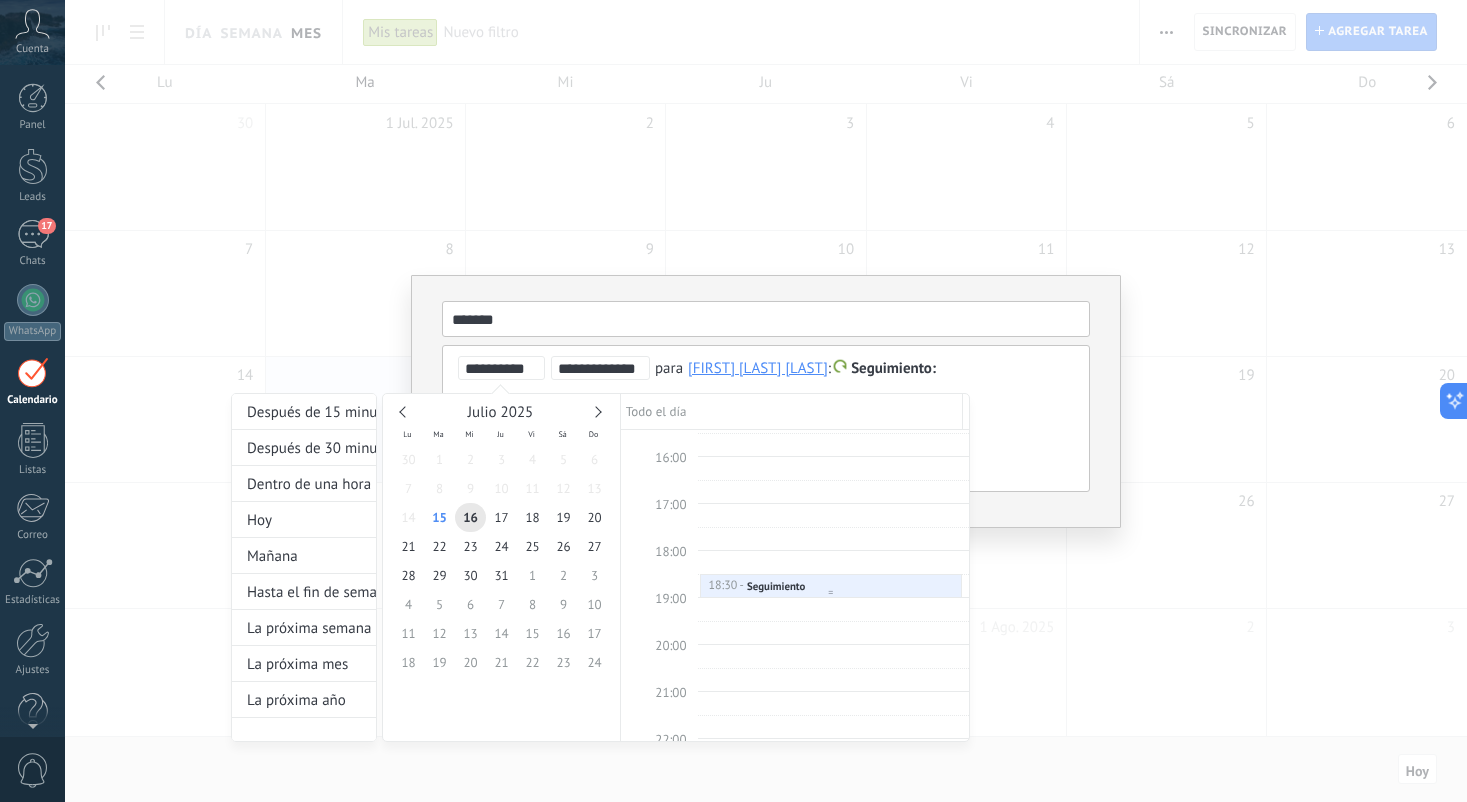 click on "Seguimiento" at bounding box center [776, 586] 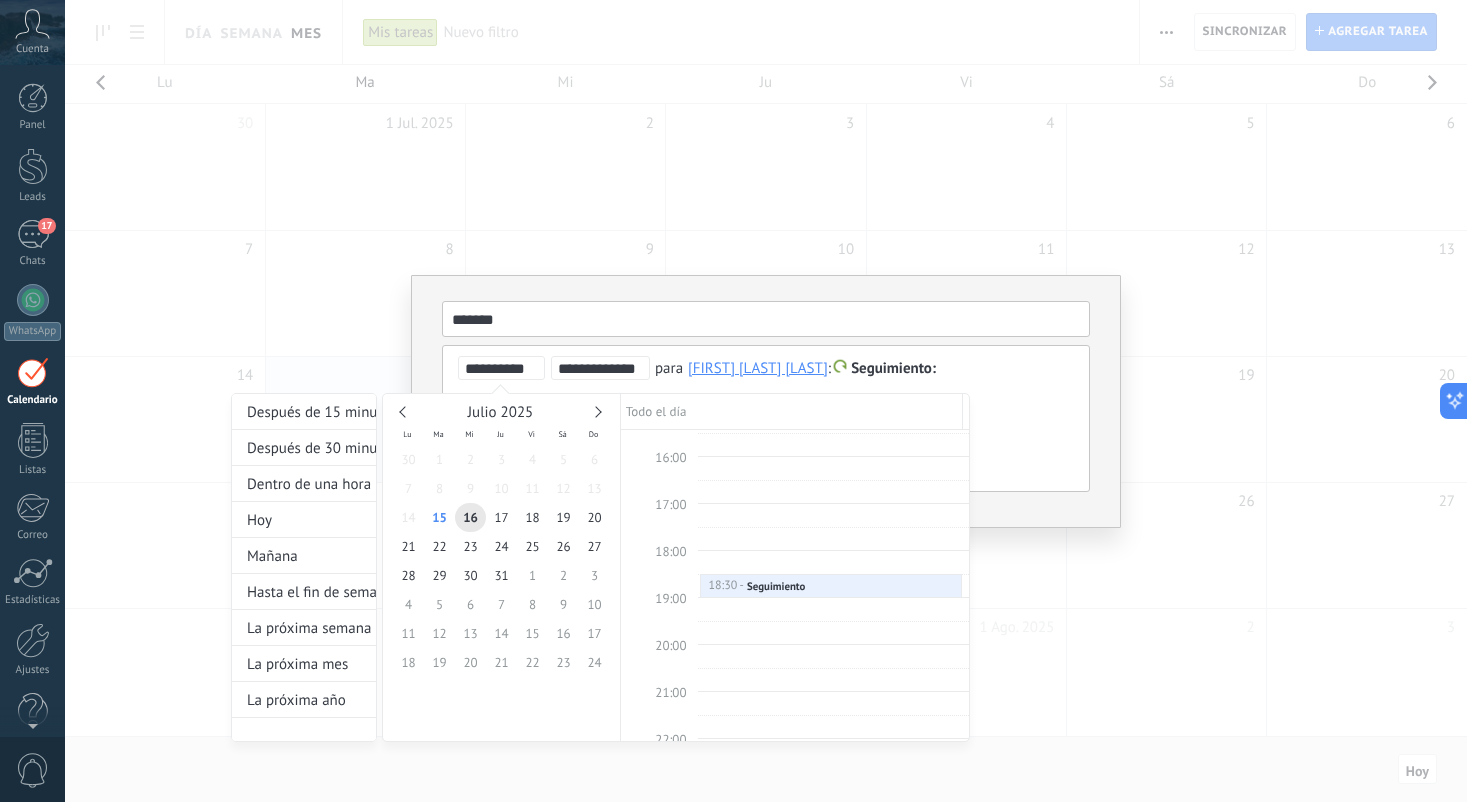click on "Wednesday Todo el día 00:00 01:00 02:00 03:00 04:00 05:00 06:00 07:00 08:00 09:00 10:00 11:00 12:00 13:00 14:00 15:00 16:00 17:00 18:00 19:00 20:00 21:00 22:00 23:00 [TIME] - [TIME] Seguimiento" at bounding box center (600, 549) 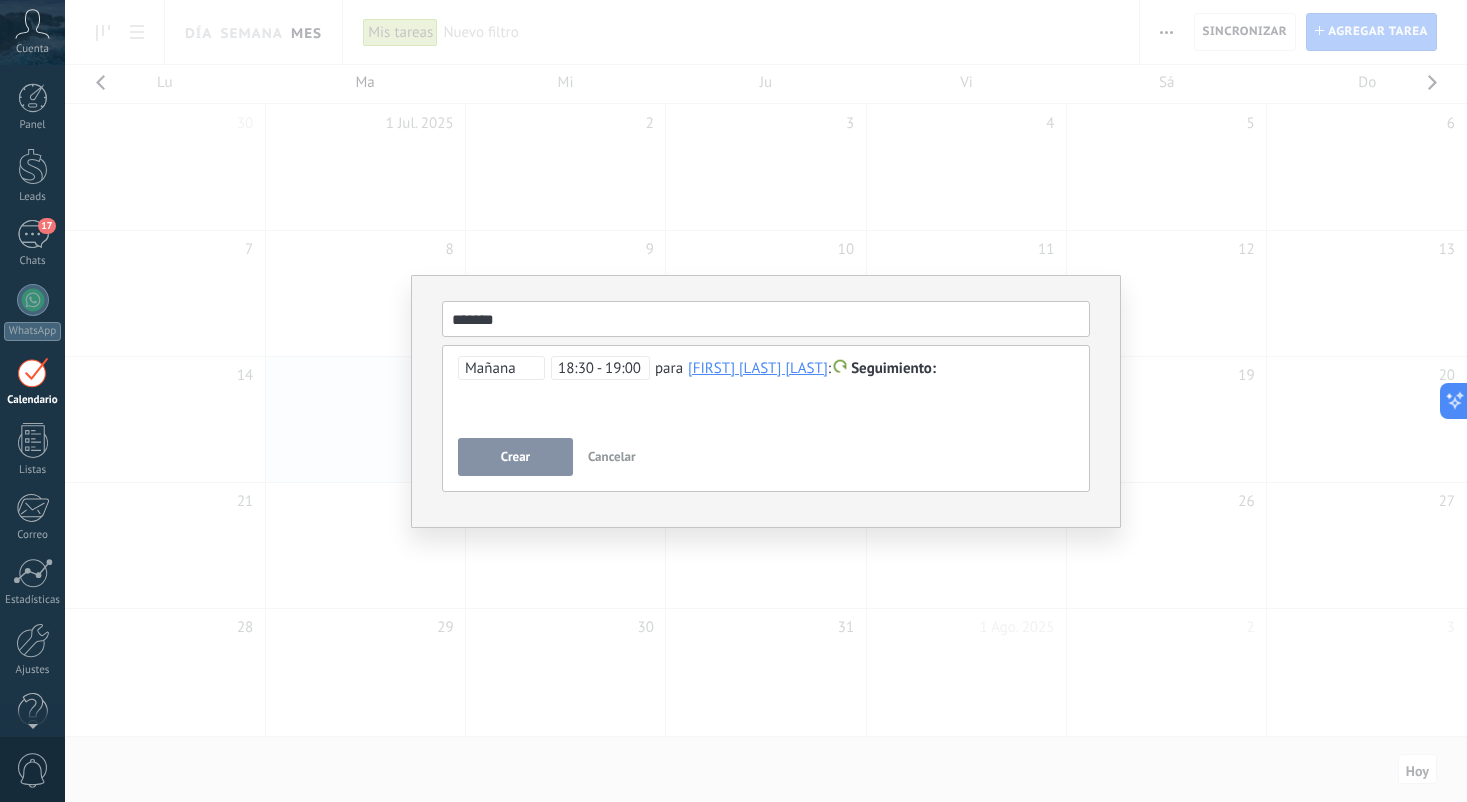 click on "Seguimiento" at bounding box center [893, 368] 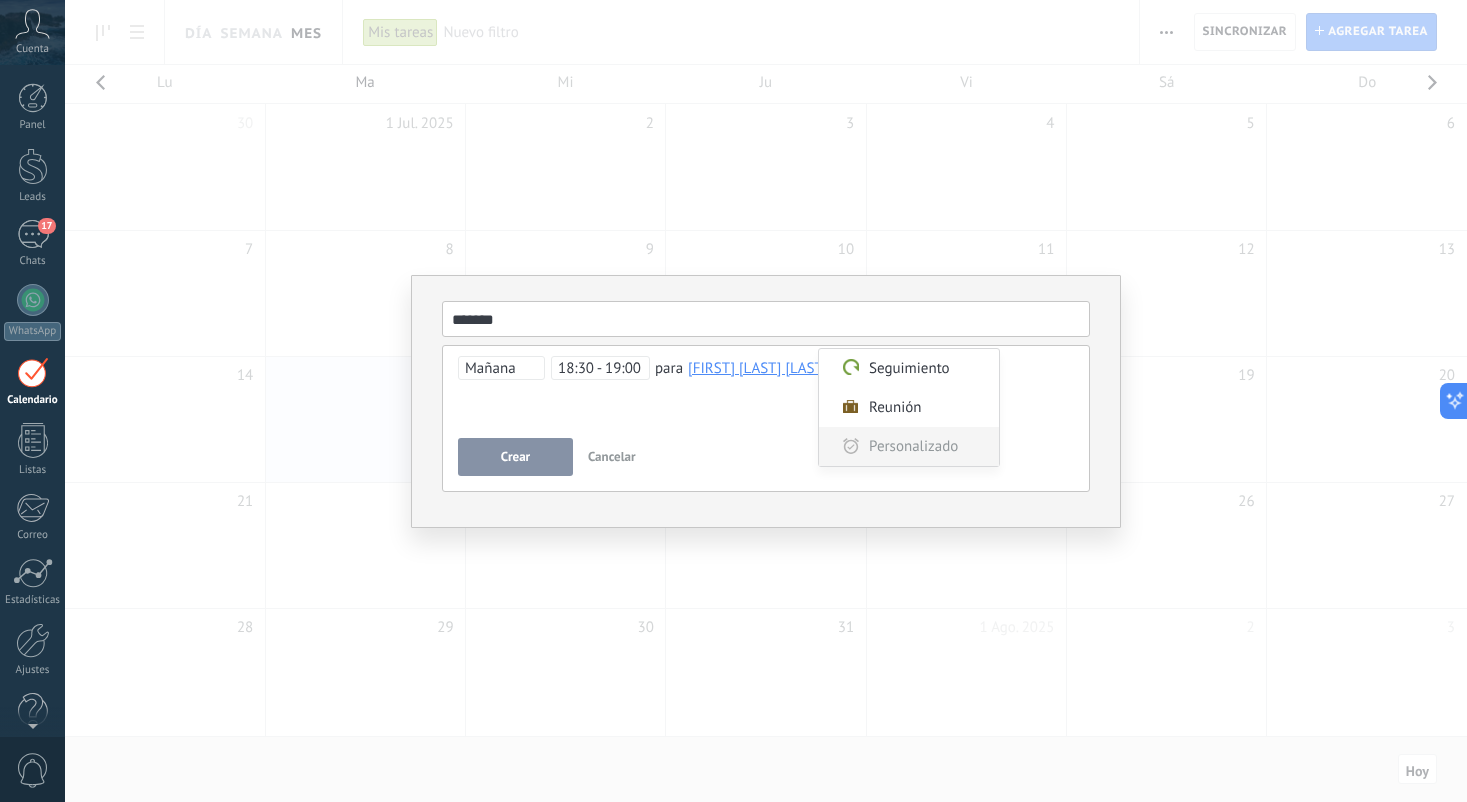 click on "Personalizado" at bounding box center [909, 446] 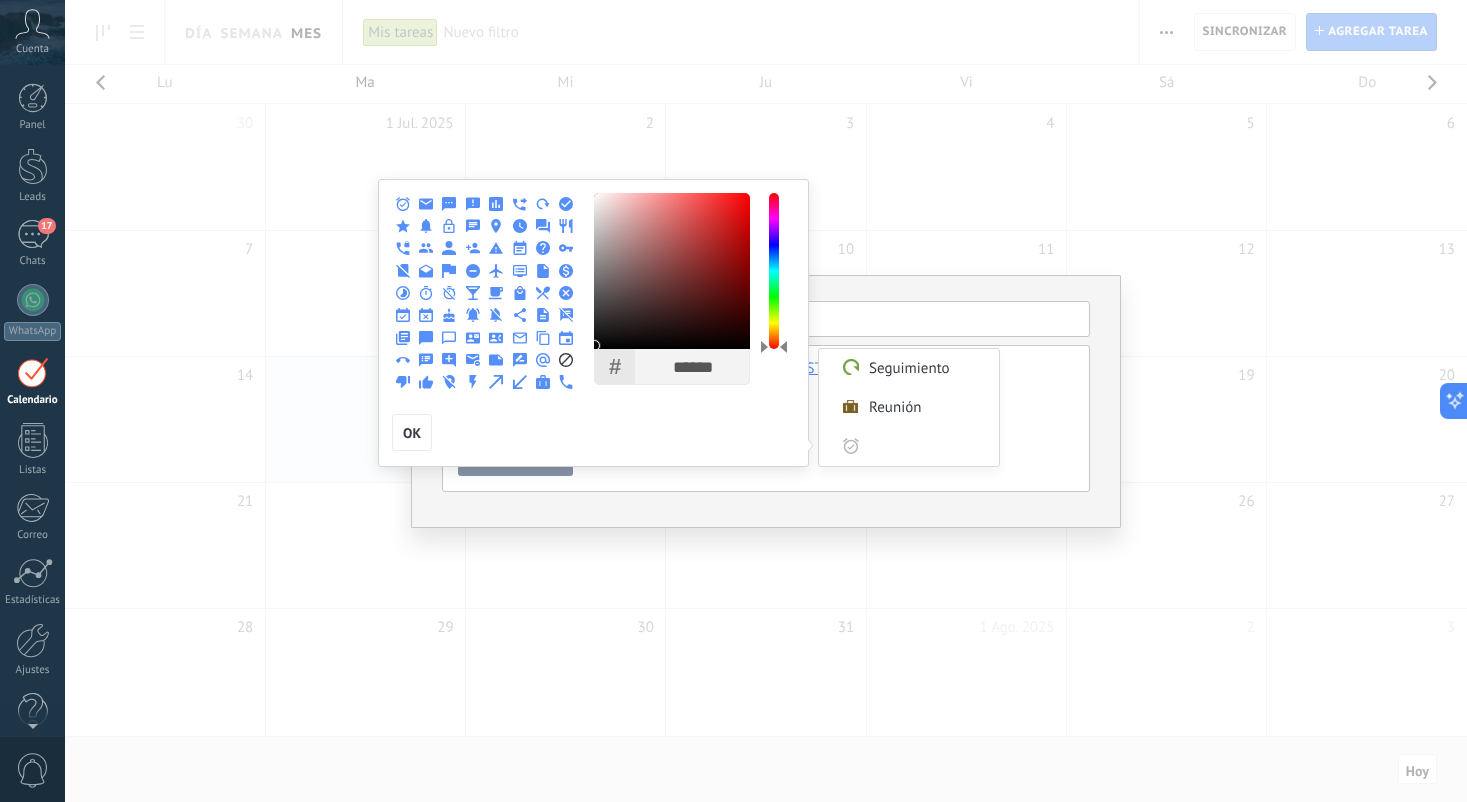 click 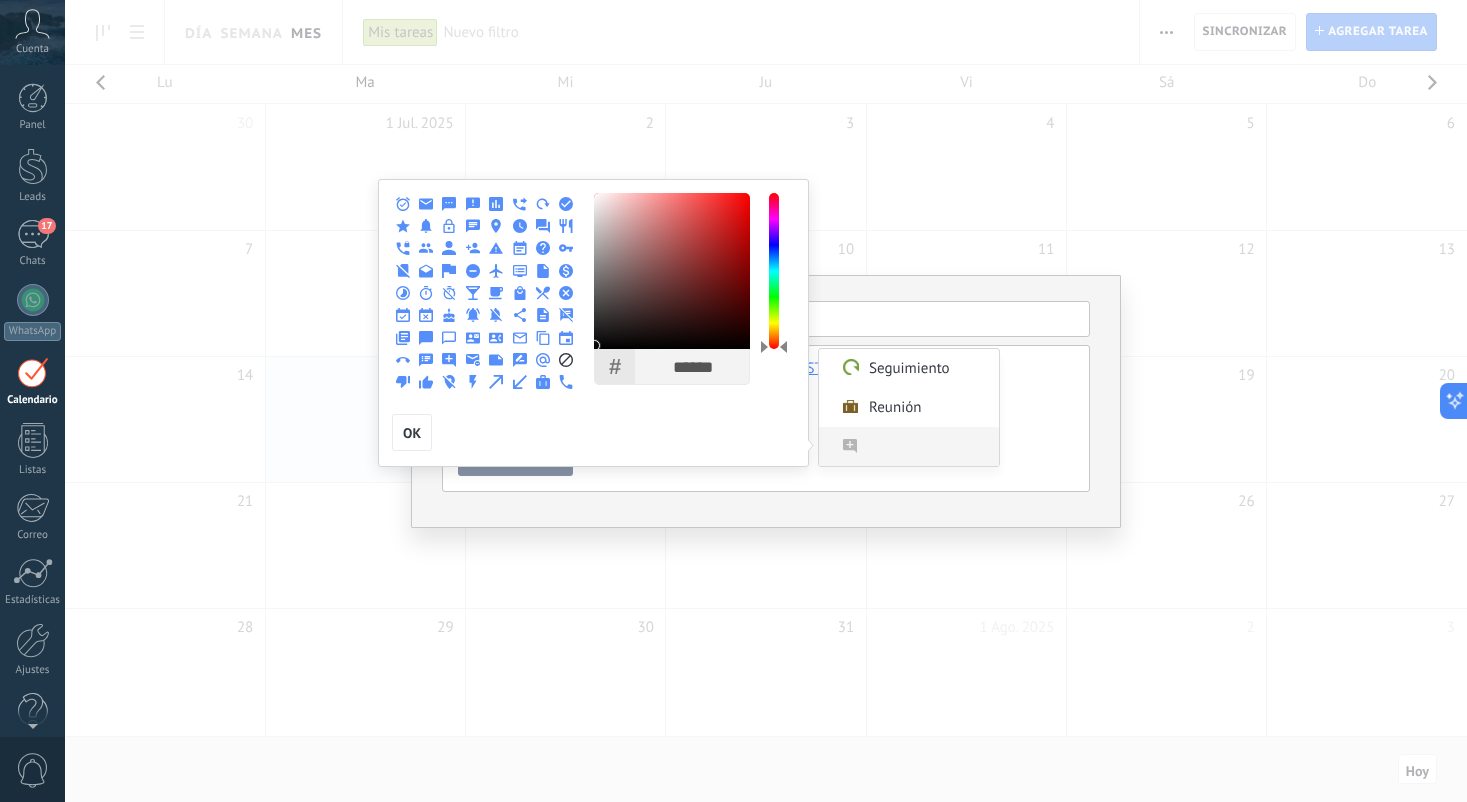 click on "Personalizado" at bounding box center [927, 446] 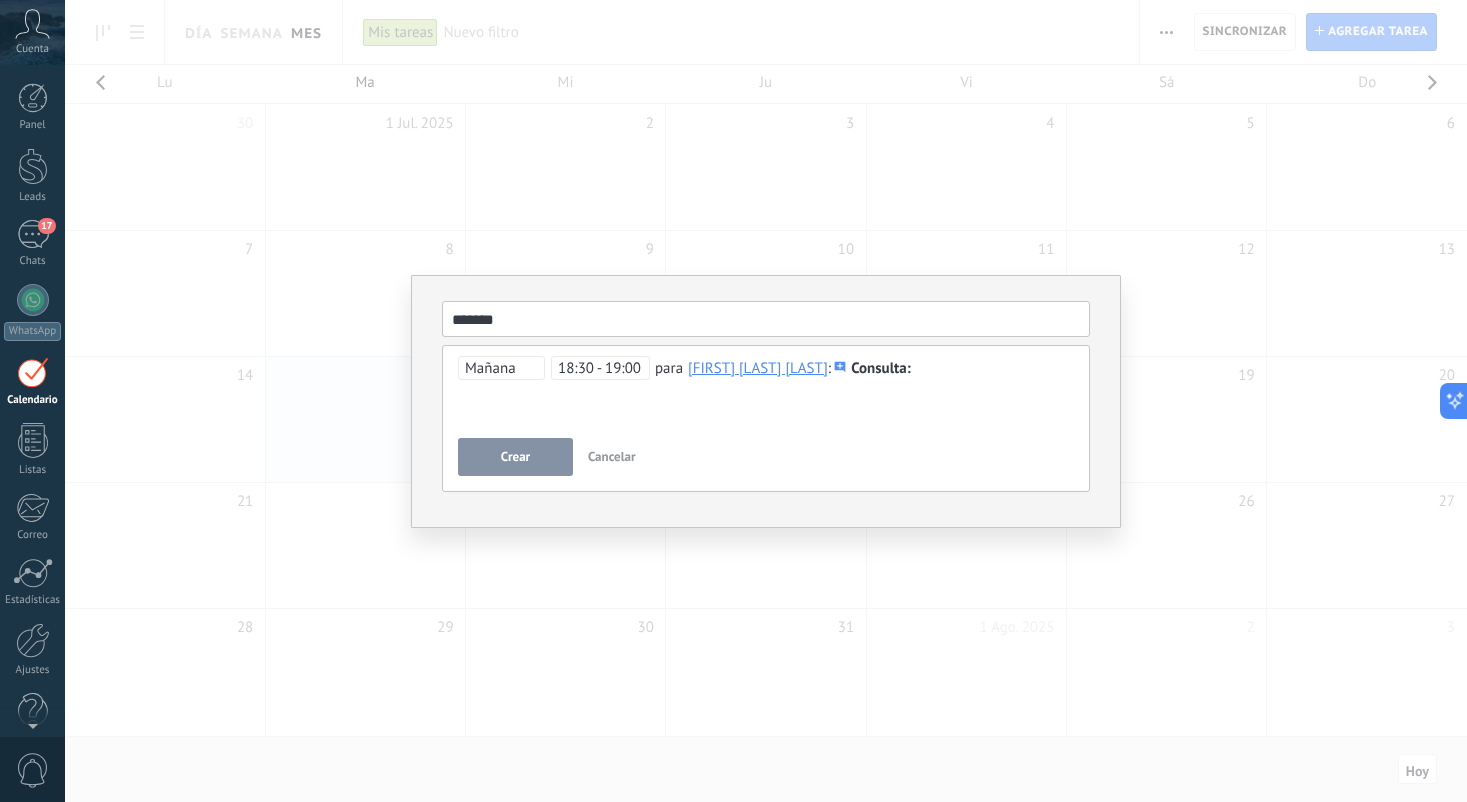 click on "Crear" at bounding box center [515, 457] 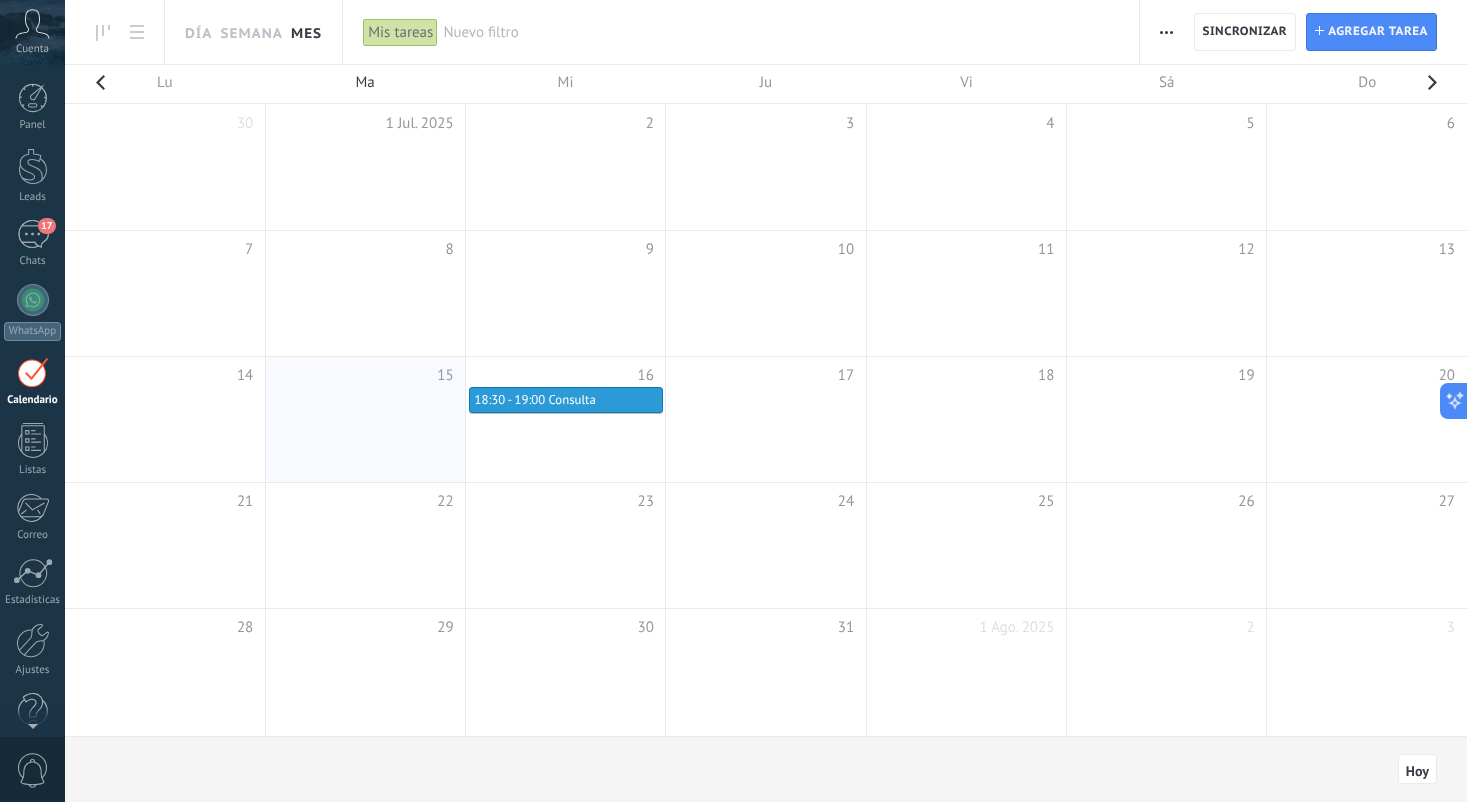 click on "18:30 - 19:00" at bounding box center [510, 399] 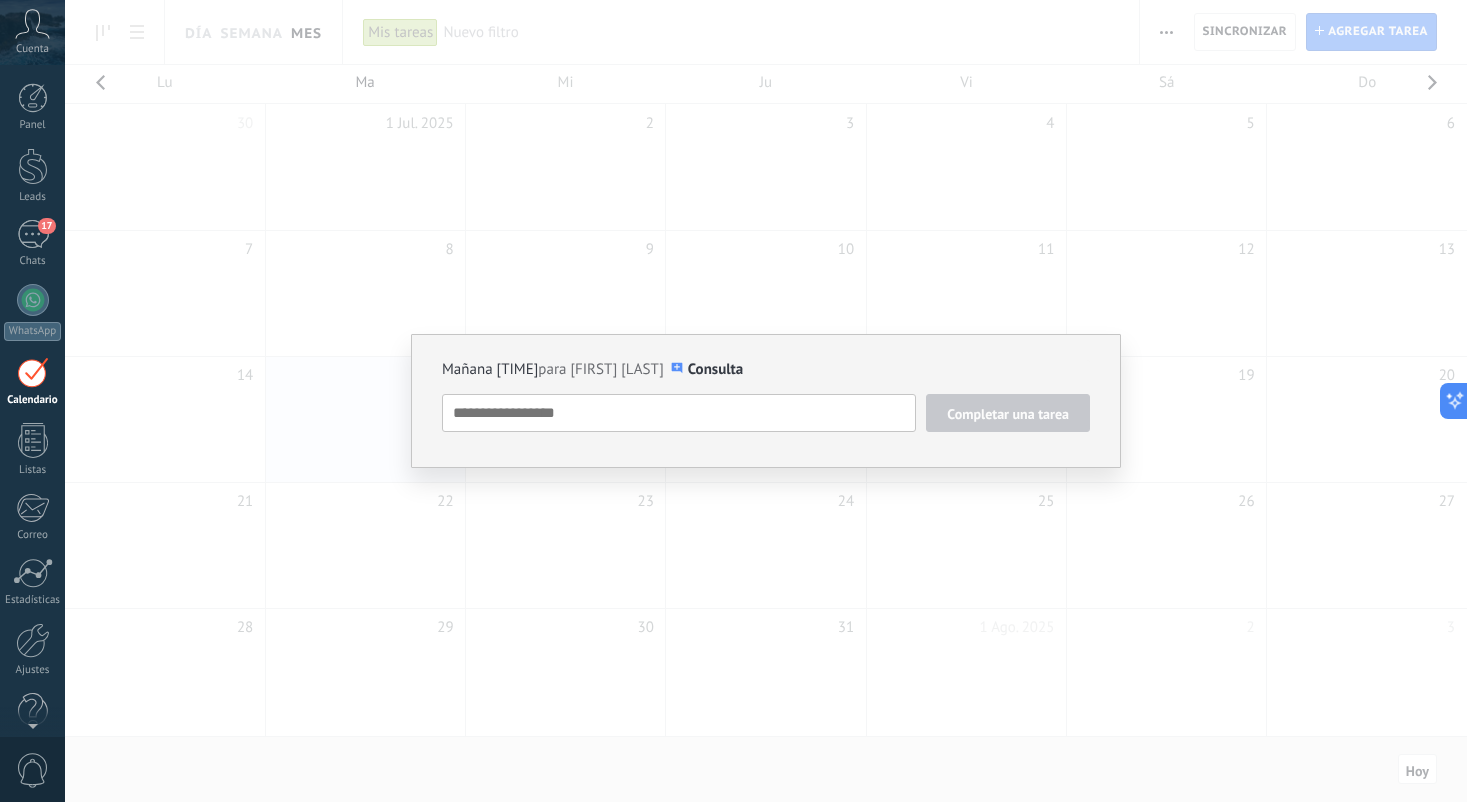 click on "Mañana [TIME]" at bounding box center (490, 369) 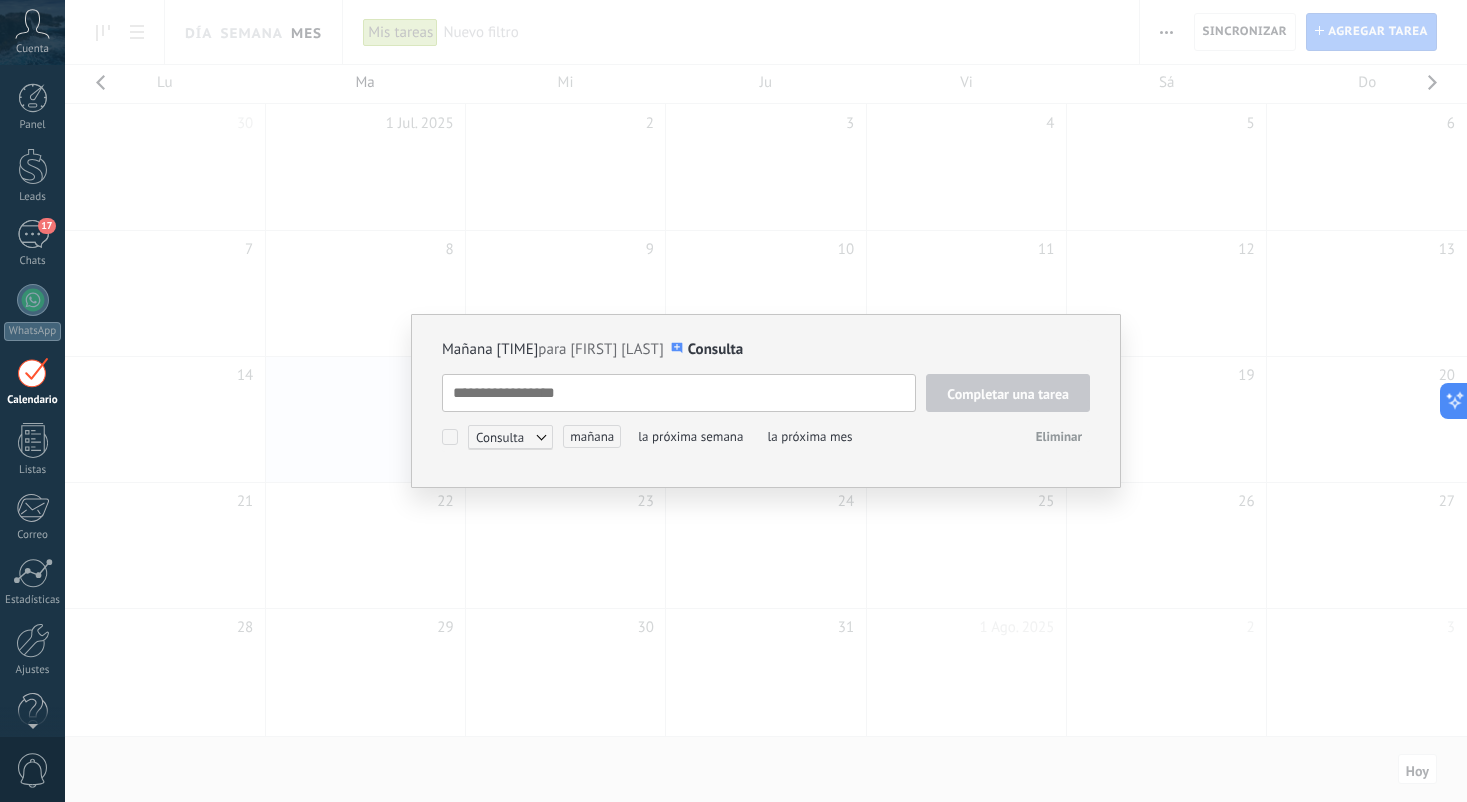 click on "Mañana [TIME] para [FIRST] [LAST] Consulta Completar una tarea Consulta Seguimiento Reunión Consulta Personalizado mañana la próxima semana la próxima mes Eliminar" at bounding box center (766, 396) 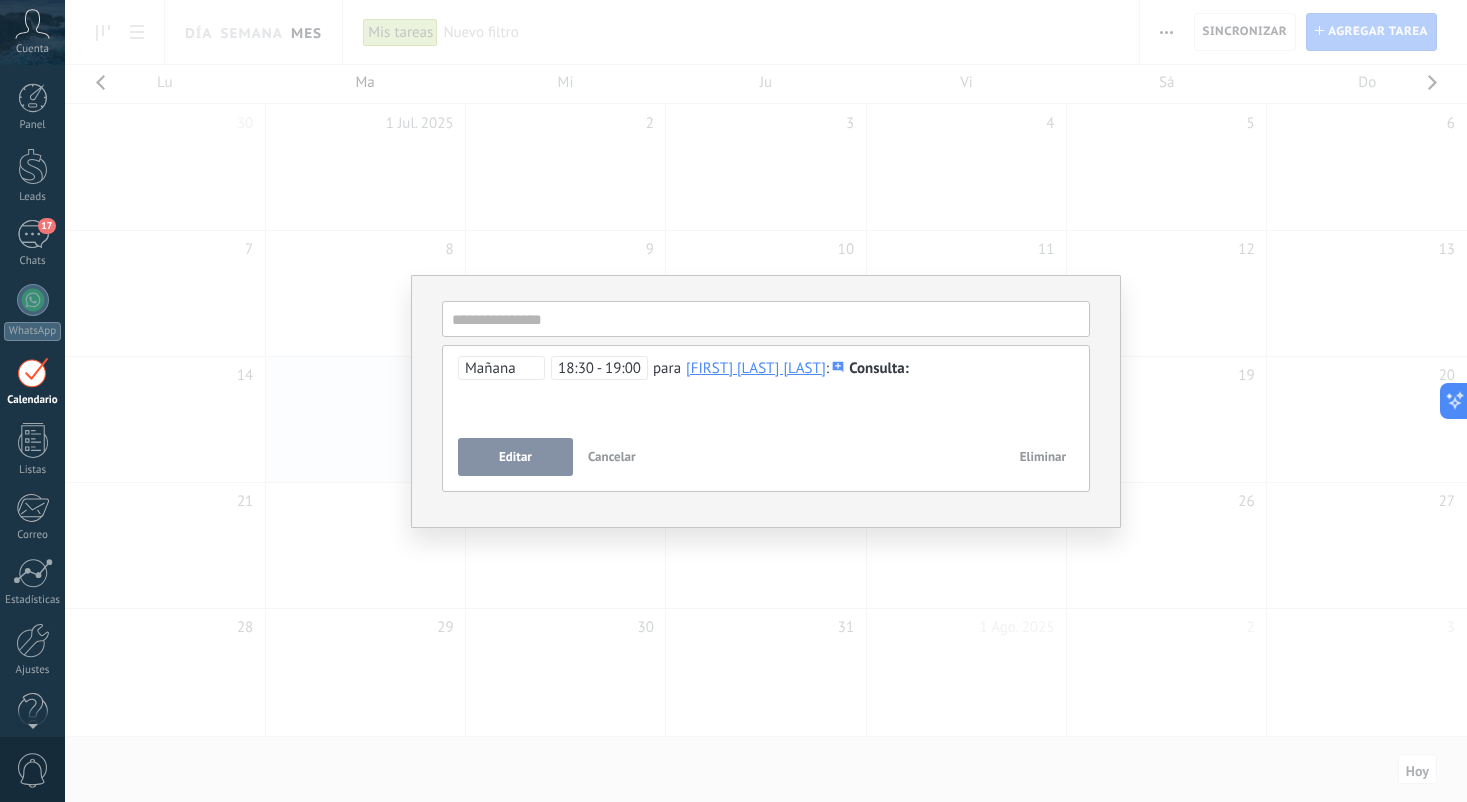 click on "18:30 - 19:00" at bounding box center (599, 368) 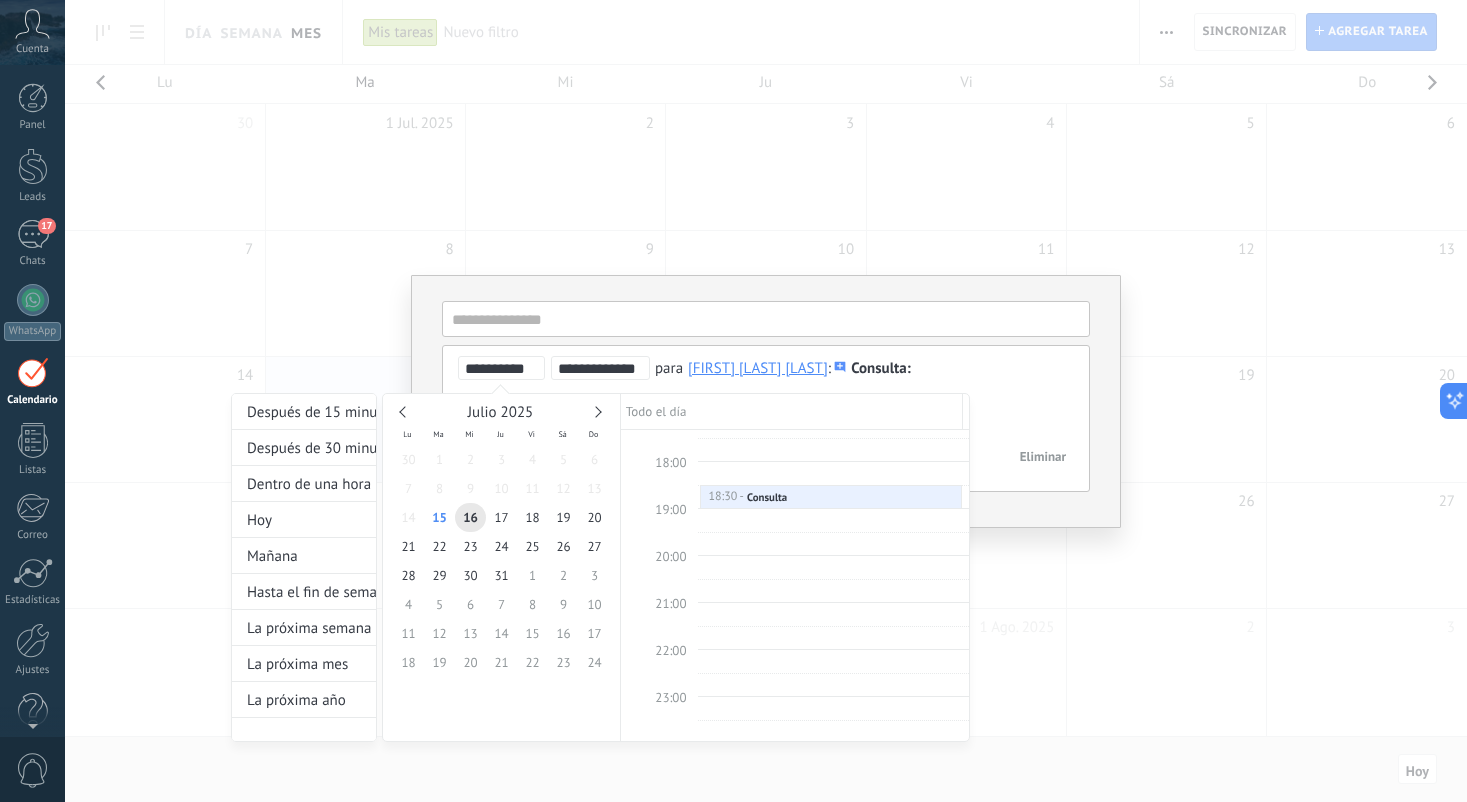 scroll, scrollTop: 814, scrollLeft: 0, axis: vertical 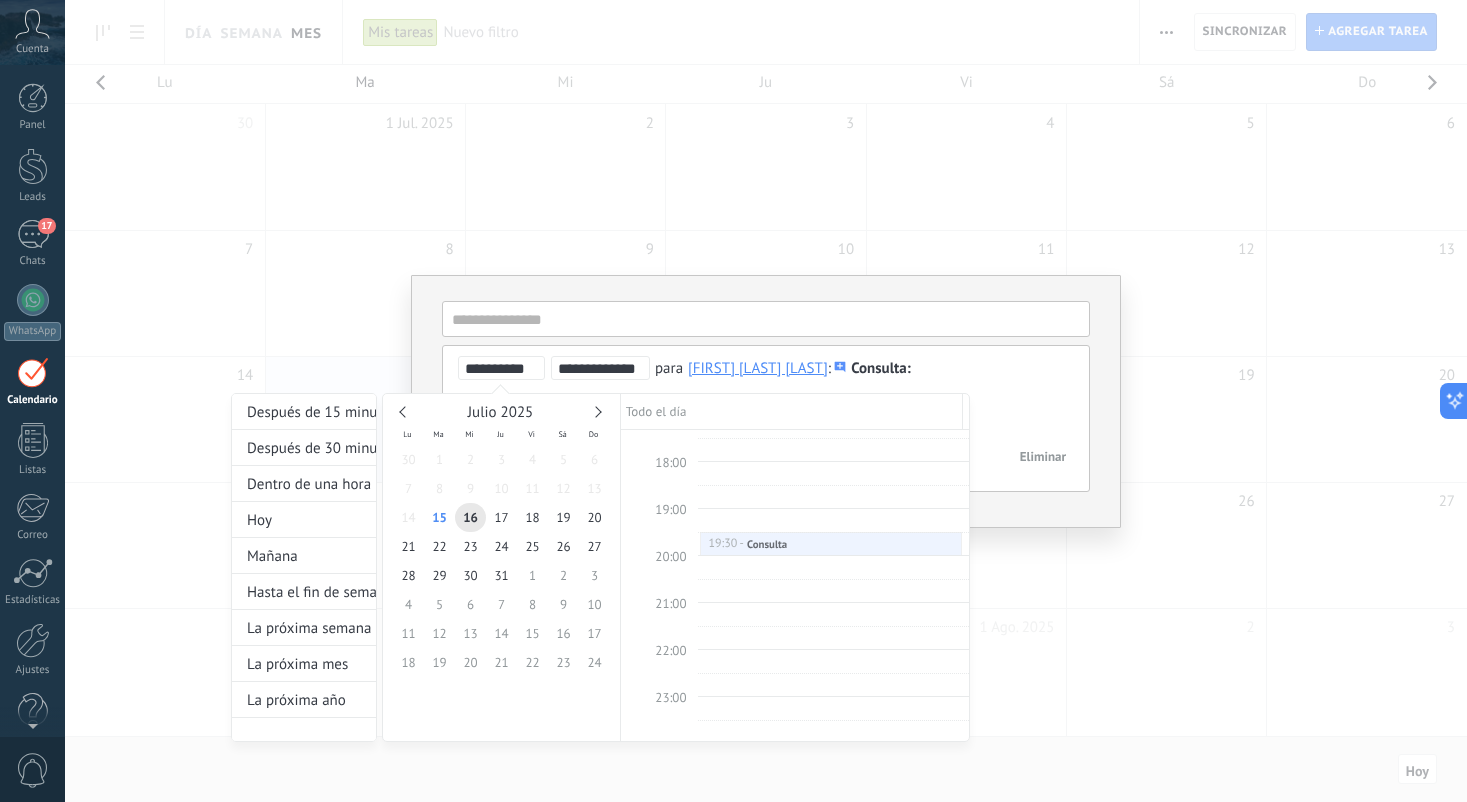 drag, startPoint x: 723, startPoint y: 497, endPoint x: 723, endPoint y: 533, distance: 36 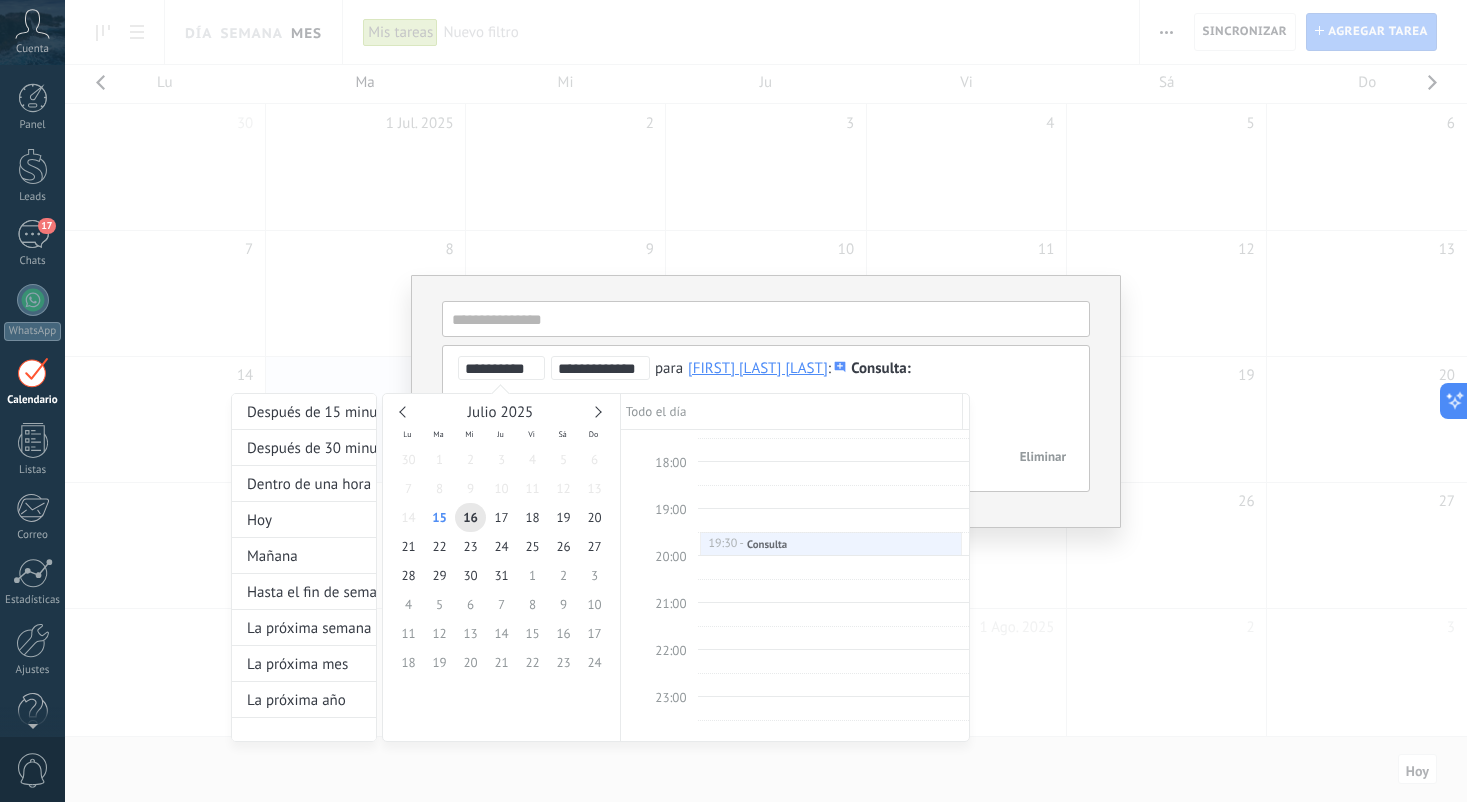 scroll, scrollTop: 814, scrollLeft: 0, axis: vertical 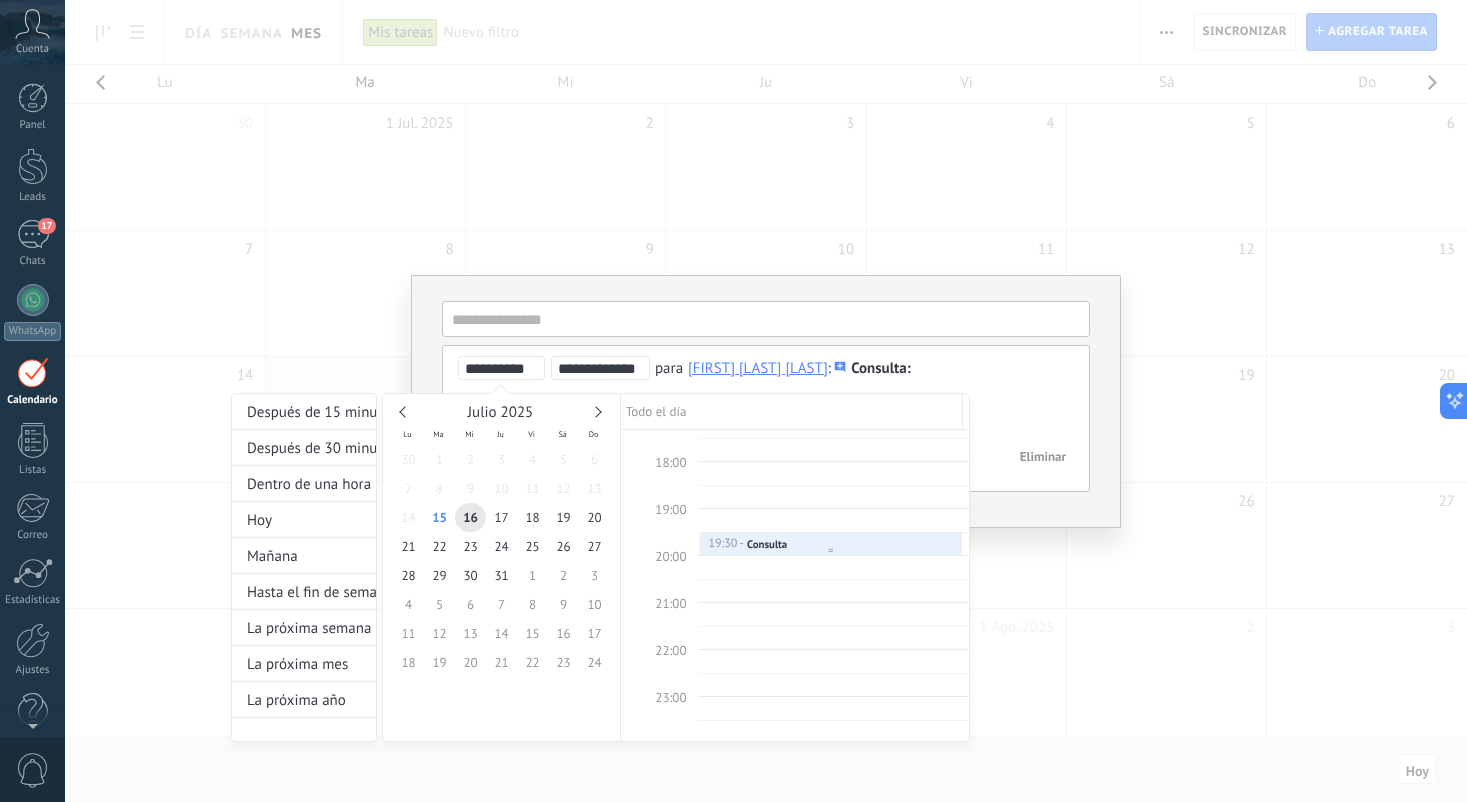 click on "19:30 - 20:00" at bounding box center [728, 544] 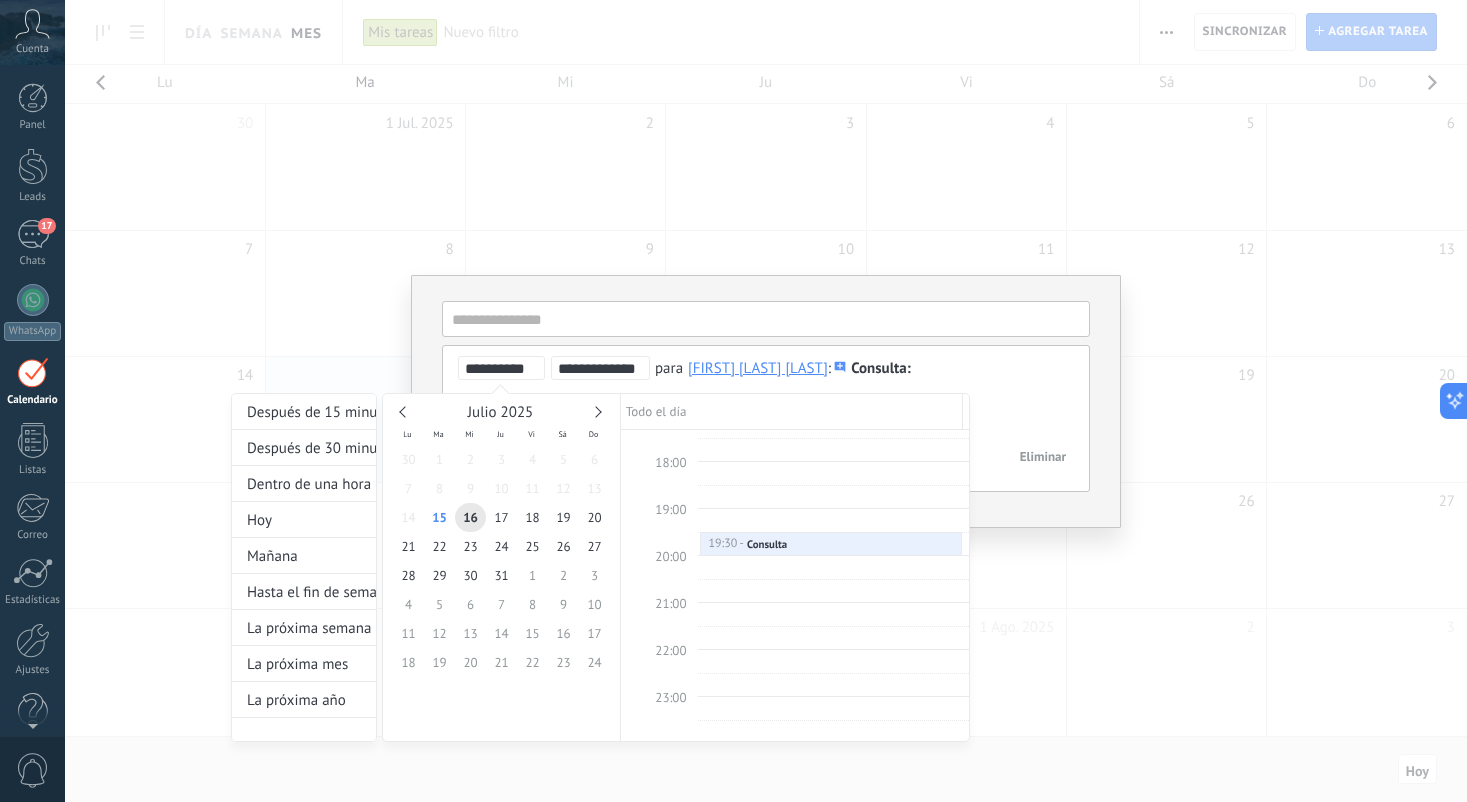 click at bounding box center [733, 401] 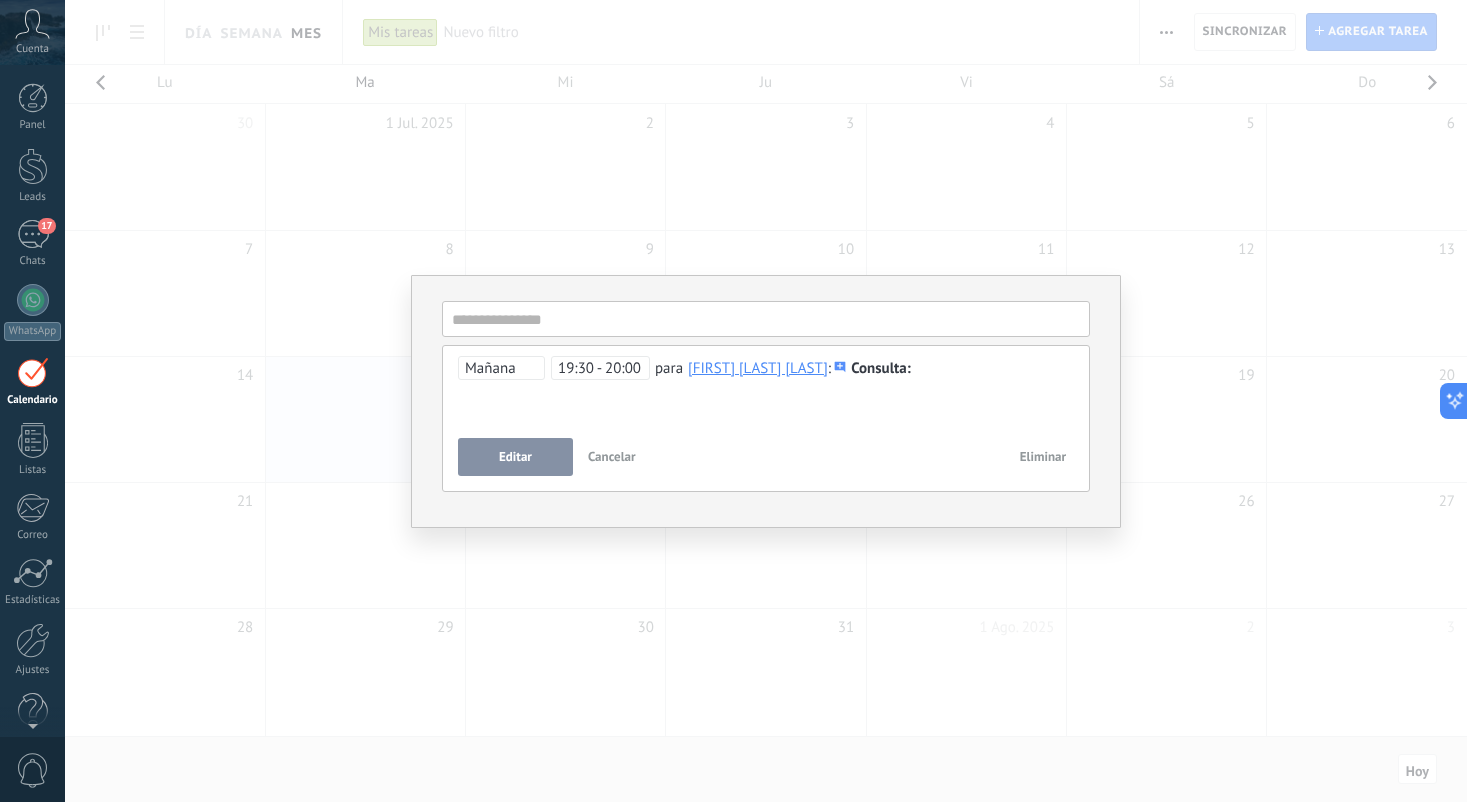 click on "Editar" at bounding box center (515, 457) 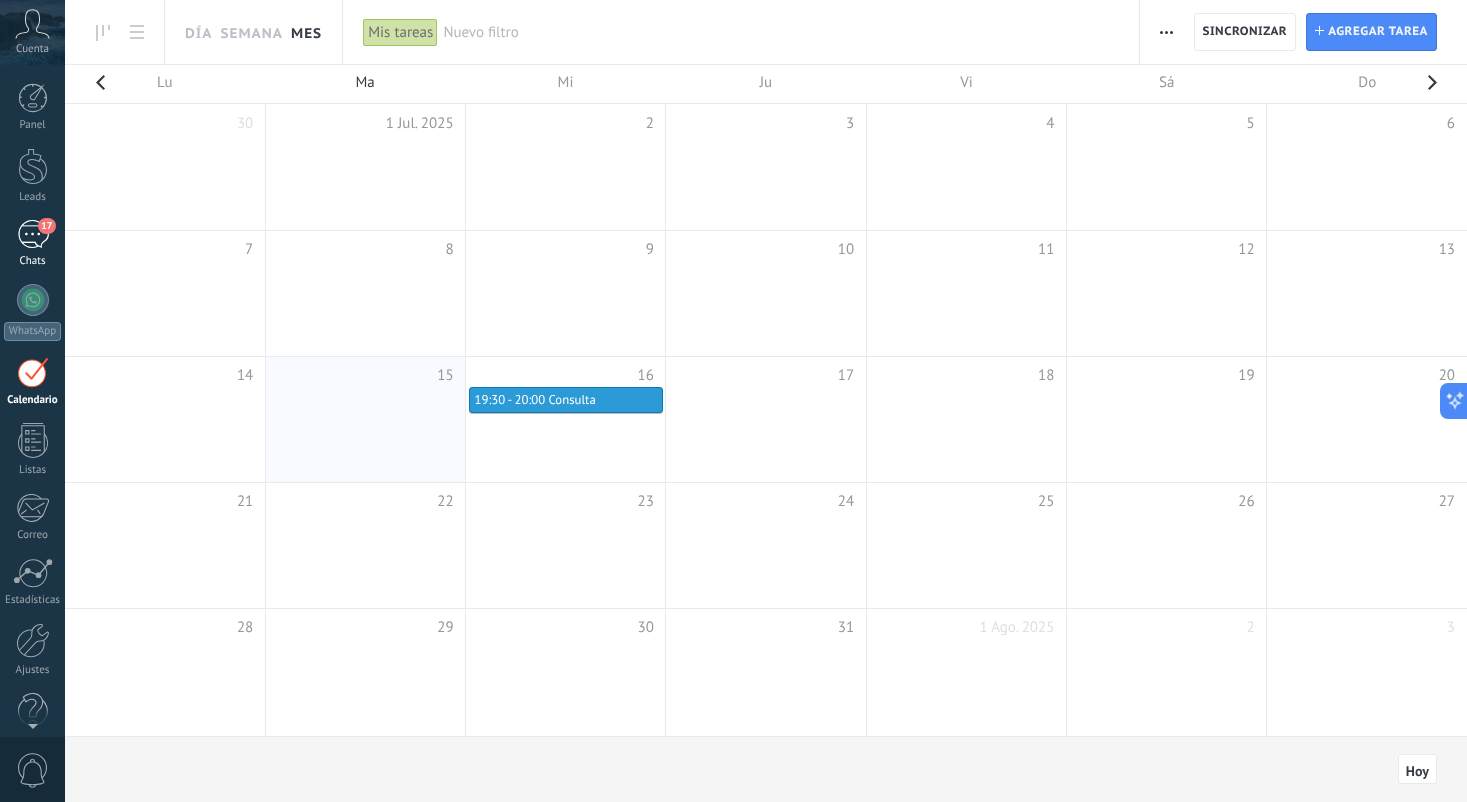 click on "17" at bounding box center (46, 226) 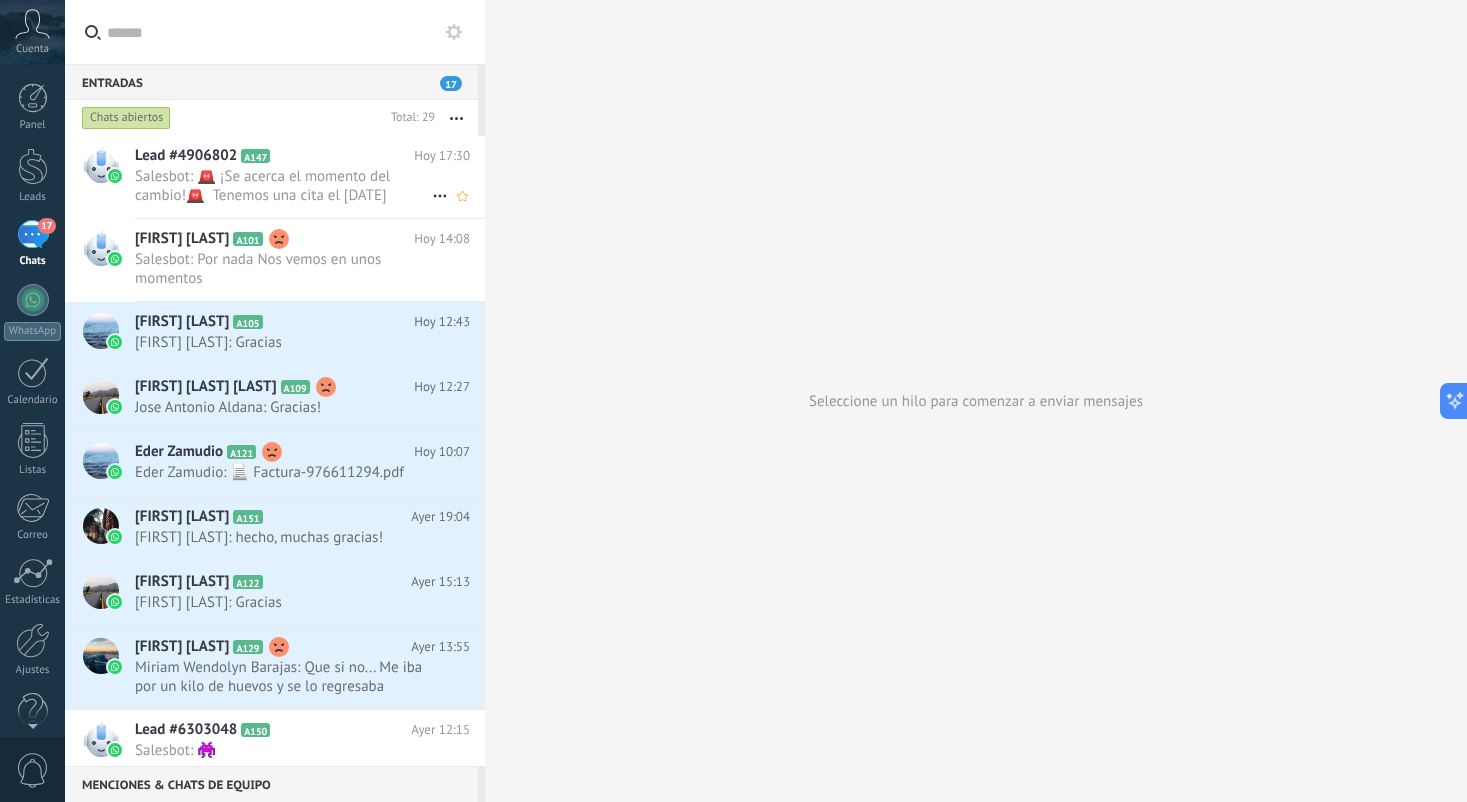 click on "Salesbot: 🚨 ¡Se acerca el momento del cambio!🚨
Tenemos una cita el [DATE] [TIME]  ¿Confirmas tu asistencia?" at bounding box center [283, 186] 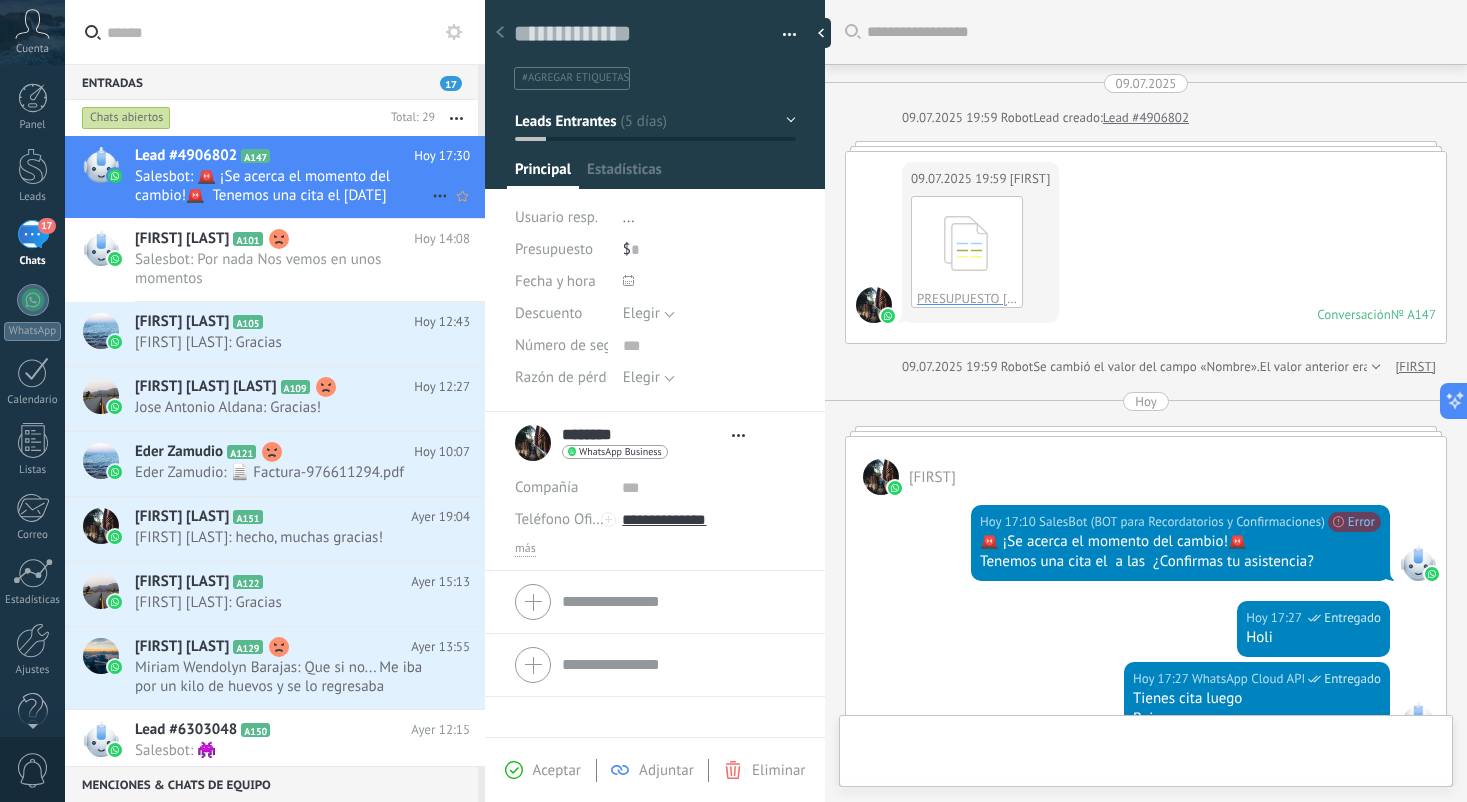 scroll, scrollTop: 30, scrollLeft: 0, axis: vertical 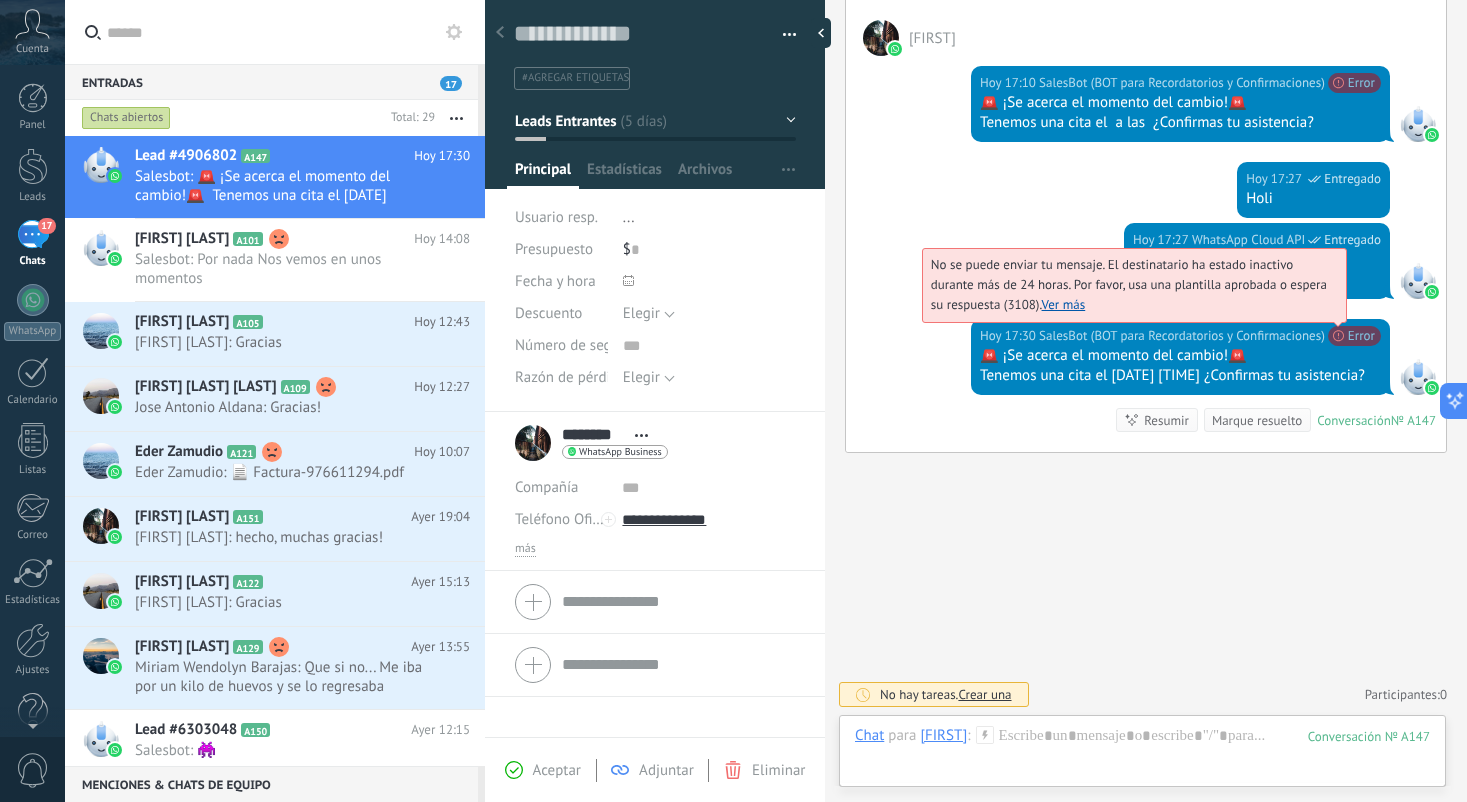 click on "Ver más" at bounding box center (1064, 304) 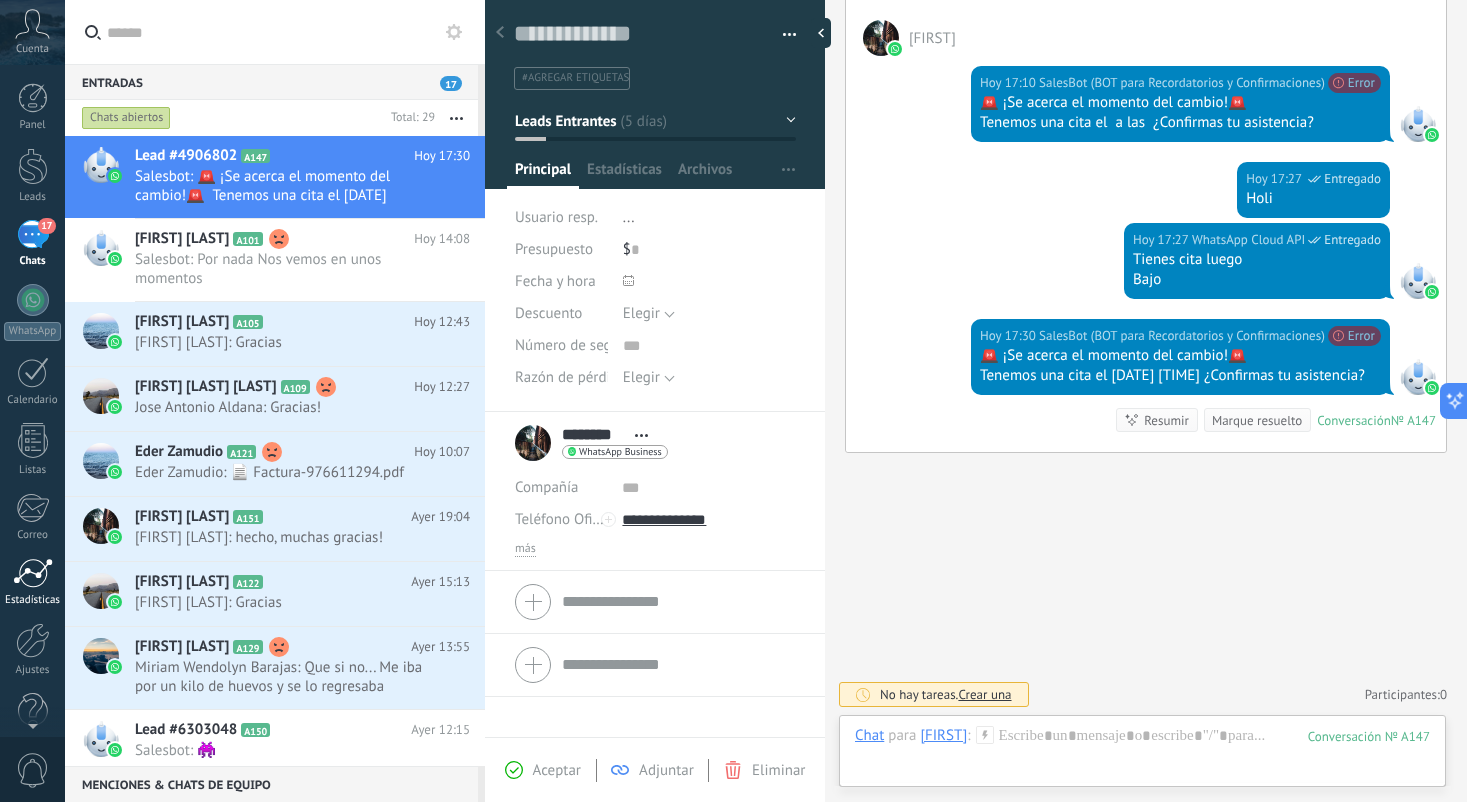 click at bounding box center [33, 573] 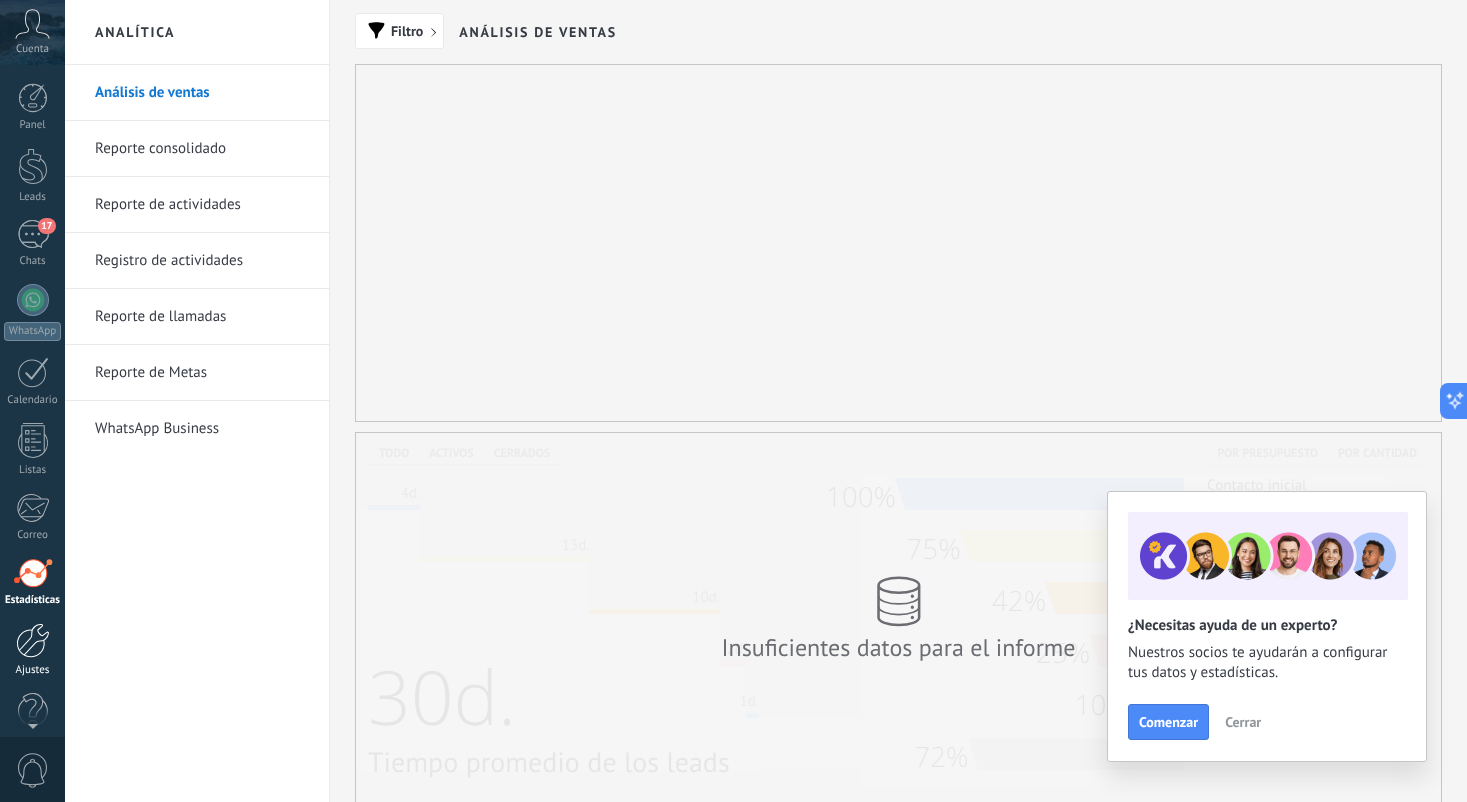 click at bounding box center (33, 640) 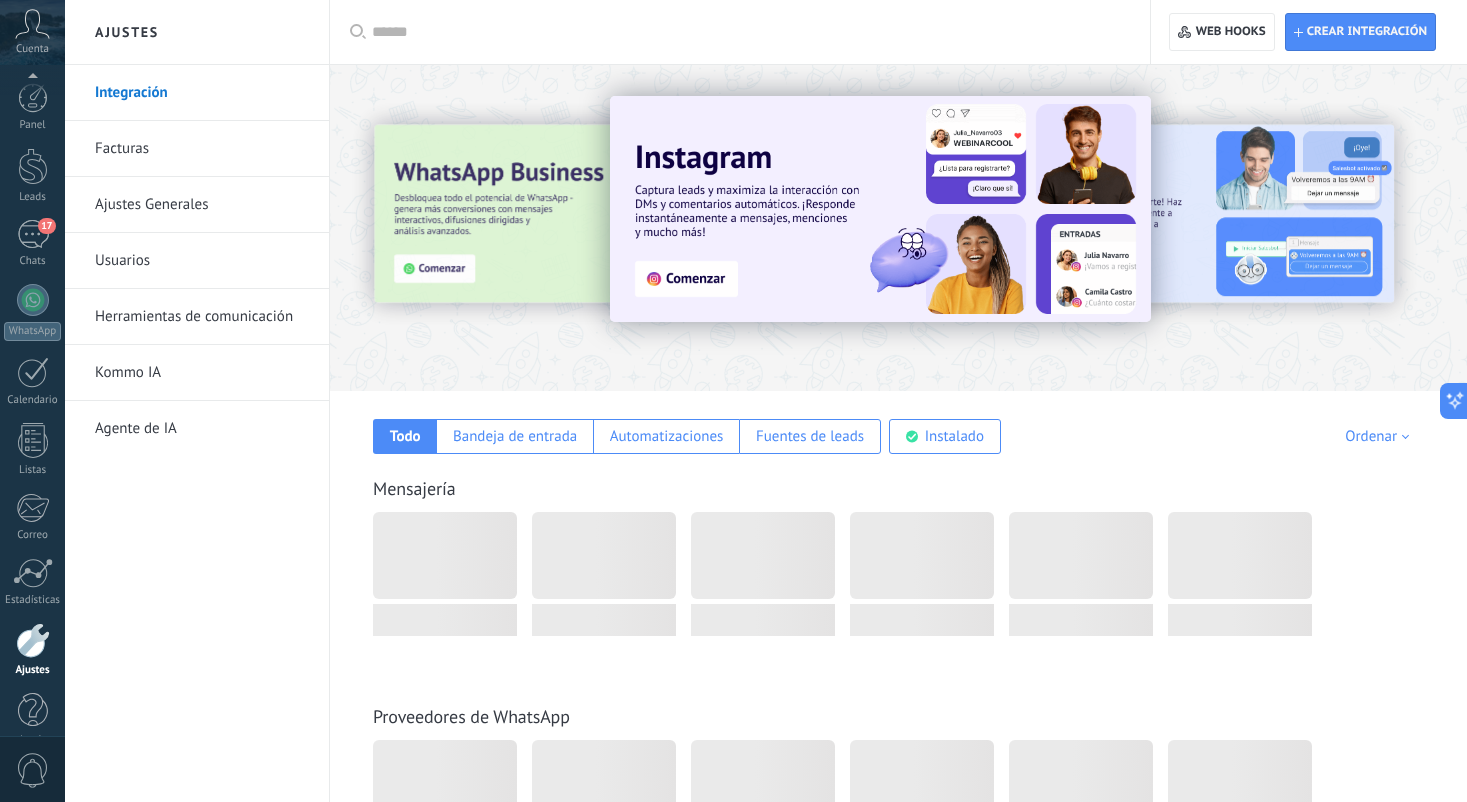 scroll, scrollTop: 30, scrollLeft: 0, axis: vertical 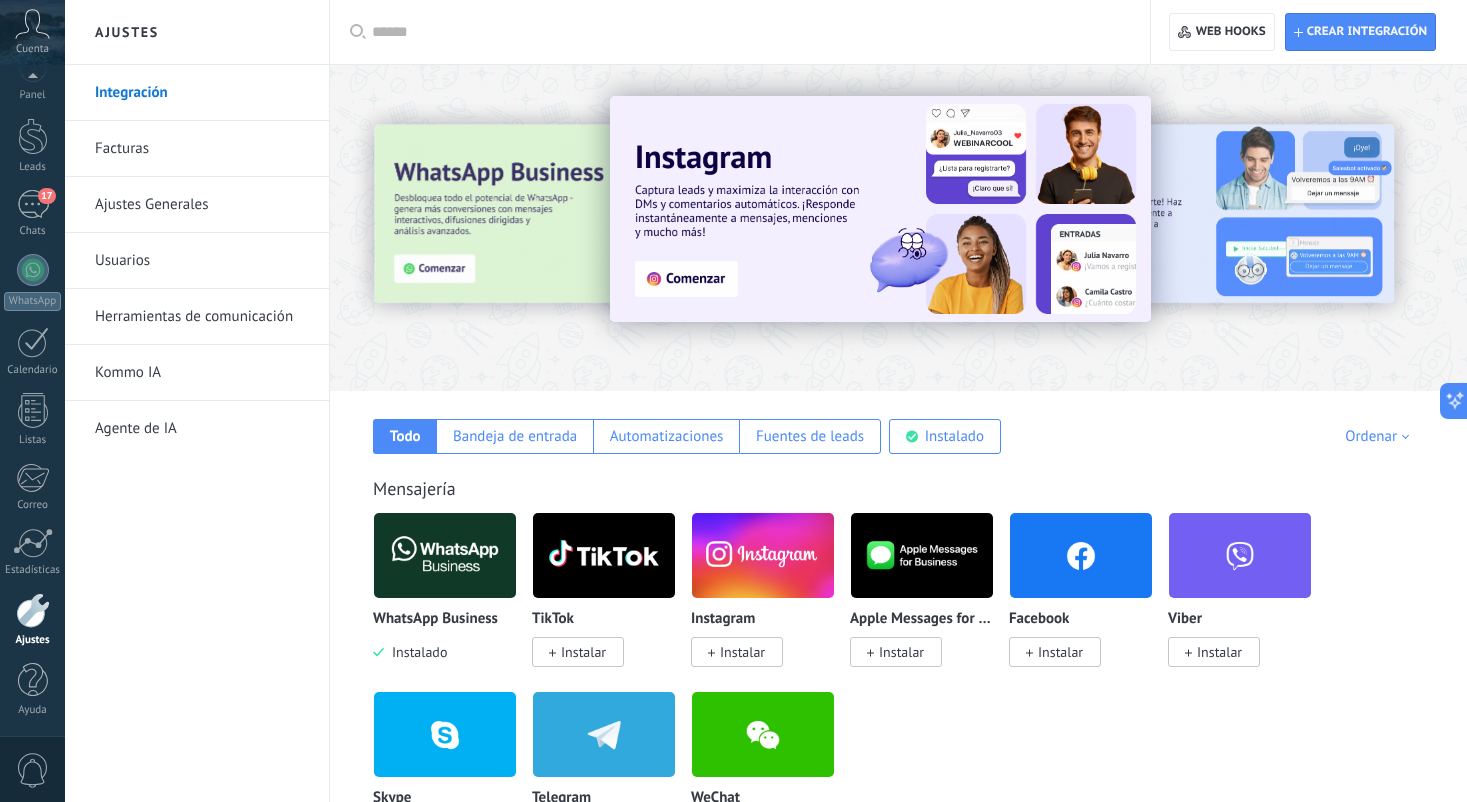 click on "Herramientas de comunicación" at bounding box center [202, 317] 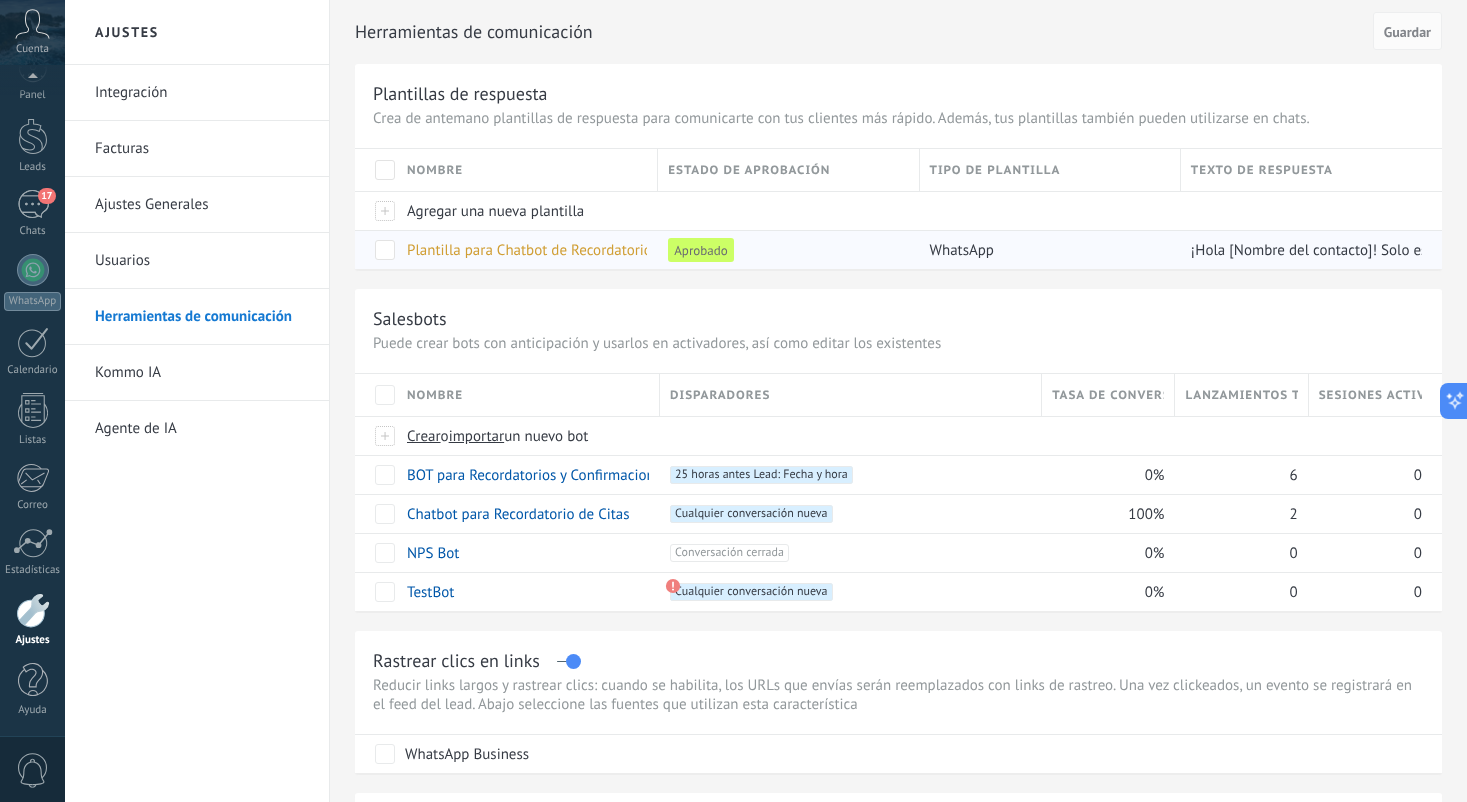 click on "Plantilla para Chatbot de Recordatorio" at bounding box center [529, 250] 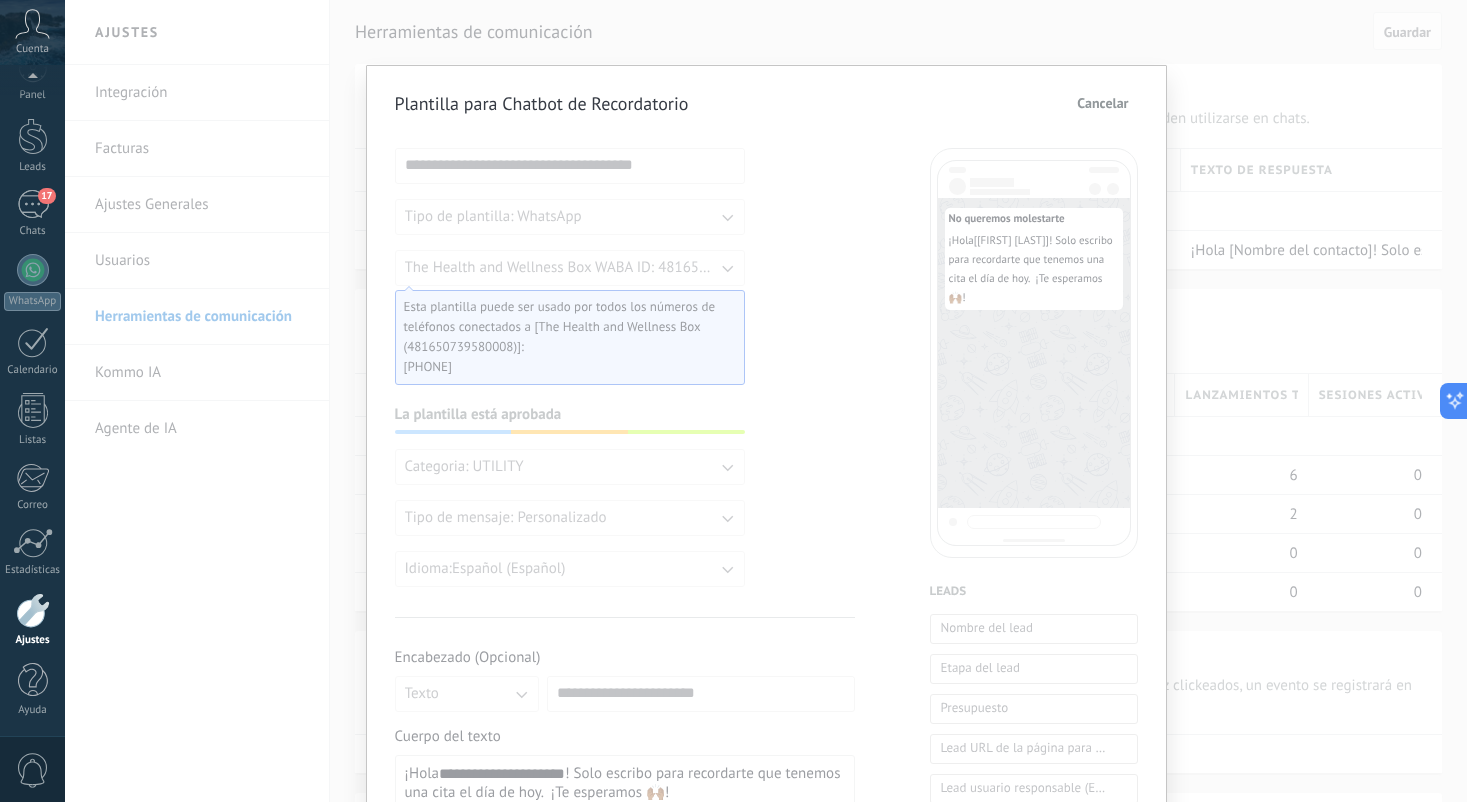 scroll, scrollTop: 0, scrollLeft: 0, axis: both 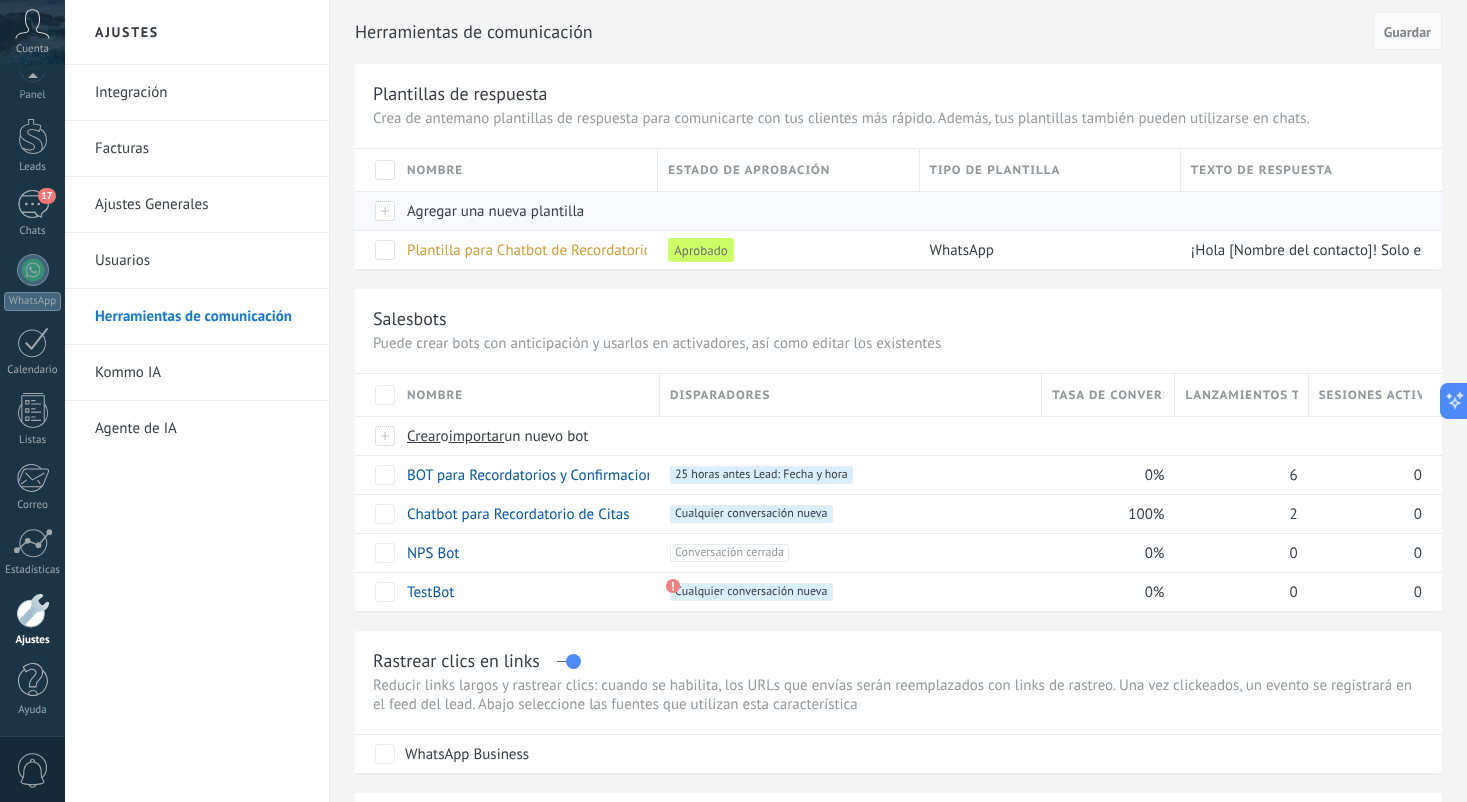 click on "Agregar una nueva plantilla" at bounding box center (522, 211) 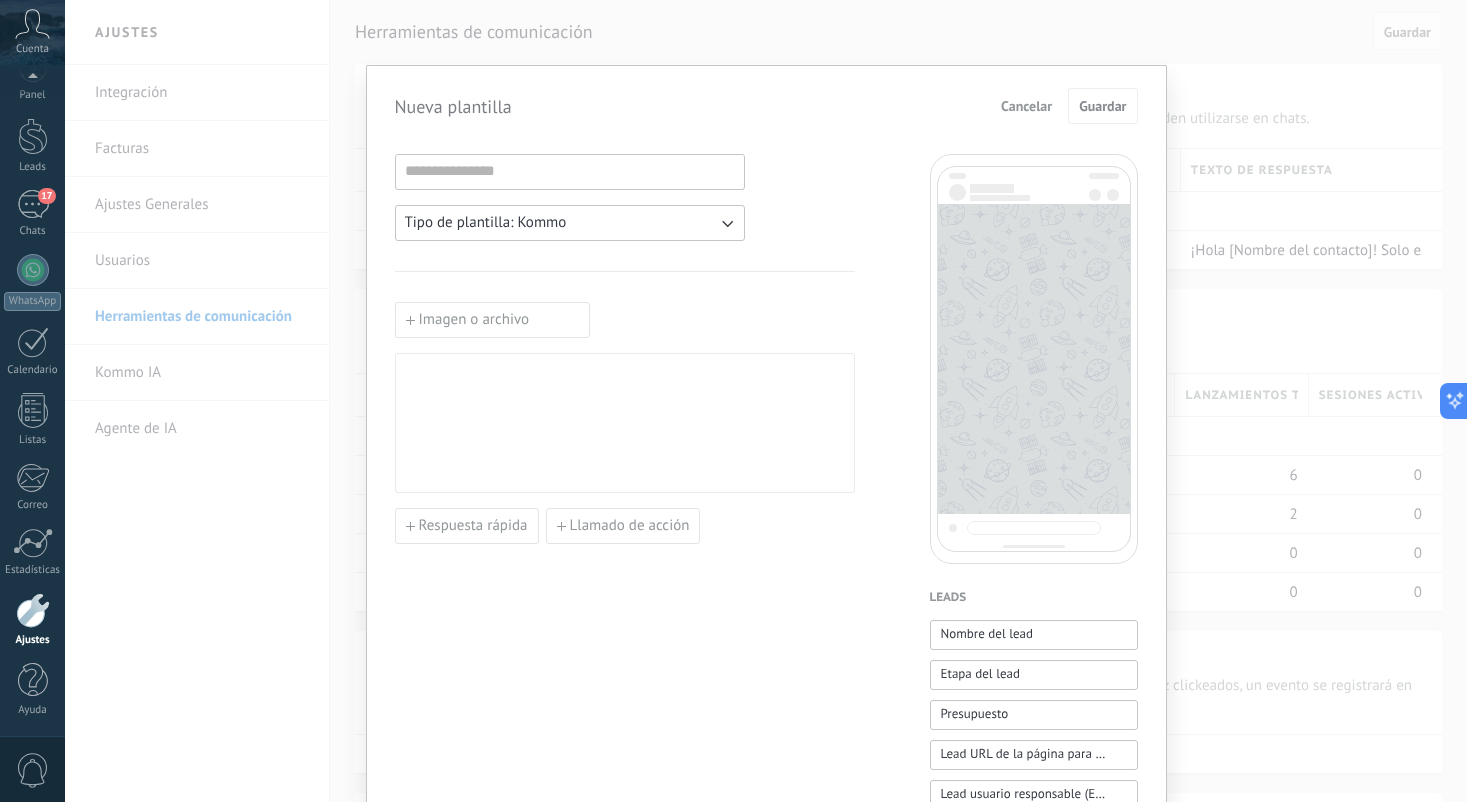 click on "Cancelar" at bounding box center [1026, 106] 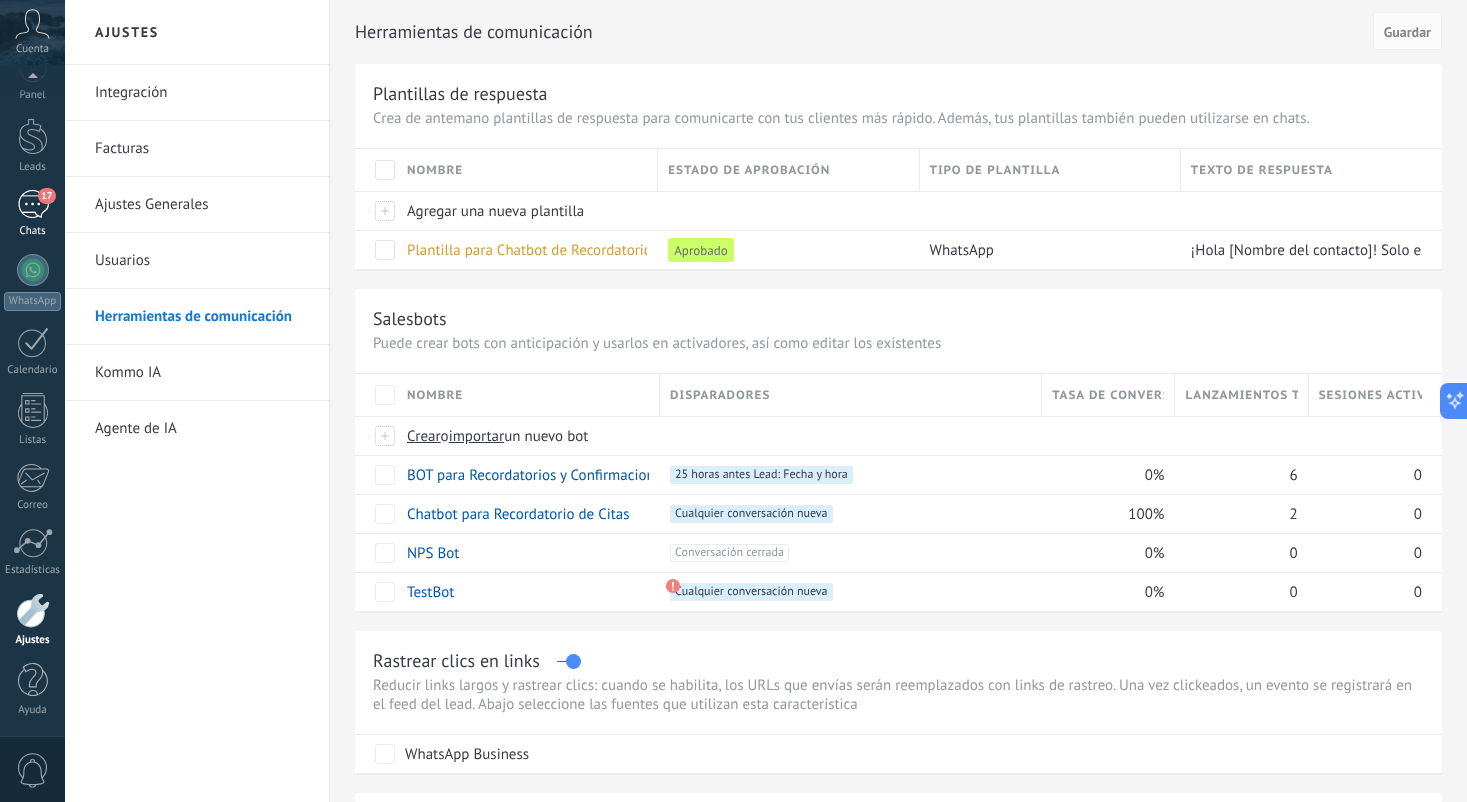 click on "17" at bounding box center [46, 196] 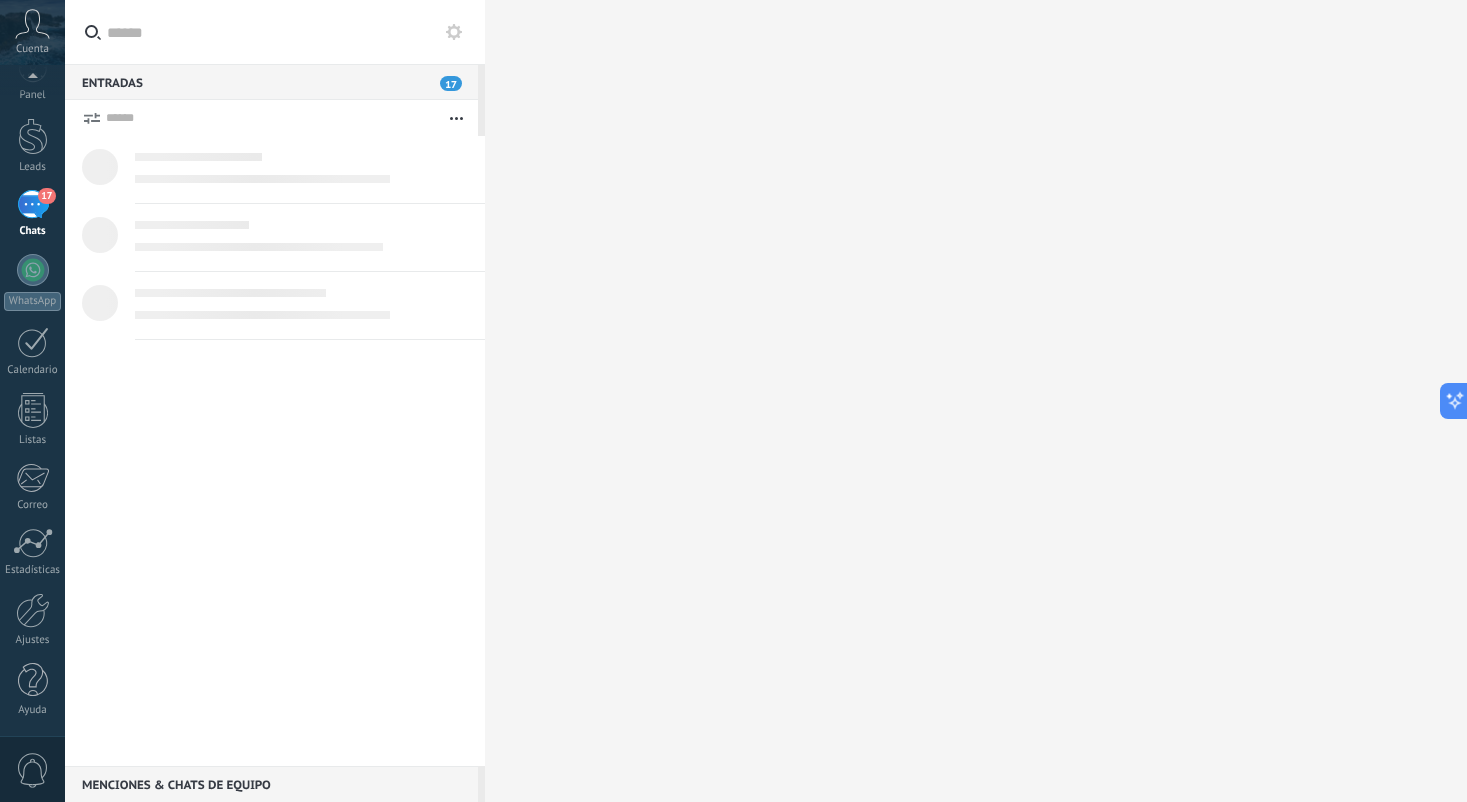 scroll, scrollTop: 0, scrollLeft: 0, axis: both 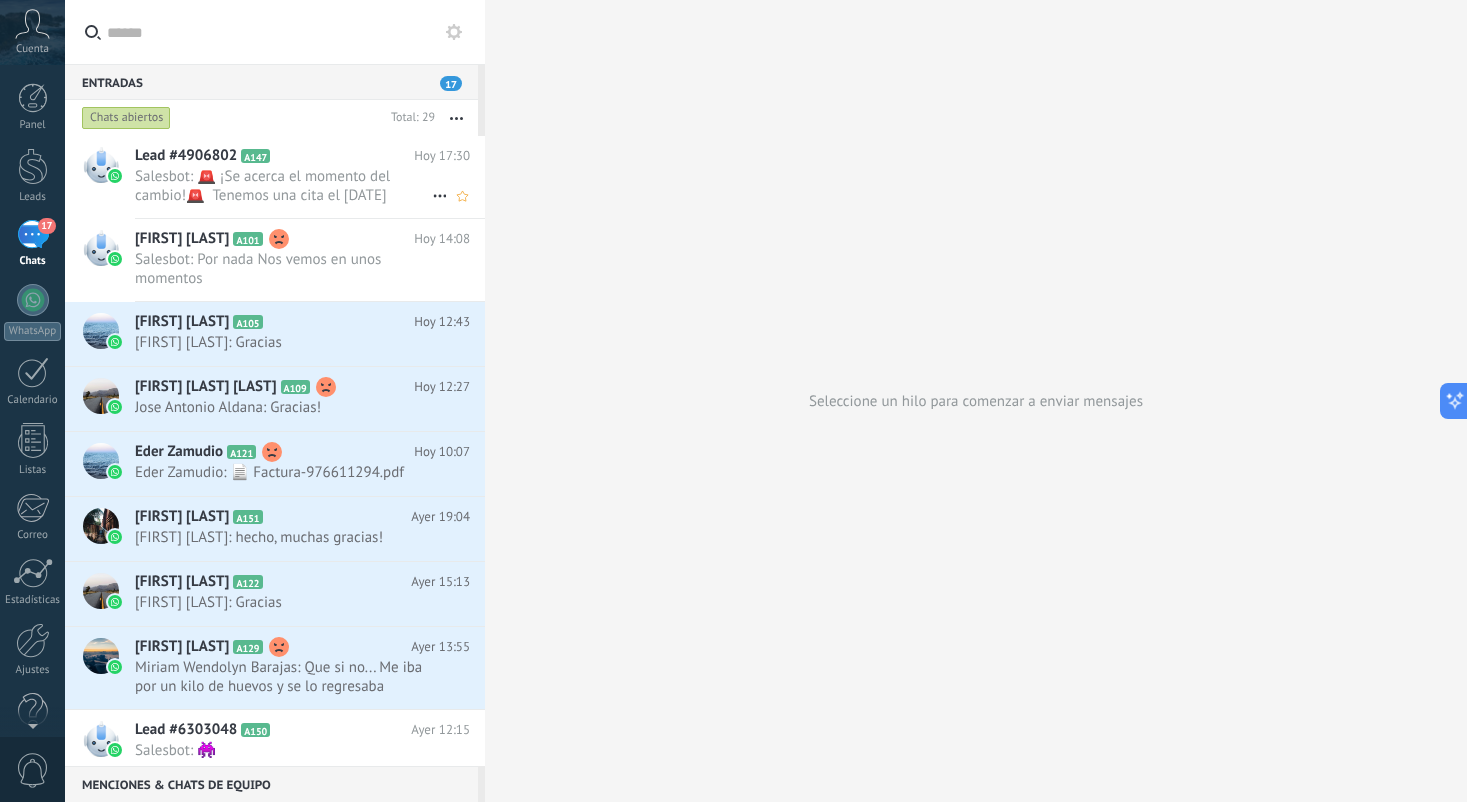 click on "Salesbot: 🚨 ¡Se acerca el momento del cambio!🚨
Tenemos una cita el [DATE] [TIME]  ¿Confirmas tu asistencia?" at bounding box center [283, 186] 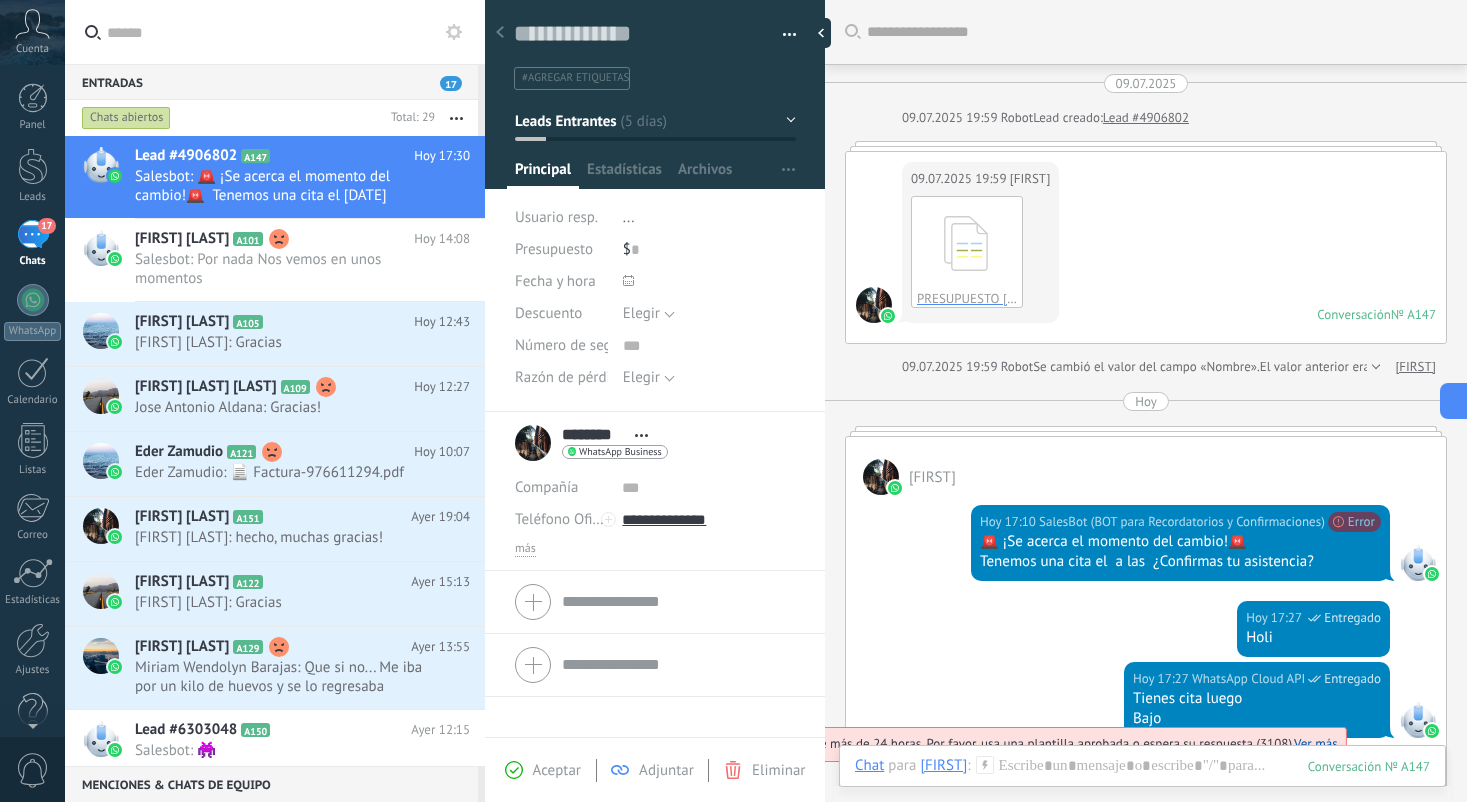 scroll, scrollTop: 30, scrollLeft: 0, axis: vertical 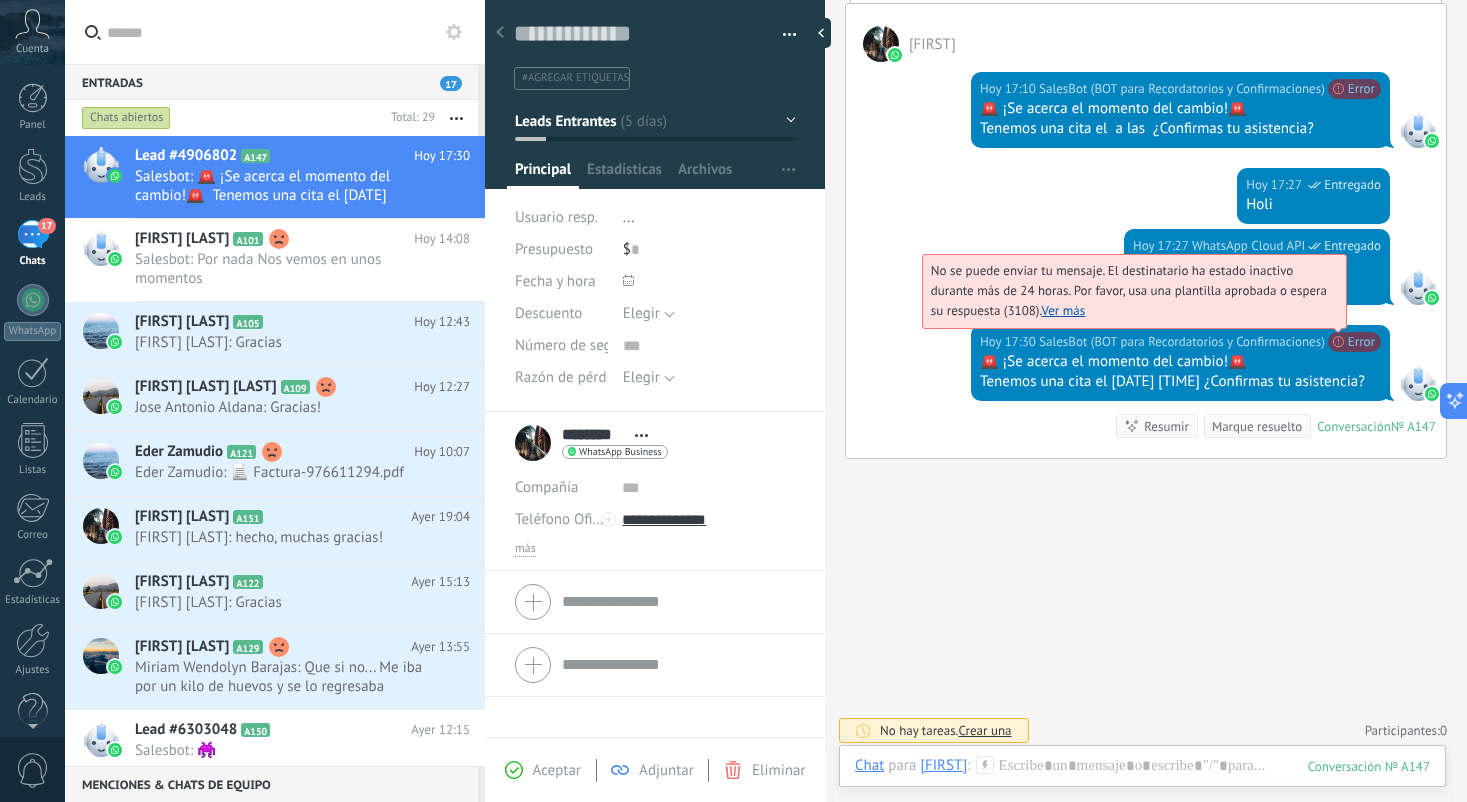 click on "No se puede enviar tu mensaje. El destinatario ha estado inactivo durante más de 24 horas. Por favor, usa una plantilla aprobada o espera su respuesta (3108).  Ver más" at bounding box center [1129, 290] 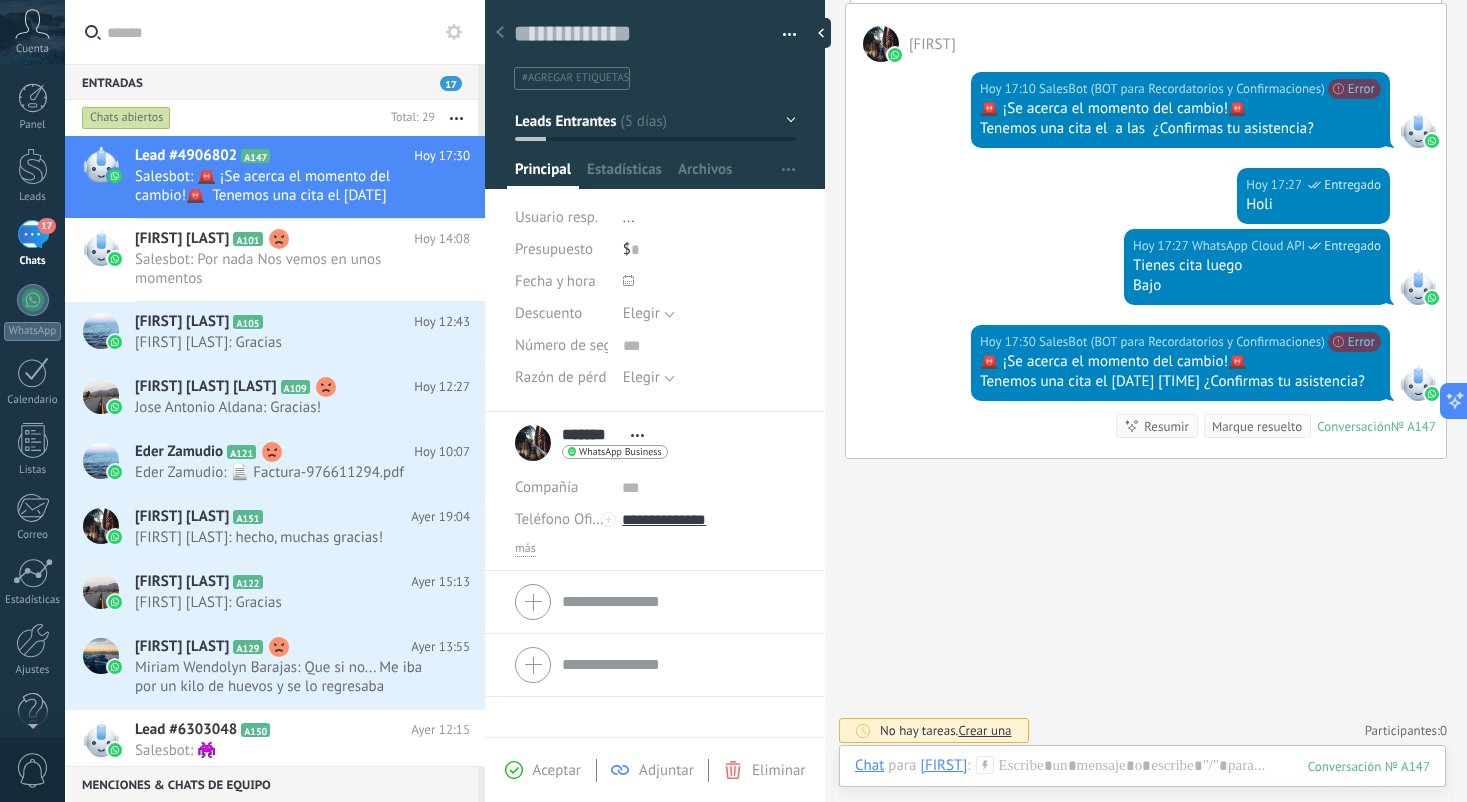 click on "Panel
Leads
17
Chats
WhatsApp
Clientes" at bounding box center [32, 425] 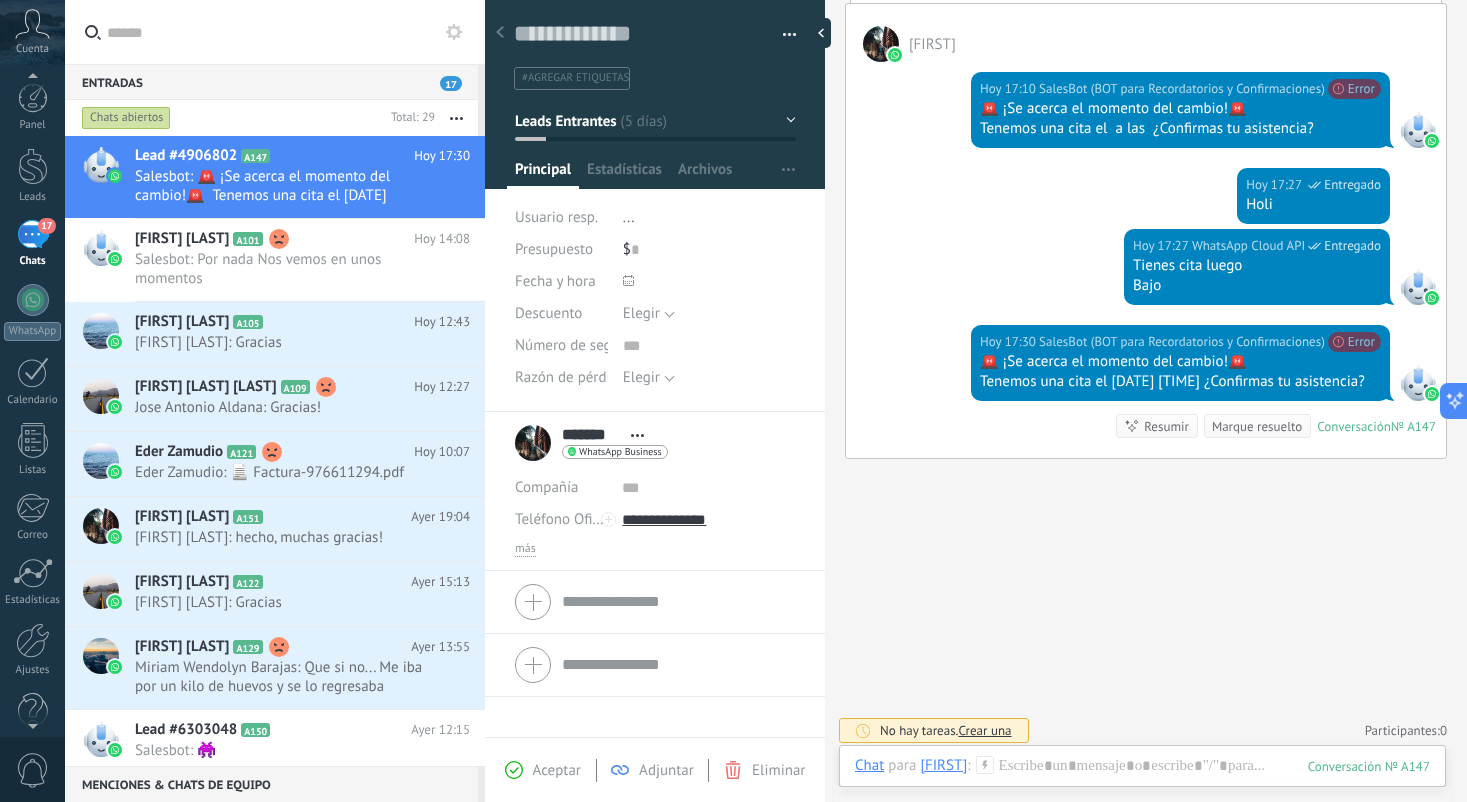 click at bounding box center [32, 722] 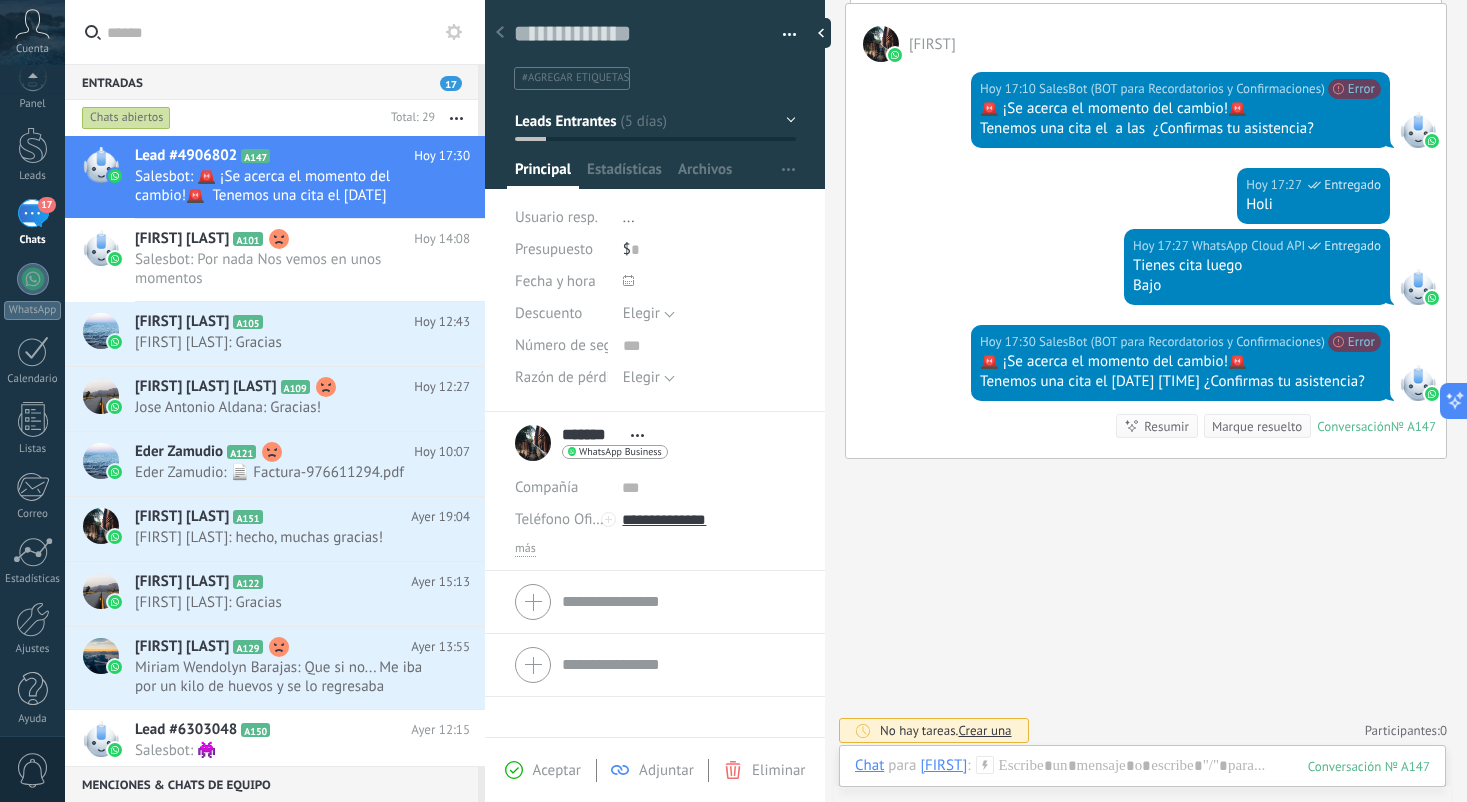 scroll, scrollTop: 30, scrollLeft: 0, axis: vertical 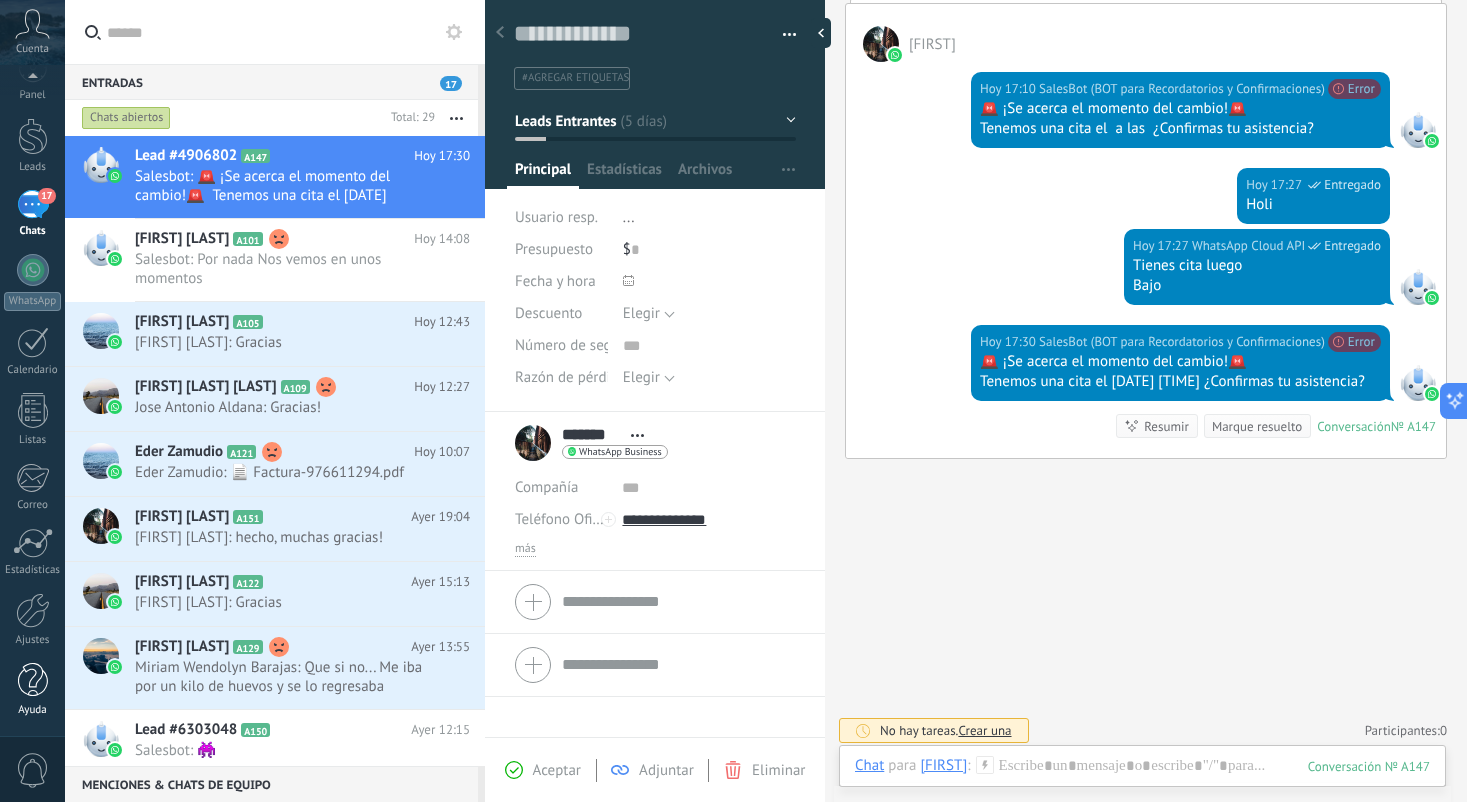 click at bounding box center (33, 680) 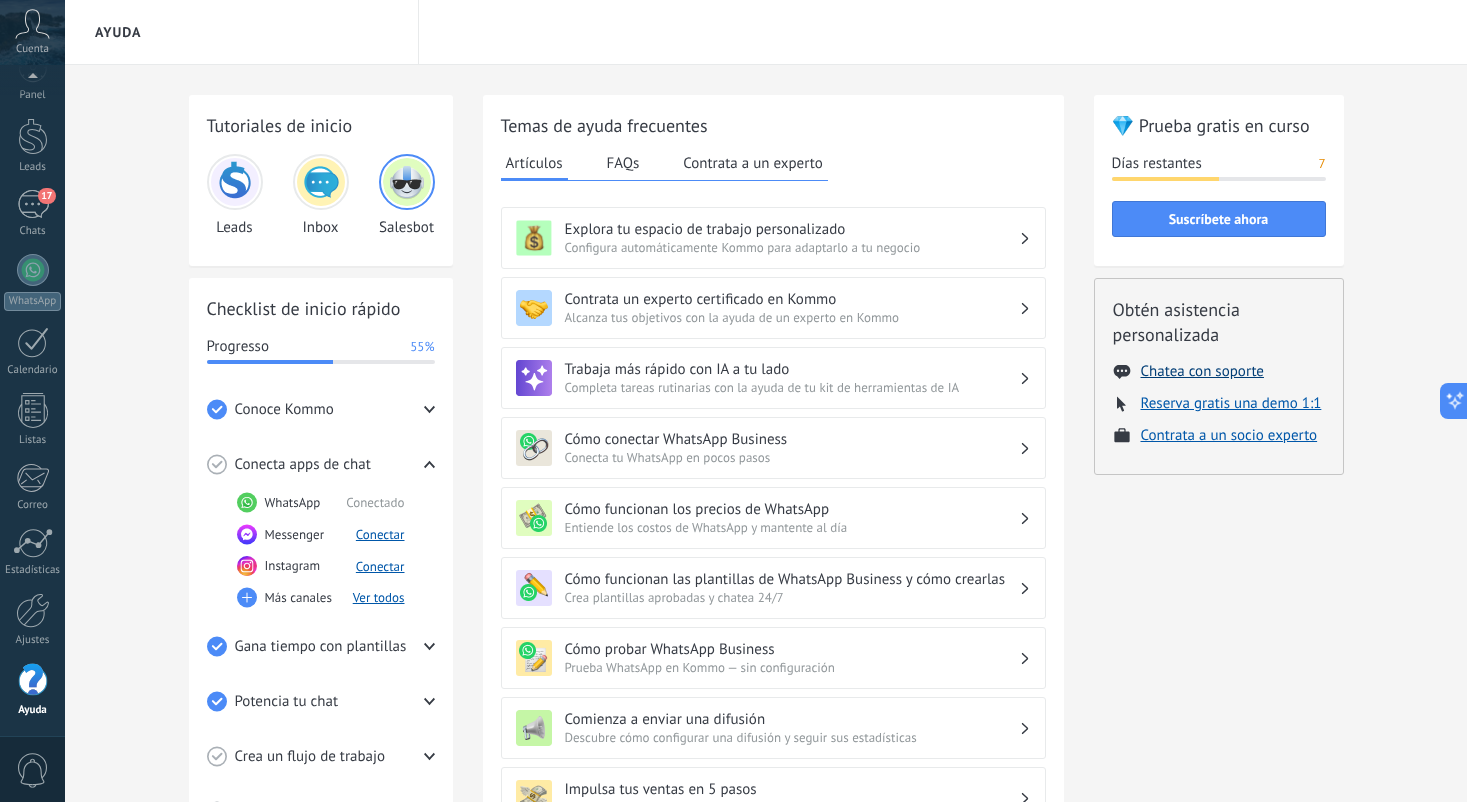 click on "Chatea con soporte" at bounding box center [1202, 371] 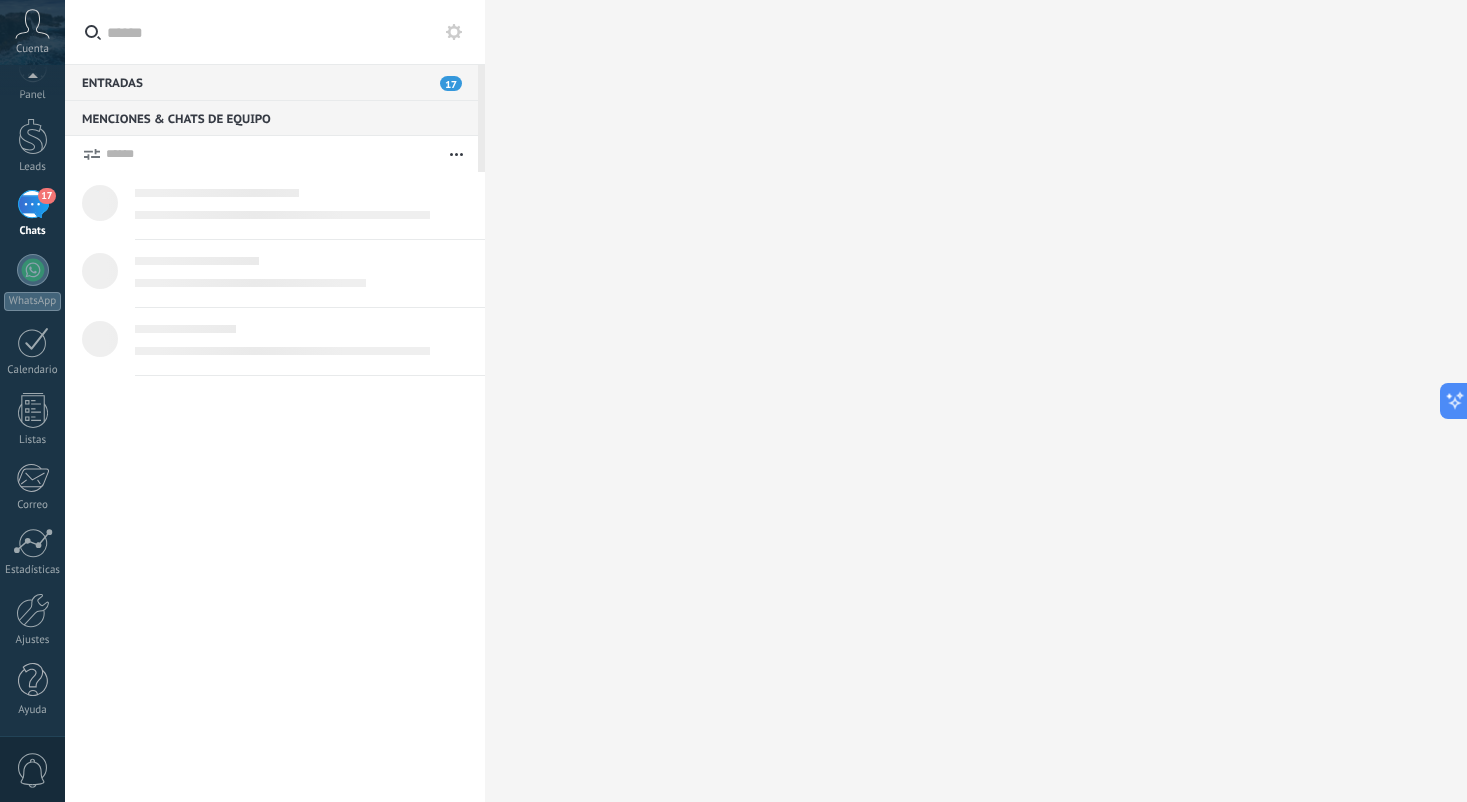 scroll, scrollTop: 19, scrollLeft: 0, axis: vertical 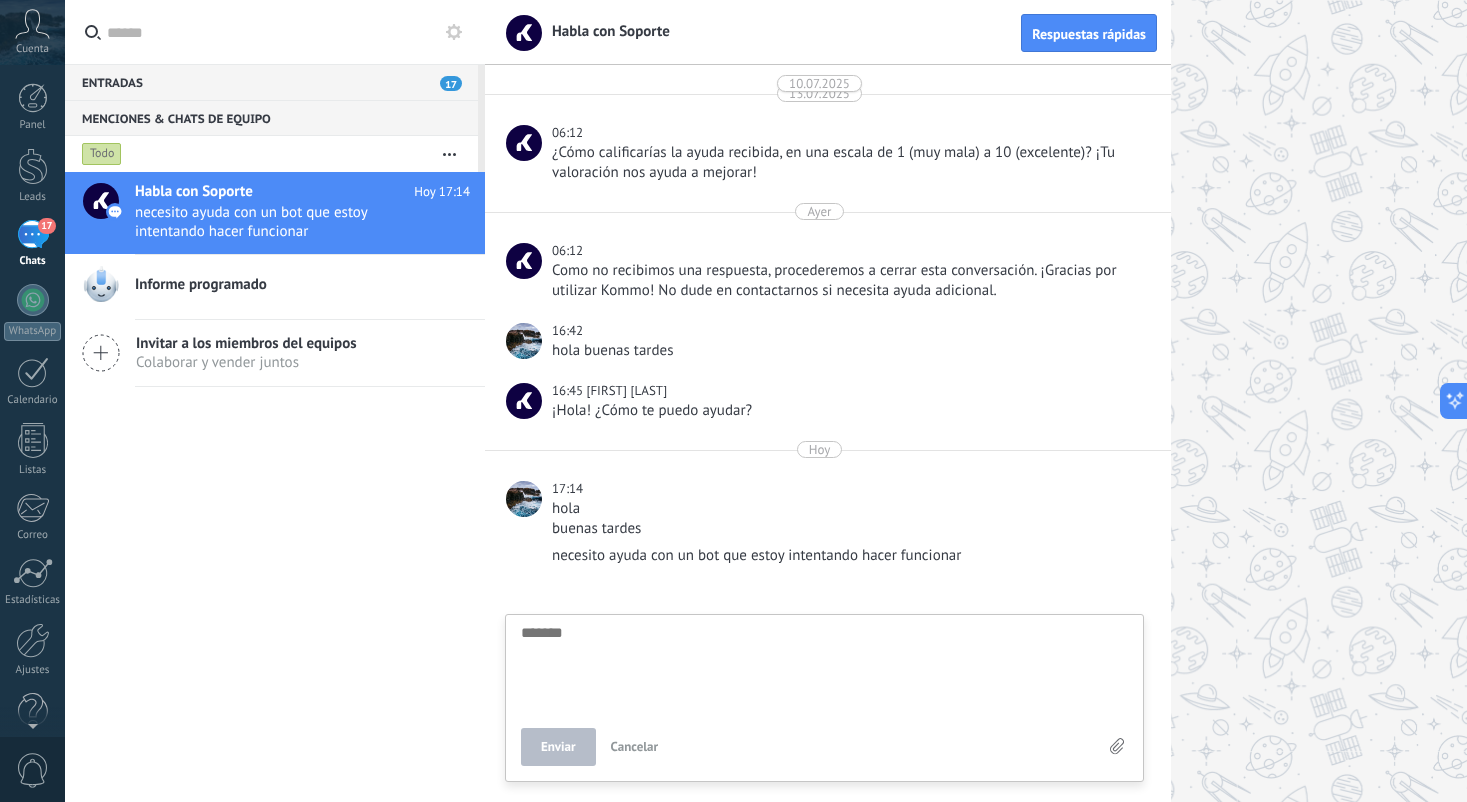 click on "Entradas 17" at bounding box center (271, 82) 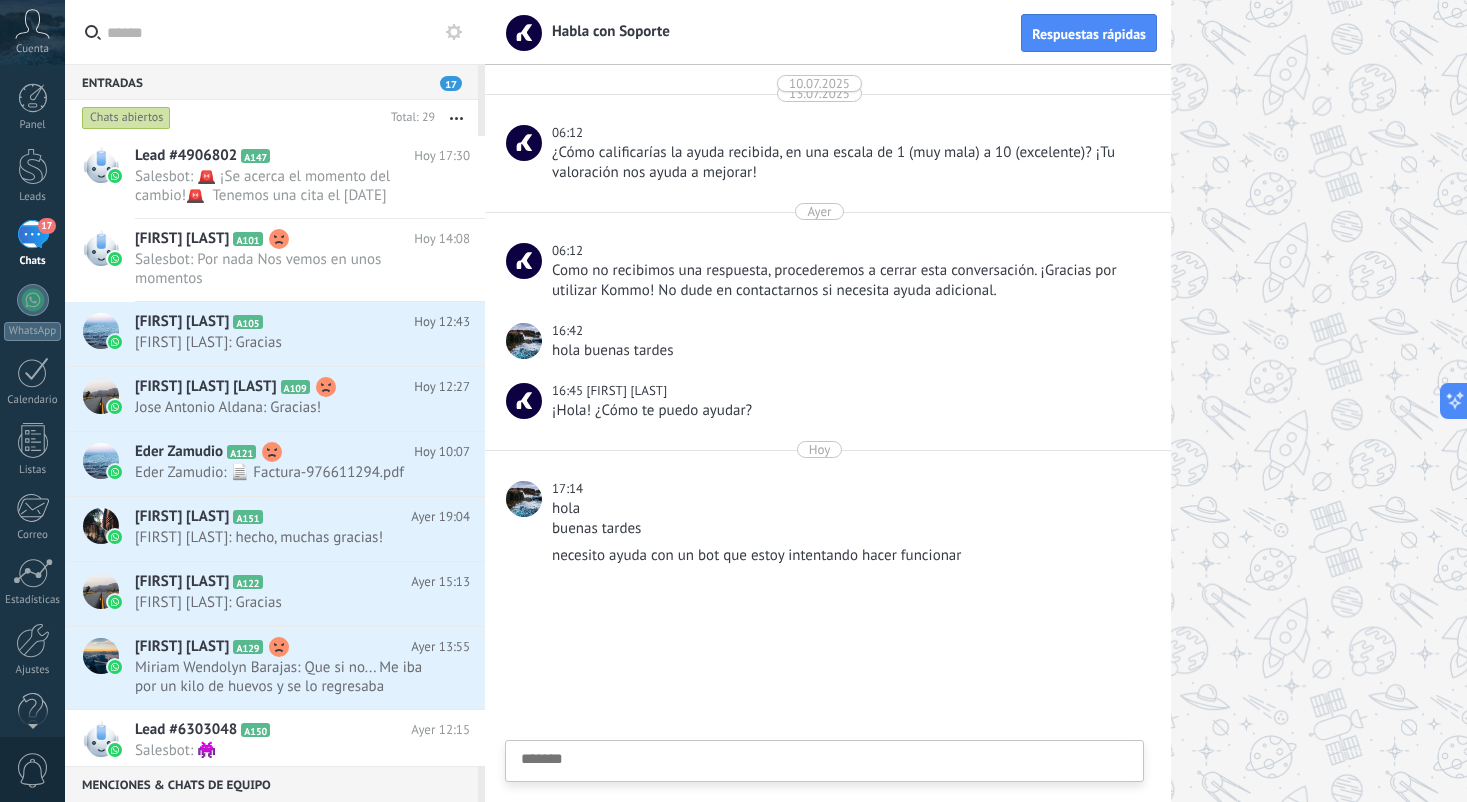 click on "Entradas 17" at bounding box center [271, 82] 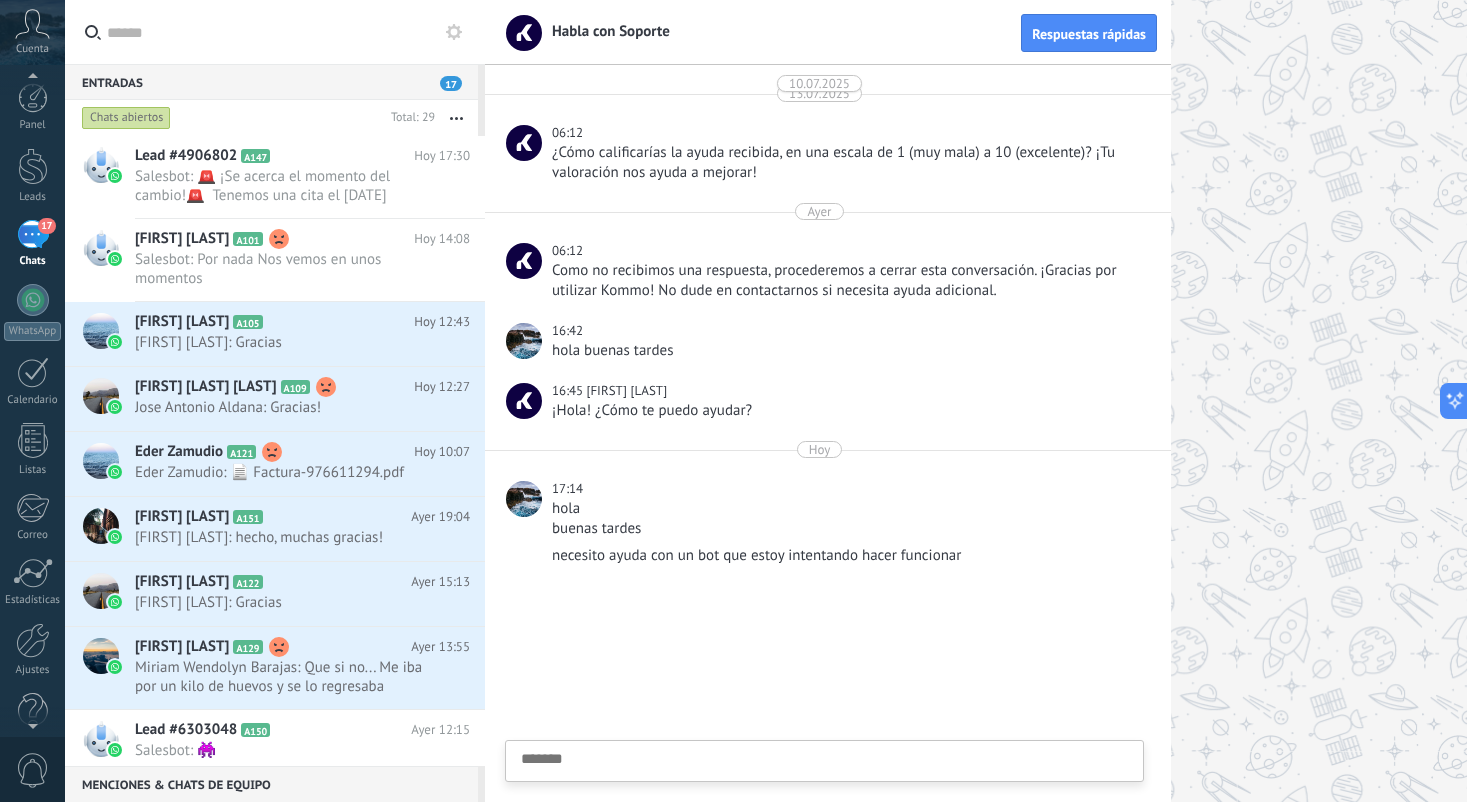 scroll, scrollTop: 30, scrollLeft: 0, axis: vertical 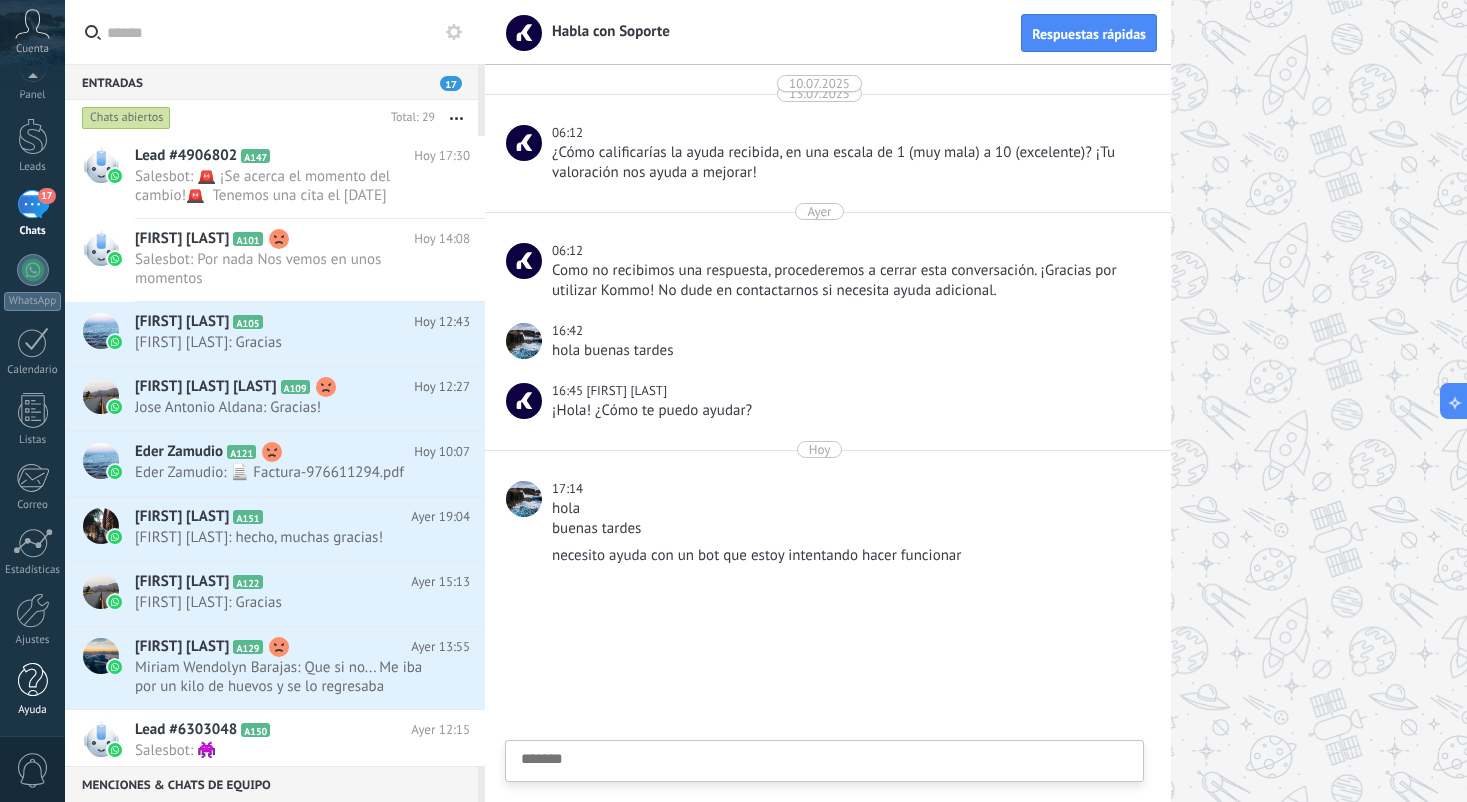 click at bounding box center [33, 680] 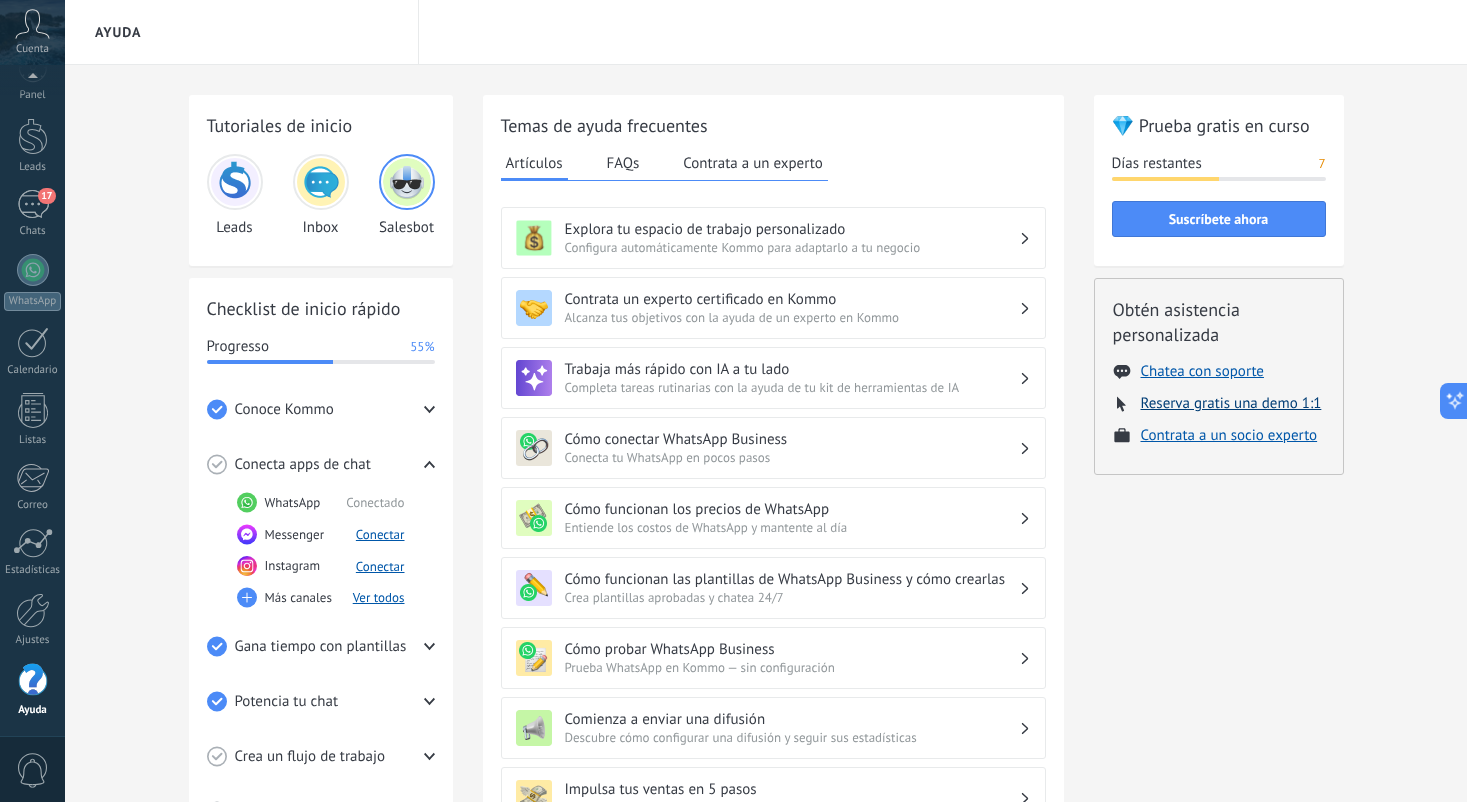 click on "Reserva gratis una demo 1:1" at bounding box center [1231, 403] 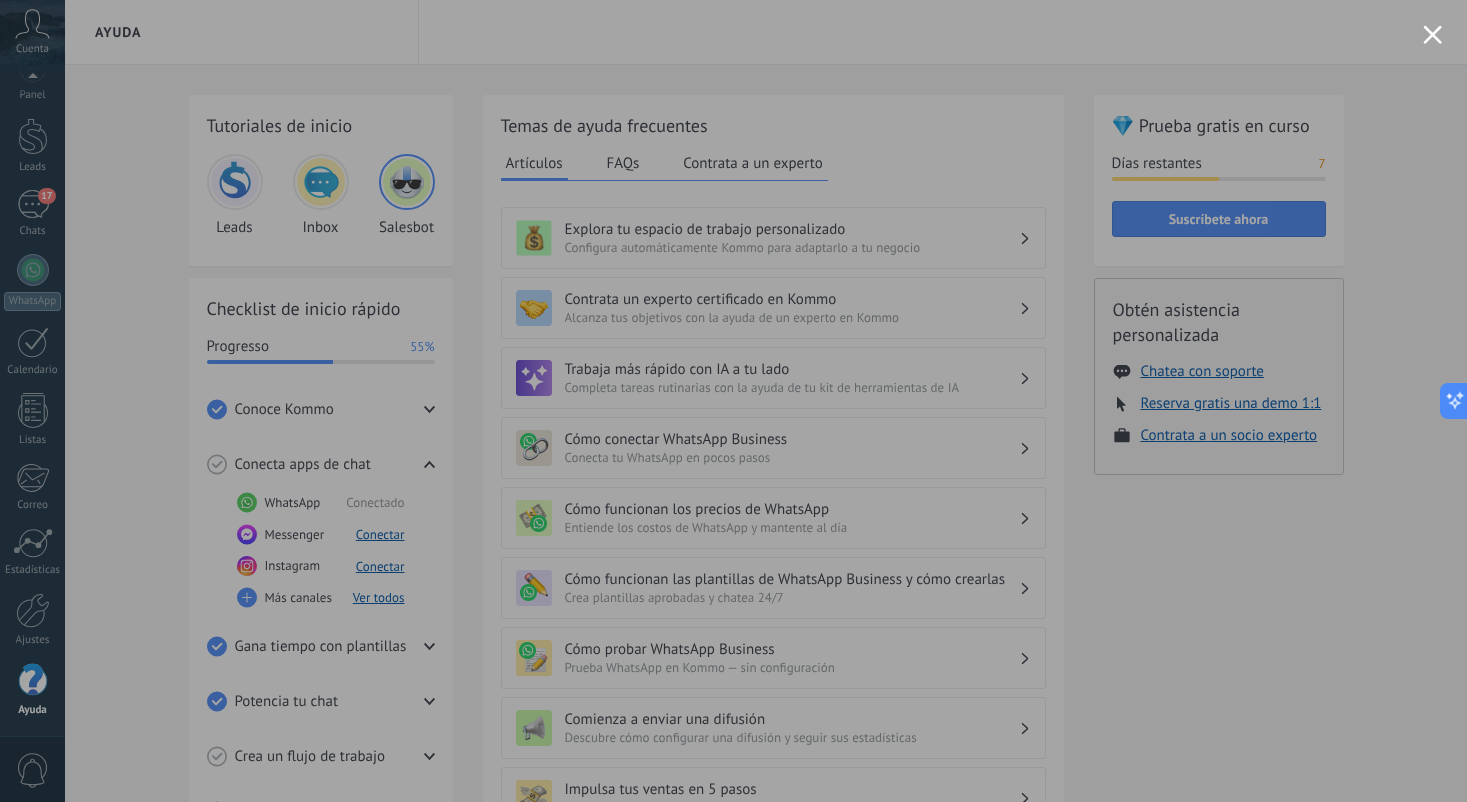 click at bounding box center (1432, 34) 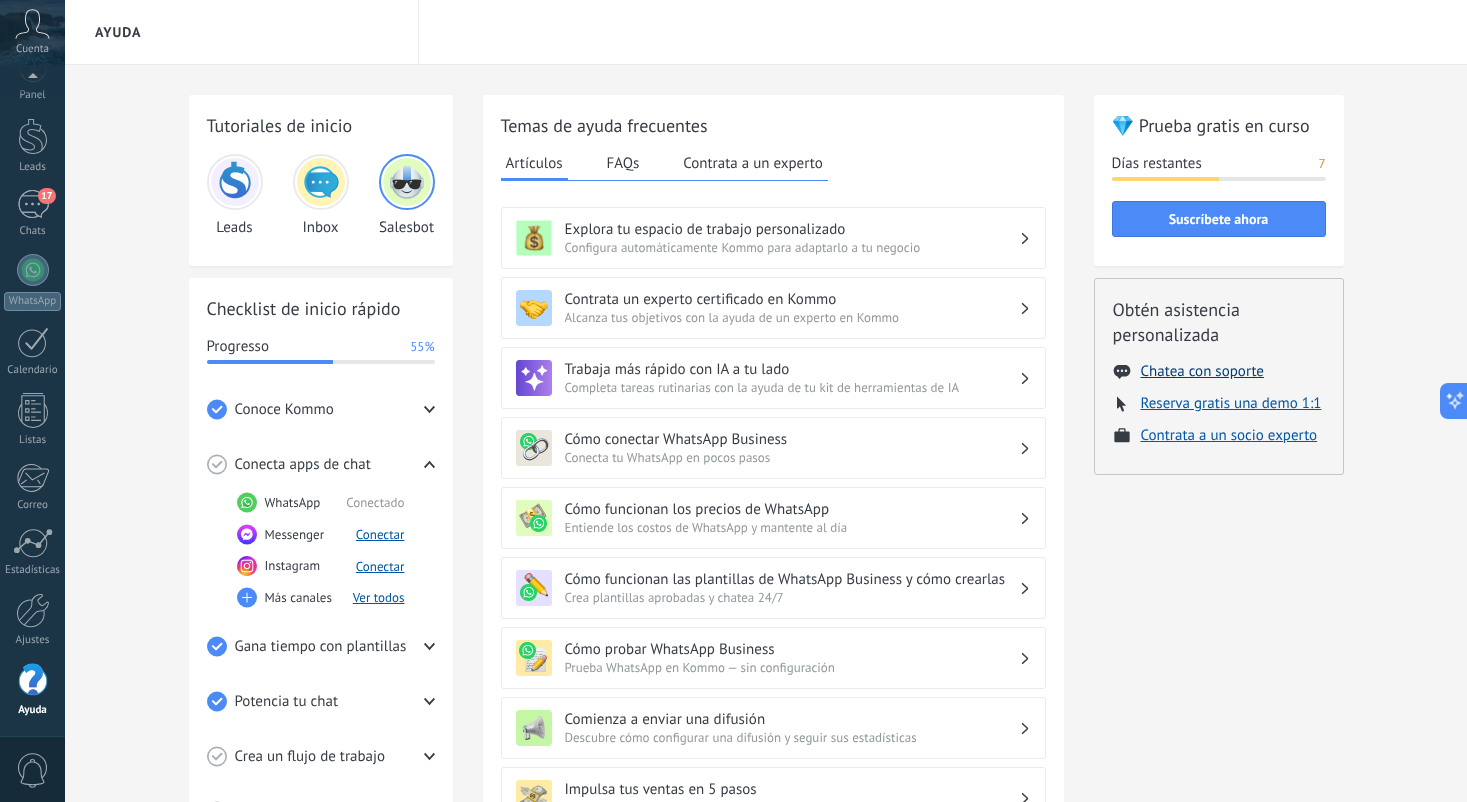 click on "Chatea con soporte" at bounding box center [1202, 371] 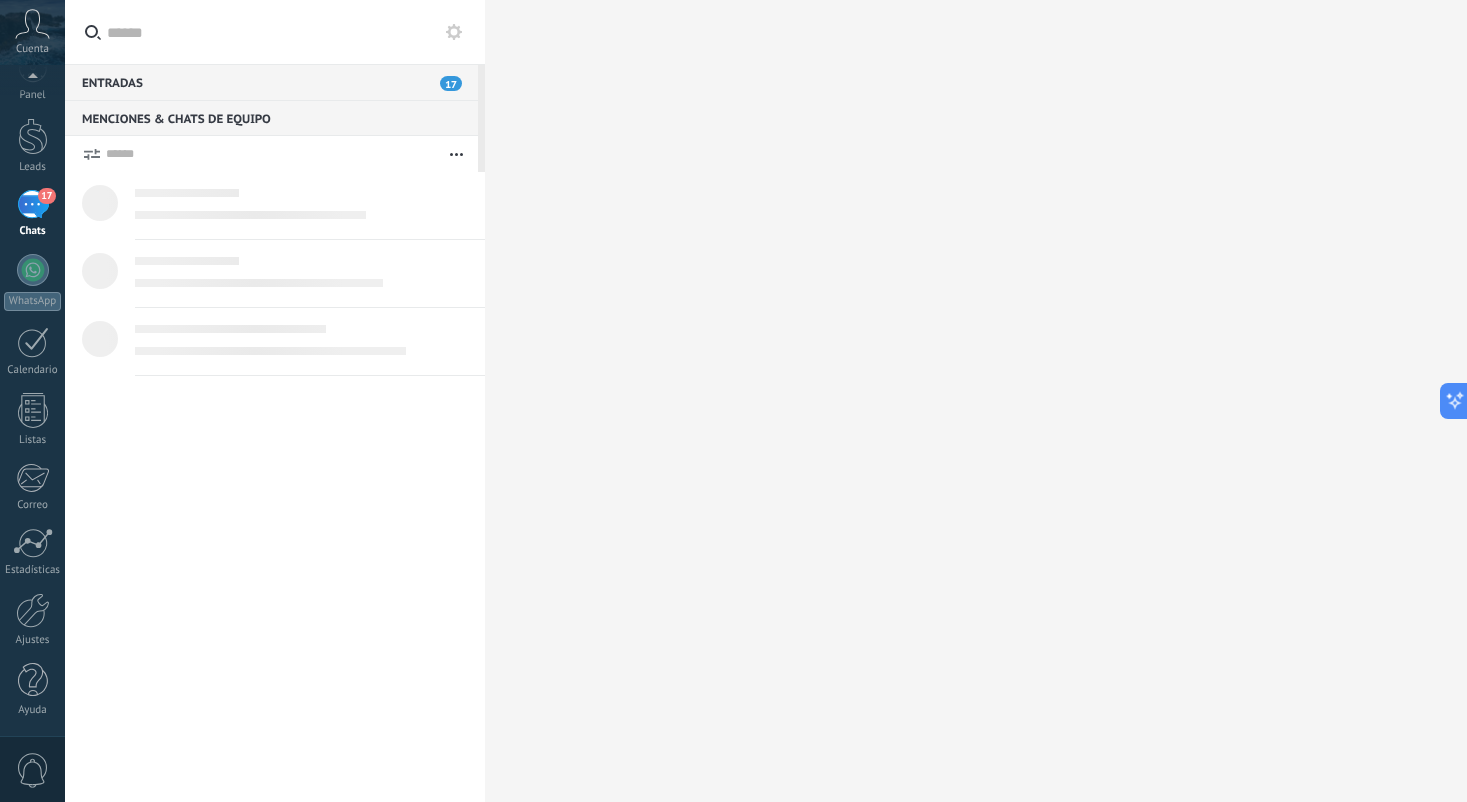 scroll, scrollTop: 0, scrollLeft: 0, axis: both 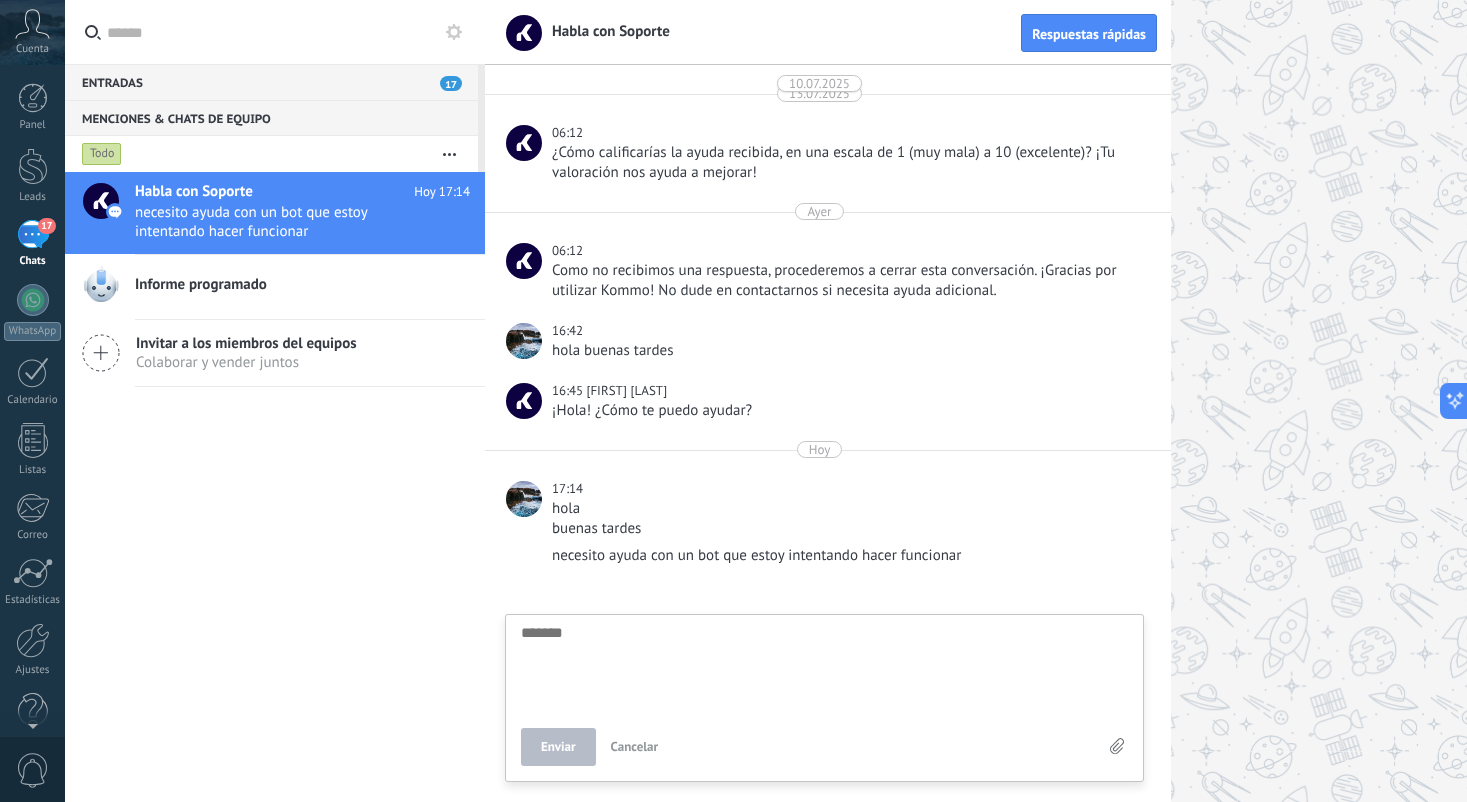 click on "17" at bounding box center (33, 234) 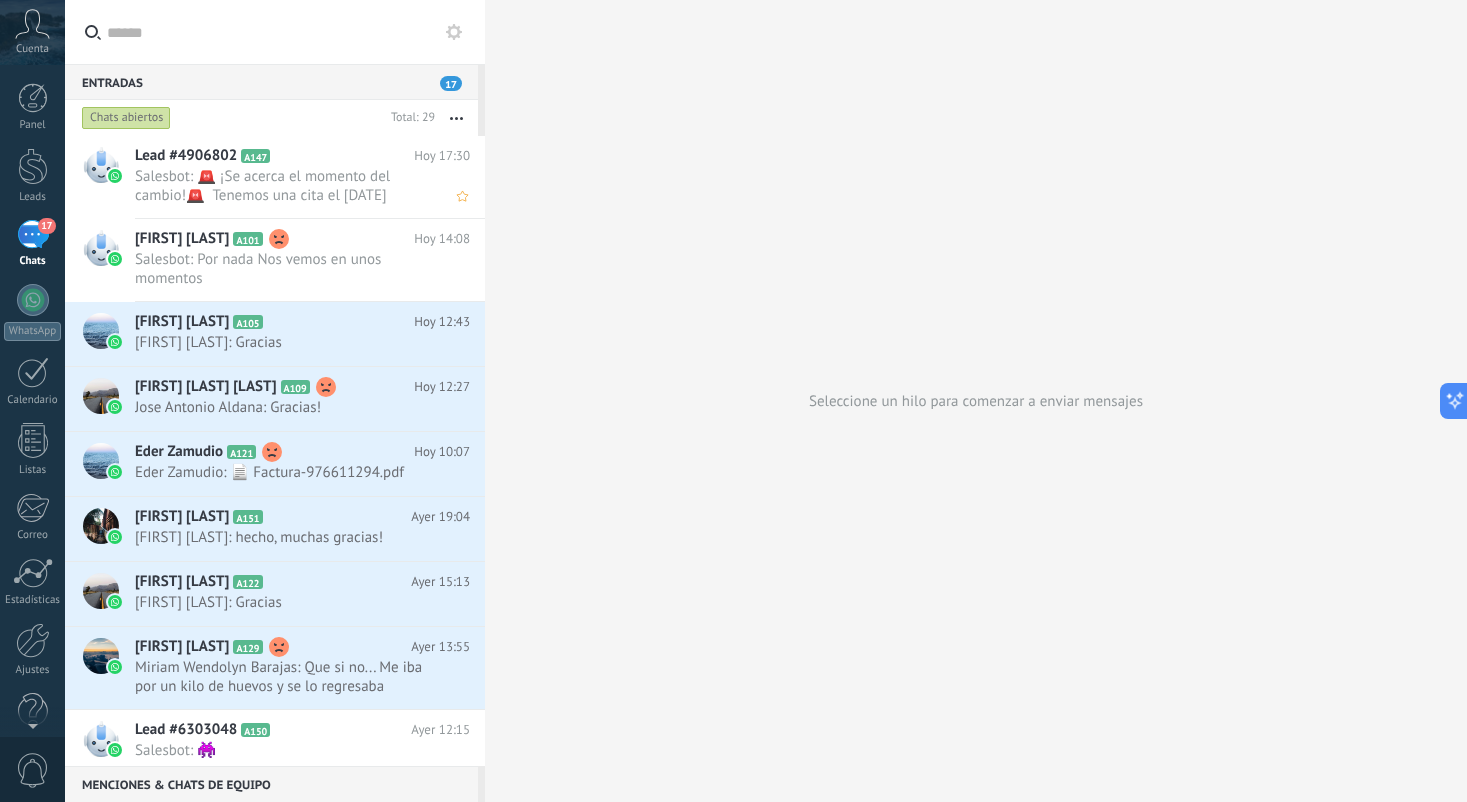 click on "Salesbot: 🚨 ¡Se acerca el momento del cambio!🚨
Tenemos una cita el [DATE] [TIME]  ¿Confirmas tu asistencia?" at bounding box center [283, 186] 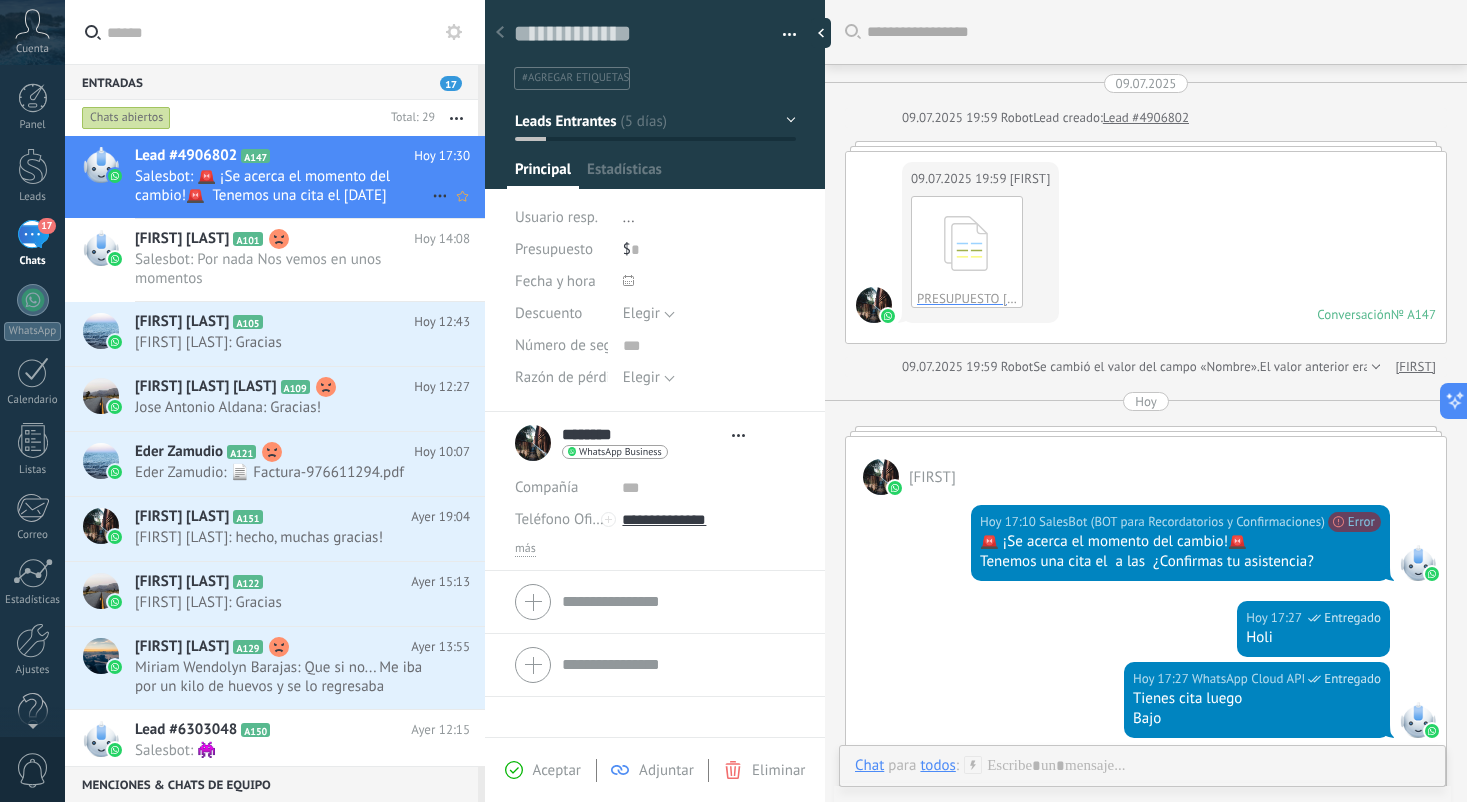 scroll, scrollTop: 30, scrollLeft: 0, axis: vertical 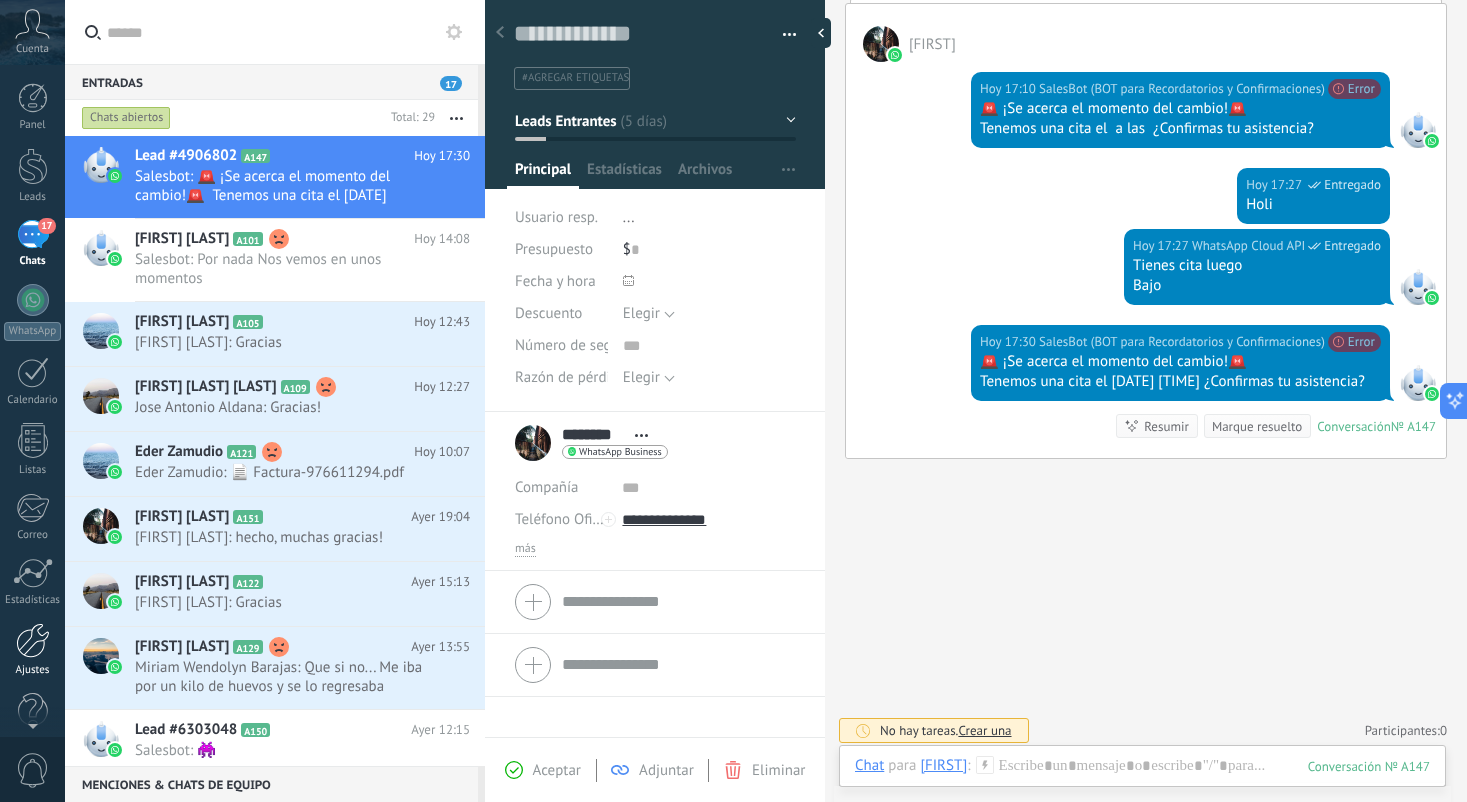 click at bounding box center [33, 640] 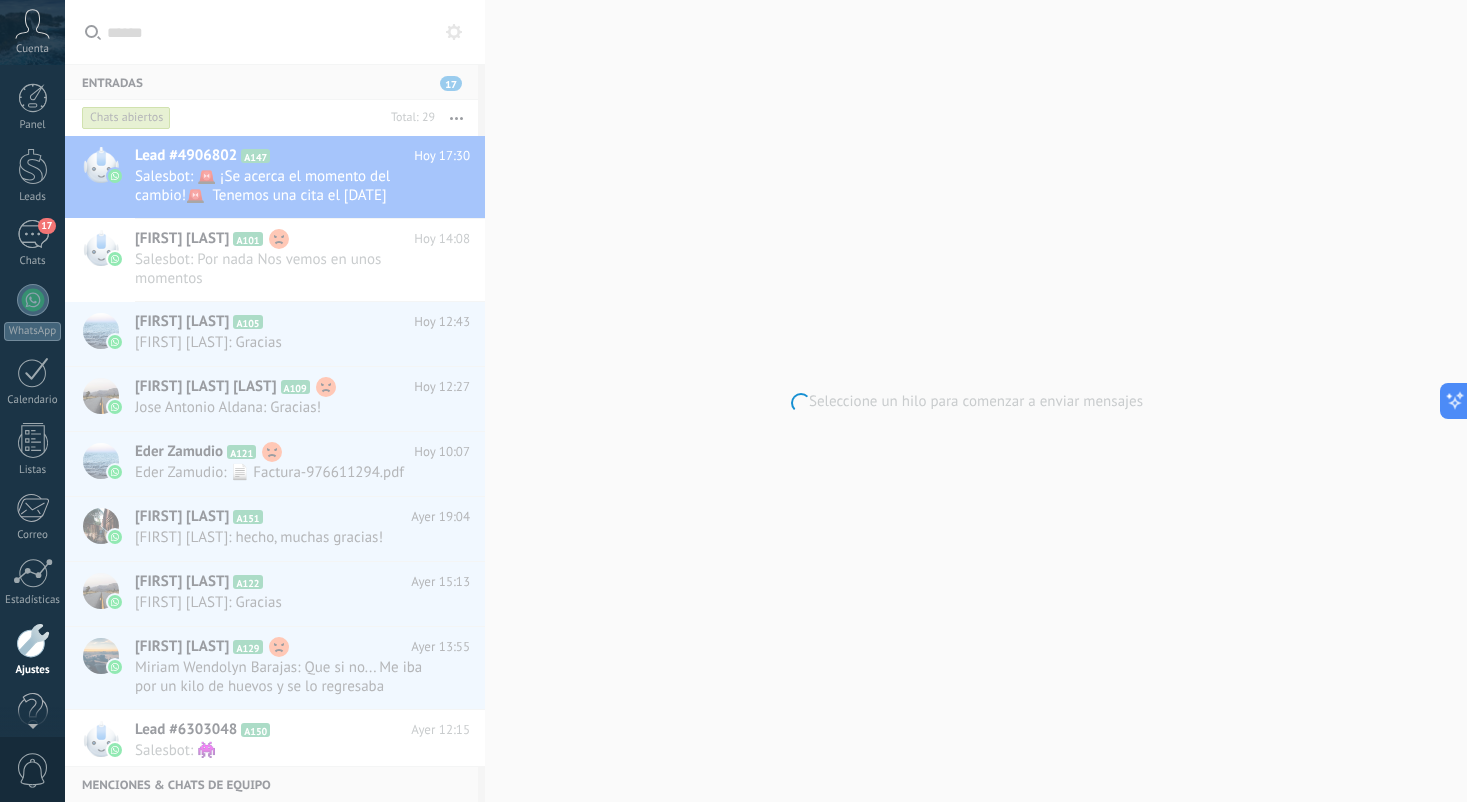 scroll, scrollTop: 30, scrollLeft: 0, axis: vertical 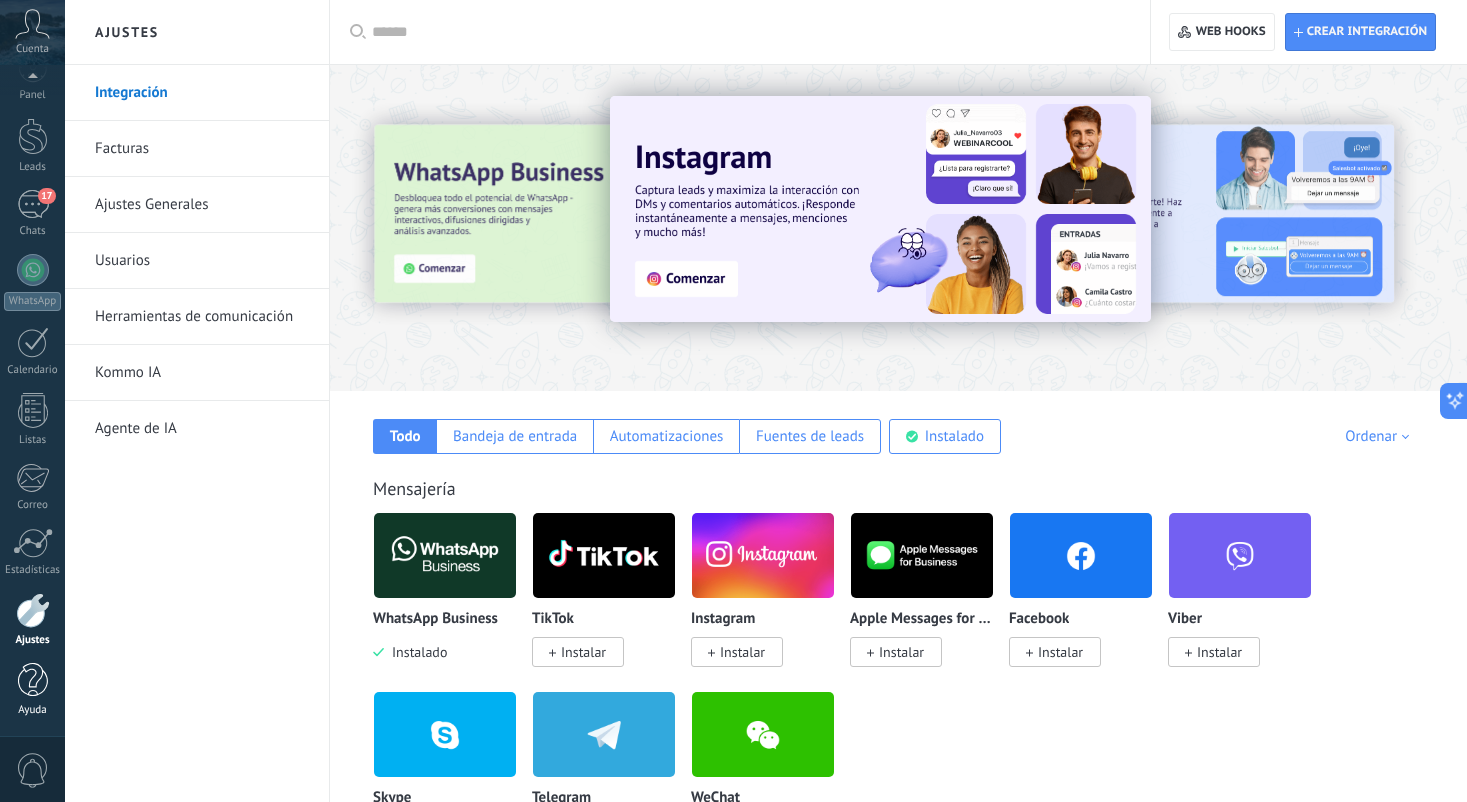 click at bounding box center [33, 680] 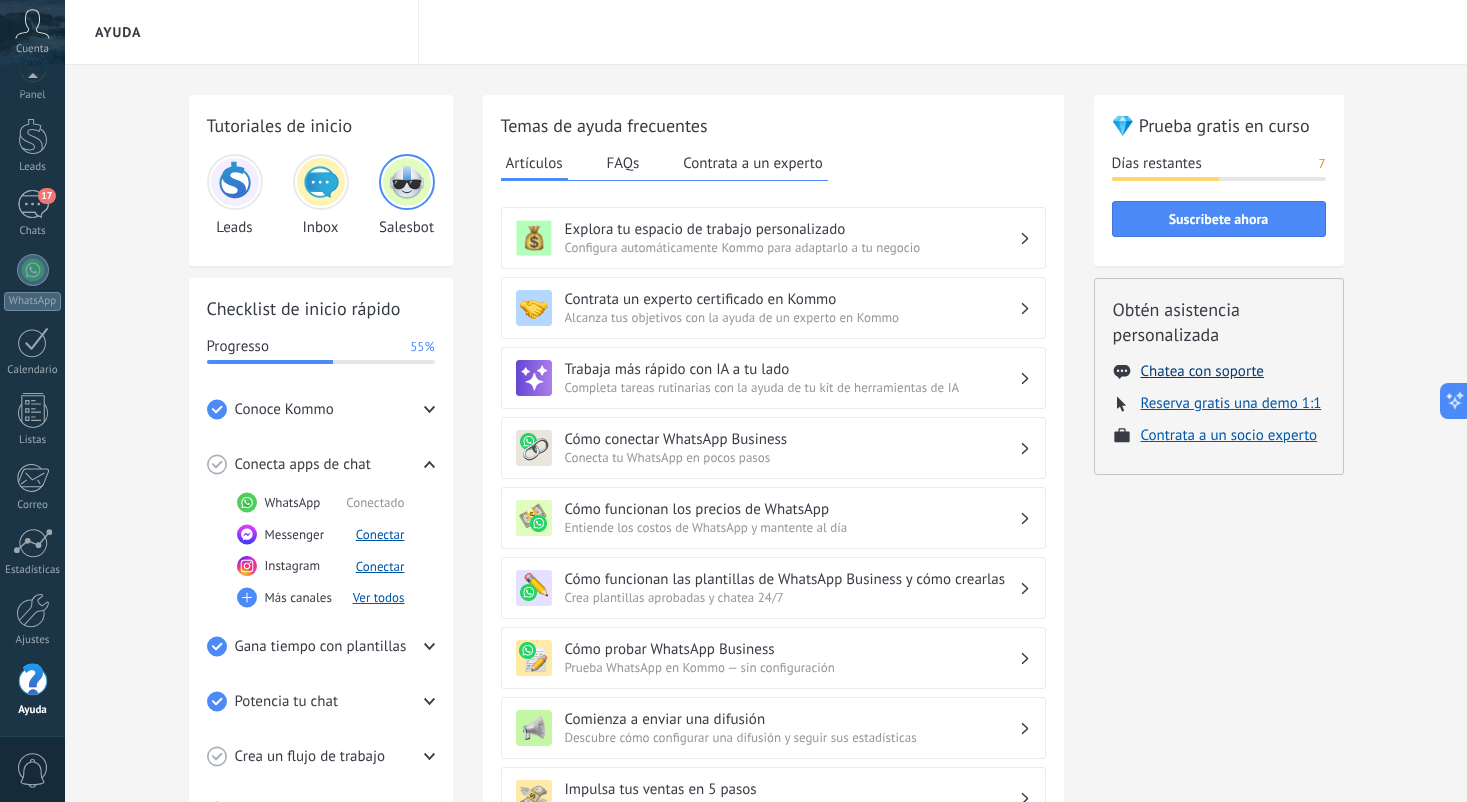 click on "Chatea con soporte" at bounding box center [1202, 371] 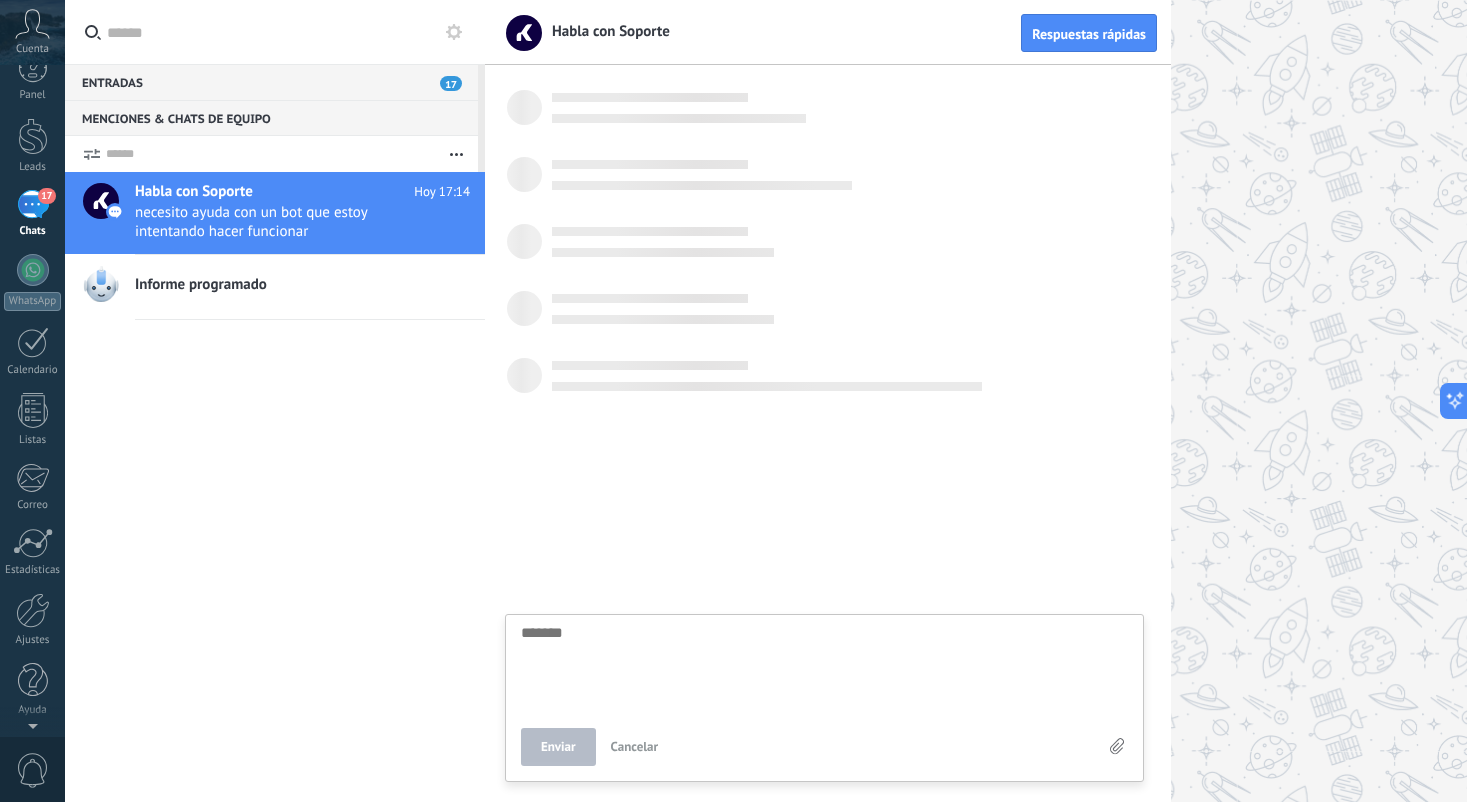 scroll, scrollTop: 19, scrollLeft: 0, axis: vertical 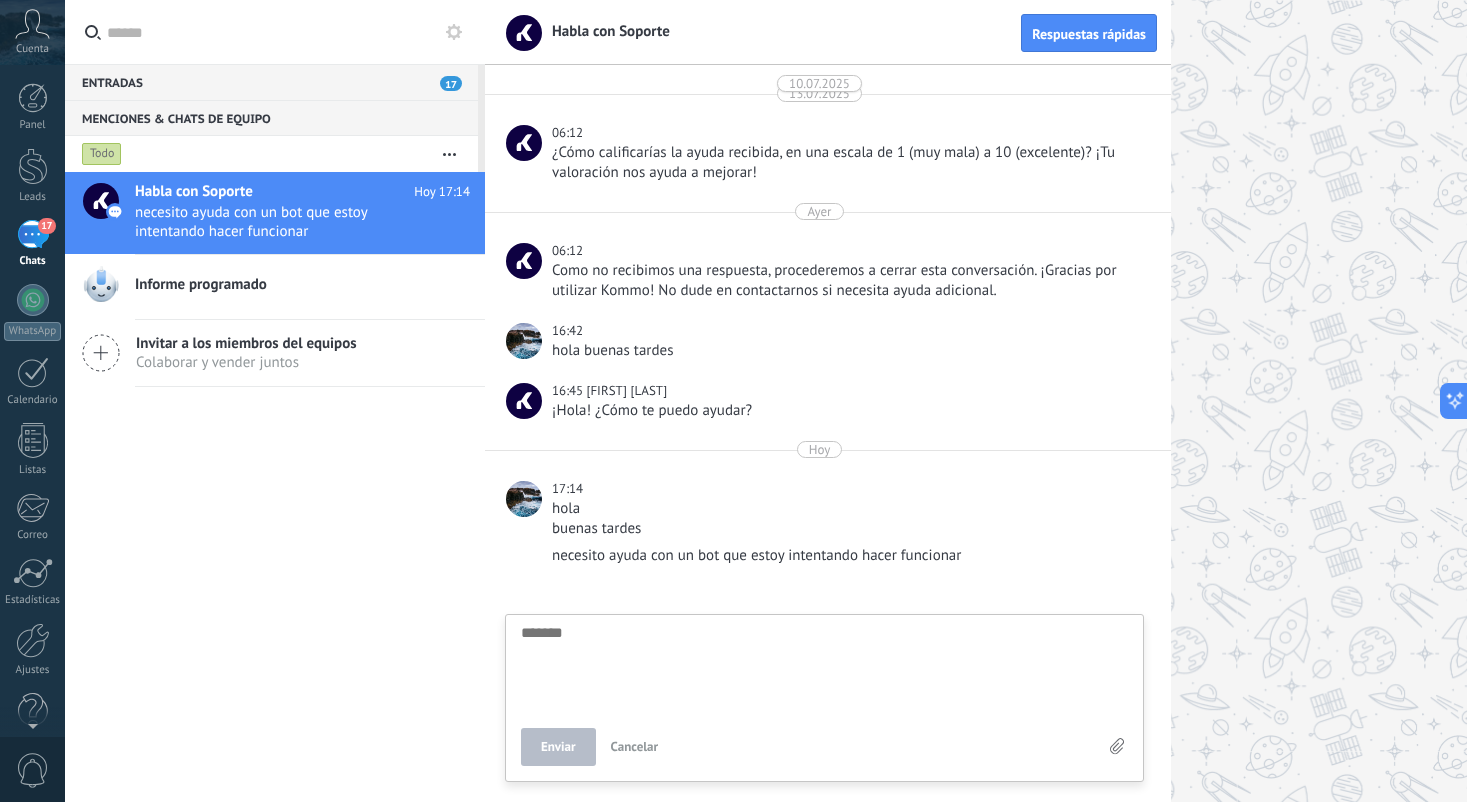 click on "17
Chats" at bounding box center [32, 244] 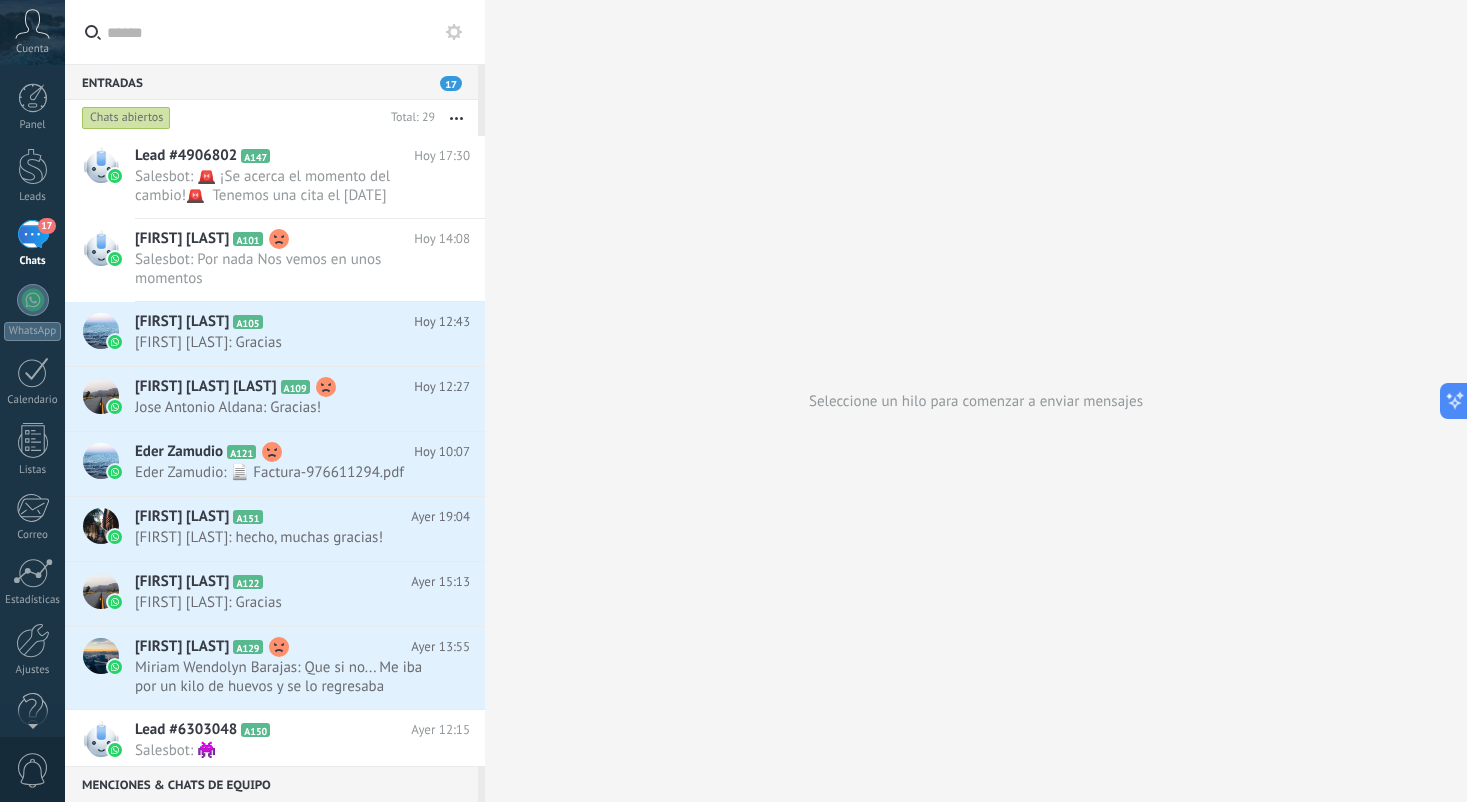 scroll, scrollTop: 0, scrollLeft: 0, axis: both 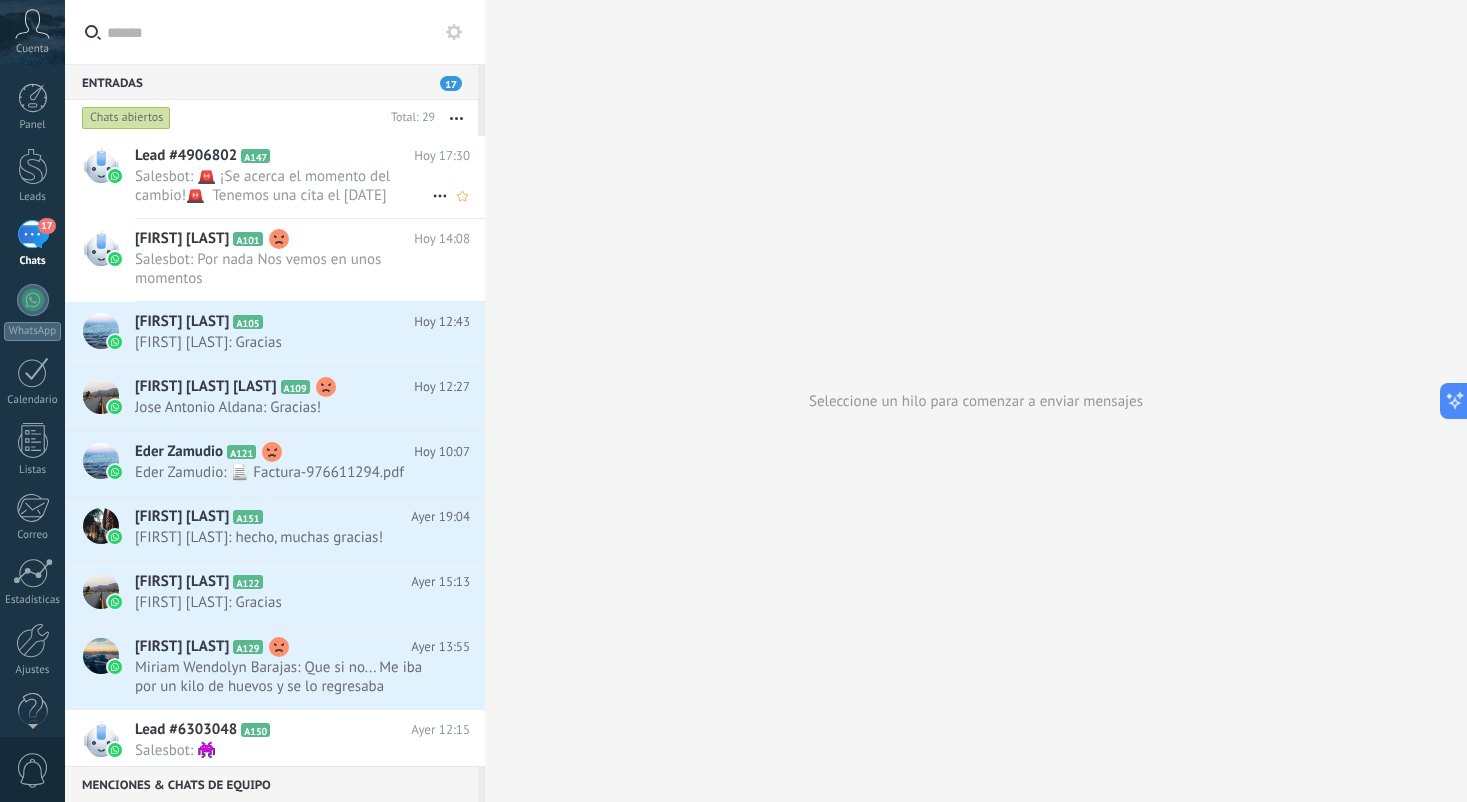 click on "Salesbot: 🚨 ¡Se acerca el momento del cambio!🚨
Tenemos una cita el [DATE] [TIME]  ¿Confirmas tu asistencia?" at bounding box center (283, 186) 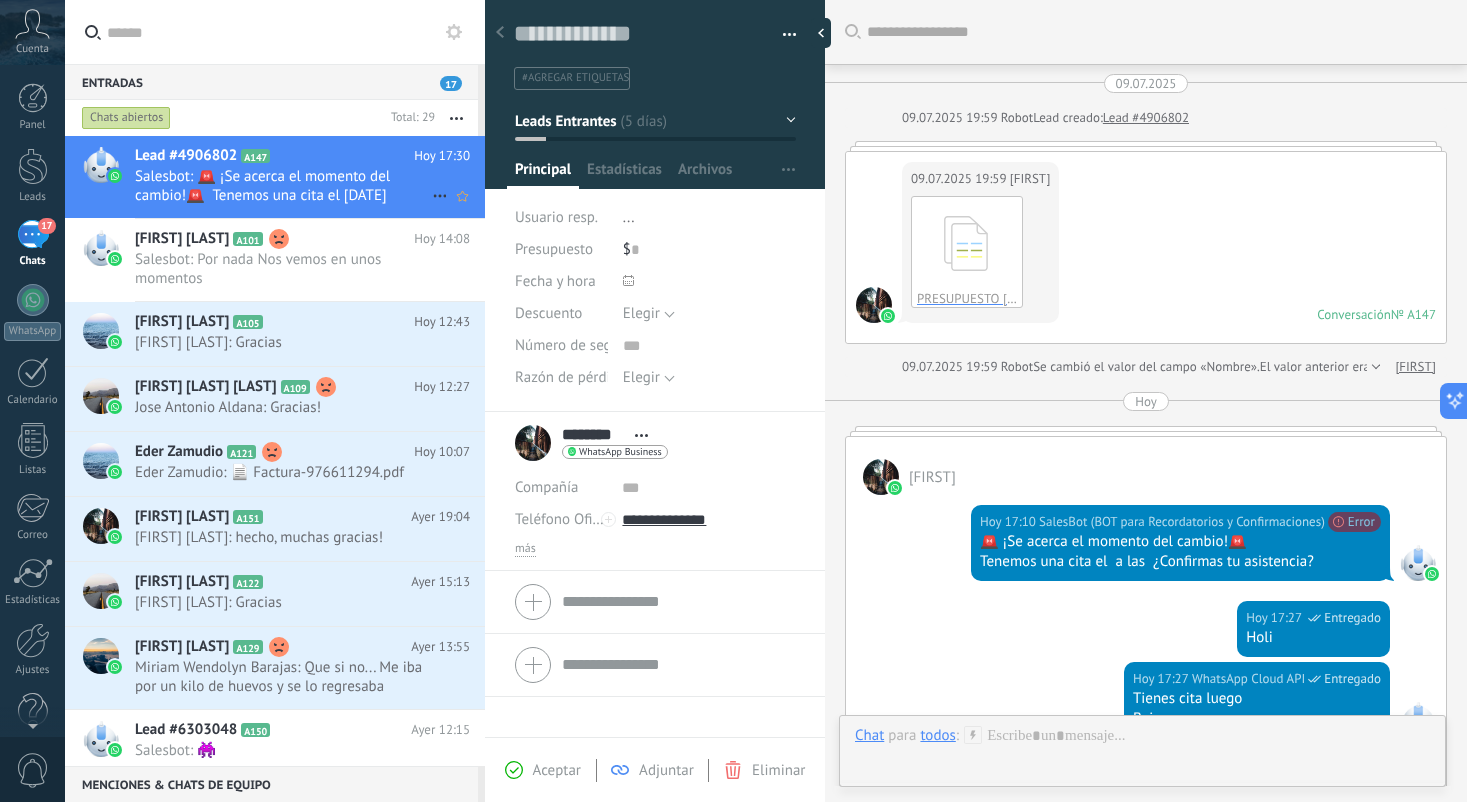 scroll, scrollTop: 30, scrollLeft: 0, axis: vertical 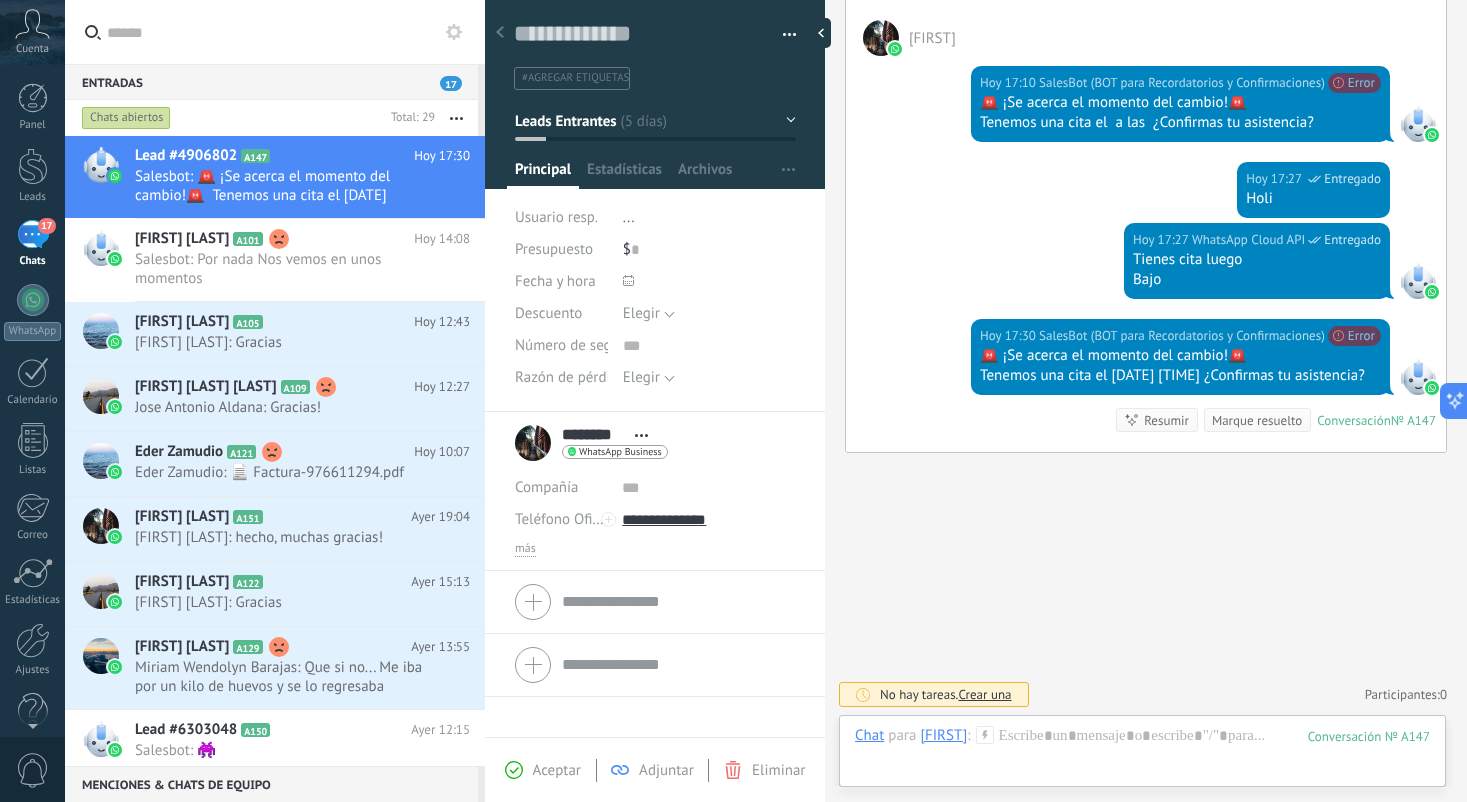 click on "17
Chats" at bounding box center [32, 244] 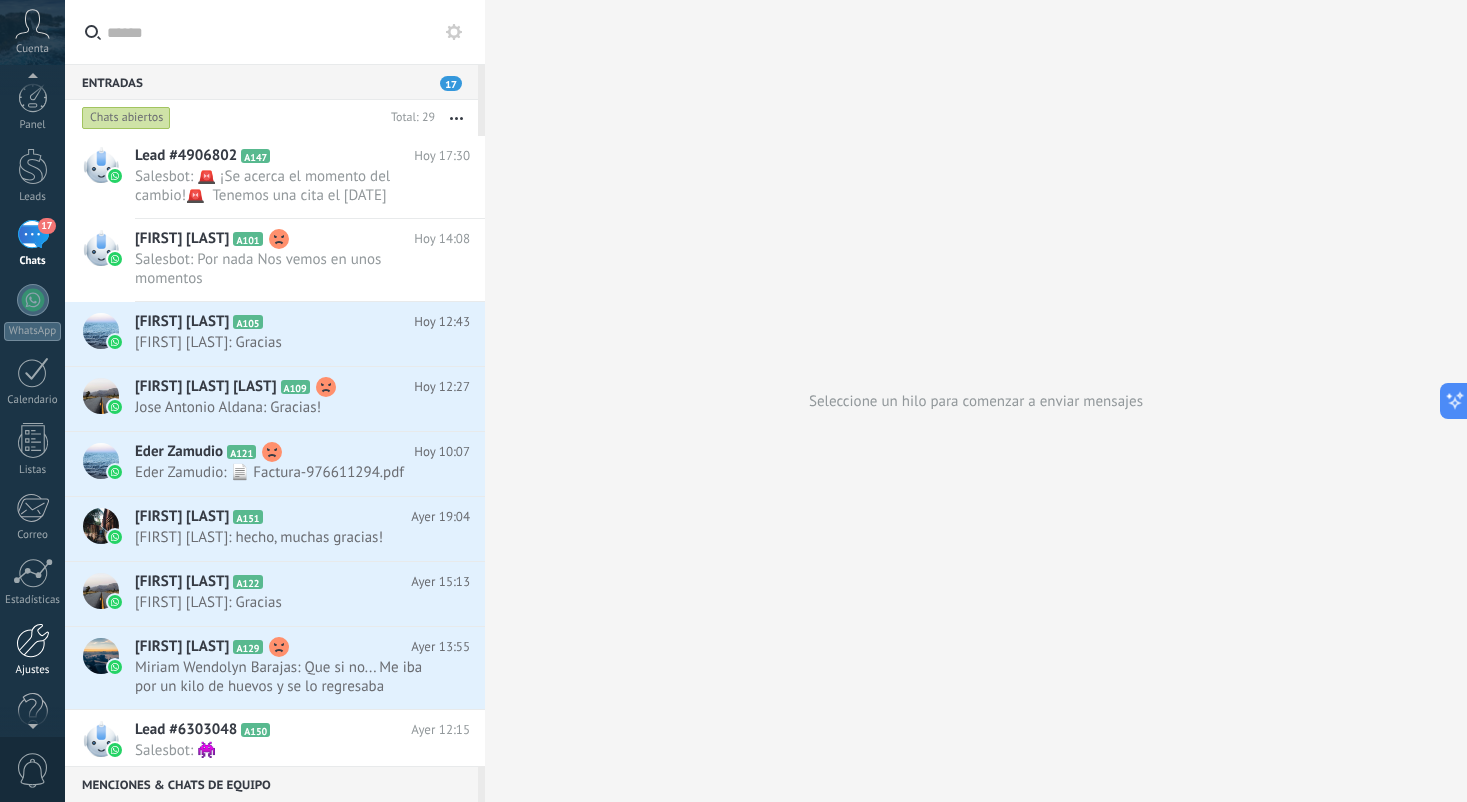 scroll, scrollTop: 3, scrollLeft: 0, axis: vertical 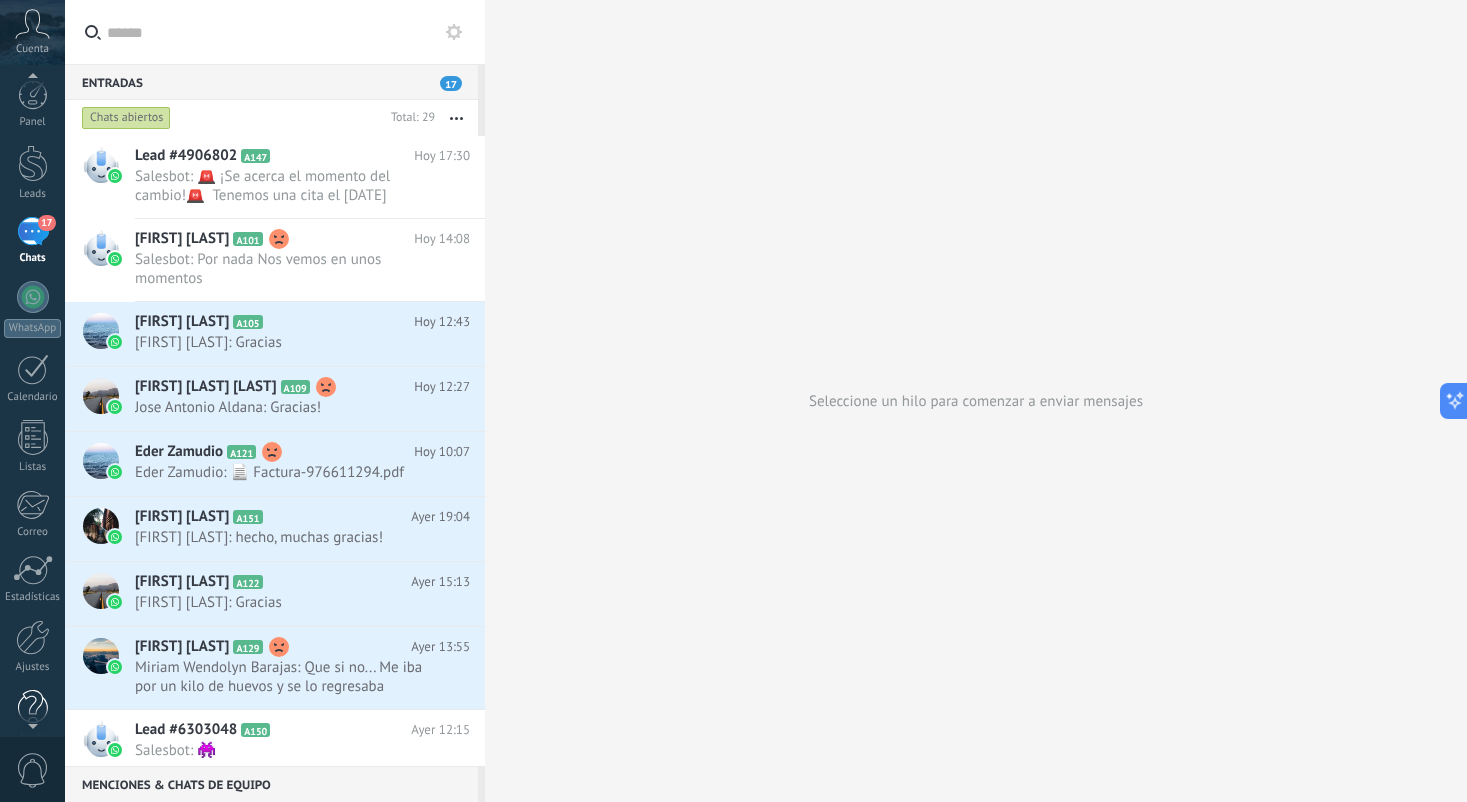 click at bounding box center [33, 707] 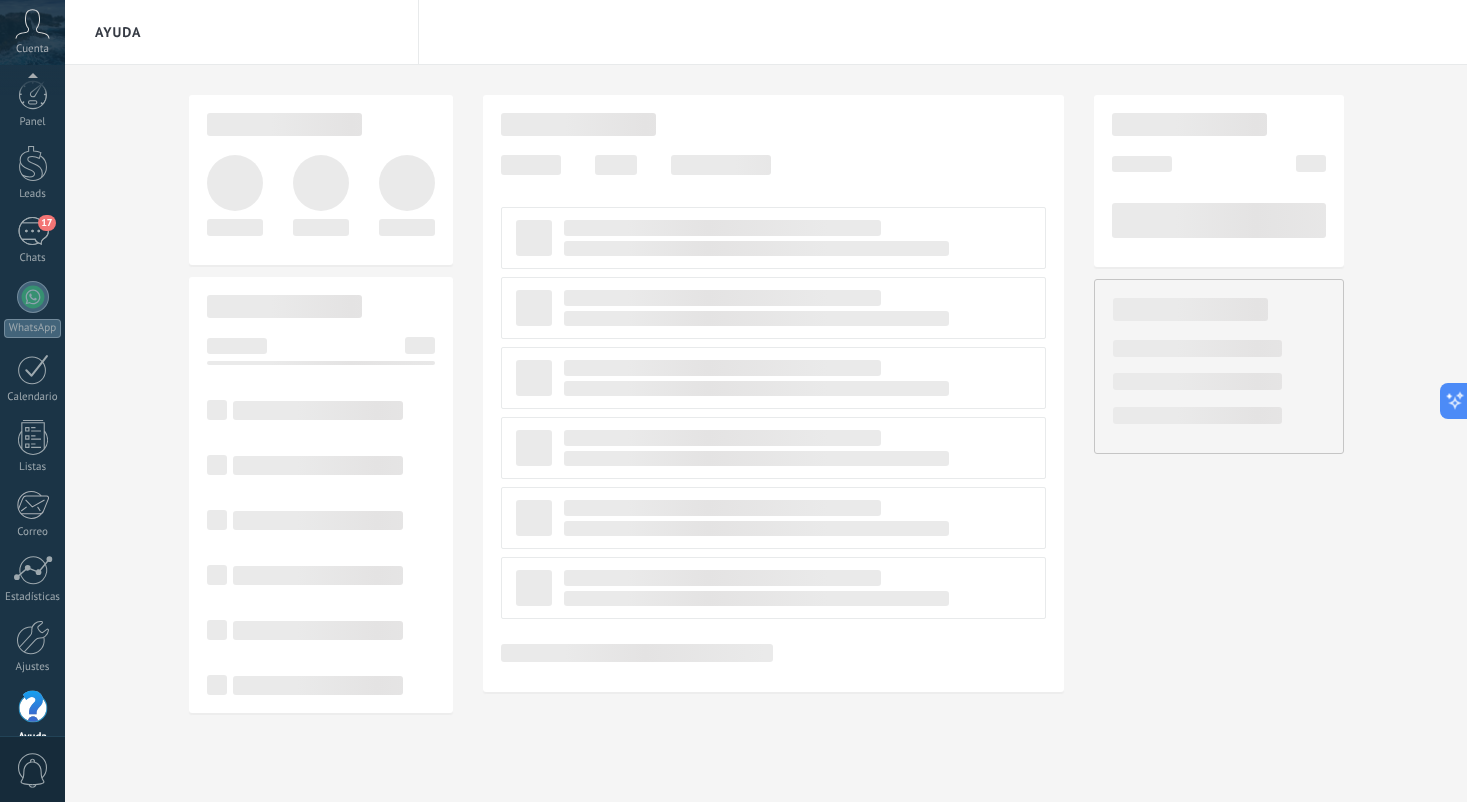 scroll, scrollTop: 30, scrollLeft: 0, axis: vertical 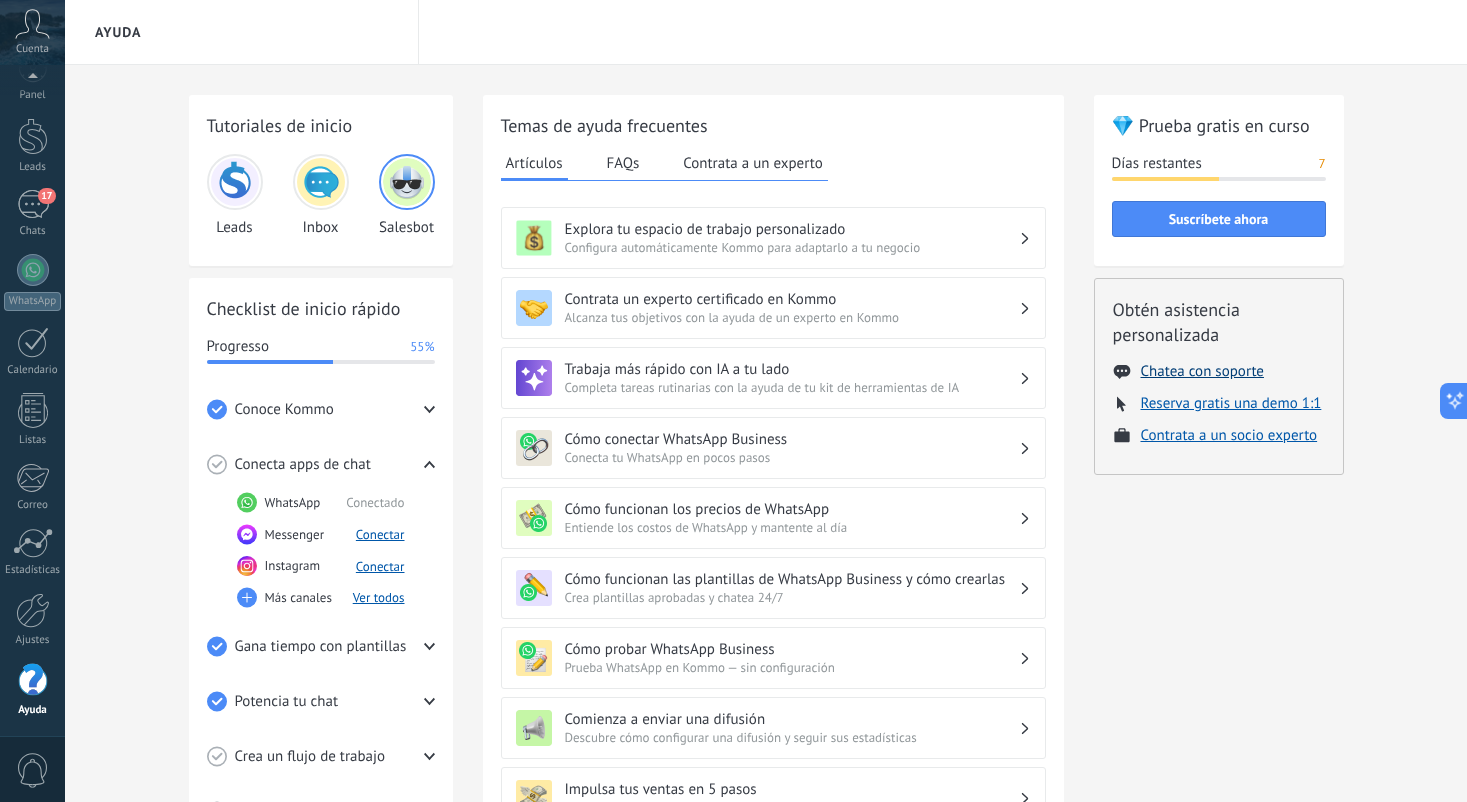 click on "Chatea con soporte" at bounding box center (1202, 371) 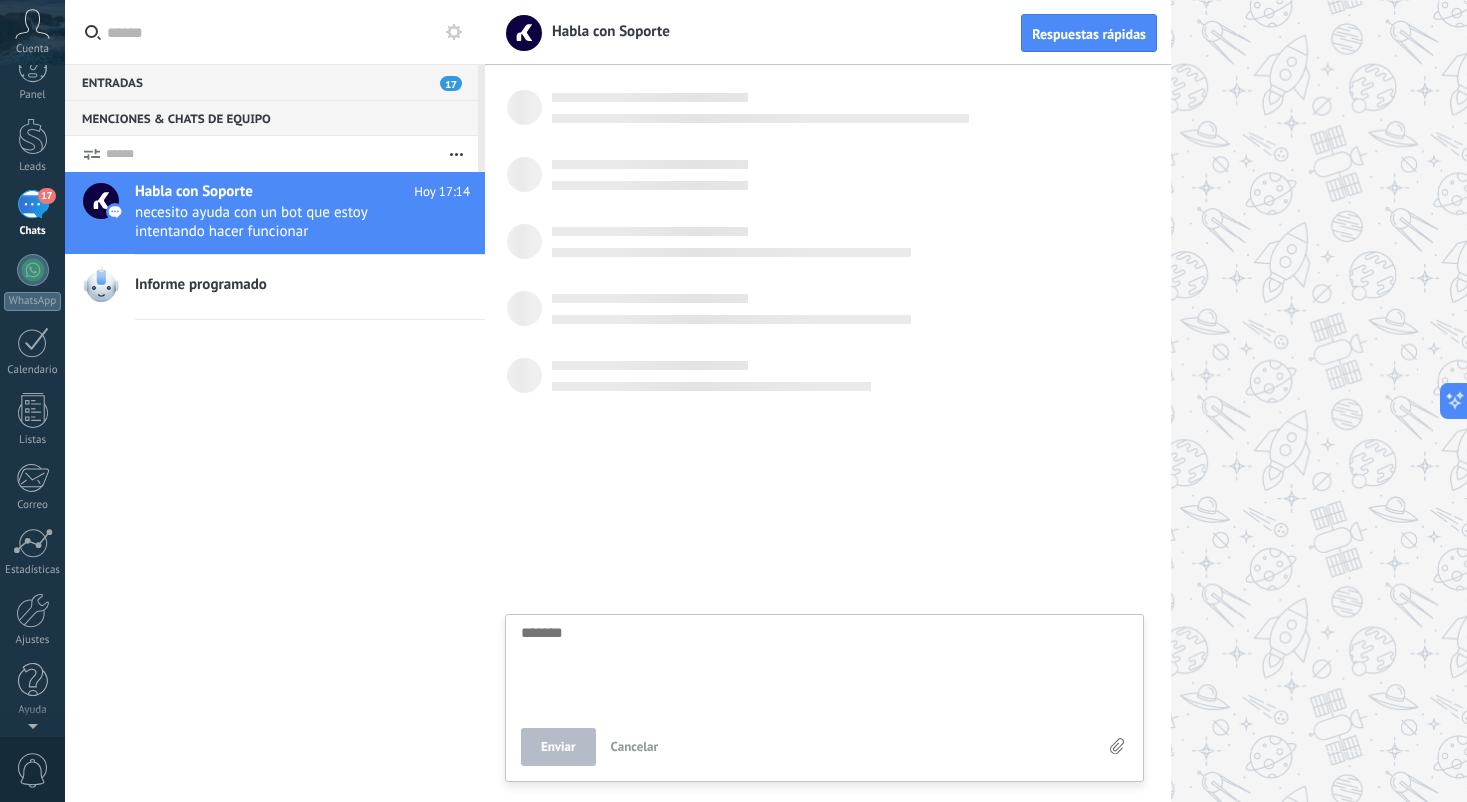scroll, scrollTop: 19, scrollLeft: 0, axis: vertical 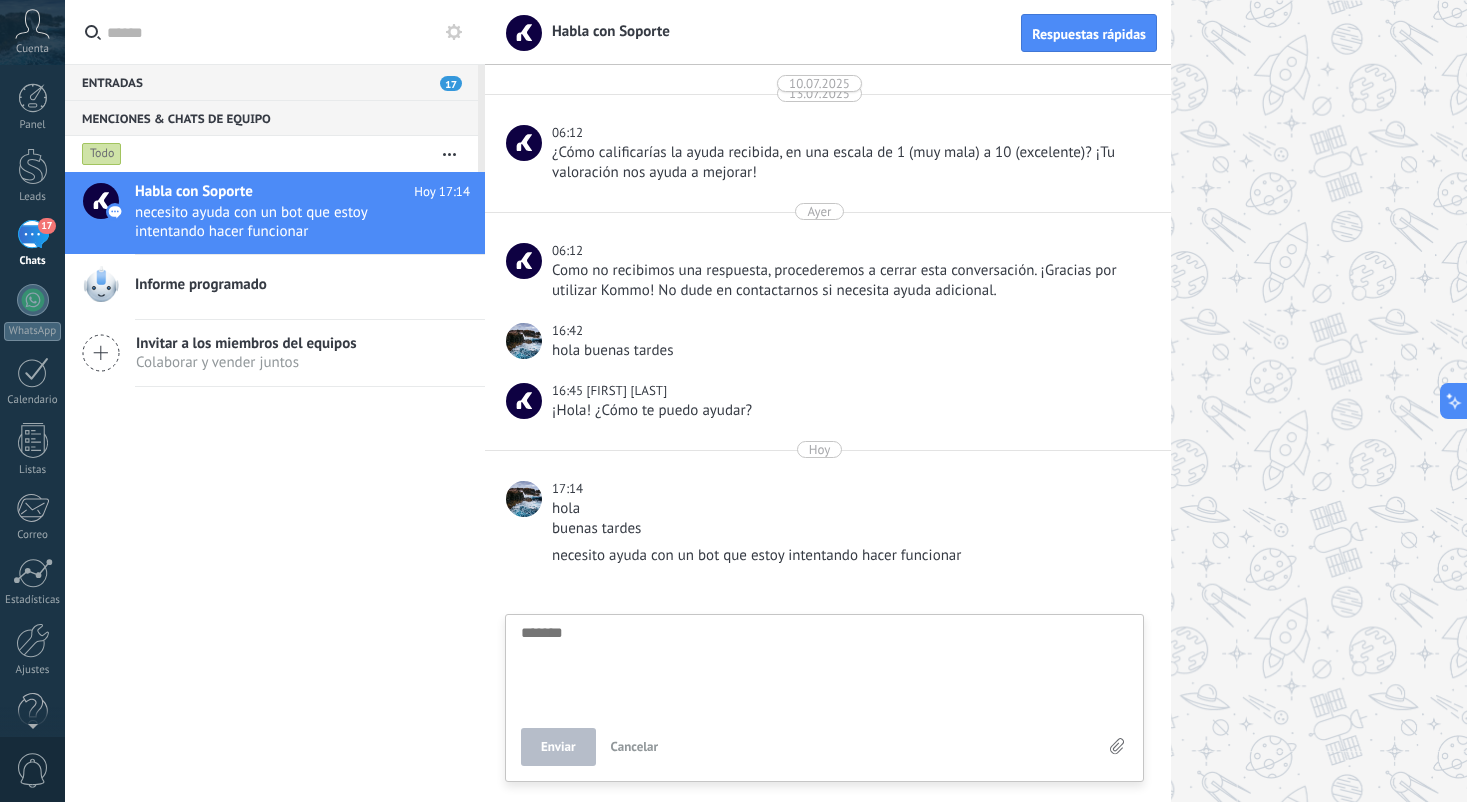 click on "17" at bounding box center (33, 234) 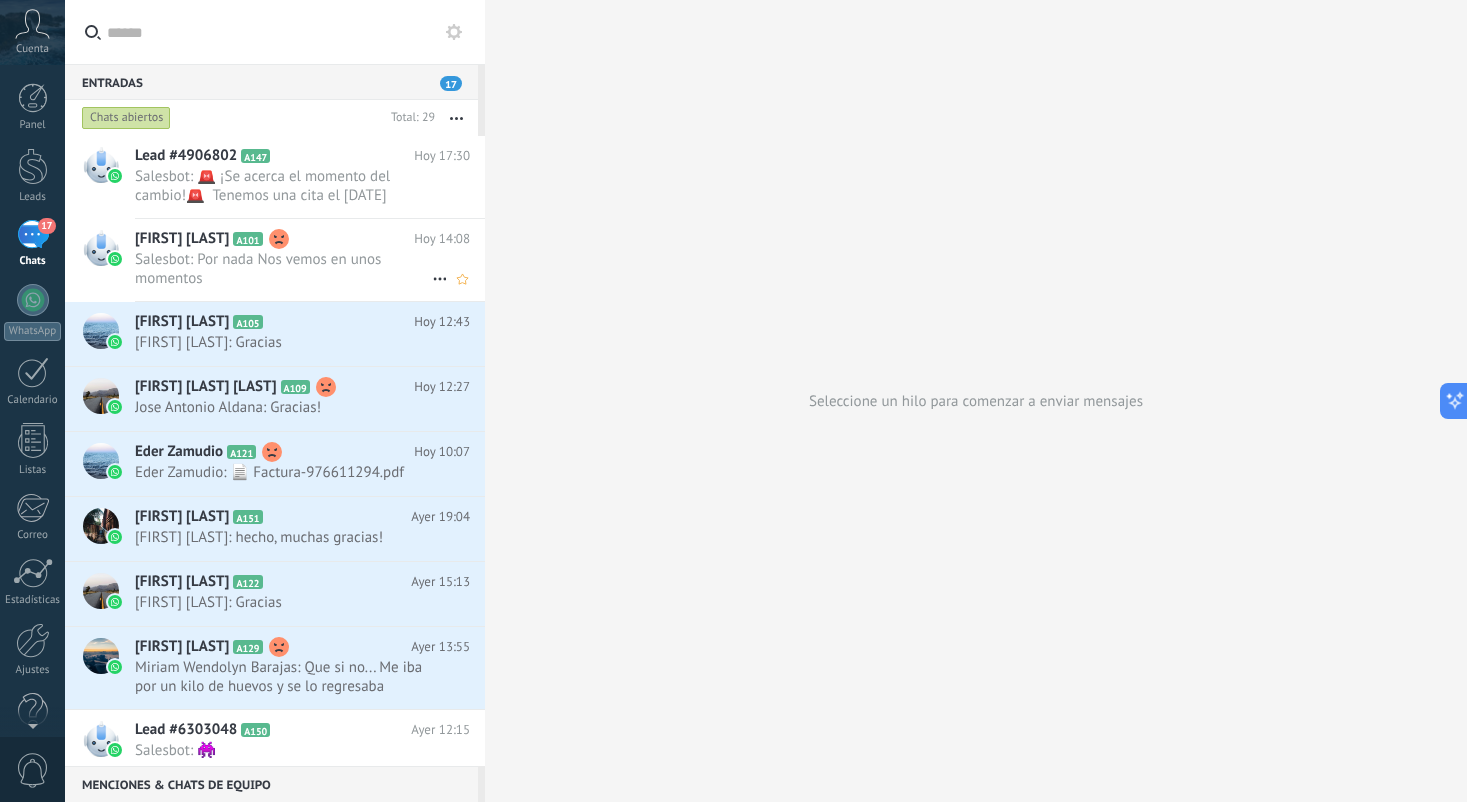scroll, scrollTop: 0, scrollLeft: 0, axis: both 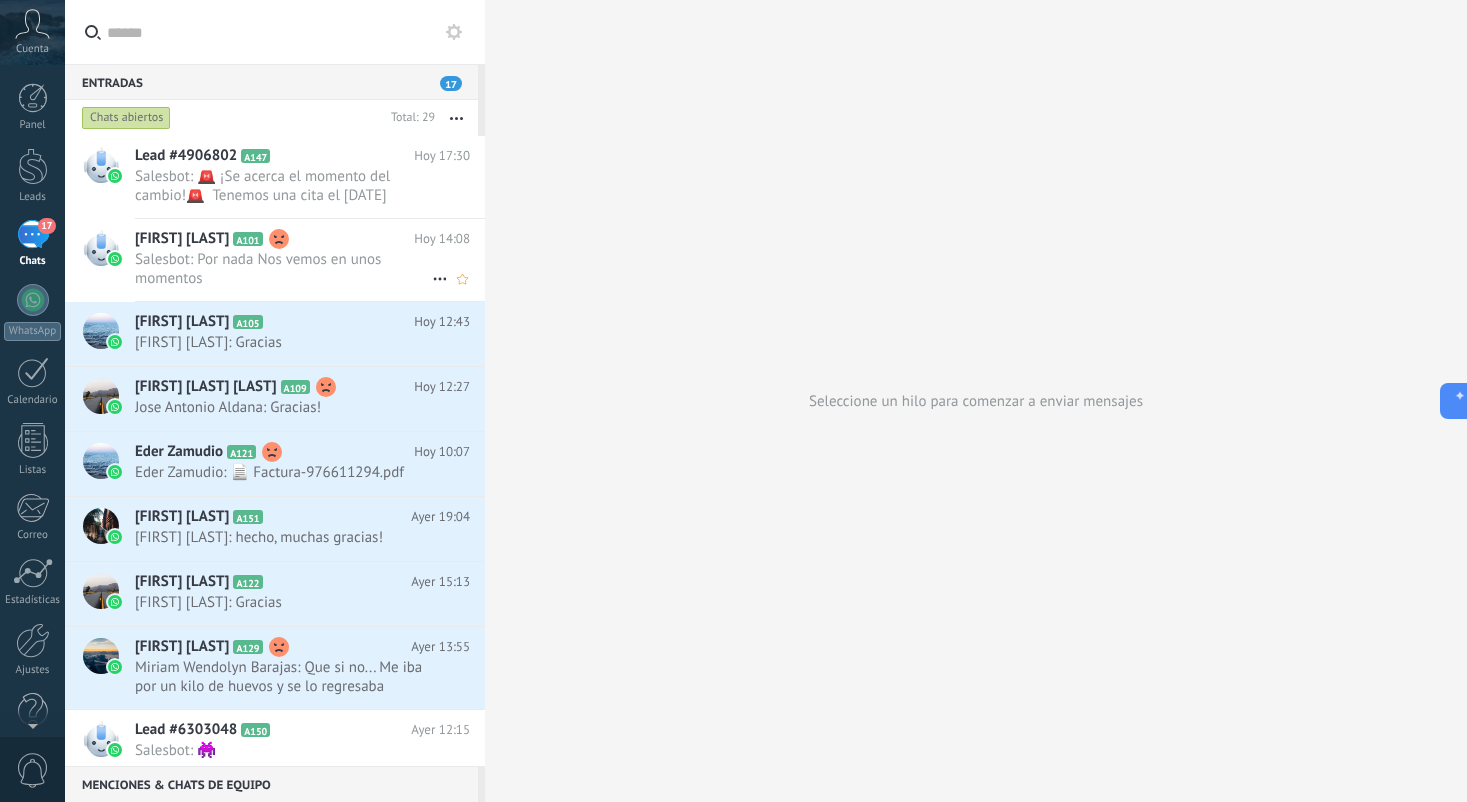 click on "Salesbot: Por nada
Nos vemos en unos momentos" at bounding box center [283, 269] 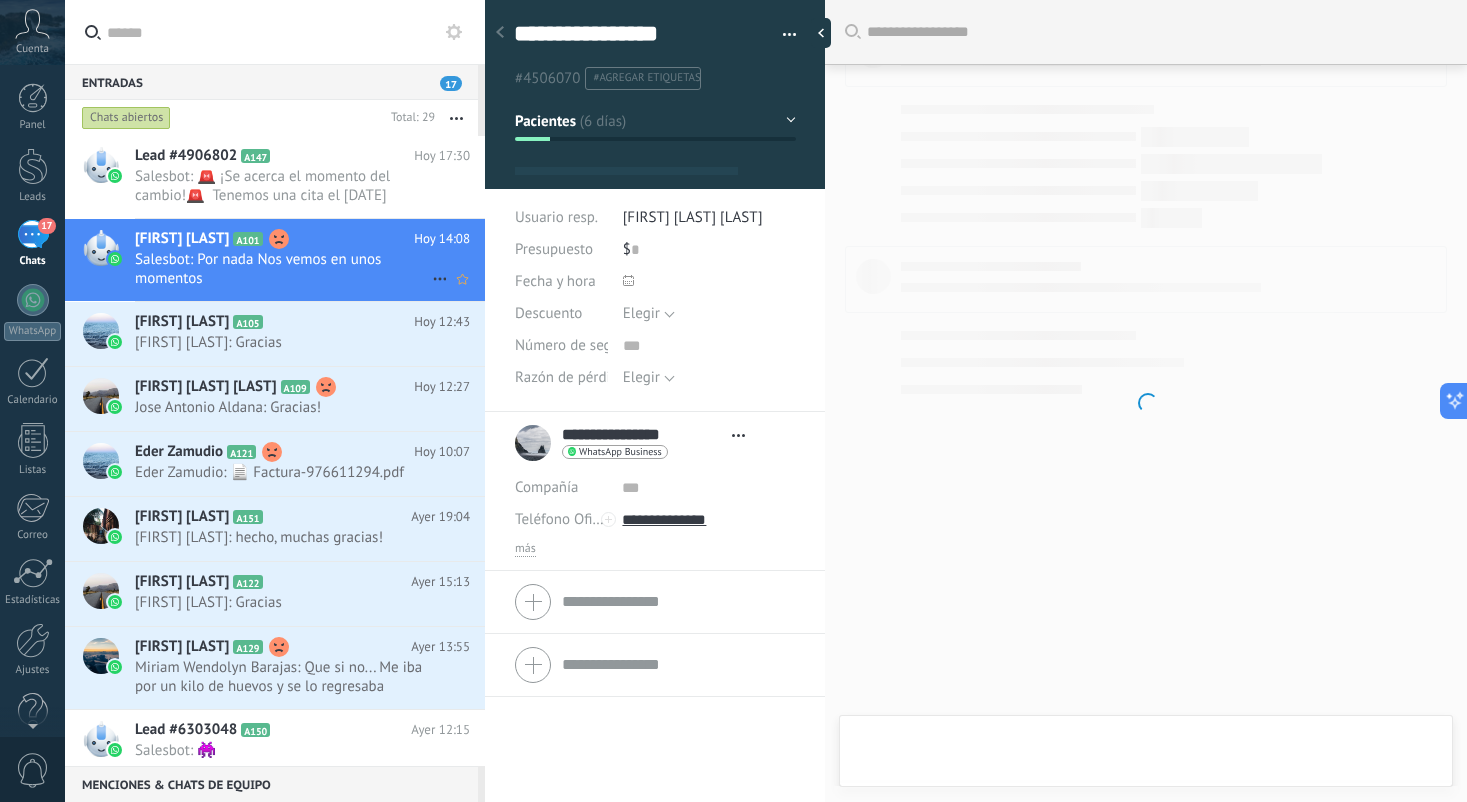 scroll, scrollTop: 1712, scrollLeft: 0, axis: vertical 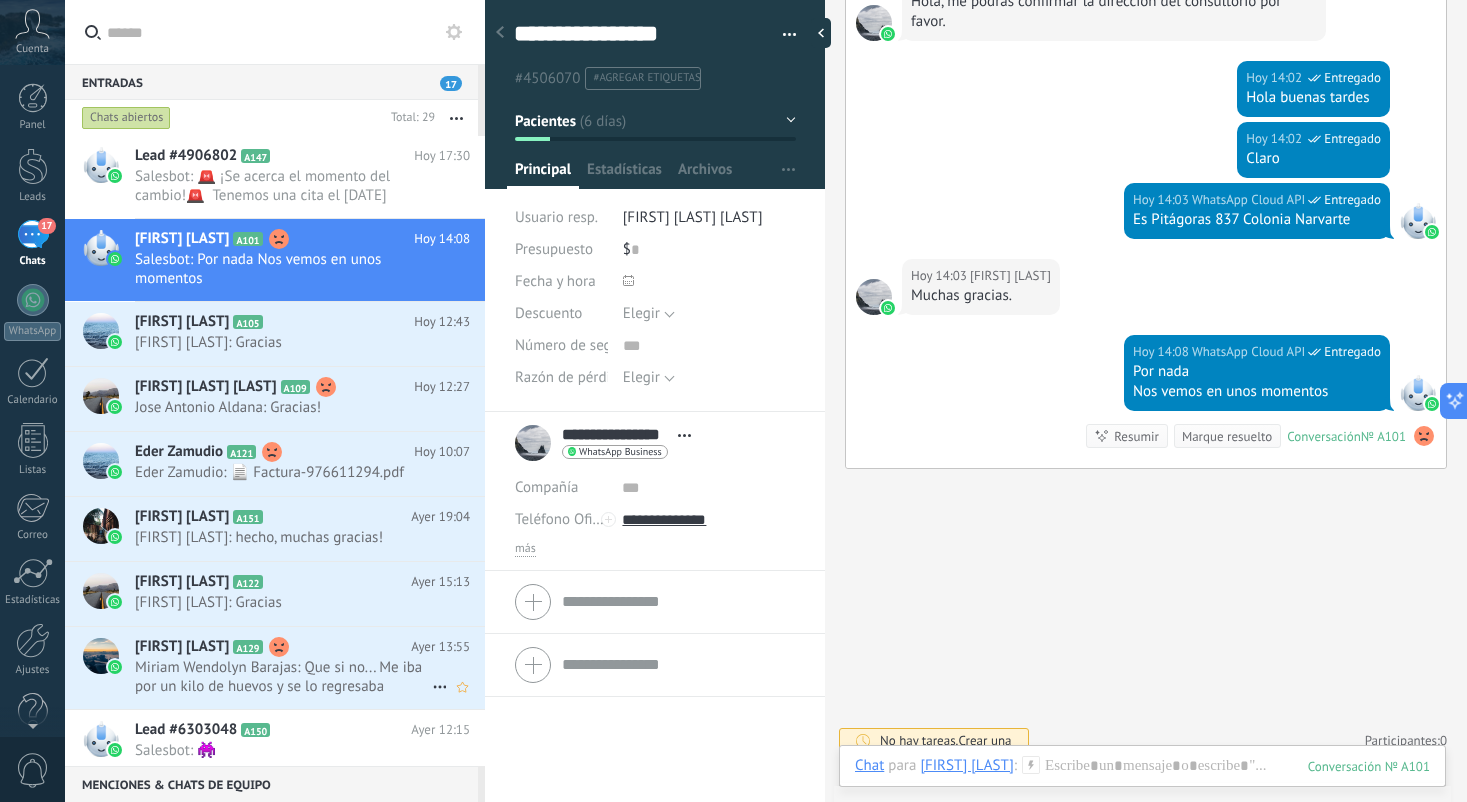 click on "Miriam Wendolyn Barajas: Que si no... Me iba por un kilo de huevos y se lo regresaba" at bounding box center (283, 677) 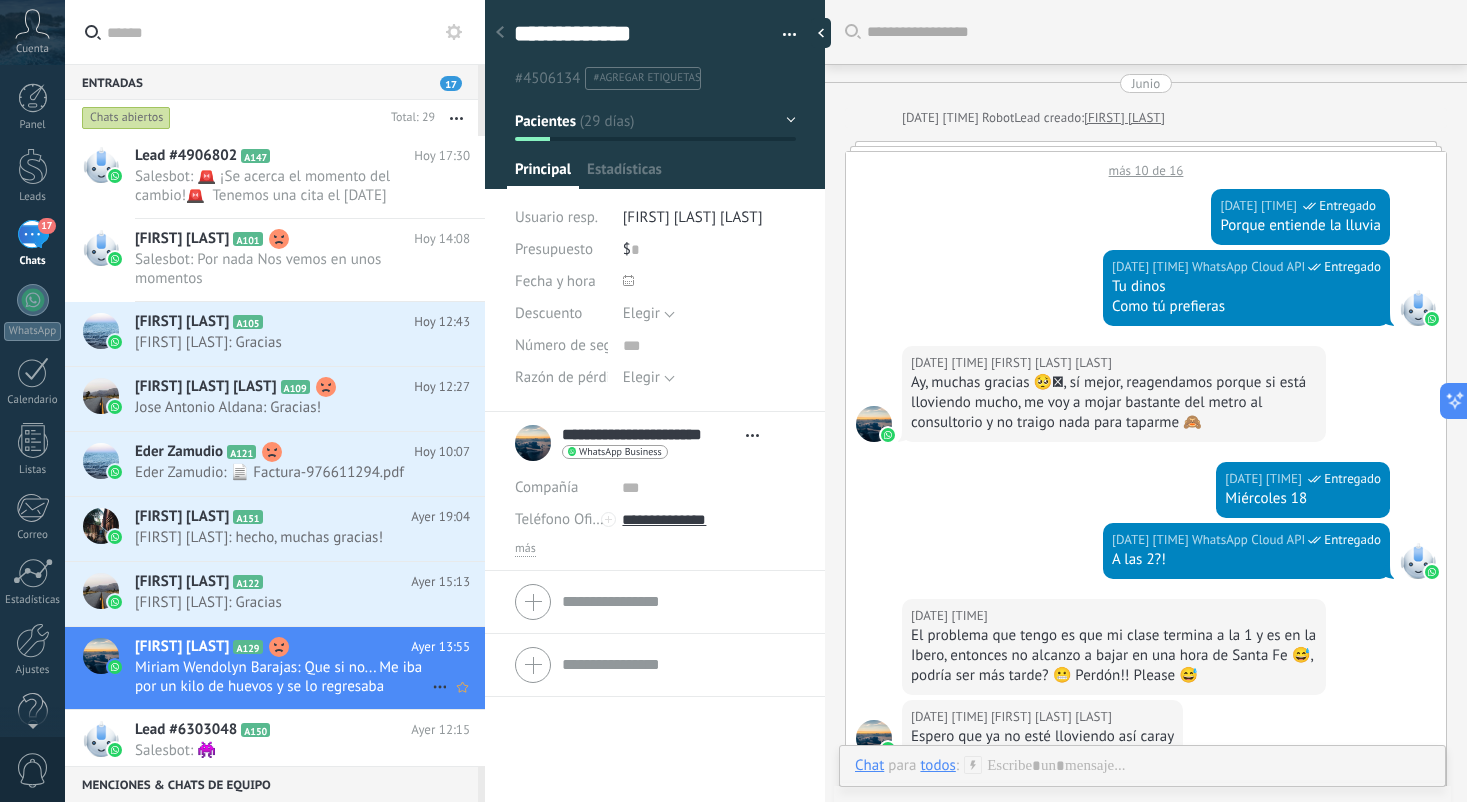 scroll, scrollTop: 1237, scrollLeft: 0, axis: vertical 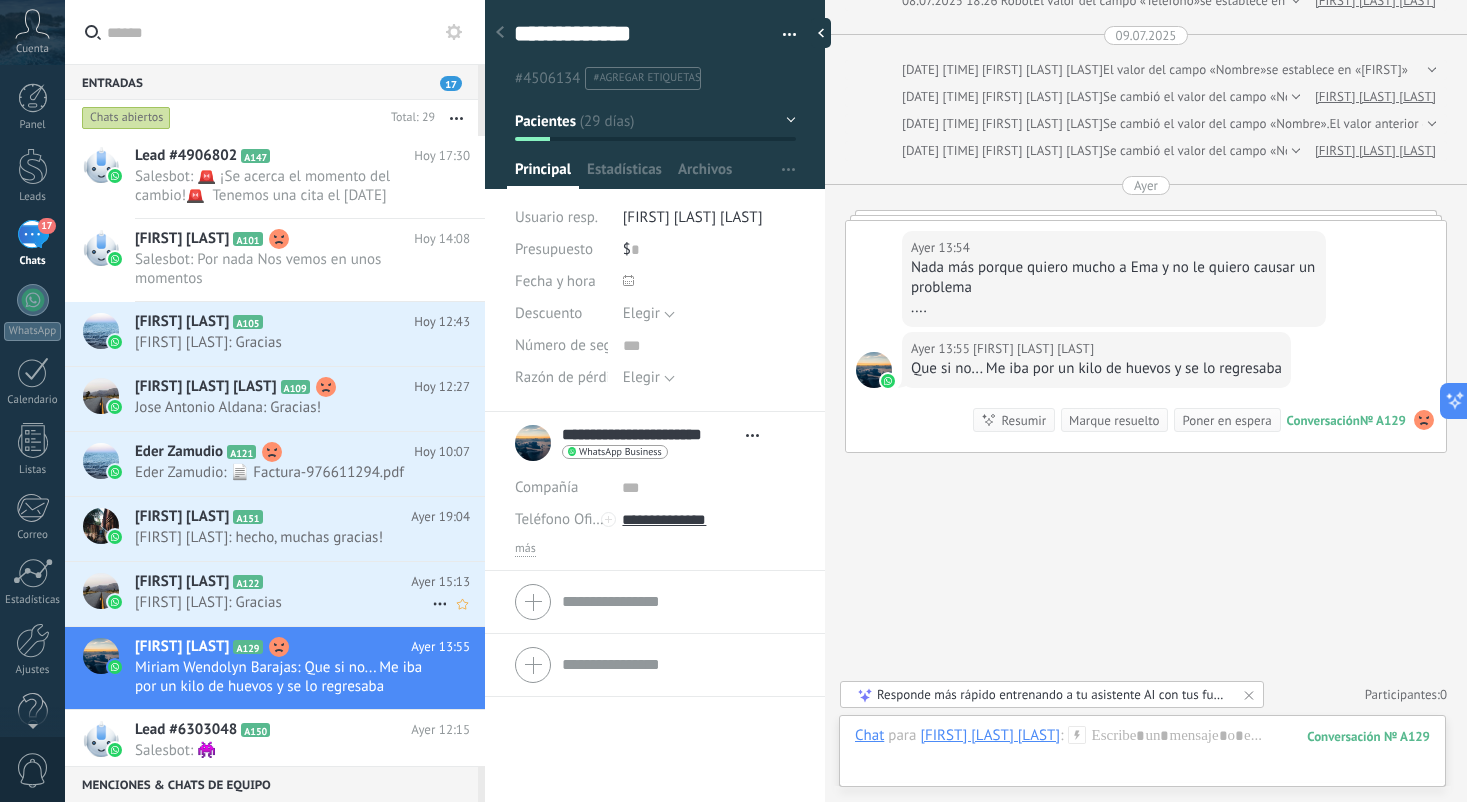 click on "[FIRST] [LAST]: Gracias" at bounding box center (283, 602) 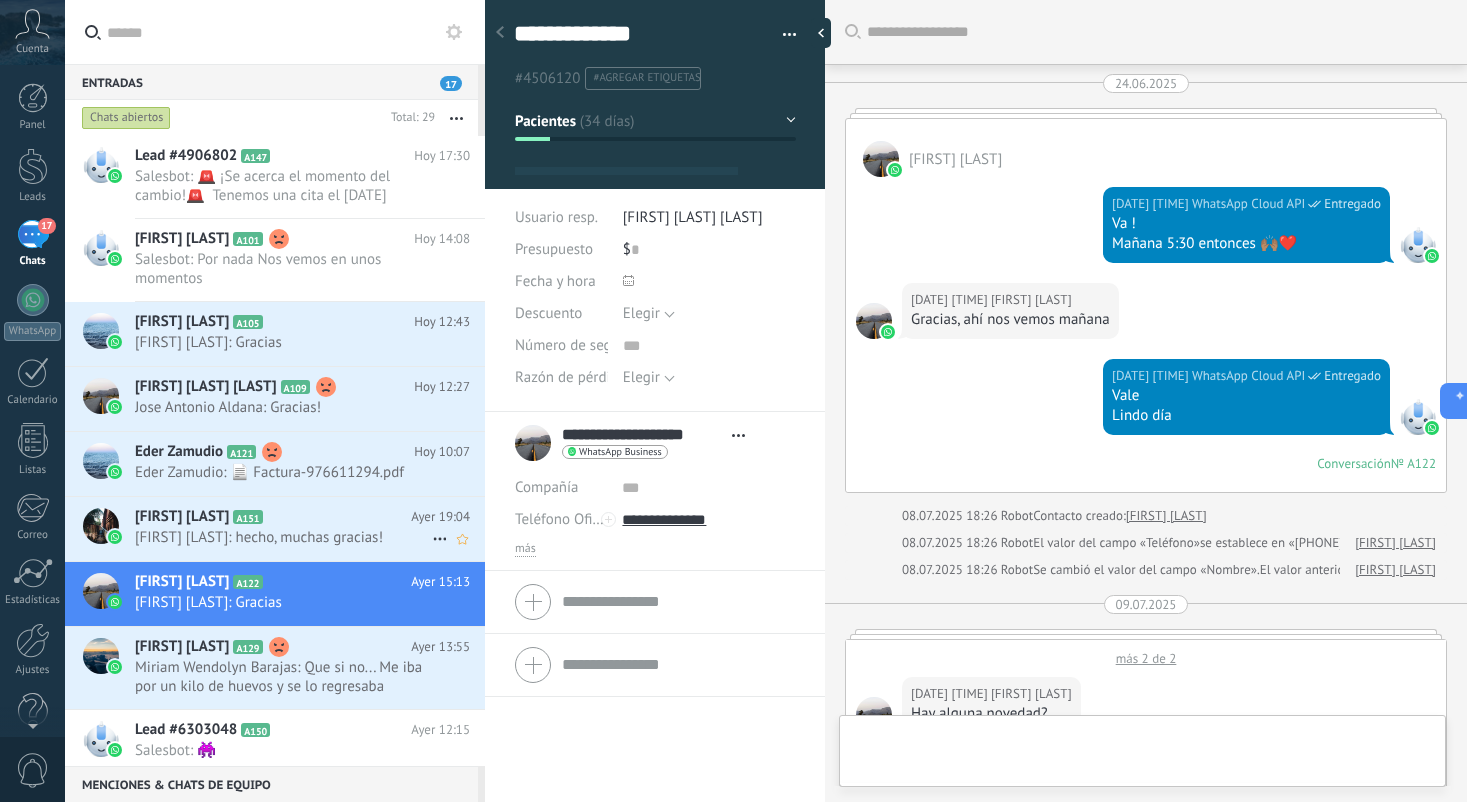 scroll, scrollTop: 2914, scrollLeft: 0, axis: vertical 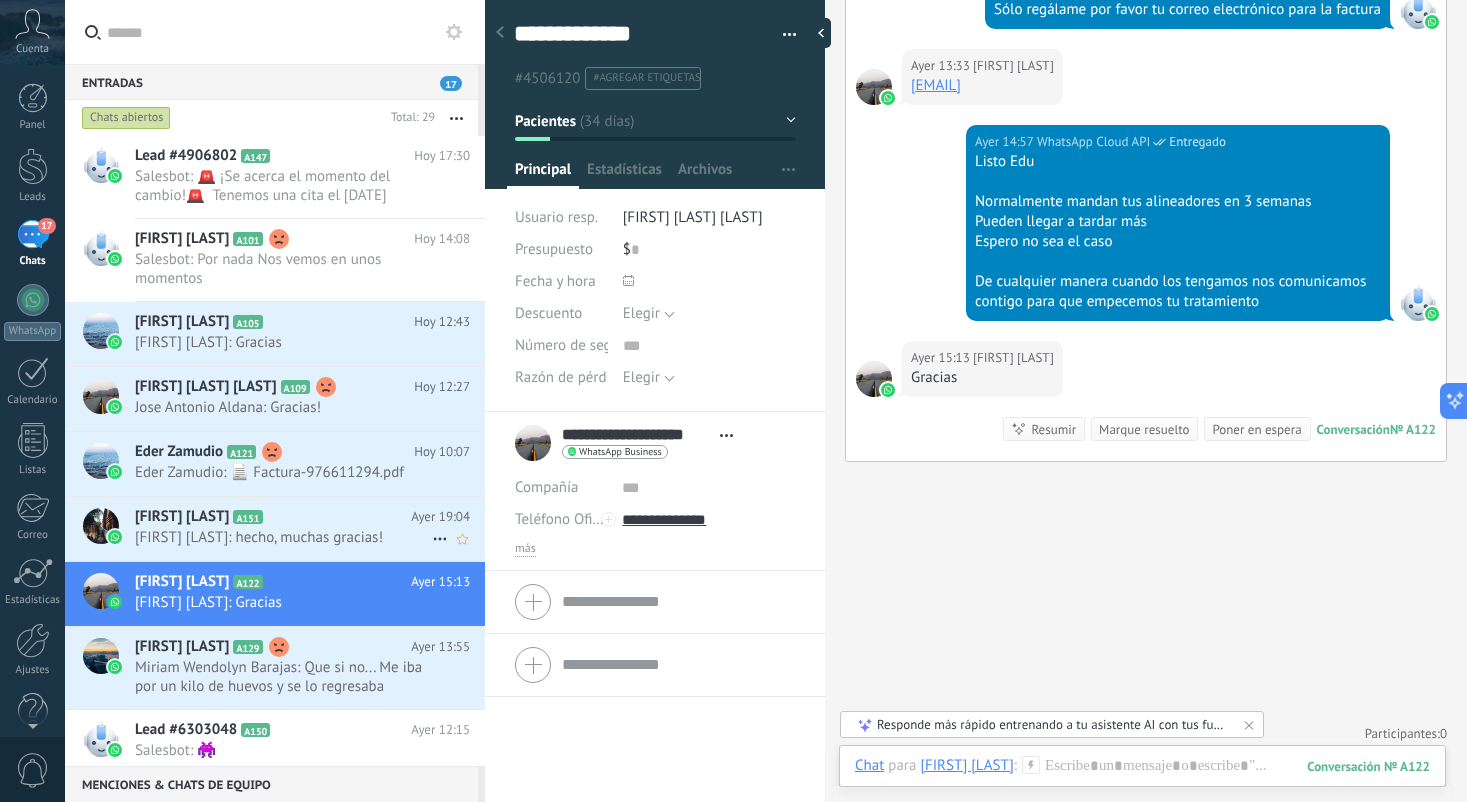 click on "[FIRST] [LAST]: hecho, muchas gracias!" at bounding box center (283, 537) 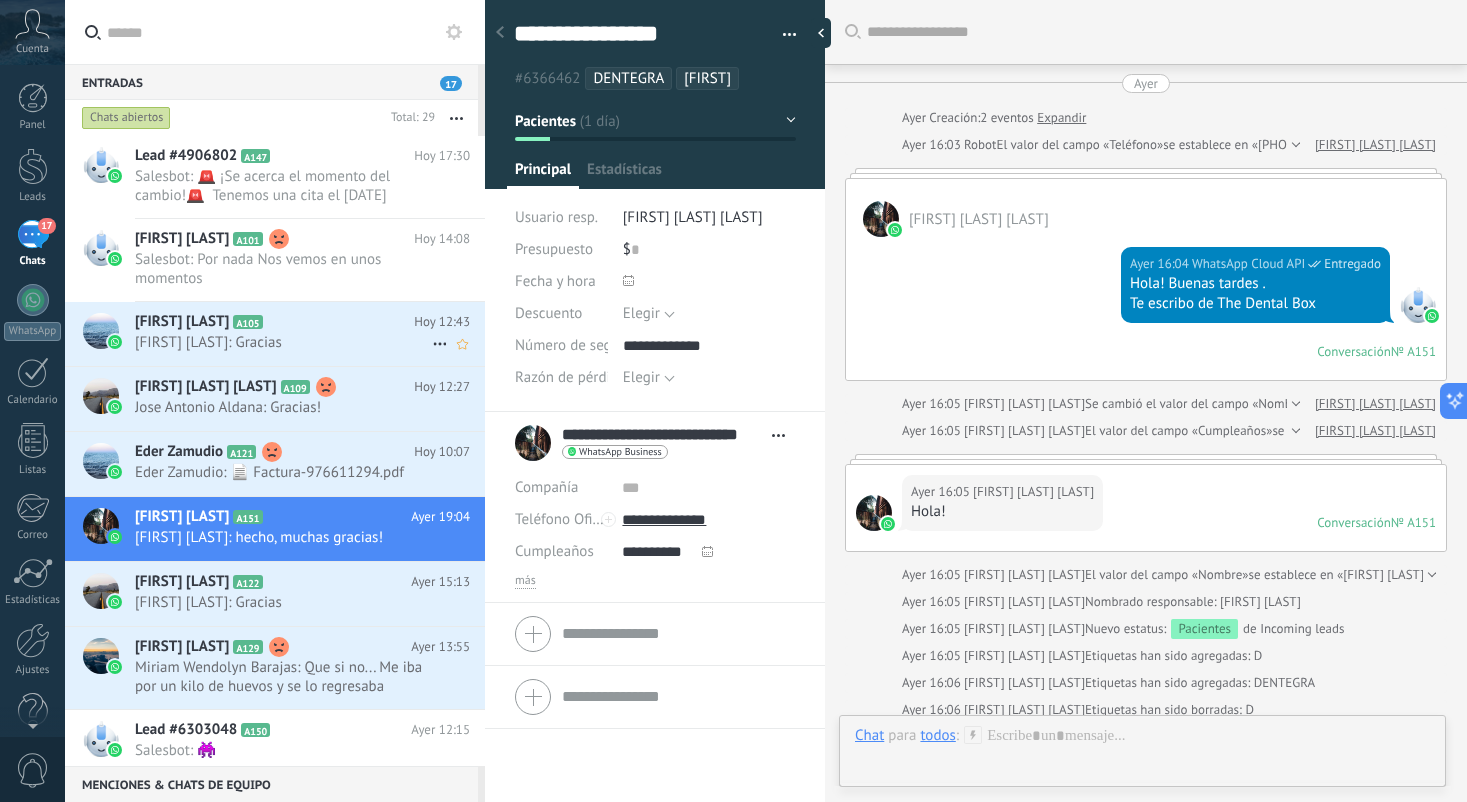 scroll, scrollTop: 30, scrollLeft: 0, axis: vertical 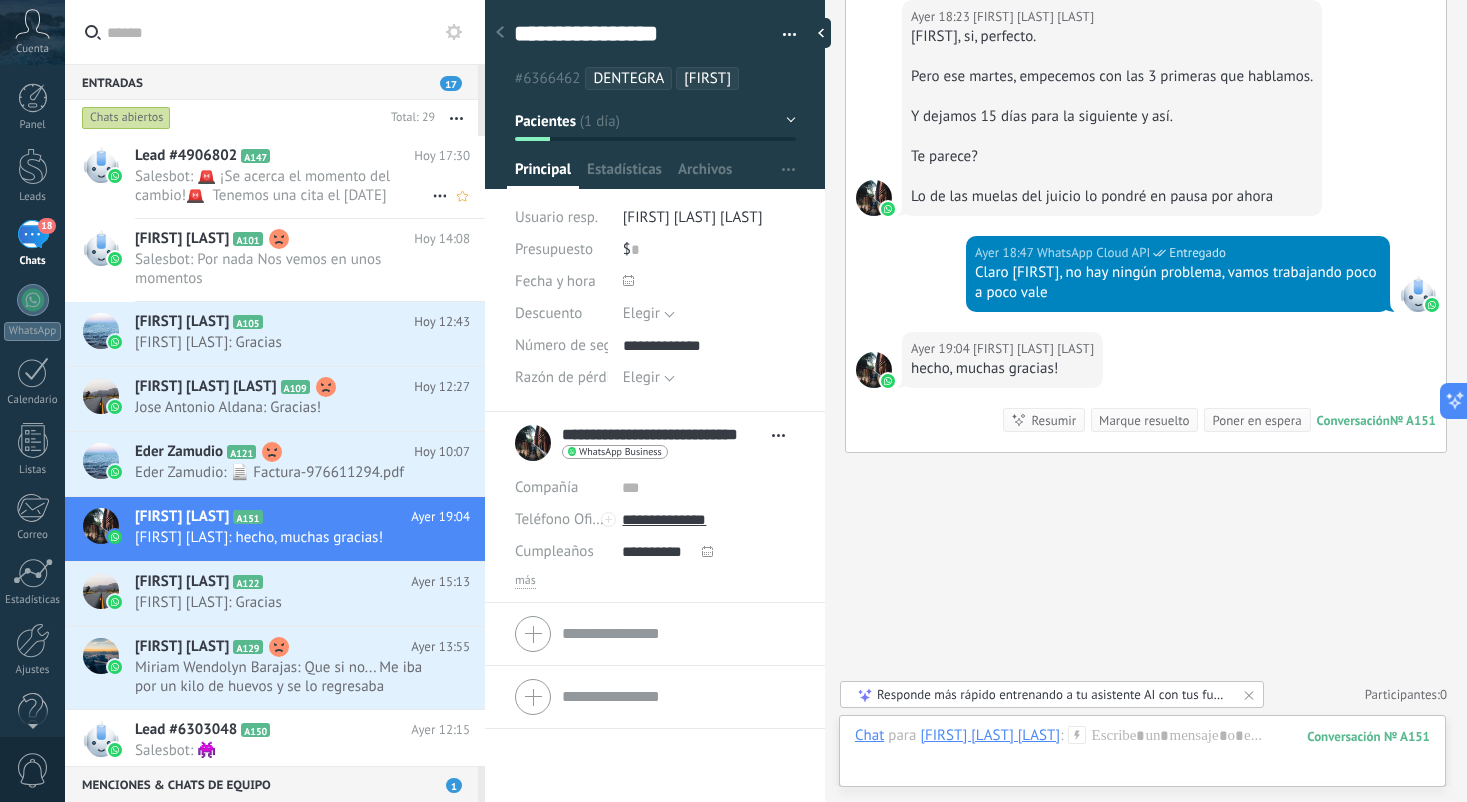click on "Salesbot: 🚨 ¡Se acerca el momento del cambio!🚨
Tenemos una cita el [DATE] [TIME]  ¿Confirmas tu asistencia?" at bounding box center [283, 186] 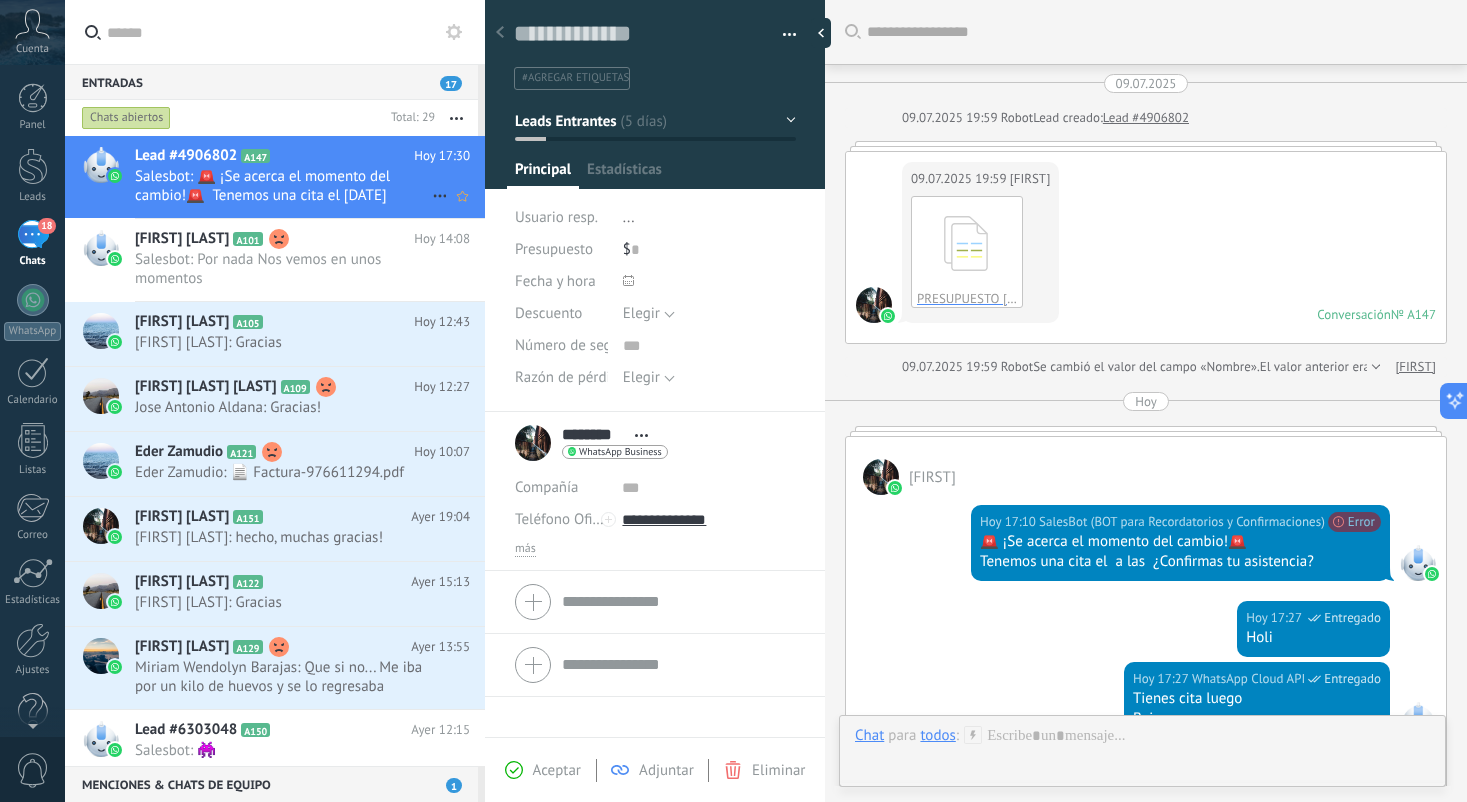 scroll, scrollTop: 30, scrollLeft: 0, axis: vertical 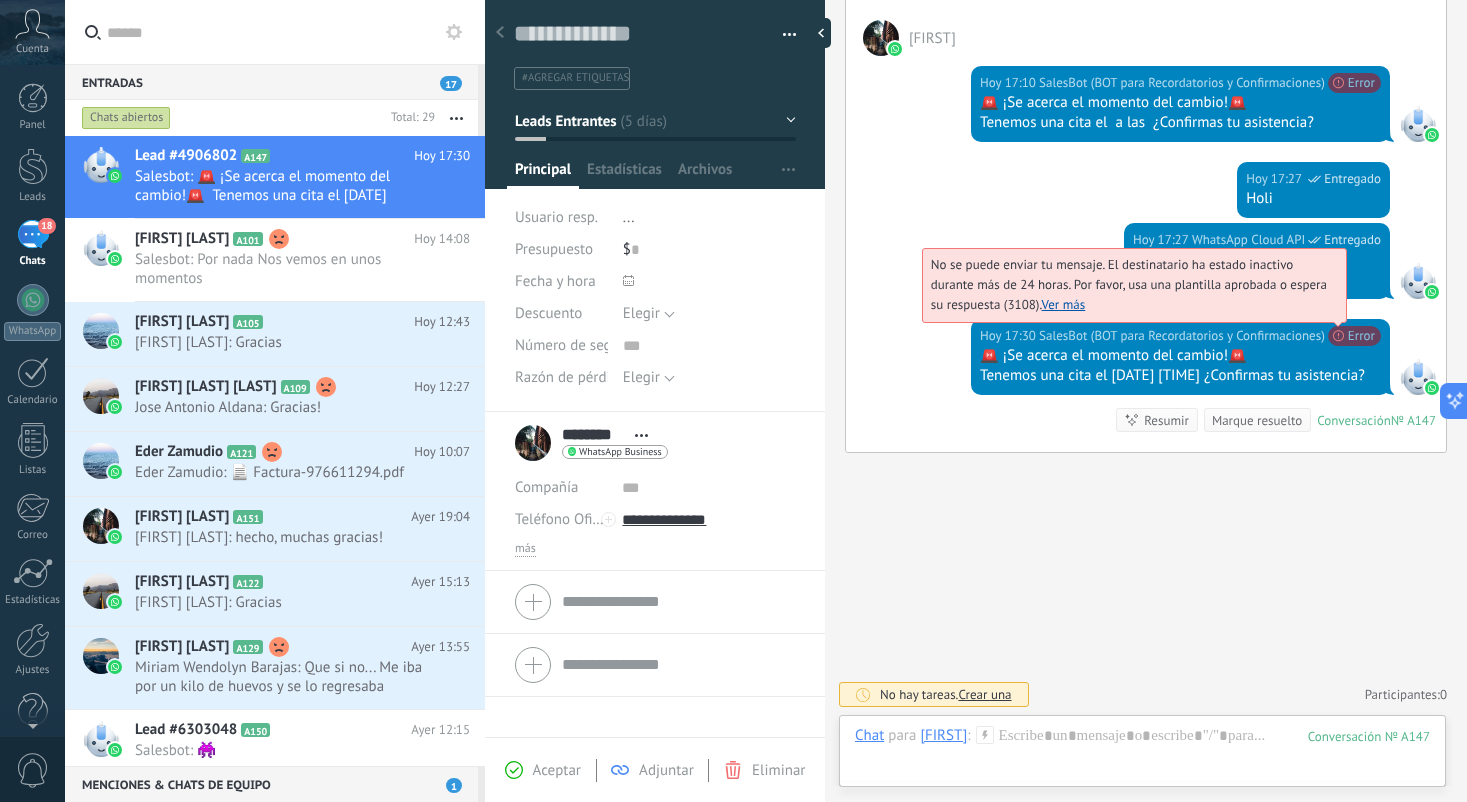 click on "No se puede enviar tu mensaje. El destinatario ha estado inactivo durante más de 24 horas. Por favor, usa una plantilla aprobada o espera su respuesta (3108).  Ver más" at bounding box center [1129, 284] 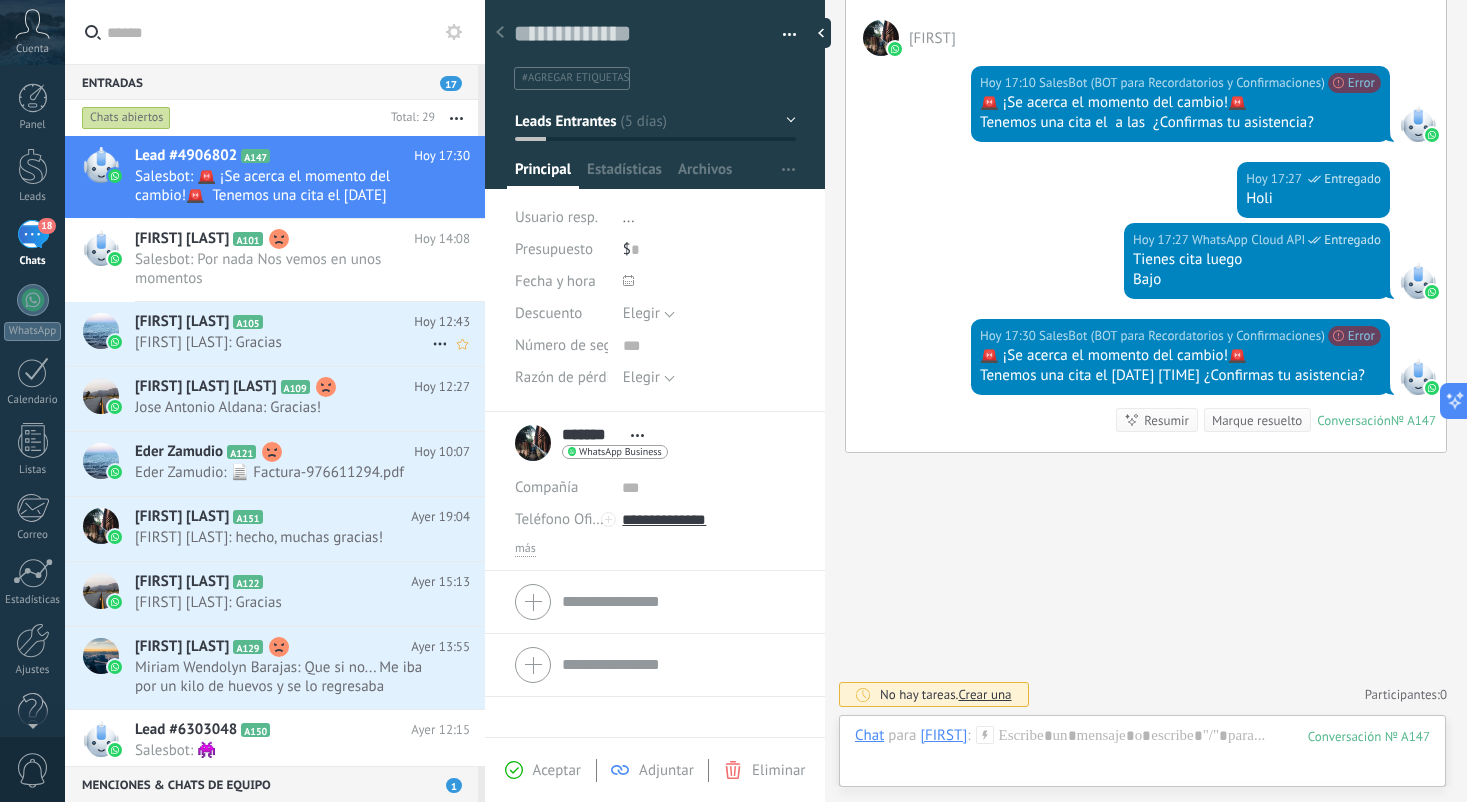 click on "[FIRST] [LAST]: Gracias" at bounding box center [283, 342] 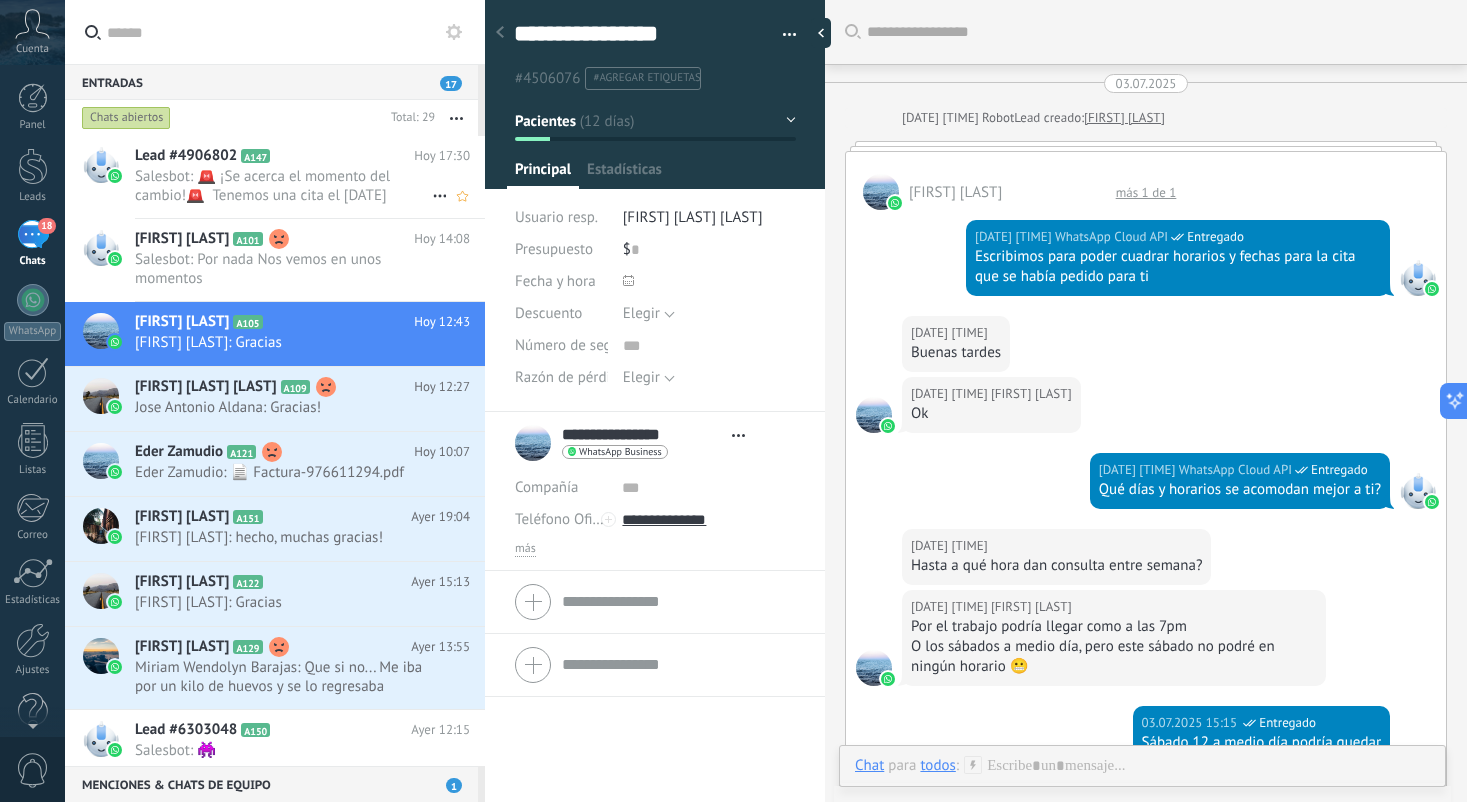 scroll, scrollTop: 30, scrollLeft: 0, axis: vertical 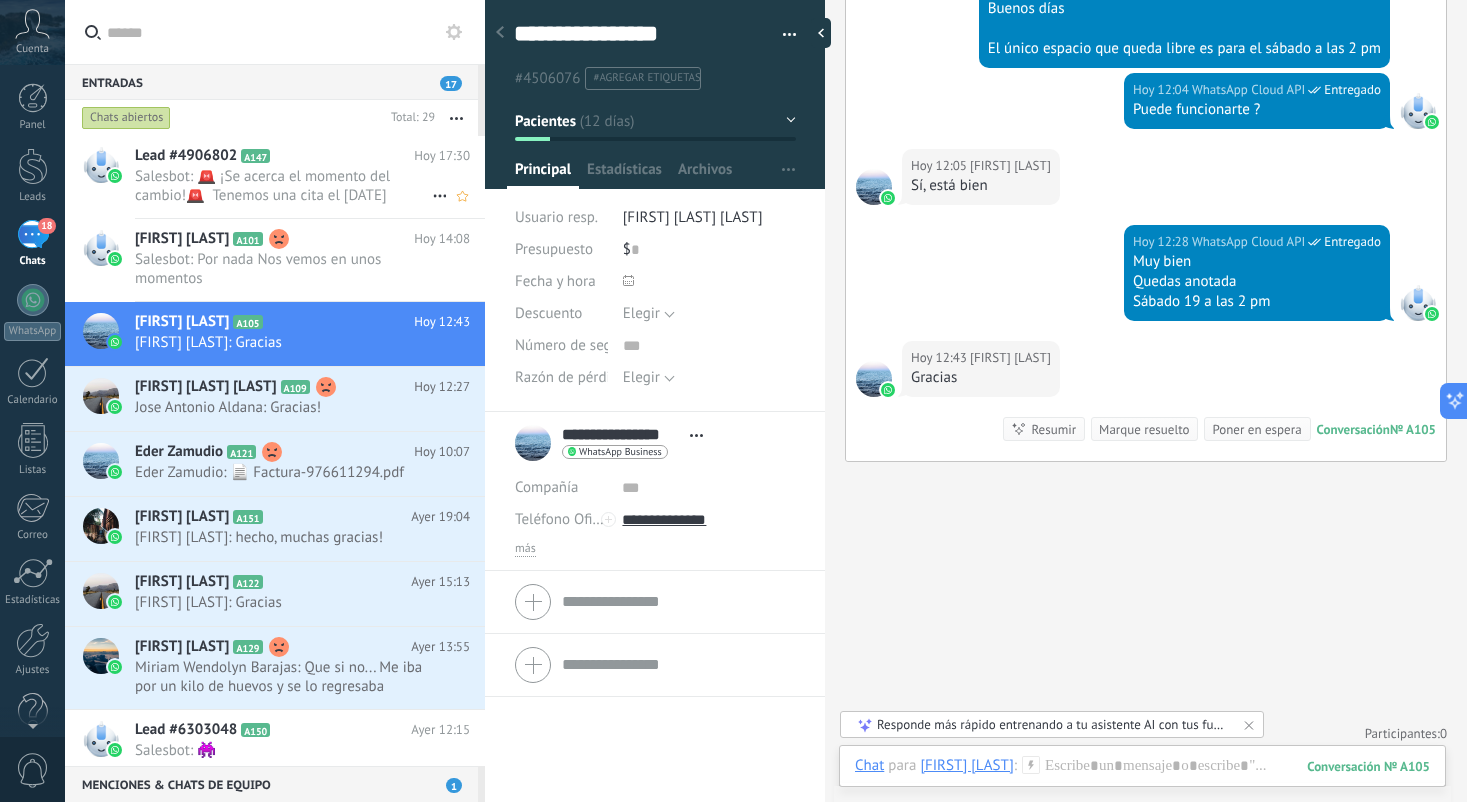 click on "Lead #4906802
A147" at bounding box center [274, 156] 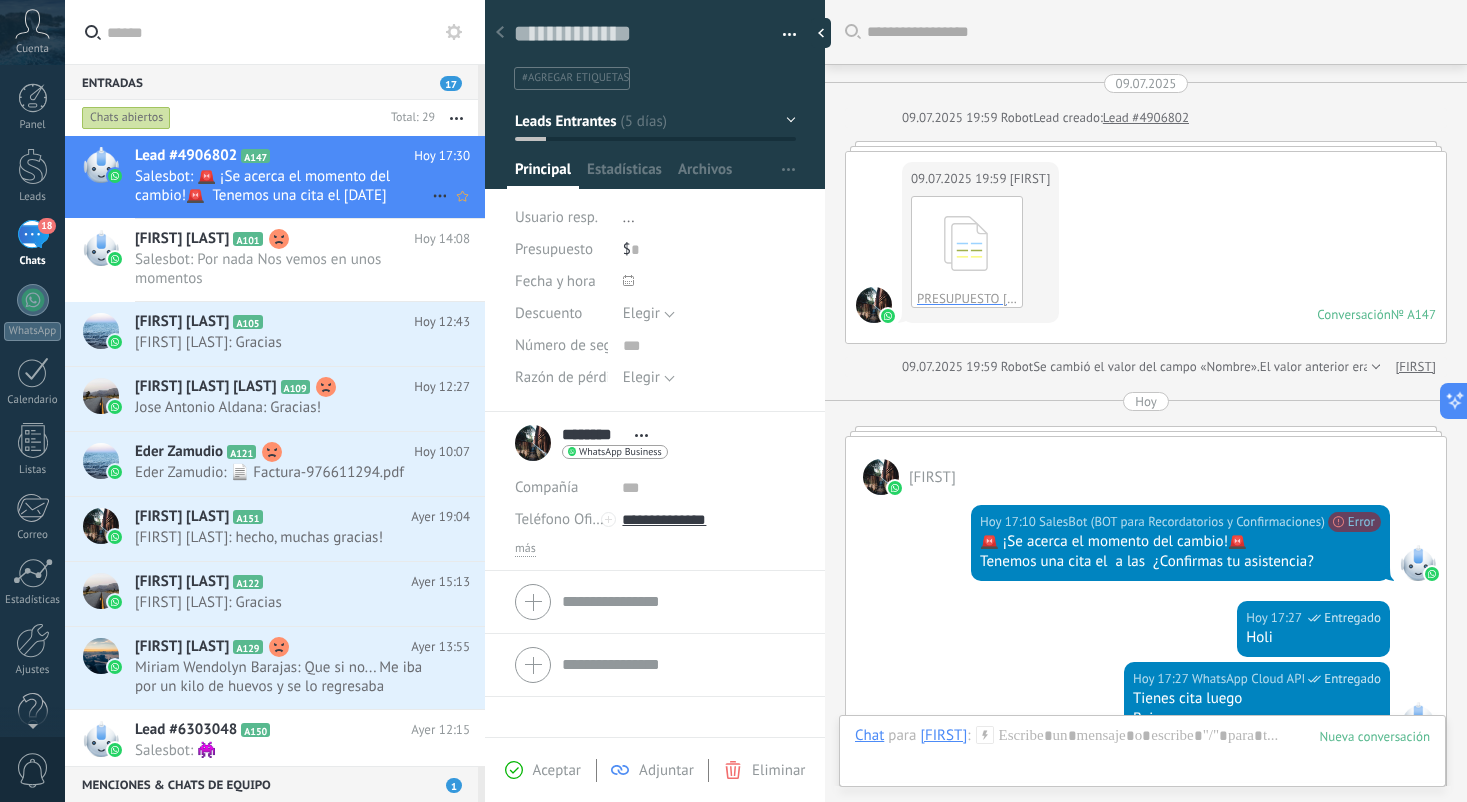scroll, scrollTop: 30, scrollLeft: 0, axis: vertical 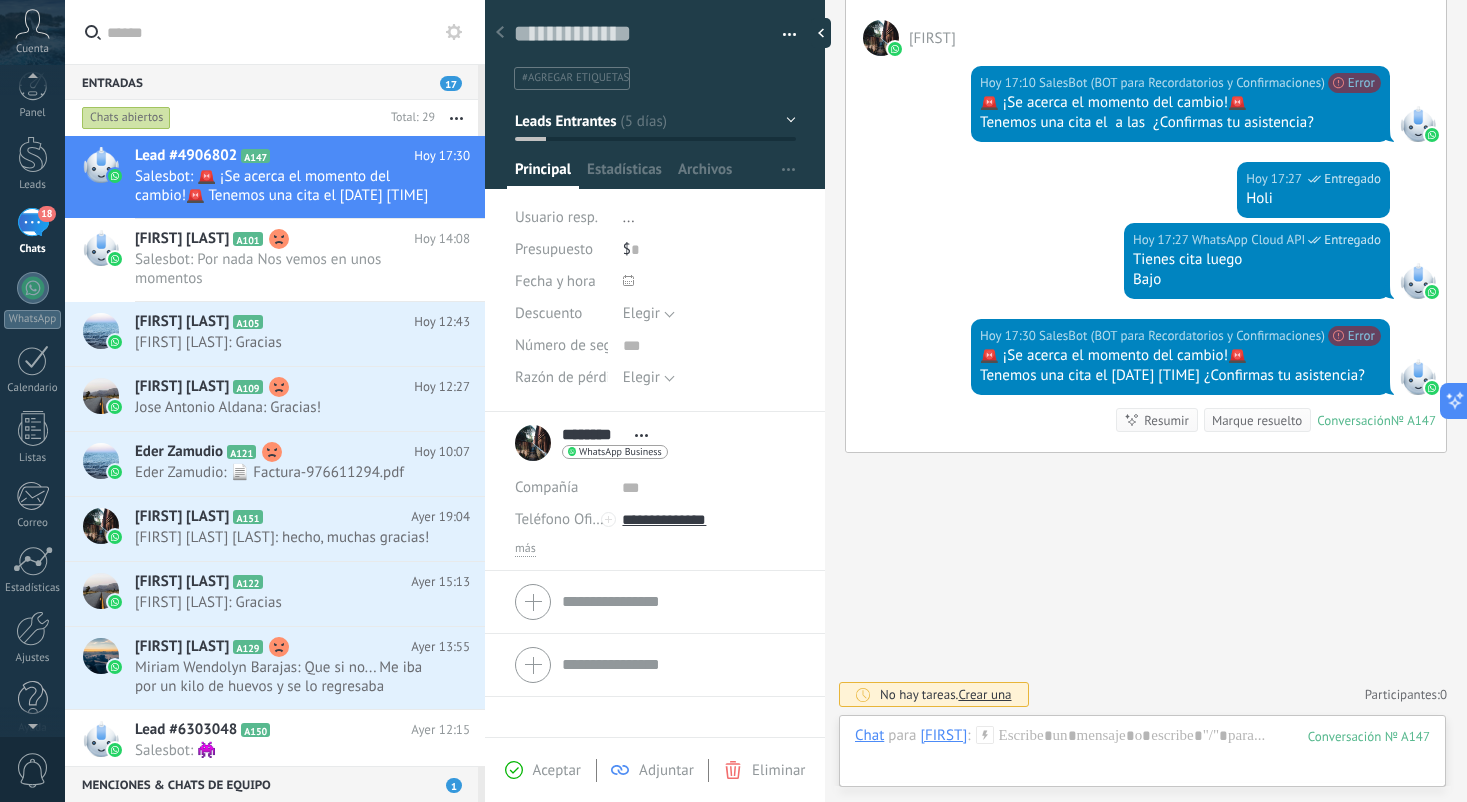 click at bounding box center [32, 722] 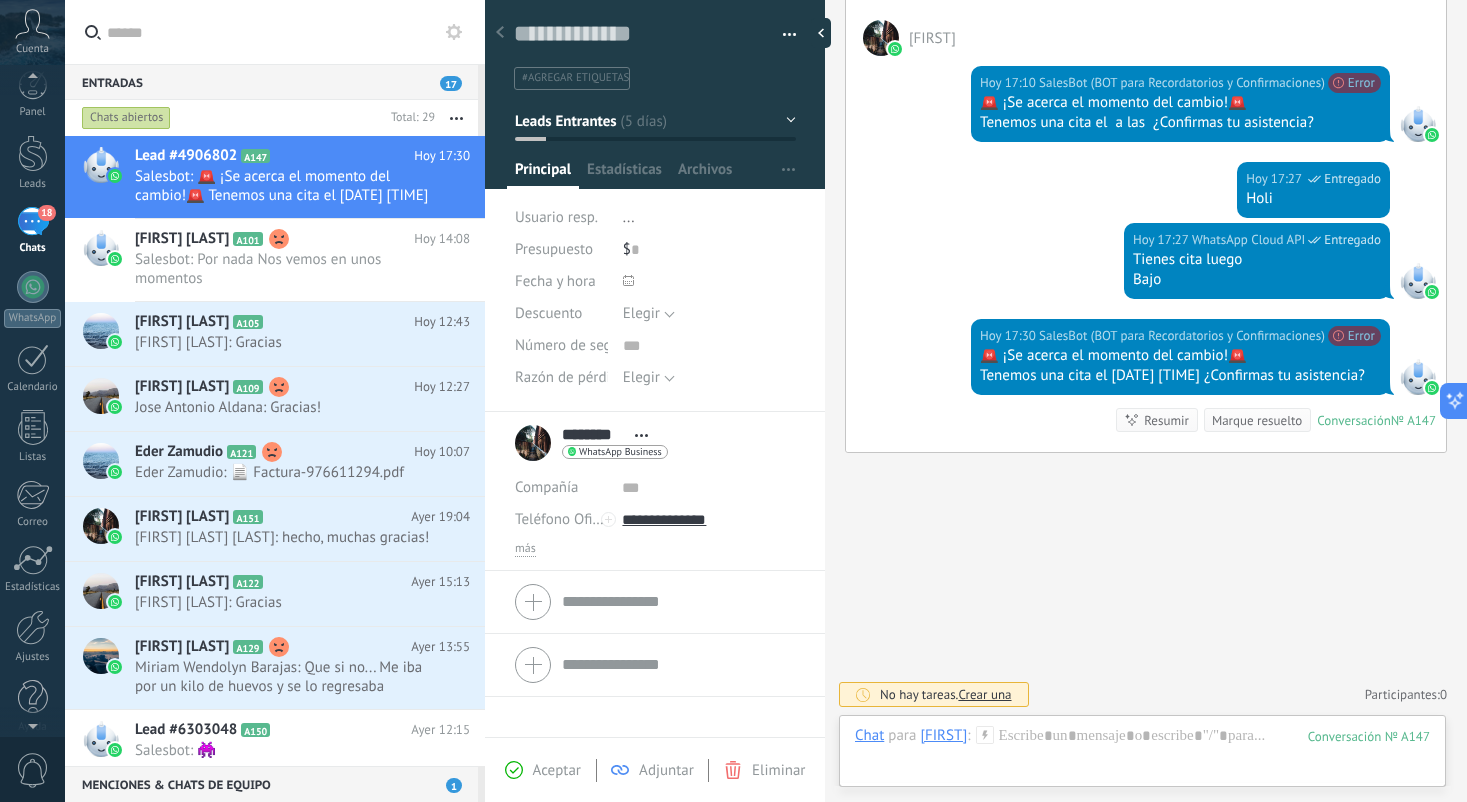 type on "*******" 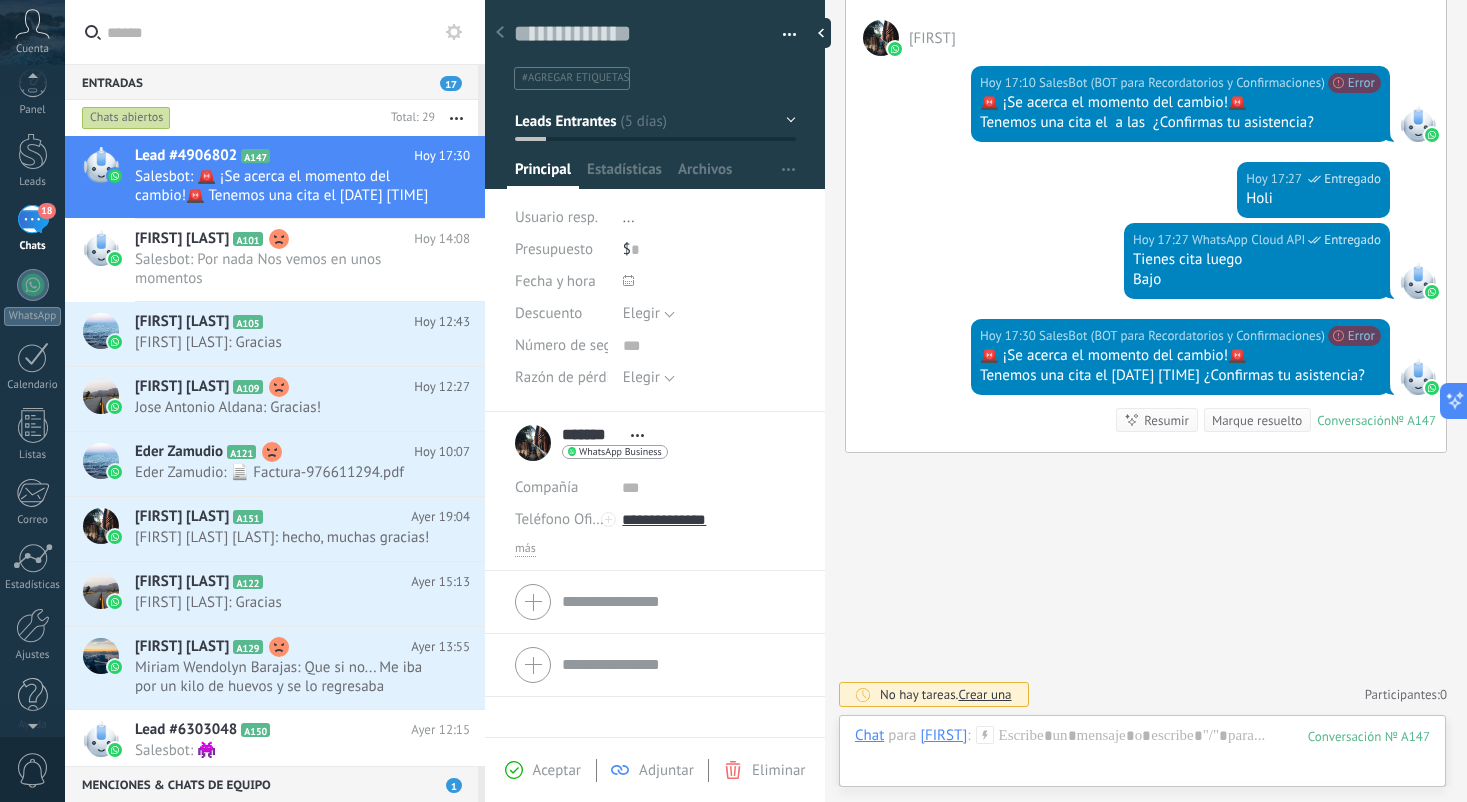 scroll, scrollTop: 30, scrollLeft: 0, axis: vertical 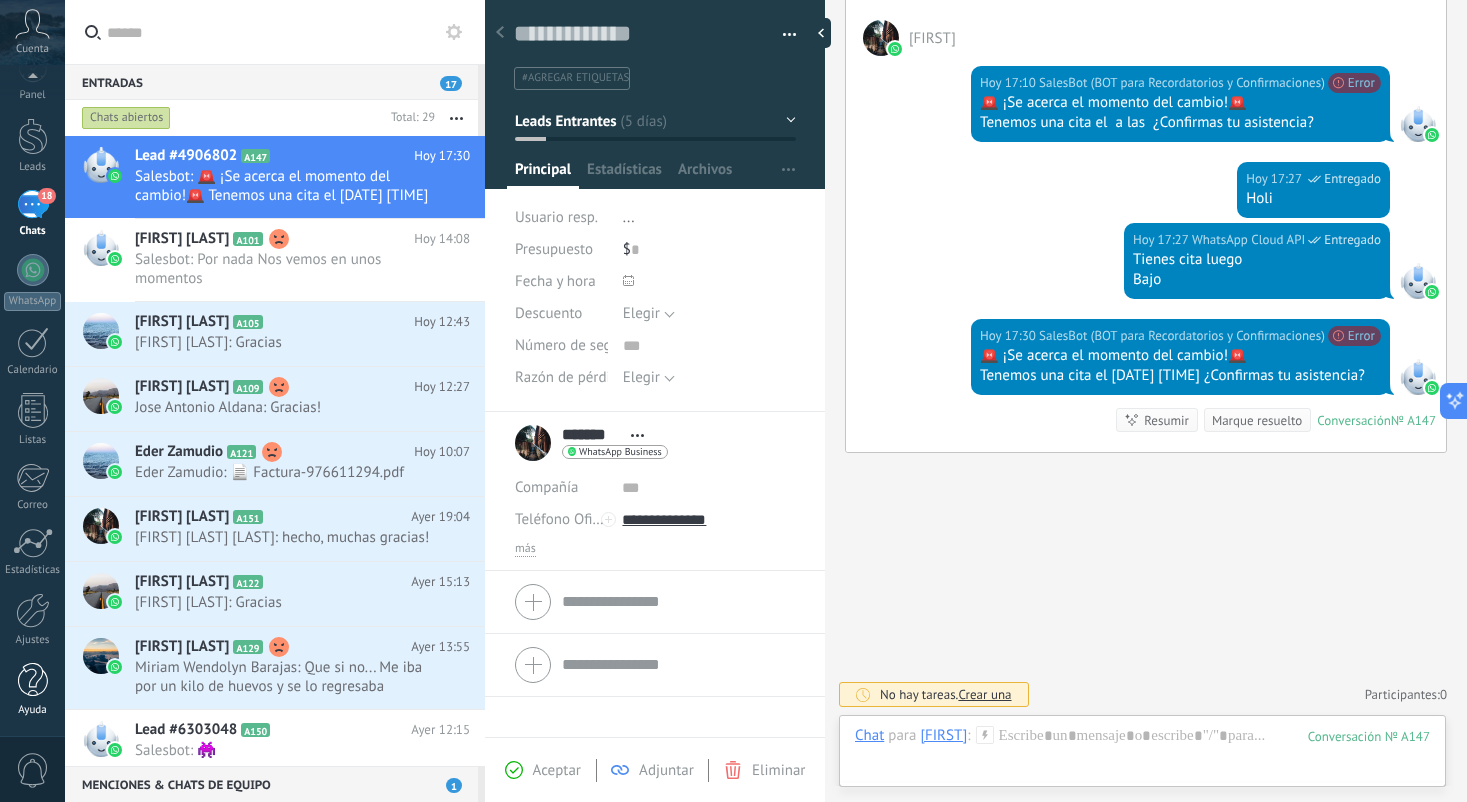 click at bounding box center [33, 680] 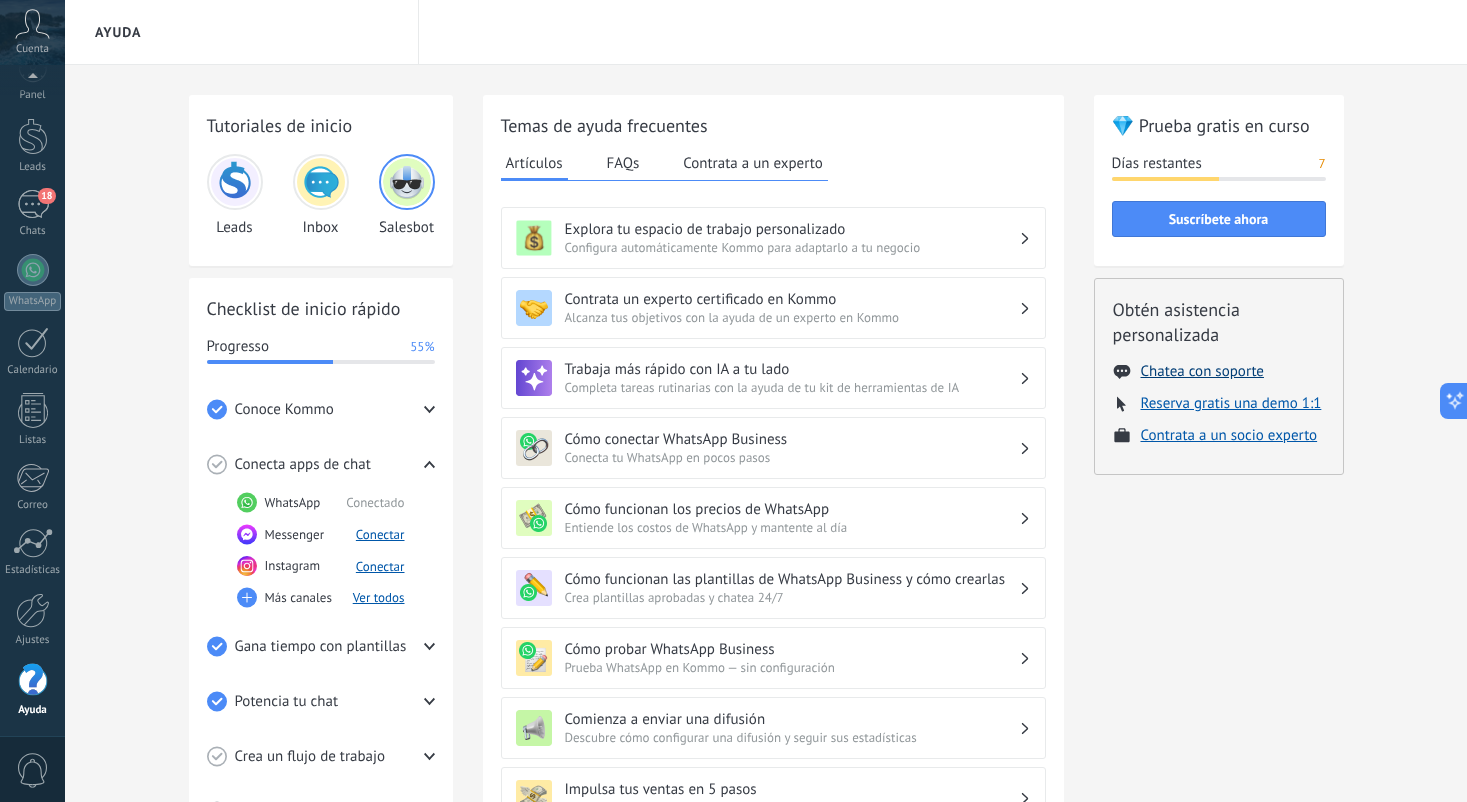 click on "Chatea con soporte" at bounding box center (1202, 371) 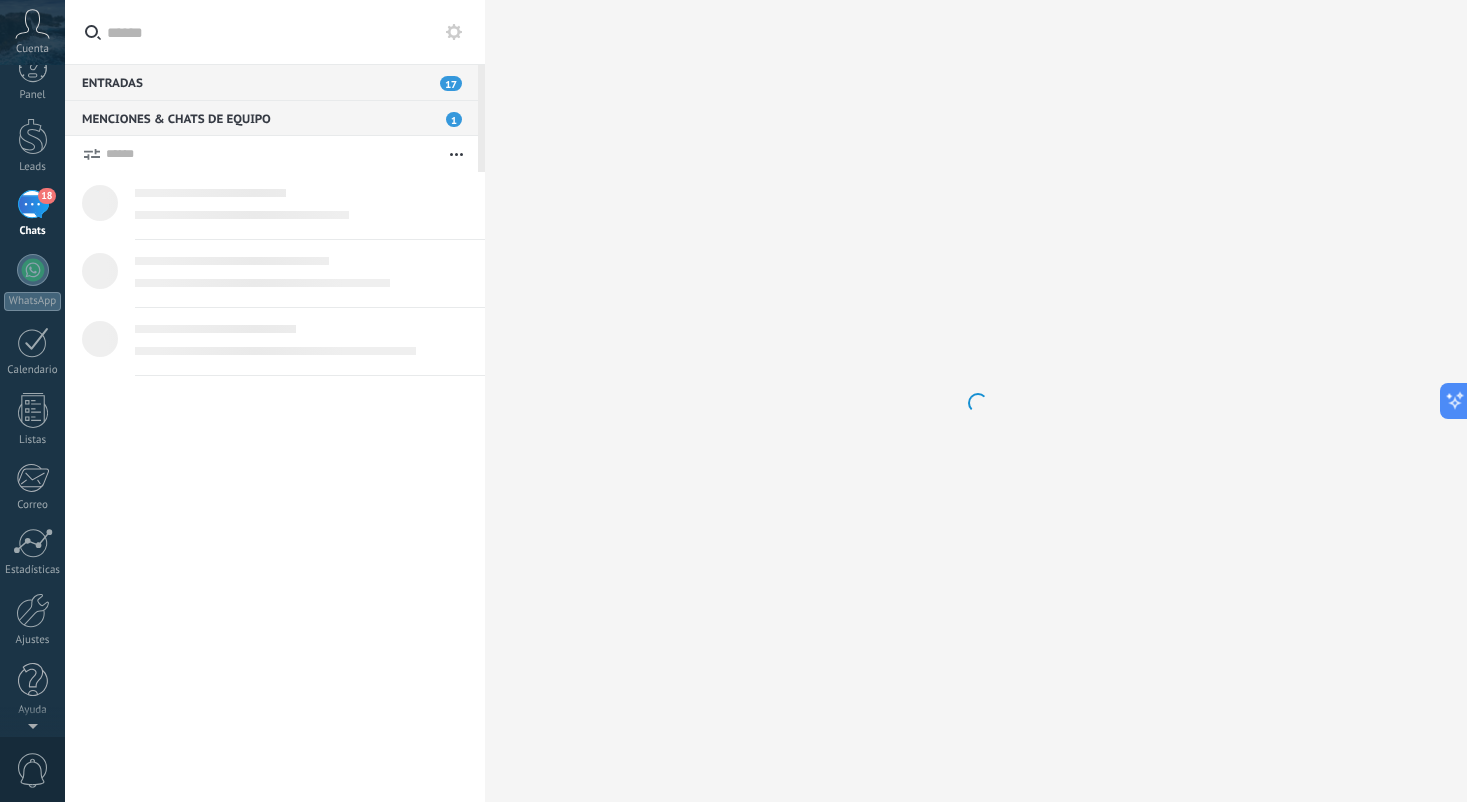 type on "*******" 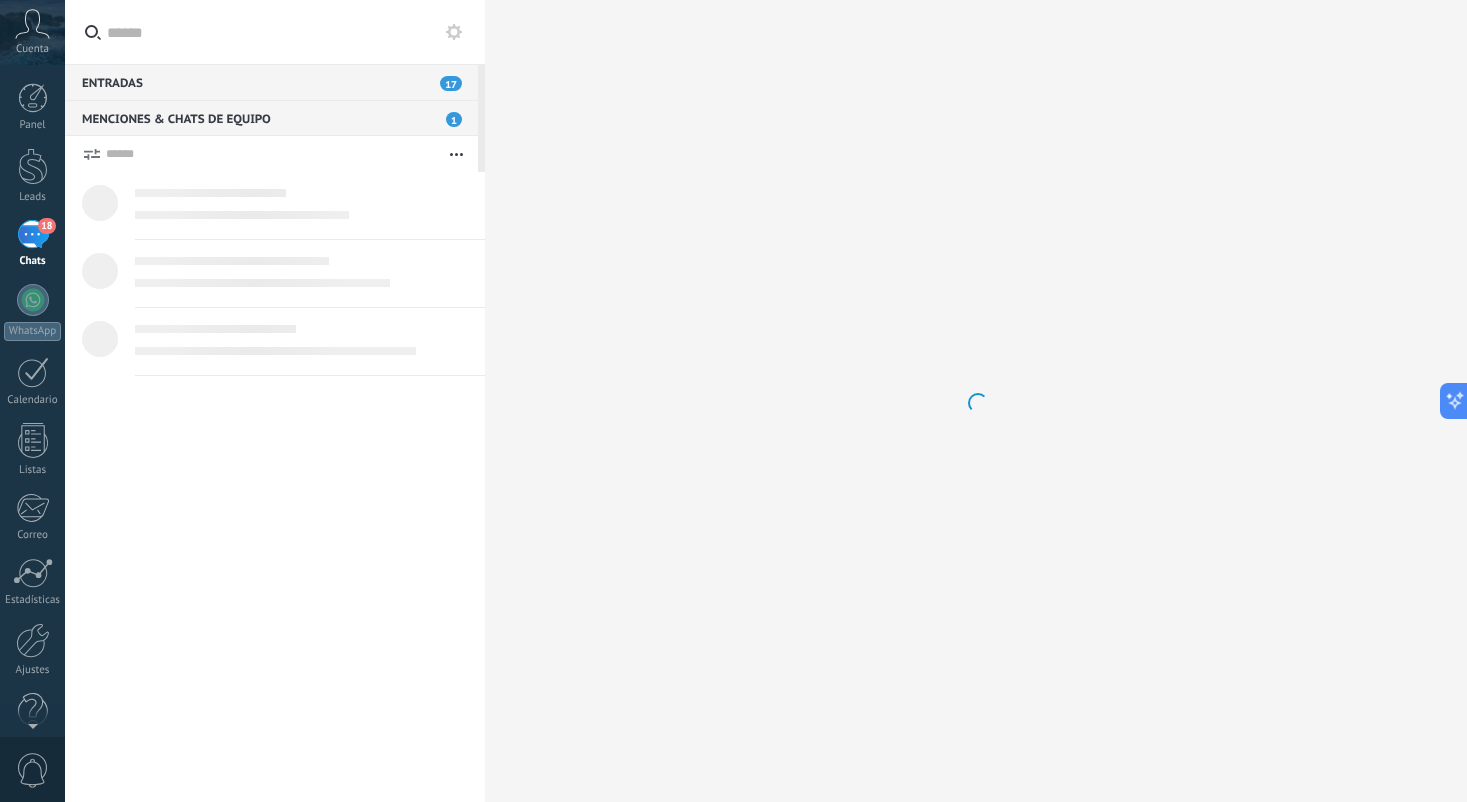 scroll, scrollTop: 19, scrollLeft: 0, axis: vertical 